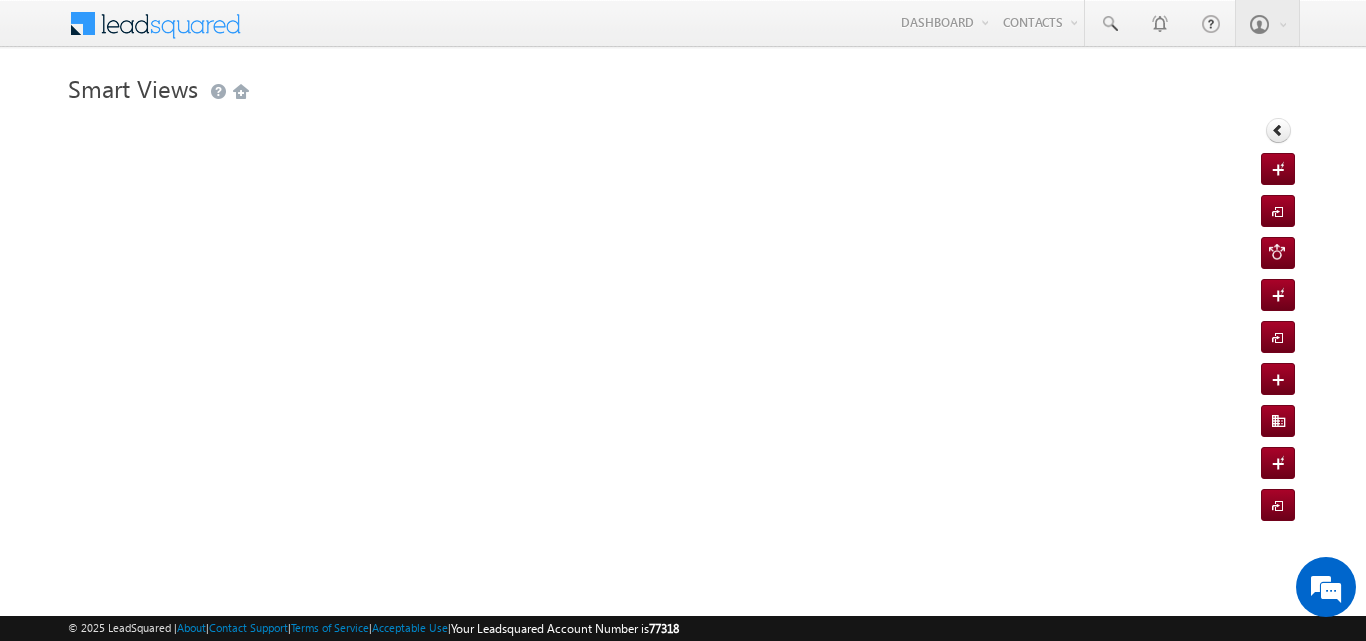 scroll, scrollTop: 0, scrollLeft: 0, axis: both 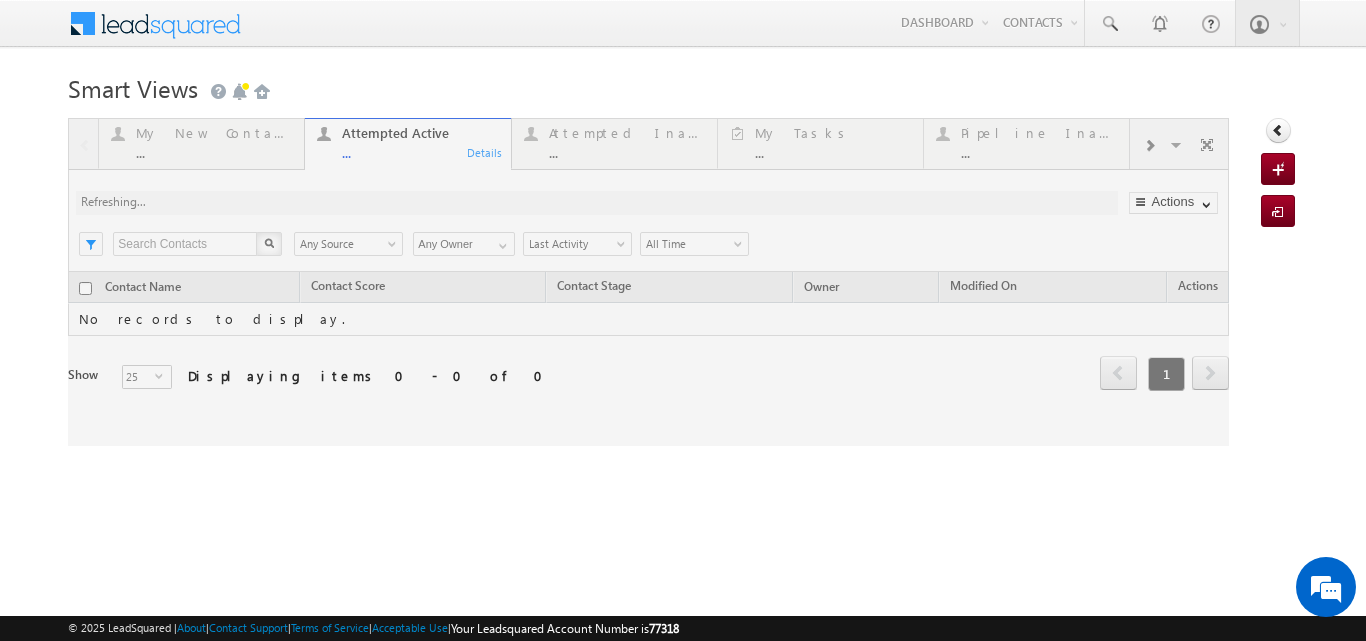 click at bounding box center (648, 282) 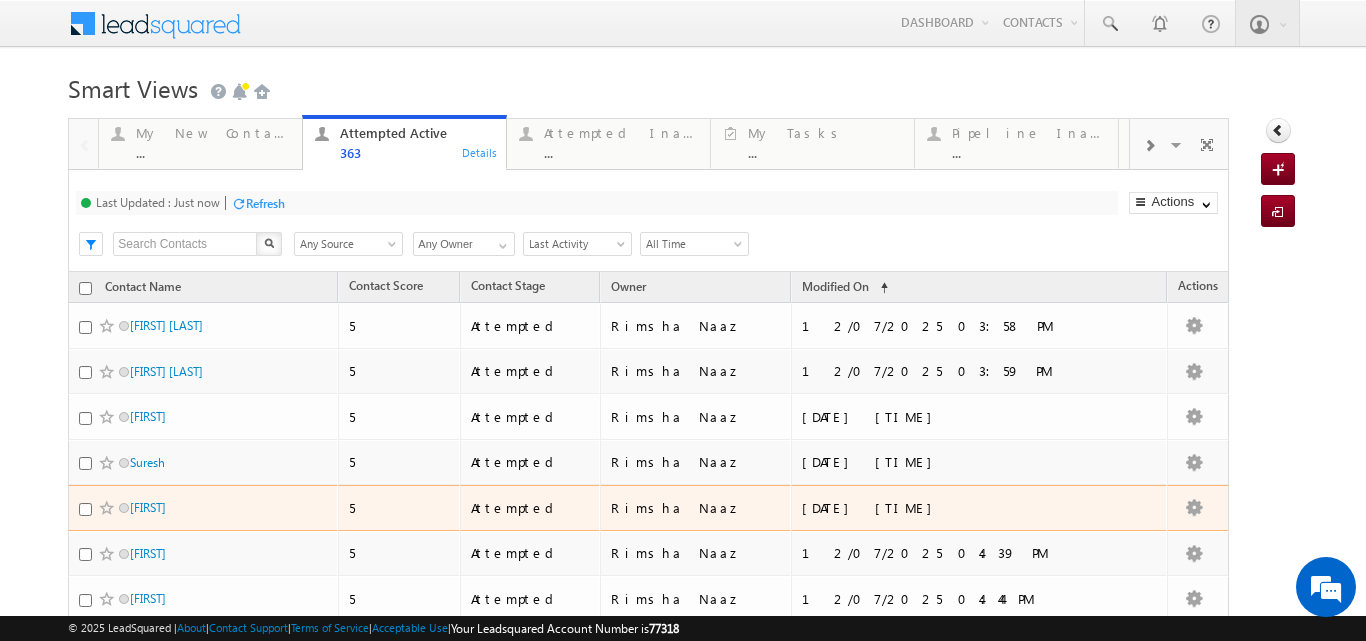 scroll, scrollTop: 0, scrollLeft: 0, axis: both 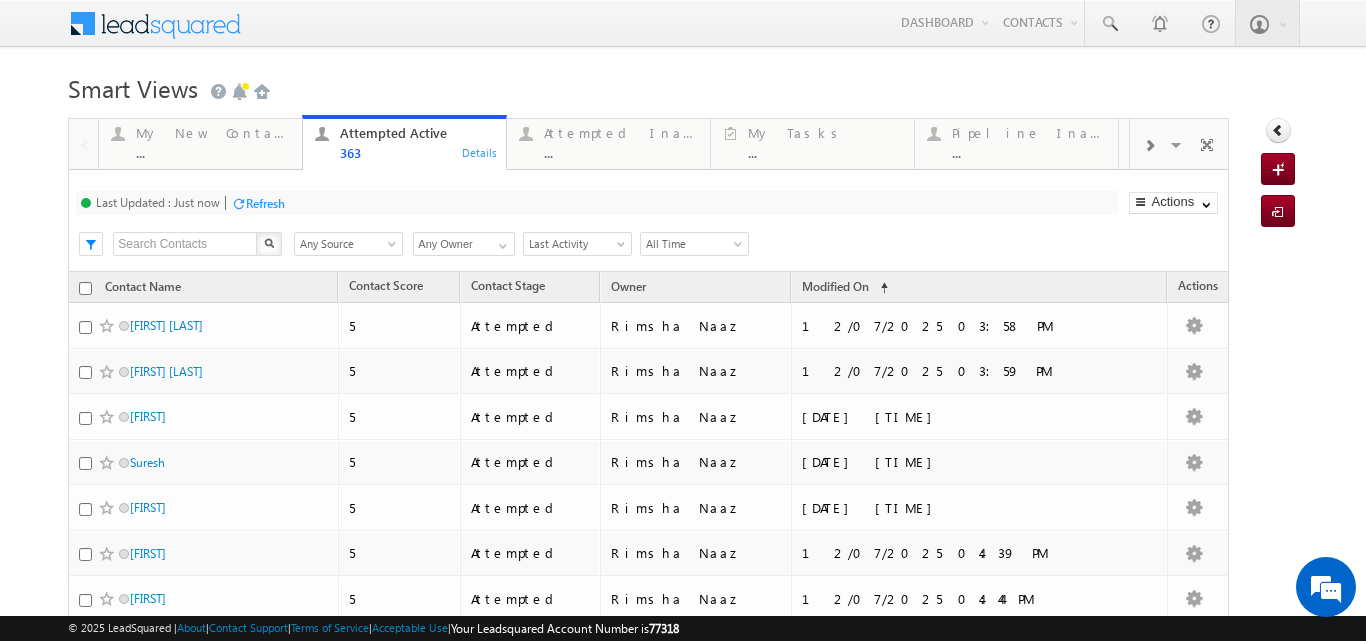 click at bounding box center (394, 248) 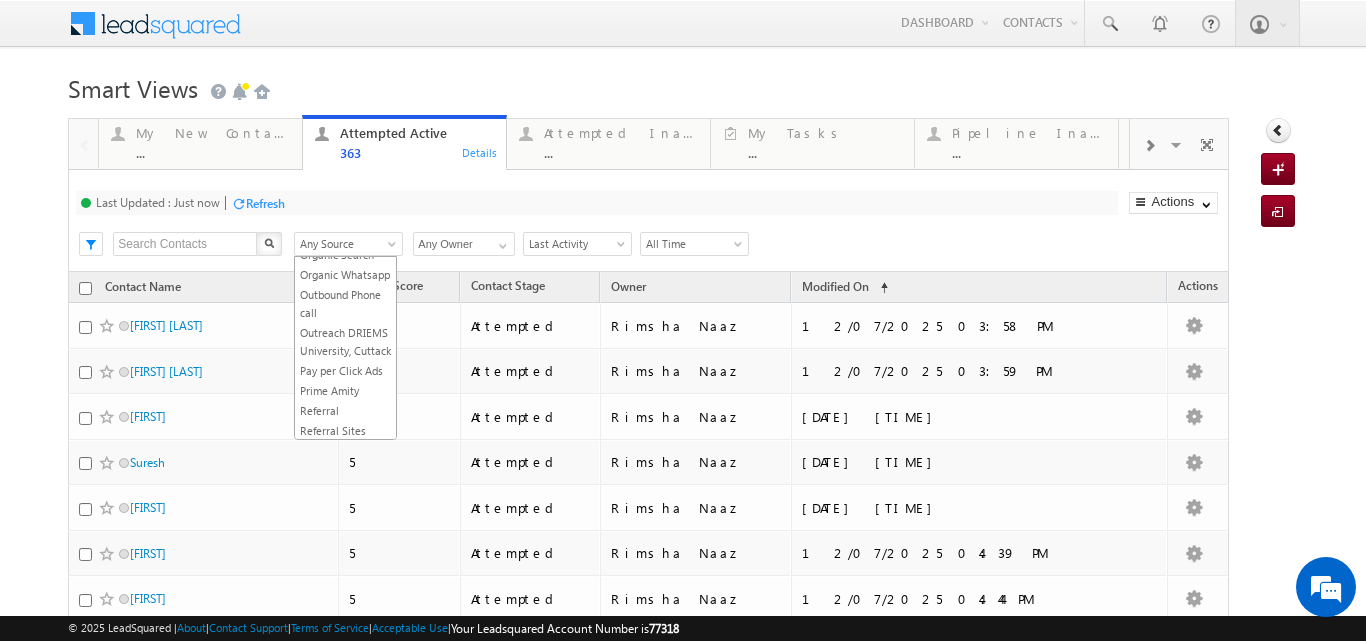 scroll, scrollTop: 683, scrollLeft: 0, axis: vertical 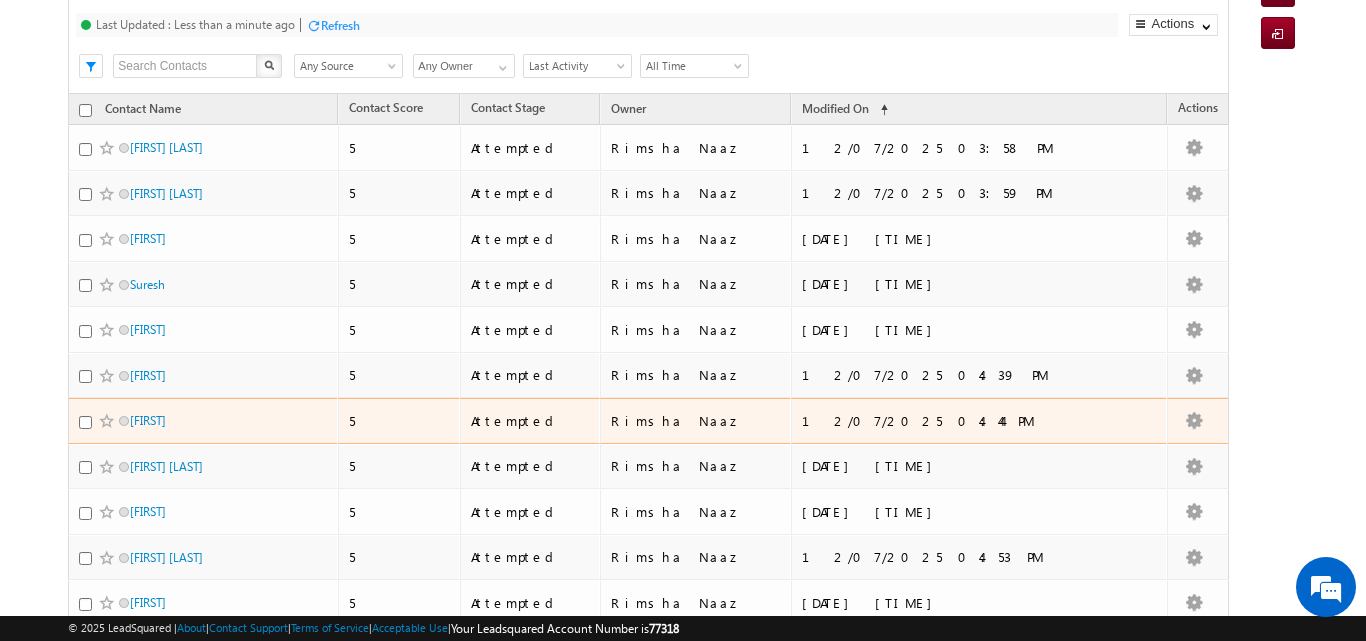 click on "5" at bounding box center (400, 421) 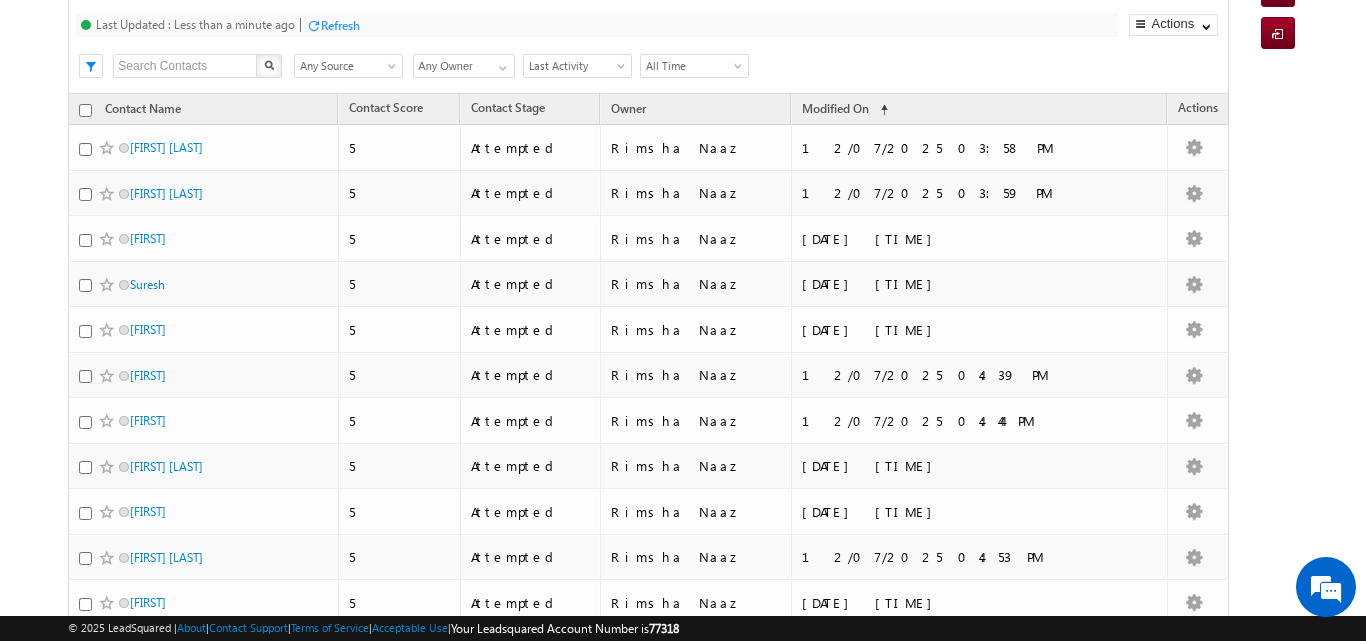 scroll, scrollTop: 0, scrollLeft: 0, axis: both 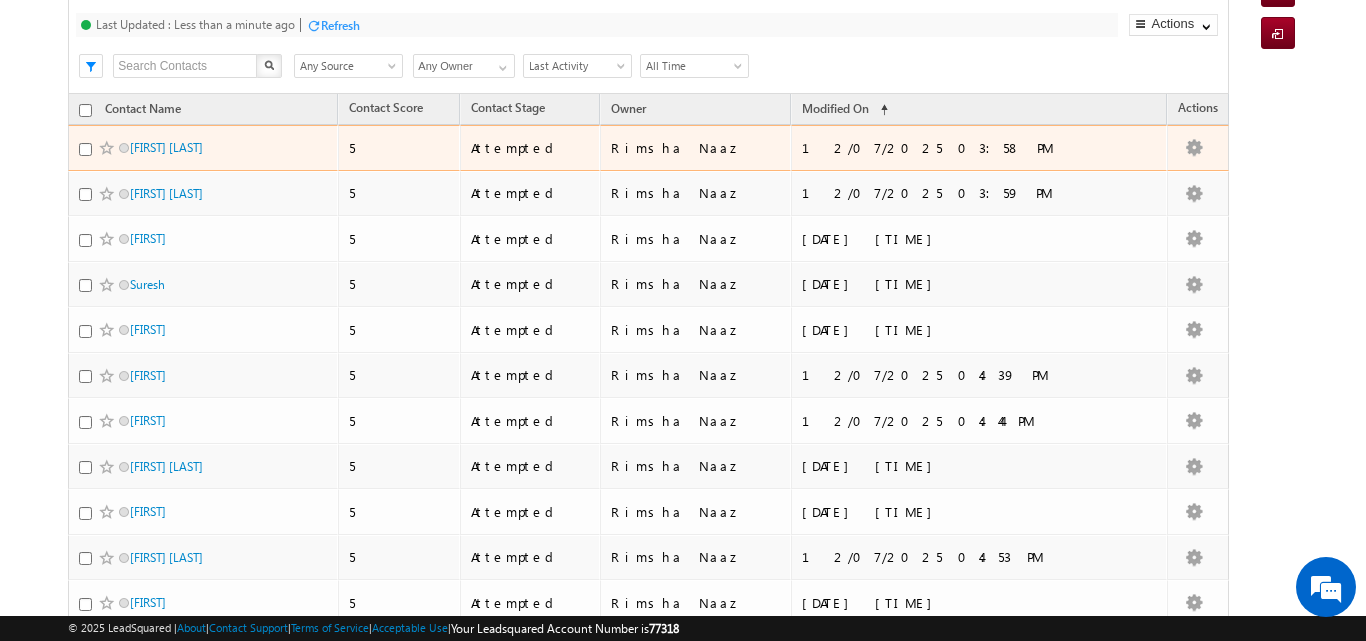 drag, startPoint x: 410, startPoint y: 166, endPoint x: 345, endPoint y: 32, distance: 148.93288 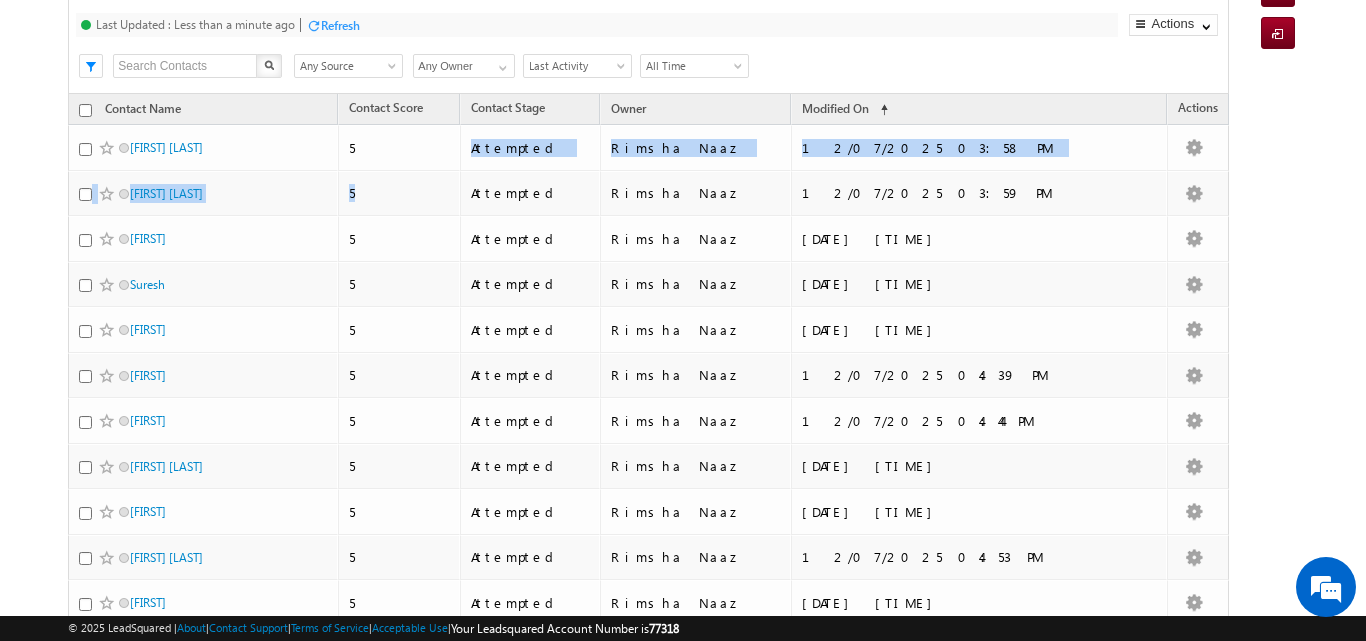 scroll, scrollTop: 0, scrollLeft: 0, axis: both 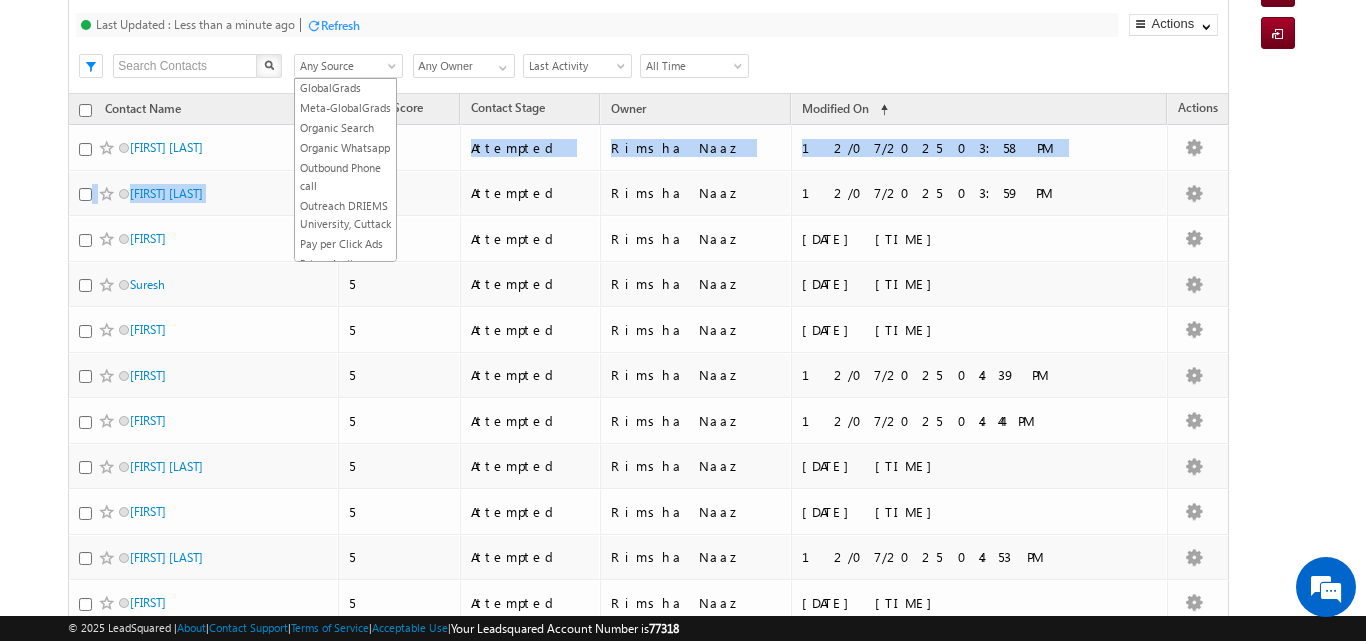 drag, startPoint x: 396, startPoint y: 186, endPoint x: 396, endPoint y: 198, distance: 12 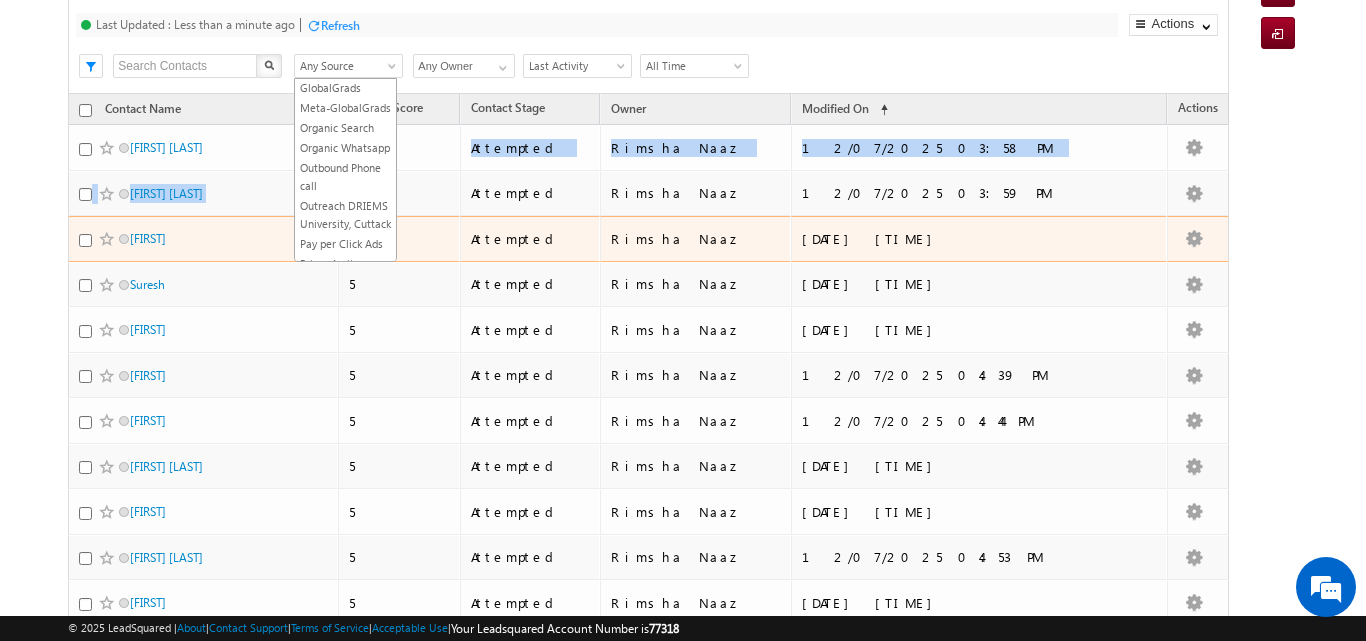 click on "5" at bounding box center [400, 239] 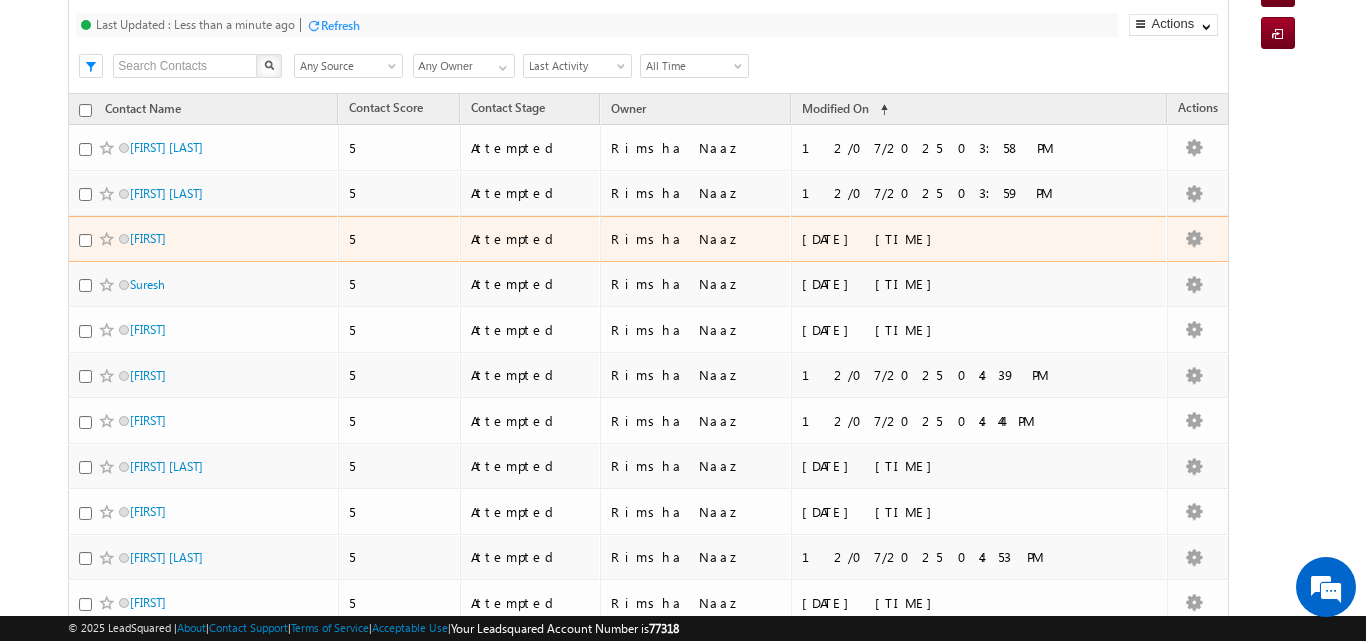 click on "5" at bounding box center [400, 239] 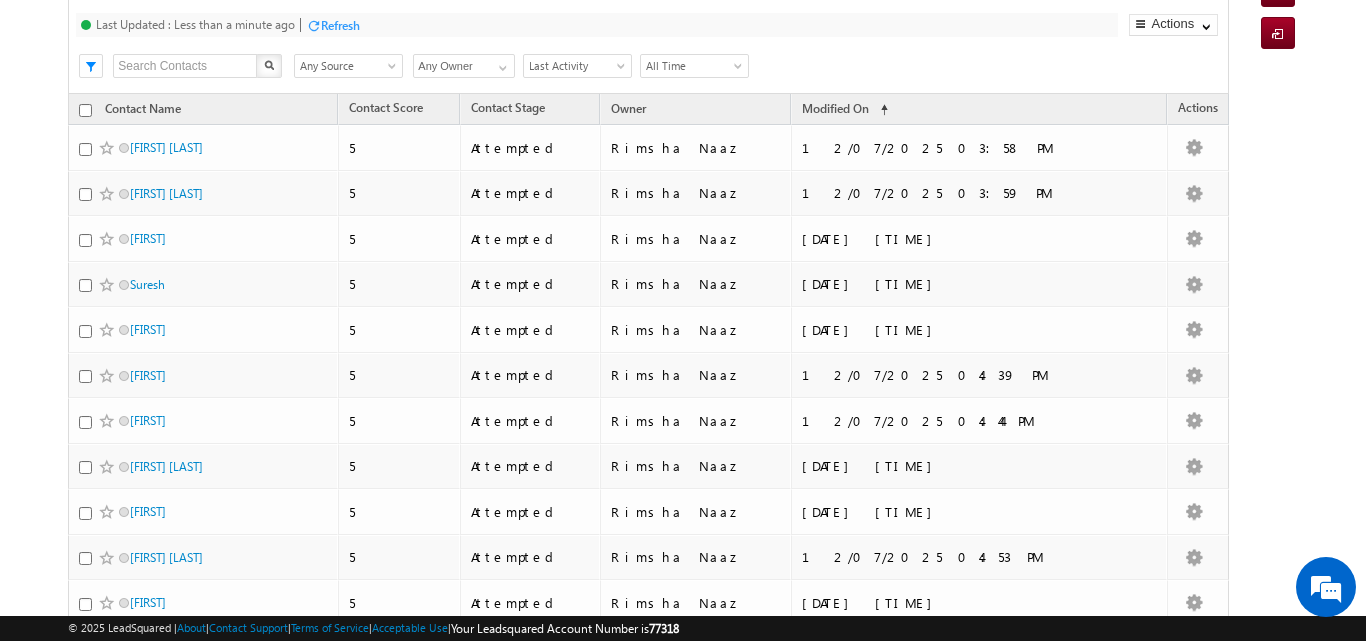 scroll, scrollTop: 0, scrollLeft: 0, axis: both 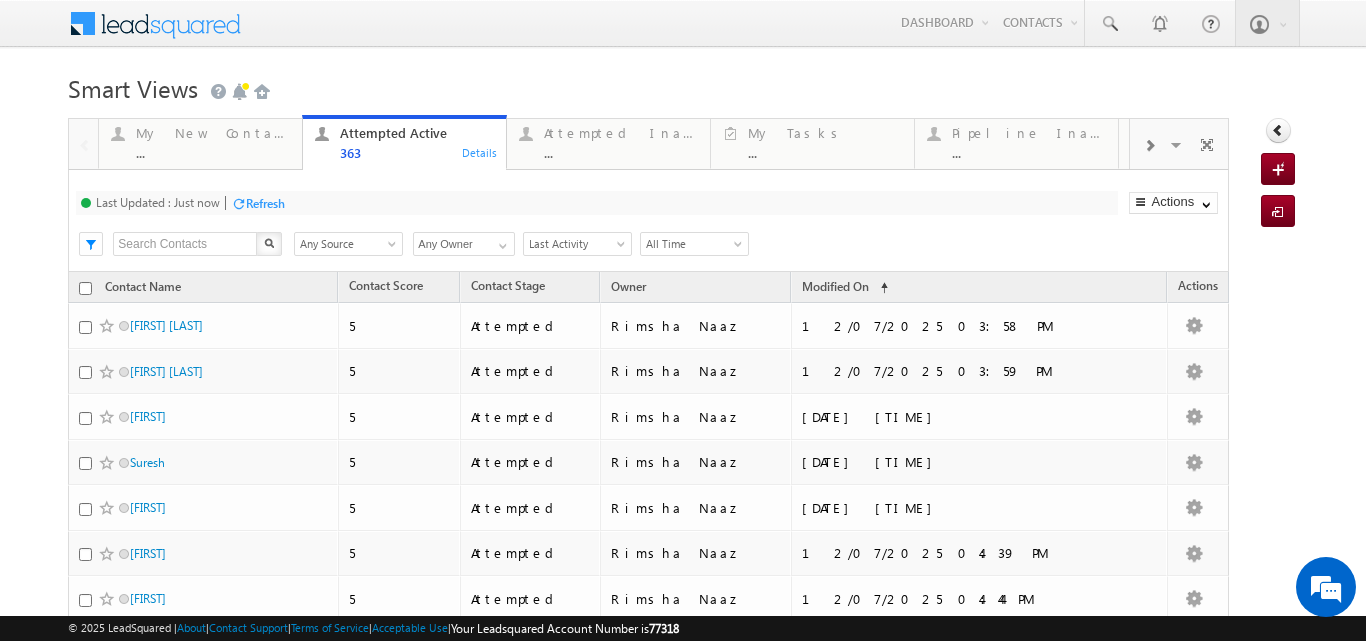 click at bounding box center [394, 248] 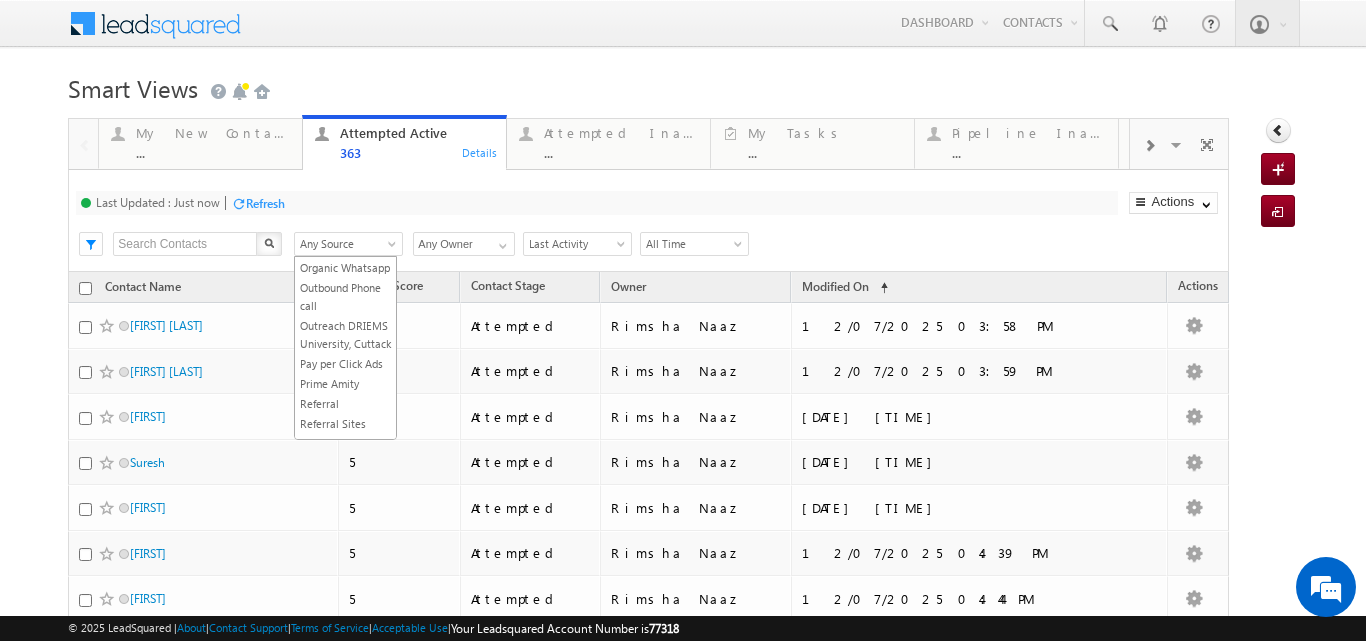 scroll, scrollTop: 624, scrollLeft: 0, axis: vertical 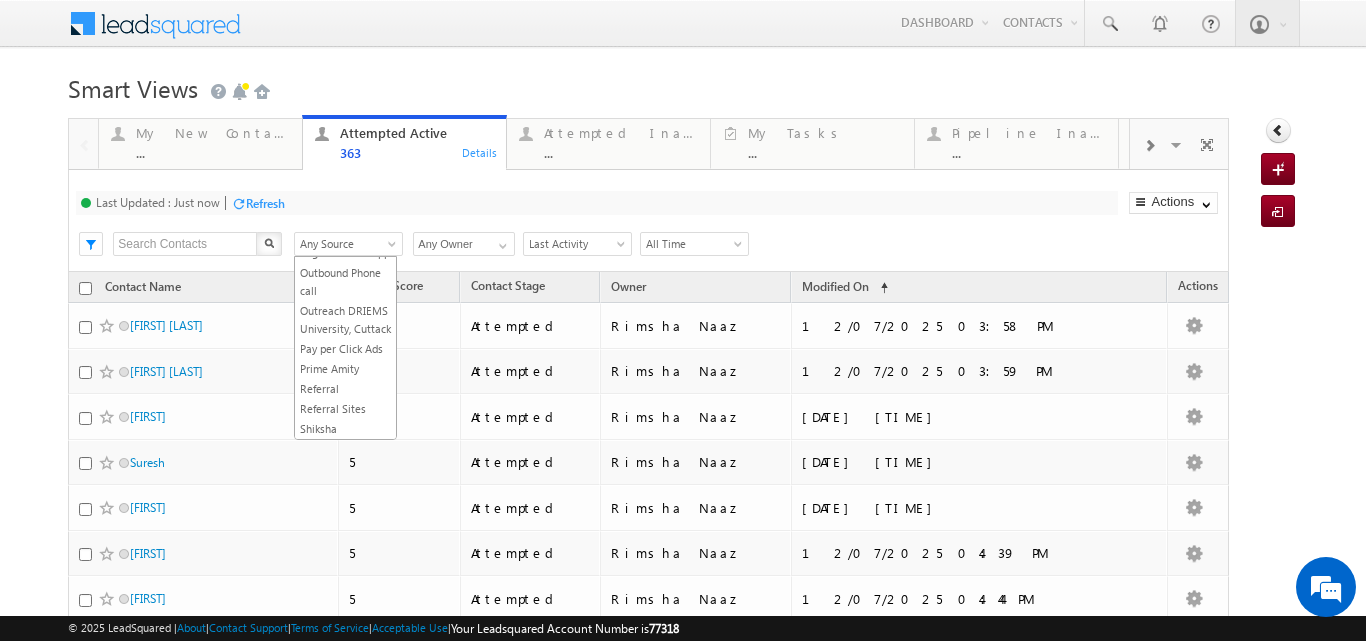 click on "5" at bounding box center (400, 371) 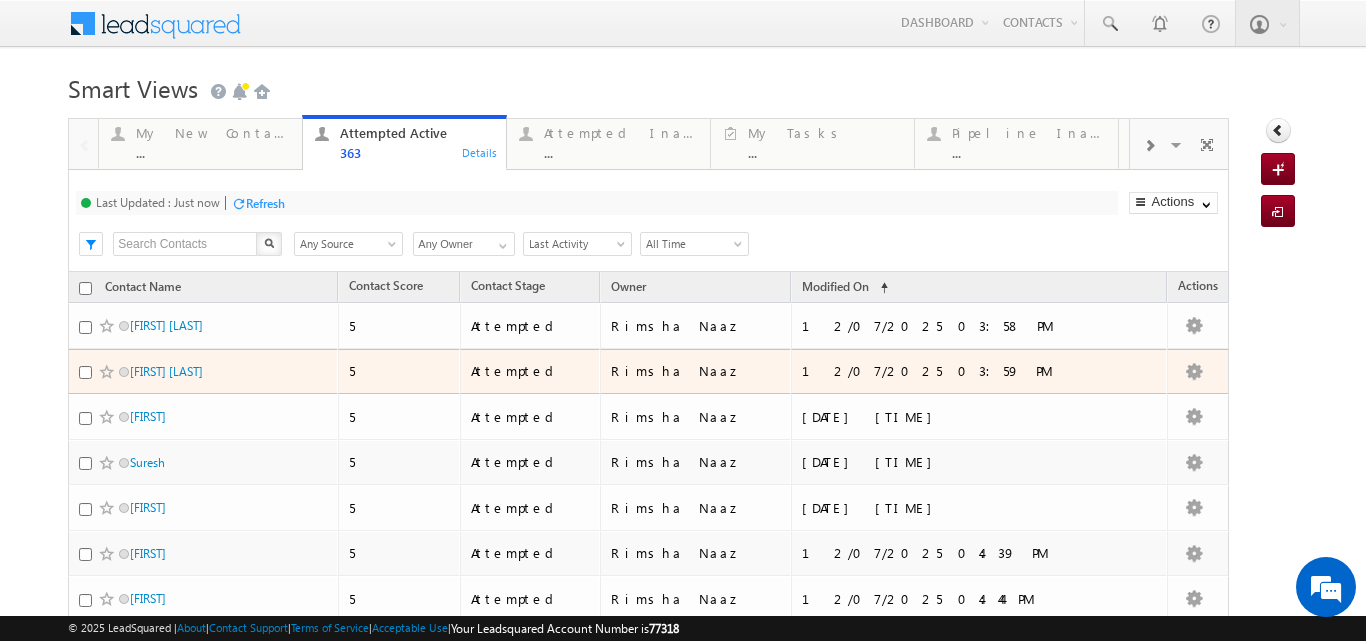 scroll, scrollTop: 0, scrollLeft: 0, axis: both 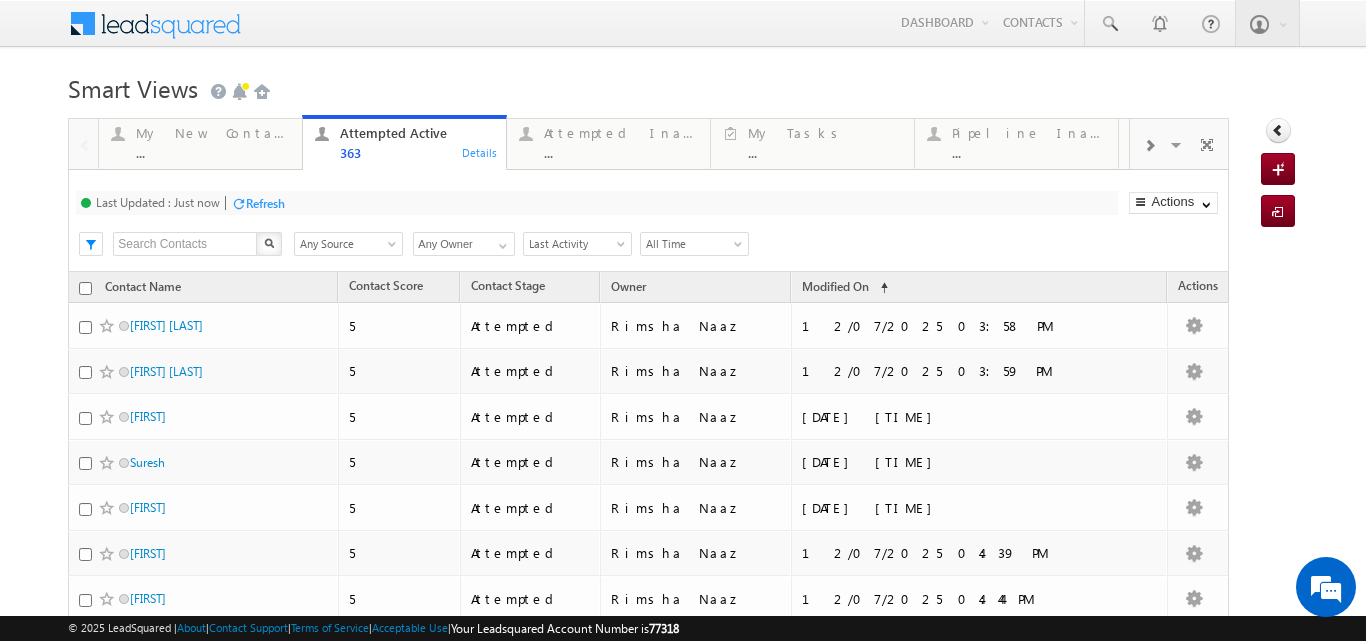 click on "Any Source" at bounding box center (345, 244) 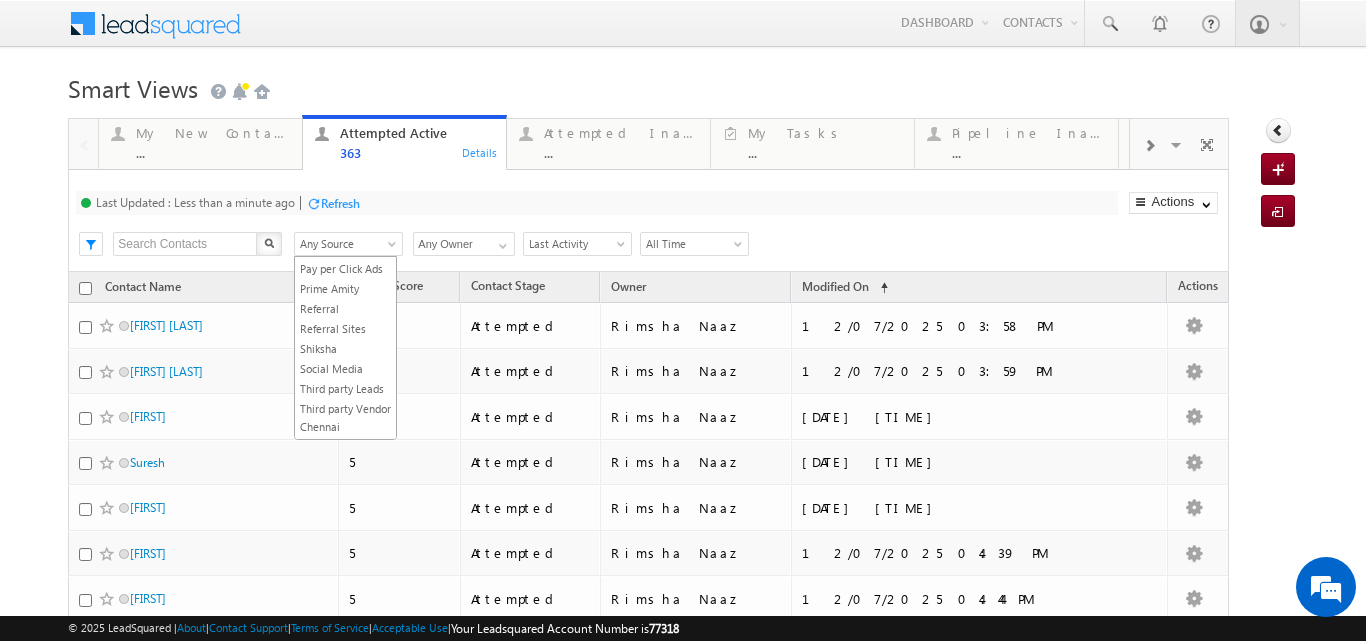 scroll, scrollTop: 697, scrollLeft: 0, axis: vertical 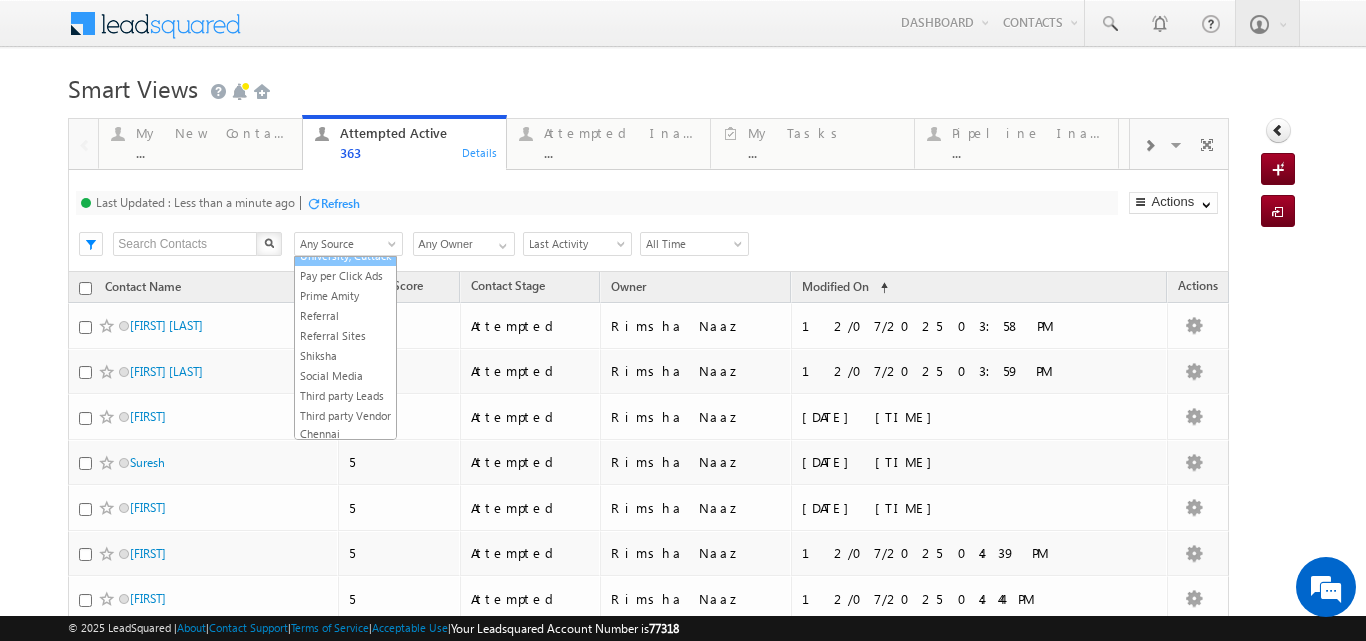 click on "Outreach DRIEMS University, Cuttack" at bounding box center (345, 247) 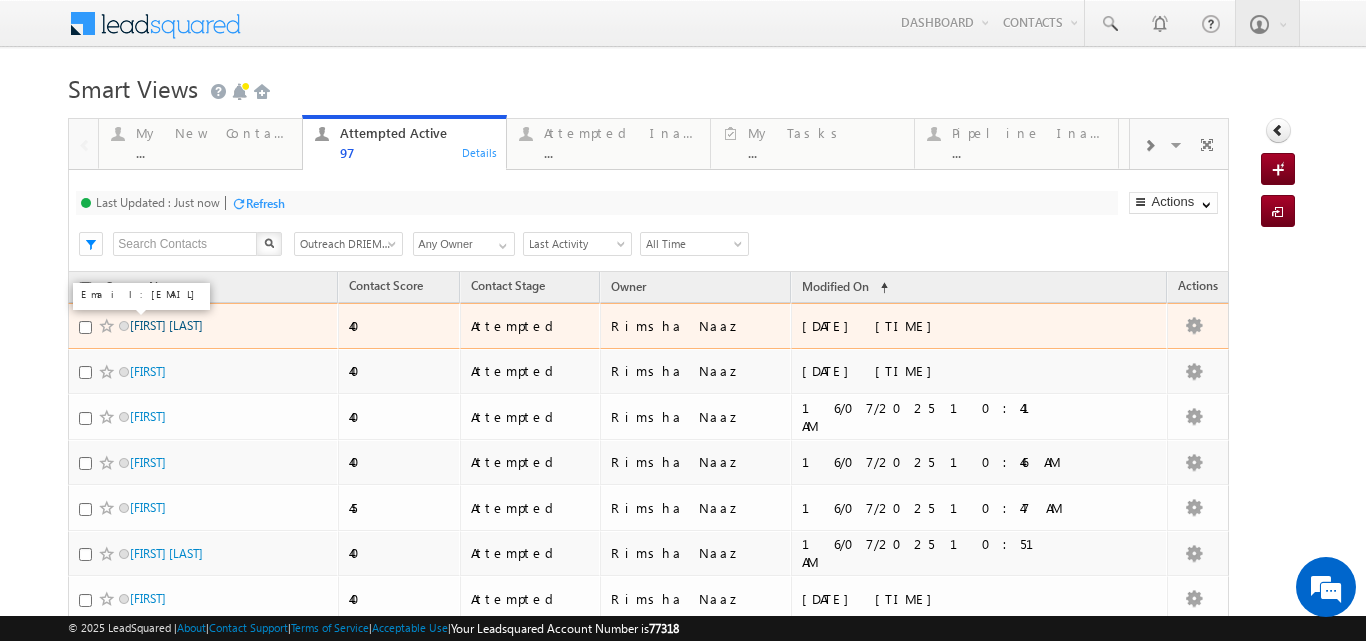 click on "Rupali Nayak" at bounding box center [166, 325] 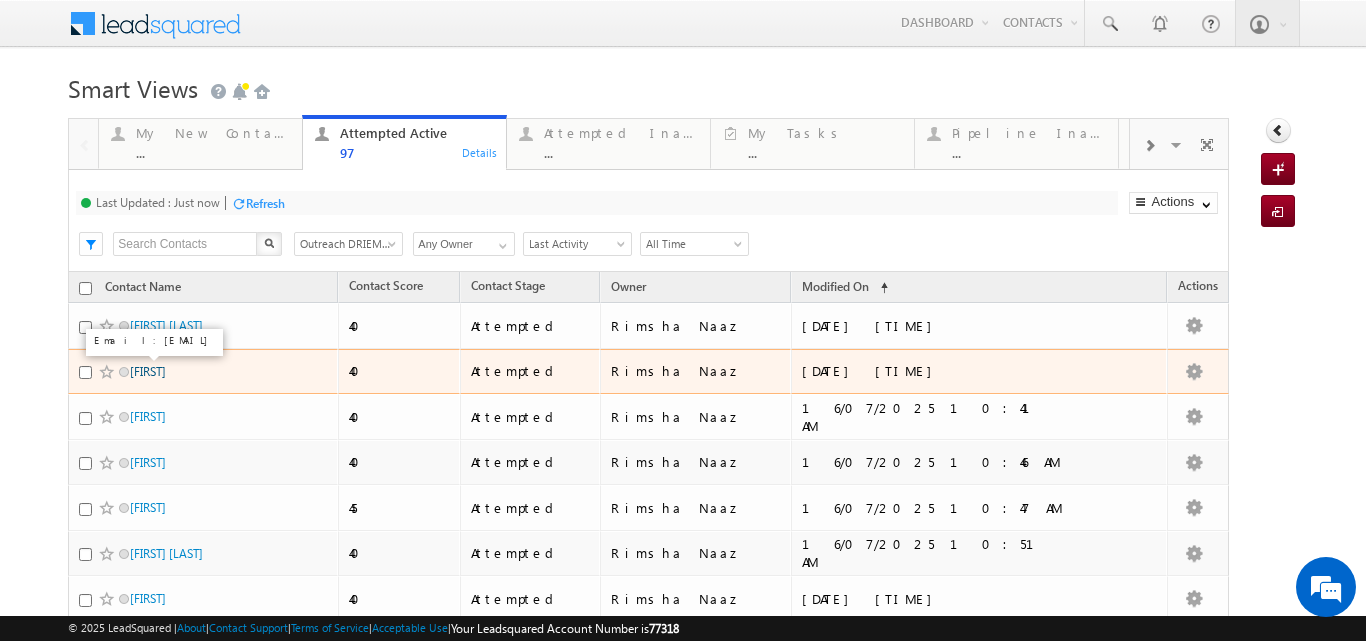 click on "Sibani Mishra" at bounding box center (148, 371) 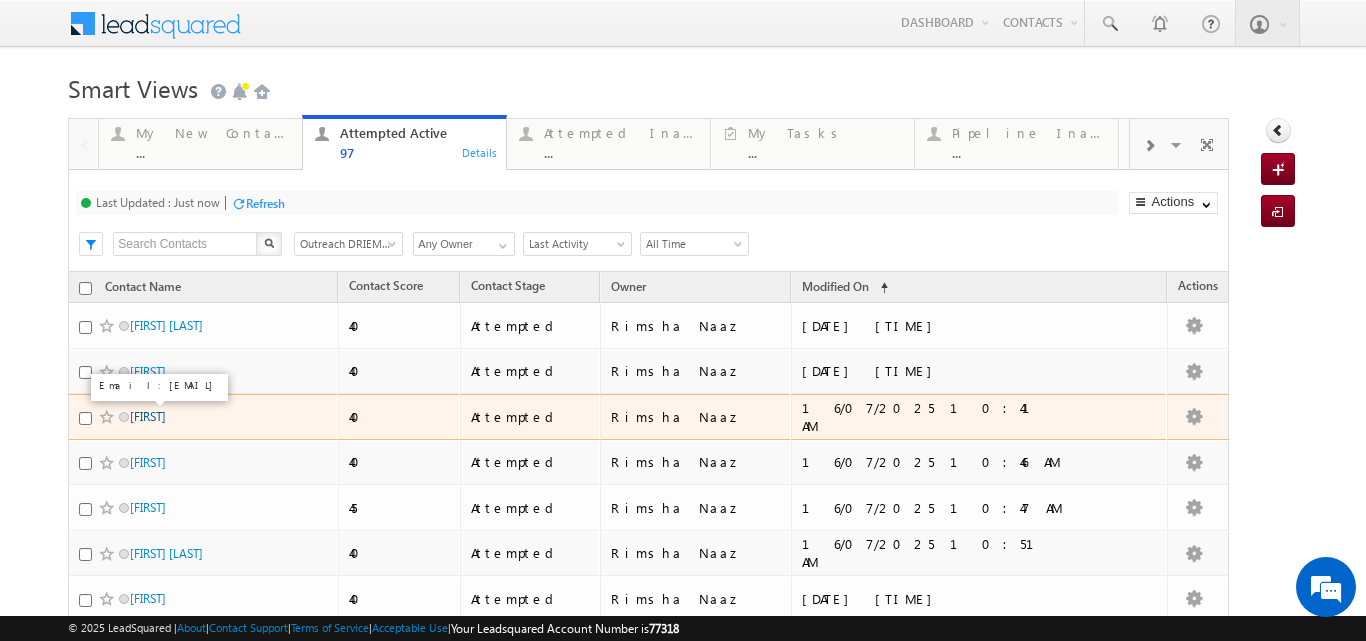 click on "Biswaranjan Ojha" at bounding box center (148, 416) 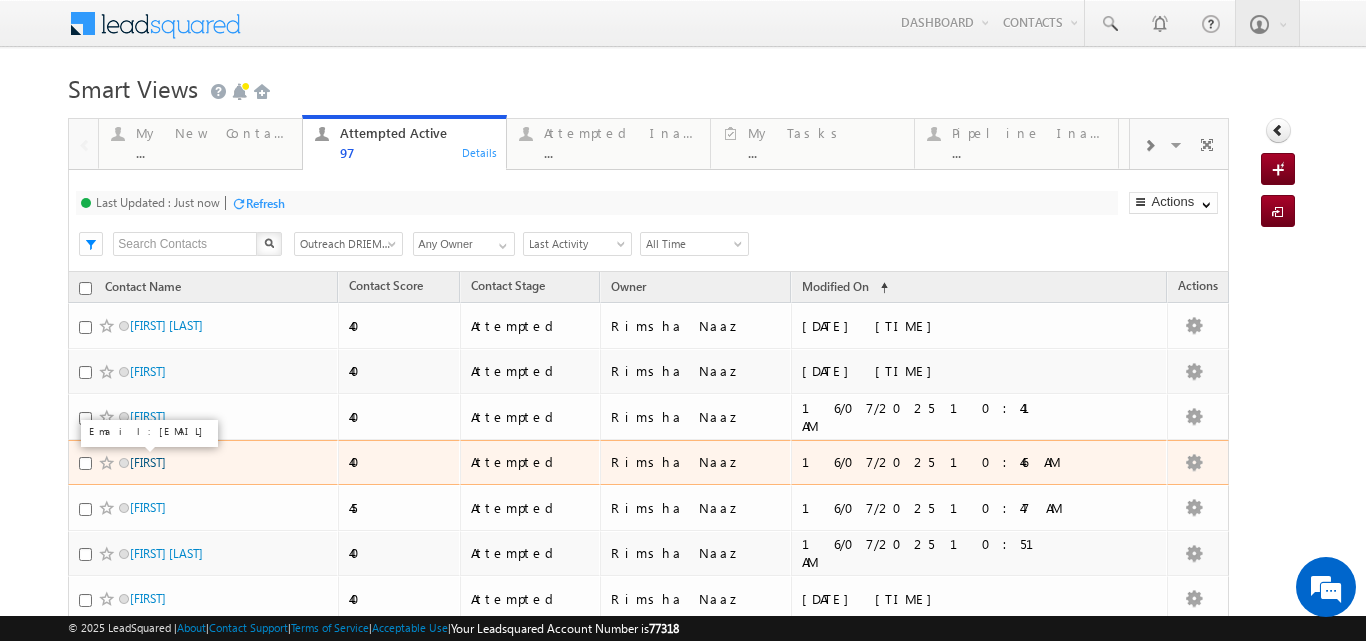click on "Sumitra Nayak" at bounding box center [148, 462] 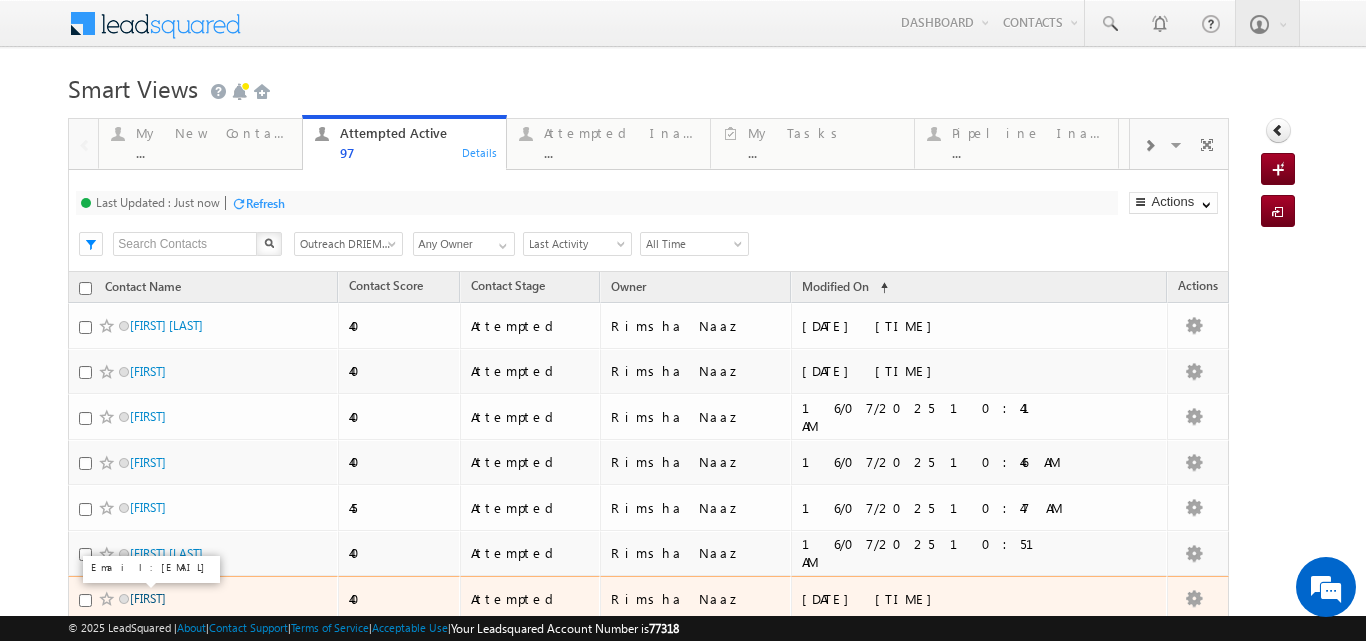 click on "Arnav Fating" at bounding box center [148, 598] 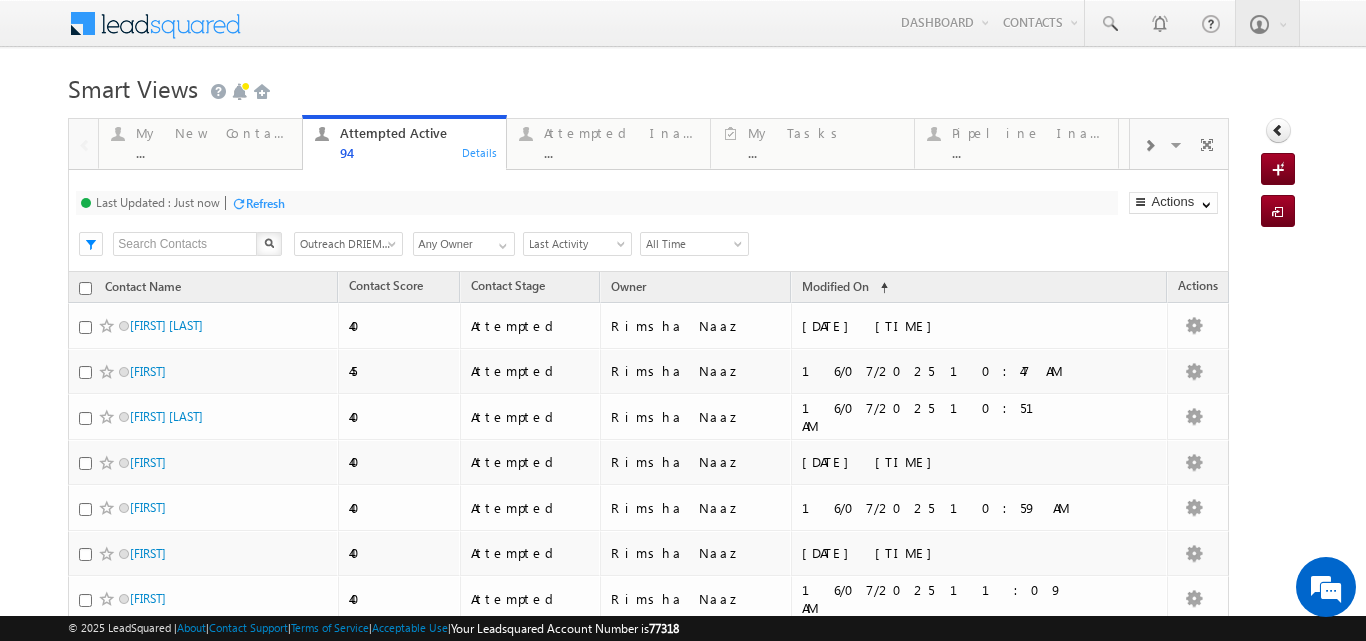 click on "Refresh" at bounding box center (265, 203) 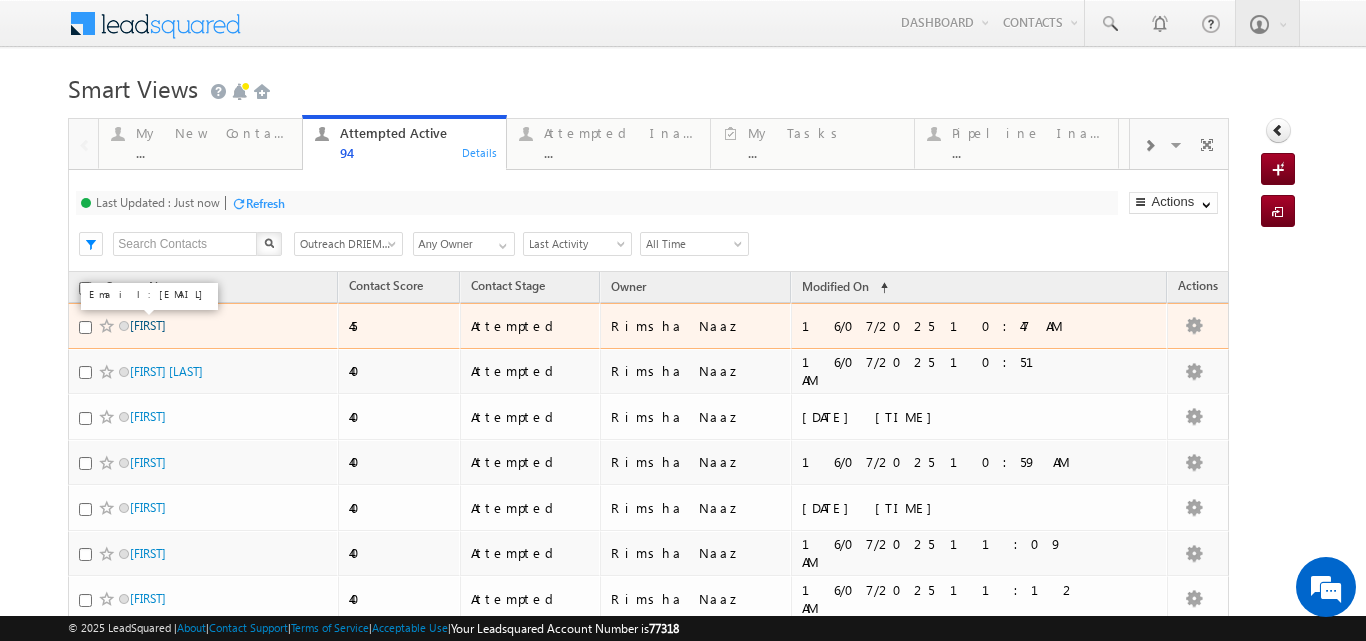 click on "Devi prasad Dash" at bounding box center (148, 325) 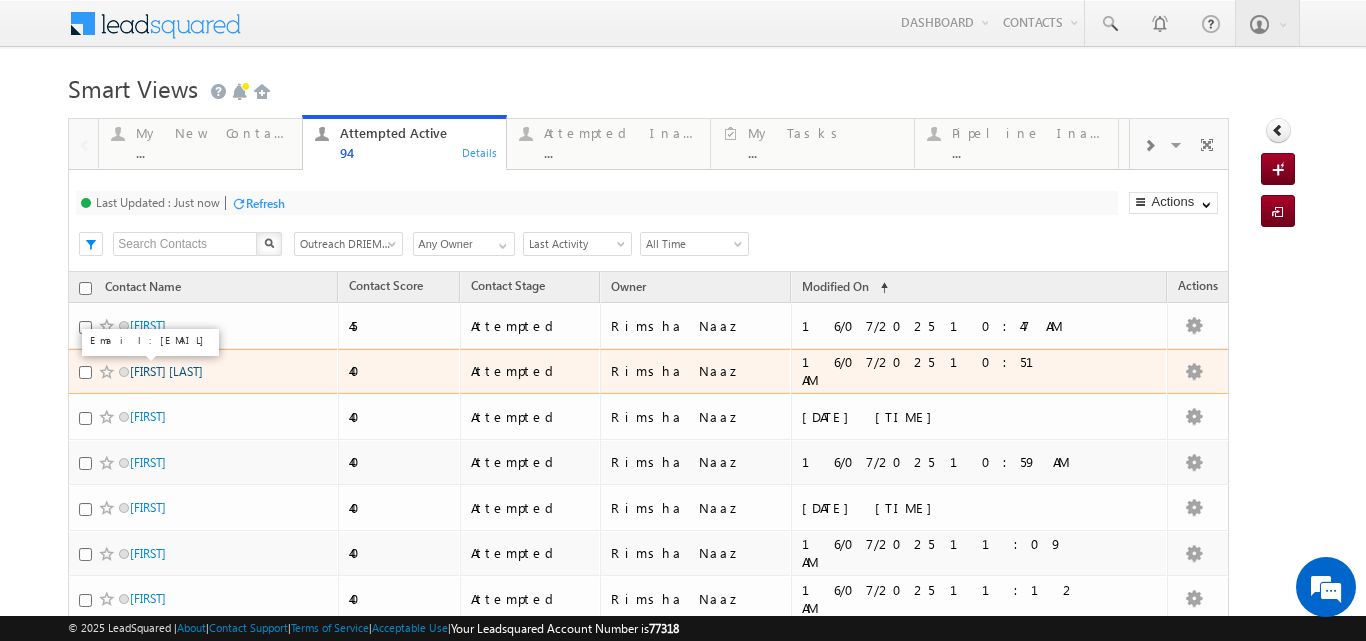 click on "Mangal parida" at bounding box center (166, 371) 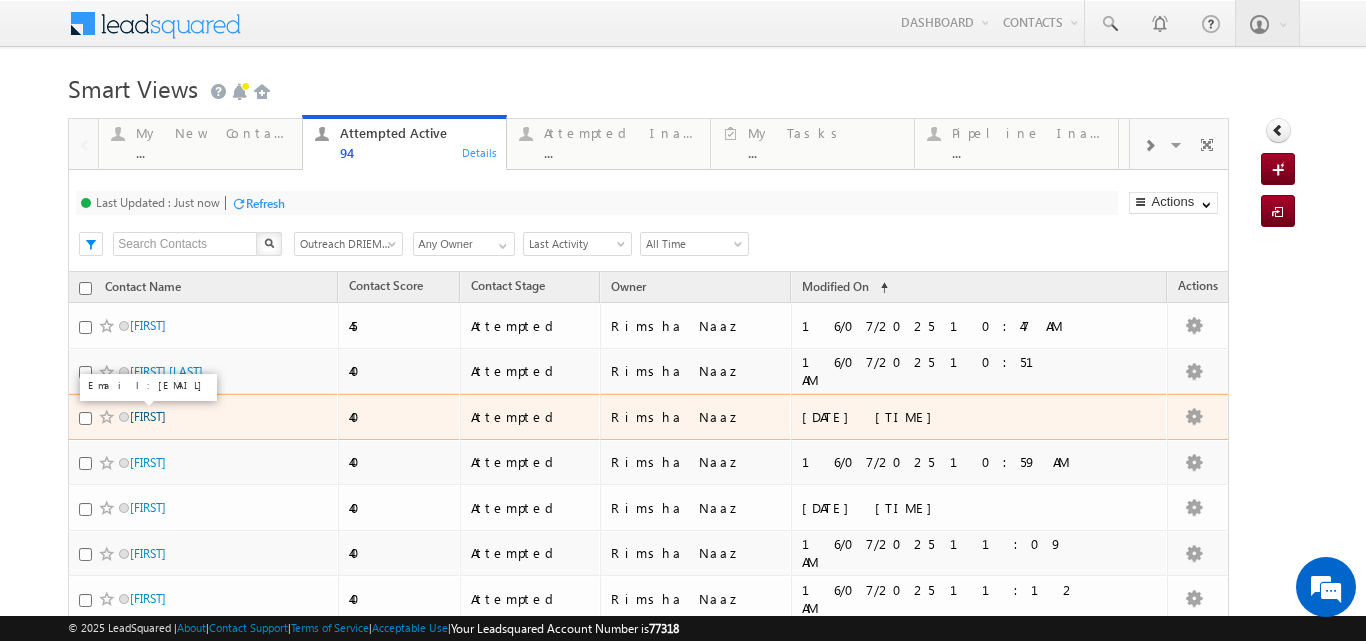 click on "[FIRST] [LAST]" at bounding box center (148, 416) 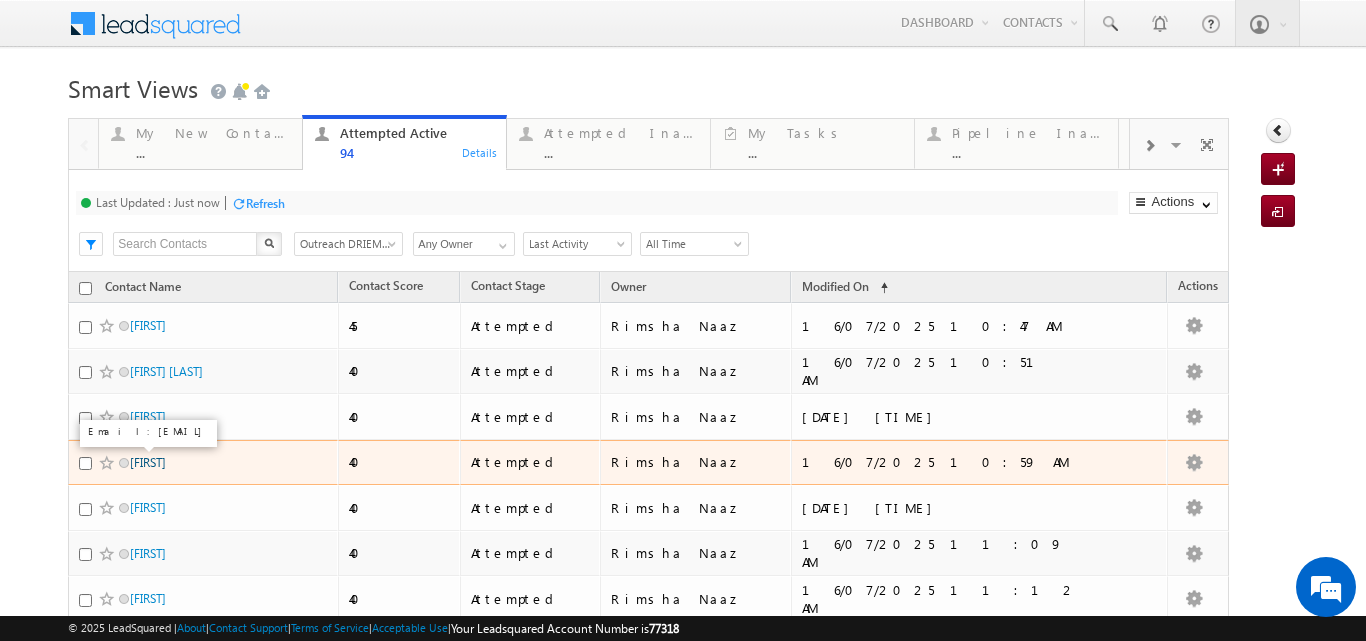 click on "[FIRST] [LAST]" at bounding box center [148, 462] 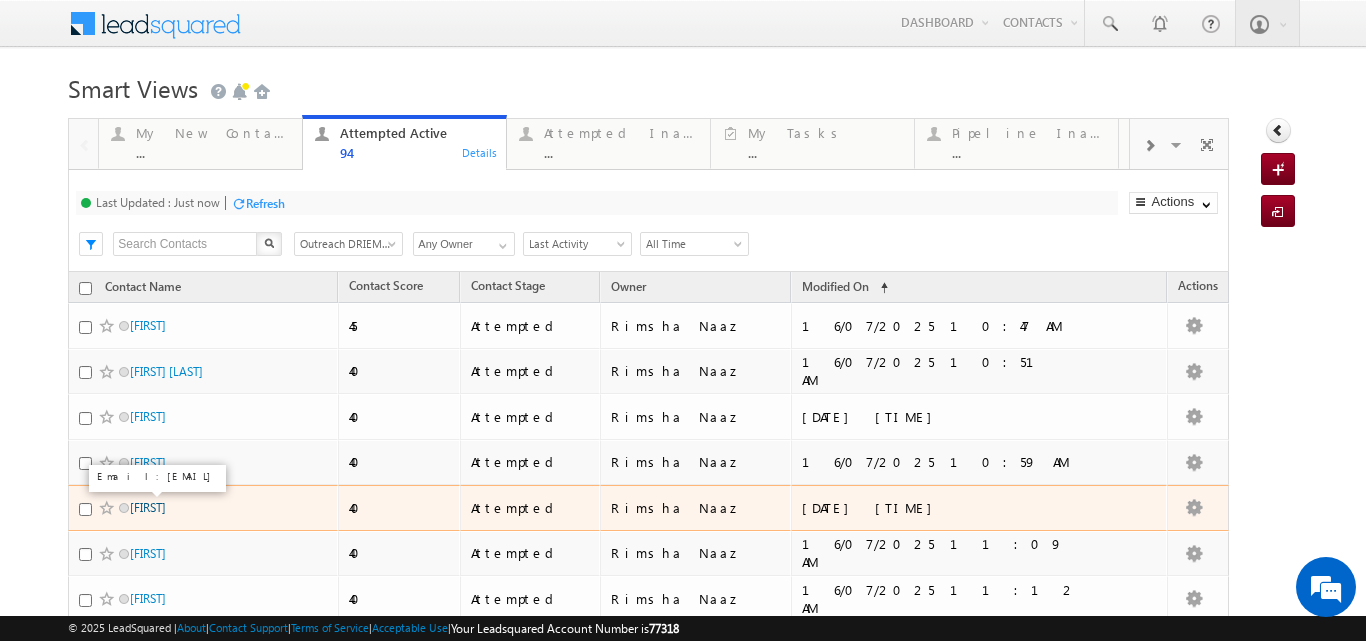 click on "BISHNU PRASAD SINGH" at bounding box center [148, 507] 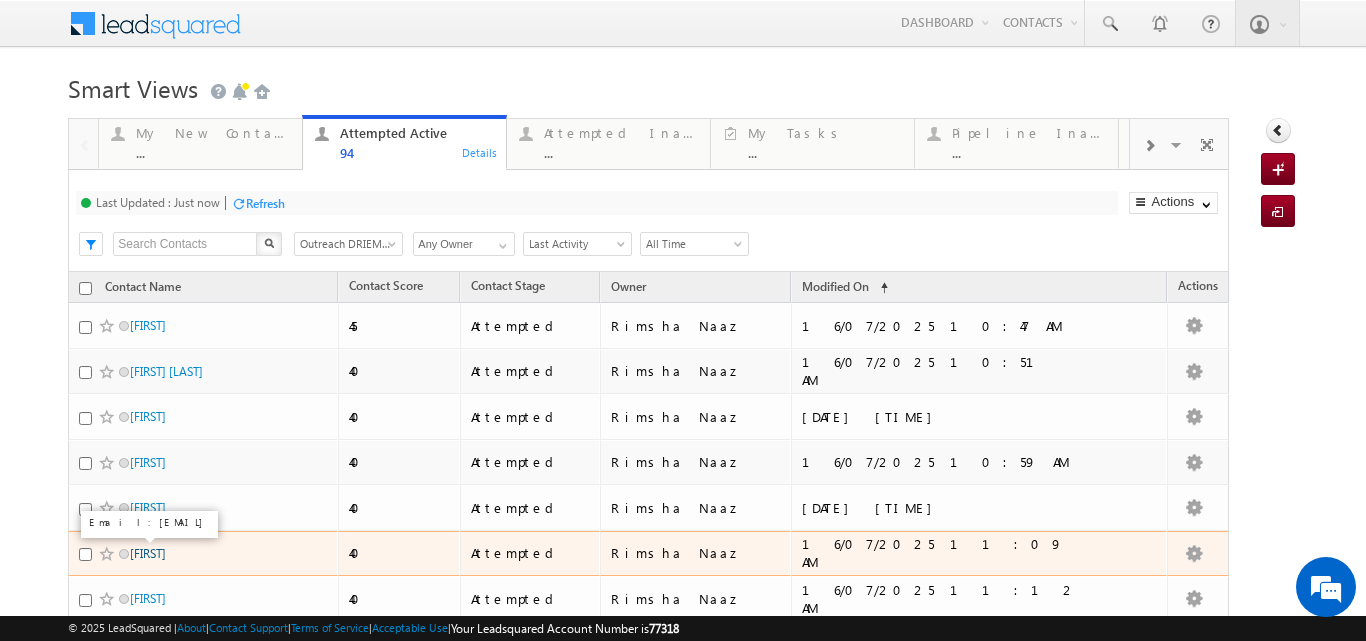 click on "Subhrajit Pradhan" at bounding box center [148, 553] 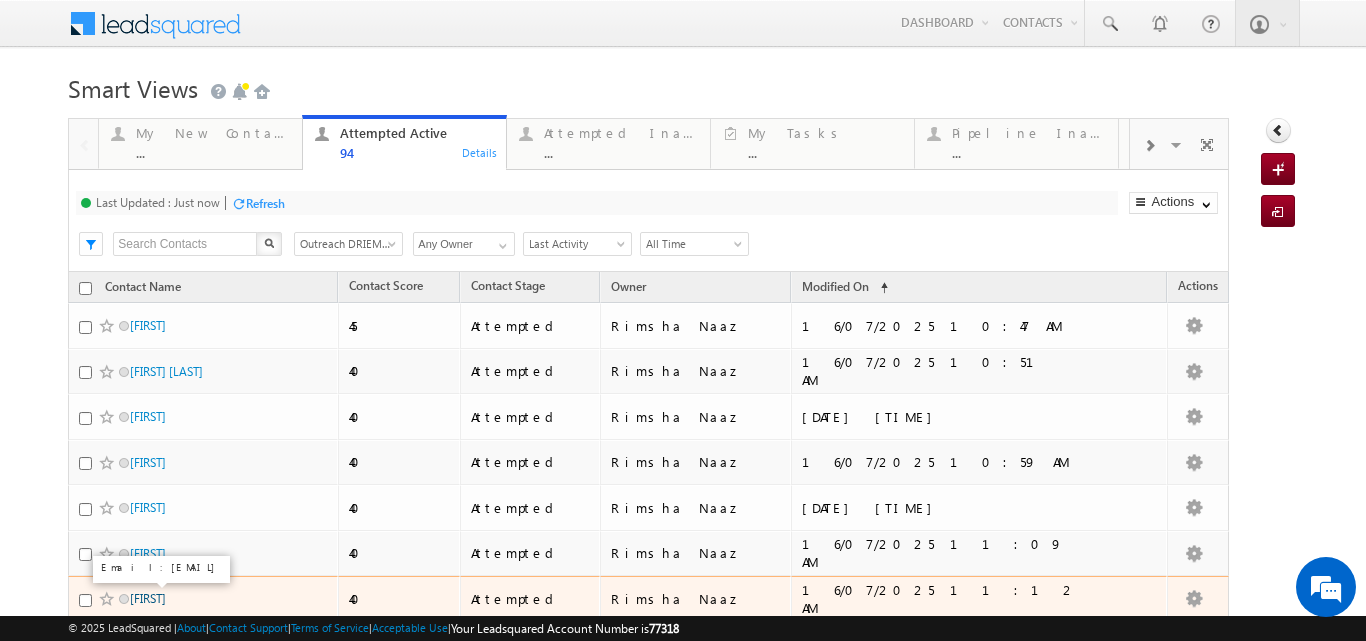 click on "Ritik Ranjan Beura" at bounding box center [148, 598] 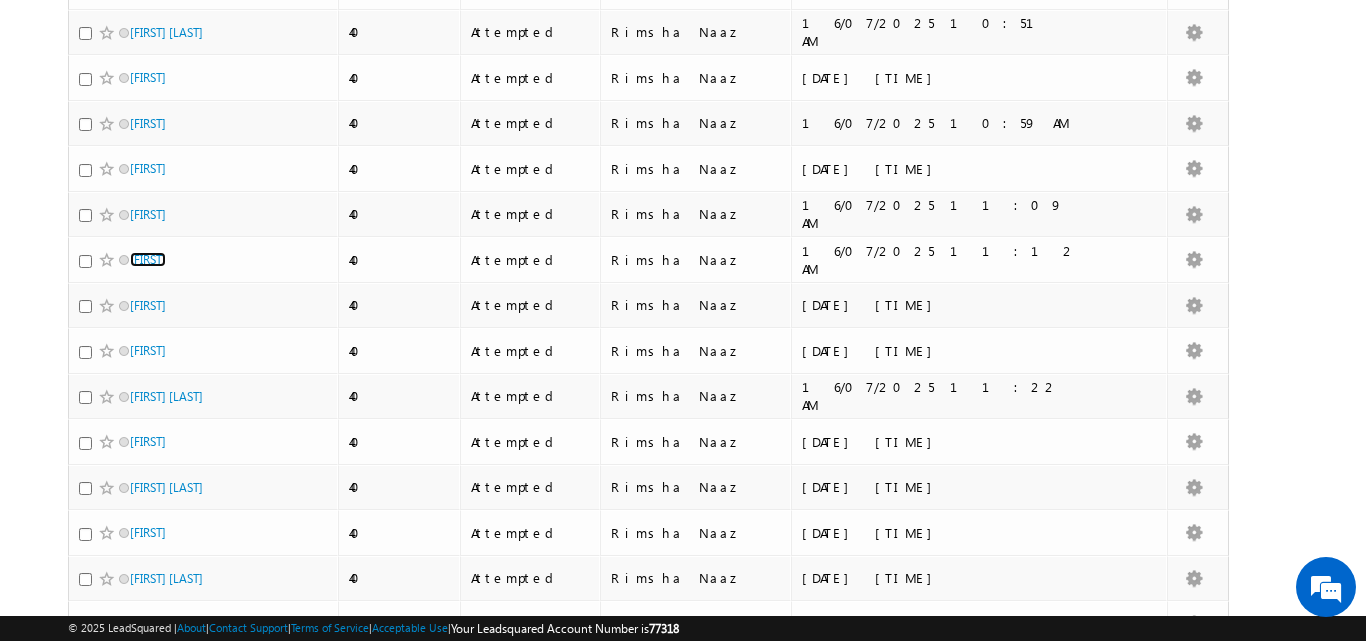 scroll, scrollTop: 410, scrollLeft: 0, axis: vertical 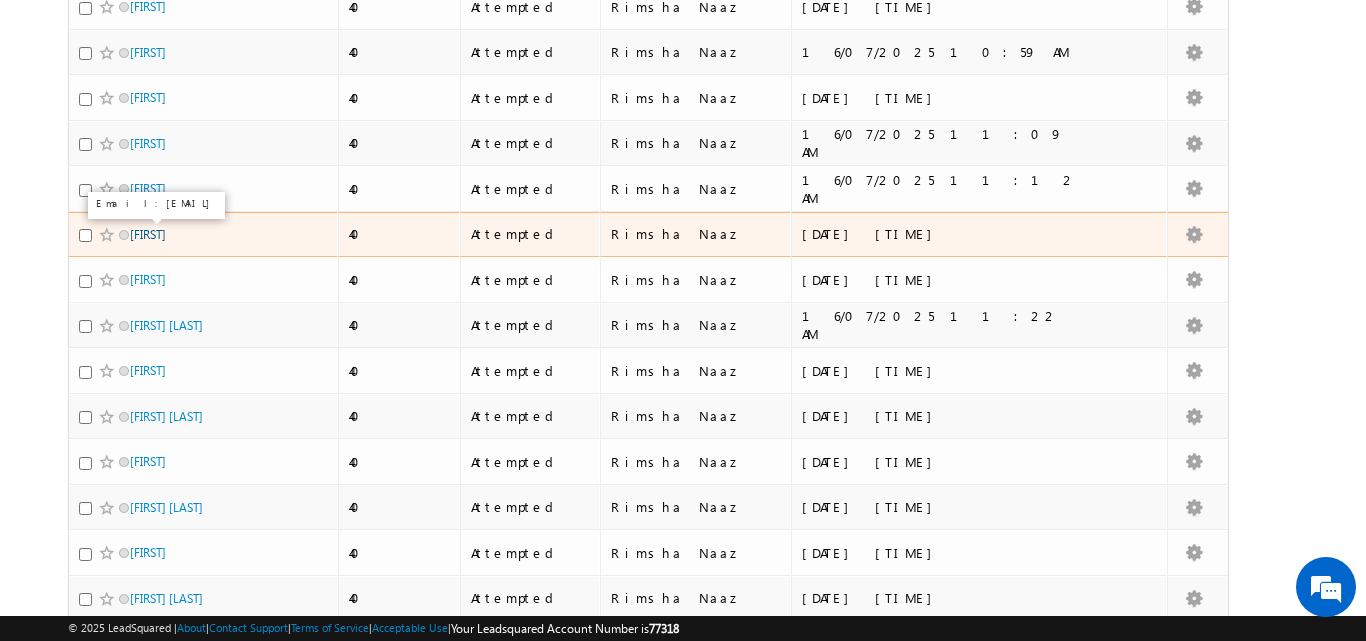 click on "Tulasi Amanta" at bounding box center (148, 234) 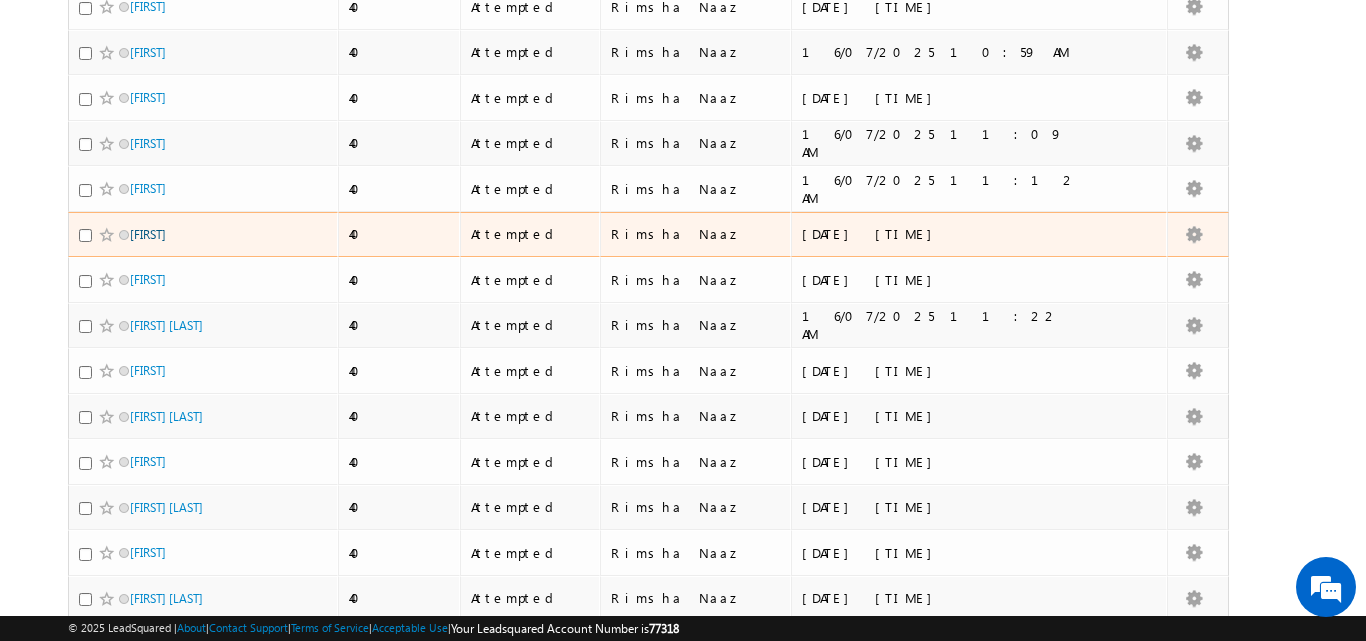 click on "Tulasi Amanta" at bounding box center (148, 234) 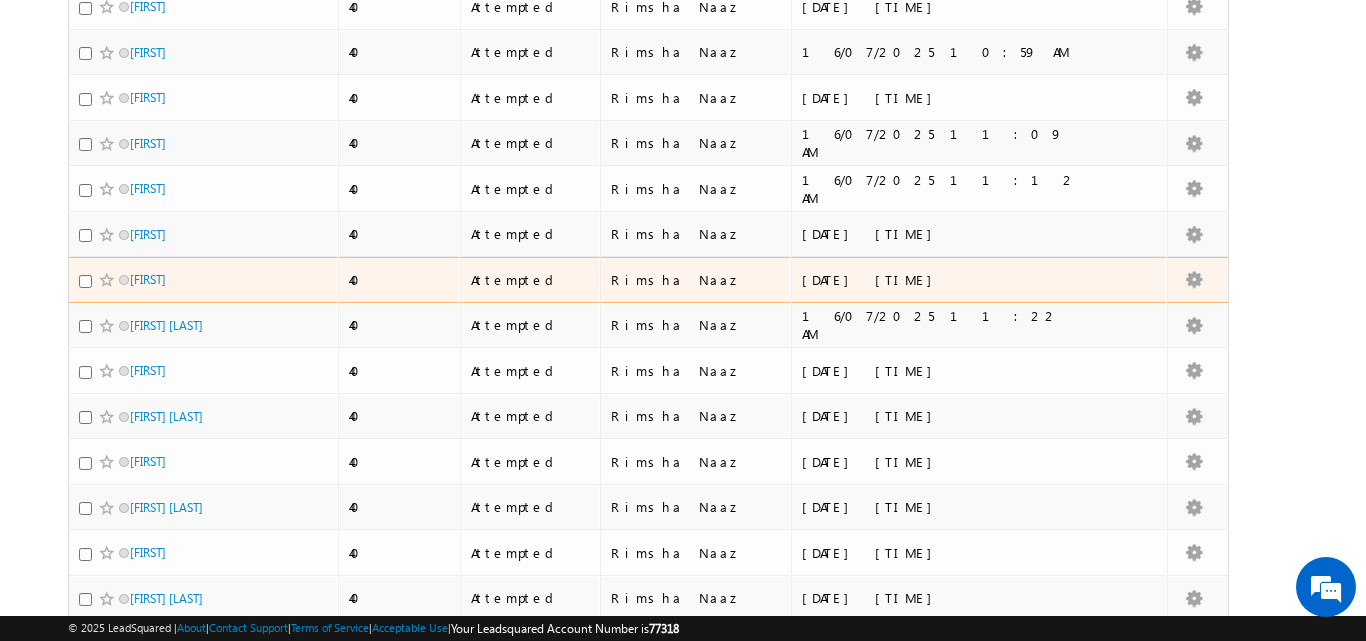 click on "Debasis Rout" at bounding box center (197, 279) 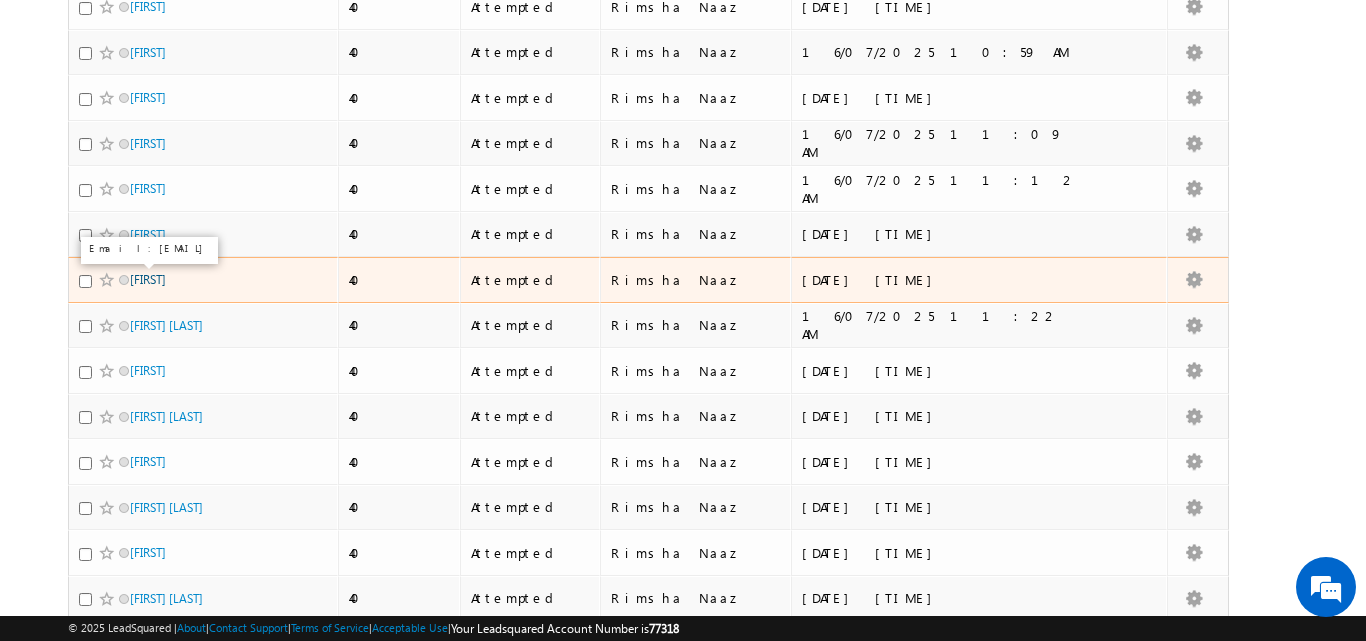 click on "Debasis Rout" at bounding box center [148, 279] 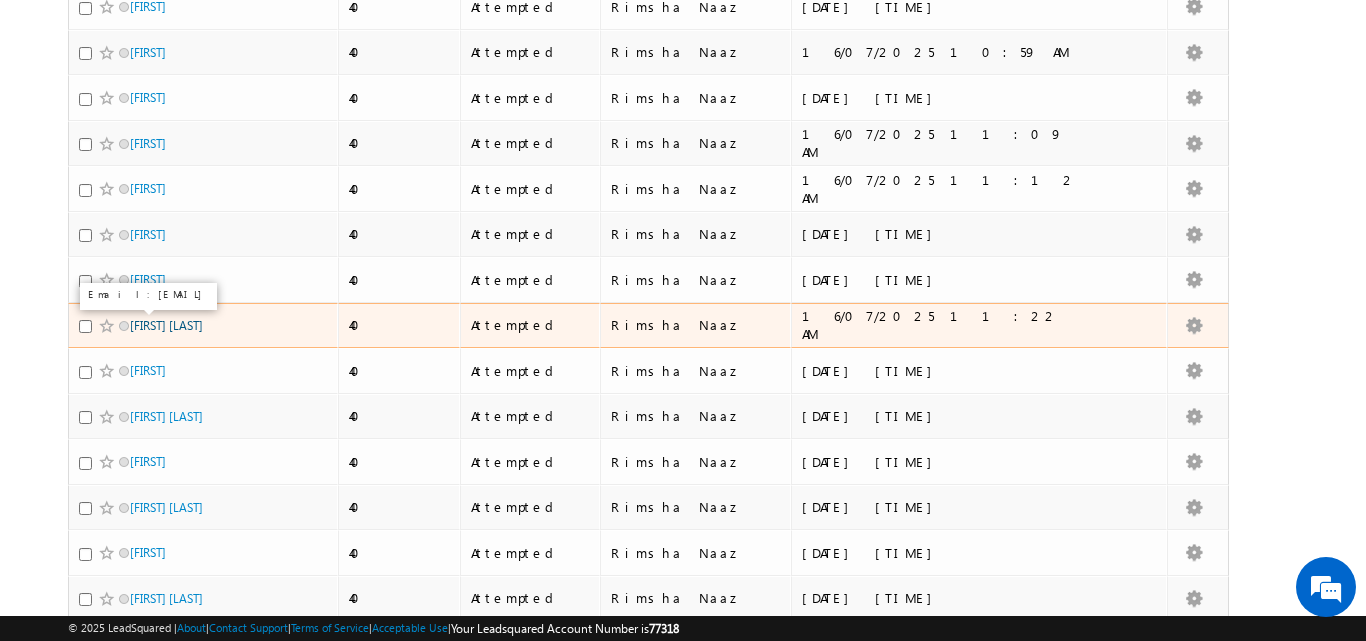 click on "Sachi Kanta behera" at bounding box center [166, 325] 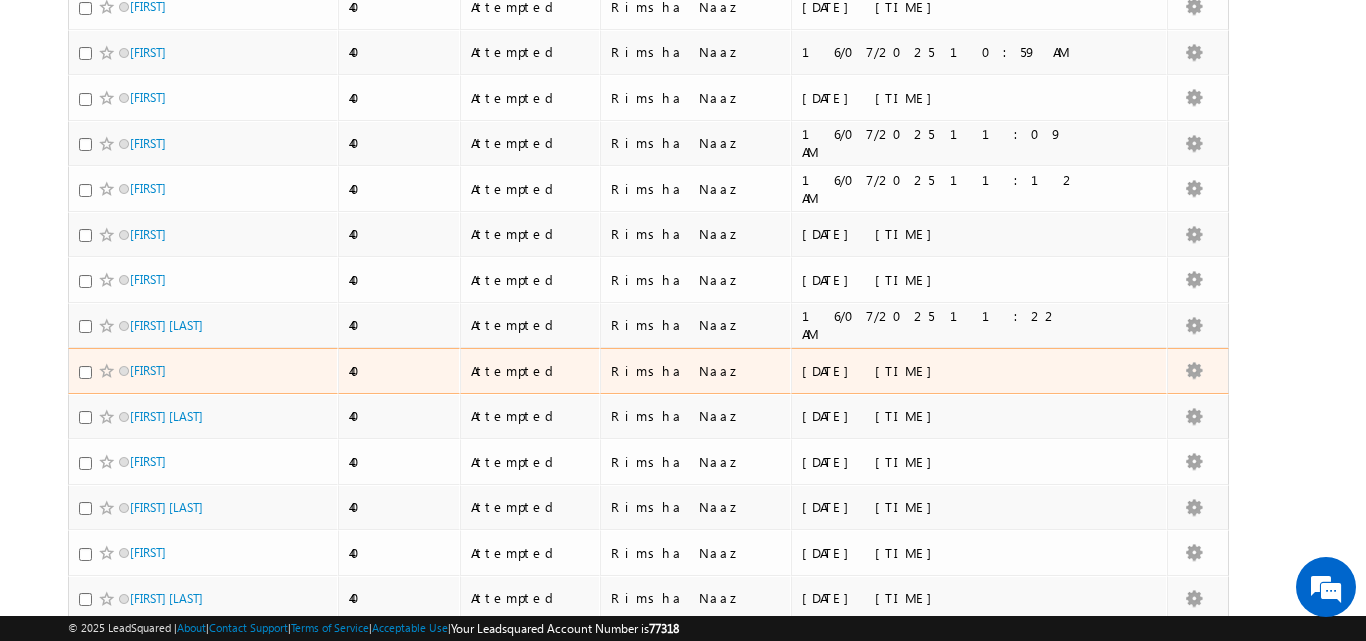 click on "Jagruti Roul" at bounding box center [203, 371] 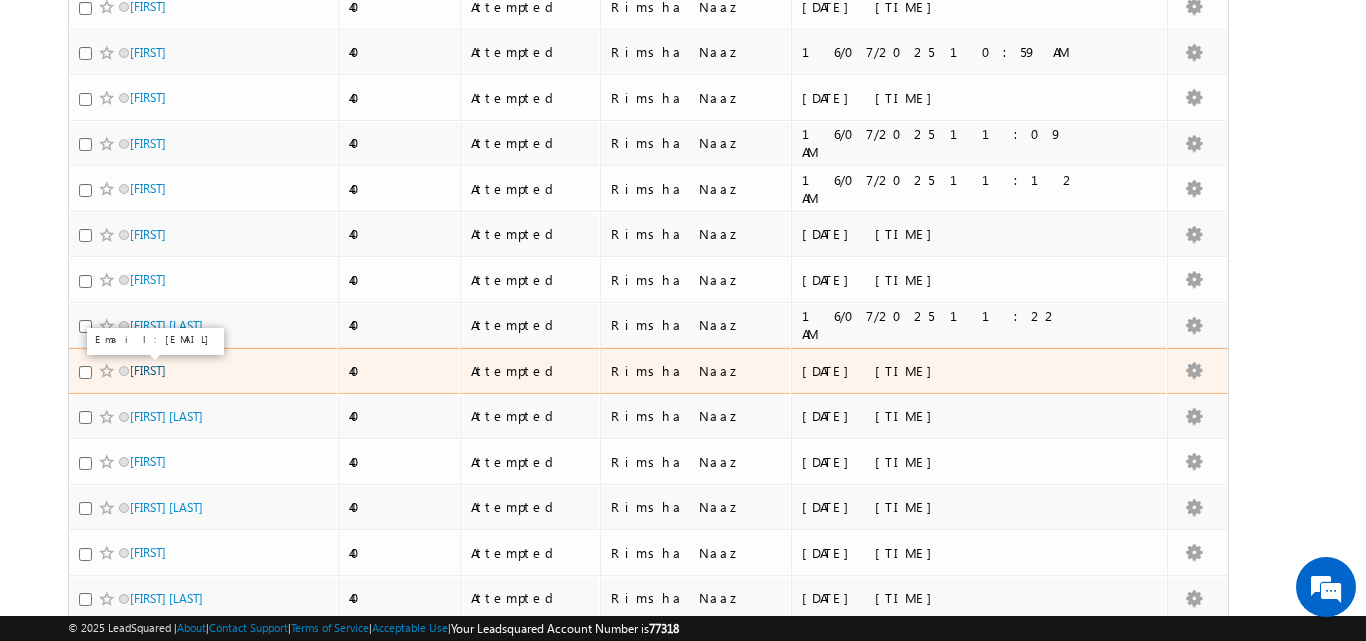 click on "Jagruti Roul" at bounding box center (148, 370) 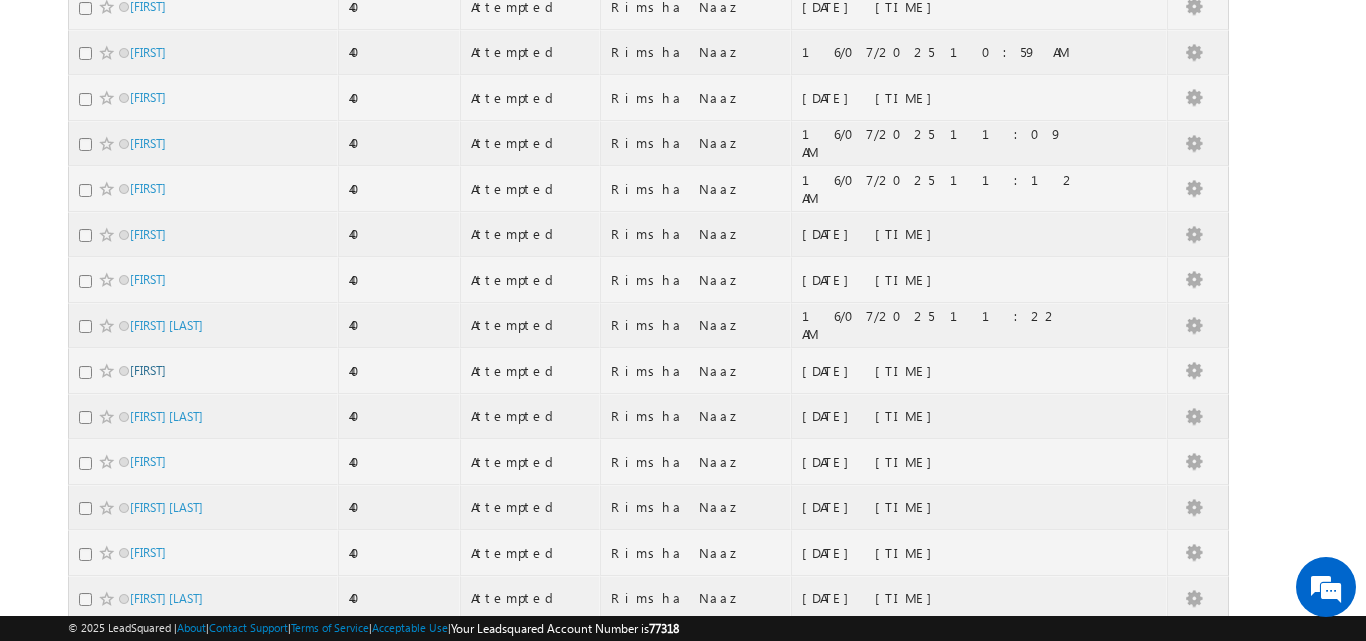 scroll, scrollTop: 129, scrollLeft: 0, axis: vertical 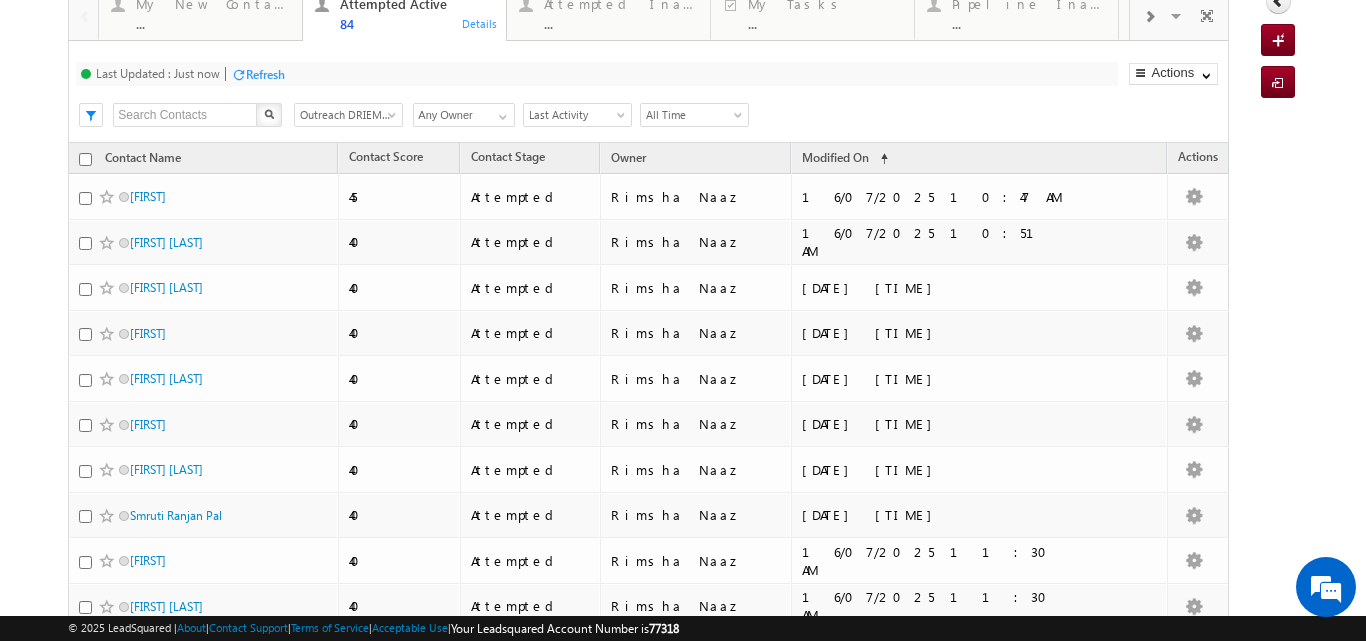 click on "Refresh" at bounding box center [265, 74] 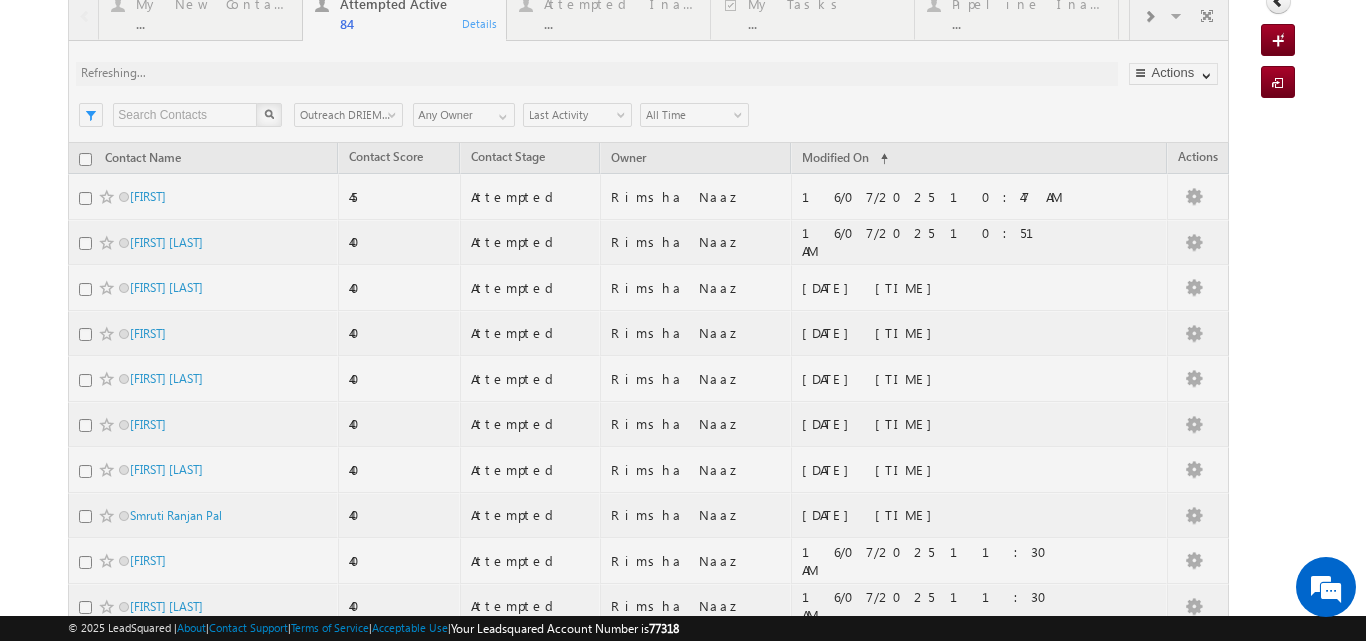 click at bounding box center [648, 2053] 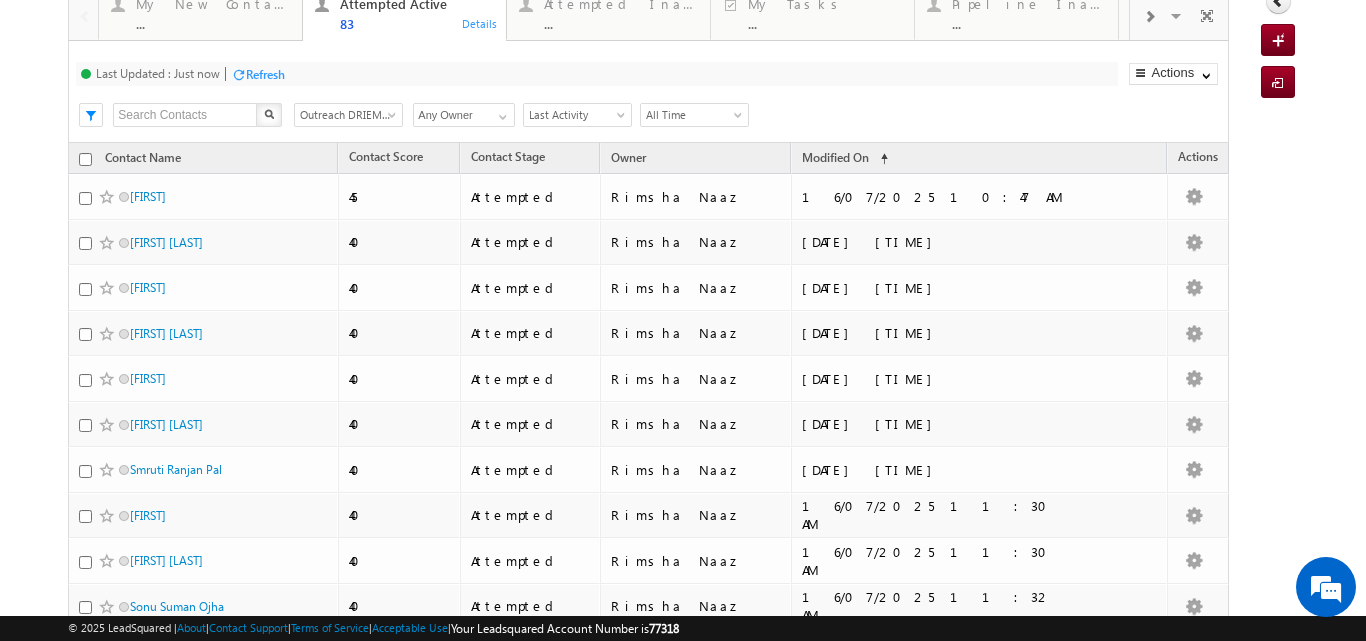 click on "Refresh" at bounding box center (265, 74) 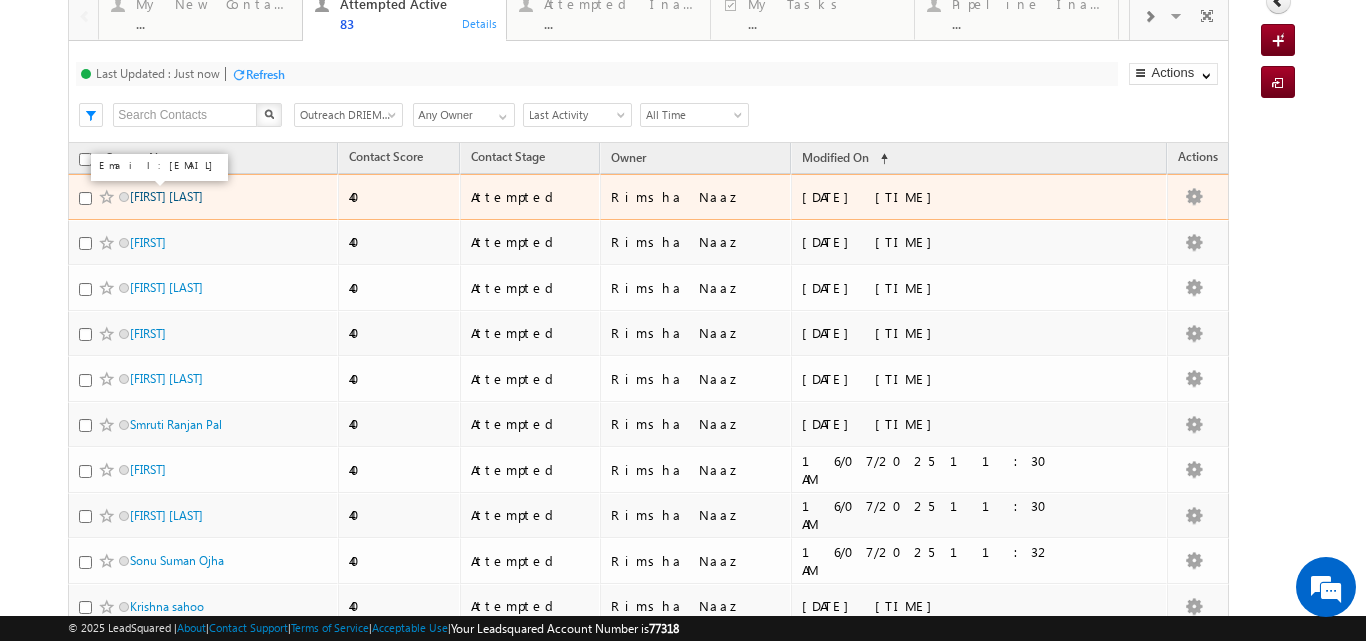 click on "Sumit Kumar Gupta" at bounding box center (166, 196) 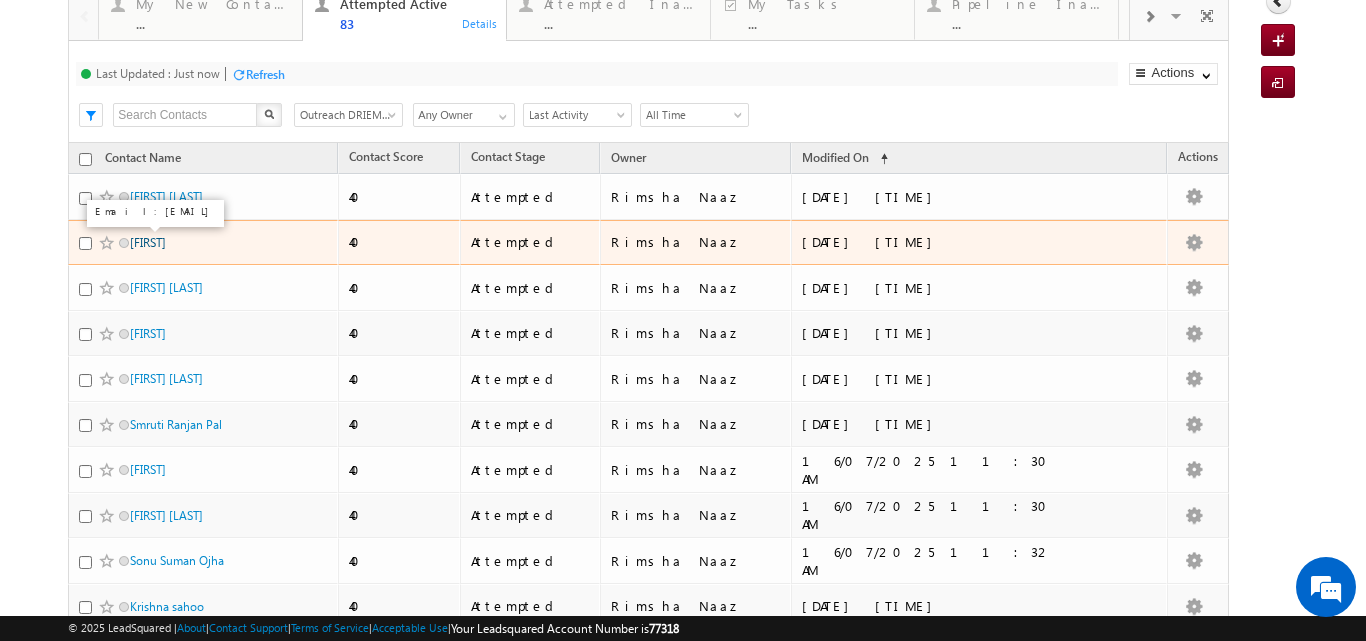 click on "Swatantra Behera" at bounding box center (148, 242) 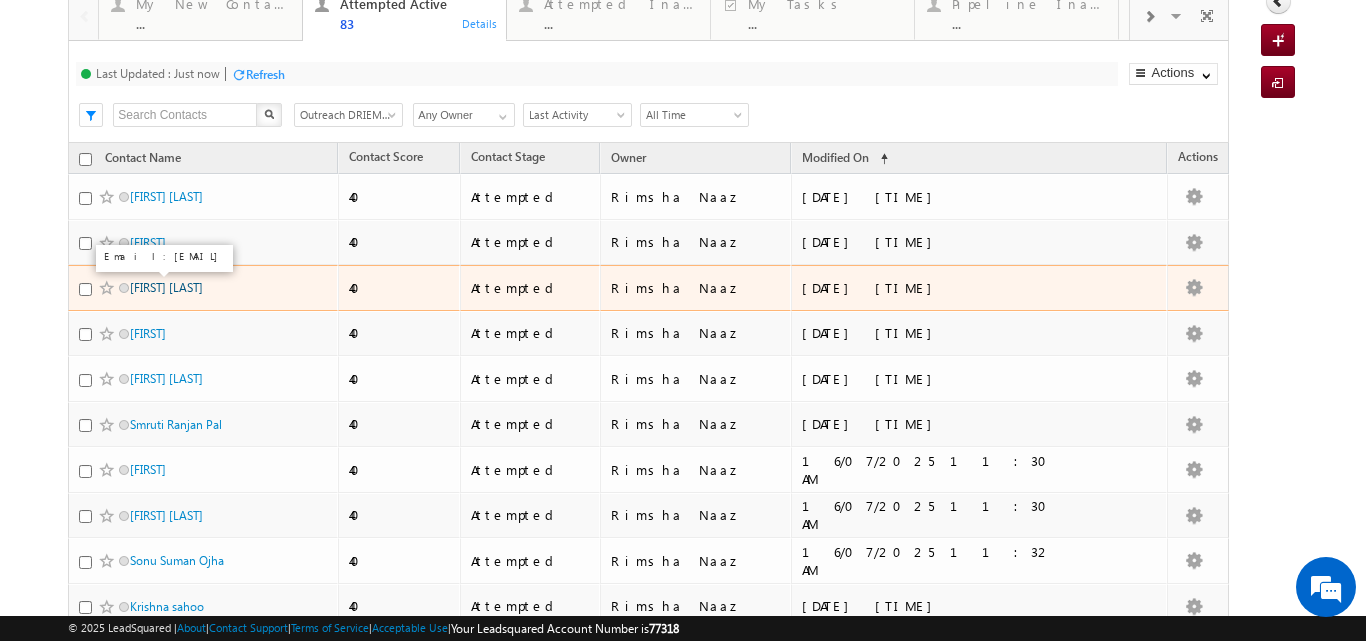 click on "Somesh Kumar Das" at bounding box center (166, 287) 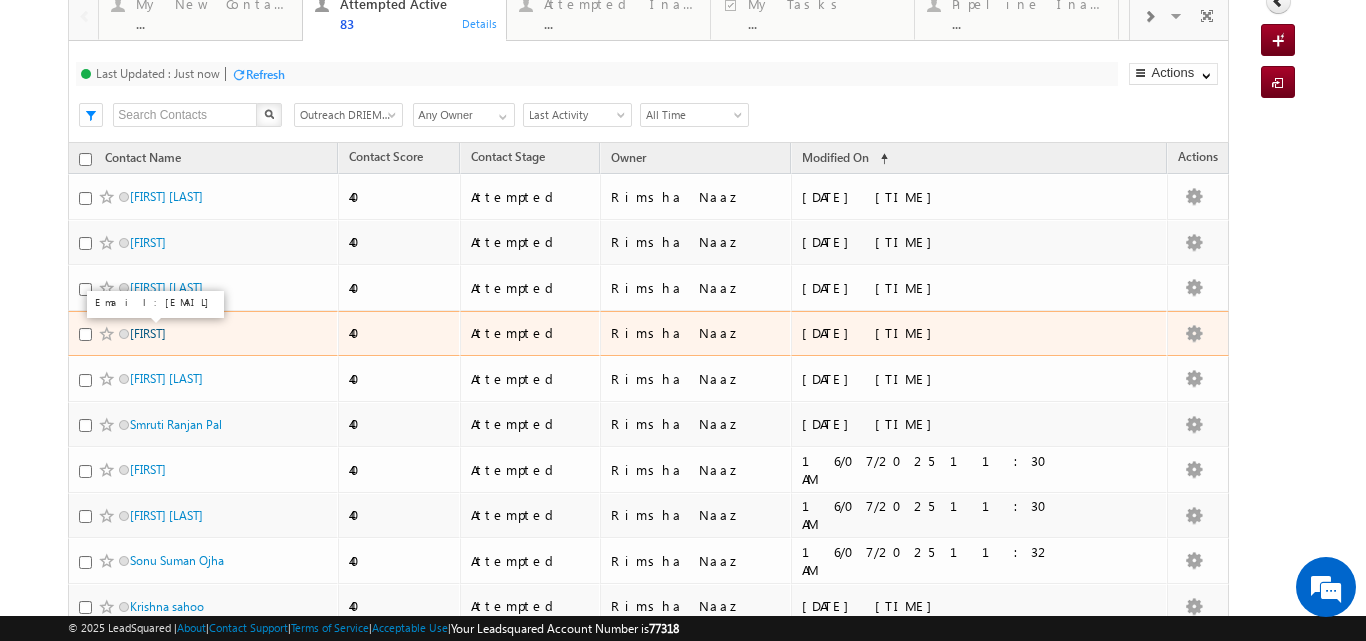 click on "Sarthak patel" at bounding box center (148, 333) 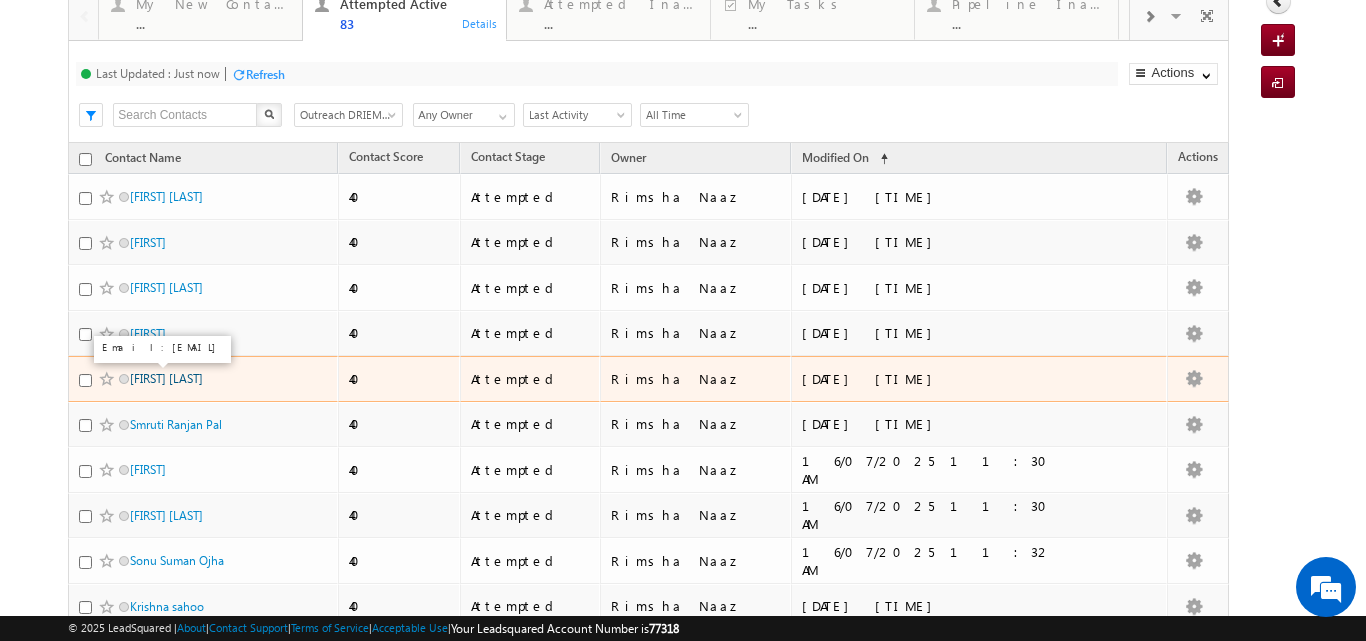 click on "Durgesh Kumar Swain" at bounding box center [166, 378] 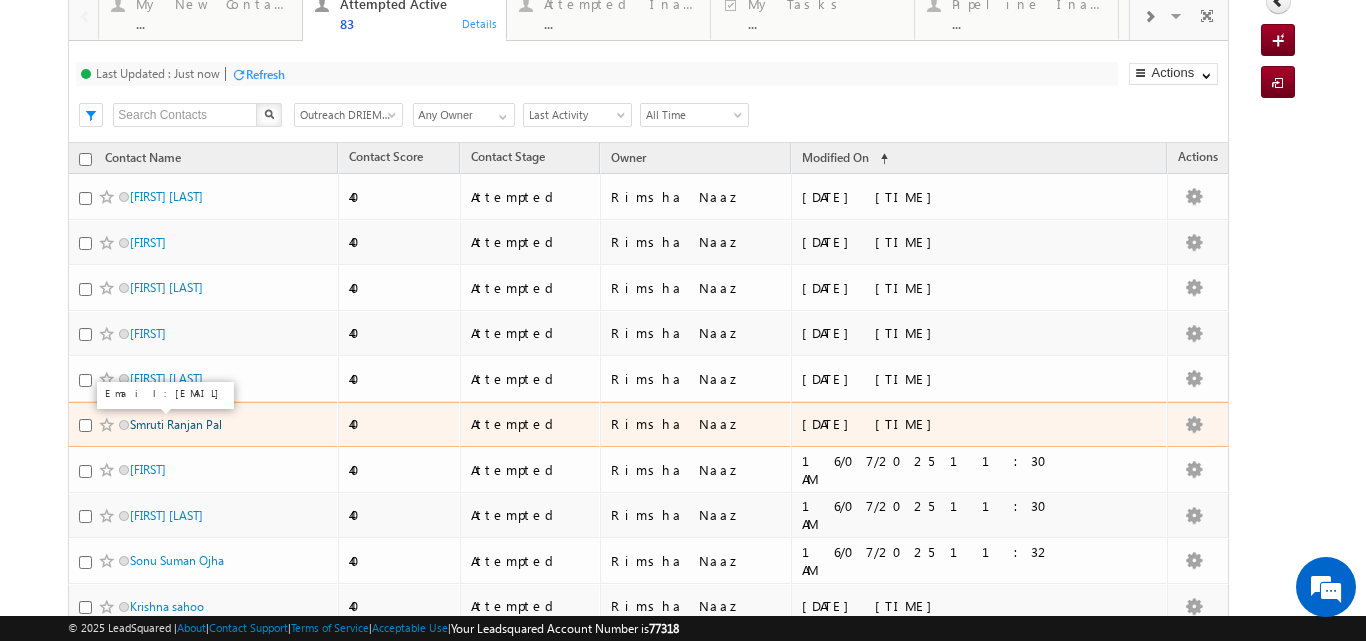 click on "Smruti Ranjan Pal" at bounding box center [176, 424] 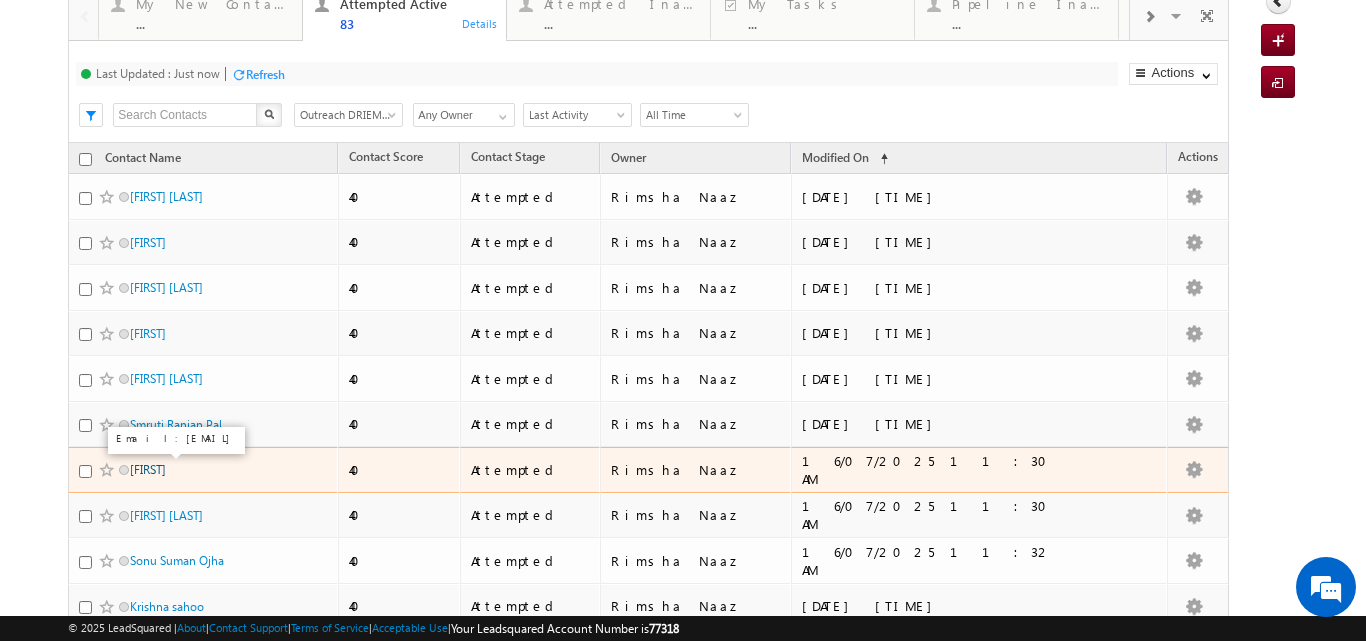 click on "Bhakti bhusan panda" at bounding box center [148, 469] 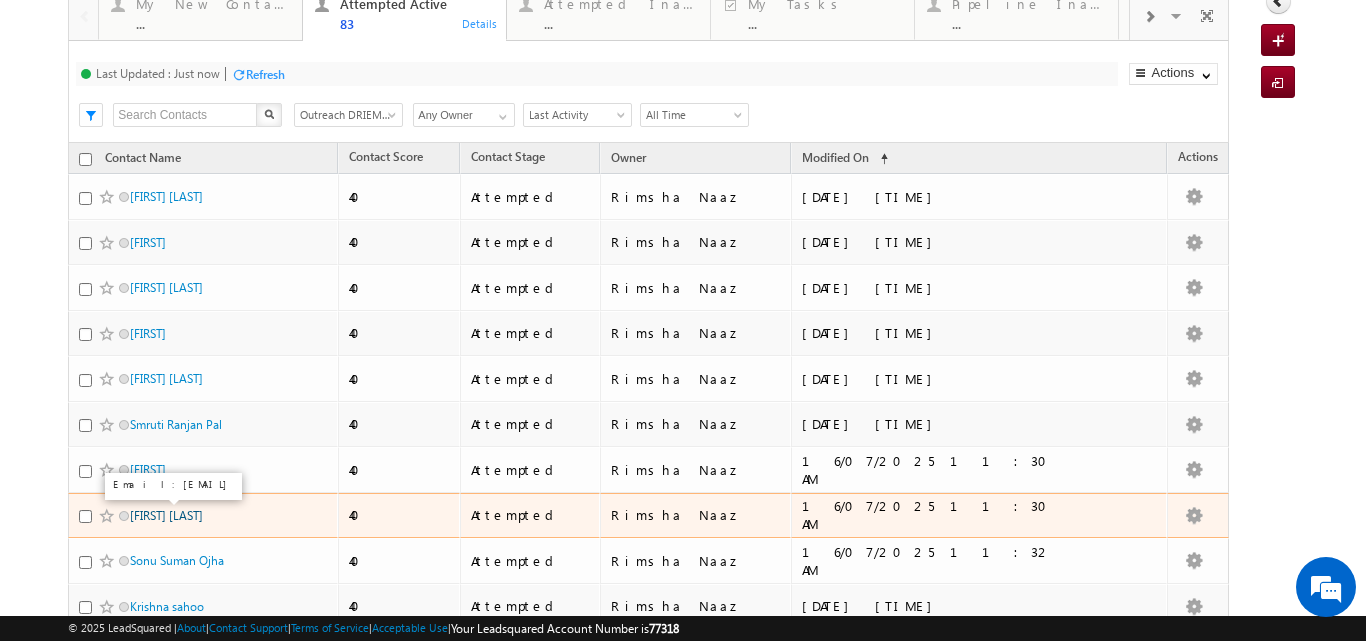 click on "Himadri tanaya jena" at bounding box center [166, 515] 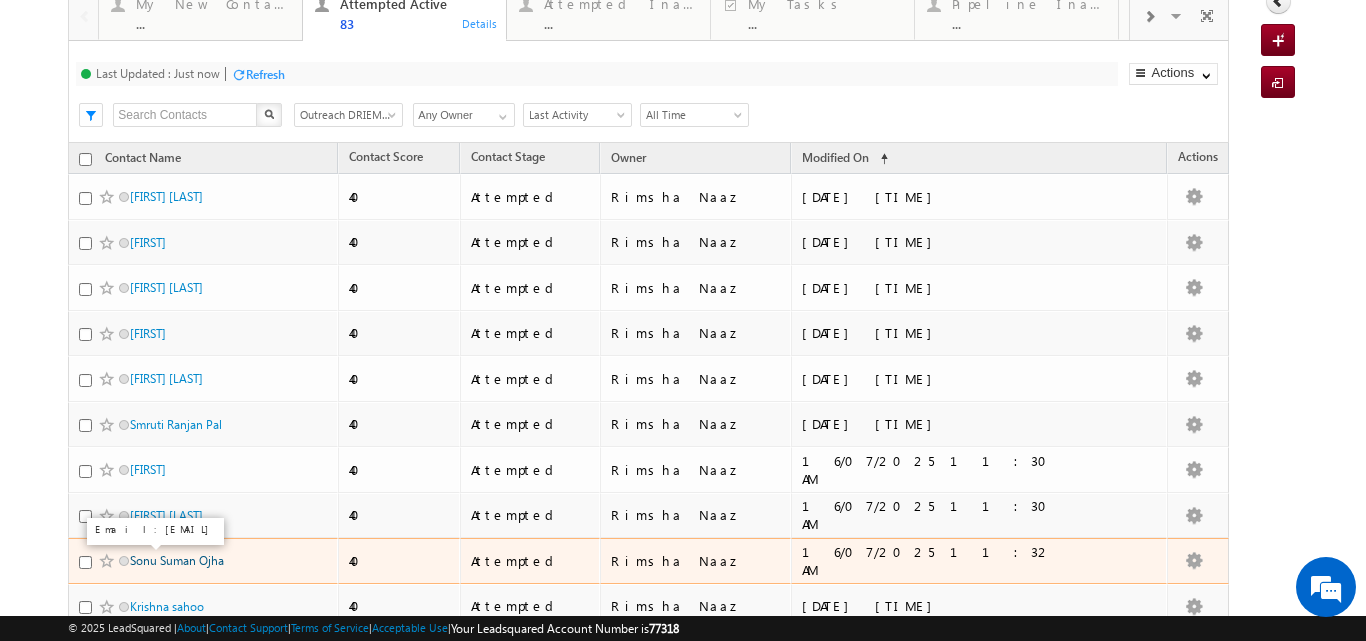 click on "Sonu Suman Ojha" at bounding box center (177, 560) 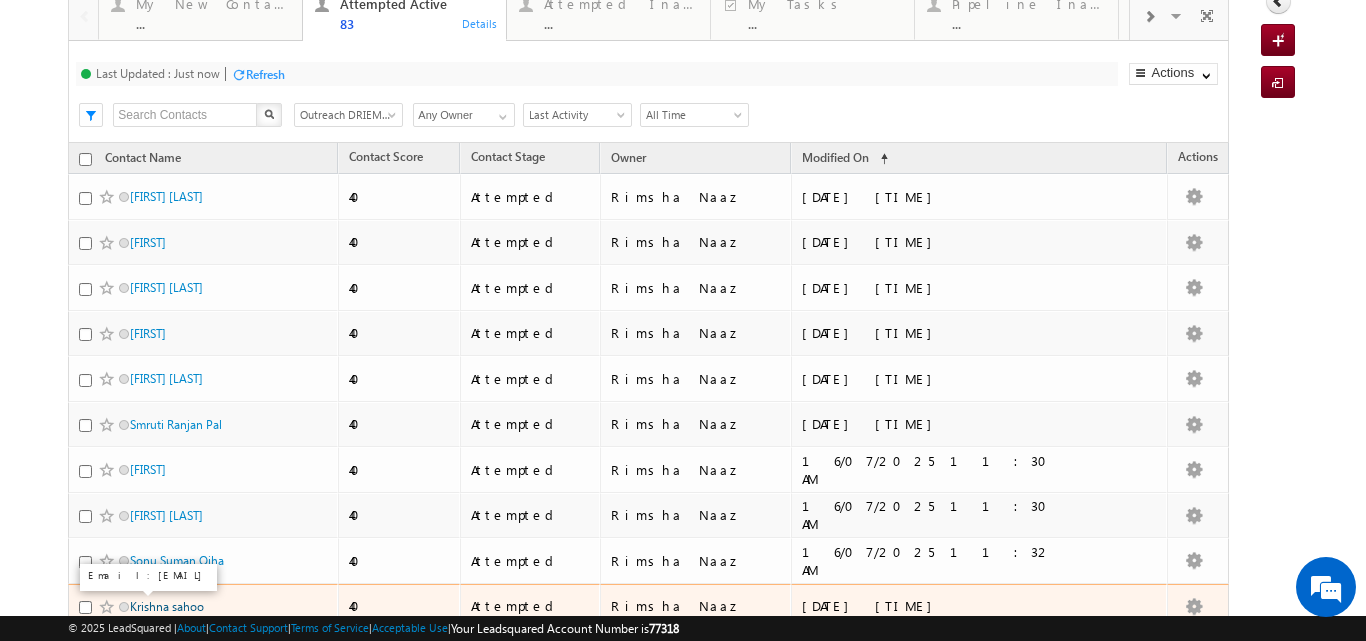 click on "Krishna sahoo" at bounding box center (167, 606) 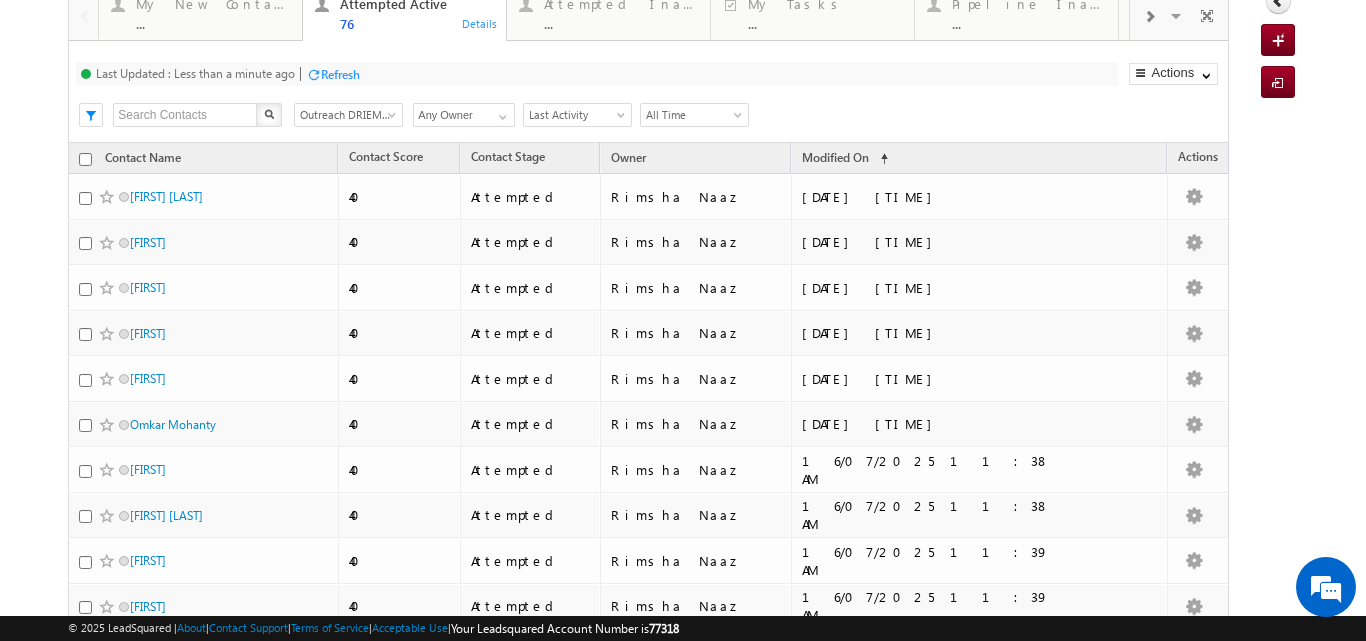 scroll, scrollTop: 0, scrollLeft: 0, axis: both 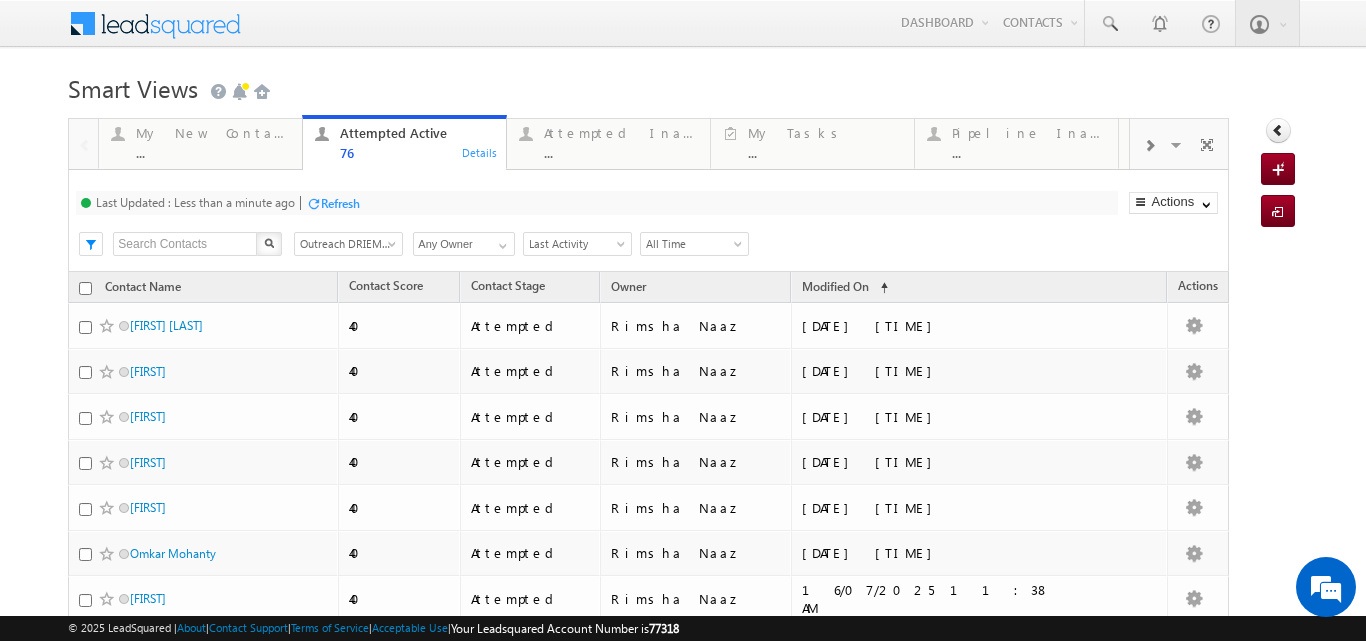click on "Refresh" at bounding box center (340, 203) 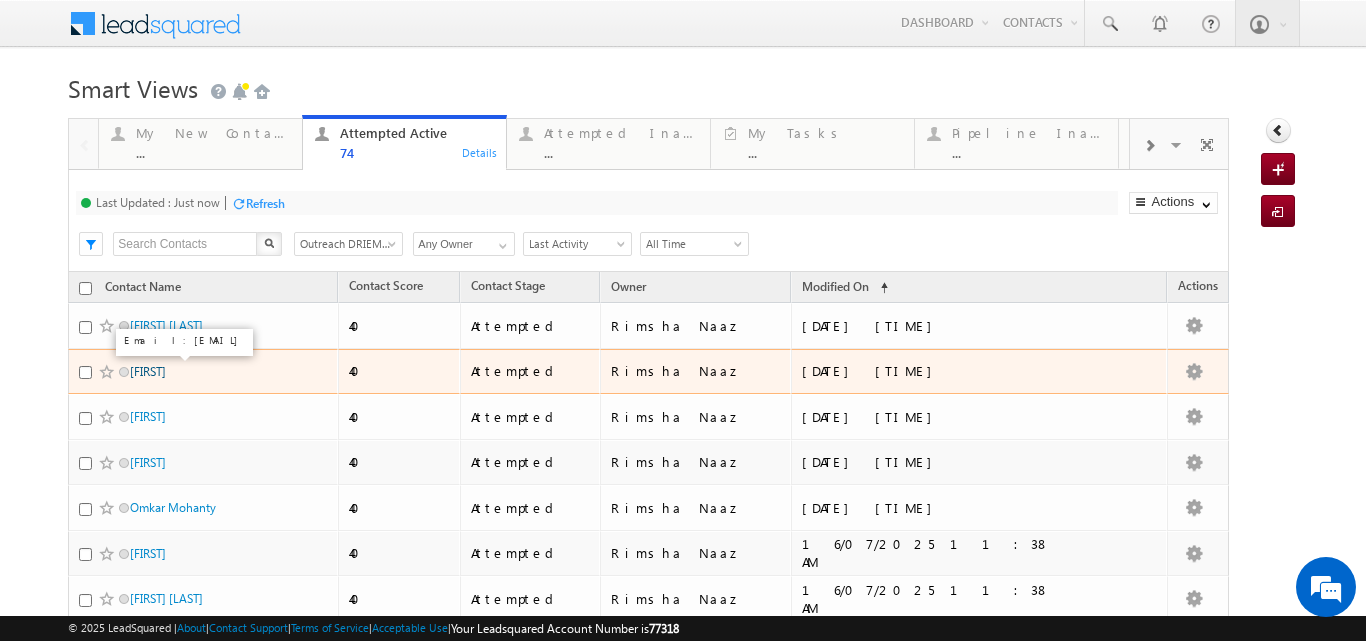 click on "Bajra Panjar Mishra" at bounding box center (148, 371) 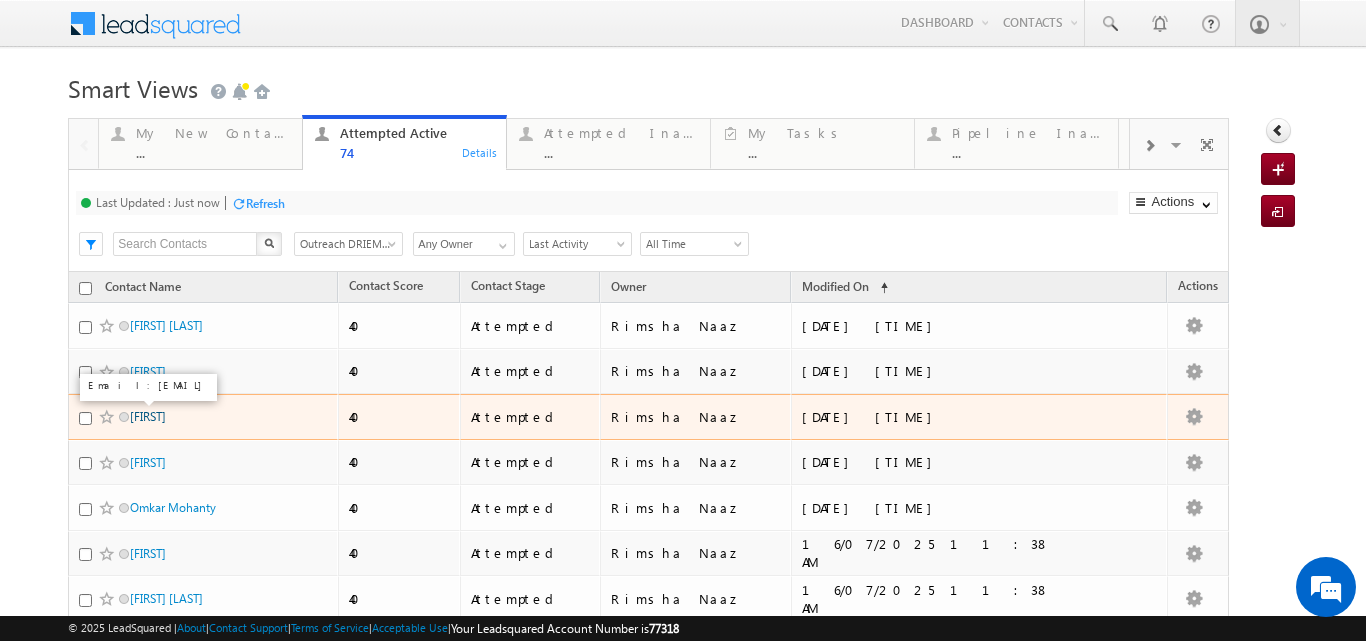 click on "Shradha Swain" at bounding box center [148, 416] 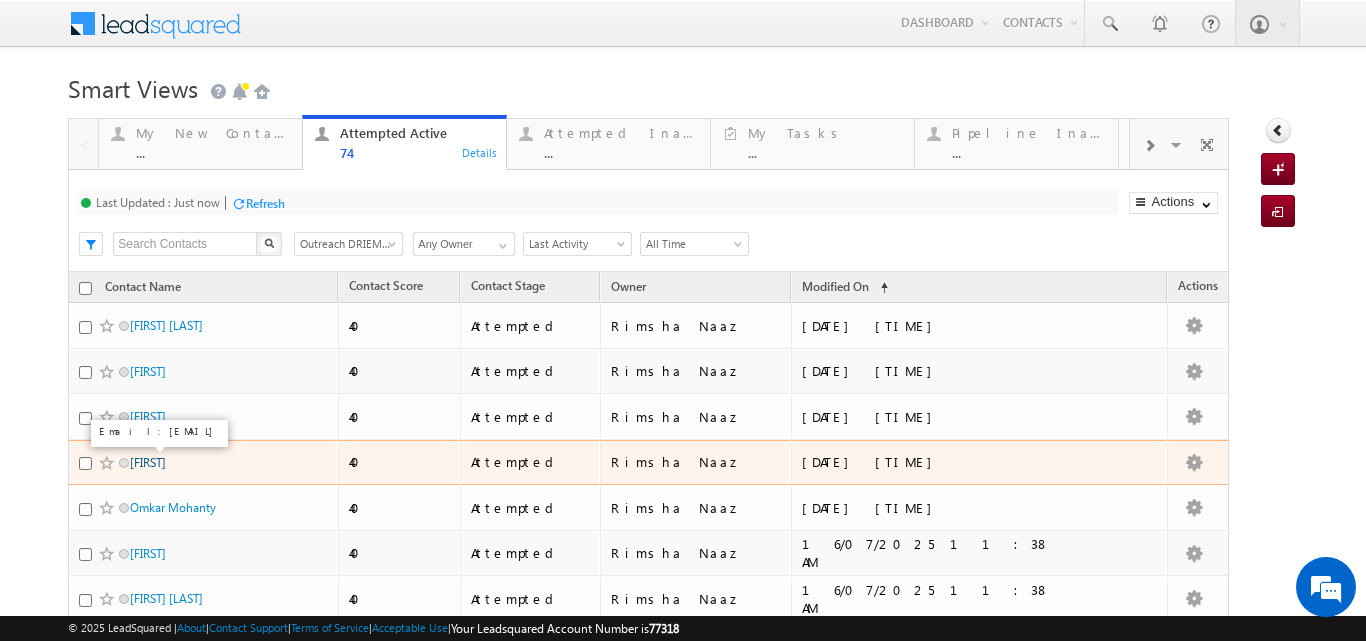 click on "Lohitakshya Nayak" at bounding box center (148, 462) 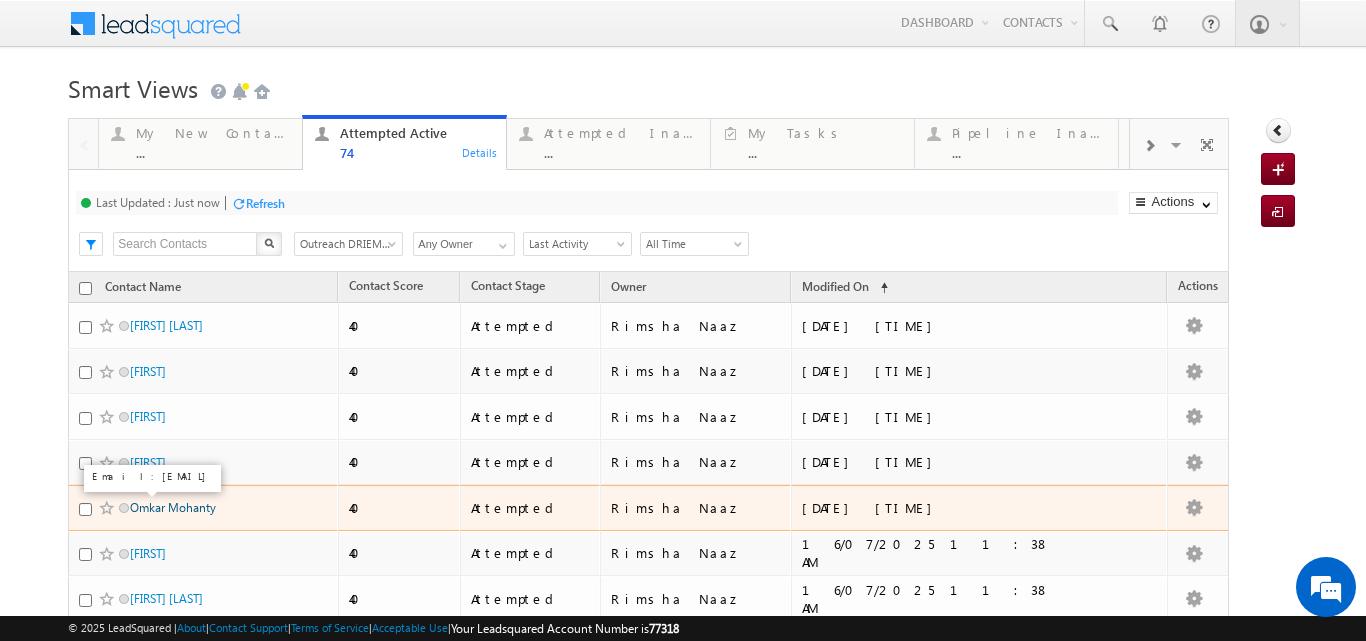 click on "Omkar Mohanty" at bounding box center (173, 507) 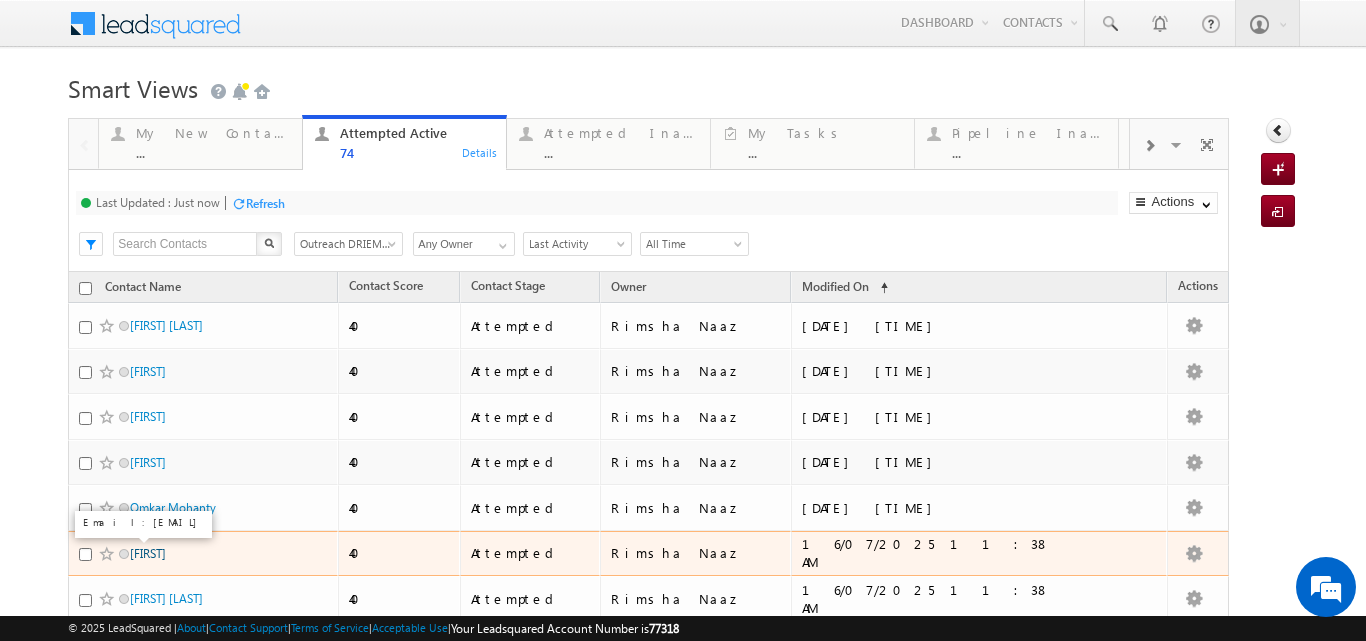 click on "Binori baral" at bounding box center [148, 553] 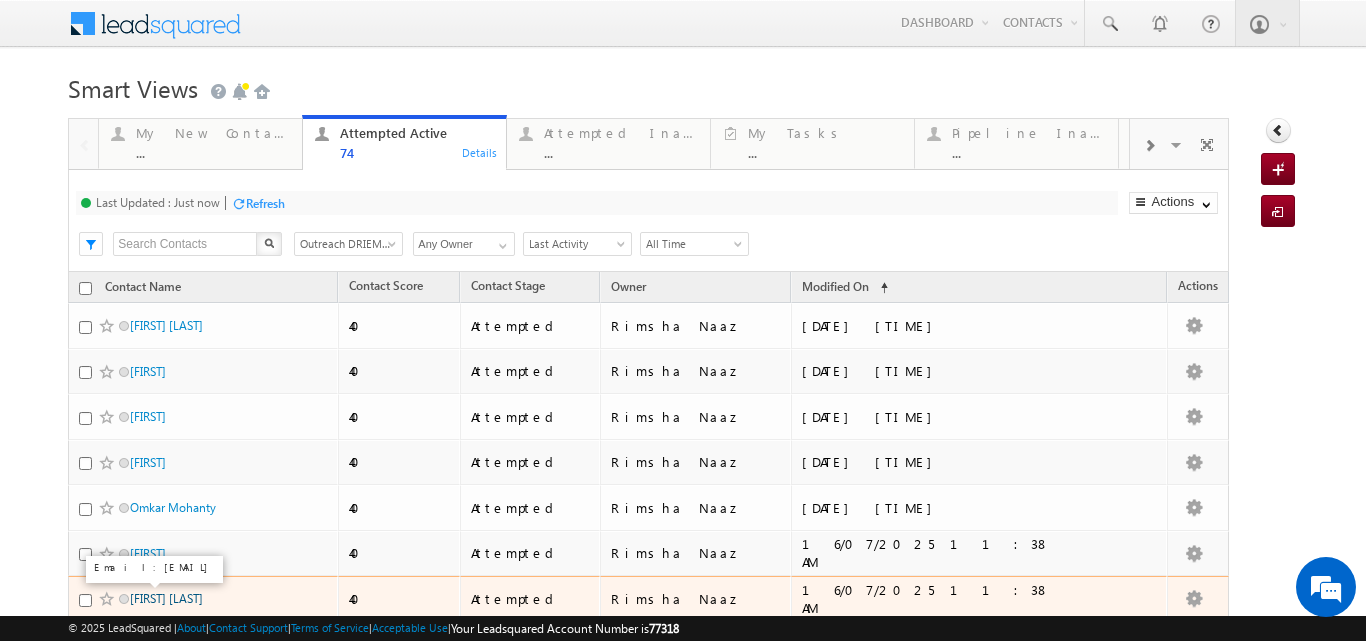 click on "Sambit Kumar Bal" at bounding box center [166, 598] 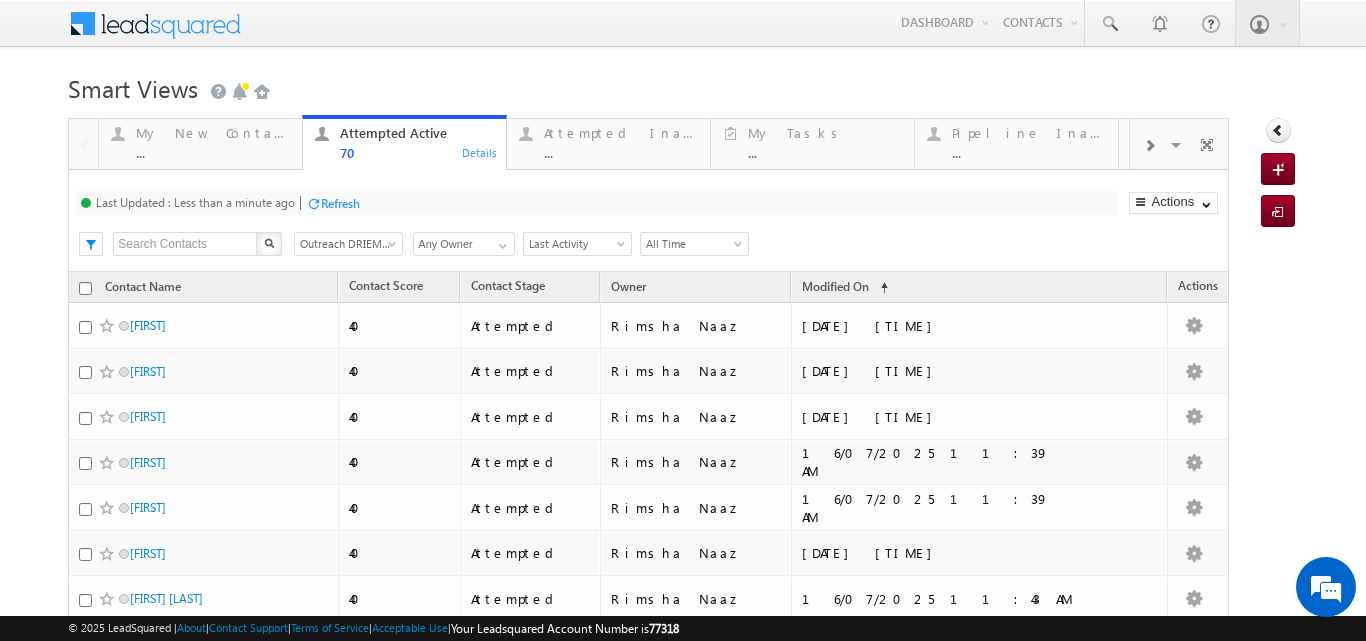 click on "Refresh" at bounding box center [340, 203] 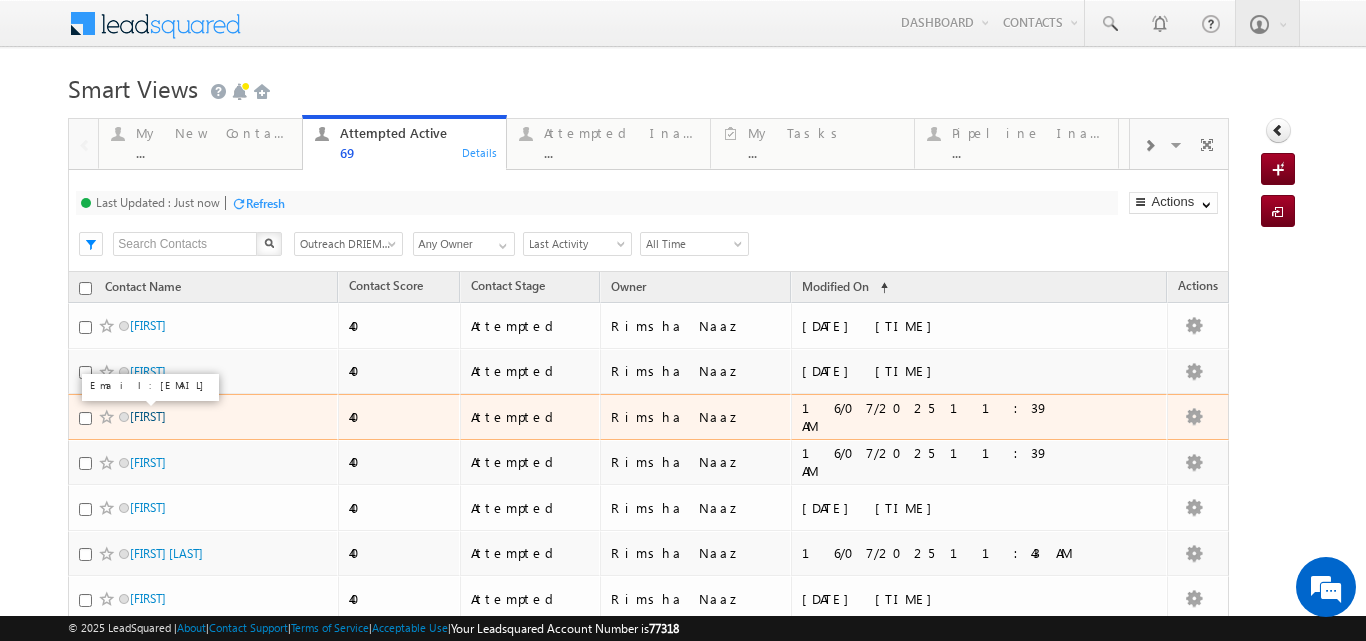 click on "ABINASH DAS" at bounding box center [148, 416] 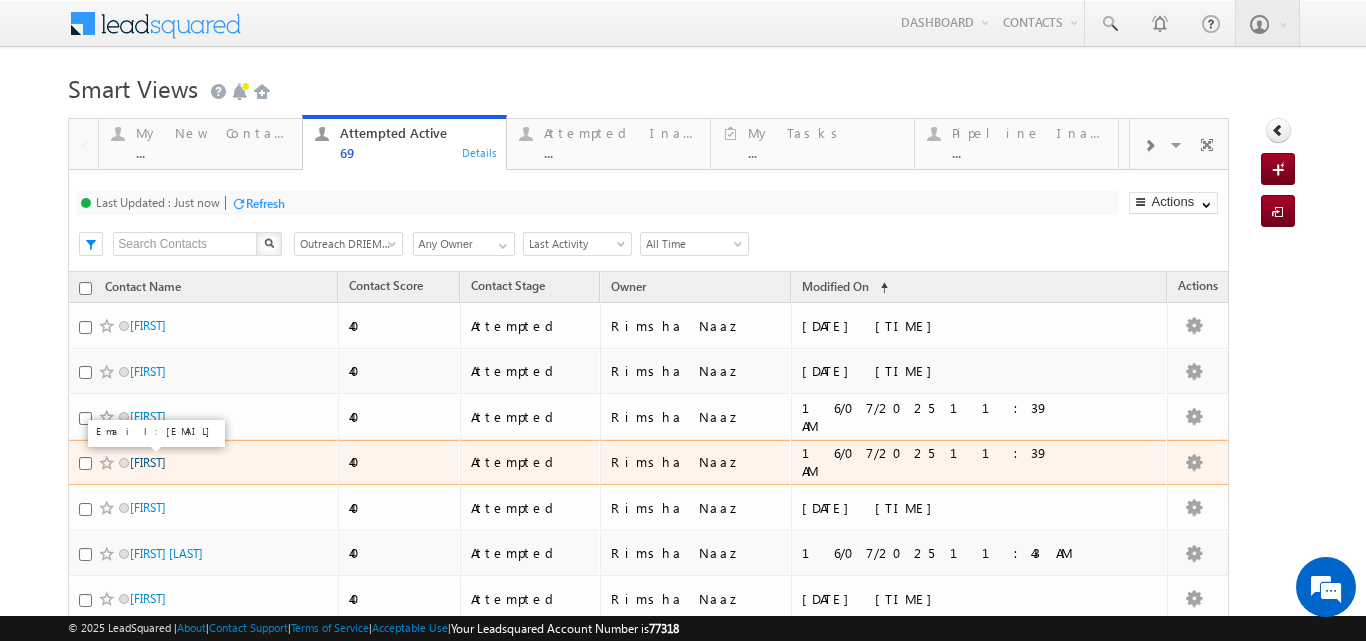 click on "Bhumika Paida" at bounding box center [148, 462] 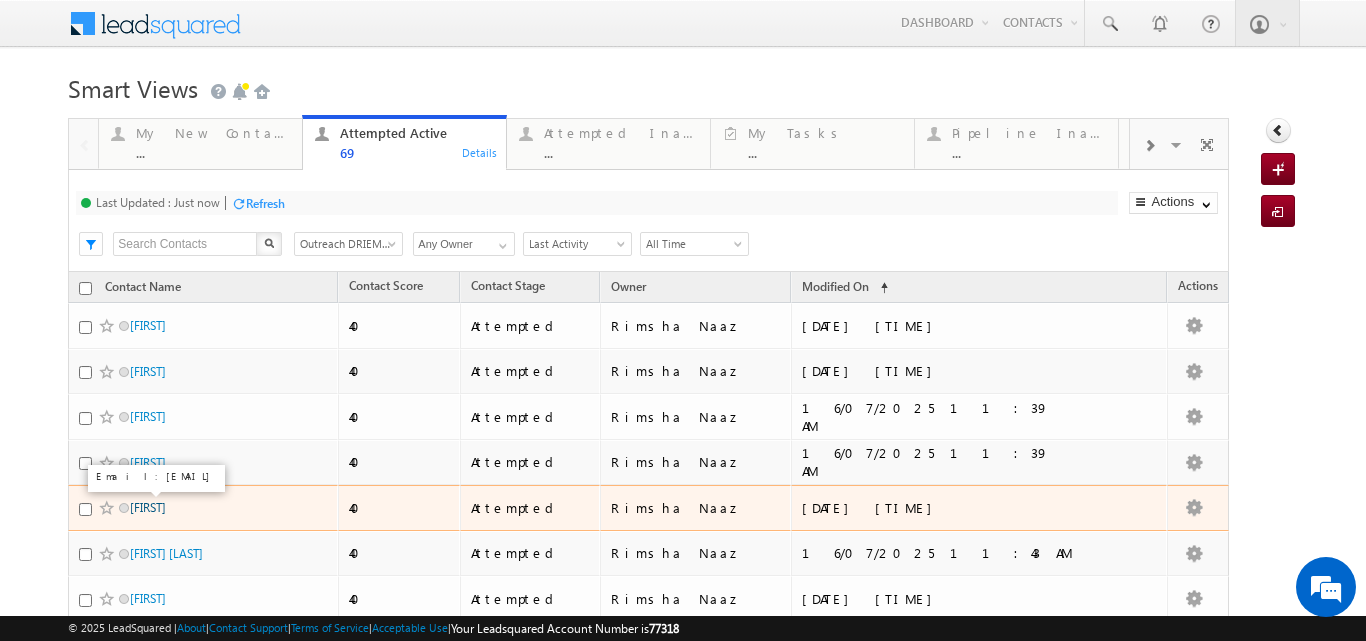 click on "ANIKET PARIDA" at bounding box center (148, 507) 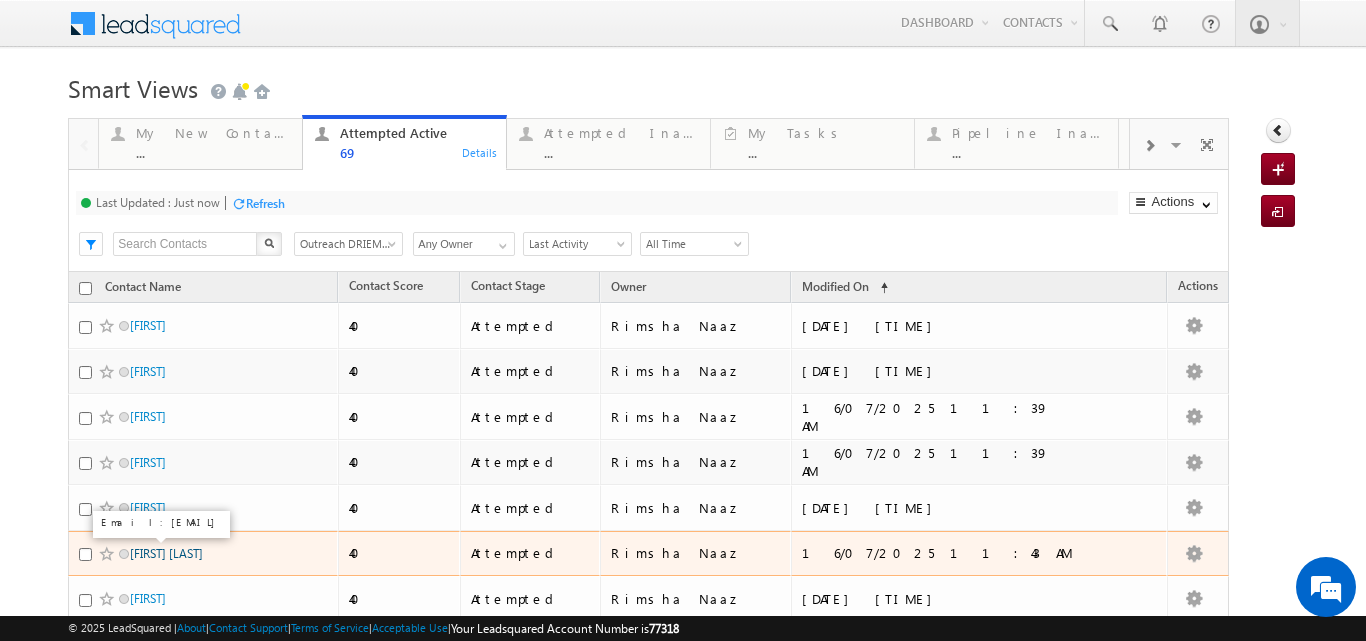 click on "Sayed Mohammad Arquam" at bounding box center (166, 553) 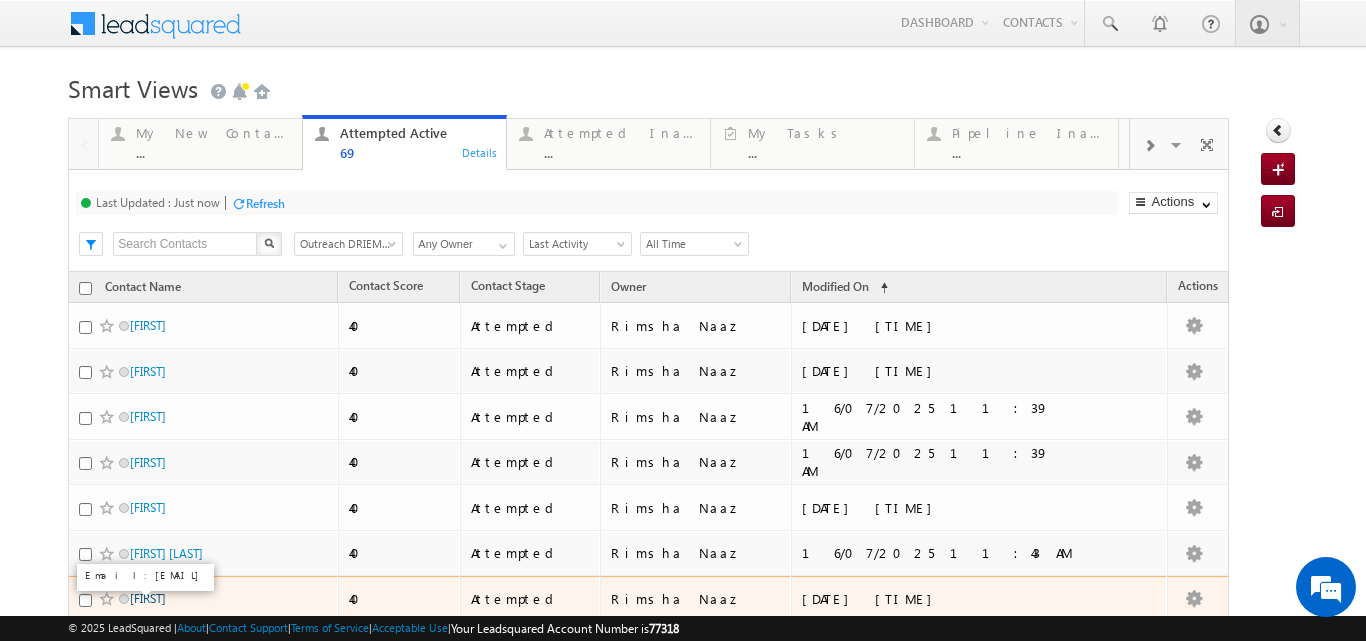 click on "Pritam mohanta" at bounding box center [148, 598] 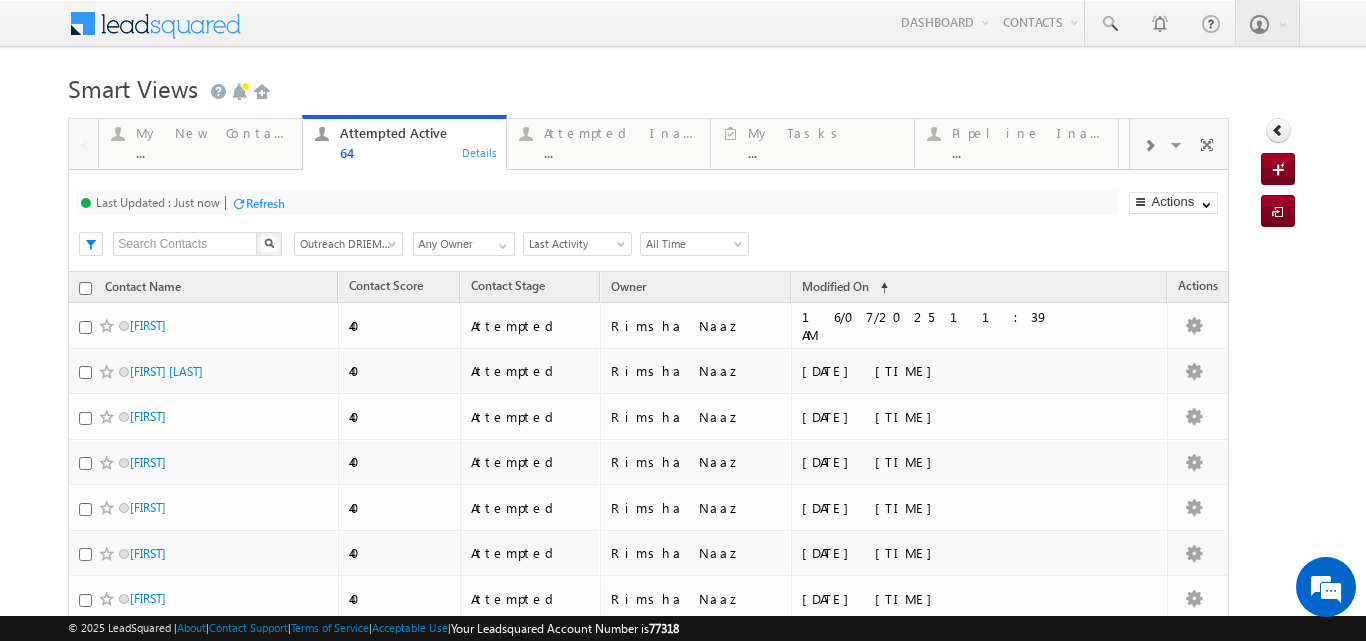 click on "Refresh" at bounding box center [265, 203] 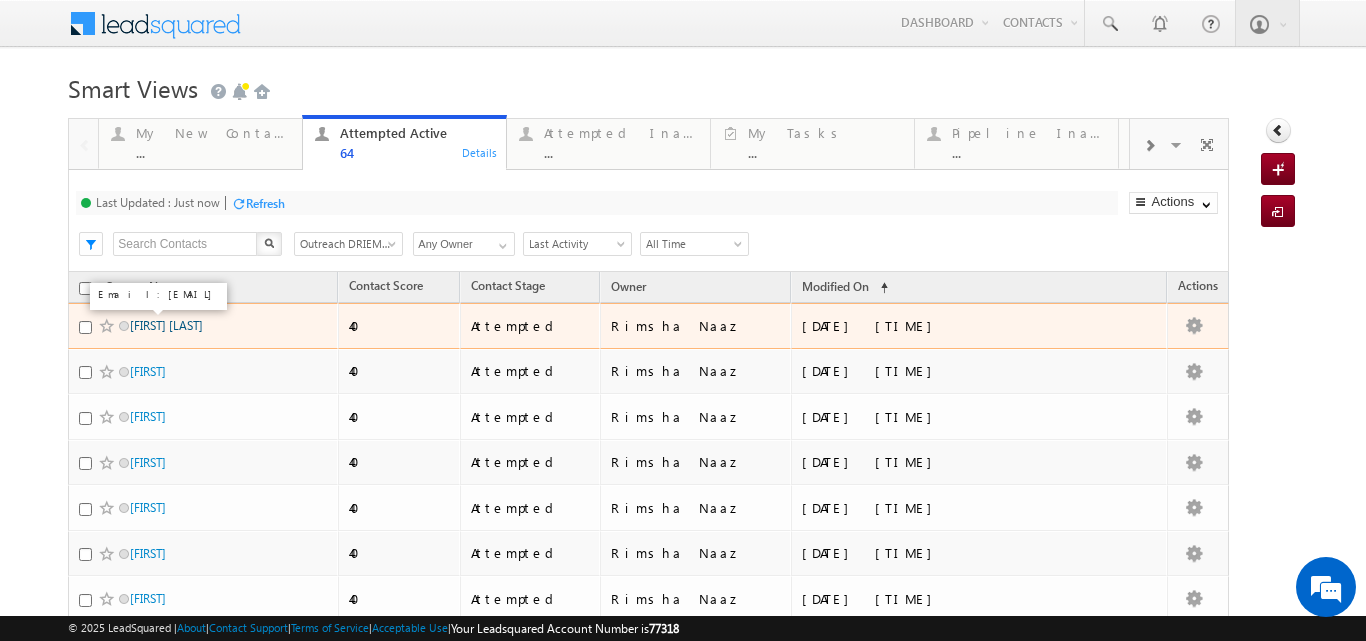 click on "Anasuya Khandai" at bounding box center (166, 325) 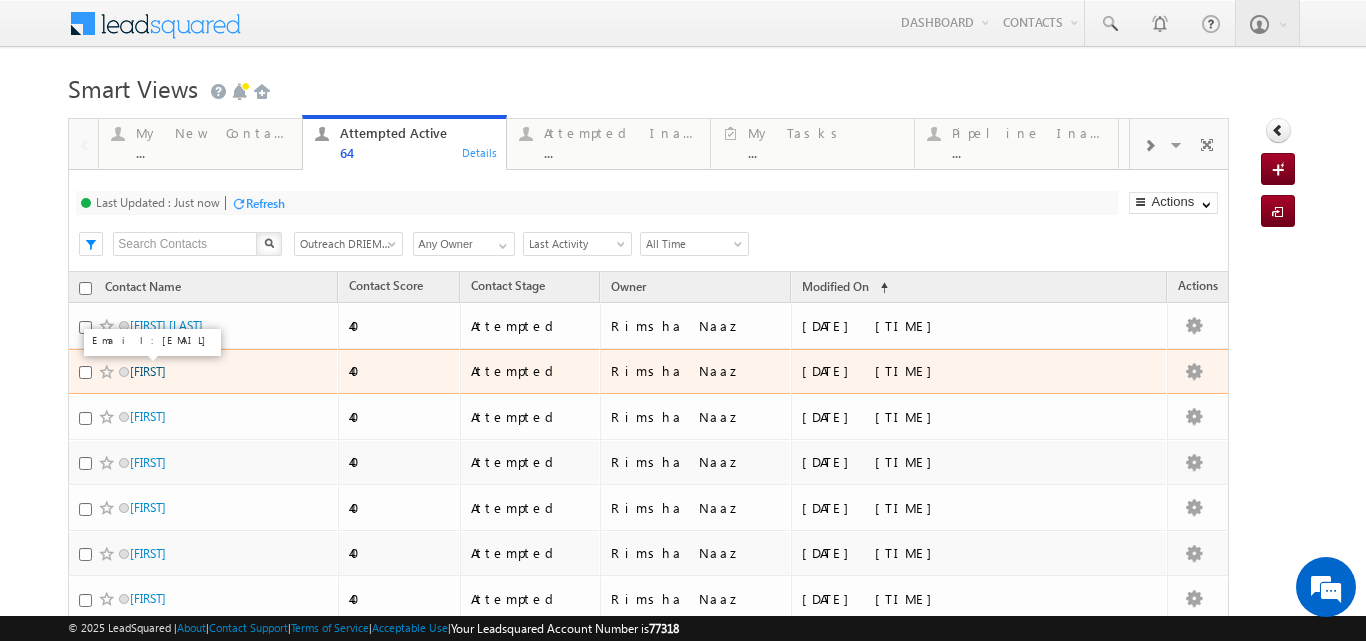 click on "Ruksar Parween" at bounding box center [148, 371] 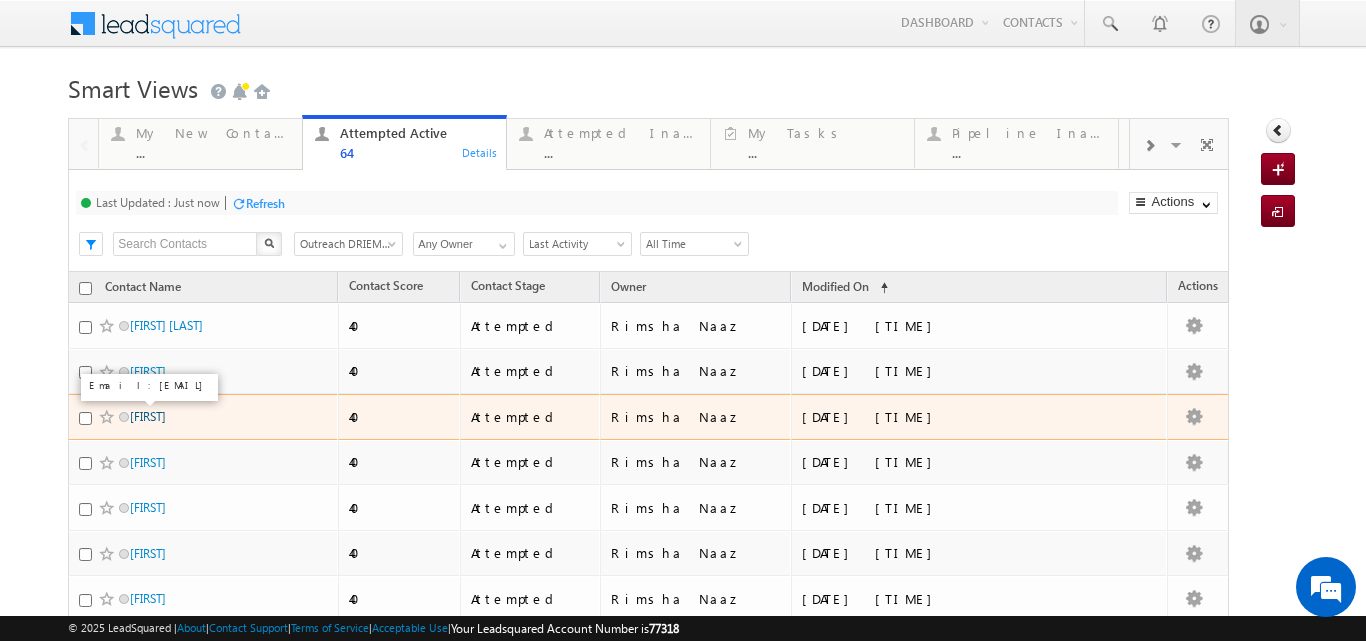 click on "Saswat Kumar Prusty" at bounding box center (148, 416) 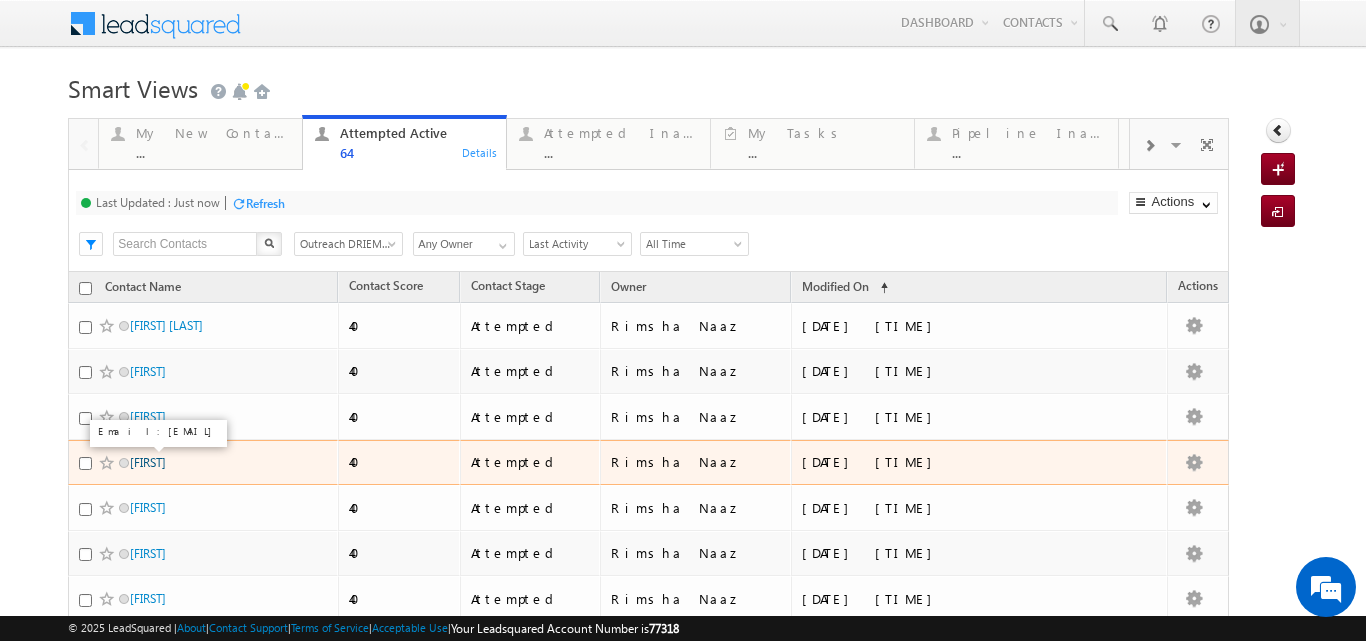 click on "Saistuti Mahapatra" at bounding box center (148, 462) 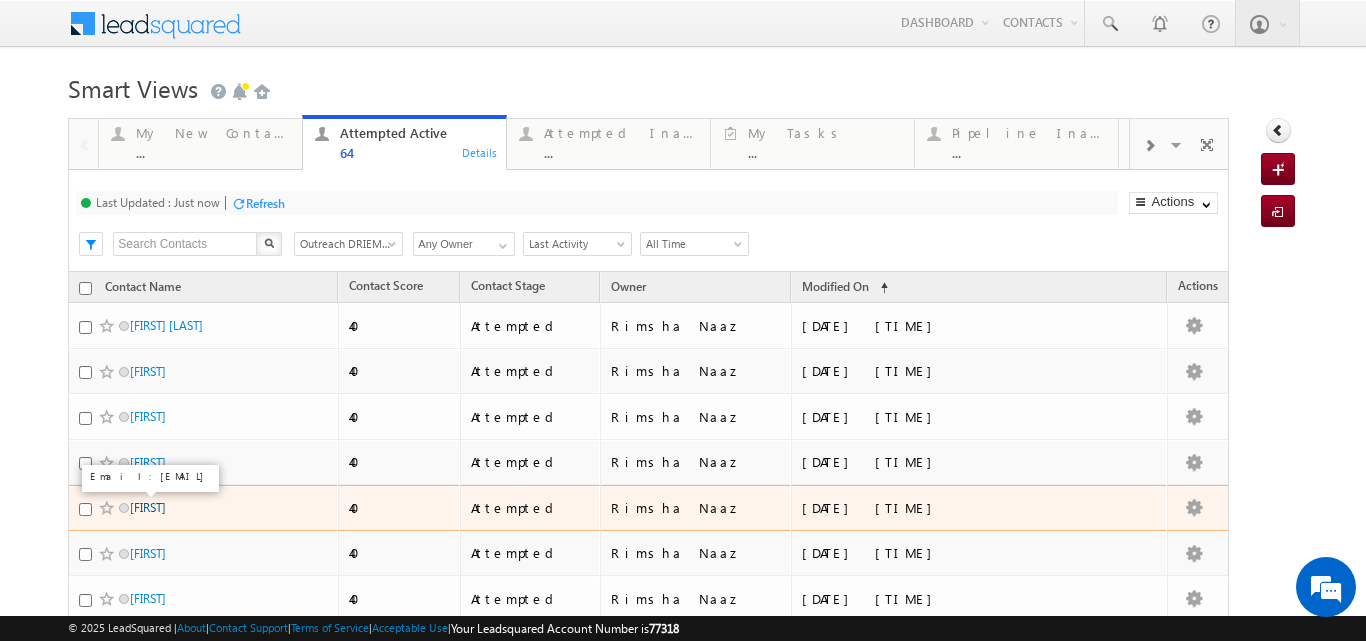 click on "Mukesh keshari" at bounding box center (148, 507) 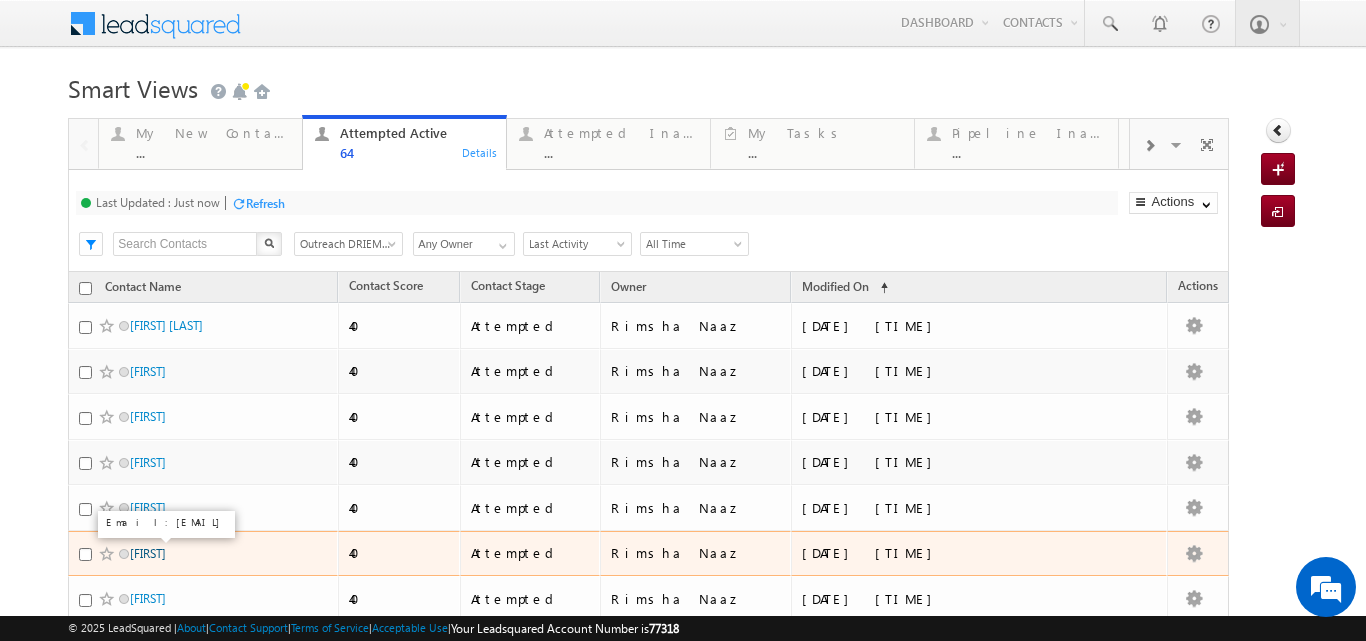 click on "Prachi pragyan Puhan" at bounding box center (148, 553) 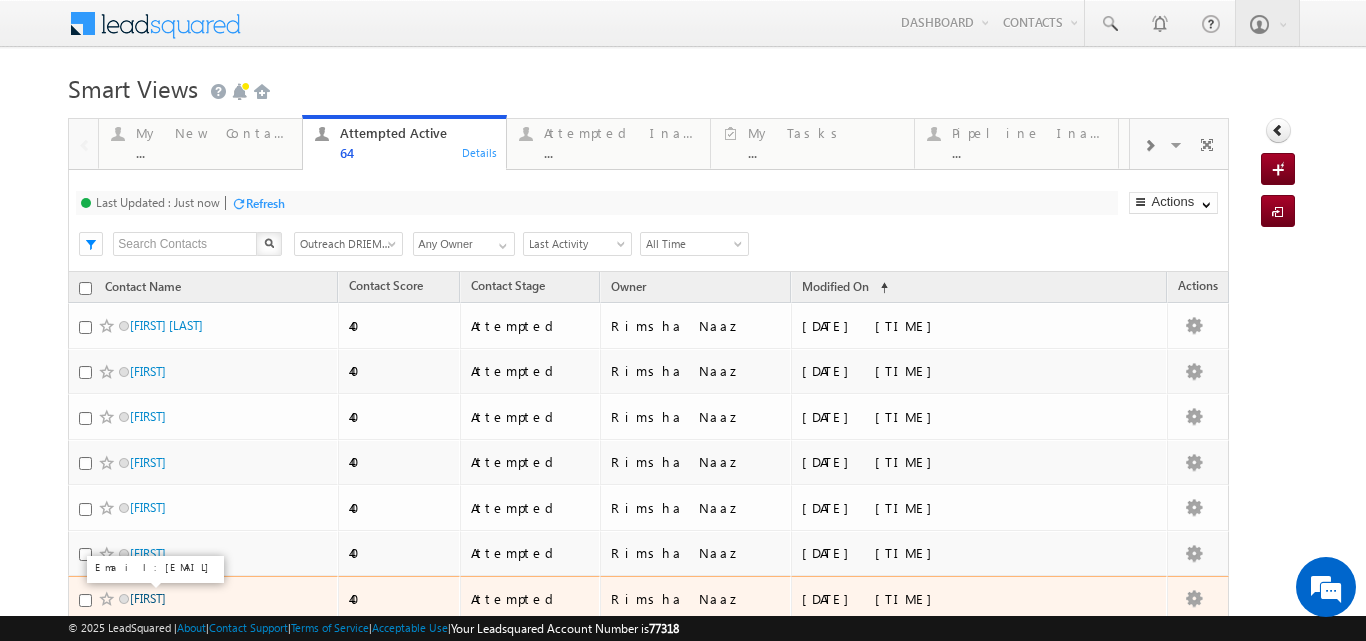 click on "Snehali mohapatra" at bounding box center [148, 598] 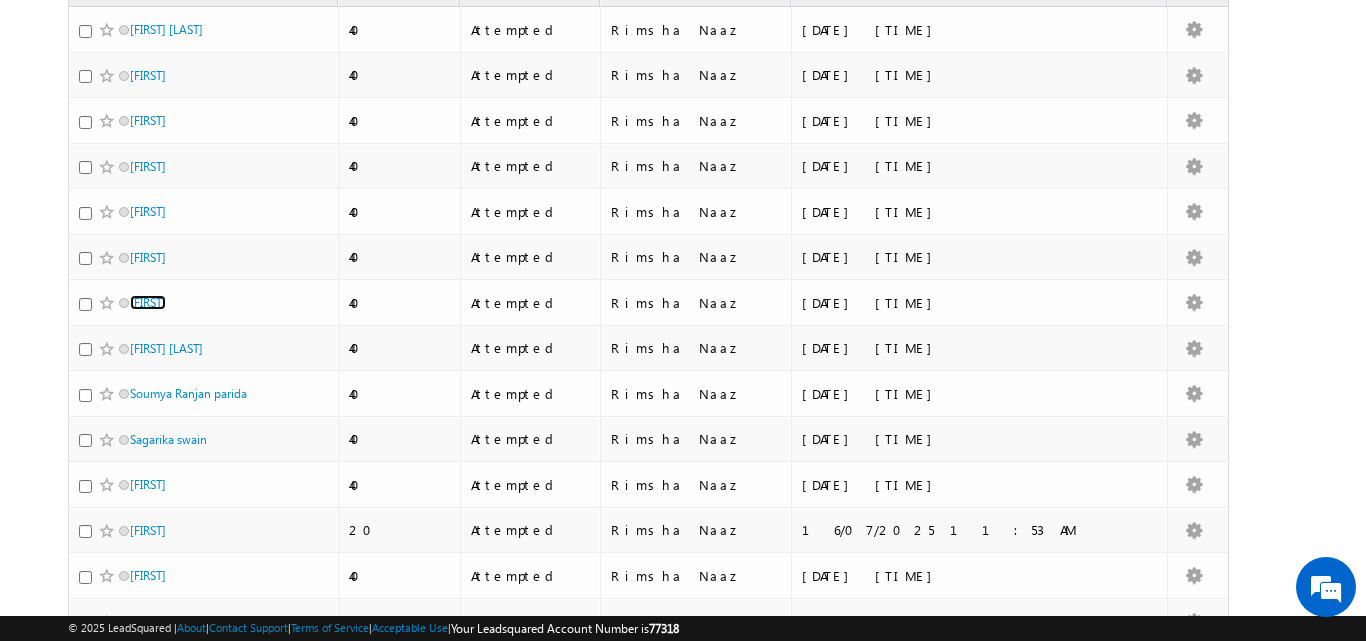 scroll, scrollTop: 380, scrollLeft: 0, axis: vertical 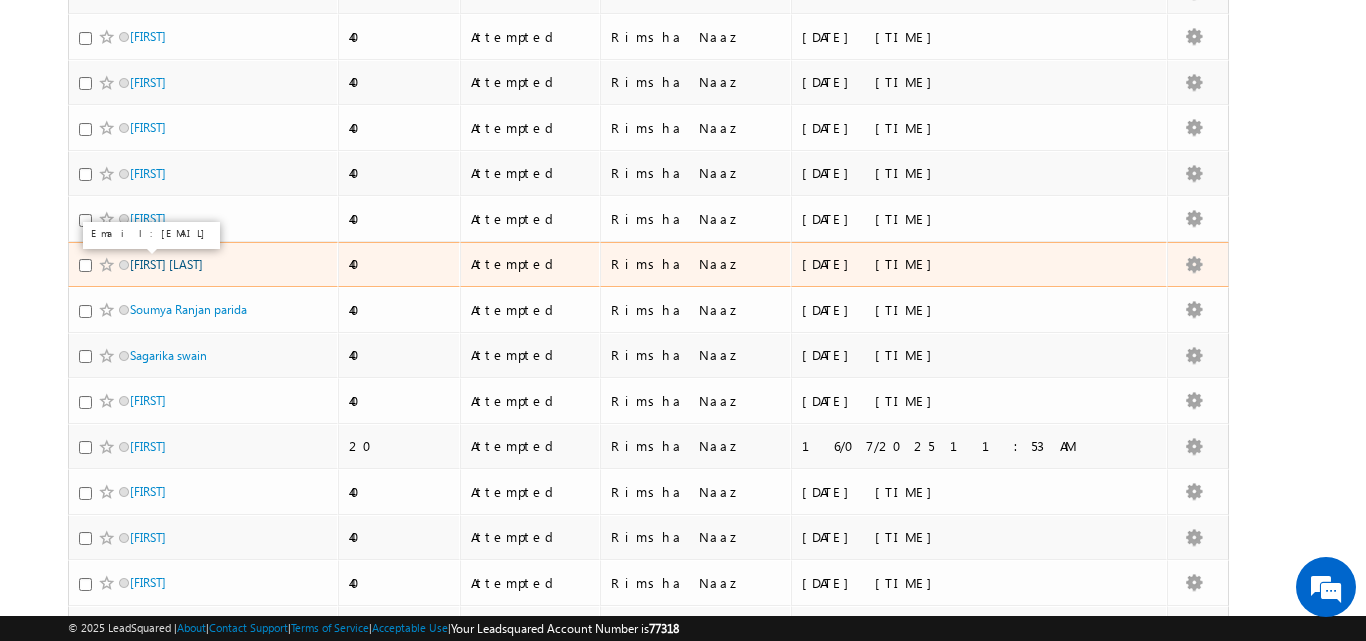click on "Chinmayee kar" at bounding box center (166, 264) 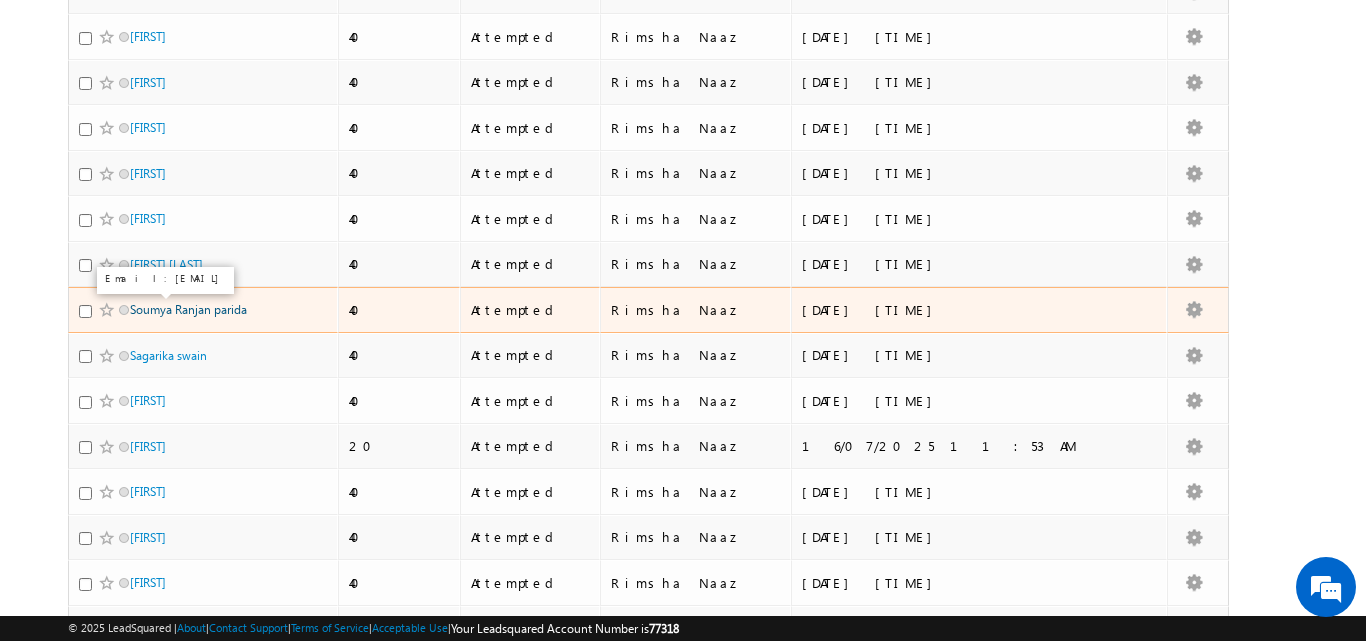 click on "Soumya Ranjan parida" at bounding box center (188, 309) 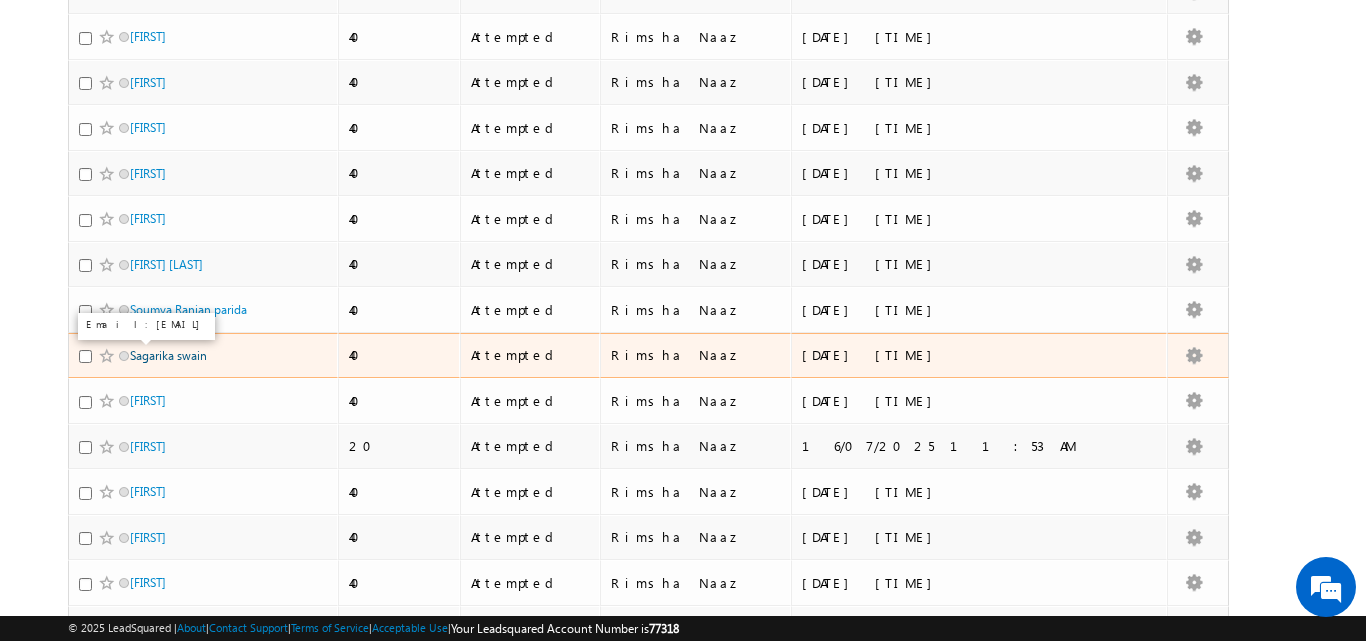 click on "Sagarika swain" at bounding box center [168, 355] 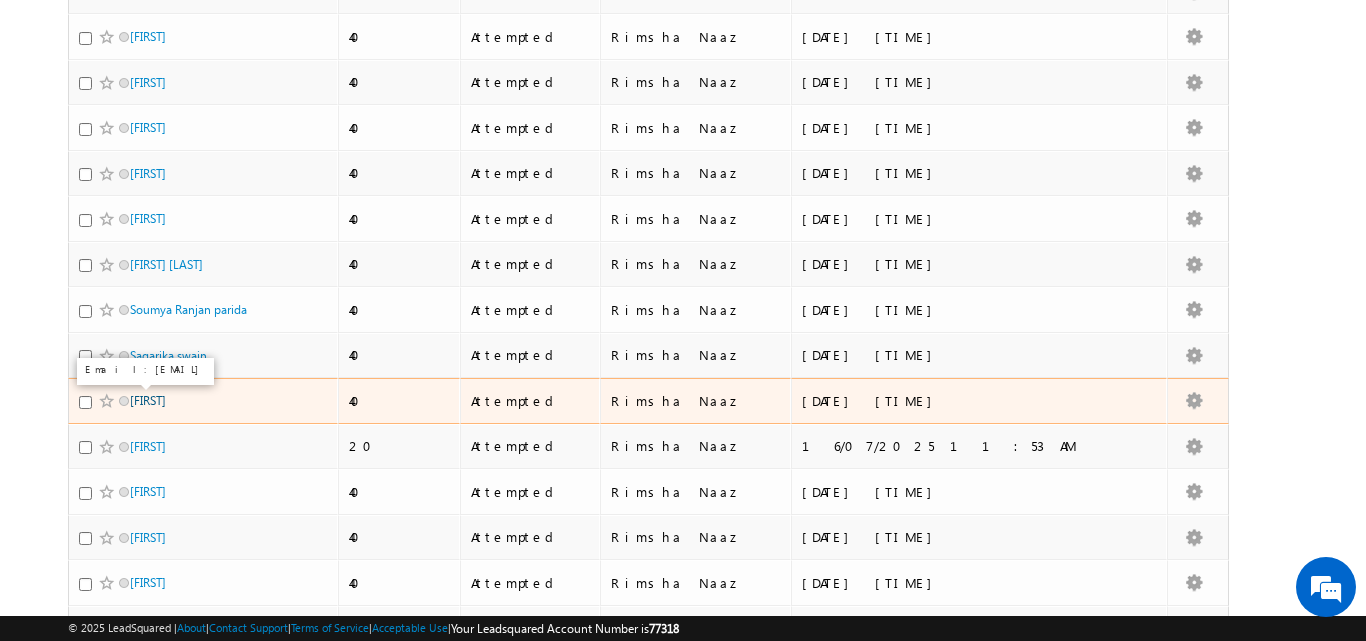 click on "Anup Pradhan" at bounding box center (148, 400) 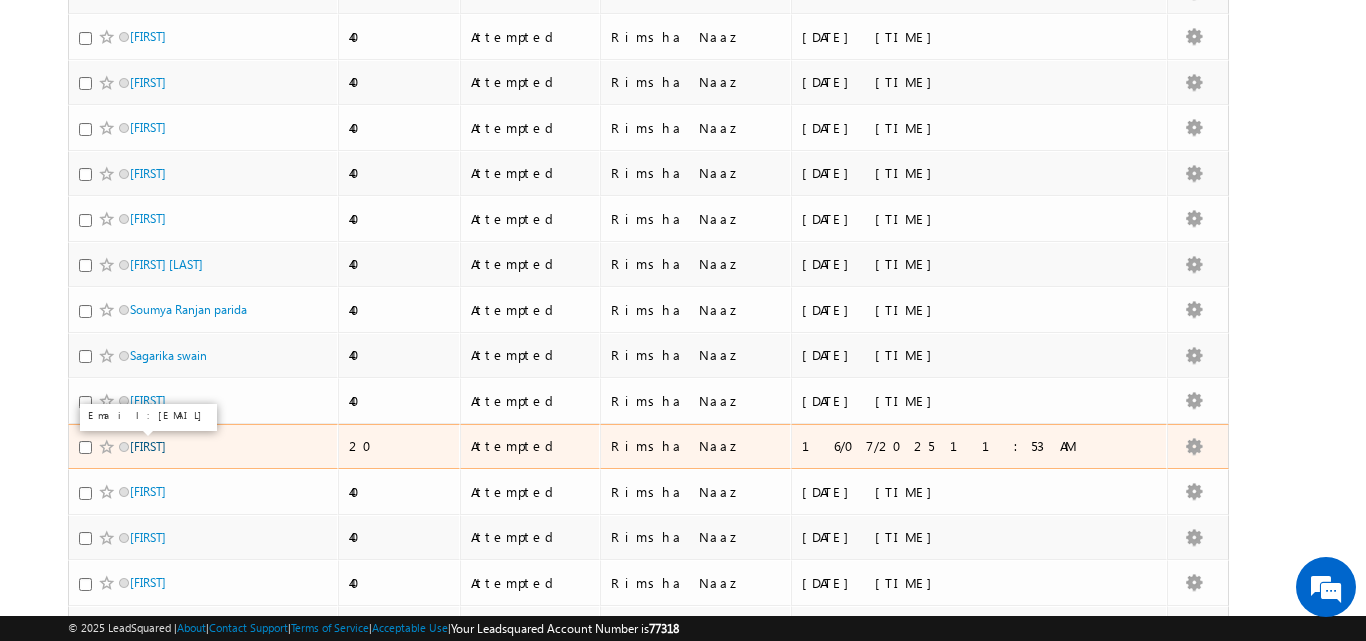 click on "Anisha Dash" at bounding box center (148, 446) 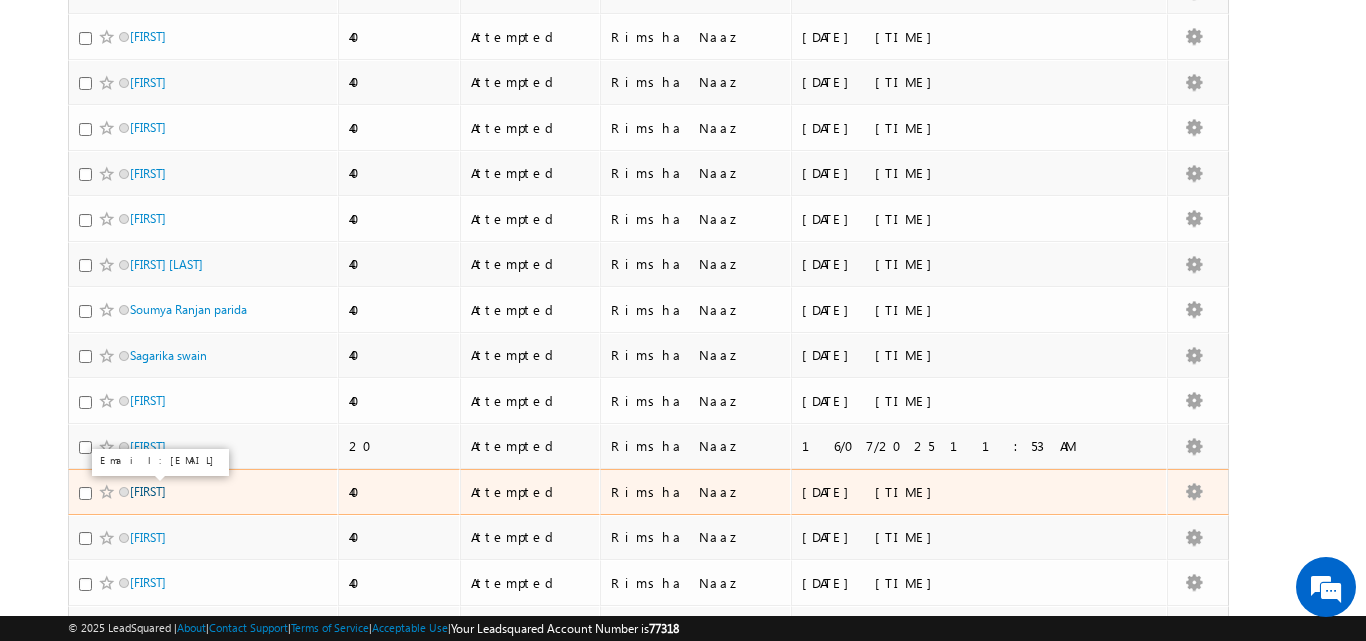 click on "Swarnnapriya mohanty" at bounding box center (148, 491) 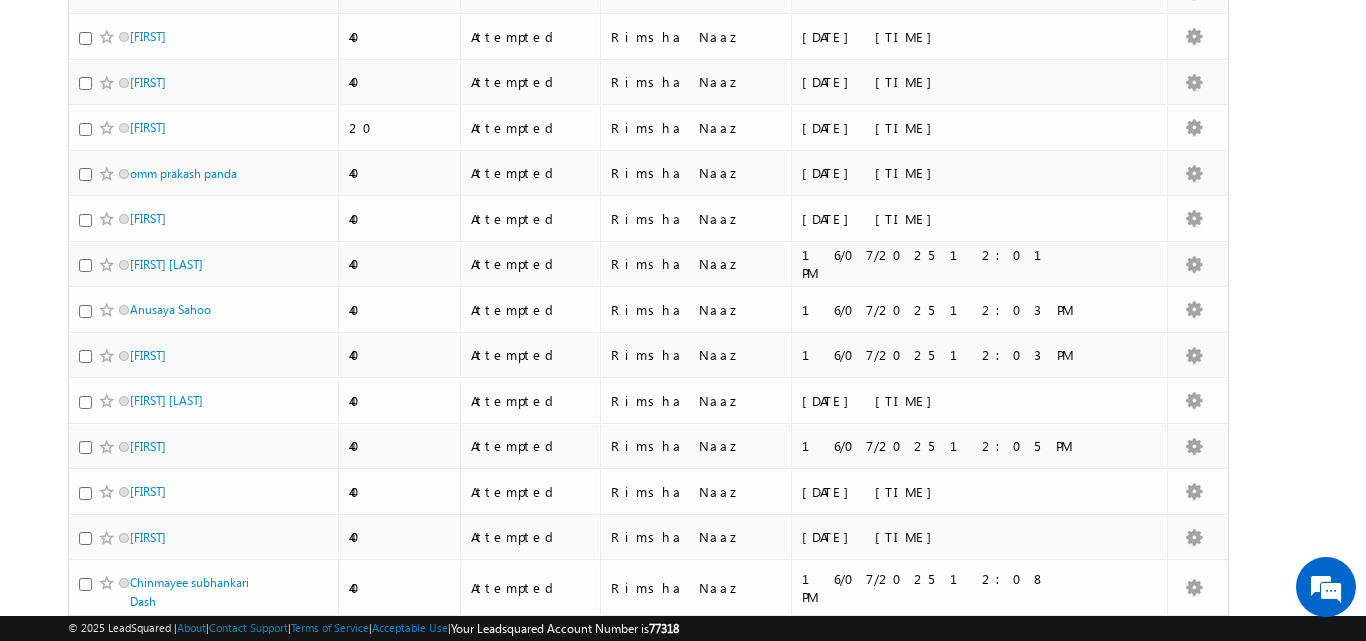 scroll, scrollTop: 0, scrollLeft: 0, axis: both 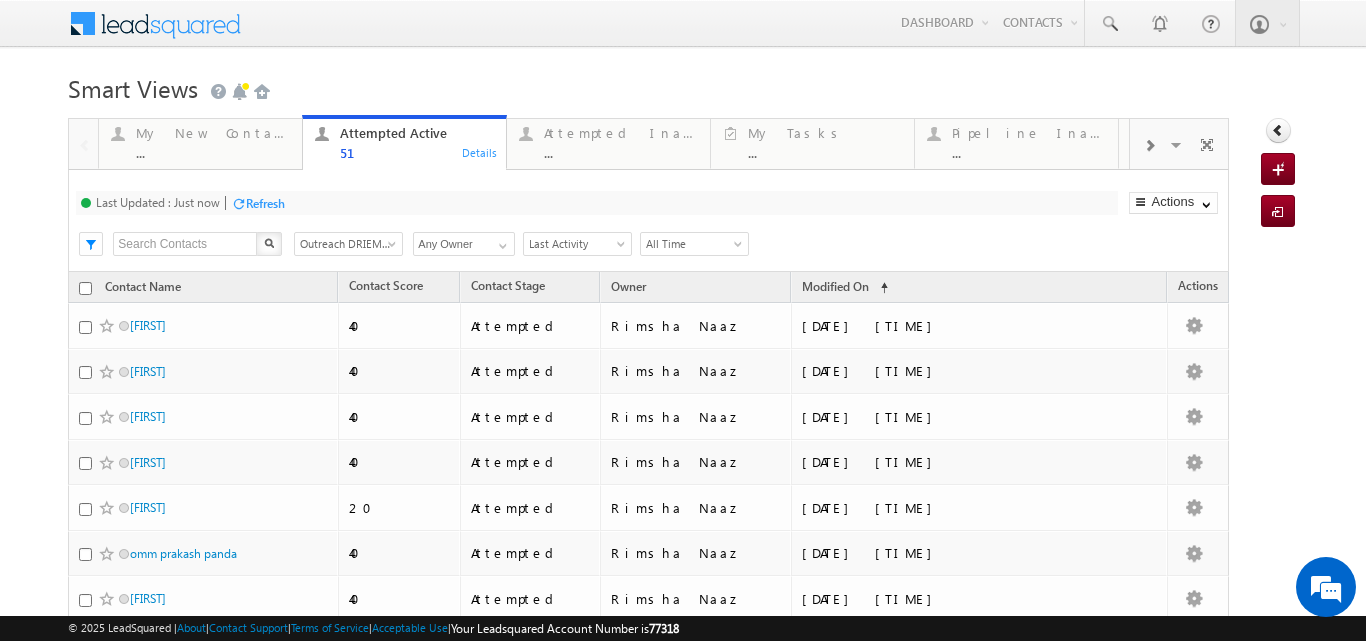 click on "Smart Views Getting Started" at bounding box center [682, 86] 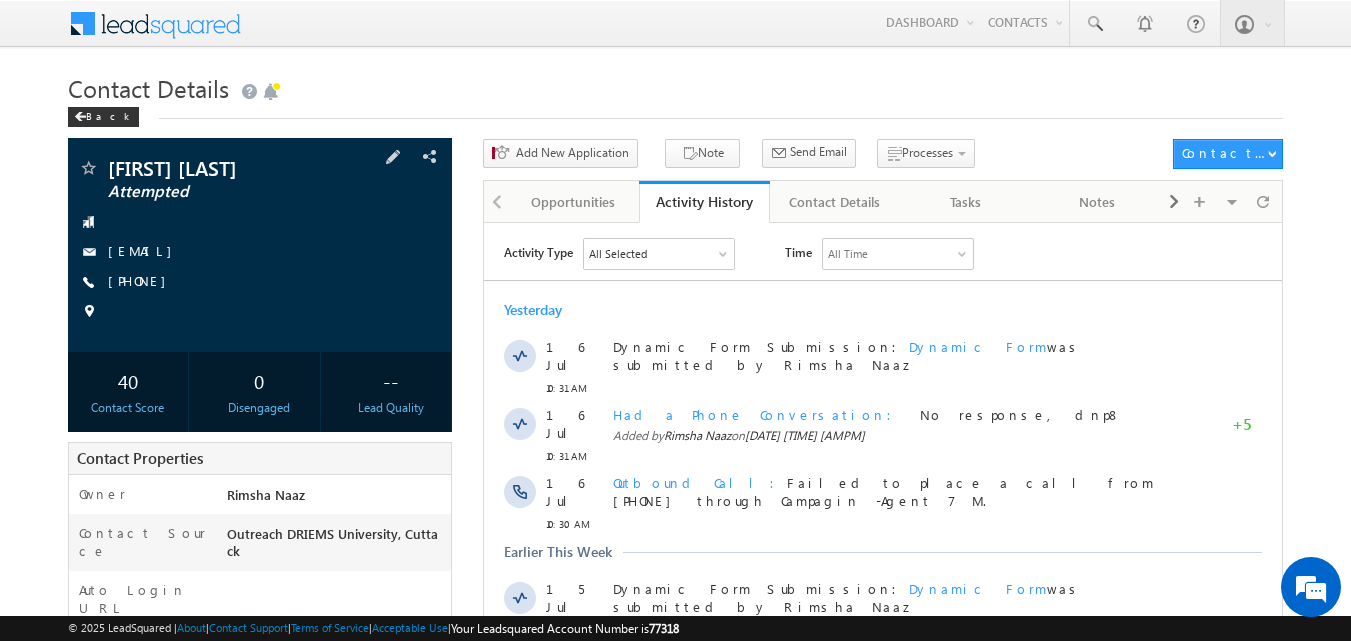 scroll, scrollTop: 0, scrollLeft: 0, axis: both 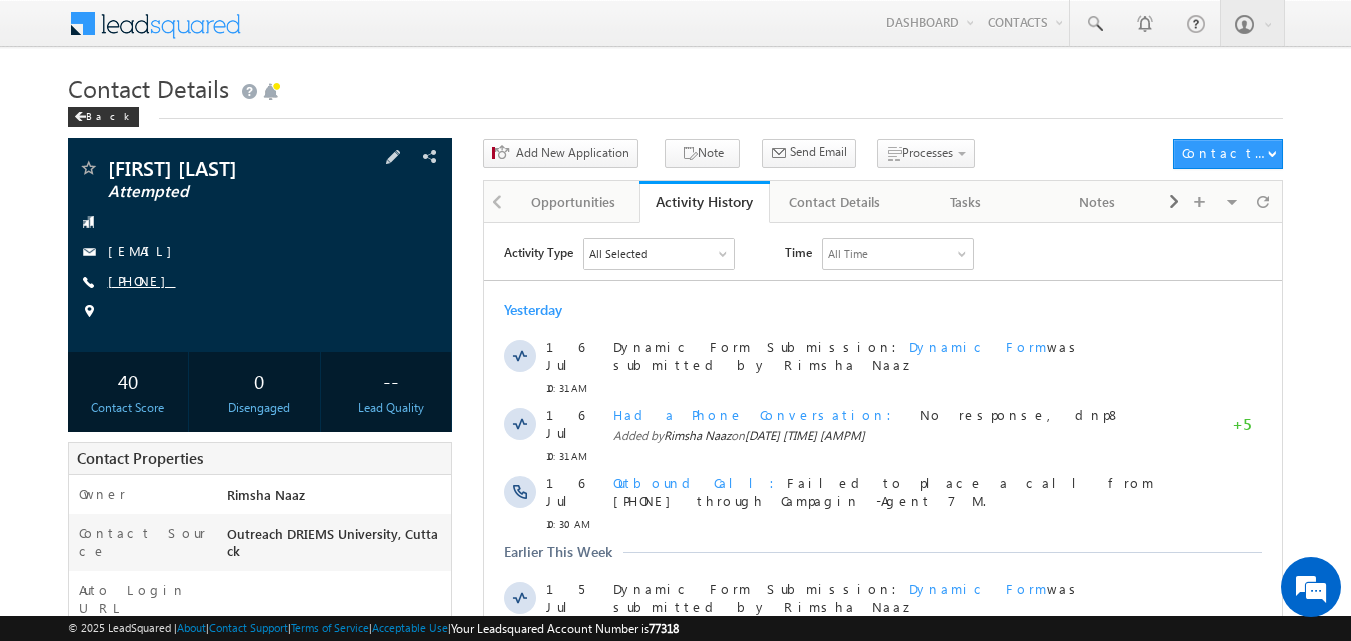 copy on "7606882342" 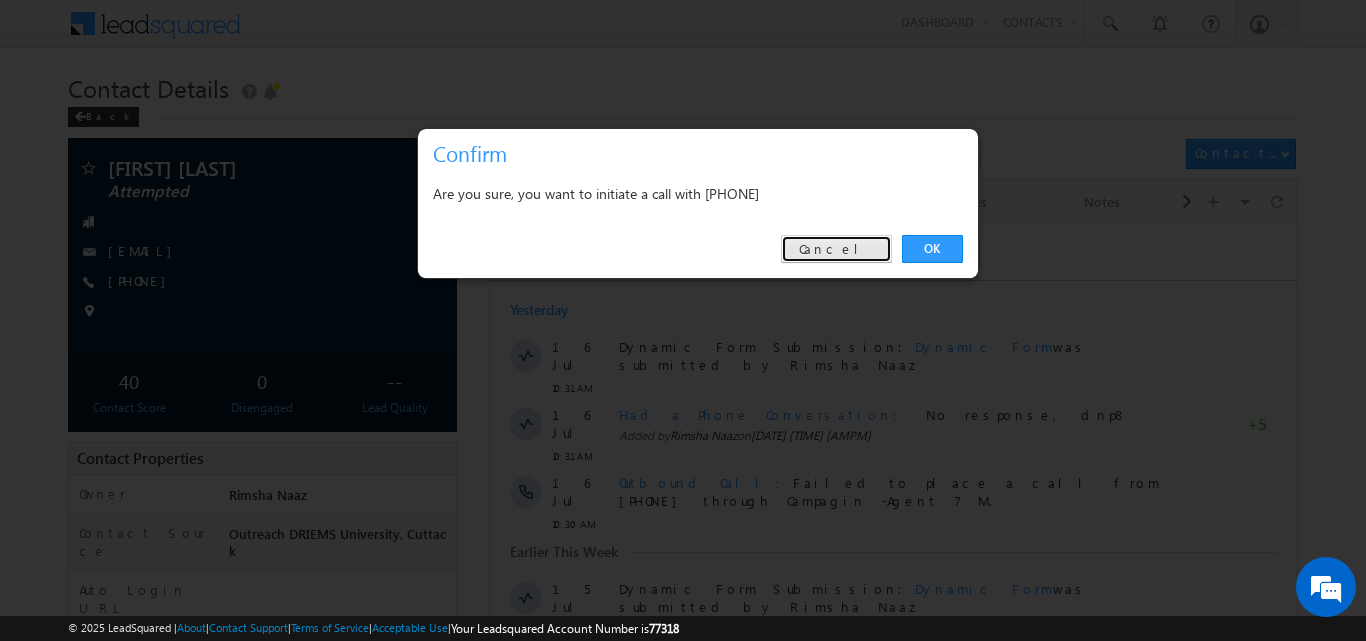 click on "Cancel" at bounding box center (836, 249) 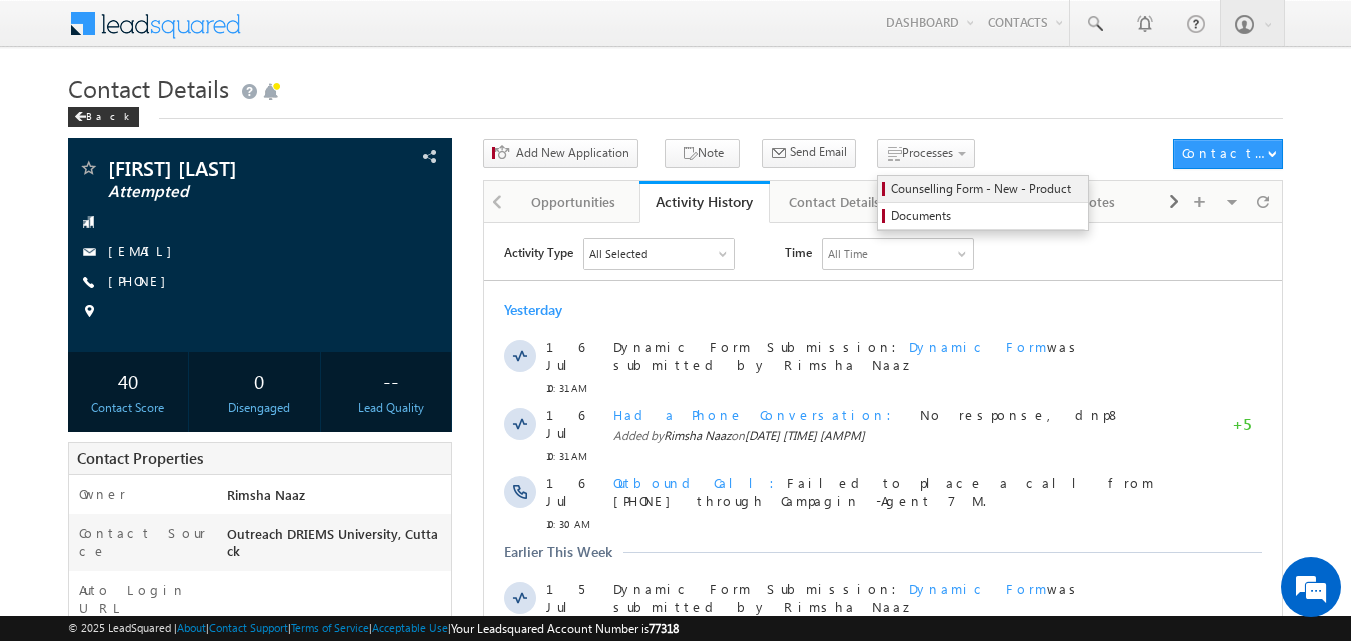 click on "Counselling Form - New - Product" at bounding box center (986, 189) 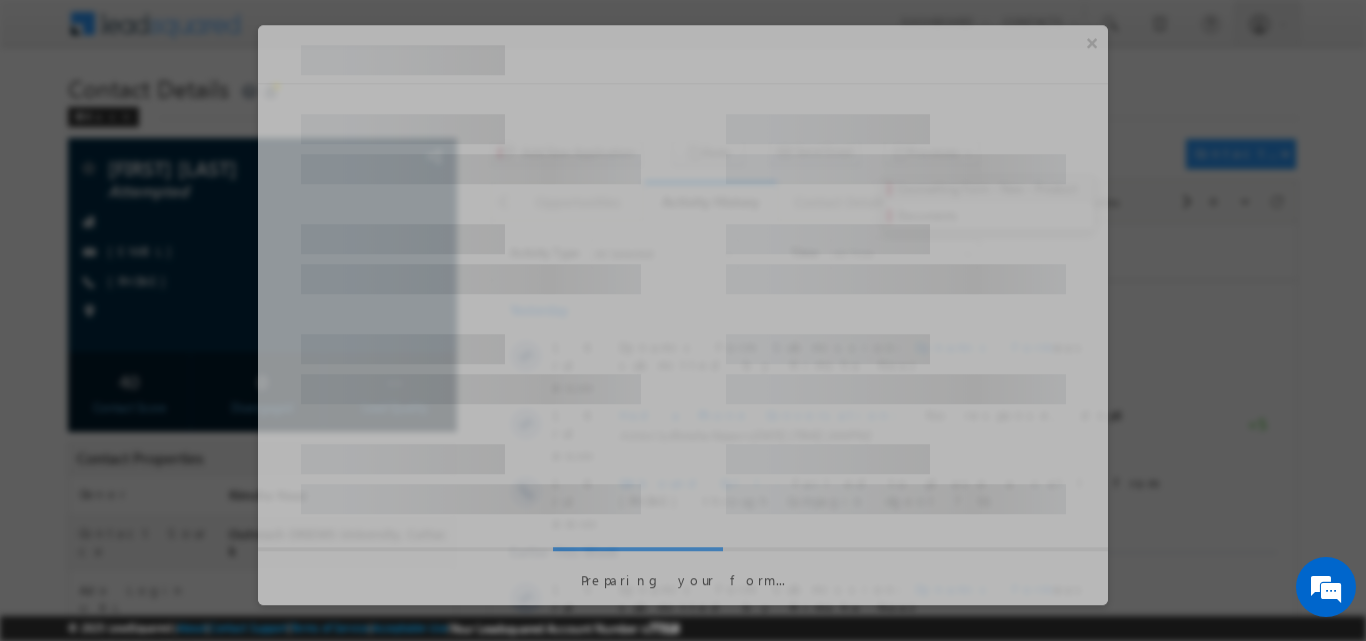 click at bounding box center [683, 139] 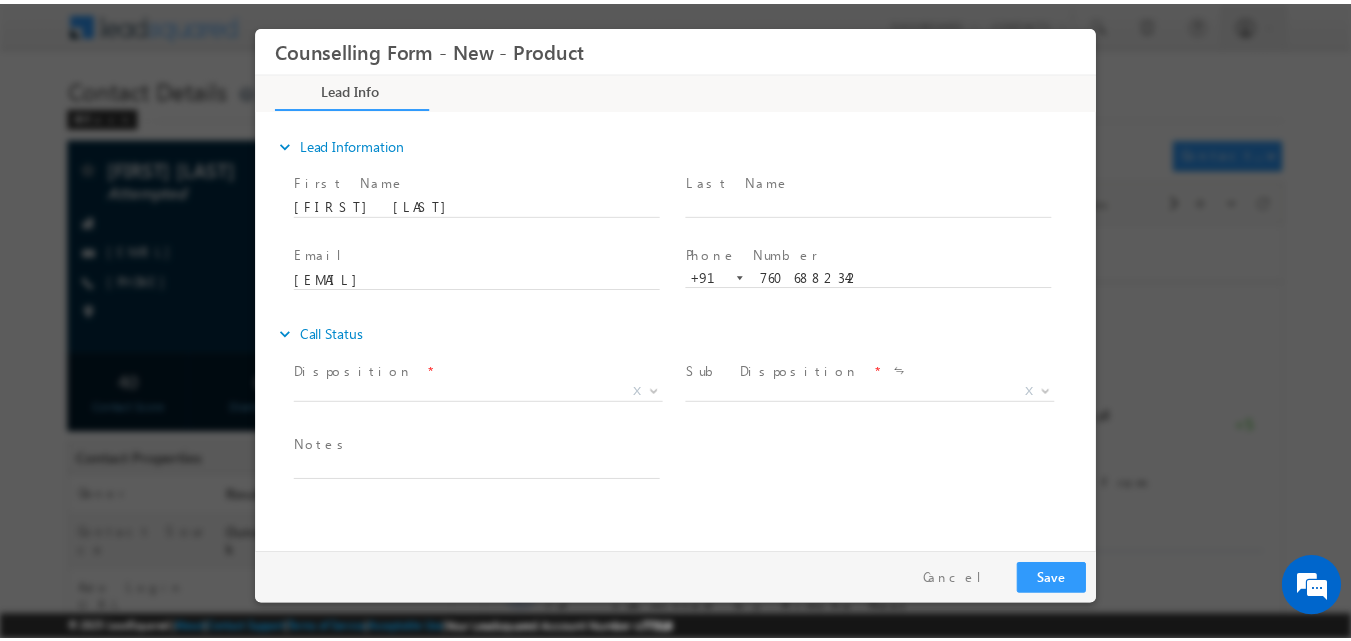 scroll, scrollTop: 0, scrollLeft: 0, axis: both 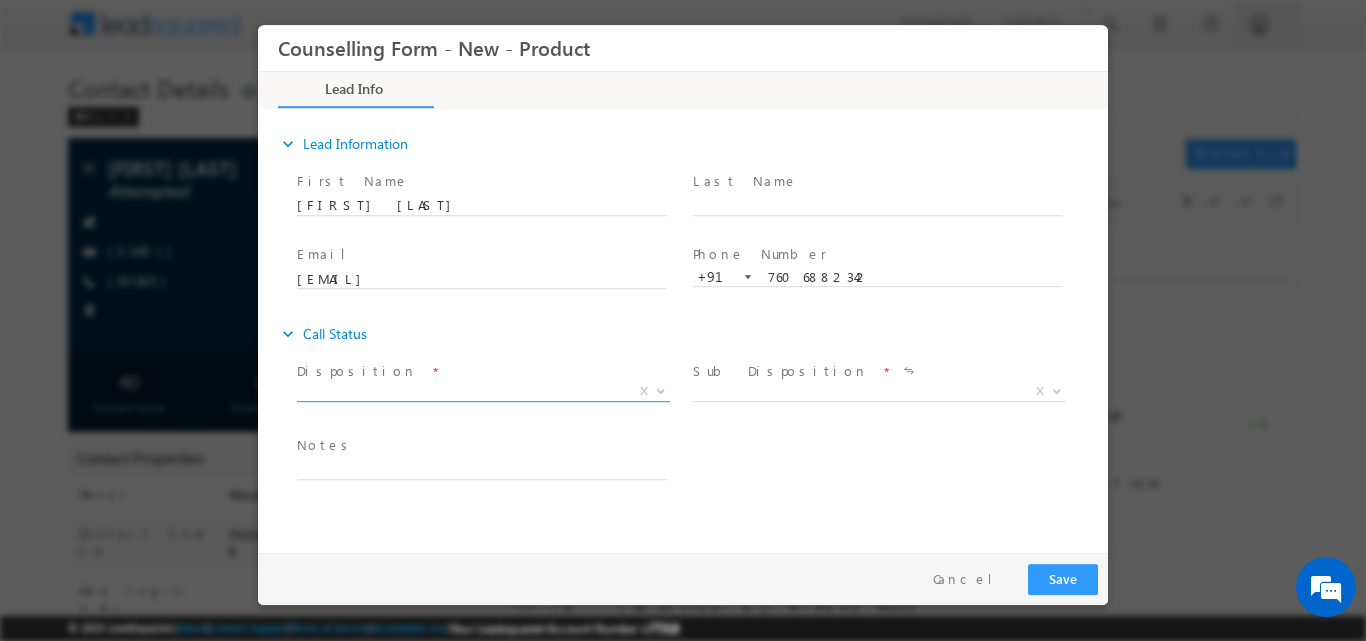 click on "X" at bounding box center (483, 391) 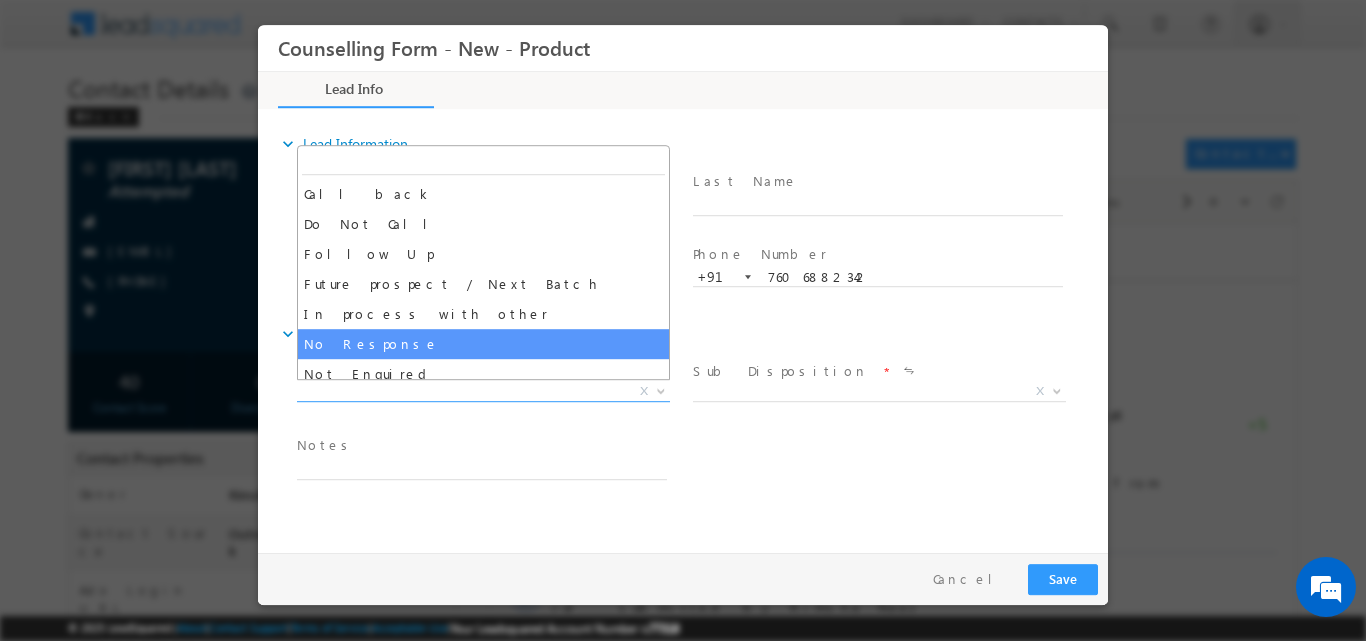 select on "No Response" 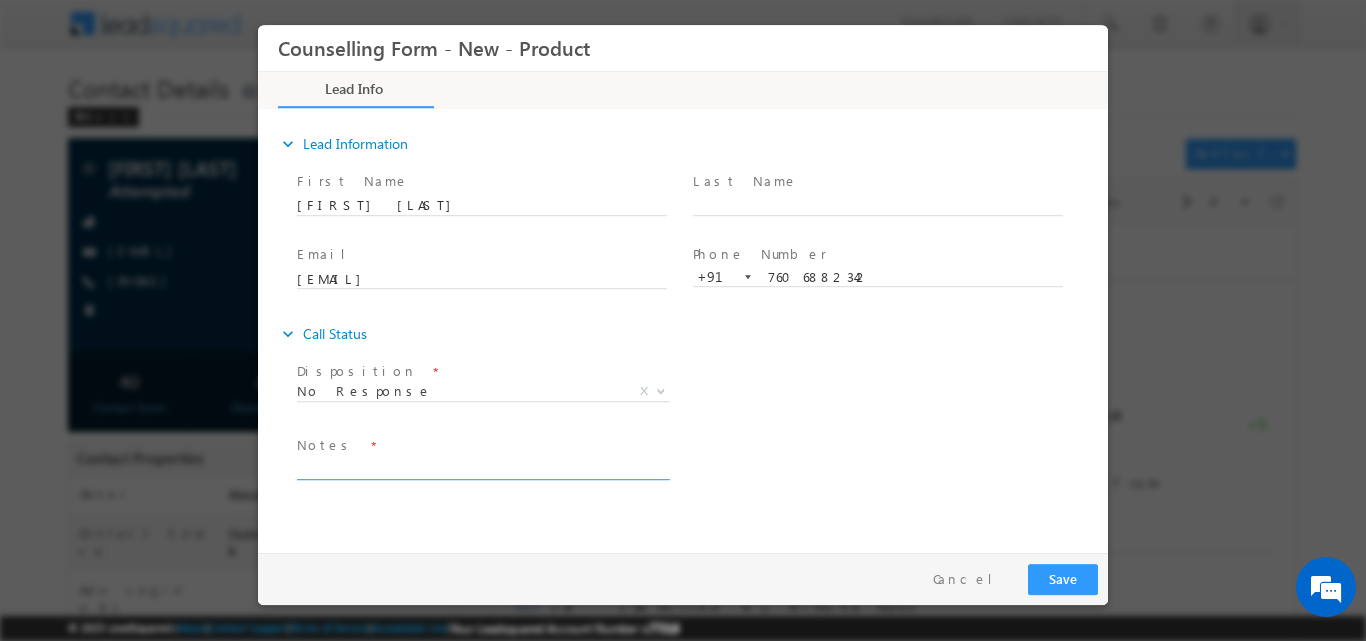 click at bounding box center (482, 467) 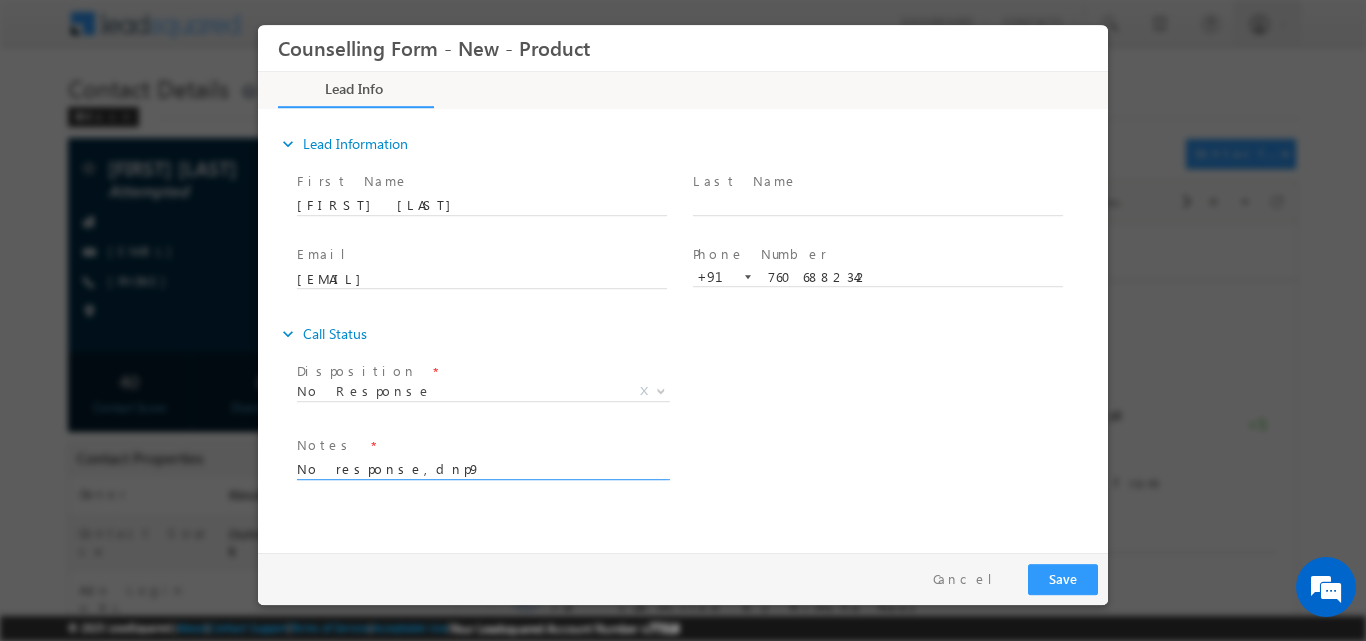 click on "No response,dnp9" at bounding box center (482, 467) 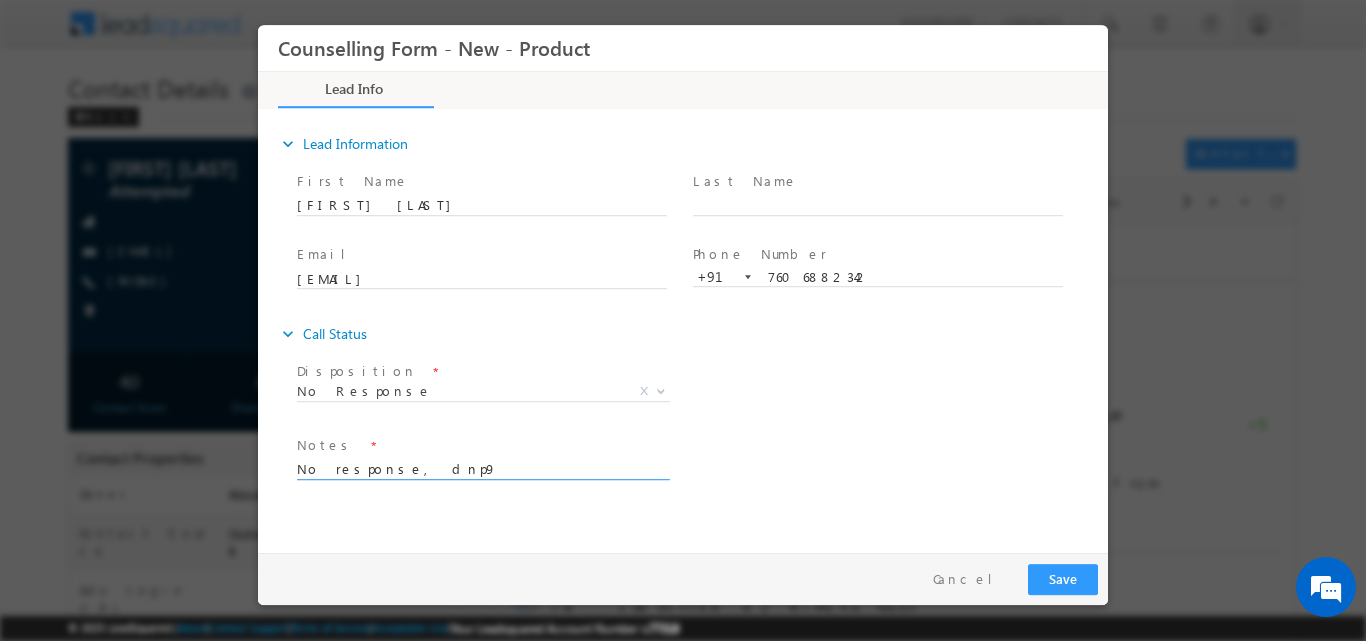 type on "No response, dnp9" 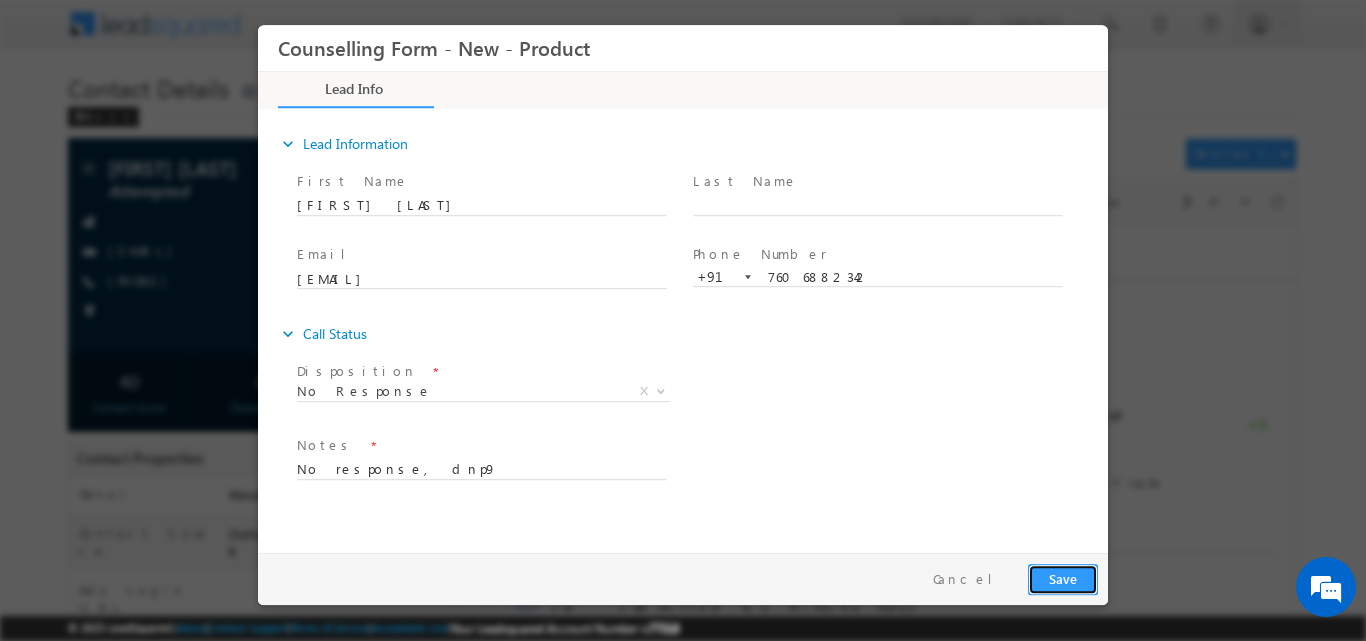 click on "Save" at bounding box center [1063, 578] 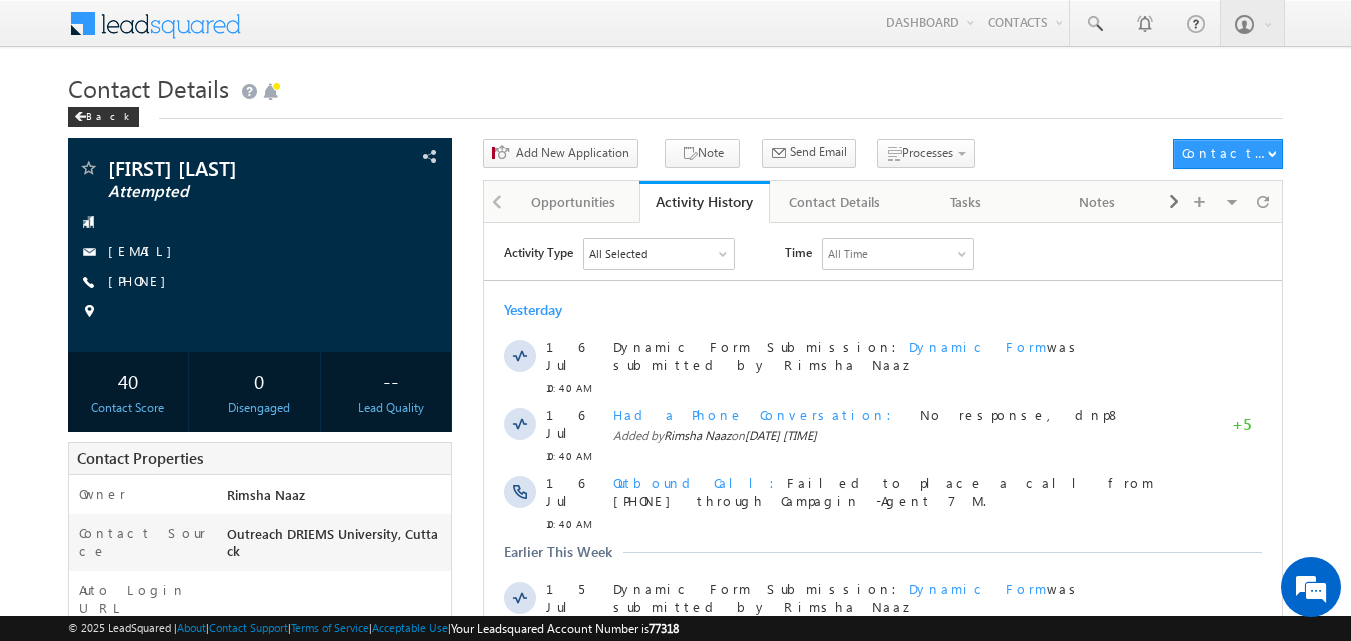 scroll, scrollTop: 0, scrollLeft: 0, axis: both 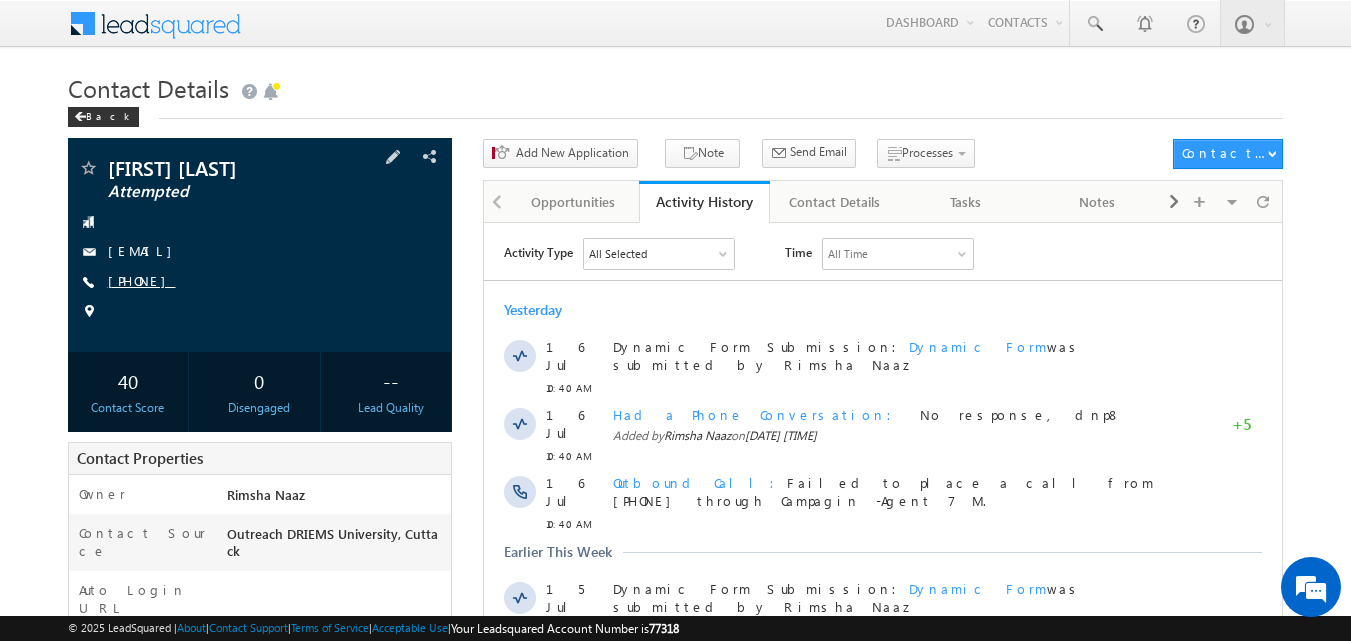 copy on "8260132798" 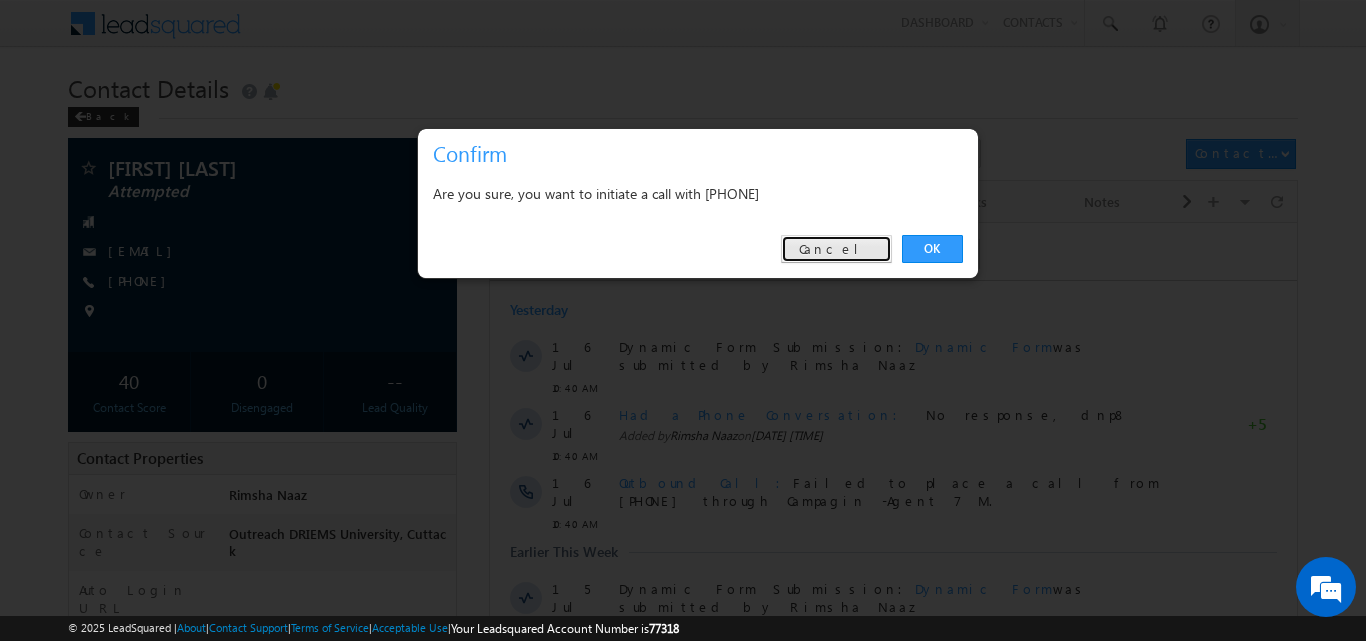 click on "Cancel" at bounding box center (836, 249) 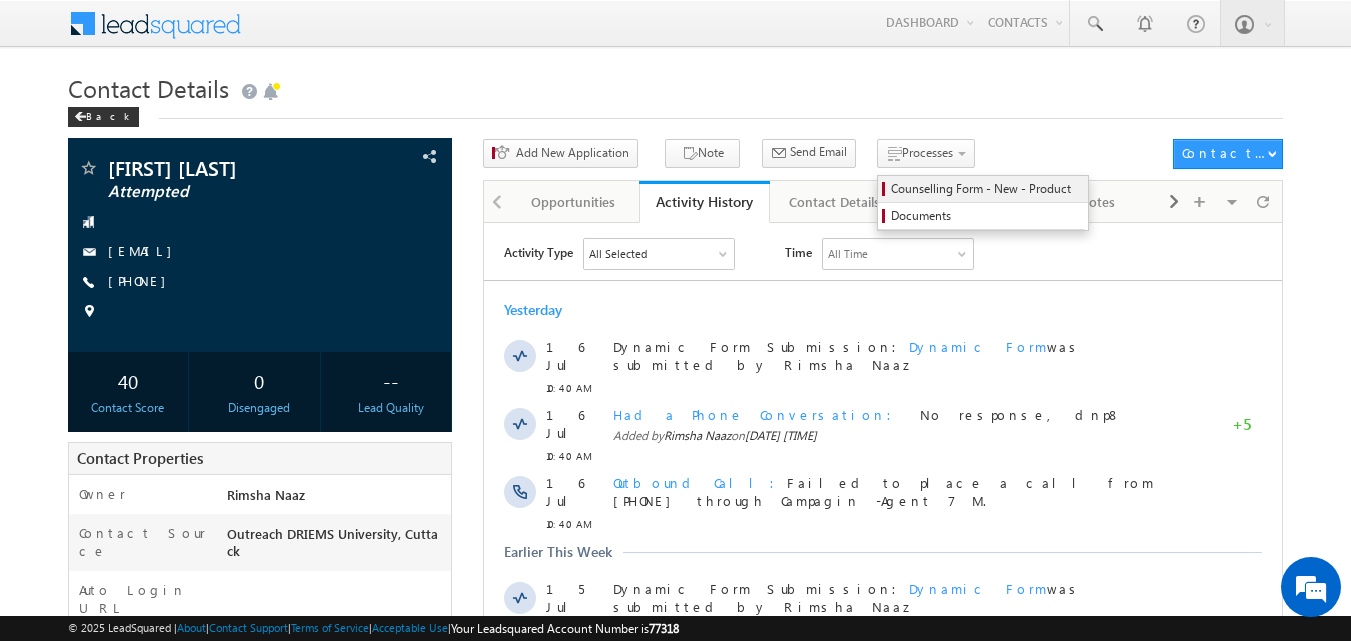 click on "Counselling Form - New - Product" at bounding box center (986, 189) 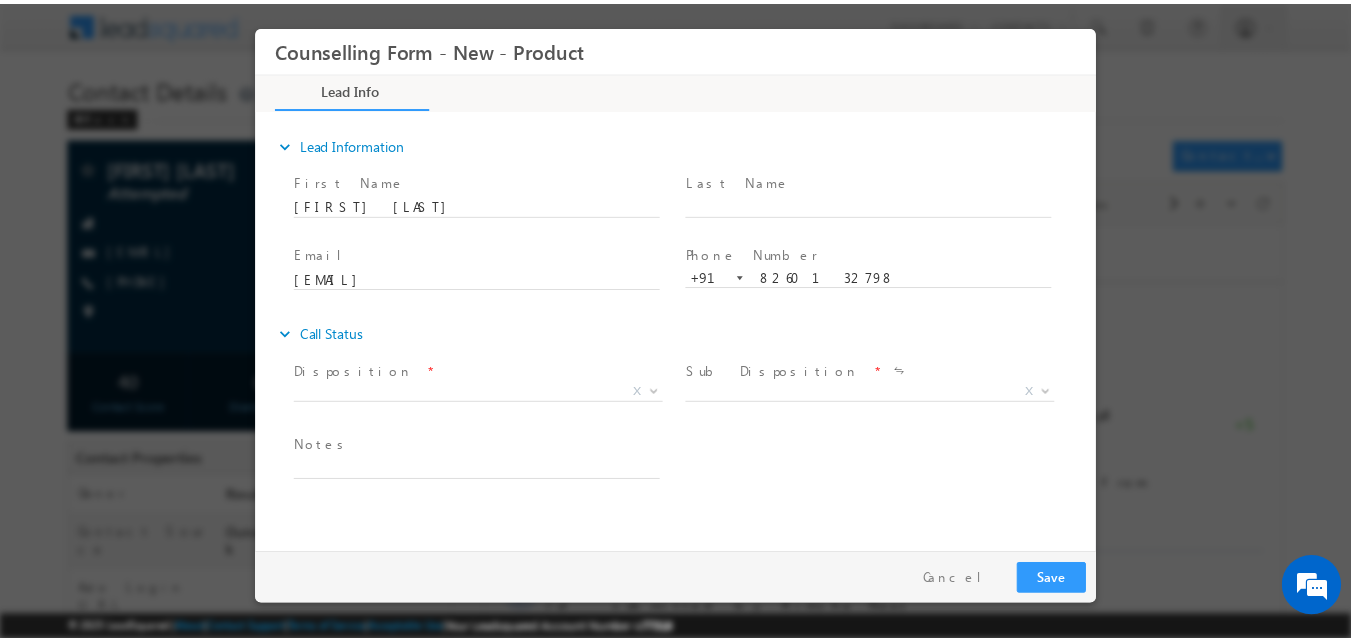 scroll, scrollTop: 0, scrollLeft: 0, axis: both 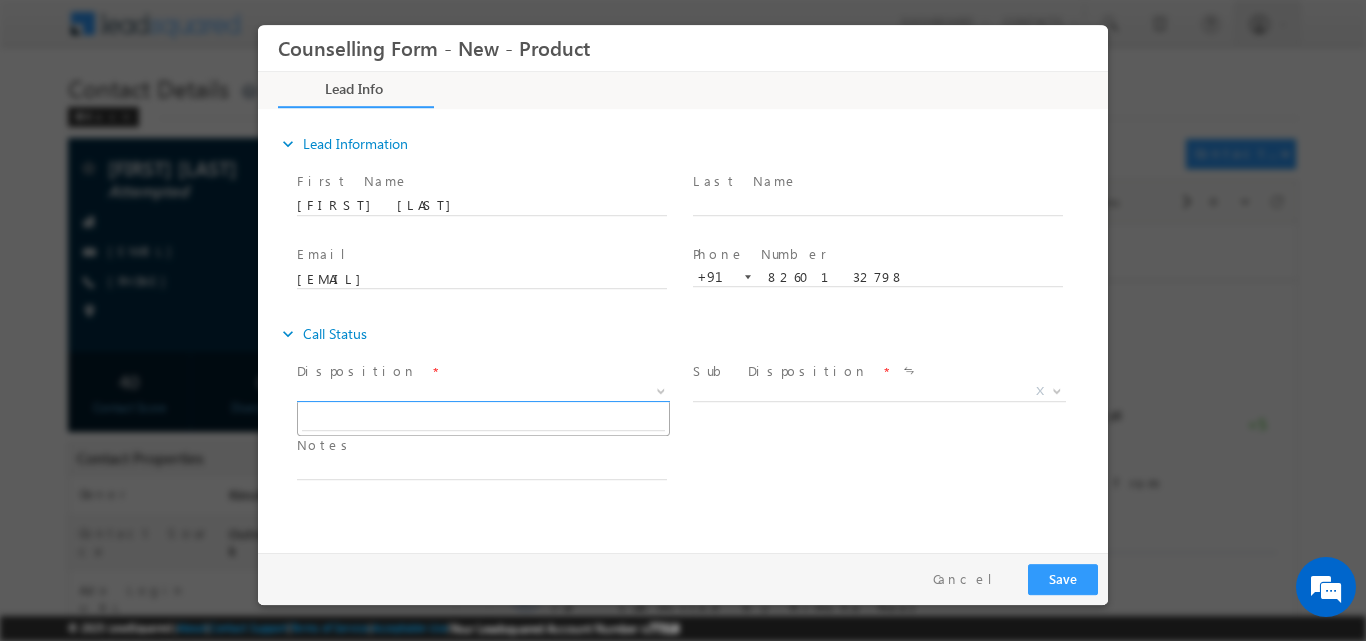 click at bounding box center [659, 390] 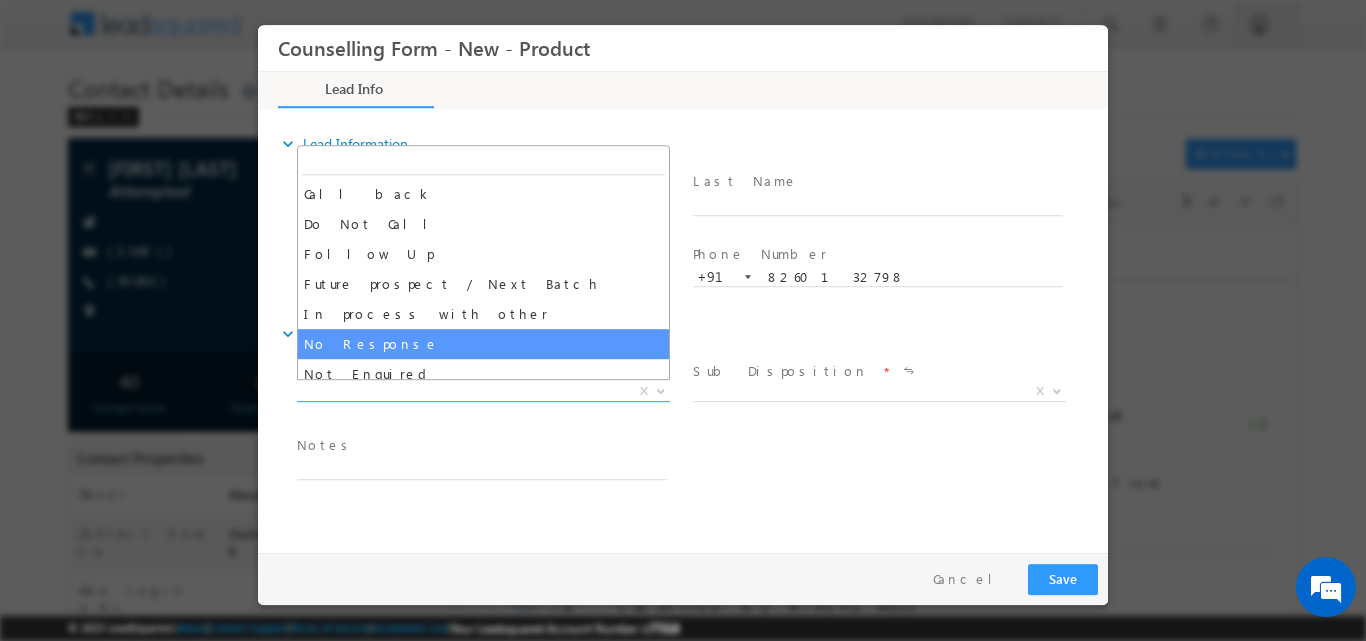 select on "No Response" 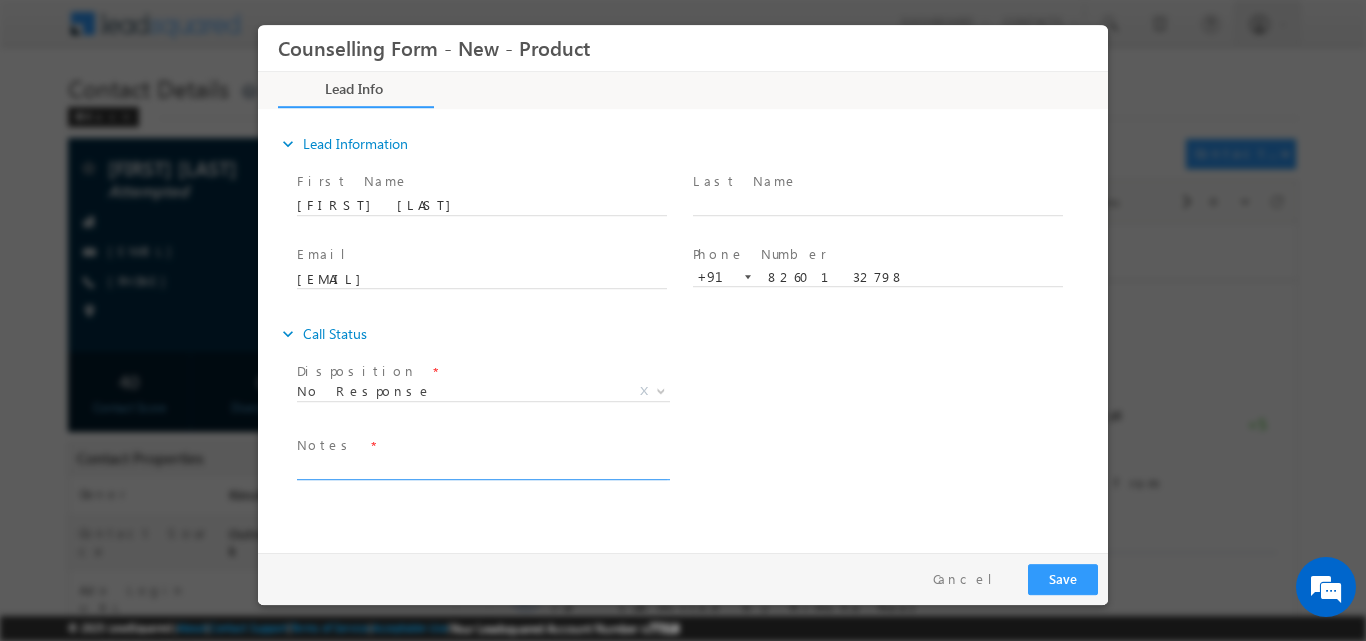 click at bounding box center [482, 467] 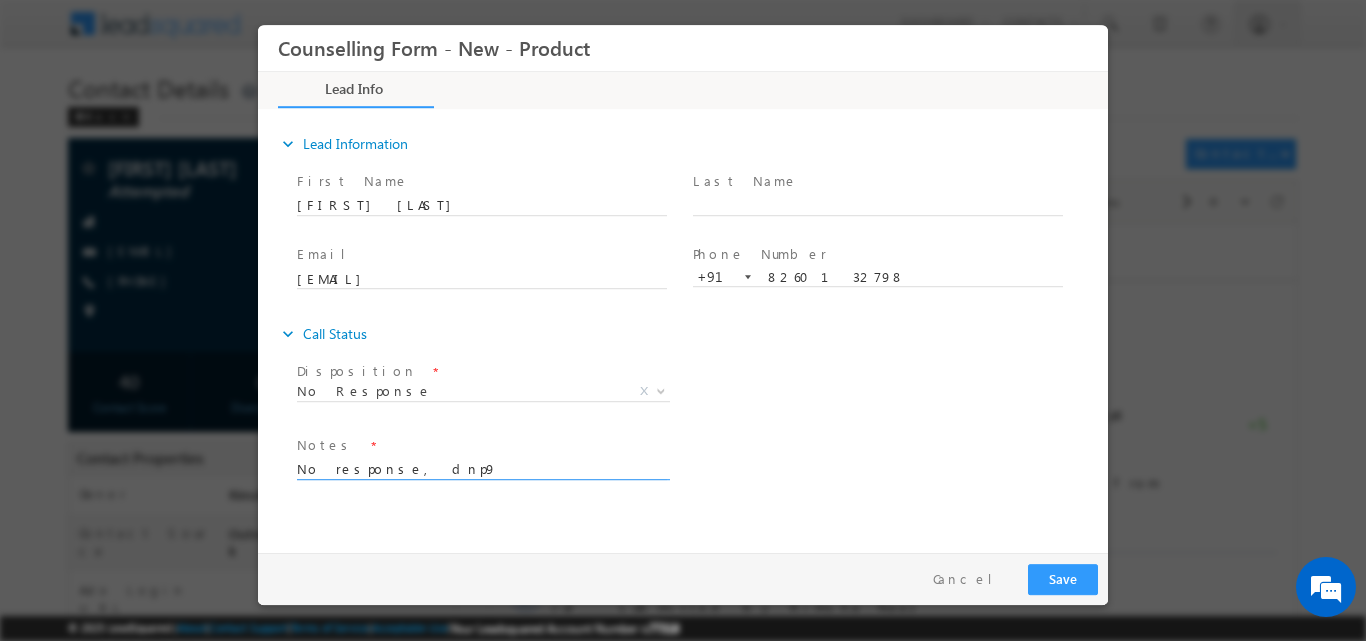 drag, startPoint x: 374, startPoint y: 465, endPoint x: 287, endPoint y: 474, distance: 87.46428 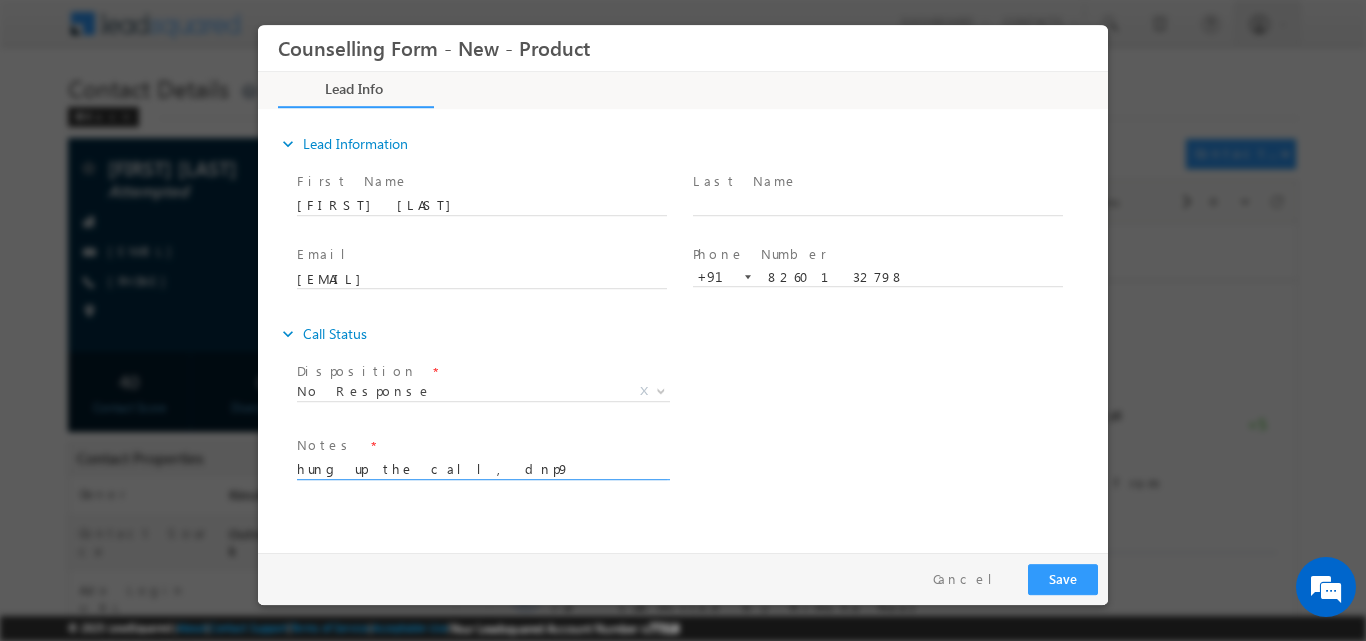 type on "hung up the call, dnp9" 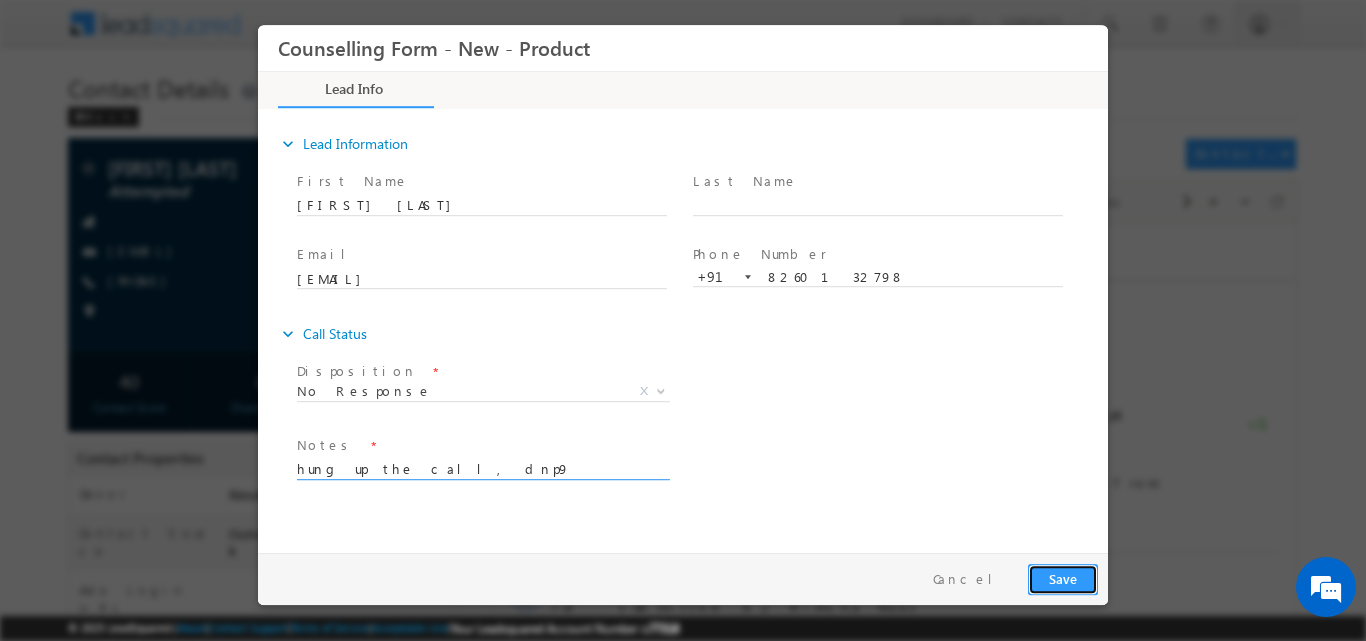 click on "Save" at bounding box center (1063, 578) 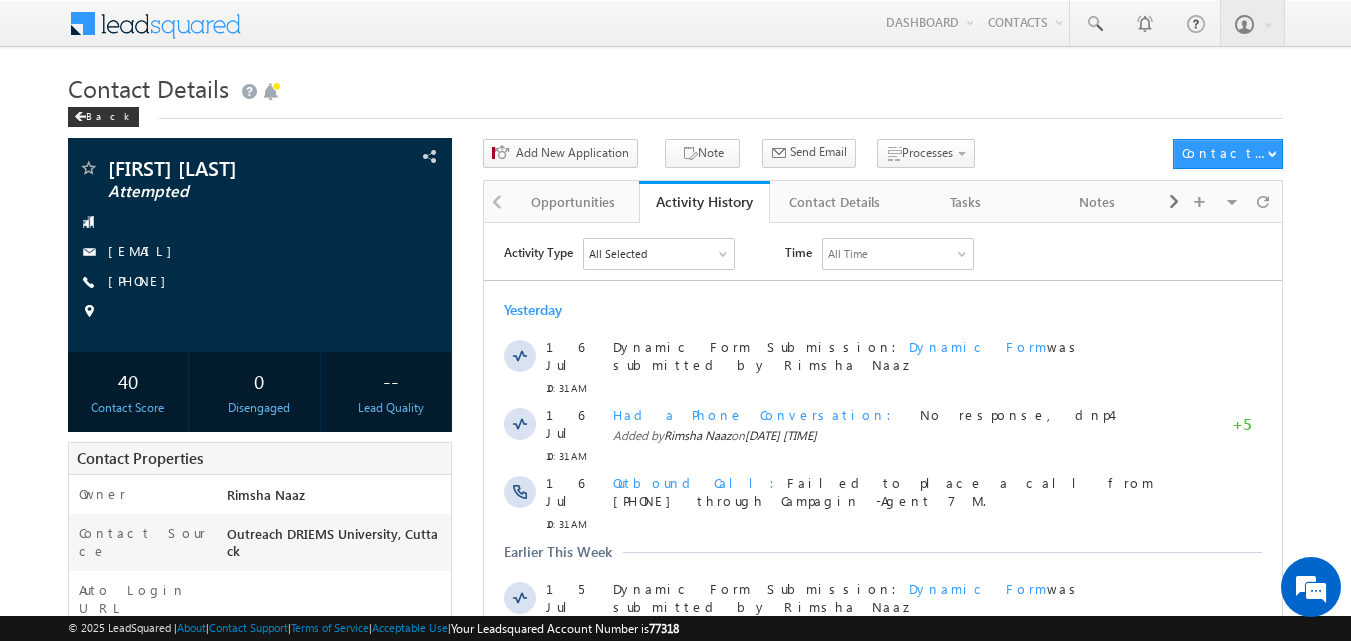 scroll, scrollTop: 0, scrollLeft: 0, axis: both 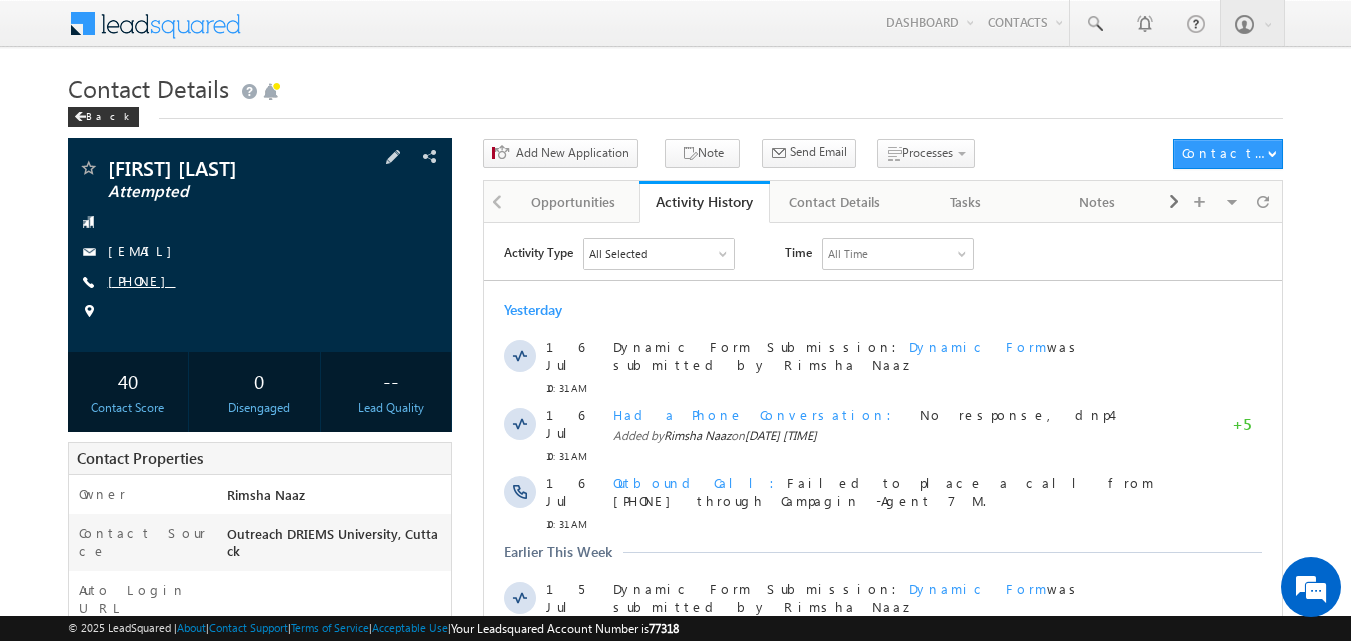copy on "[PHONE]" 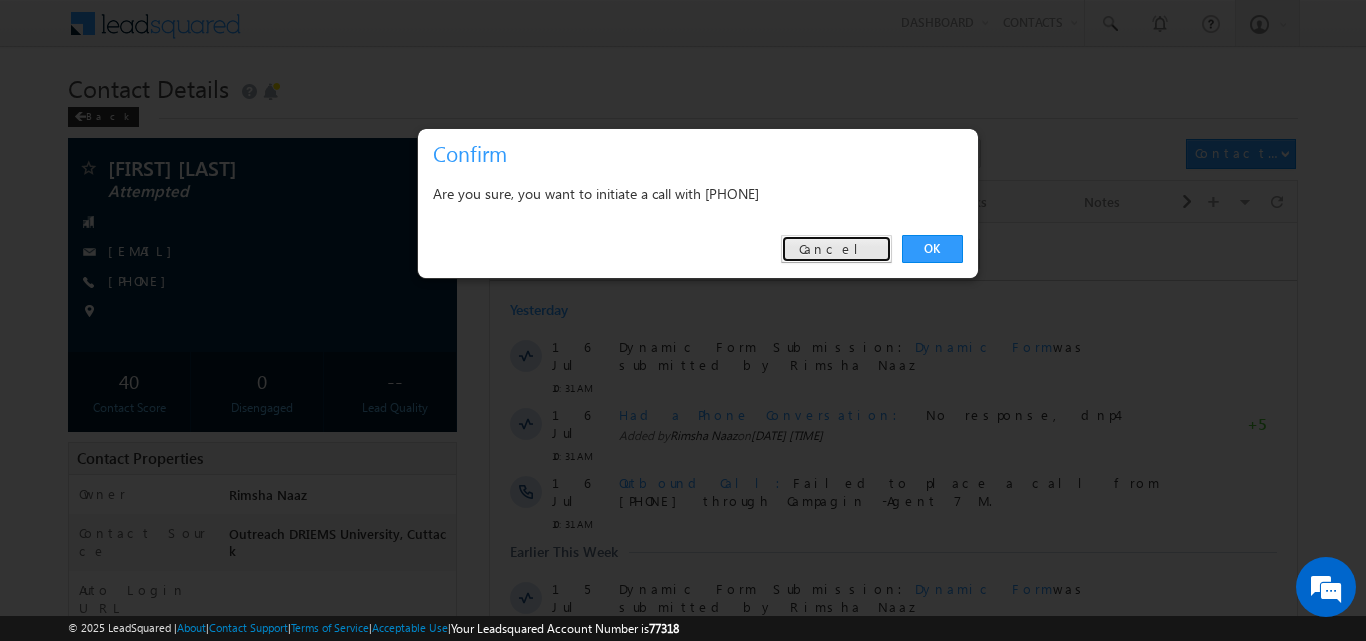 click on "Cancel" at bounding box center (836, 249) 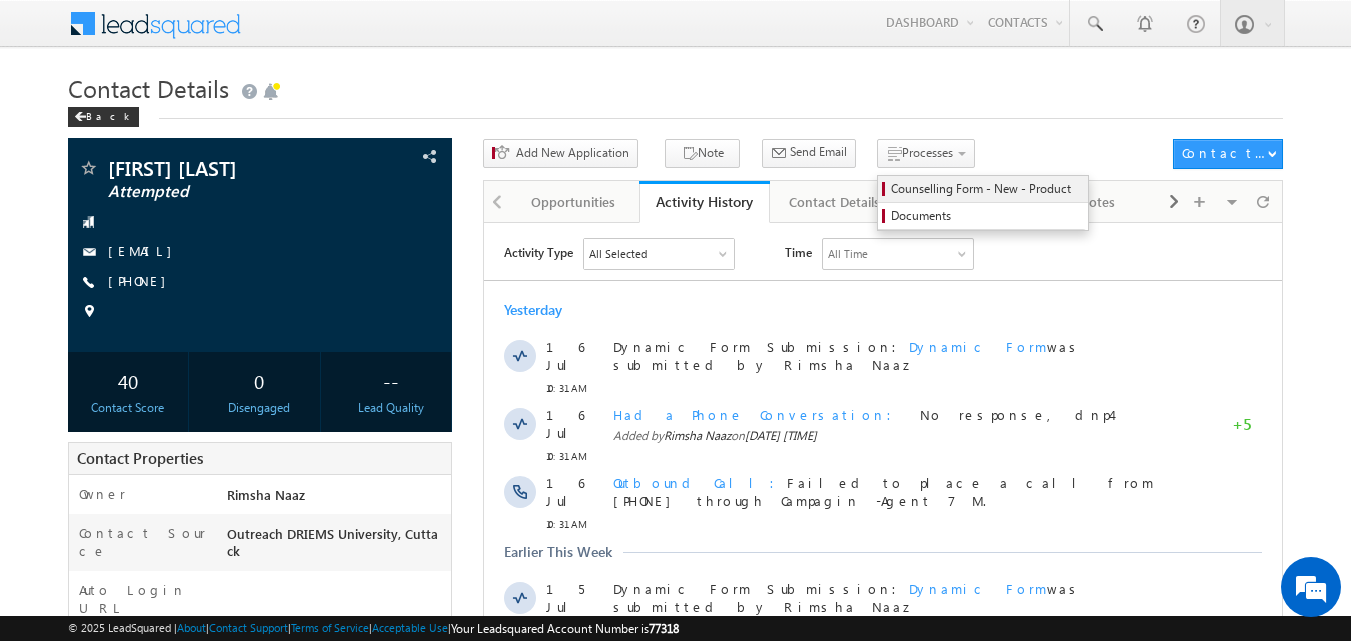 click on "Counselling Form - New - Product" at bounding box center (983, 189) 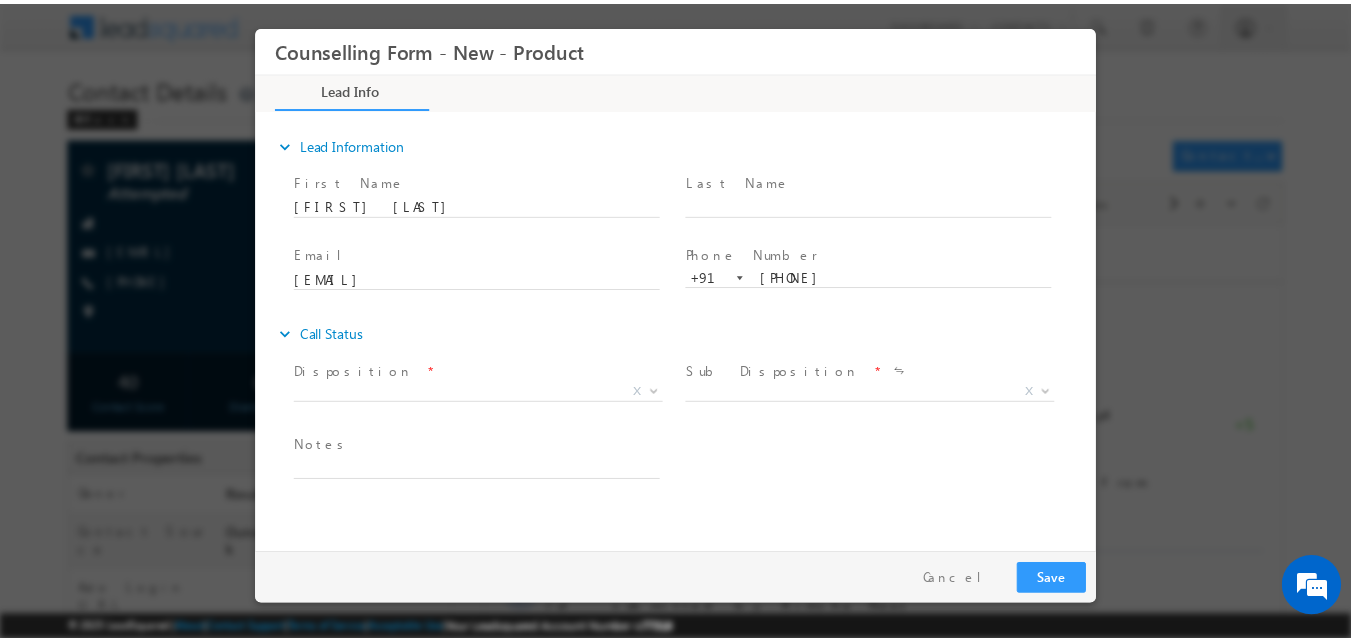 scroll, scrollTop: 0, scrollLeft: 0, axis: both 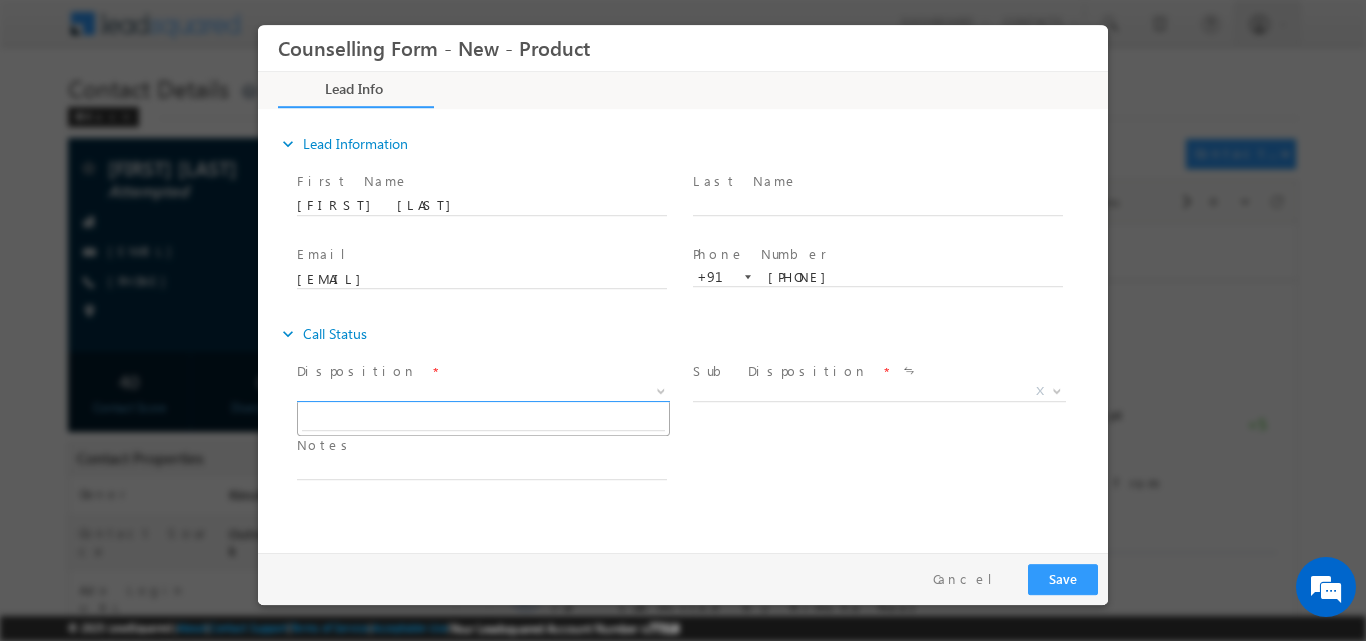 click at bounding box center (661, 389) 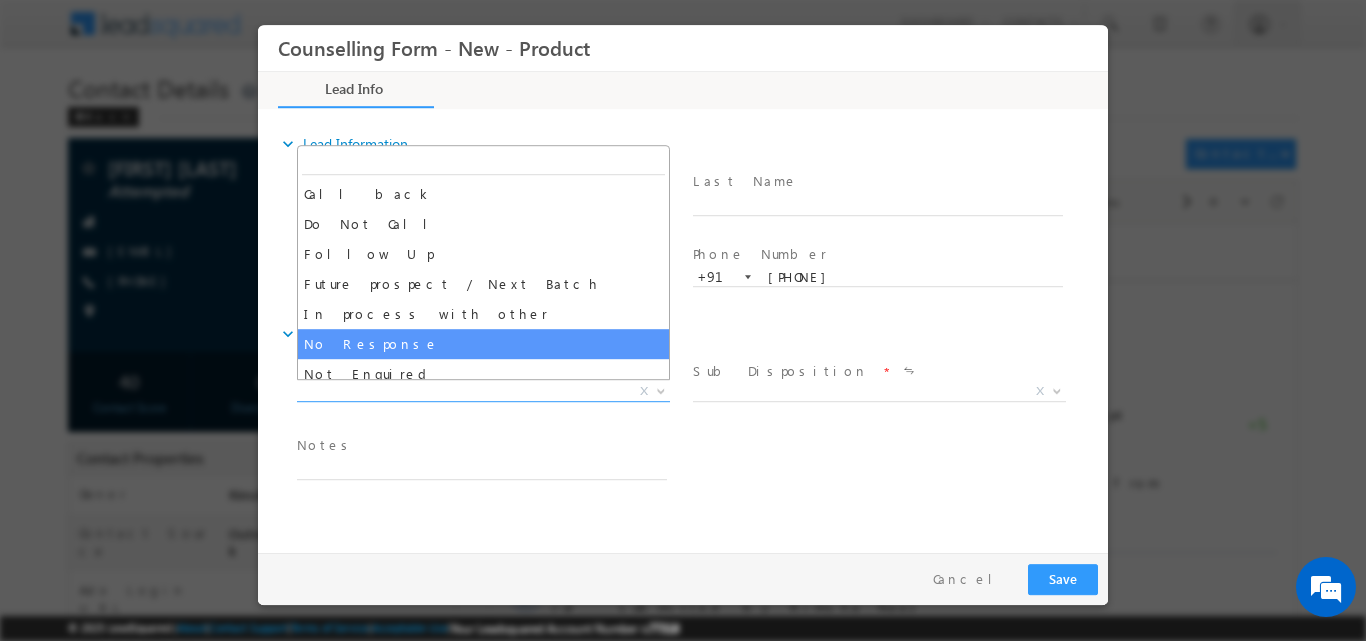 select on "No Response" 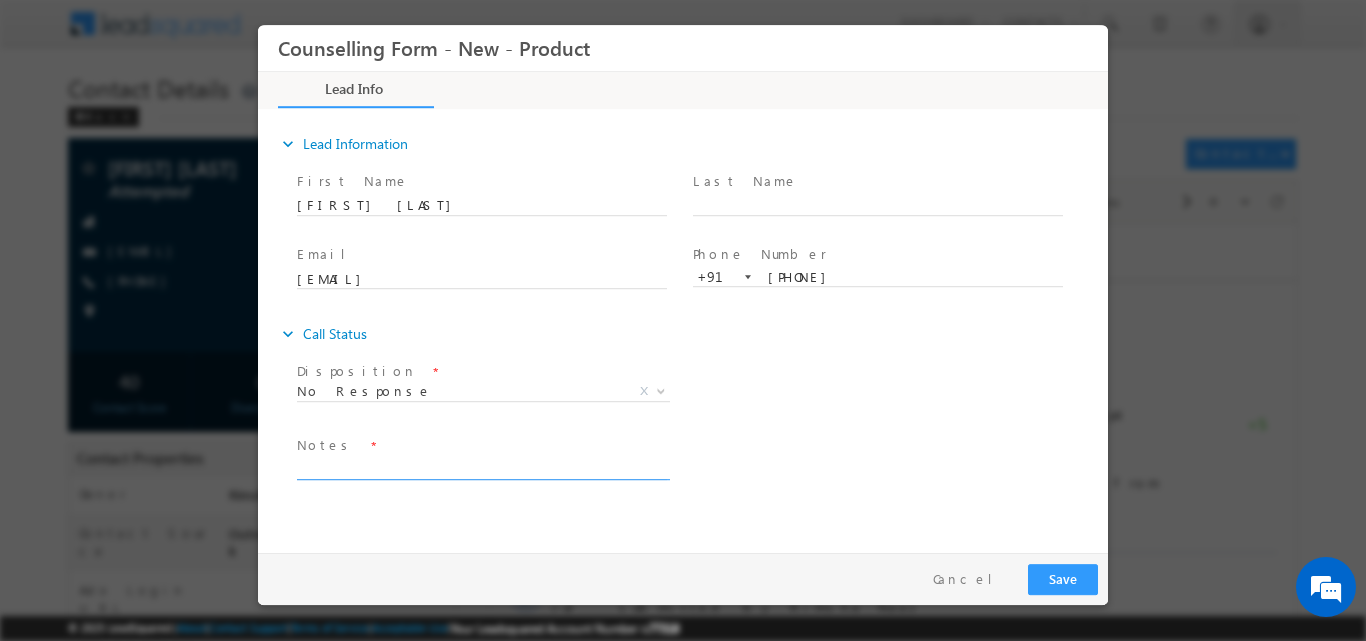 click at bounding box center [482, 467] 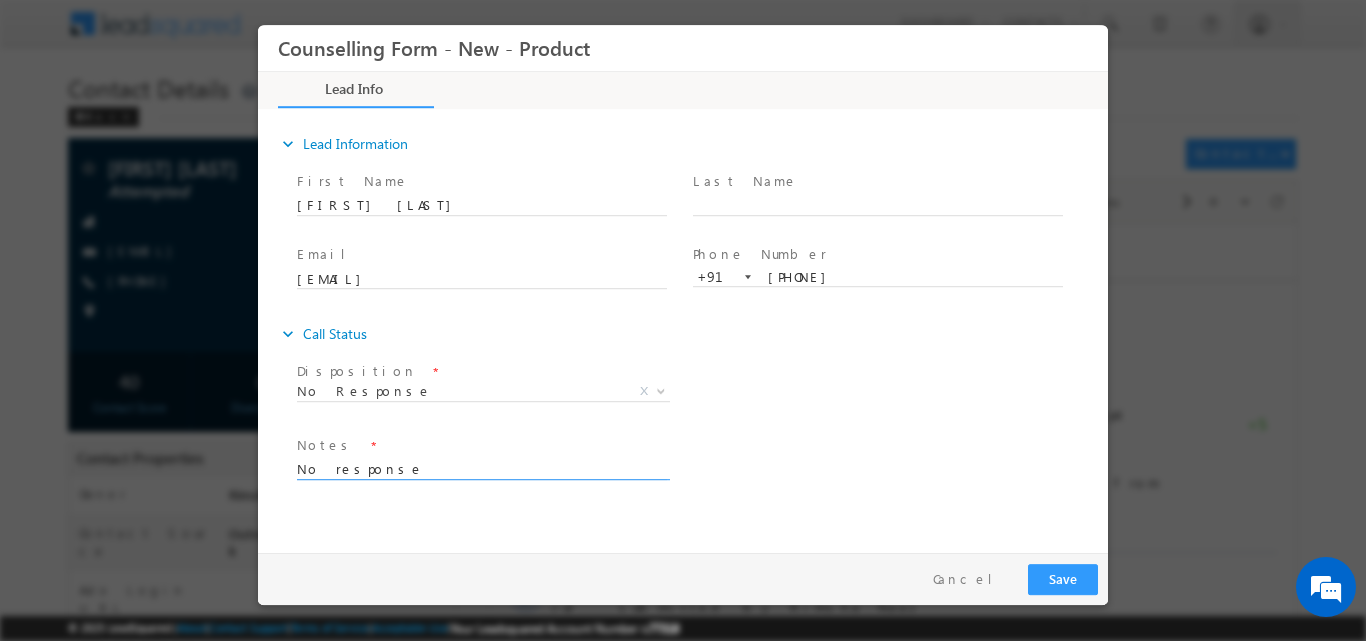 type on "No response" 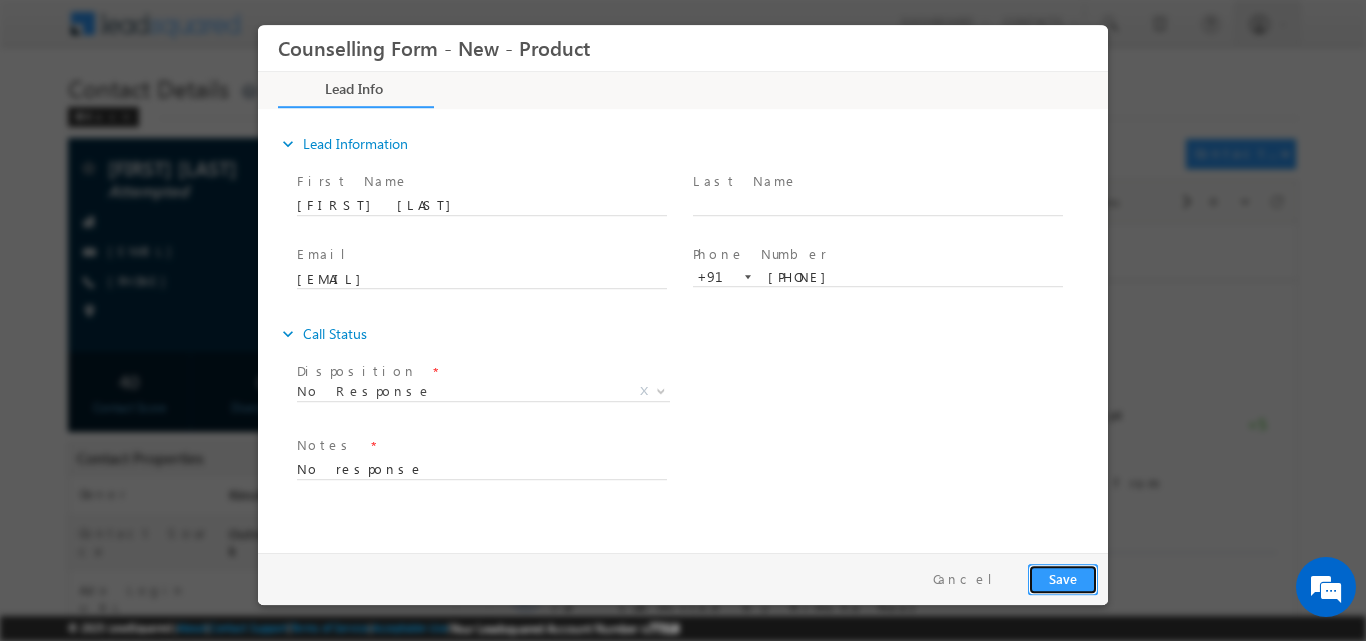 click on "Save" at bounding box center (1063, 578) 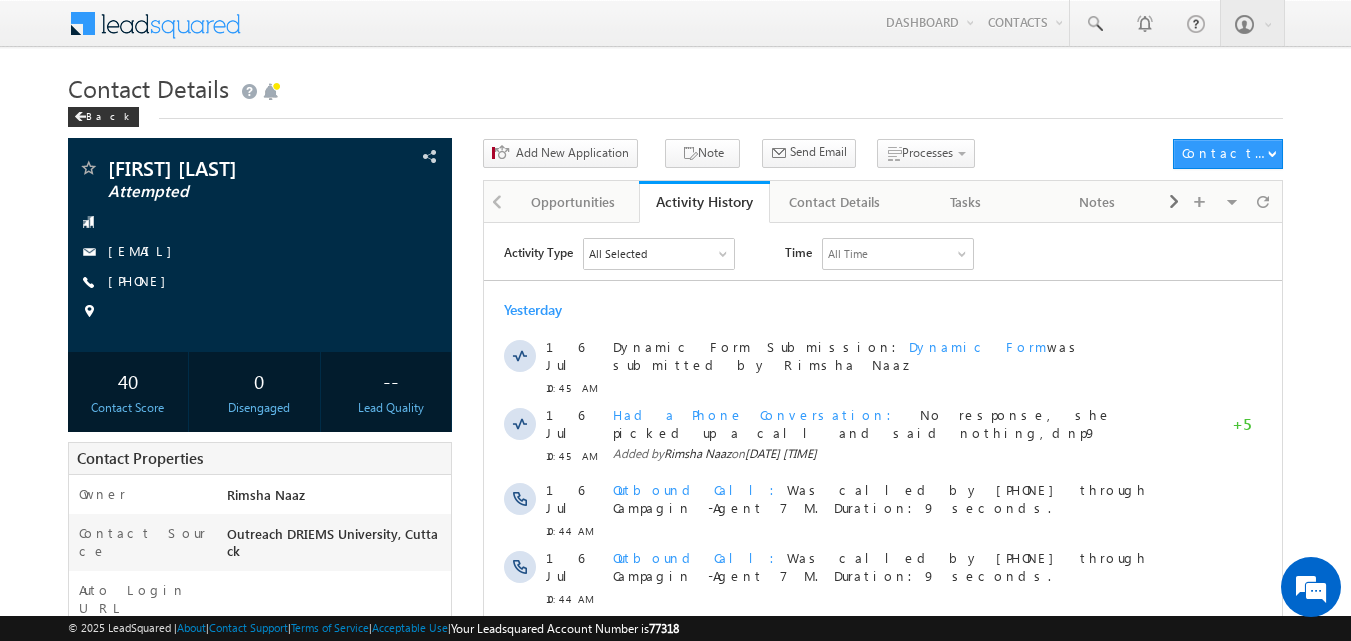 scroll, scrollTop: 0, scrollLeft: 0, axis: both 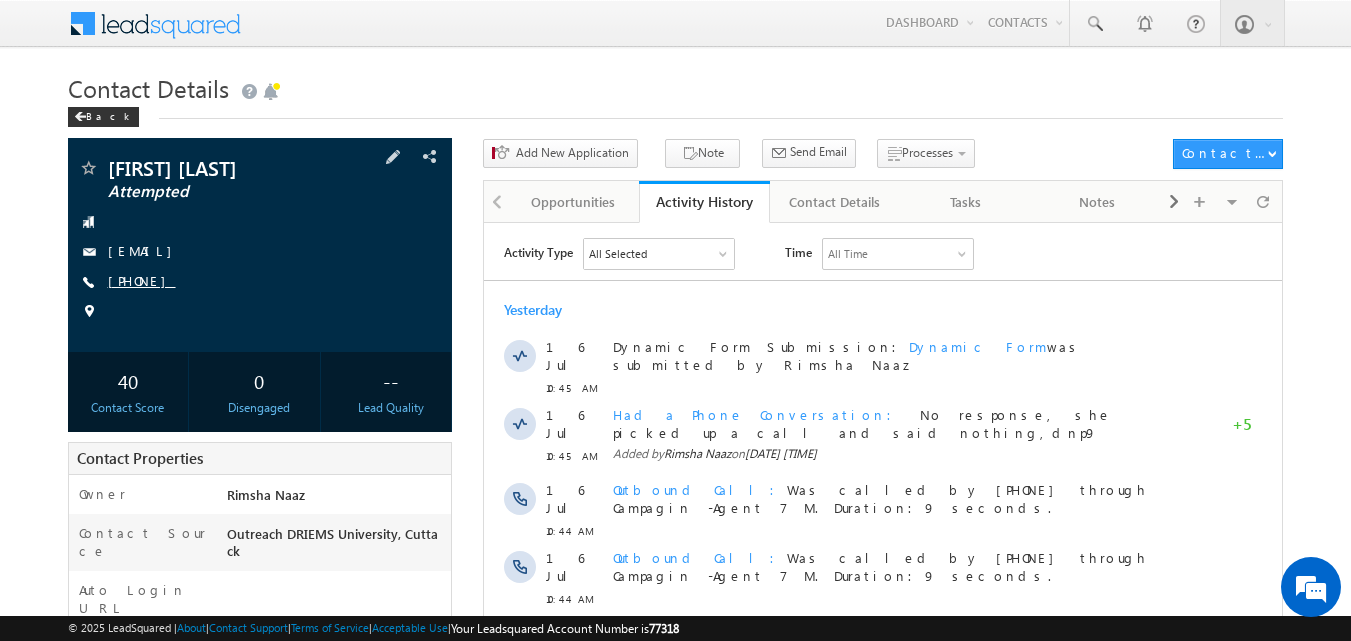 copy on "[PHONE]" 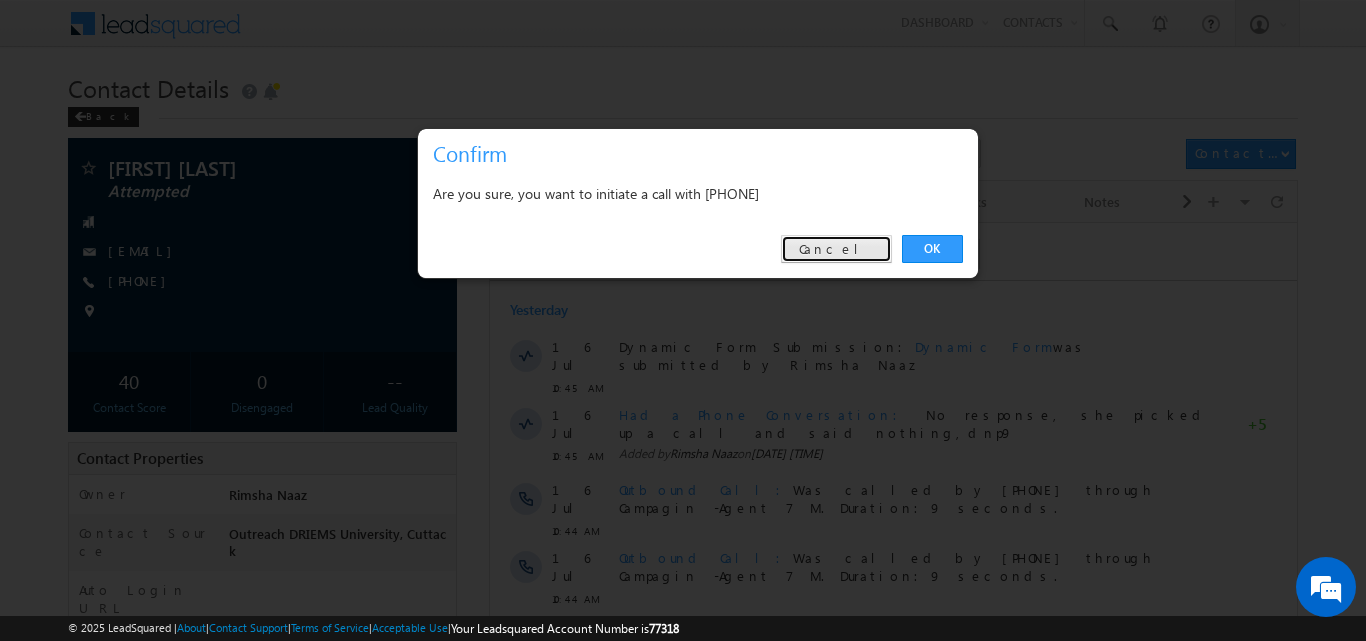 click on "Cancel" at bounding box center [836, 249] 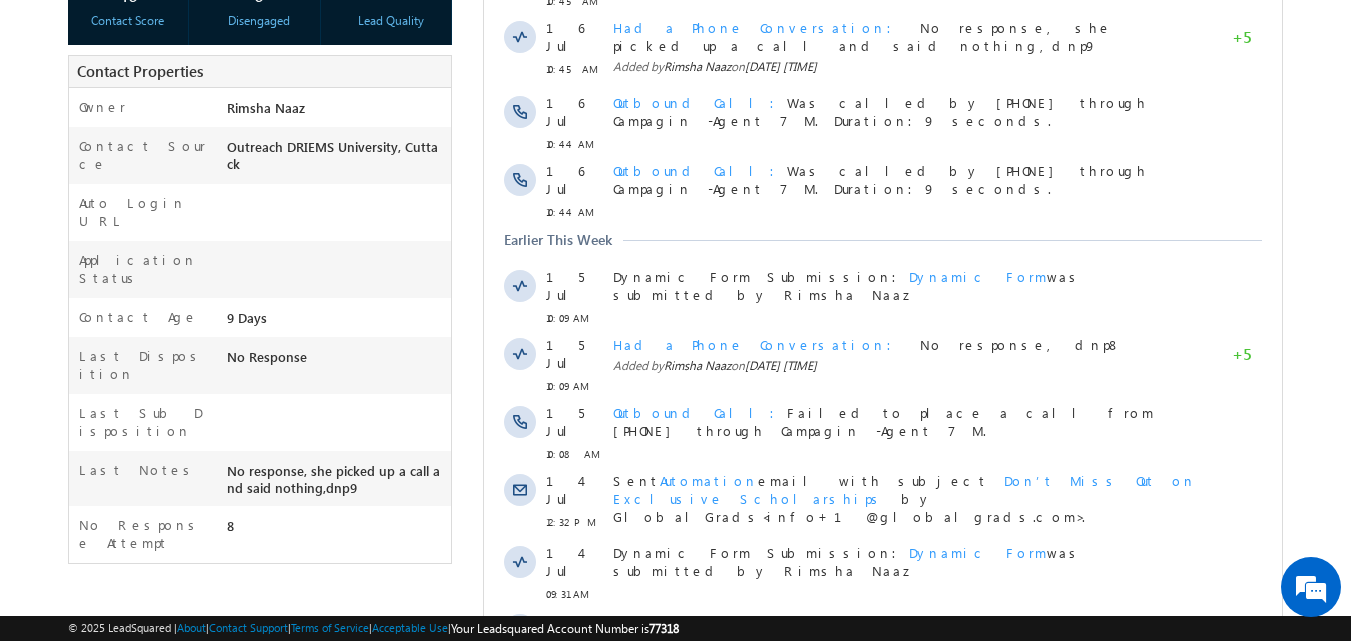 scroll, scrollTop: 423, scrollLeft: 0, axis: vertical 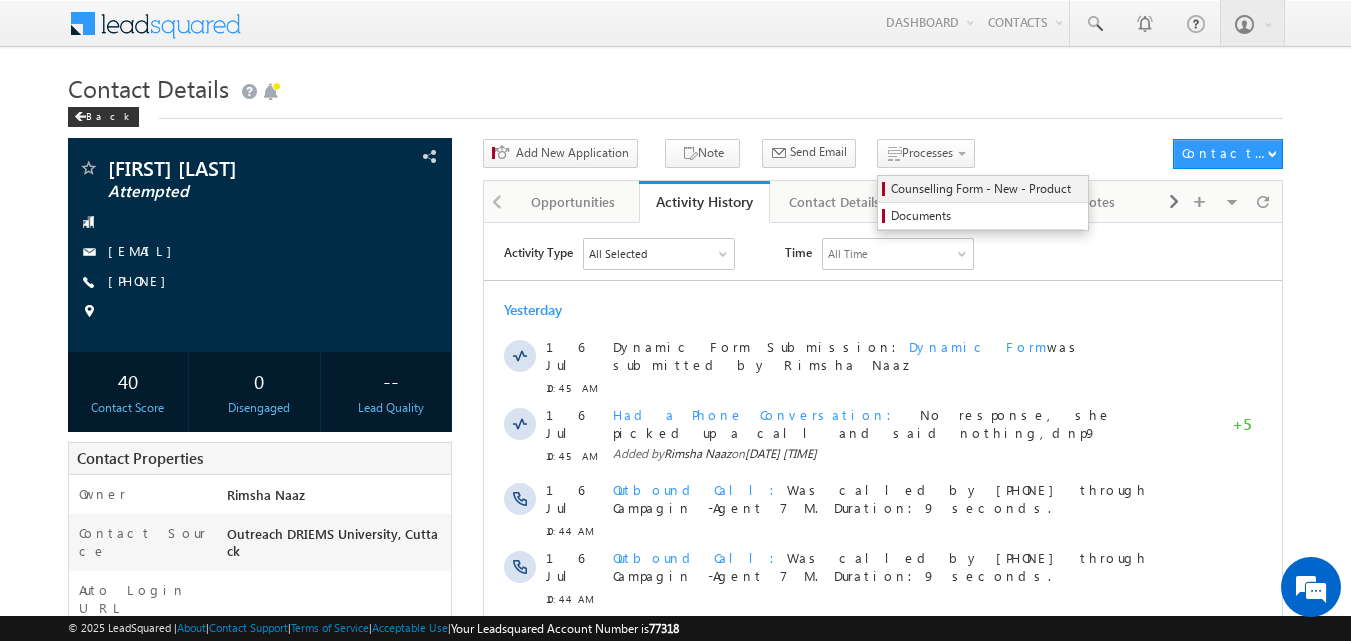 click on "Counselling Form - New - Product" at bounding box center [983, 189] 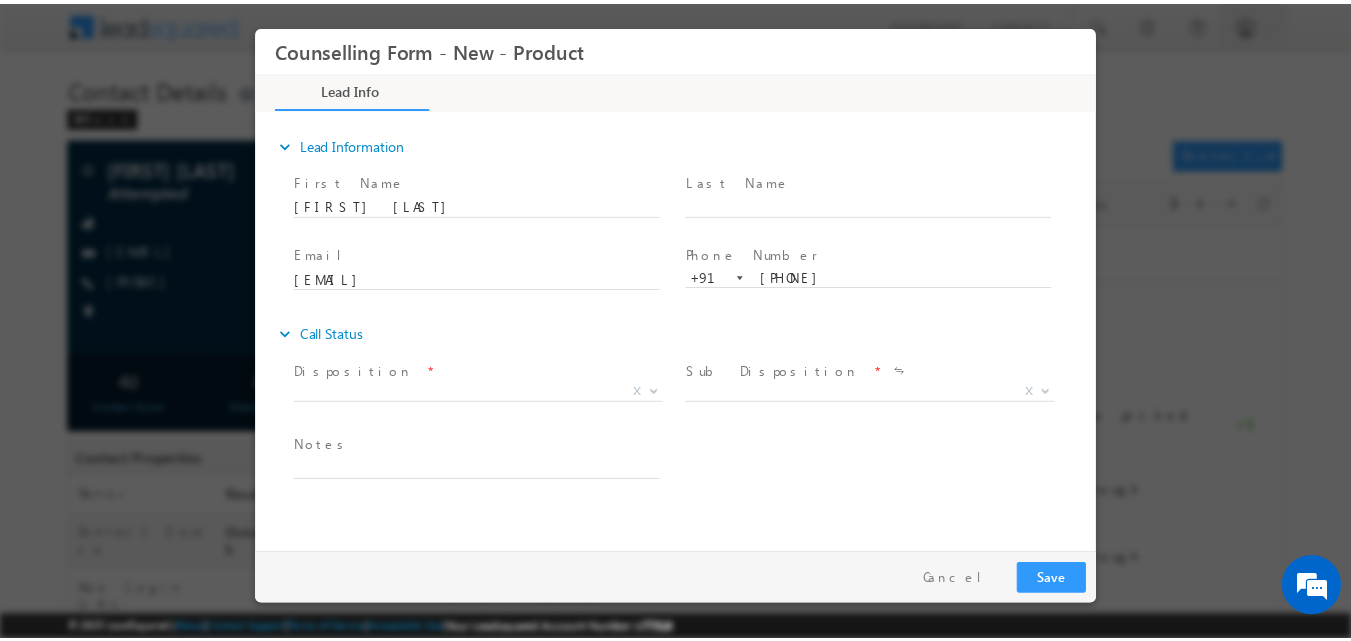 scroll, scrollTop: 0, scrollLeft: 0, axis: both 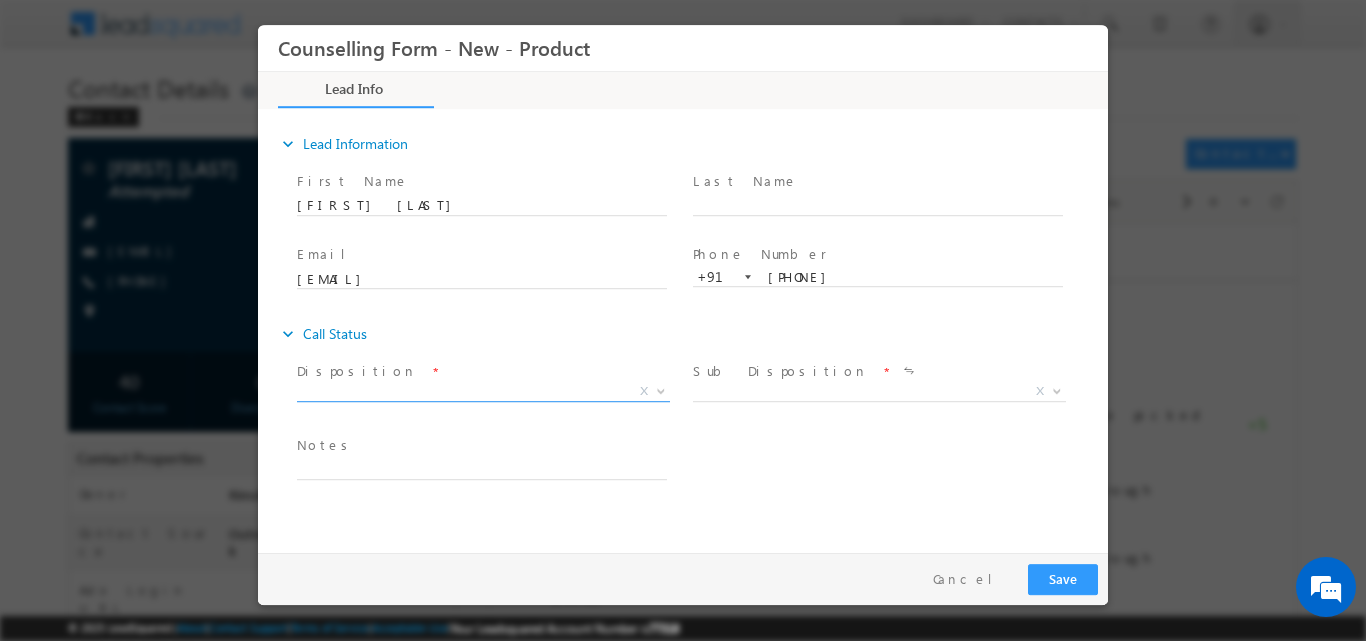 click at bounding box center [661, 389] 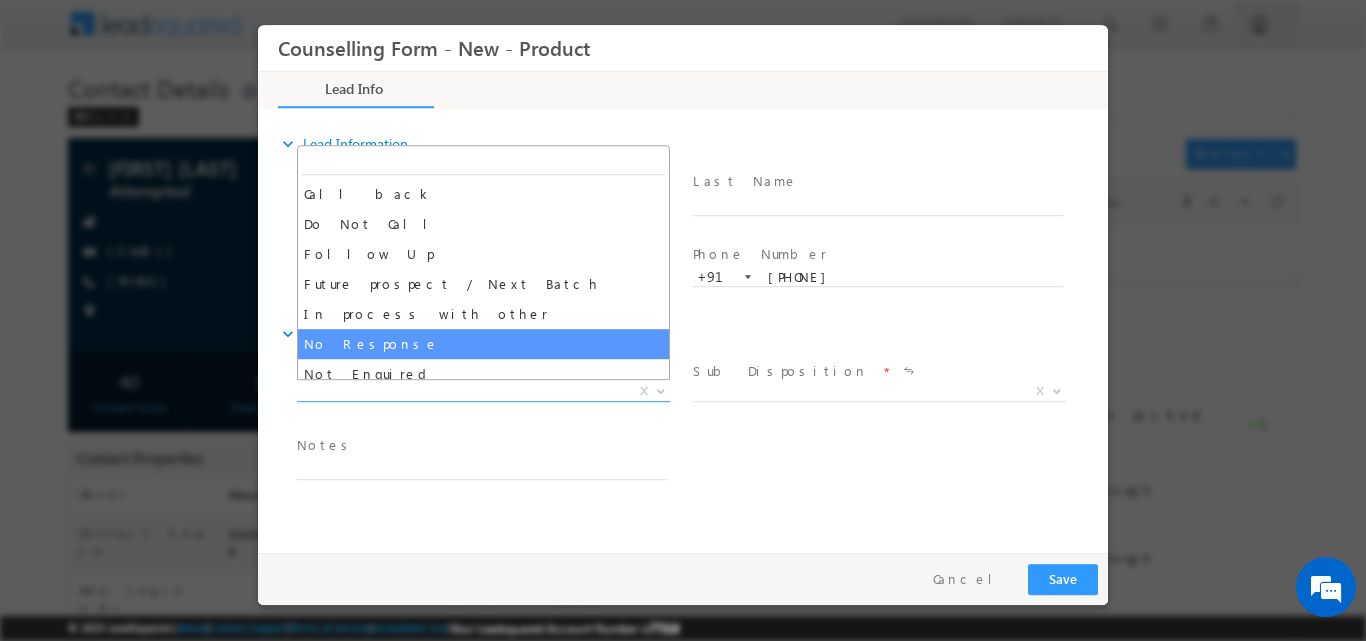 select on "No Response" 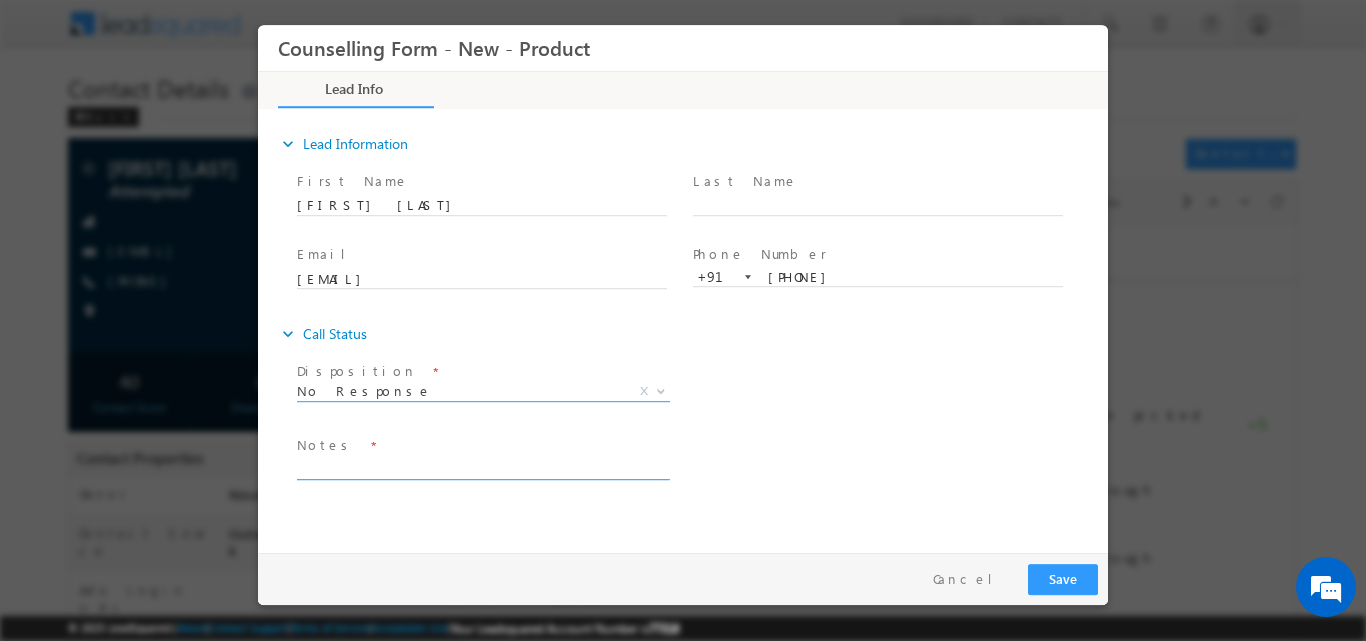 click at bounding box center [482, 467] 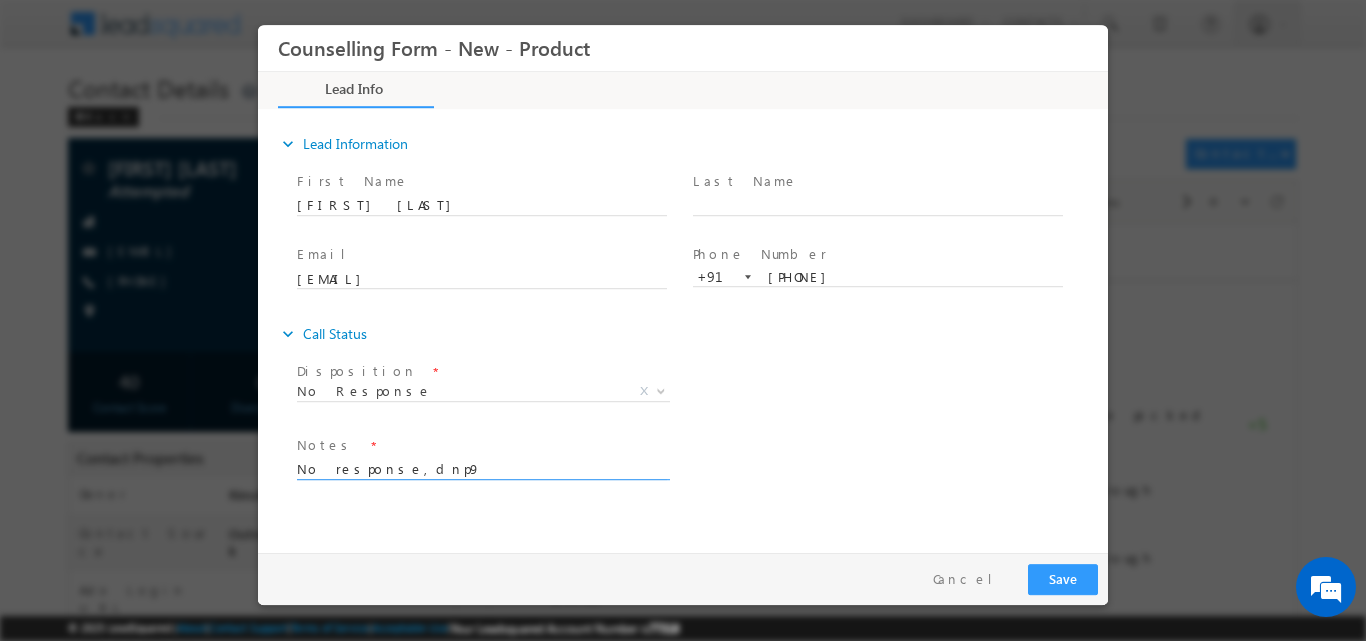 click on "No response,dnp9" at bounding box center [482, 467] 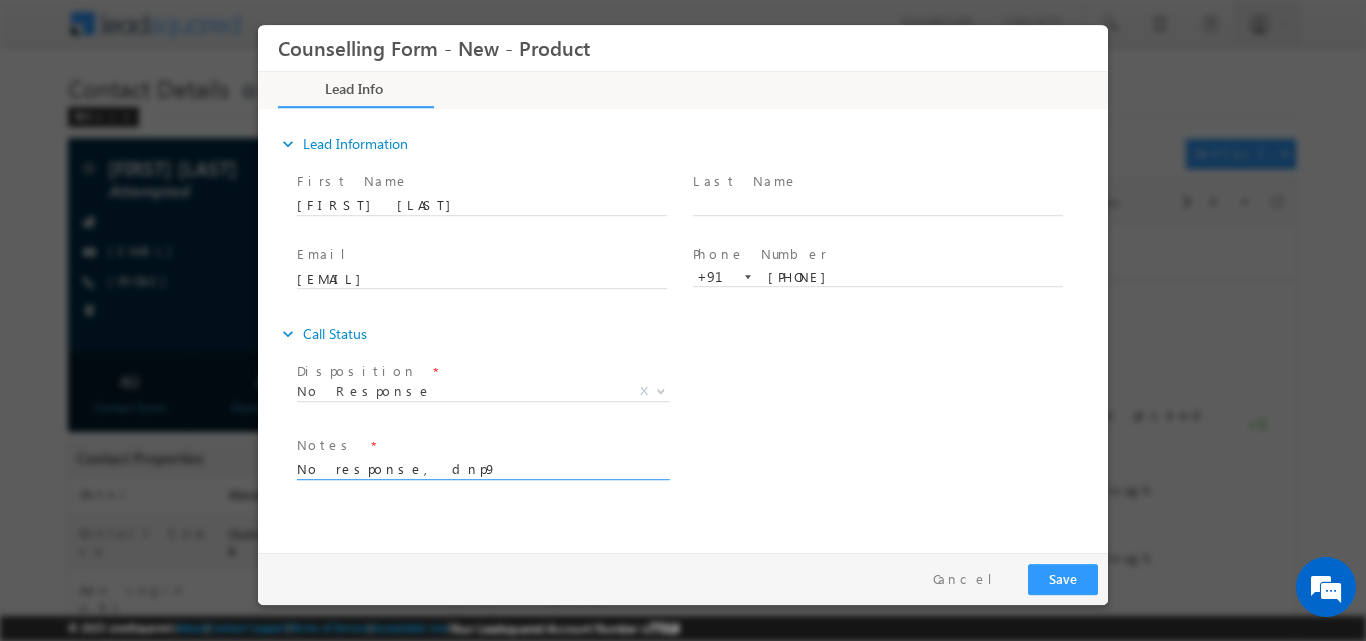 type on "No response, dnp9" 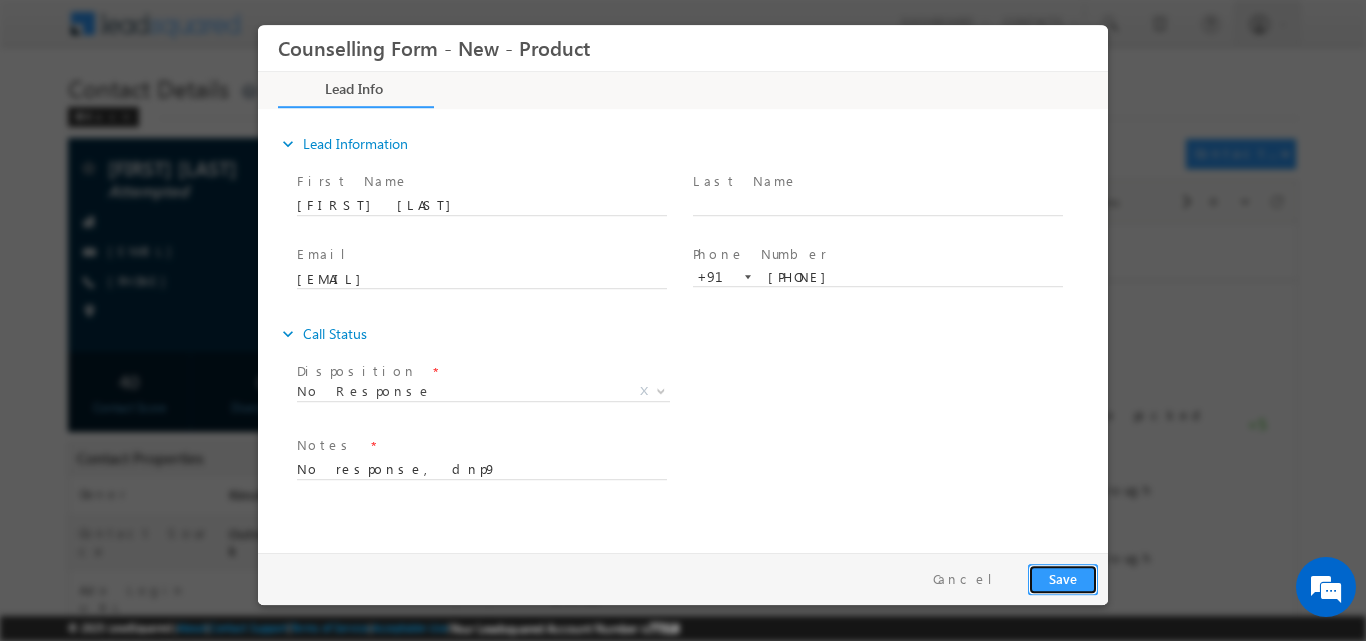 click on "Save" at bounding box center (1063, 578) 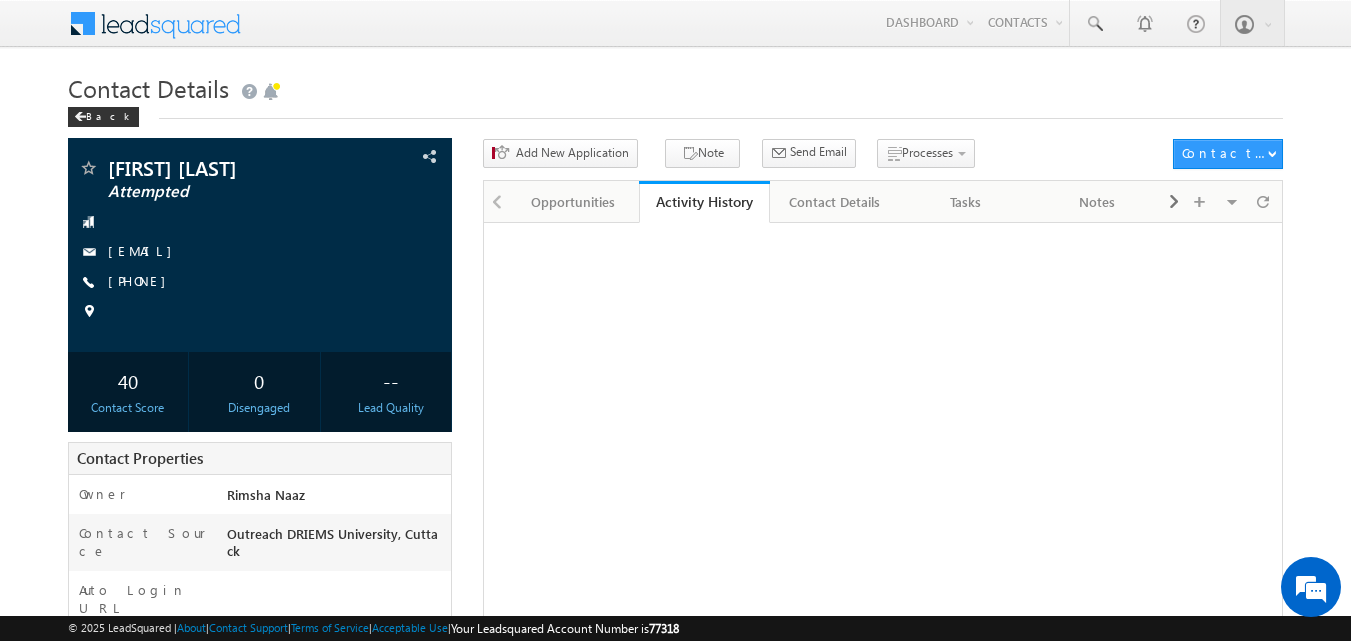 scroll, scrollTop: 0, scrollLeft: 0, axis: both 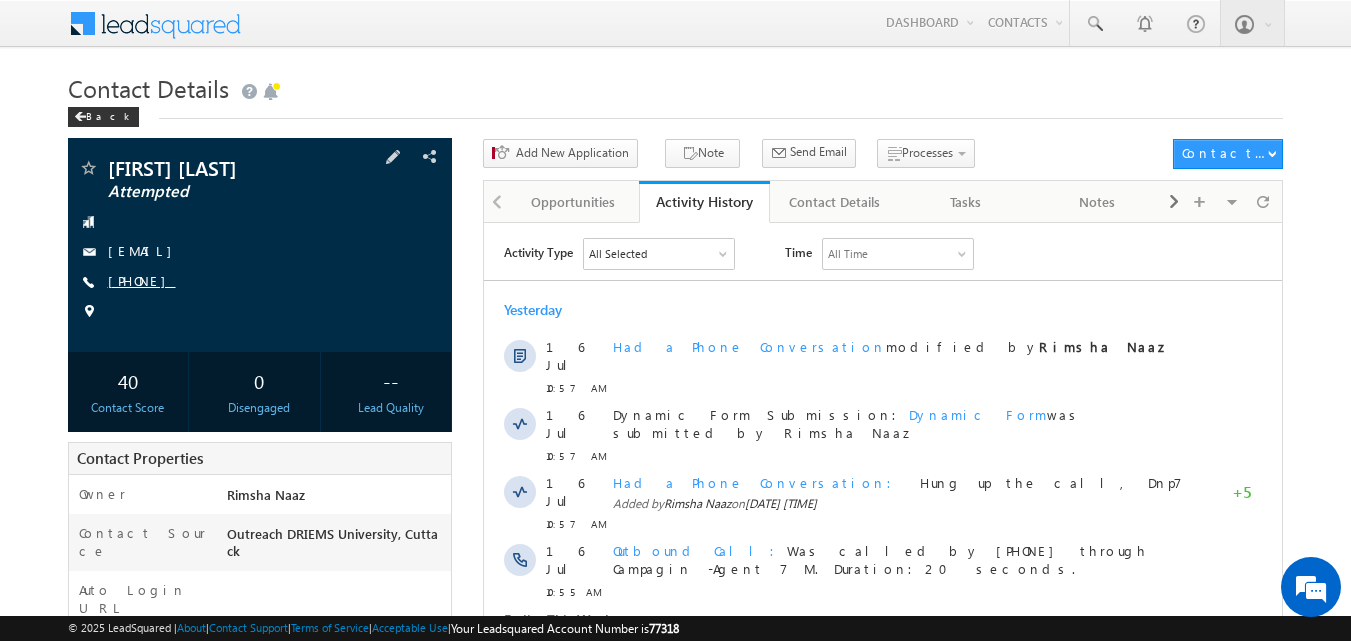 drag, startPoint x: 136, startPoint y: 280, endPoint x: 203, endPoint y: 285, distance: 67.18631 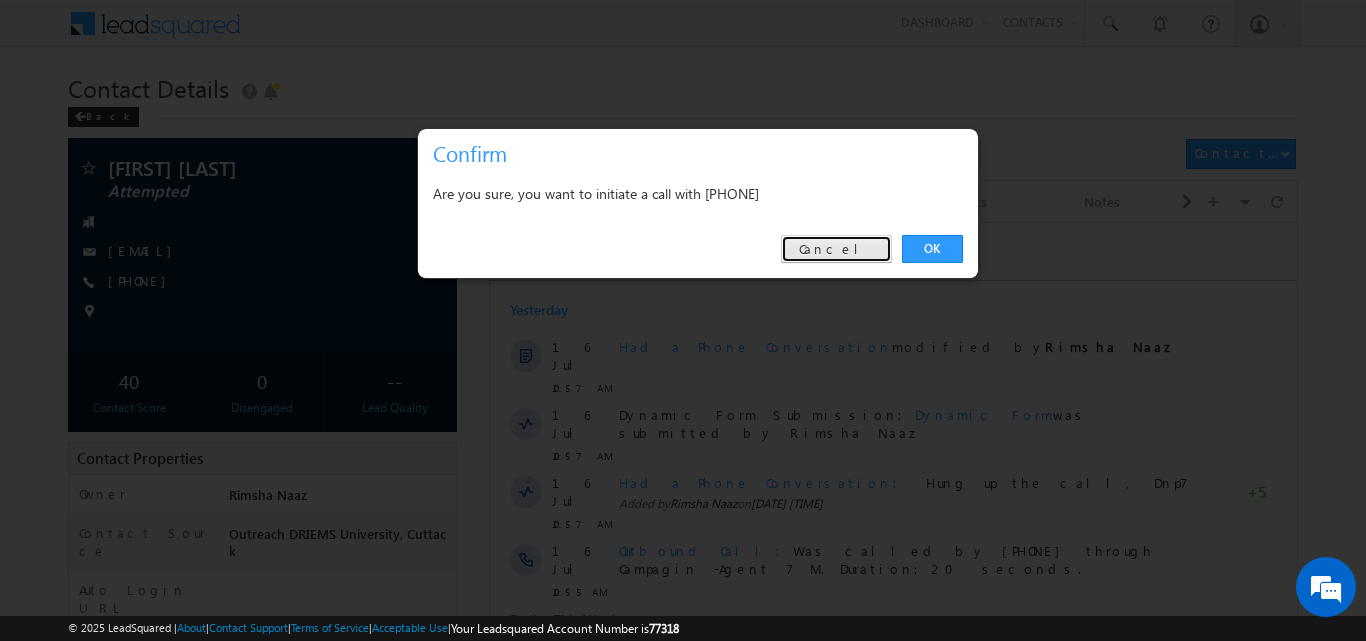 click on "Cancel" at bounding box center [836, 249] 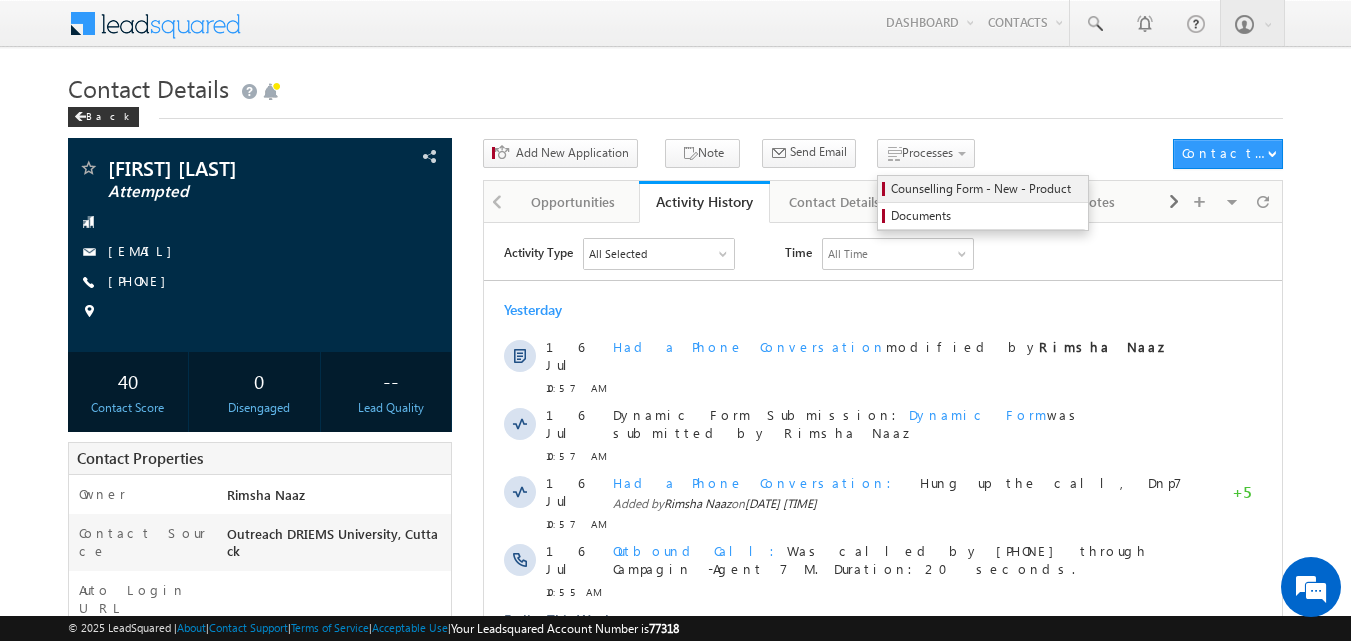 click on "Counselling Form - New - Product" at bounding box center (986, 189) 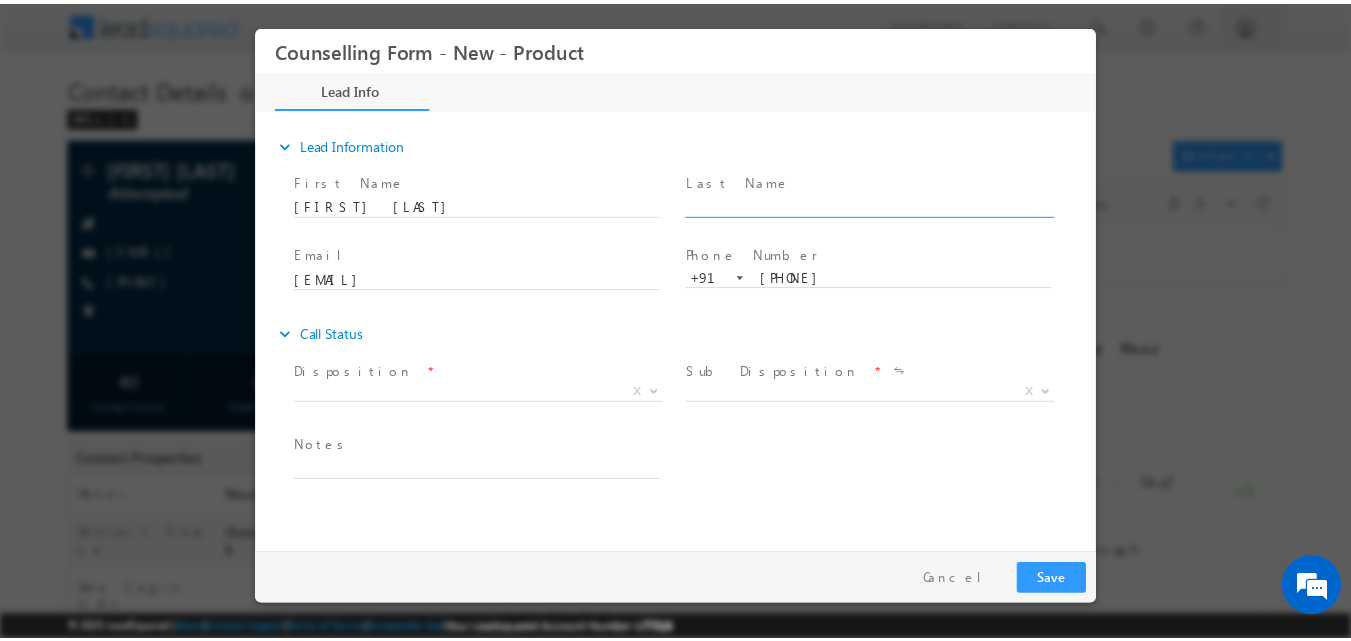 scroll, scrollTop: 0, scrollLeft: 0, axis: both 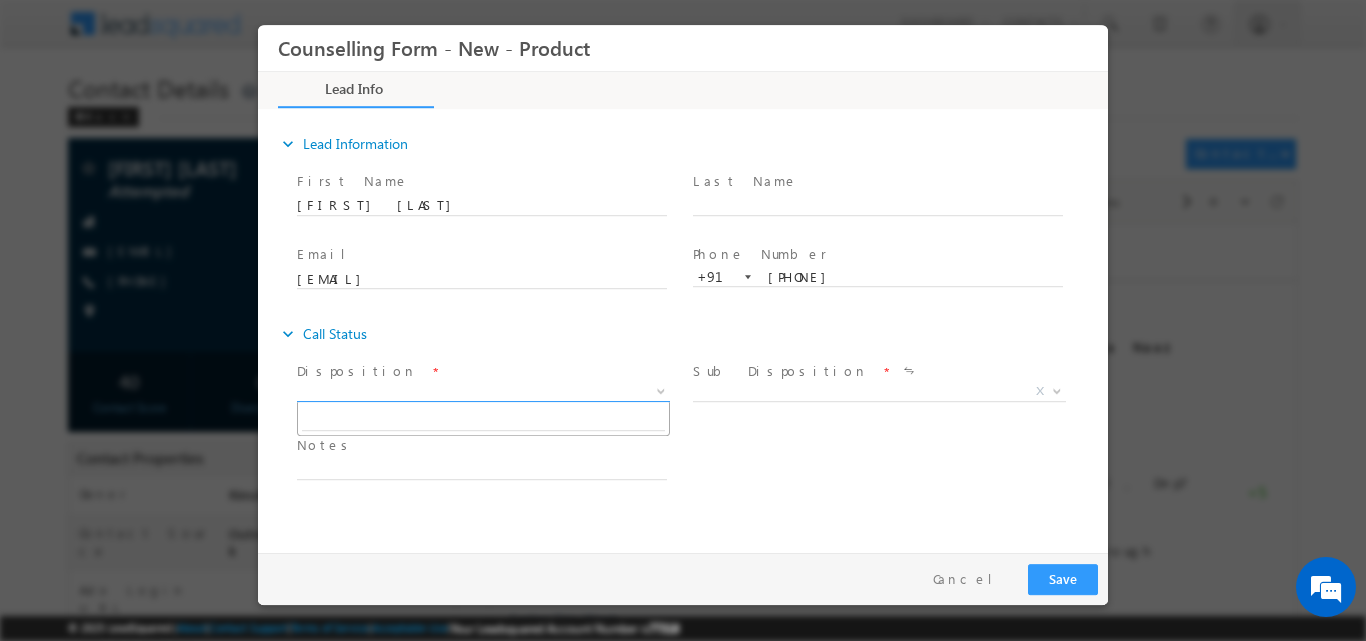 click at bounding box center [661, 389] 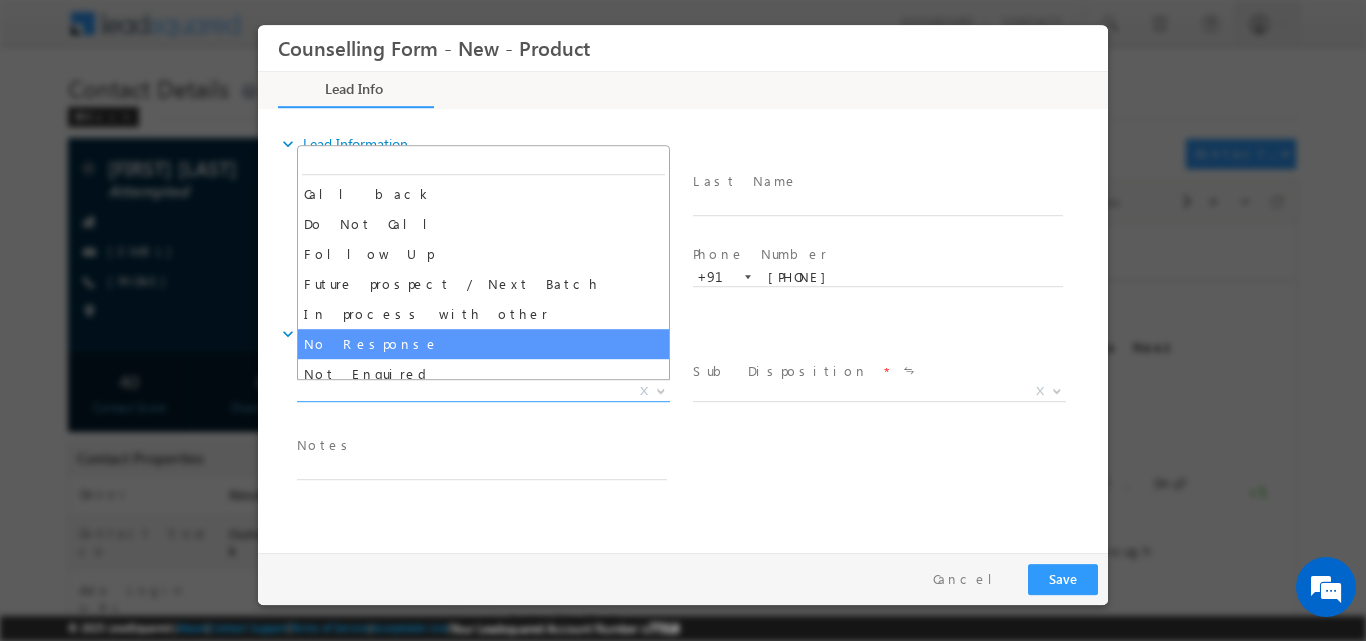 select on "No Response" 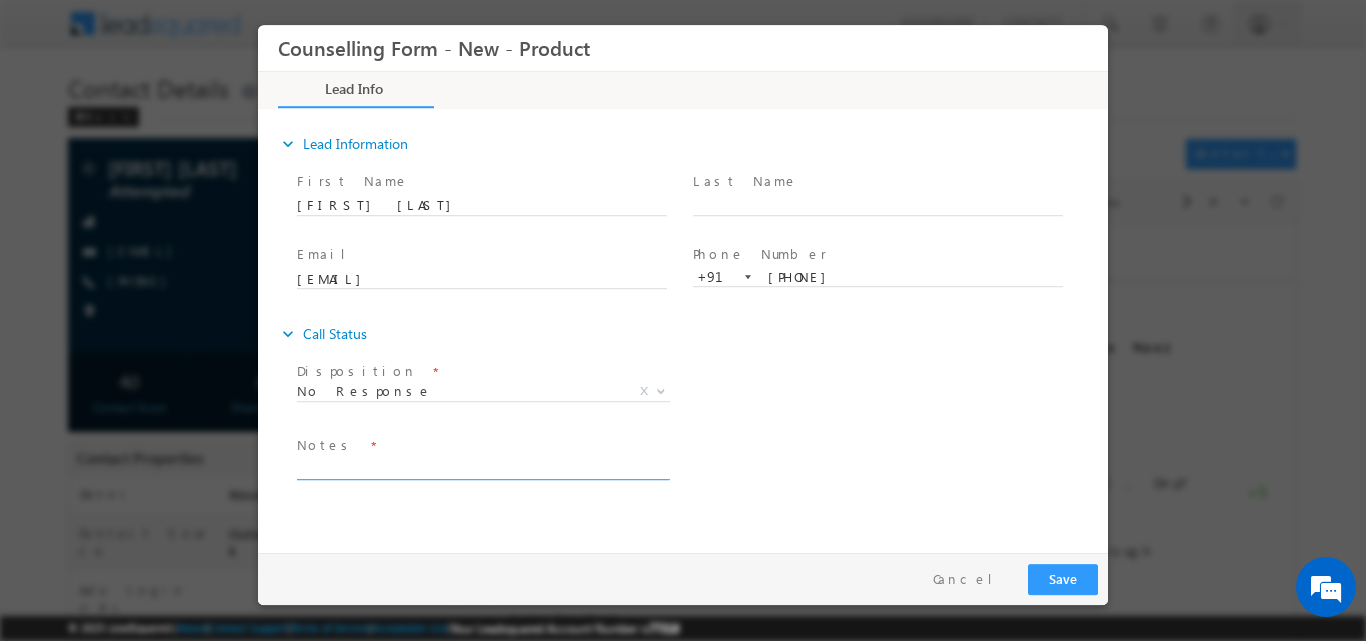 click at bounding box center (482, 467) 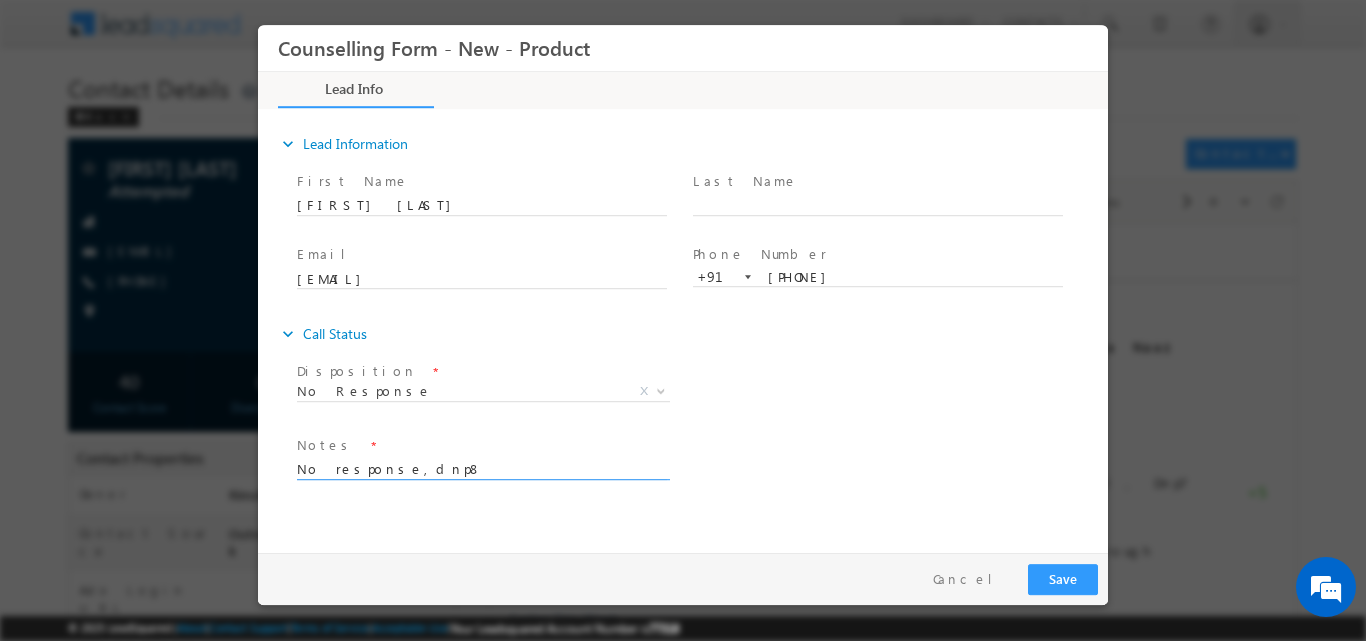 click on "No response,dnp8" at bounding box center (482, 467) 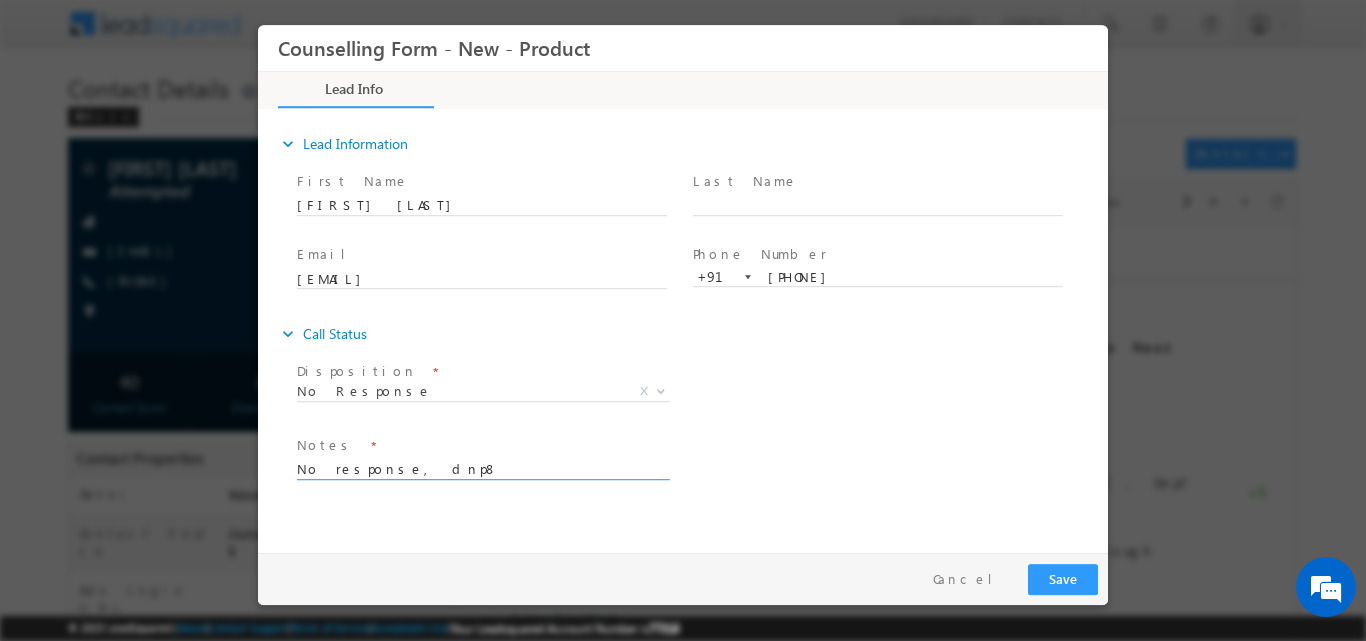 type on "No response, dnp8" 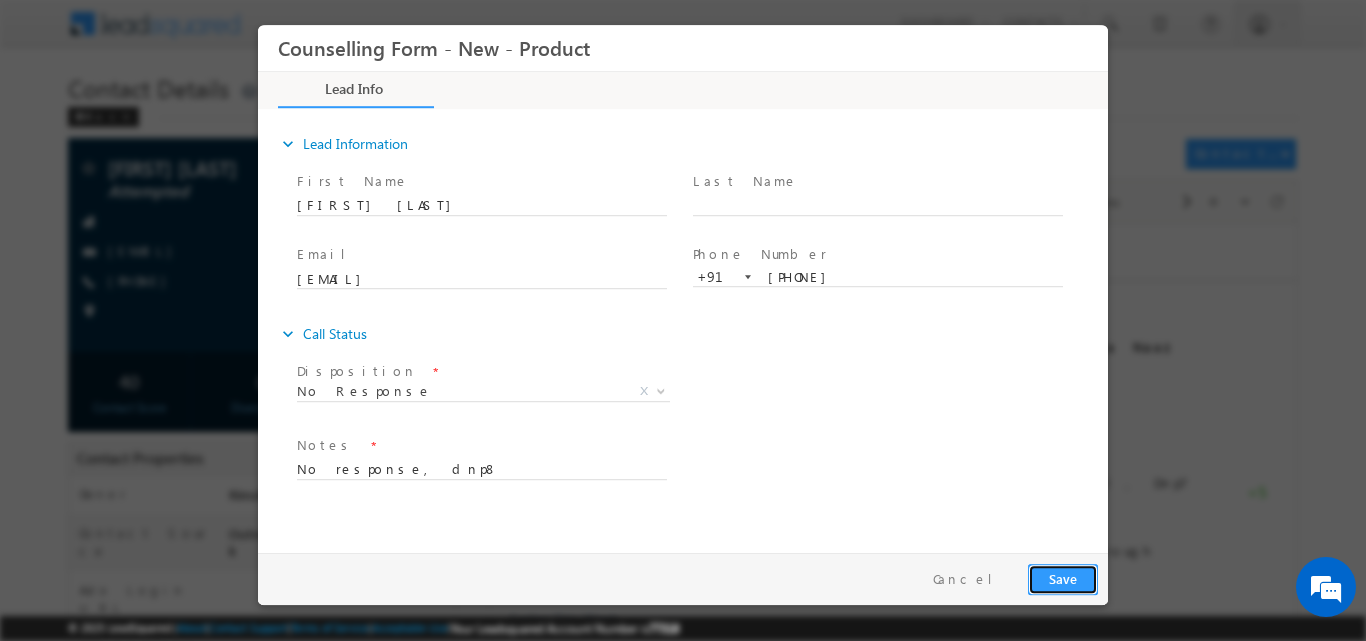 click on "Save" at bounding box center (1063, 578) 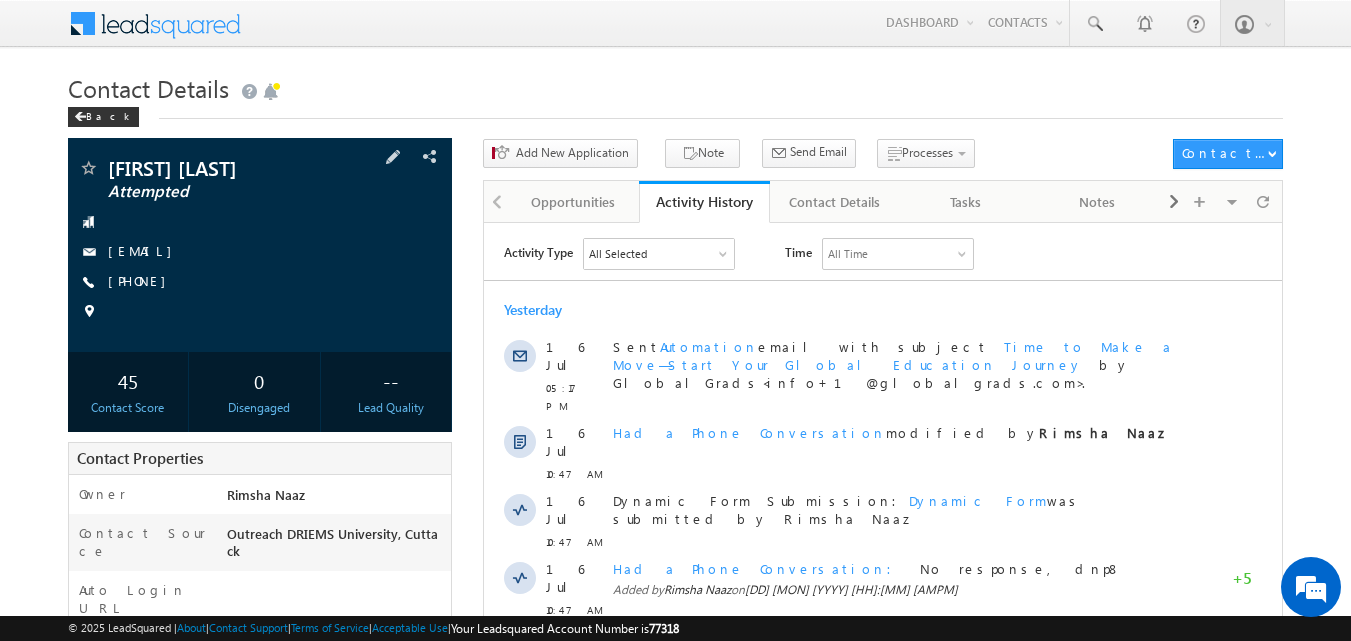 scroll, scrollTop: 0, scrollLeft: 0, axis: both 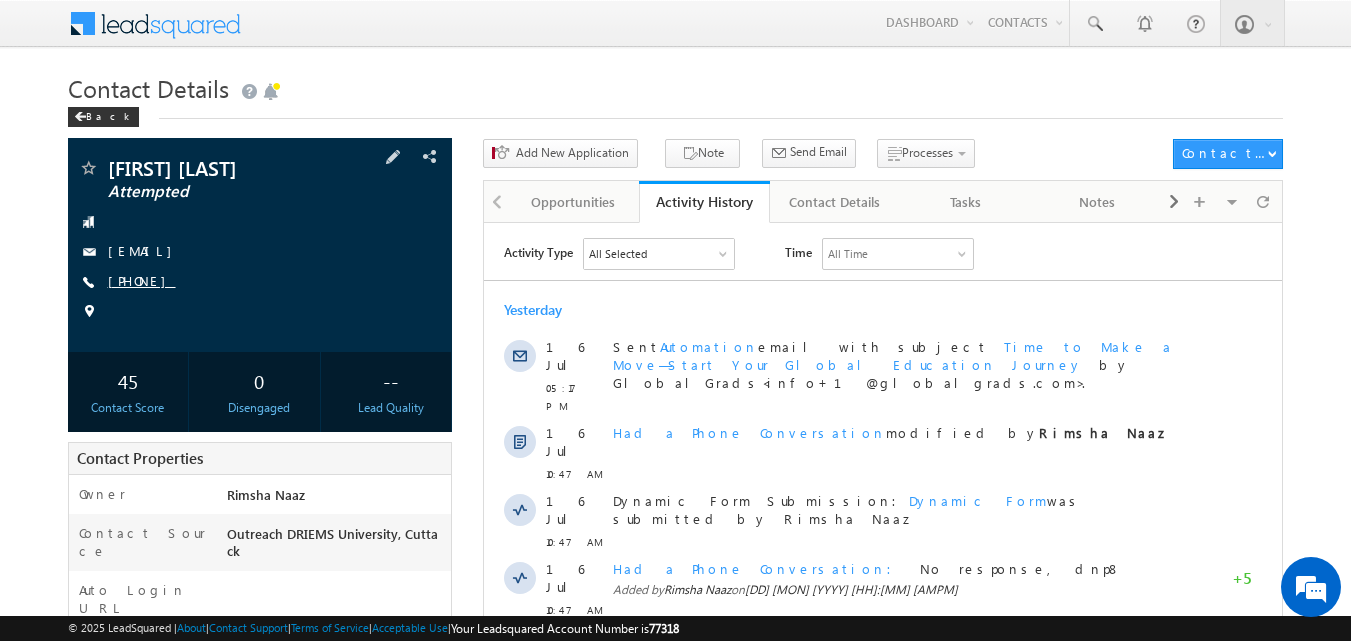 drag, startPoint x: 153, startPoint y: 280, endPoint x: 205, endPoint y: 283, distance: 52.086468 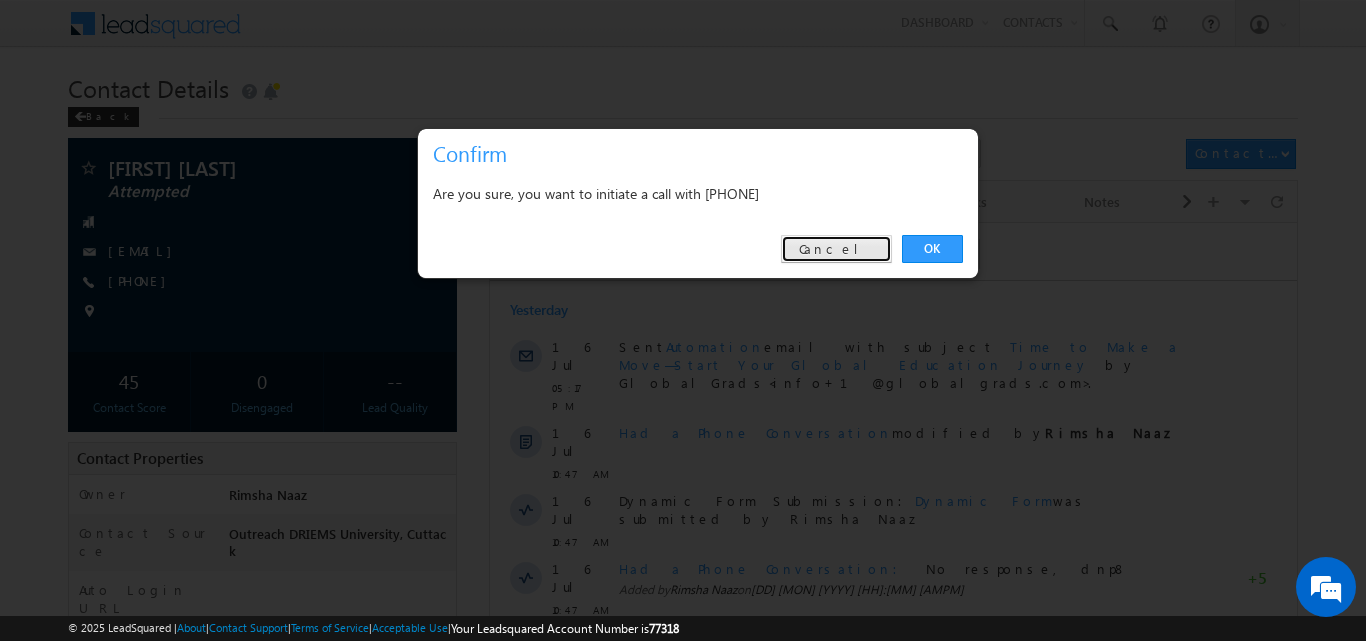 drag, startPoint x: 835, startPoint y: 240, endPoint x: 321, endPoint y: 16, distance: 560.68884 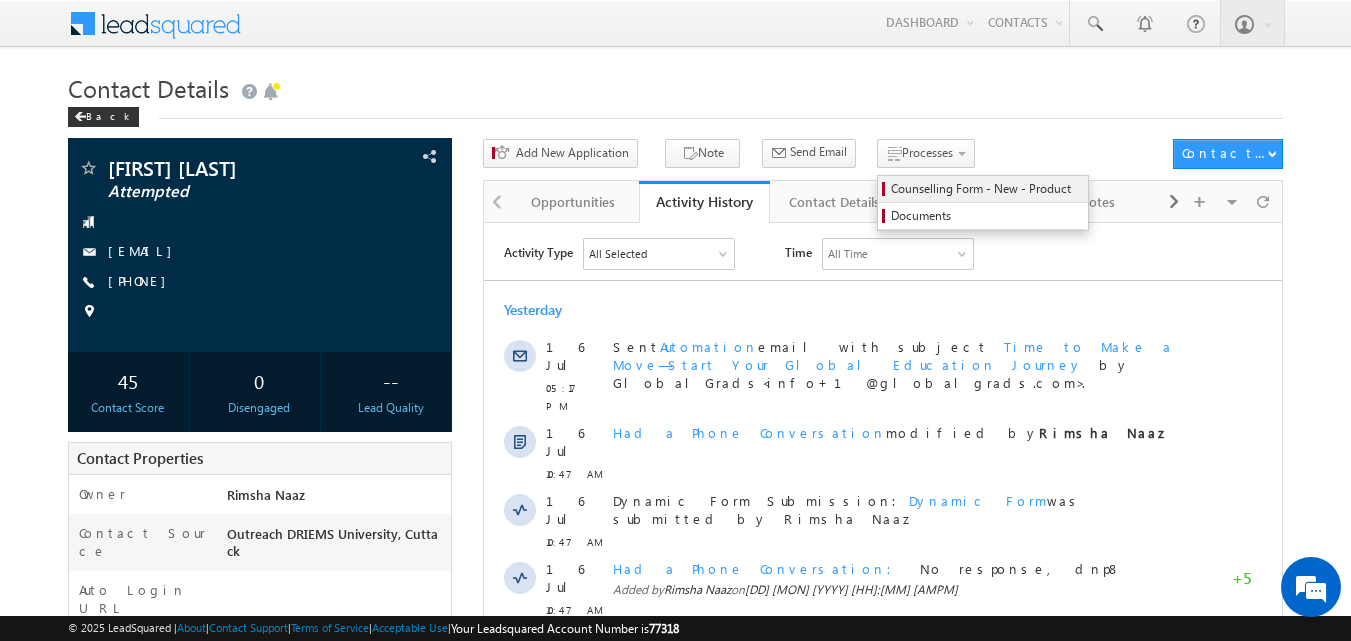 click on "Counselling Form - New - Product" at bounding box center [986, 189] 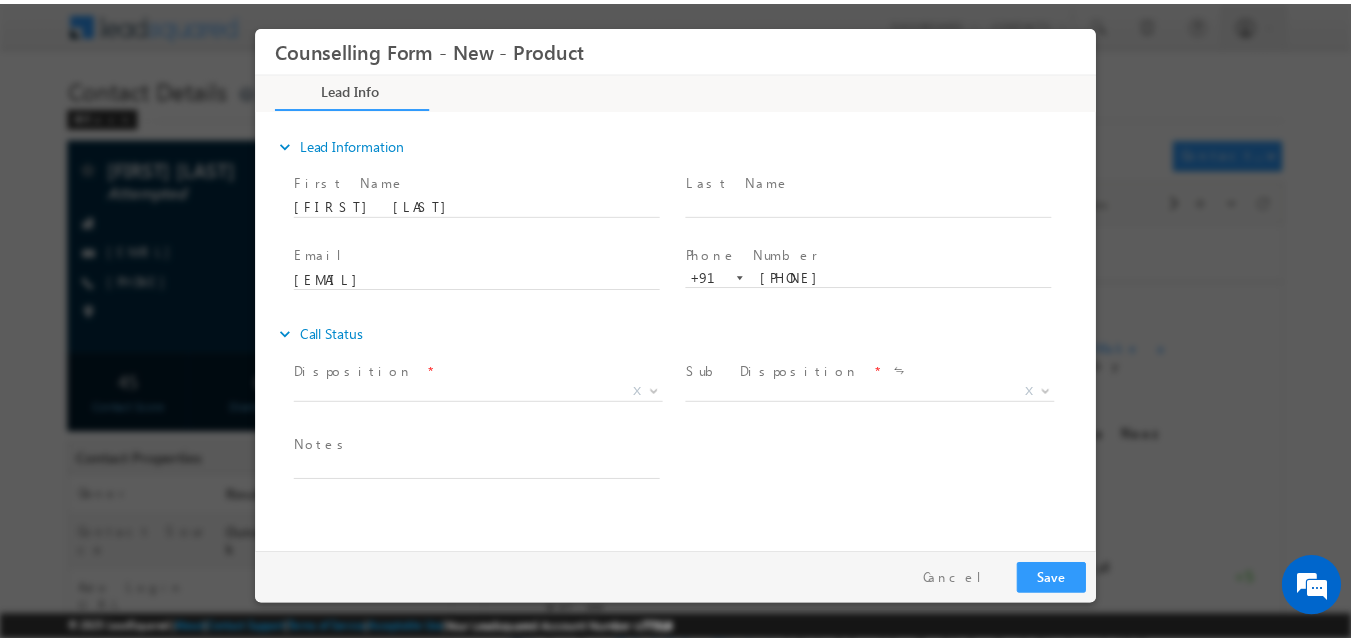 scroll, scrollTop: 0, scrollLeft: 0, axis: both 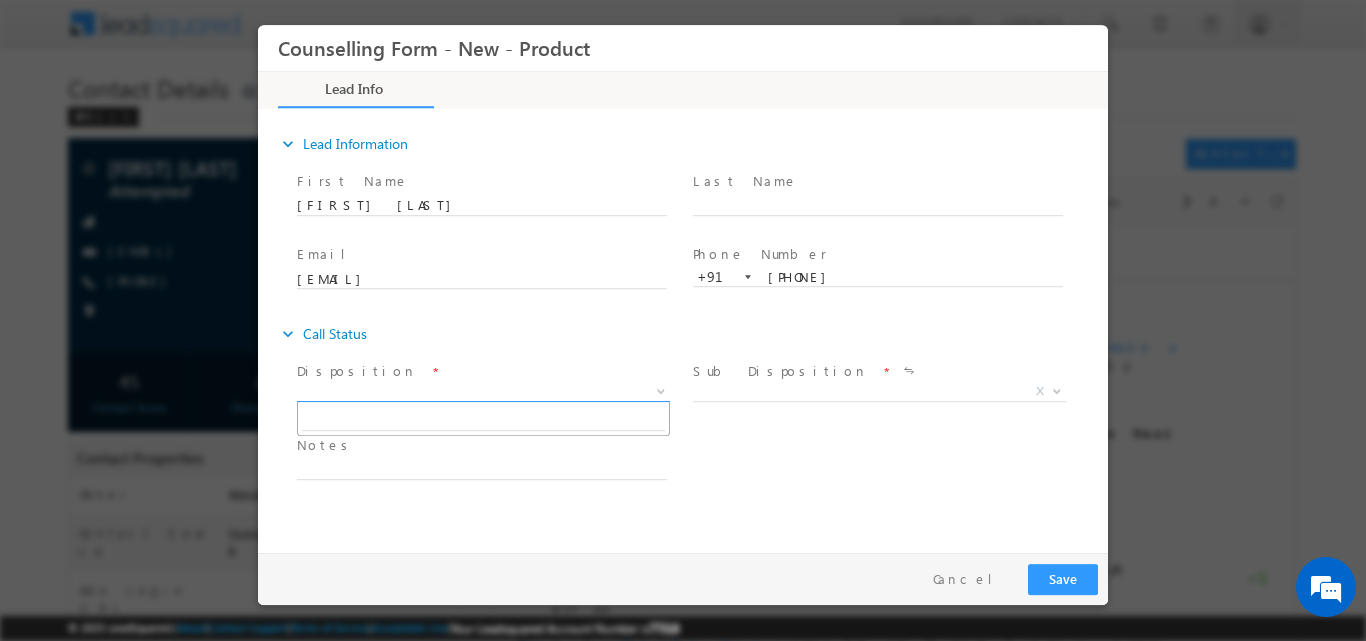 click at bounding box center [661, 389] 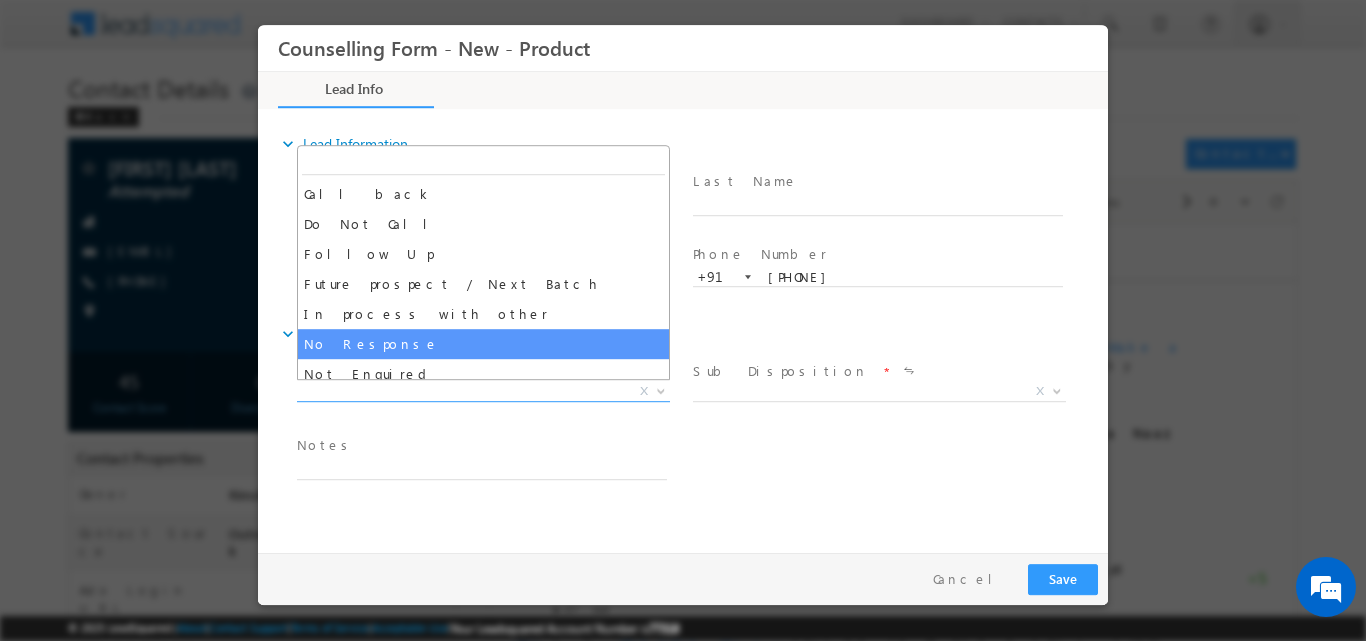 select on "No Response" 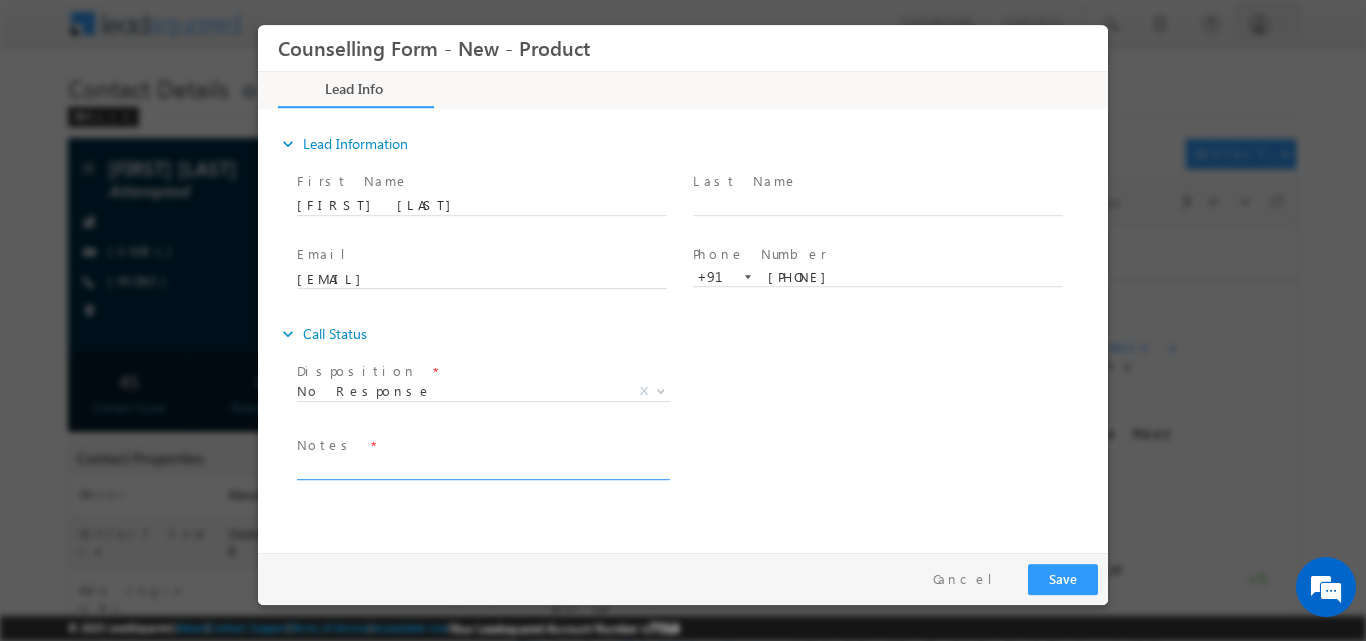 click at bounding box center [482, 467] 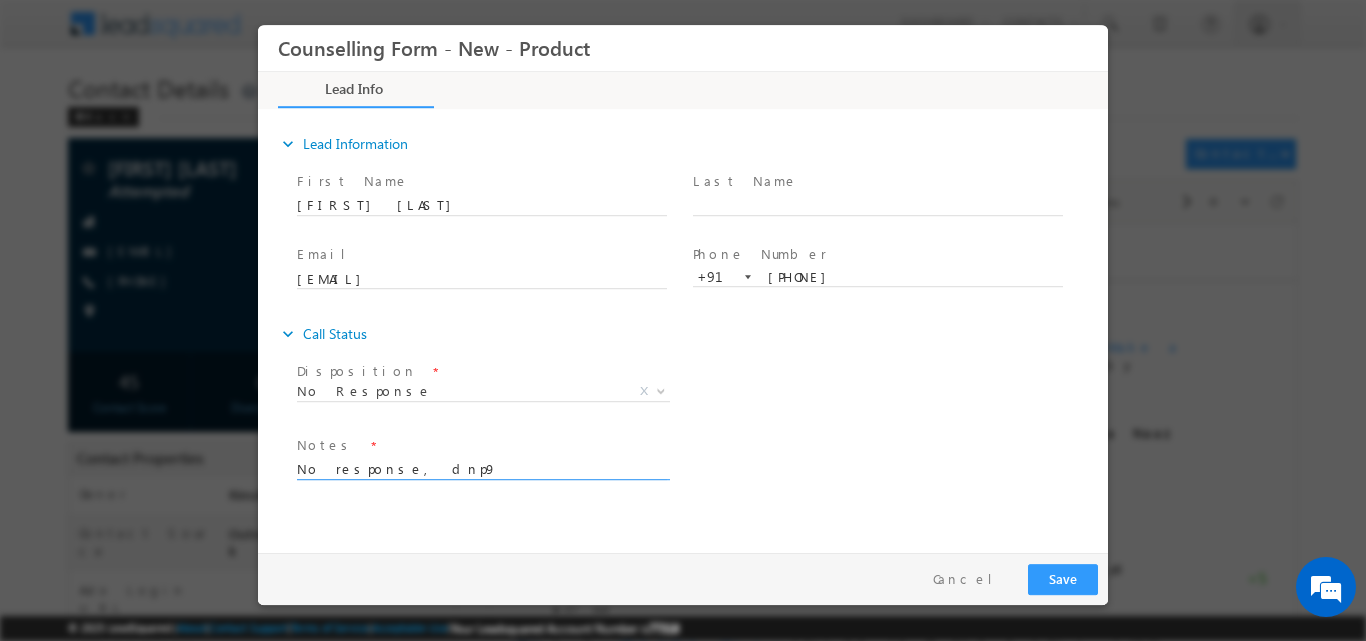 type on "No response, dnp9" 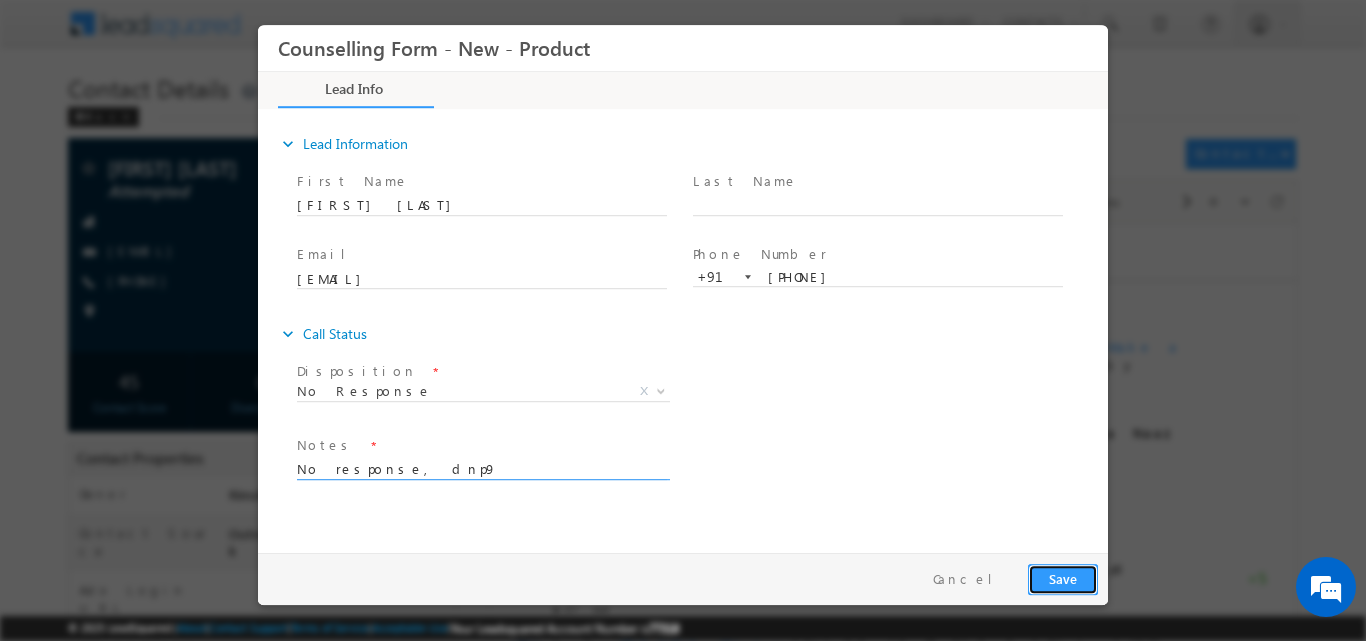 click on "Save" at bounding box center [1063, 578] 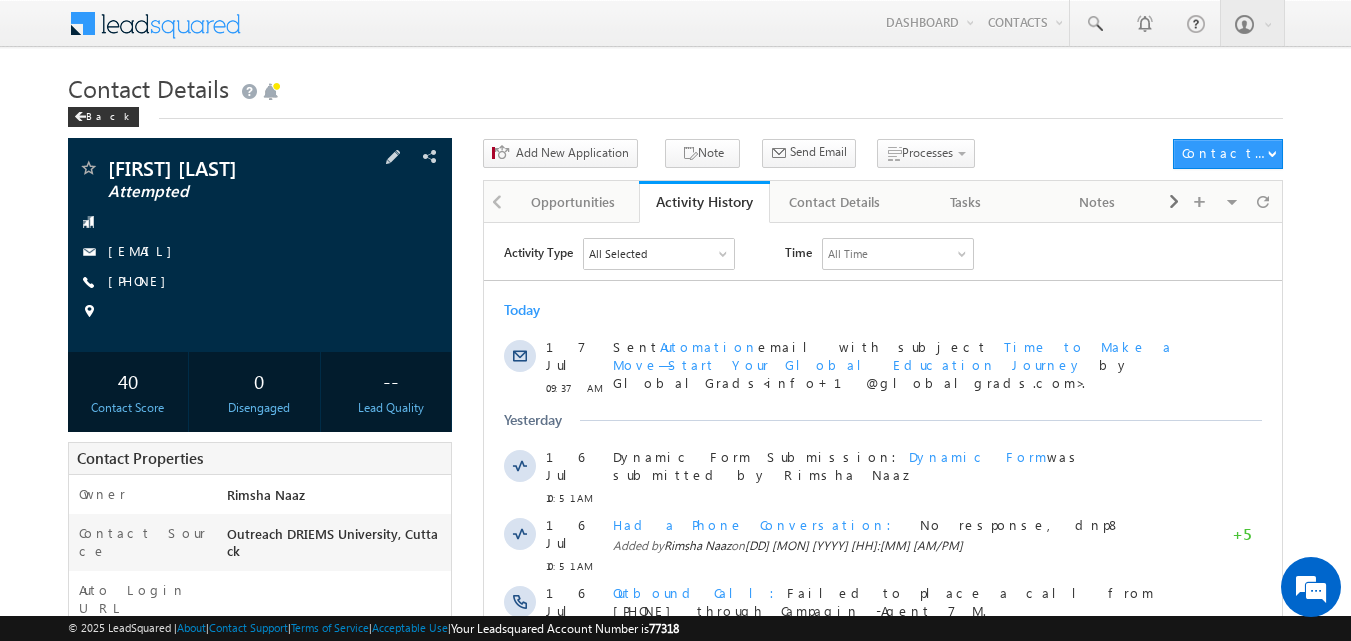 scroll, scrollTop: 0, scrollLeft: 0, axis: both 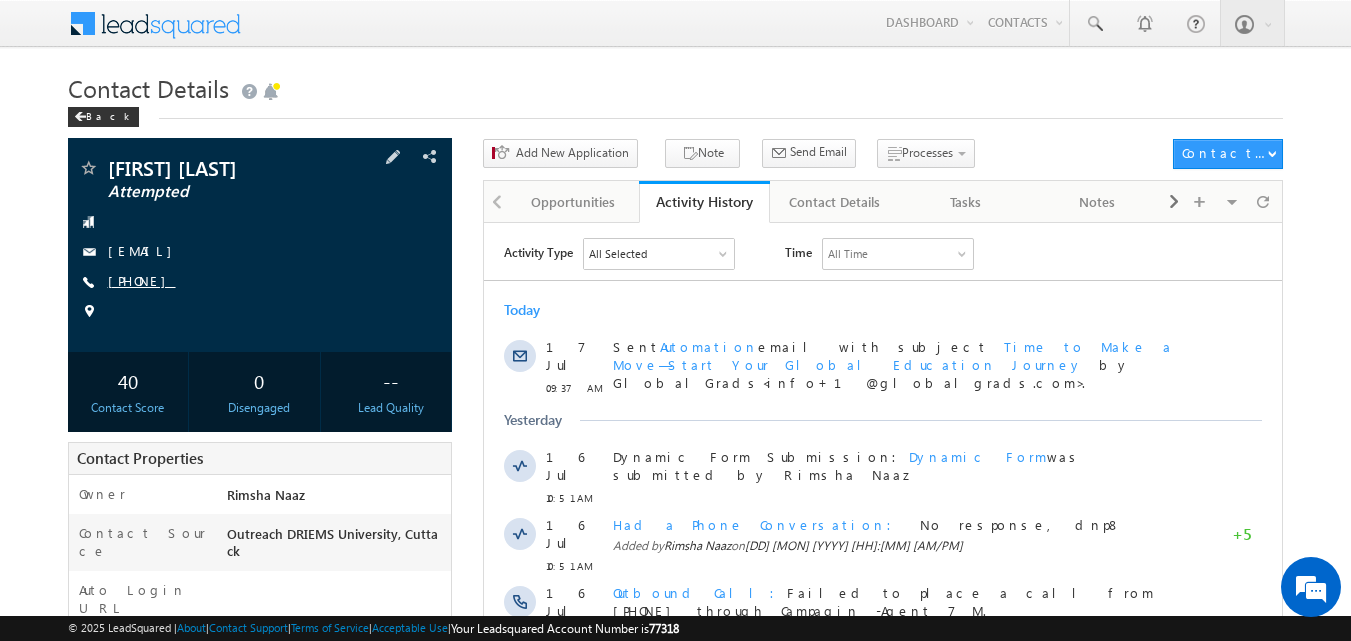 copy on "9337827469" 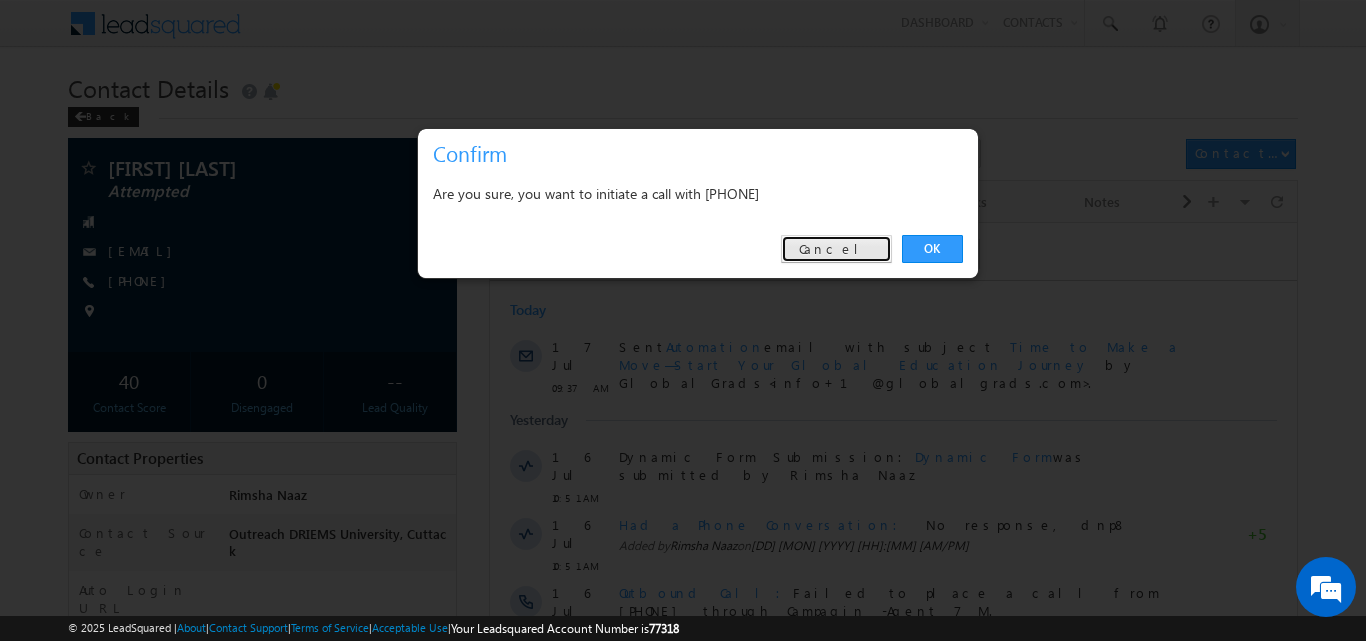 click on "Cancel" at bounding box center (836, 249) 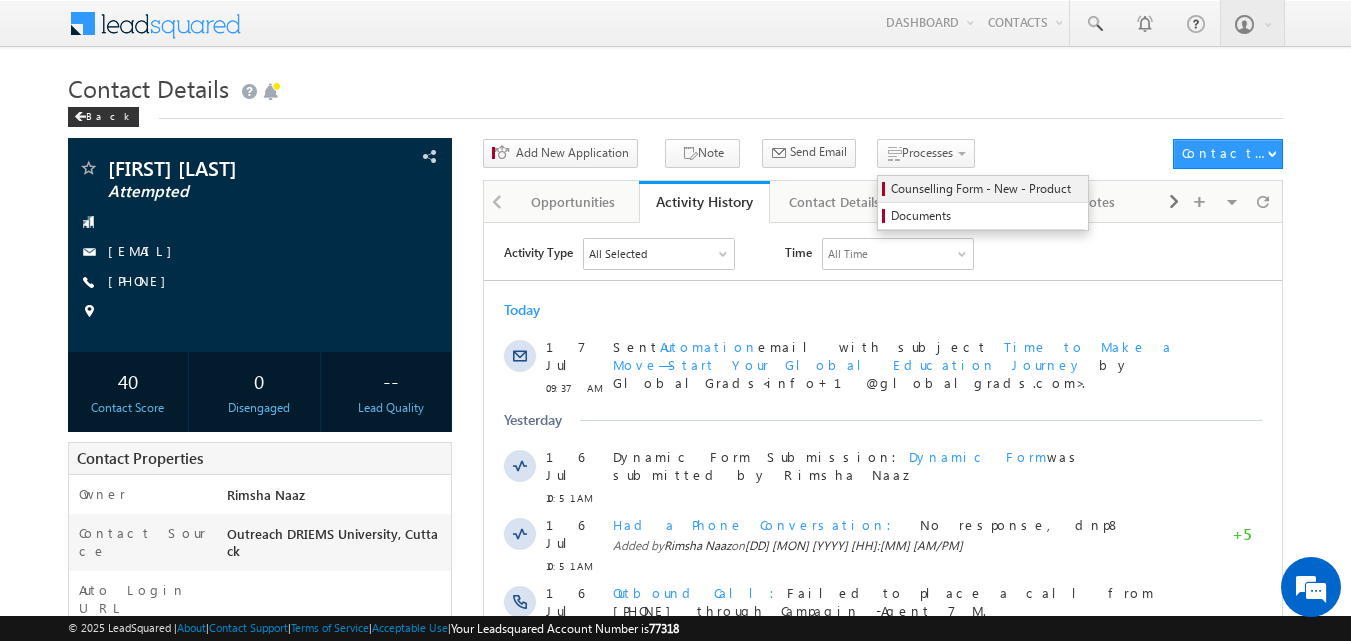 click on "Counselling Form - New - Product" at bounding box center [986, 189] 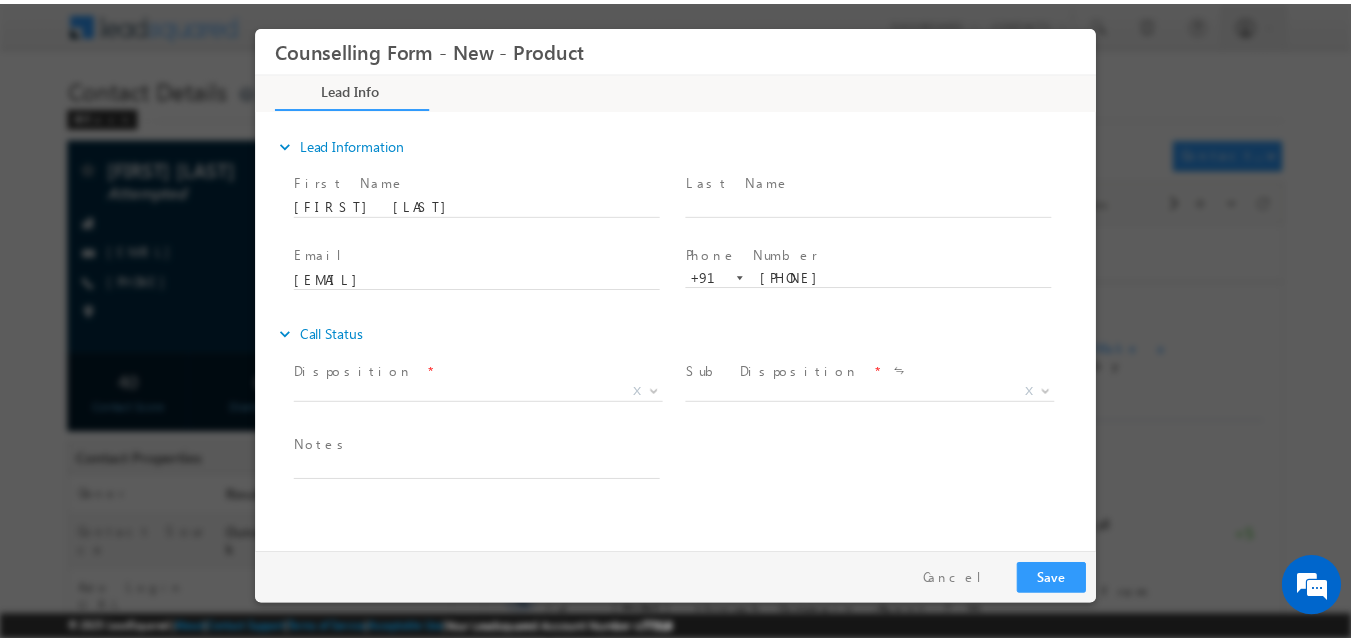 scroll, scrollTop: 0, scrollLeft: 0, axis: both 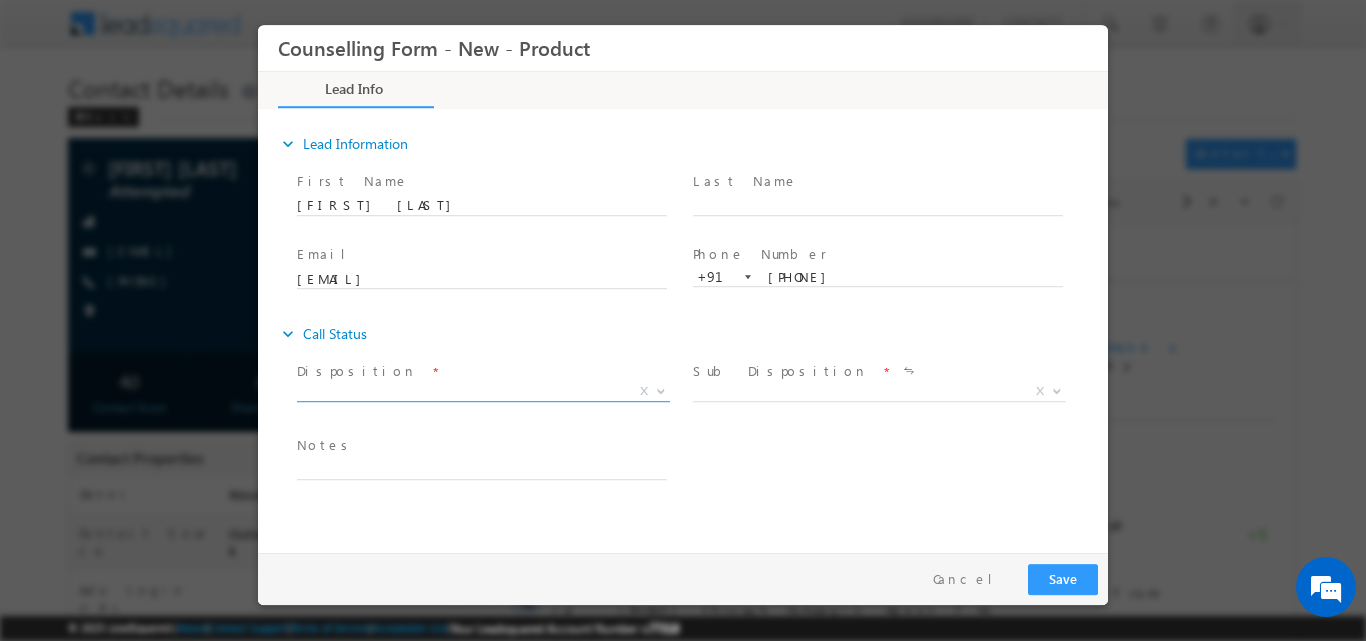 click at bounding box center (659, 390) 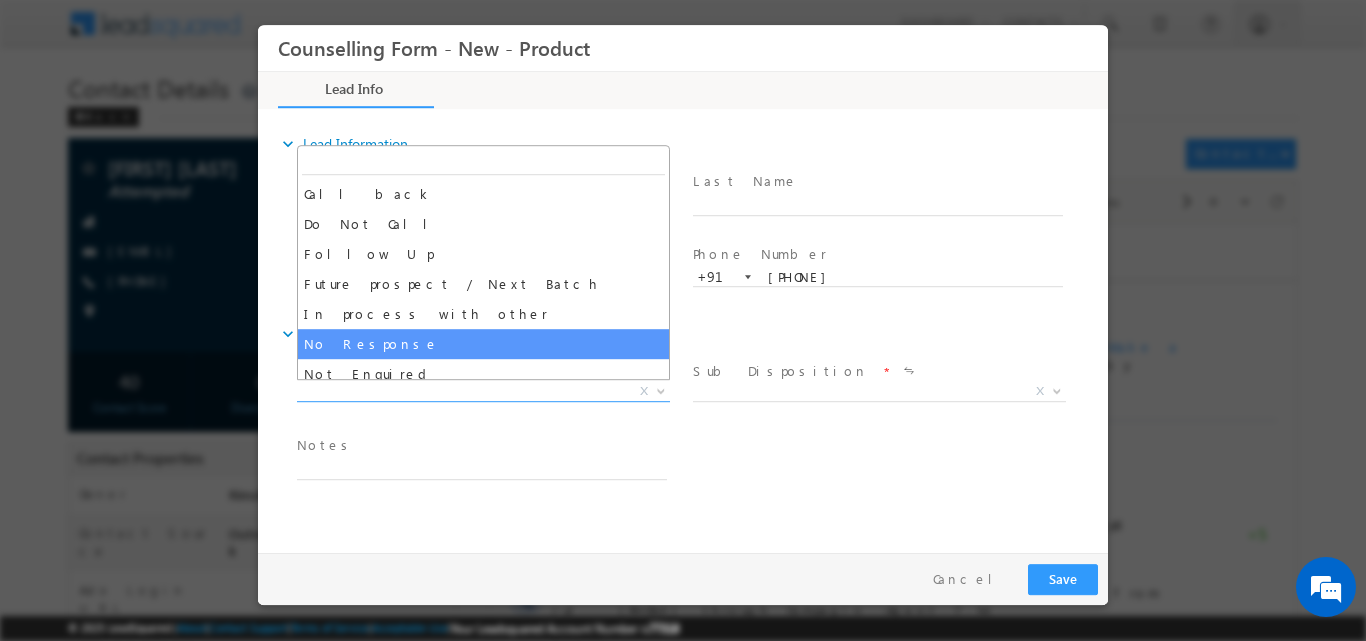 select on "No Response" 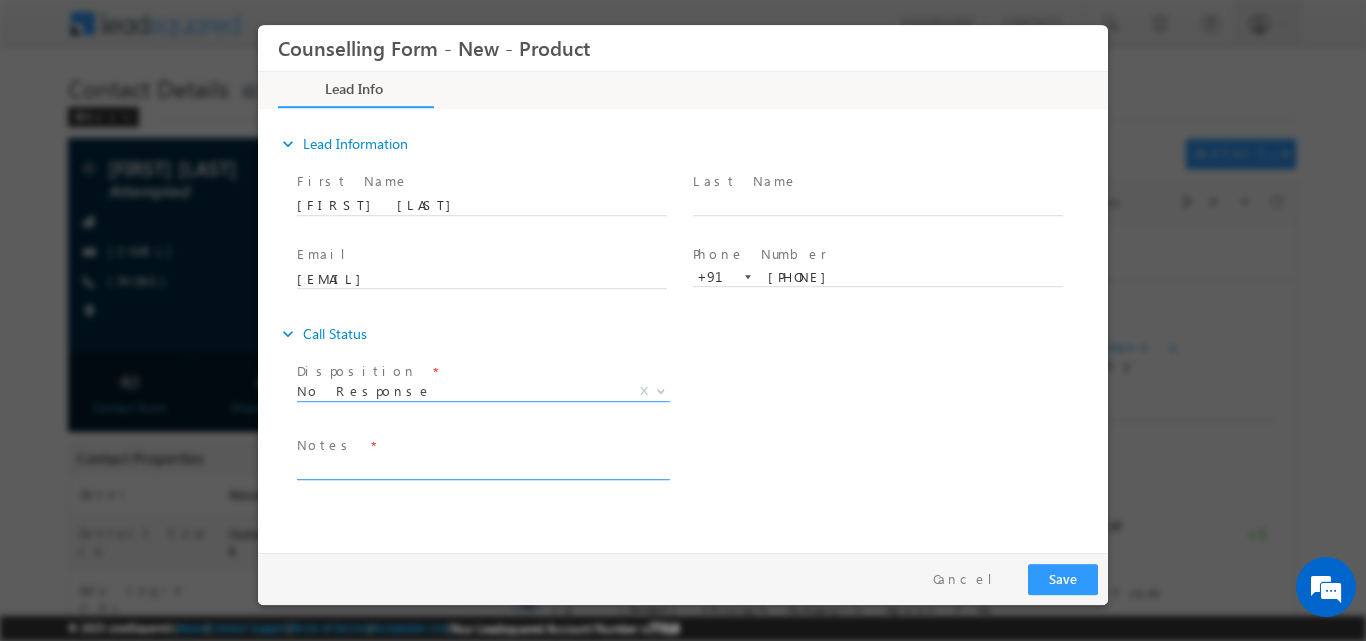 click at bounding box center (482, 467) 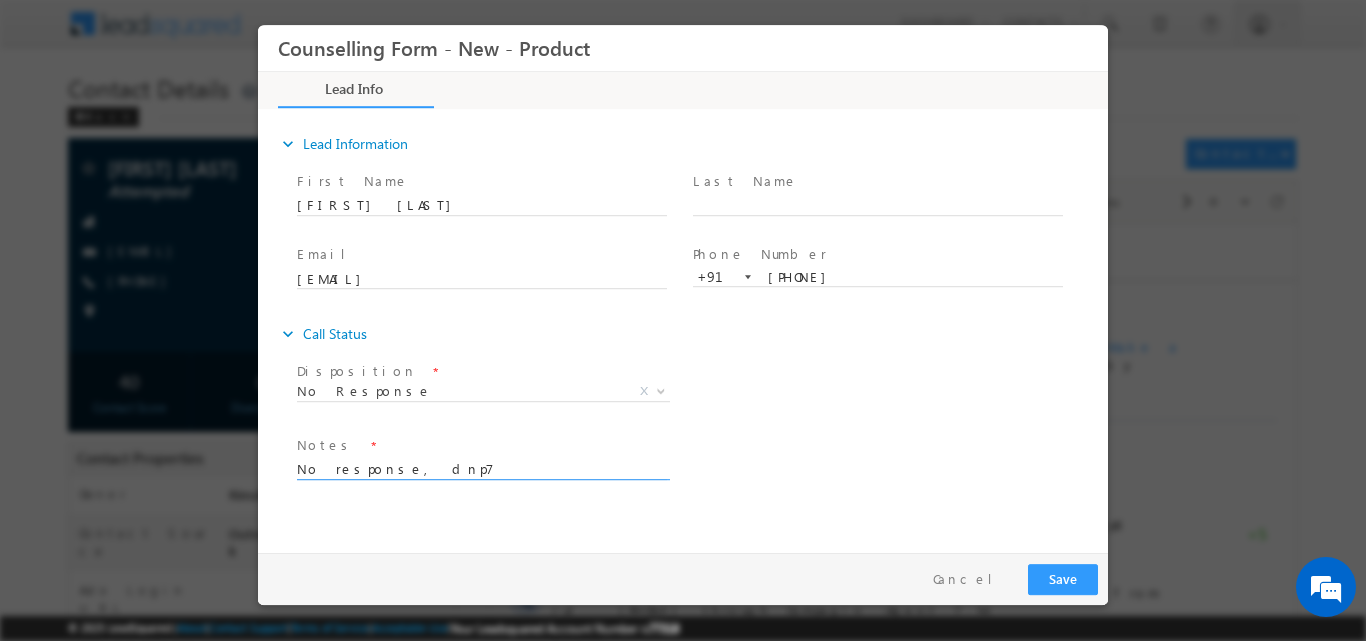 type on "No response, dnp7" 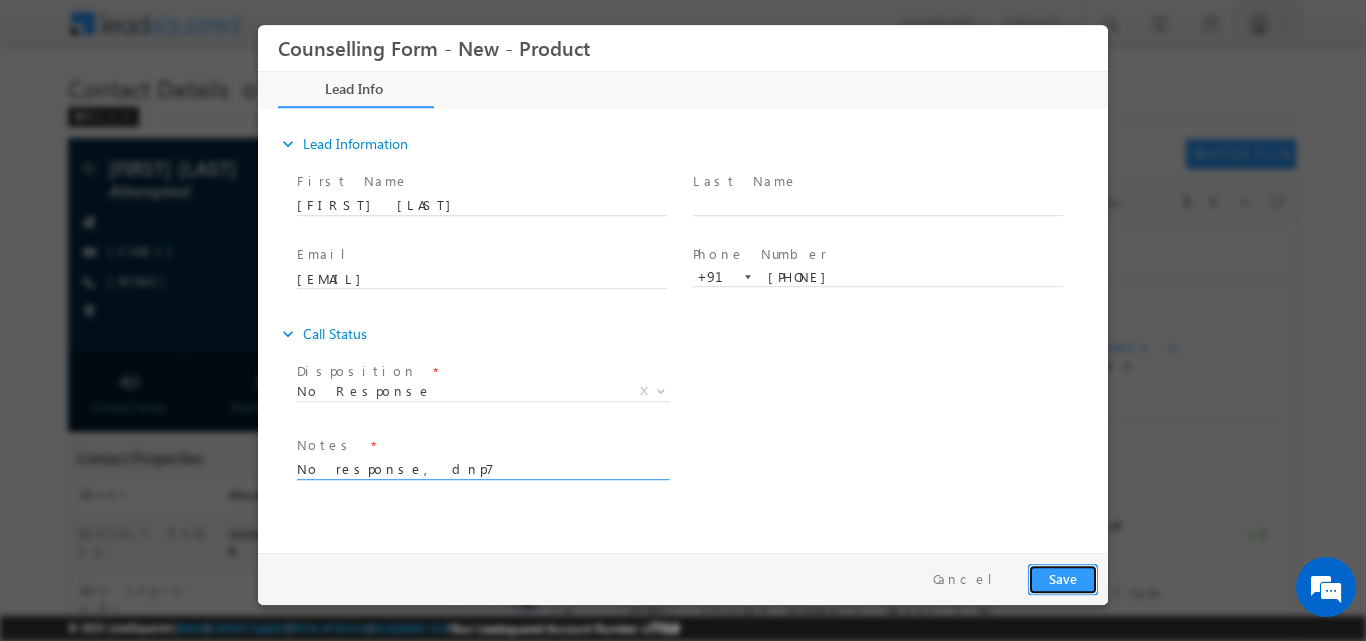 click on "Save" at bounding box center (1063, 578) 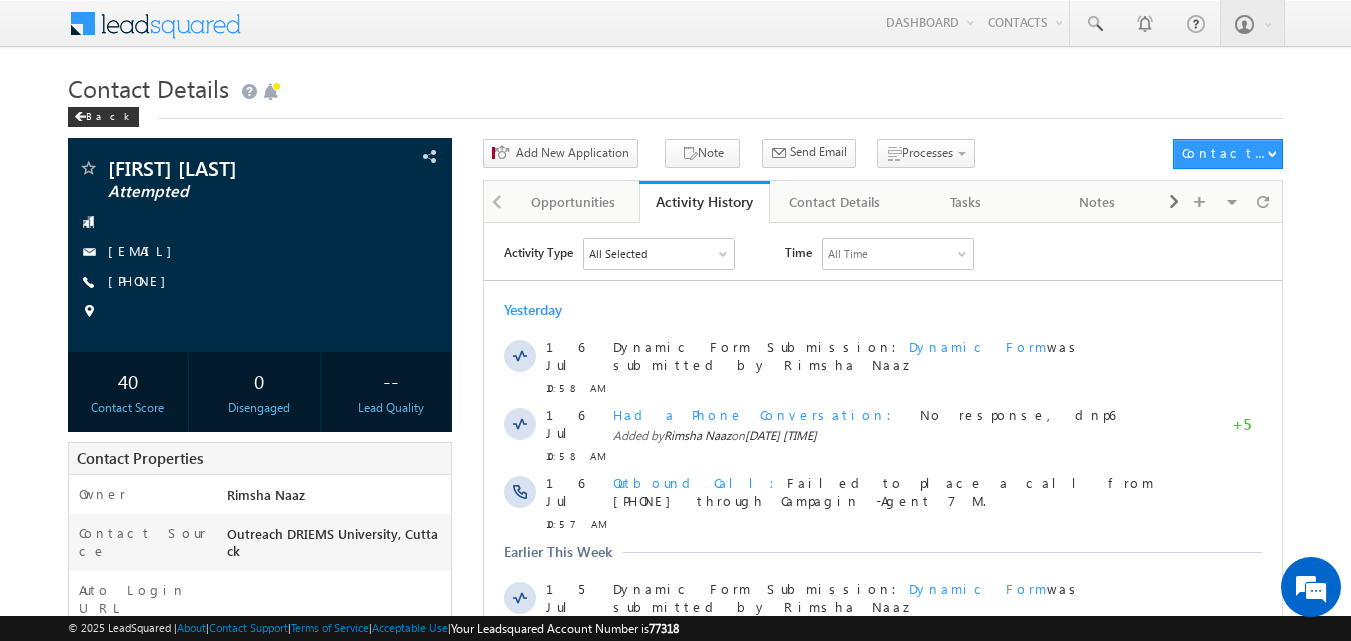 scroll, scrollTop: 0, scrollLeft: 0, axis: both 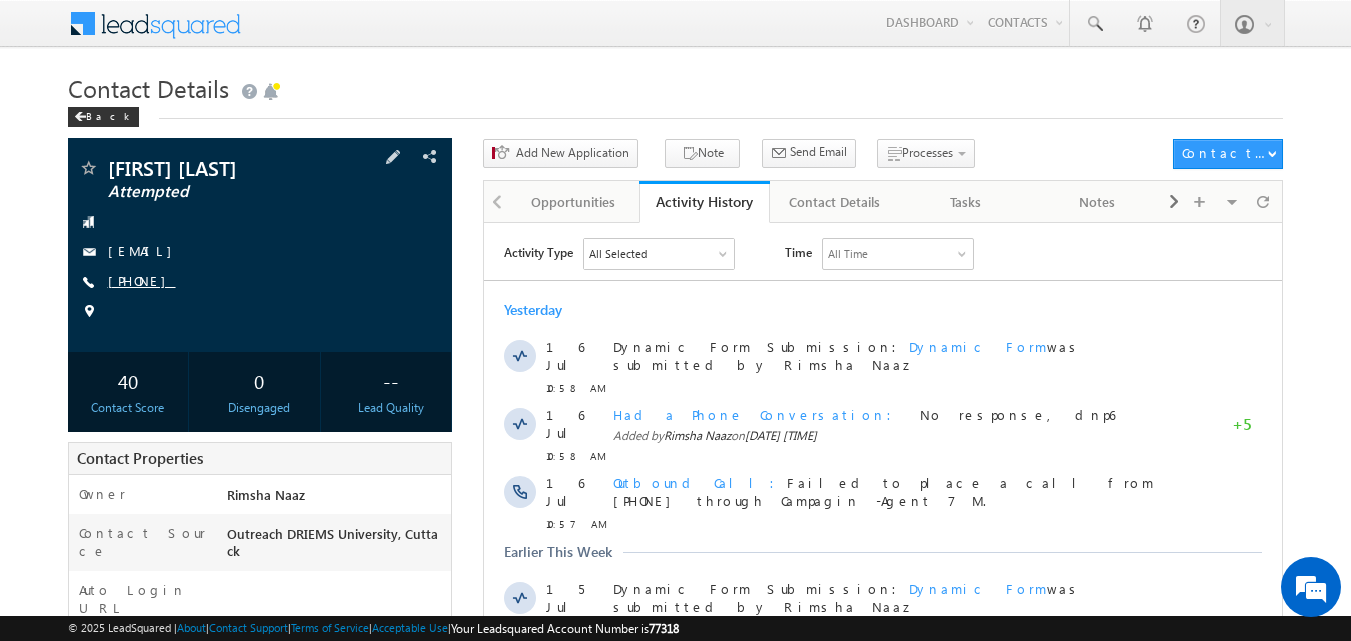drag, startPoint x: 183, startPoint y: 280, endPoint x: 204, endPoint y: 284, distance: 21.377558 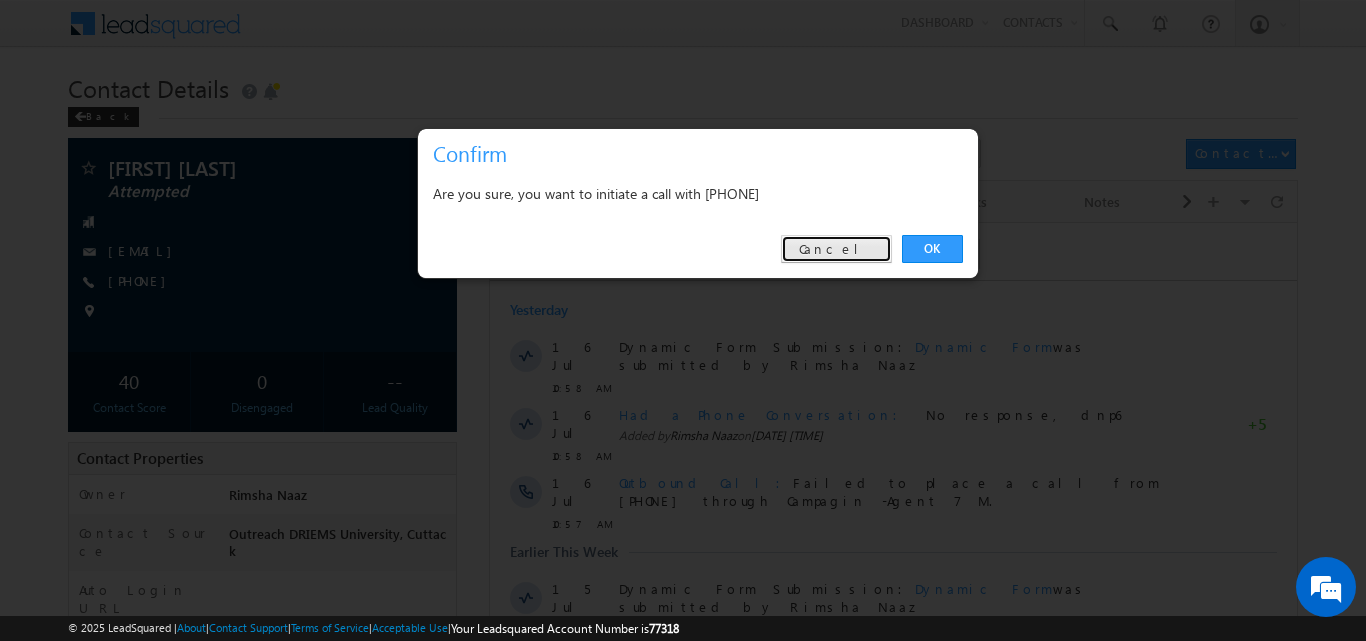 click on "Cancel" at bounding box center [836, 249] 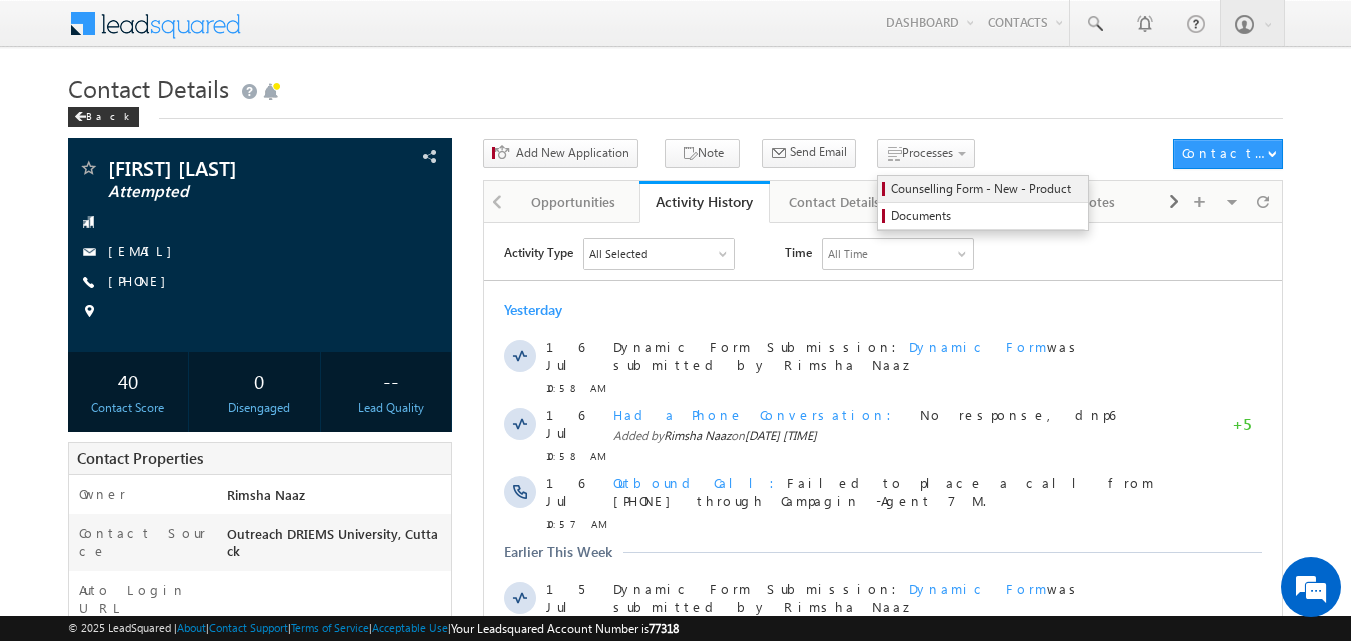 click on "Counselling Form - New - Product" at bounding box center [986, 189] 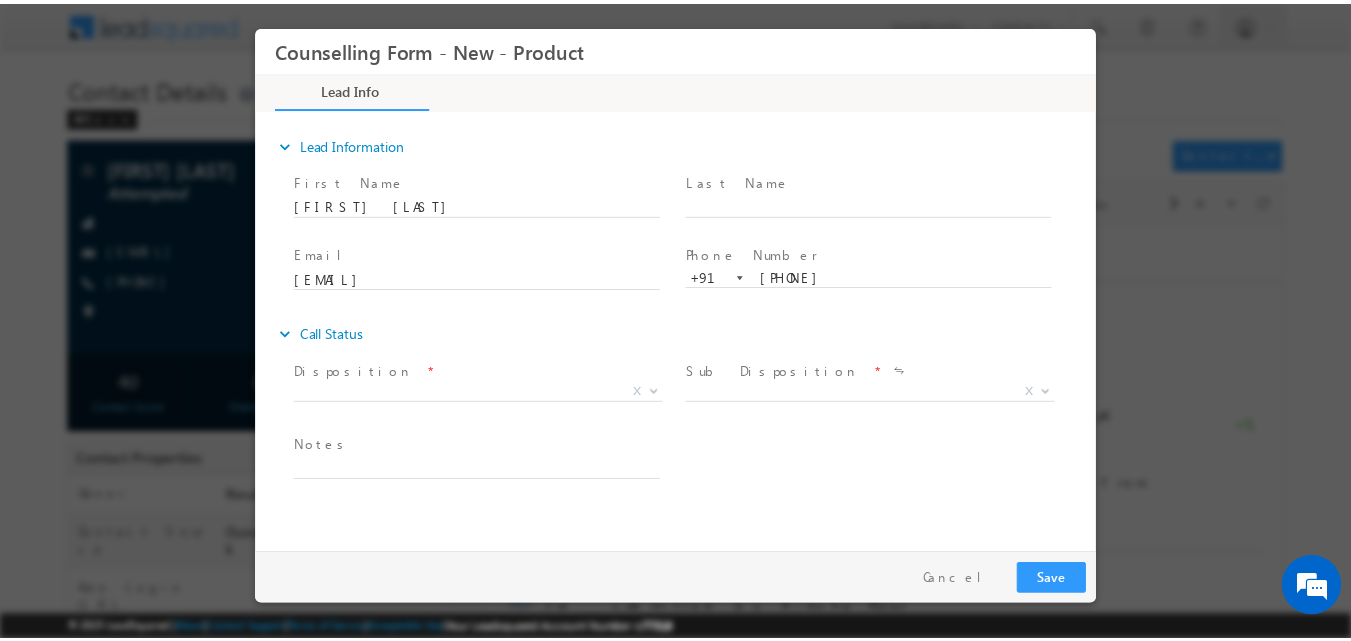 scroll, scrollTop: 0, scrollLeft: 0, axis: both 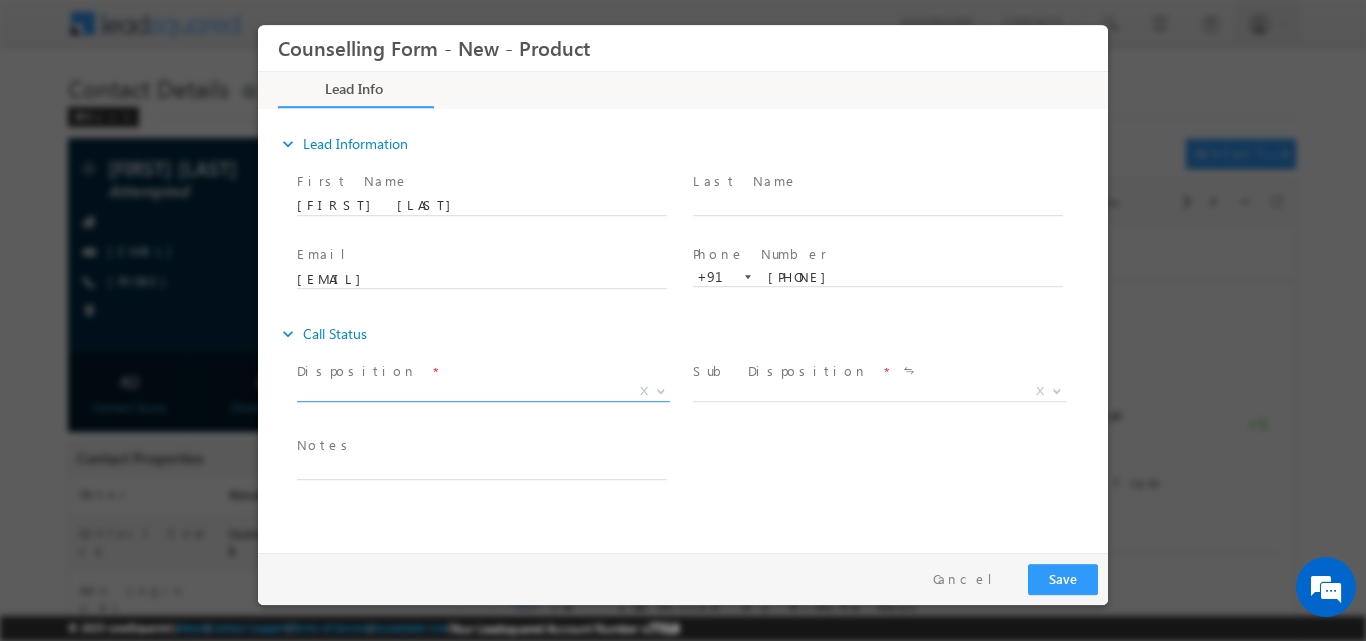 click at bounding box center (661, 389) 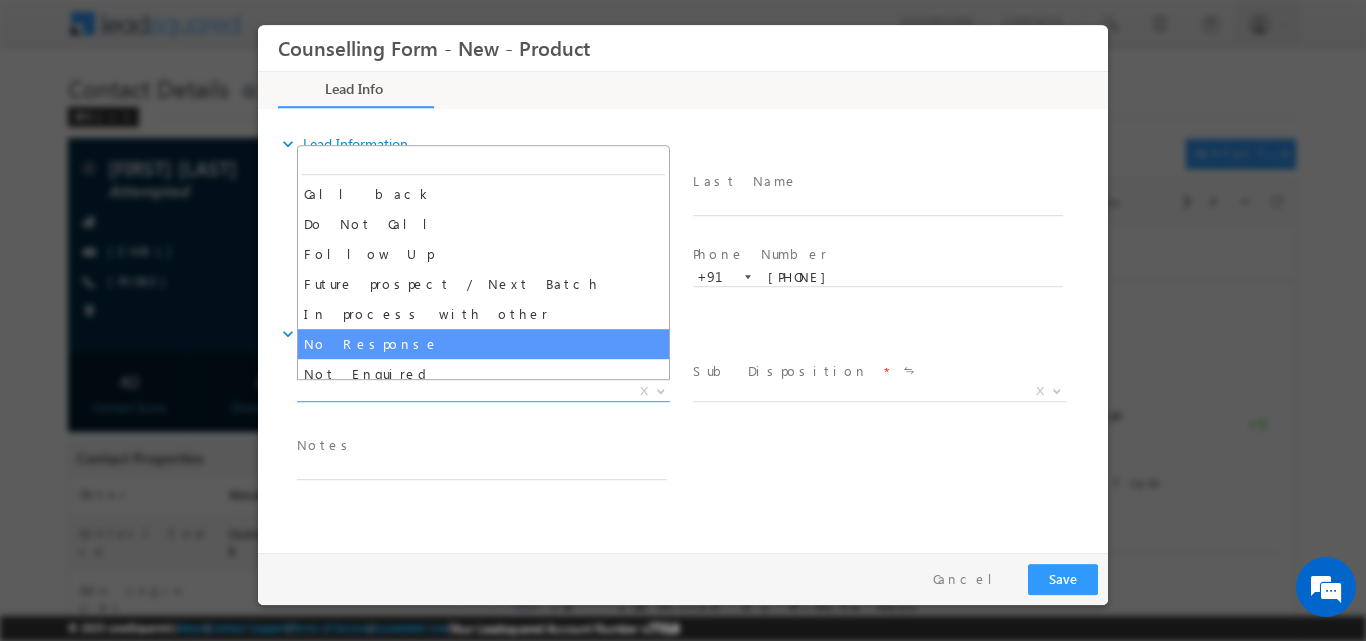 select on "No Response" 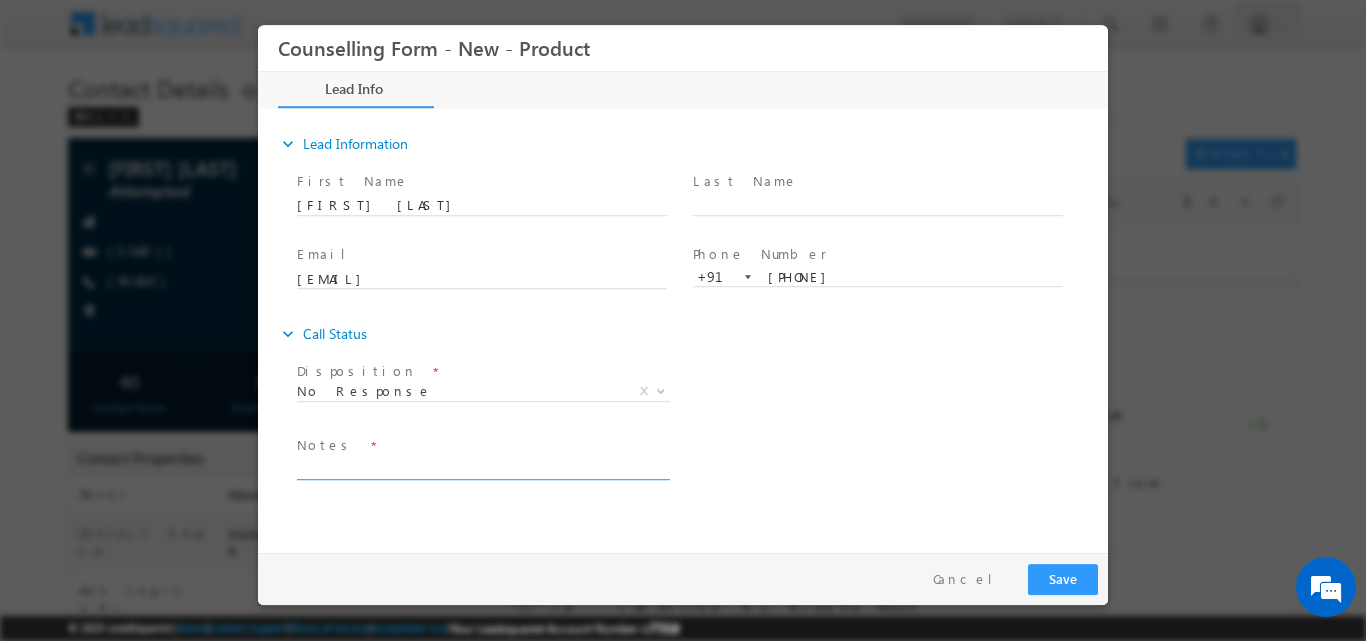 click at bounding box center [482, 467] 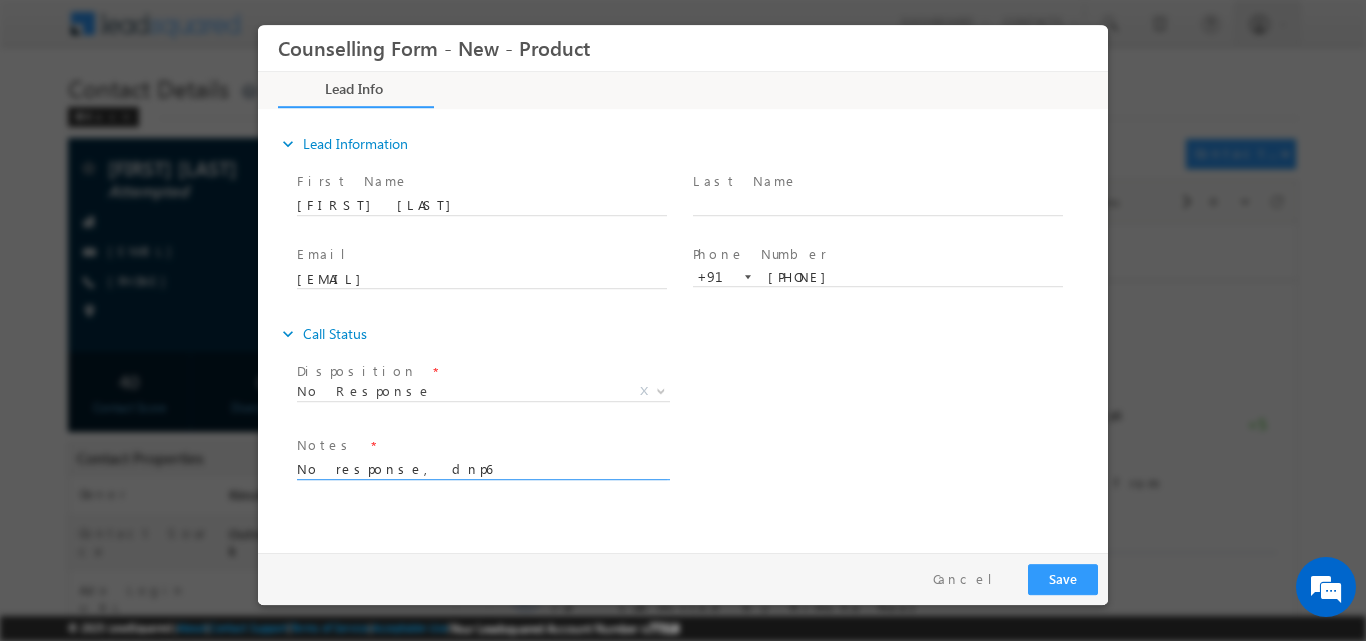 type on "No response, dnp6" 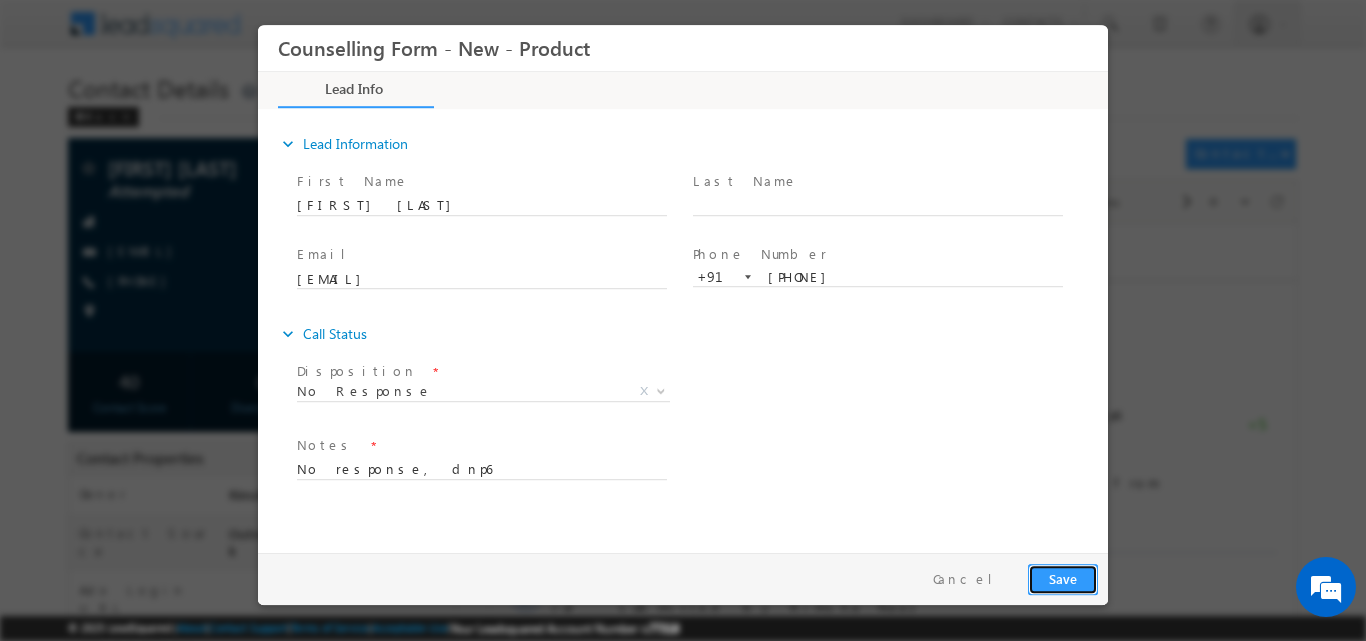 click on "Save" at bounding box center [1063, 578] 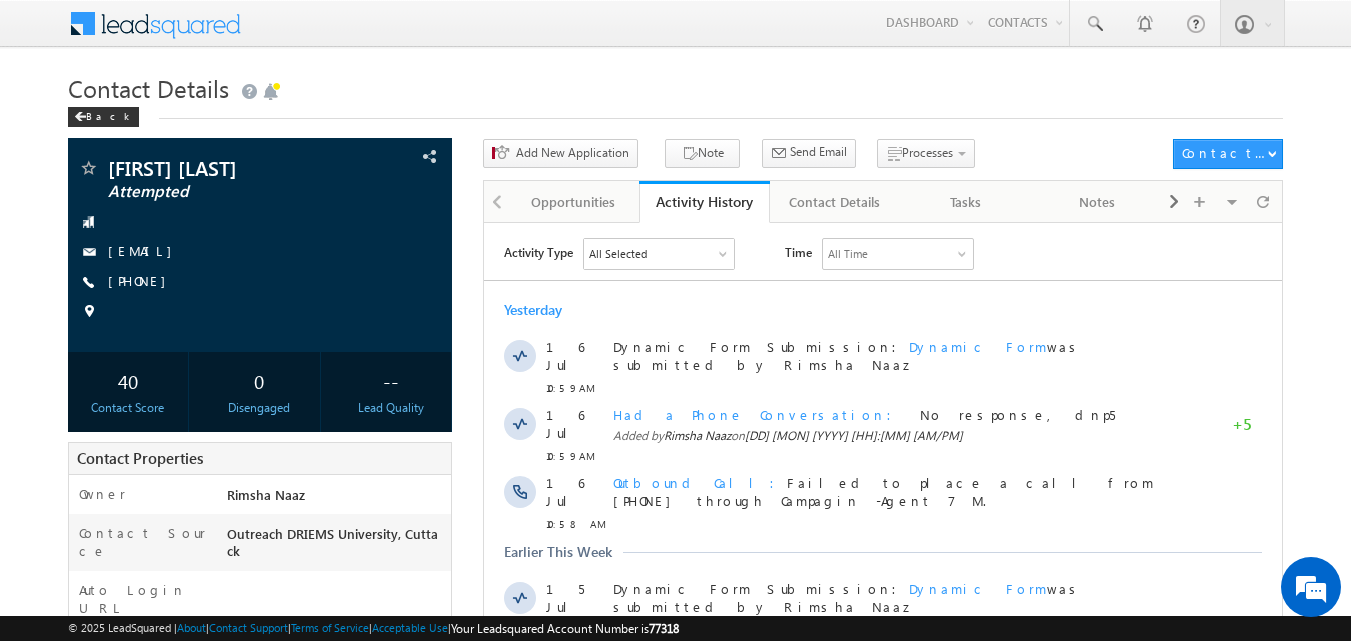 scroll, scrollTop: 0, scrollLeft: 0, axis: both 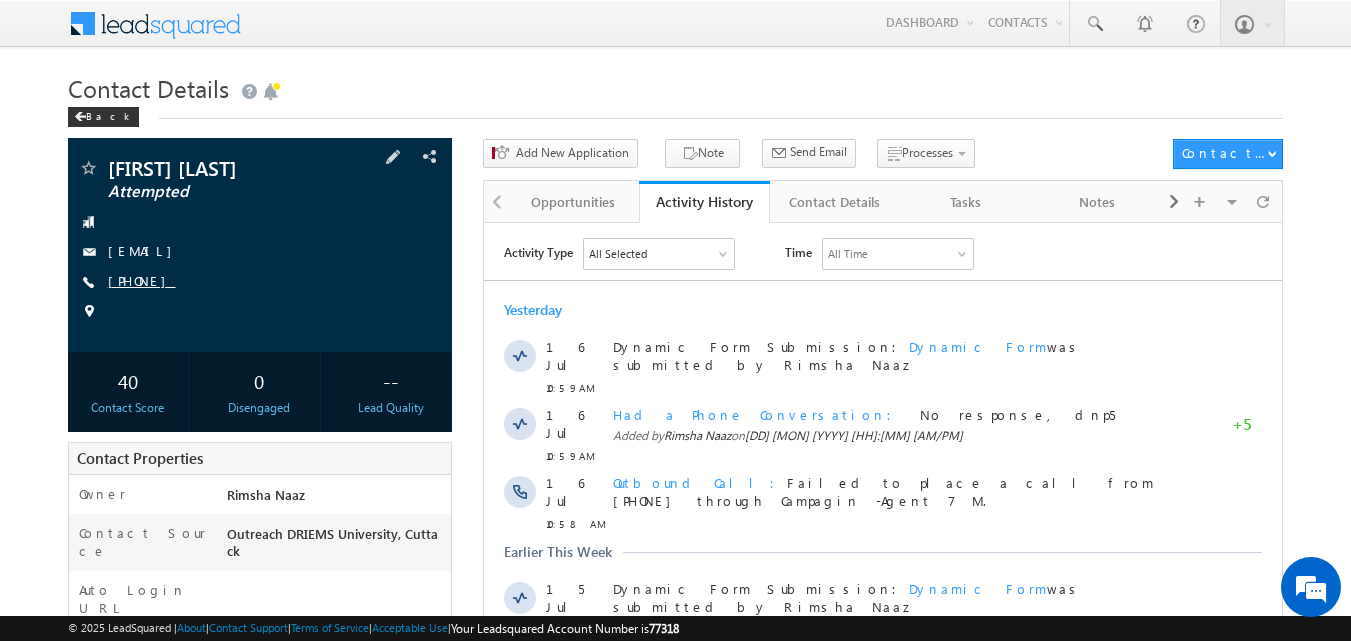 copy on "[PHONE]" 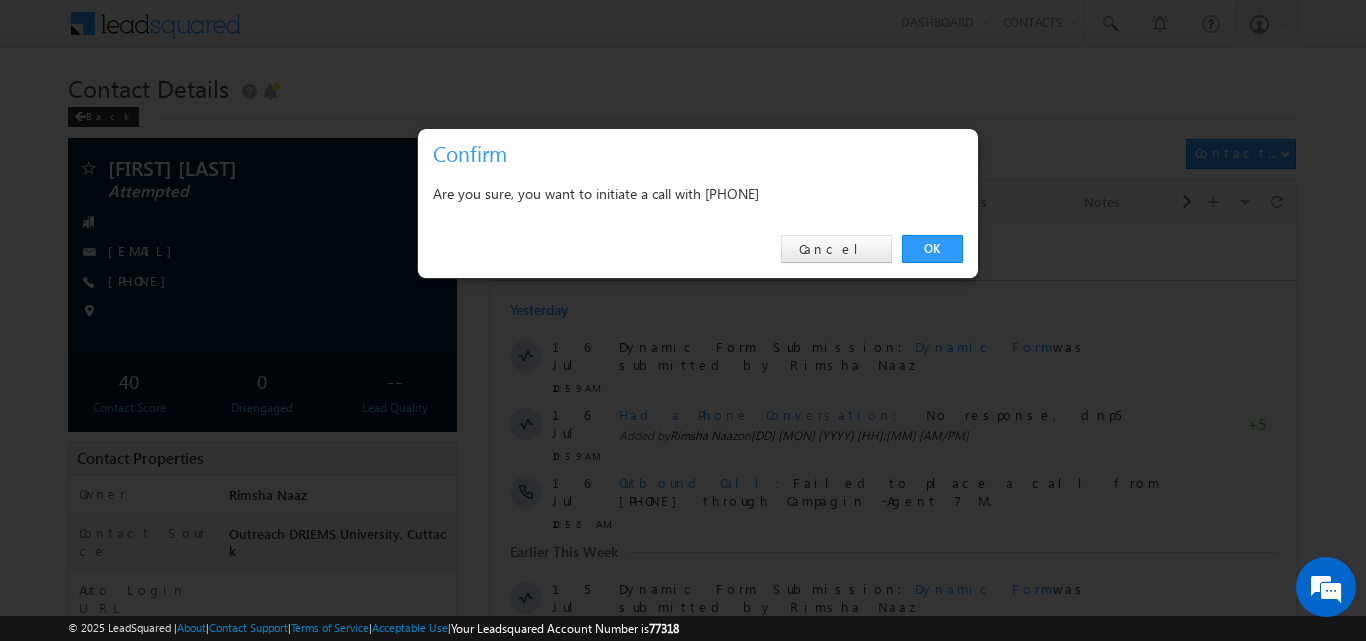 click on "OK Cancel" at bounding box center (698, 249) 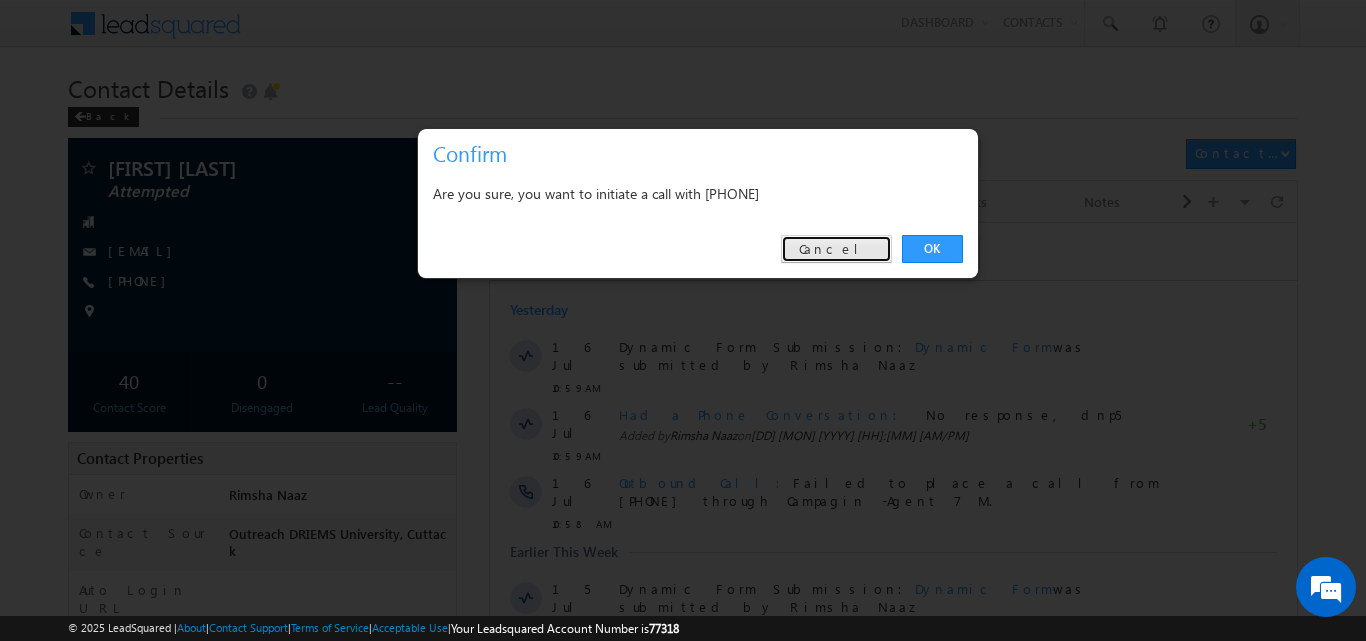 click on "Cancel" at bounding box center [836, 249] 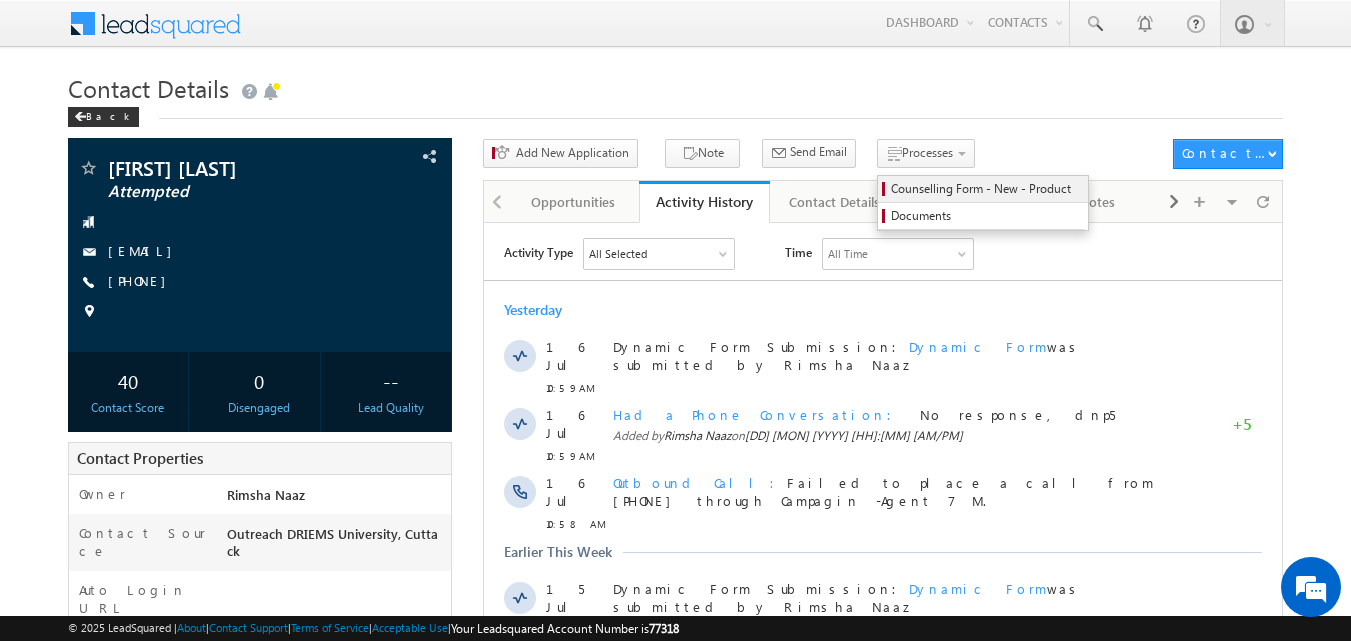 click on "Counselling Form - New - Product" at bounding box center [986, 189] 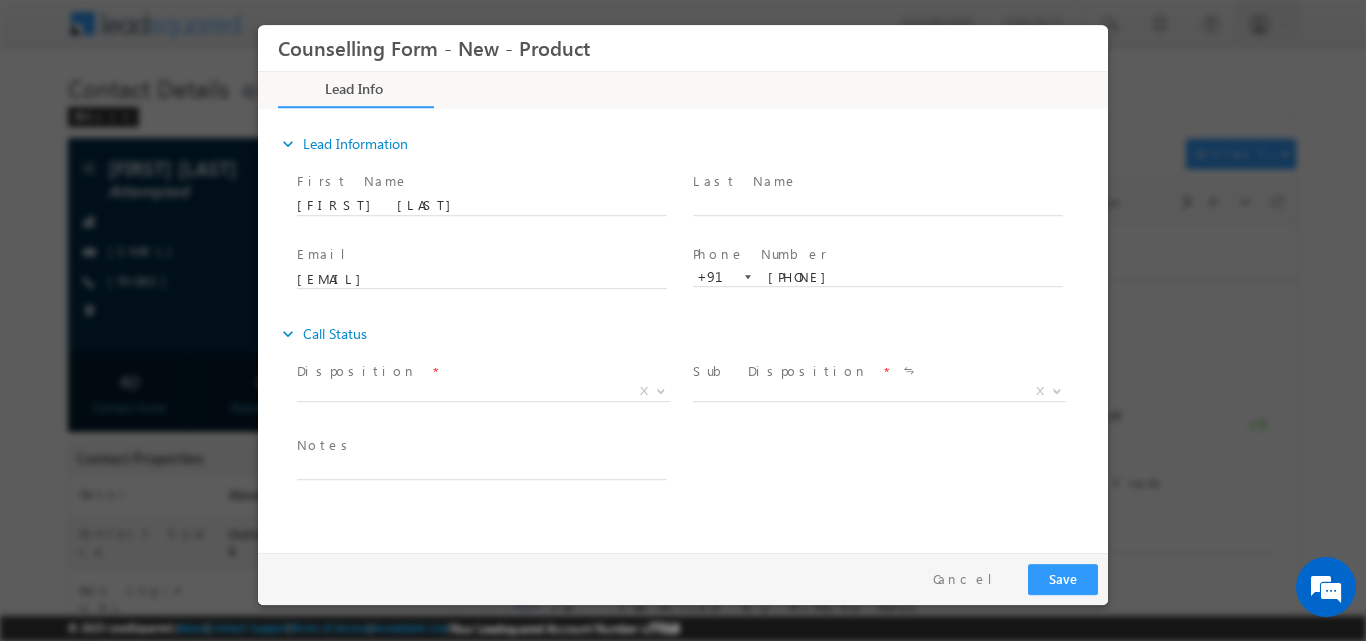 scroll, scrollTop: 0, scrollLeft: 0, axis: both 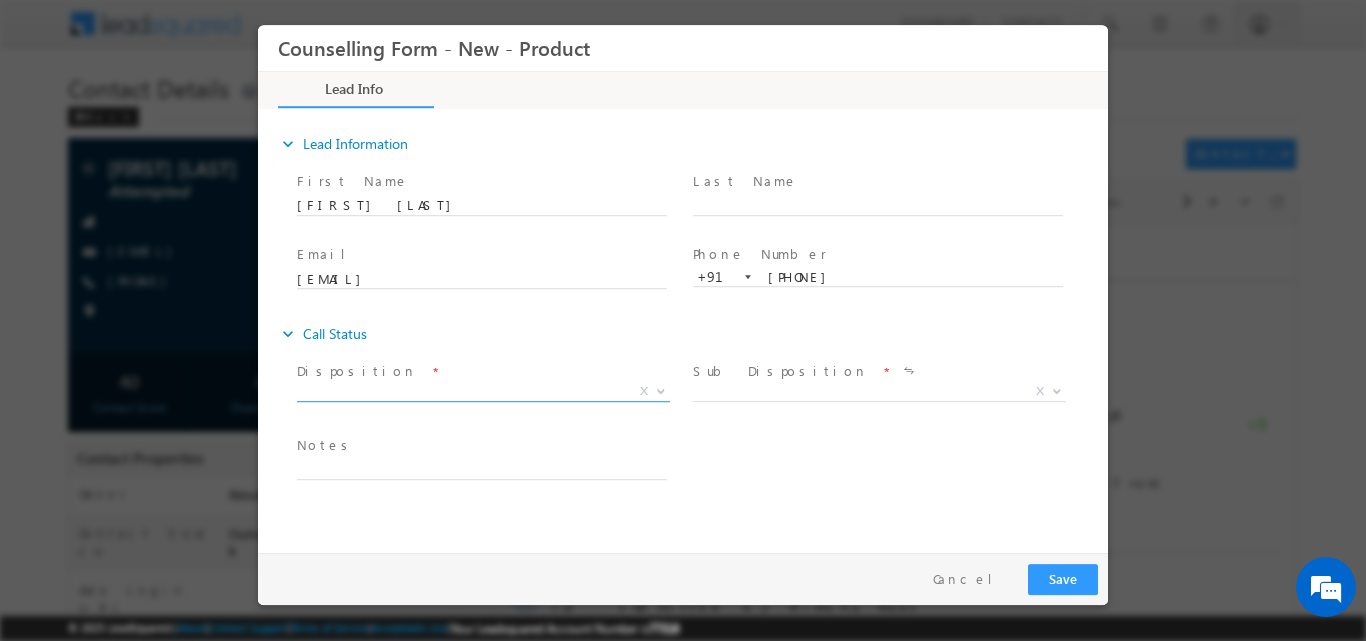 click at bounding box center (661, 389) 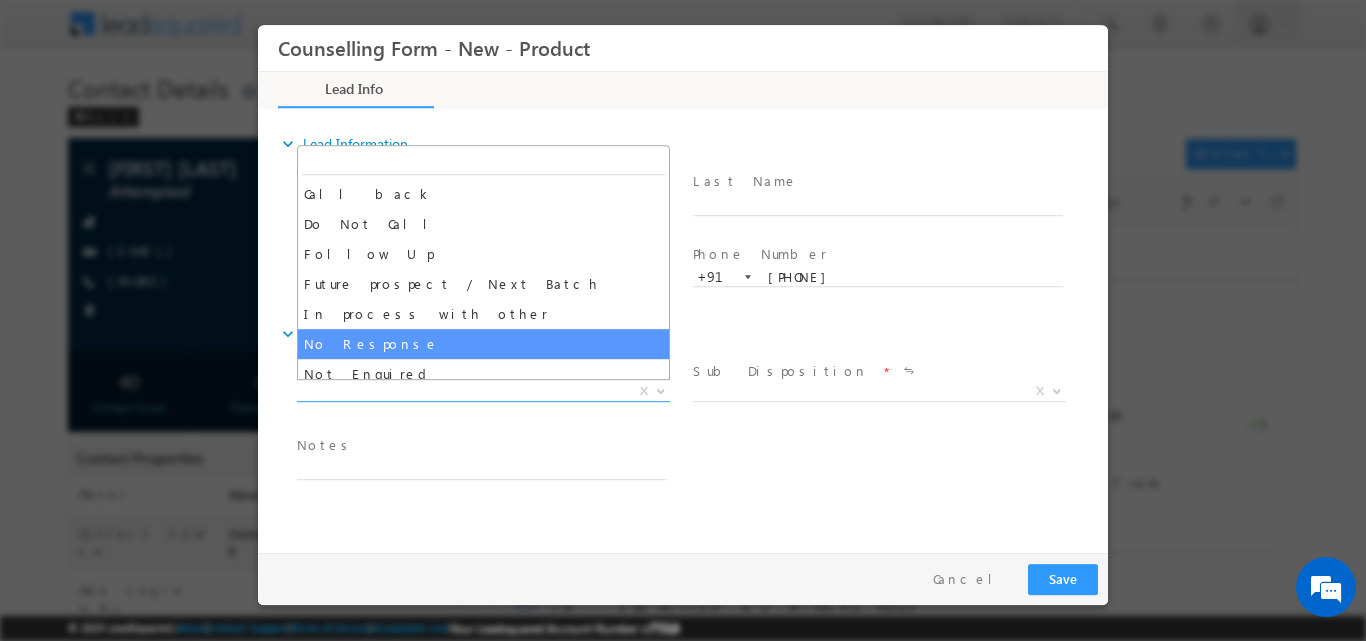 select on "No Response" 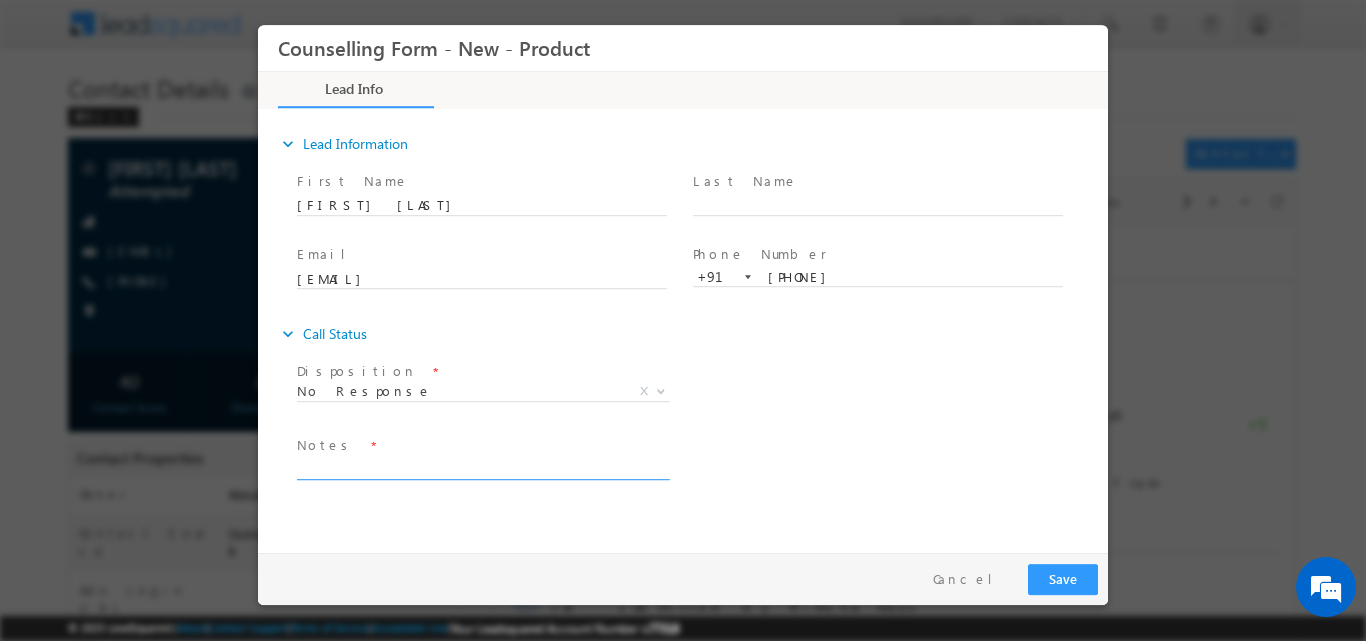 click at bounding box center (482, 467) 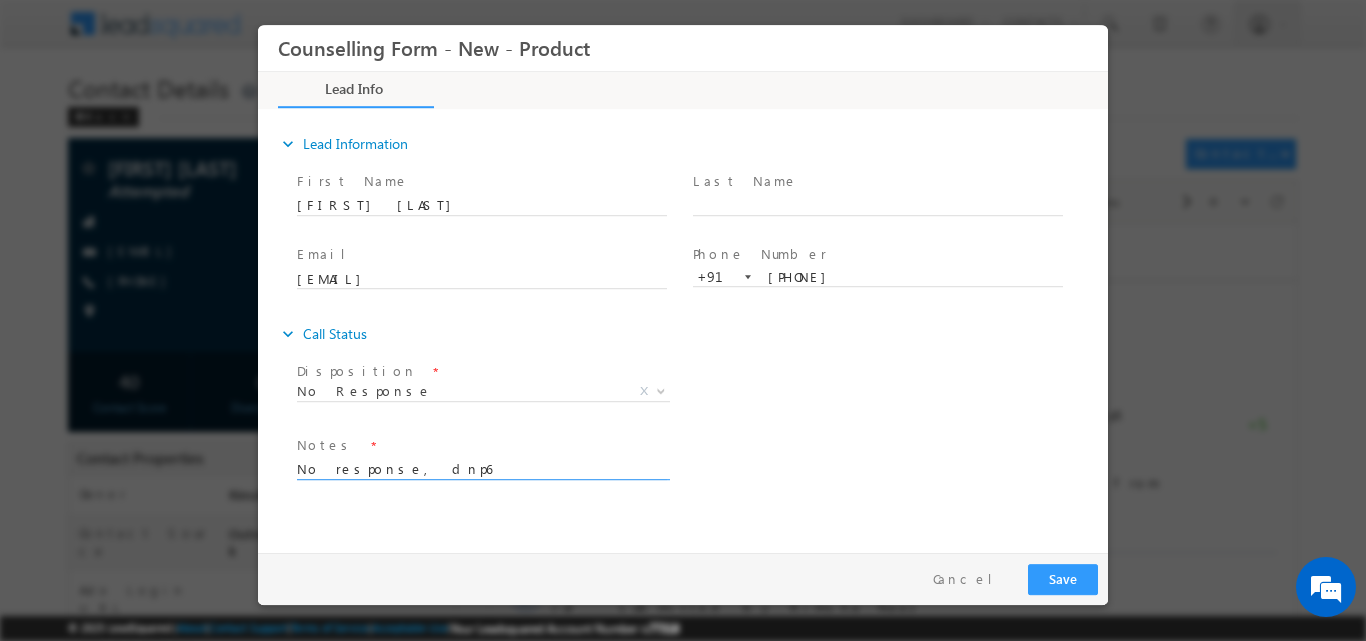 type on "No response, dnp6" 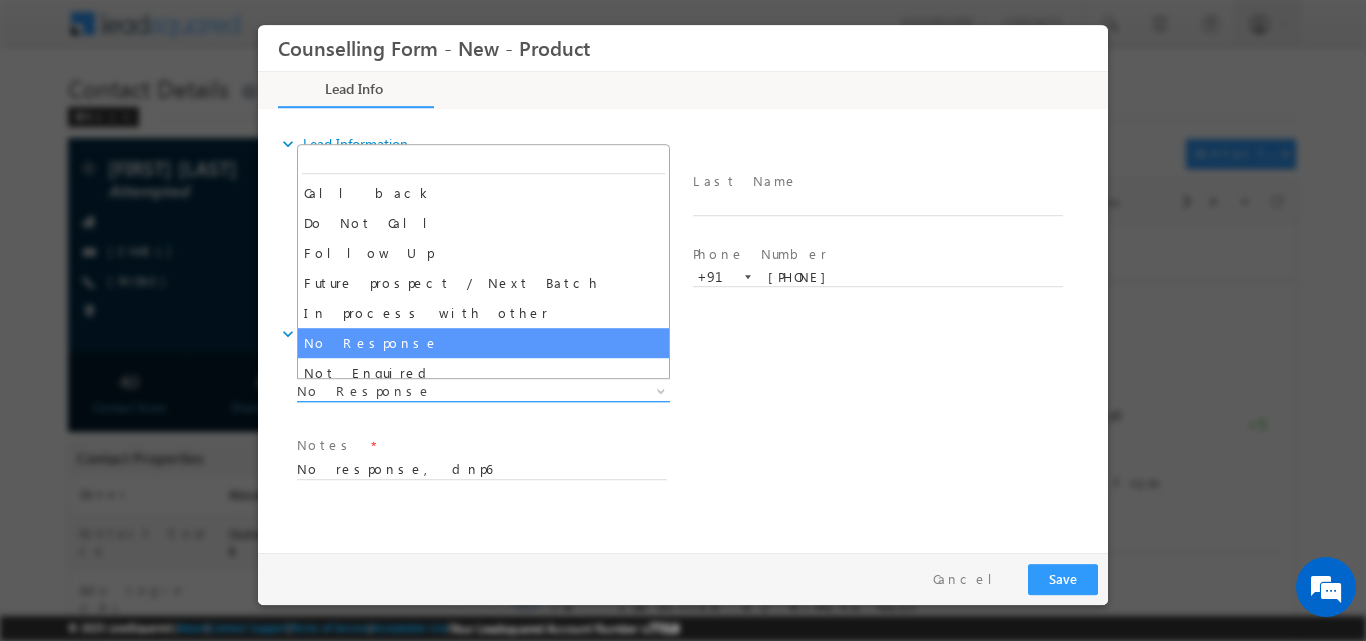 click at bounding box center [659, 390] 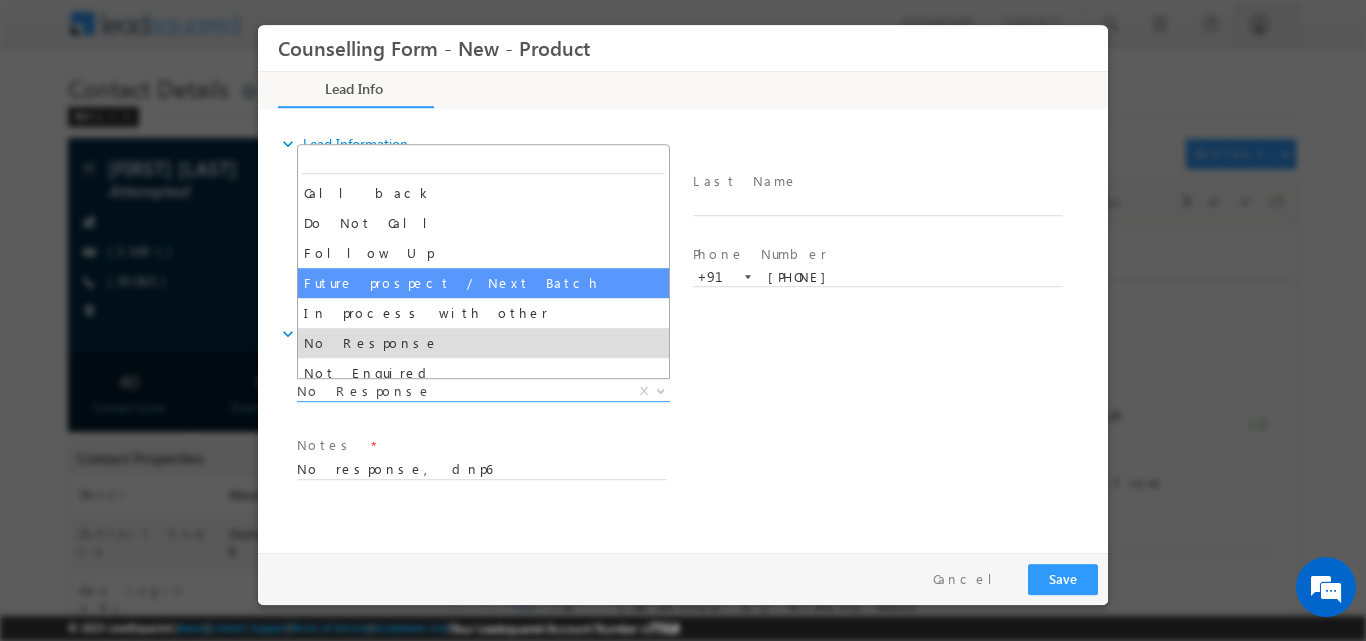 drag, startPoint x: 669, startPoint y: 279, endPoint x: 669, endPoint y: 311, distance: 32 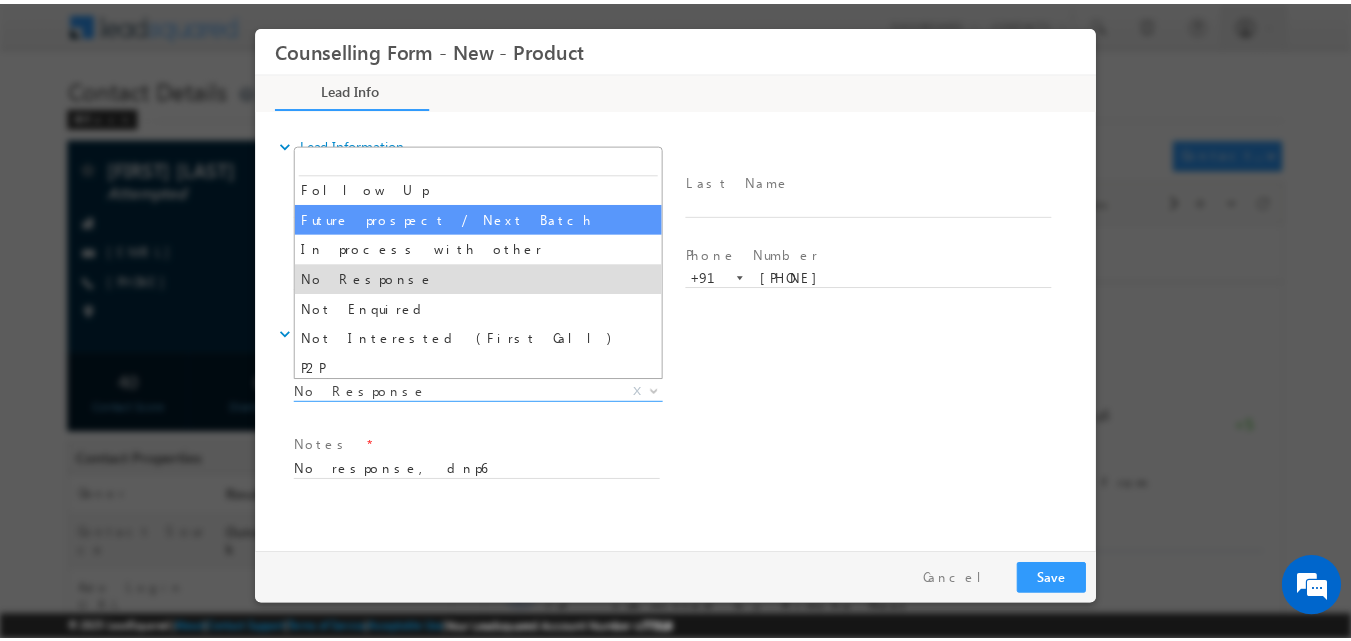 scroll, scrollTop: 67, scrollLeft: 0, axis: vertical 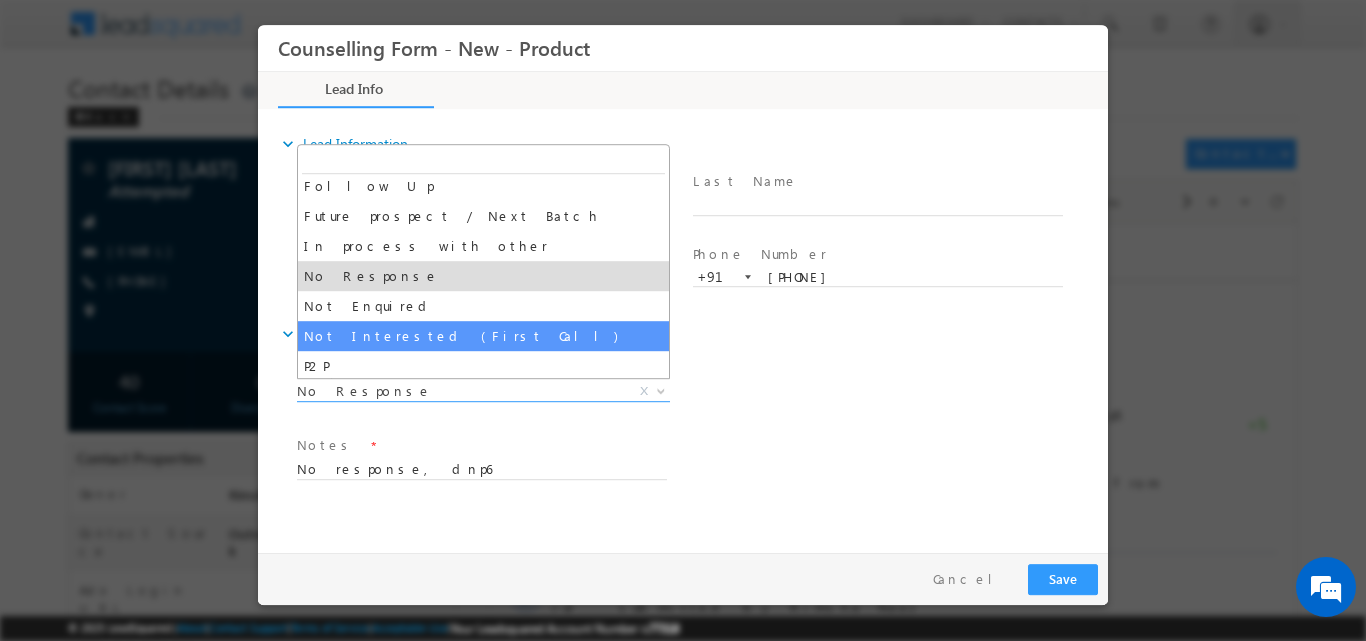 select on "Not Interested (First Call)" 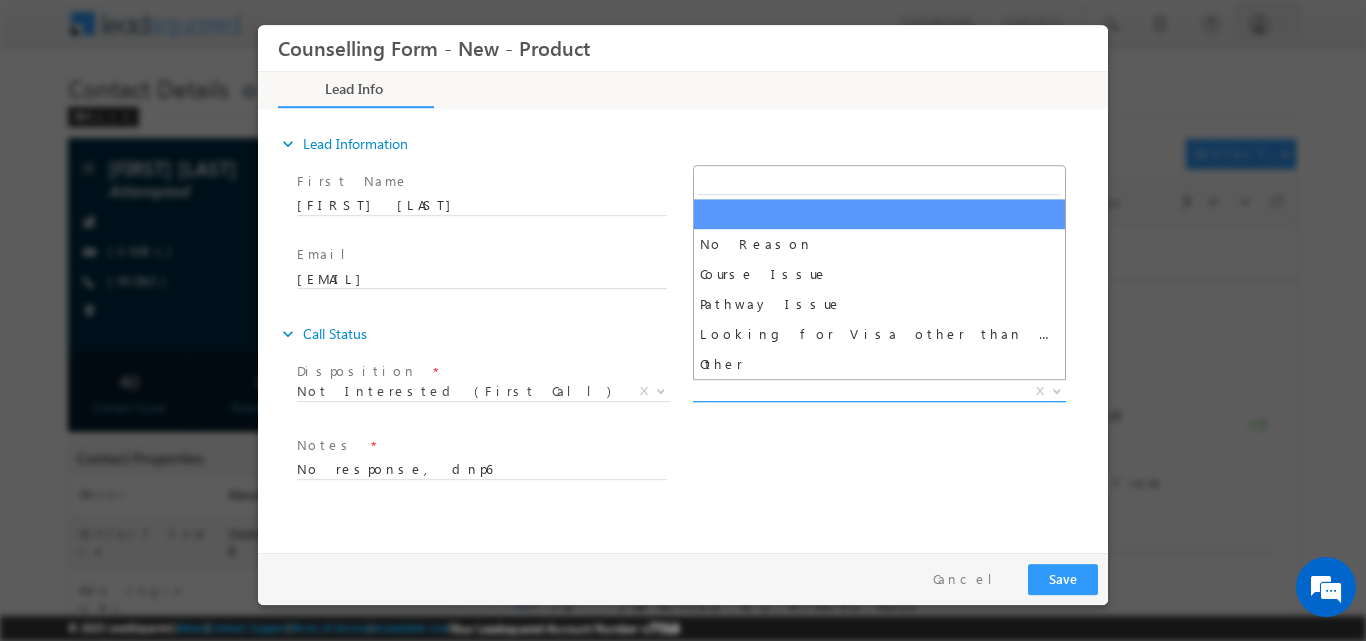 click at bounding box center (1057, 389) 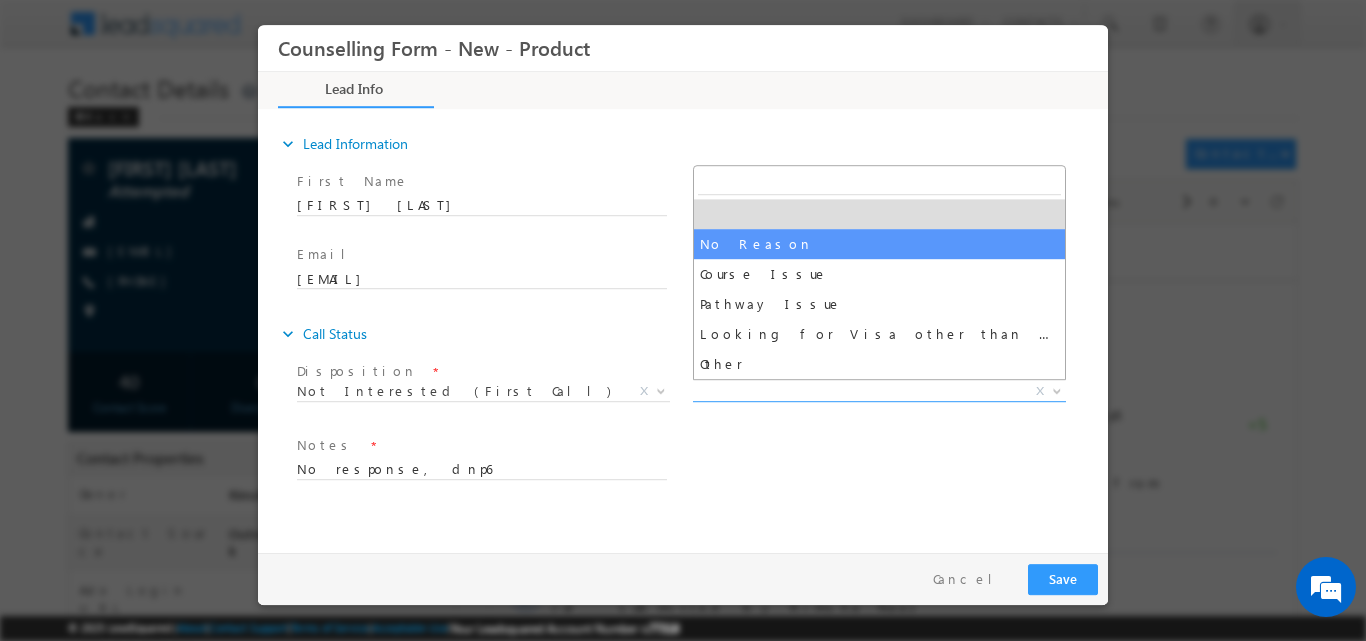 drag, startPoint x: 912, startPoint y: 224, endPoint x: 914, endPoint y: 237, distance: 13.152946 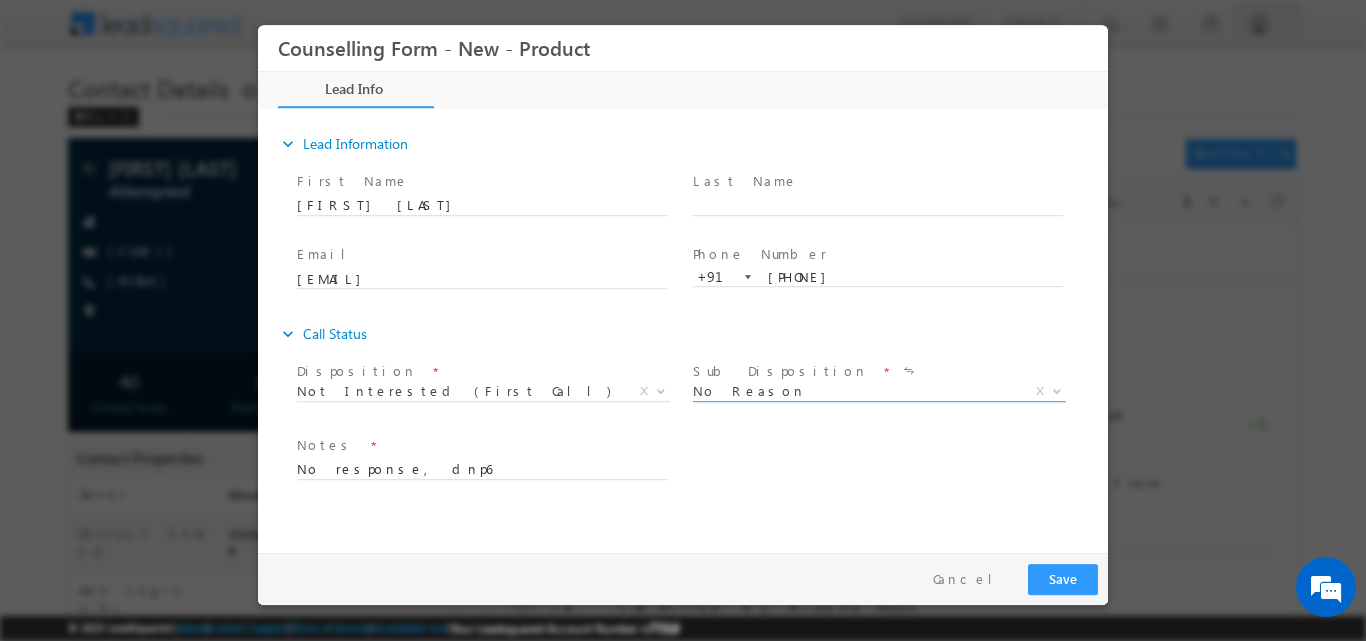 click on "Last Name
*" at bounding box center [887, 203] 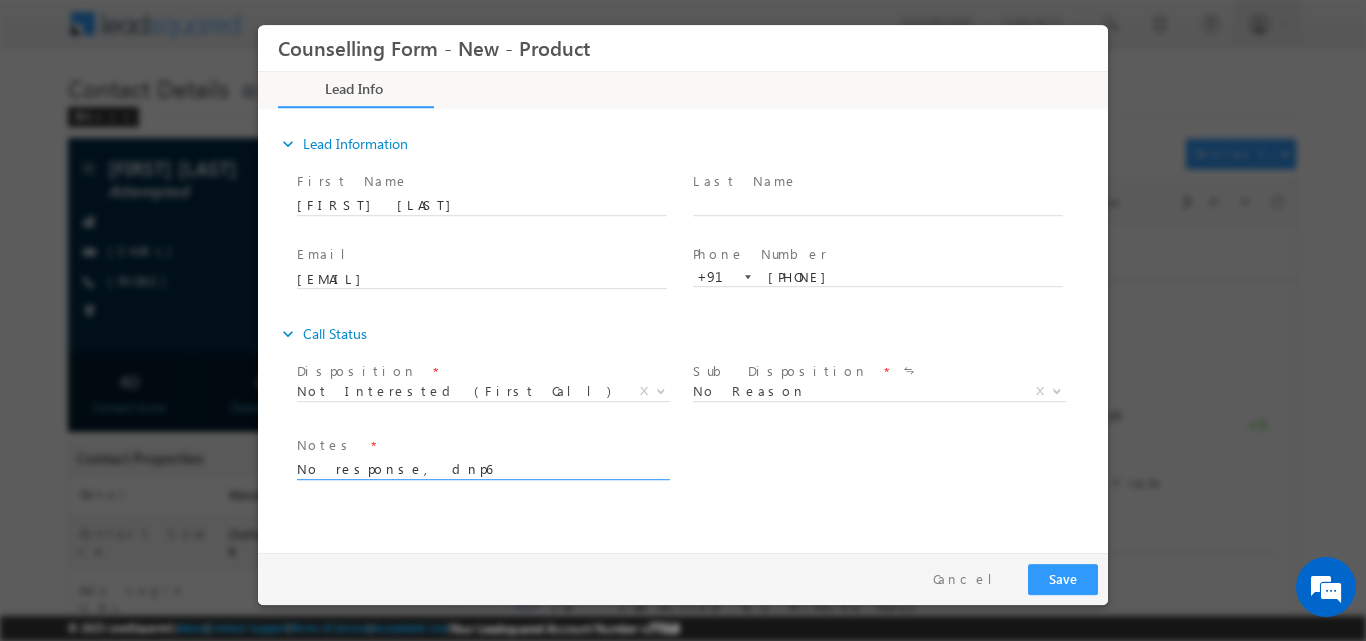 drag, startPoint x: 438, startPoint y: 470, endPoint x: 315, endPoint y: 469, distance: 123.00407 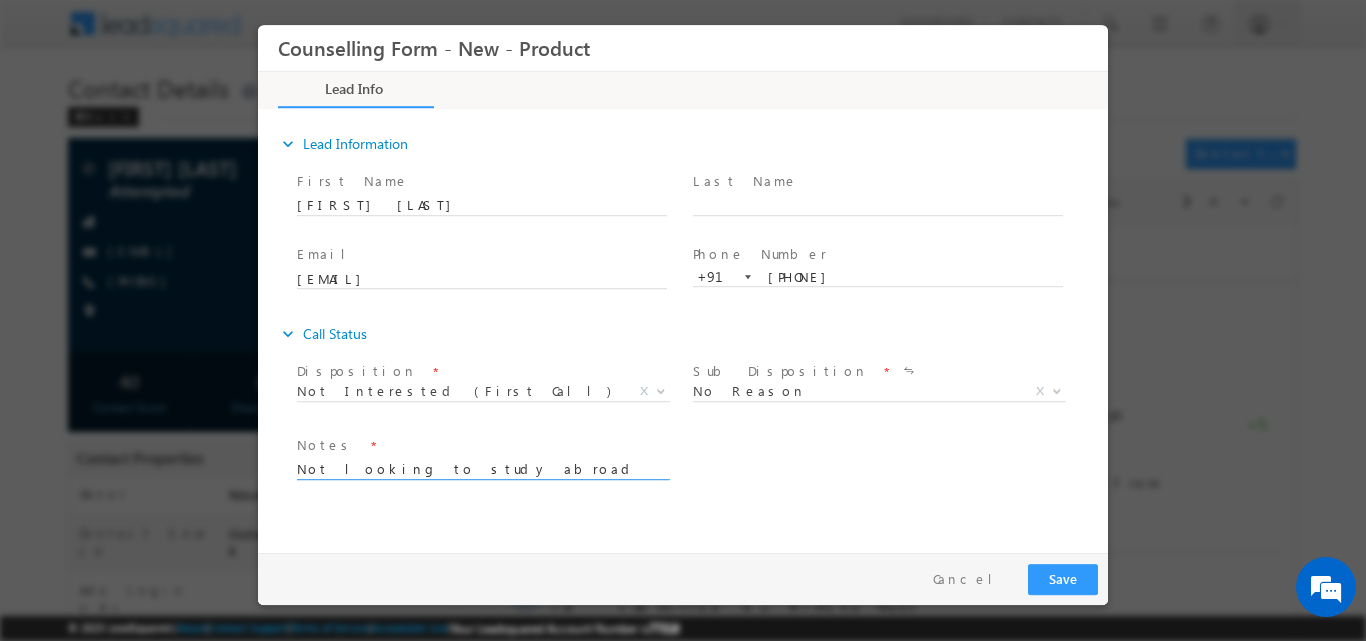 type on "Not looking to study abroad" 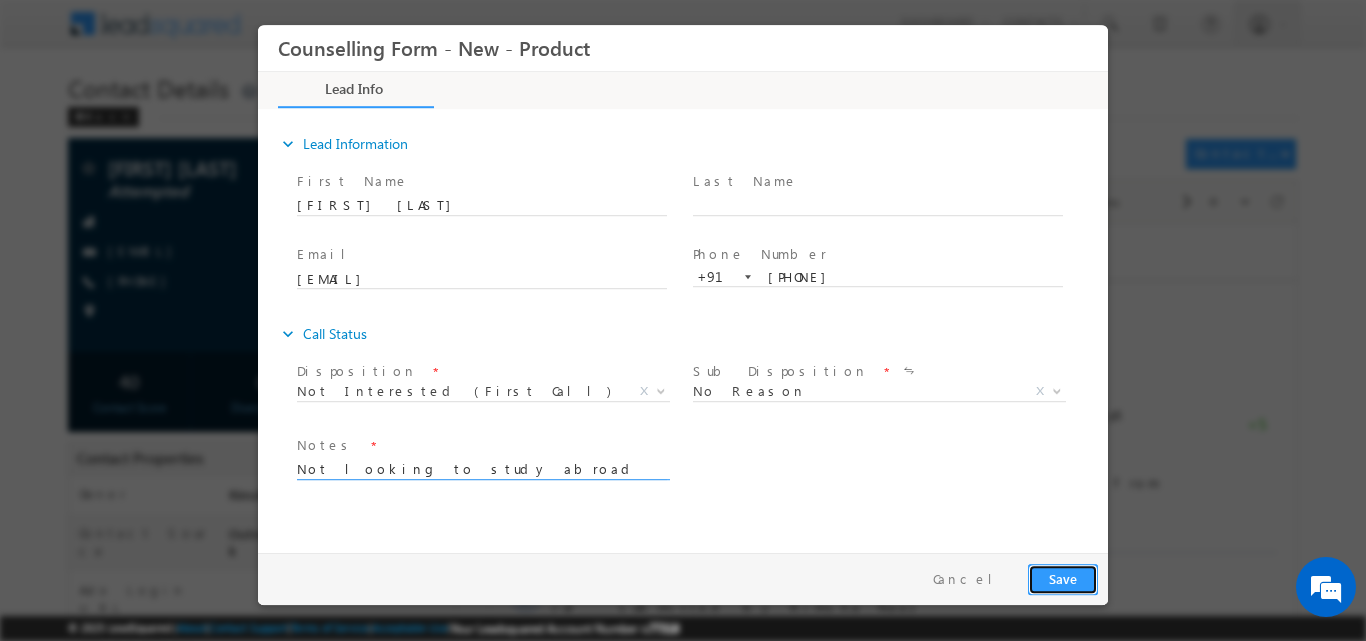 click on "Save" at bounding box center (1063, 578) 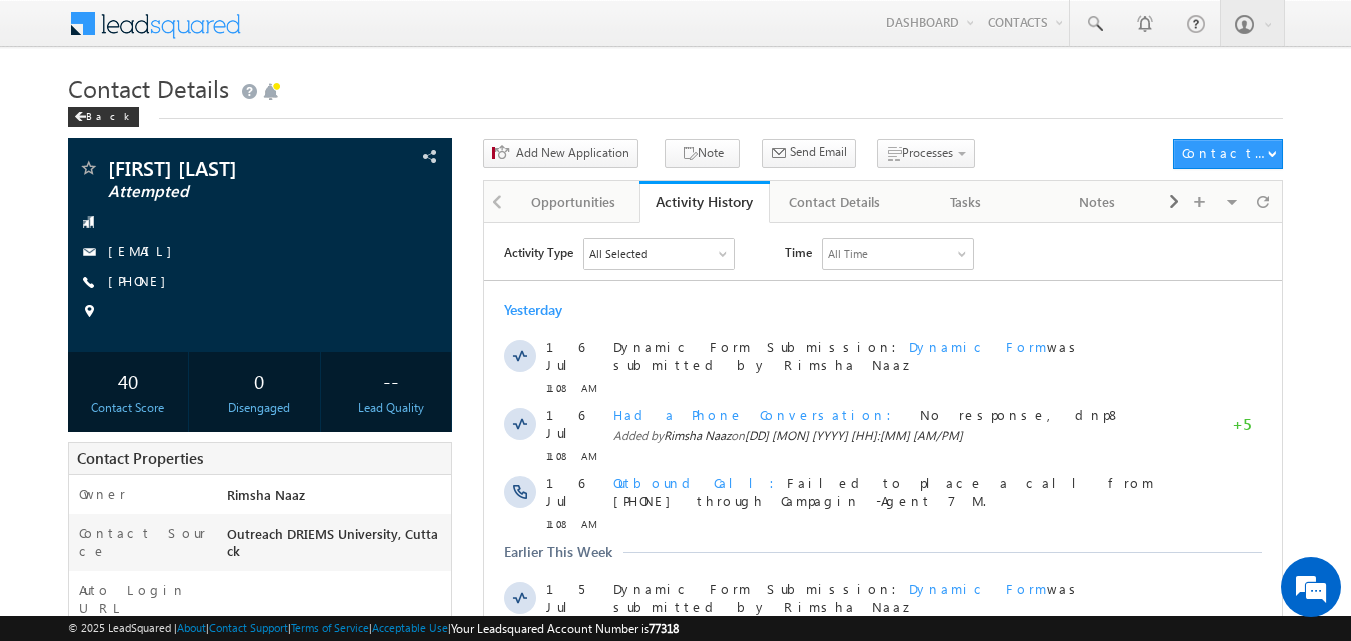 scroll, scrollTop: 0, scrollLeft: 0, axis: both 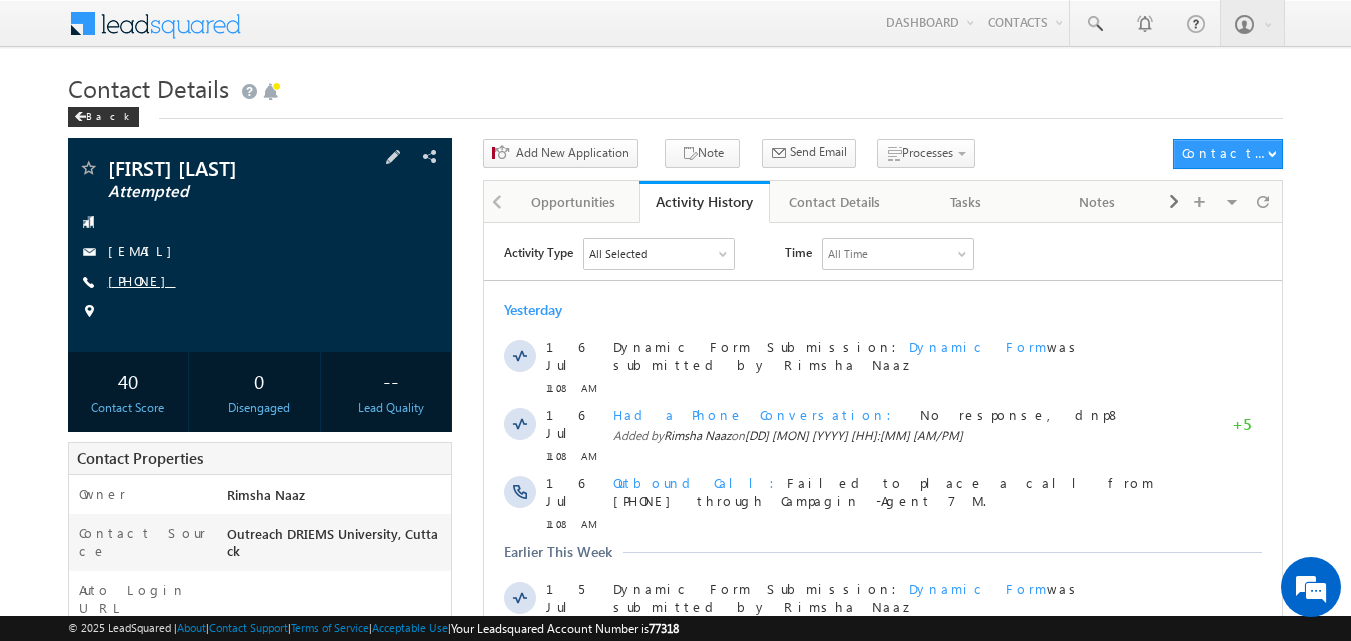 copy on "[PHONE]" 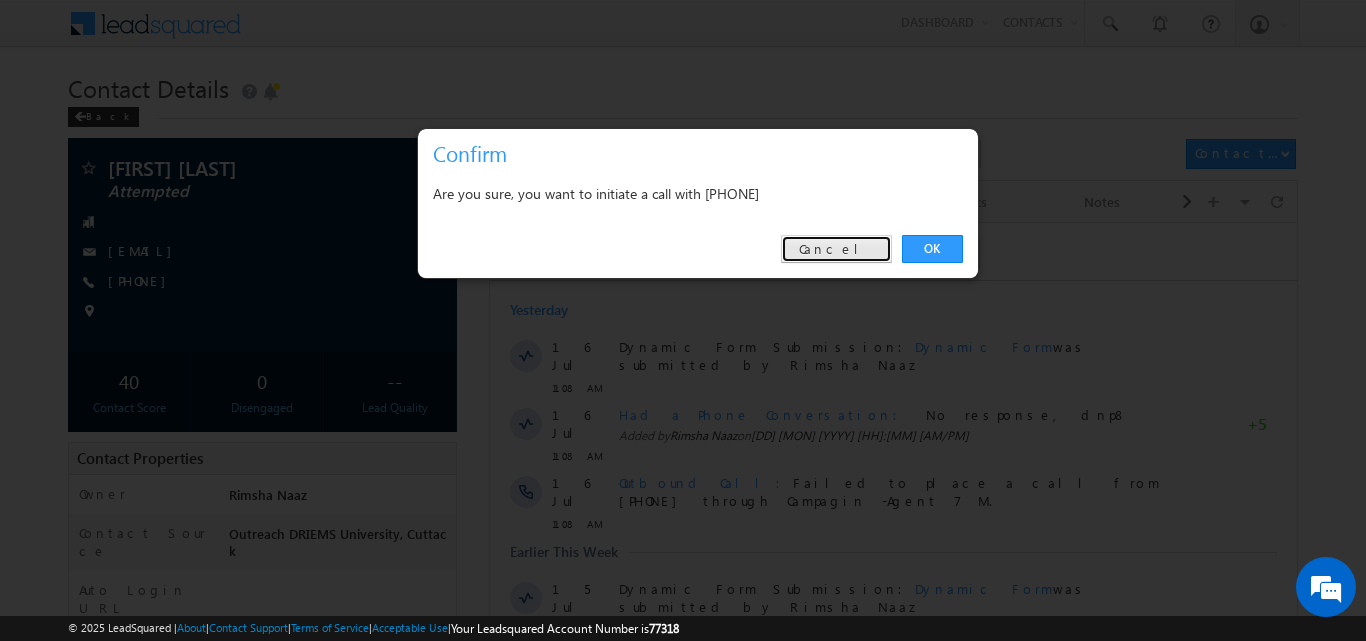 click on "Cancel" at bounding box center (836, 249) 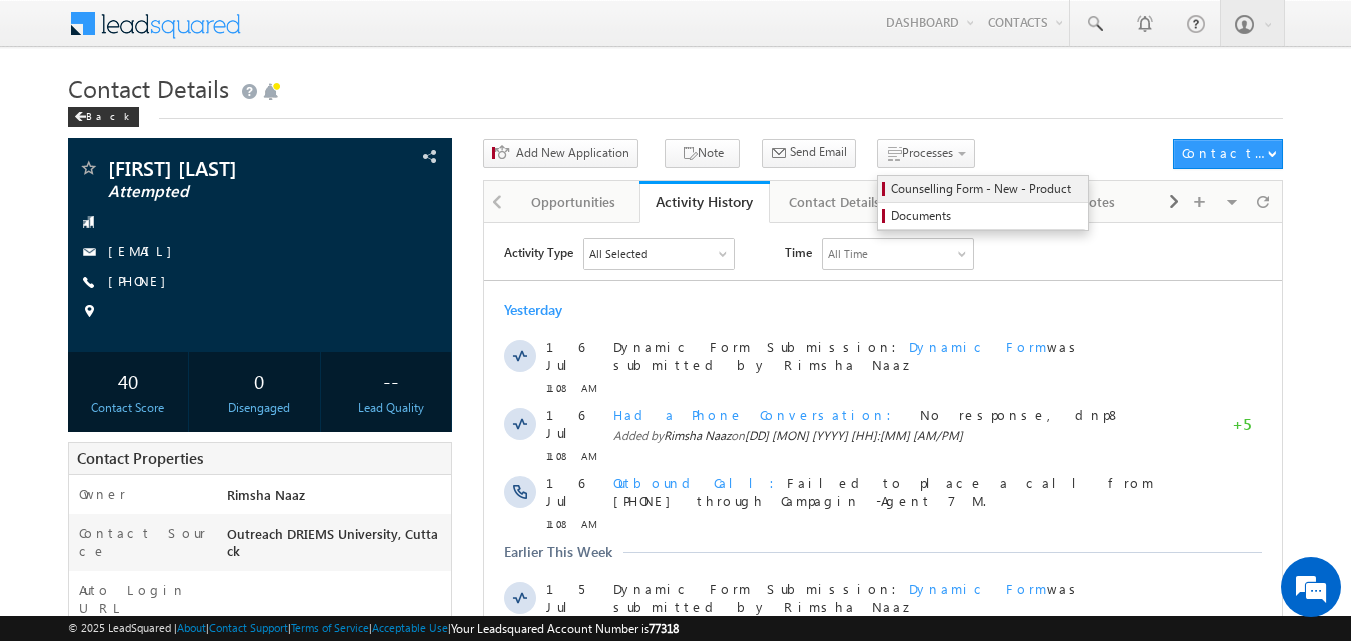 click on "Counselling Form - New - Product" at bounding box center (986, 189) 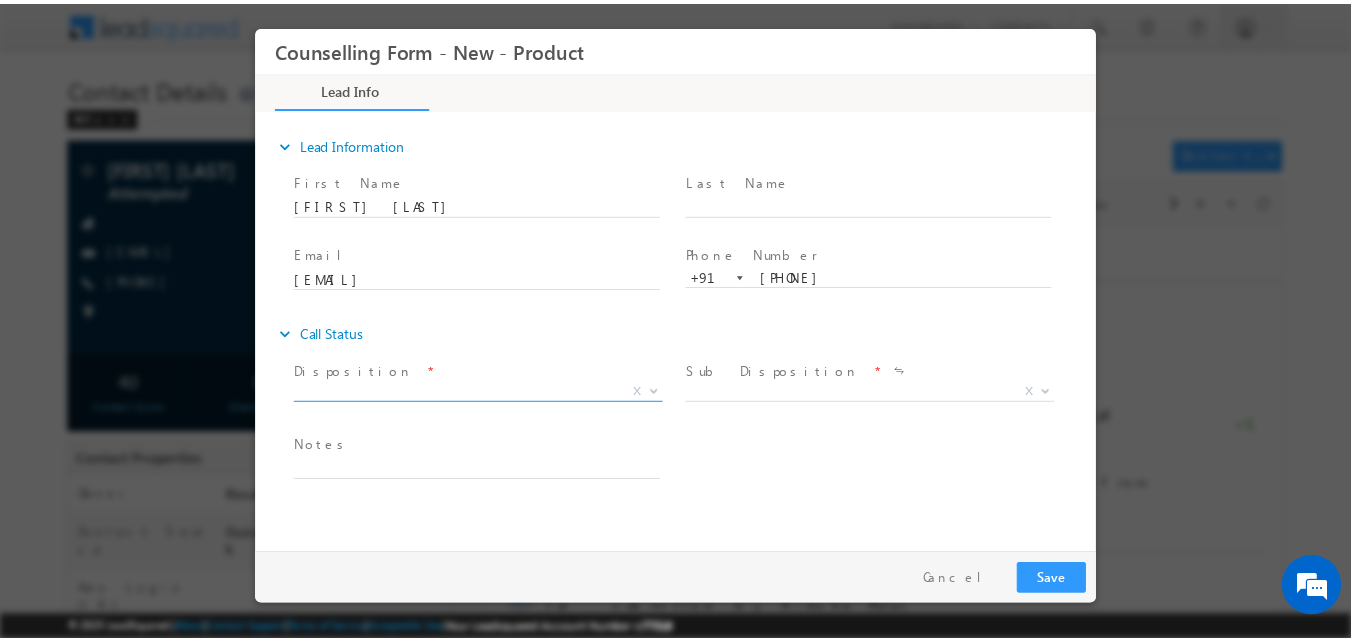 scroll, scrollTop: 0, scrollLeft: 0, axis: both 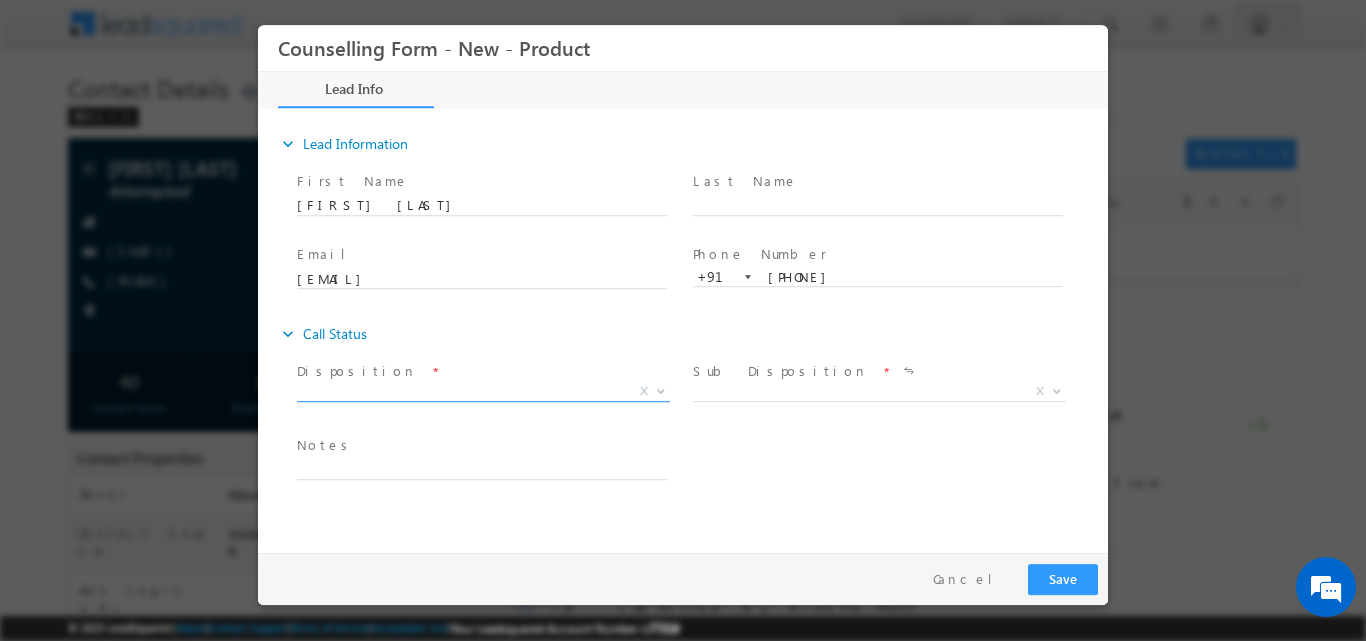 click at bounding box center [661, 389] 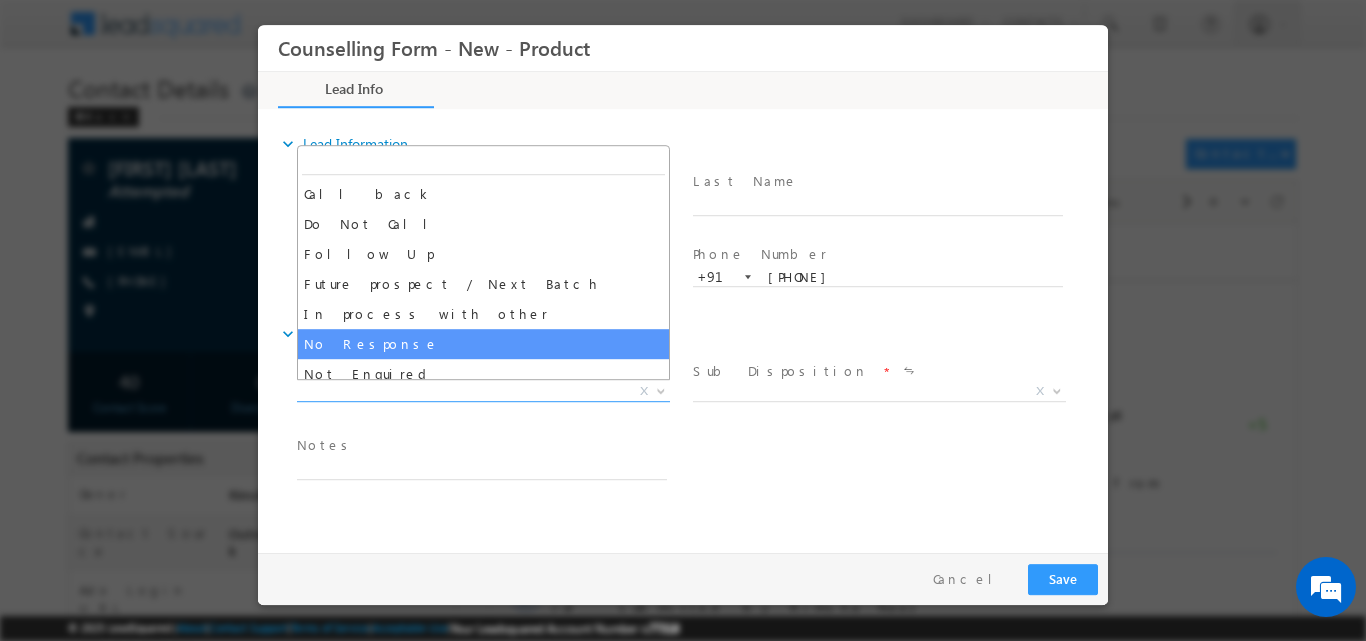 select on "No Response" 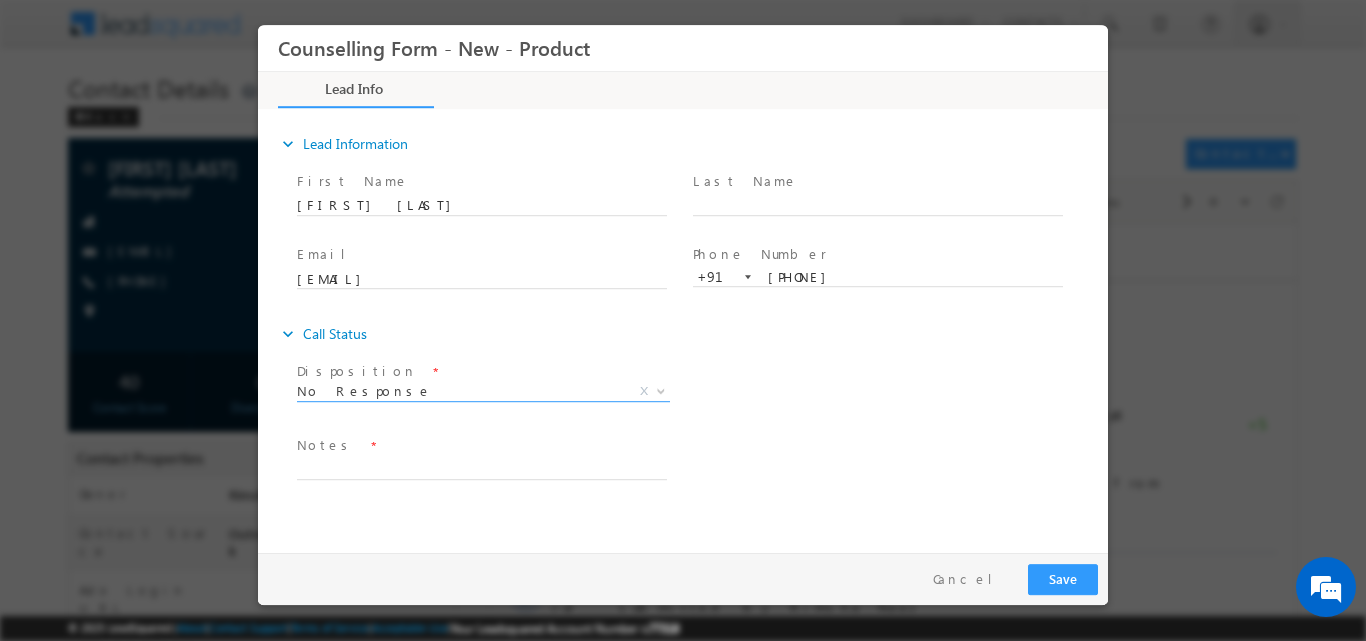 click at bounding box center (481, 489) 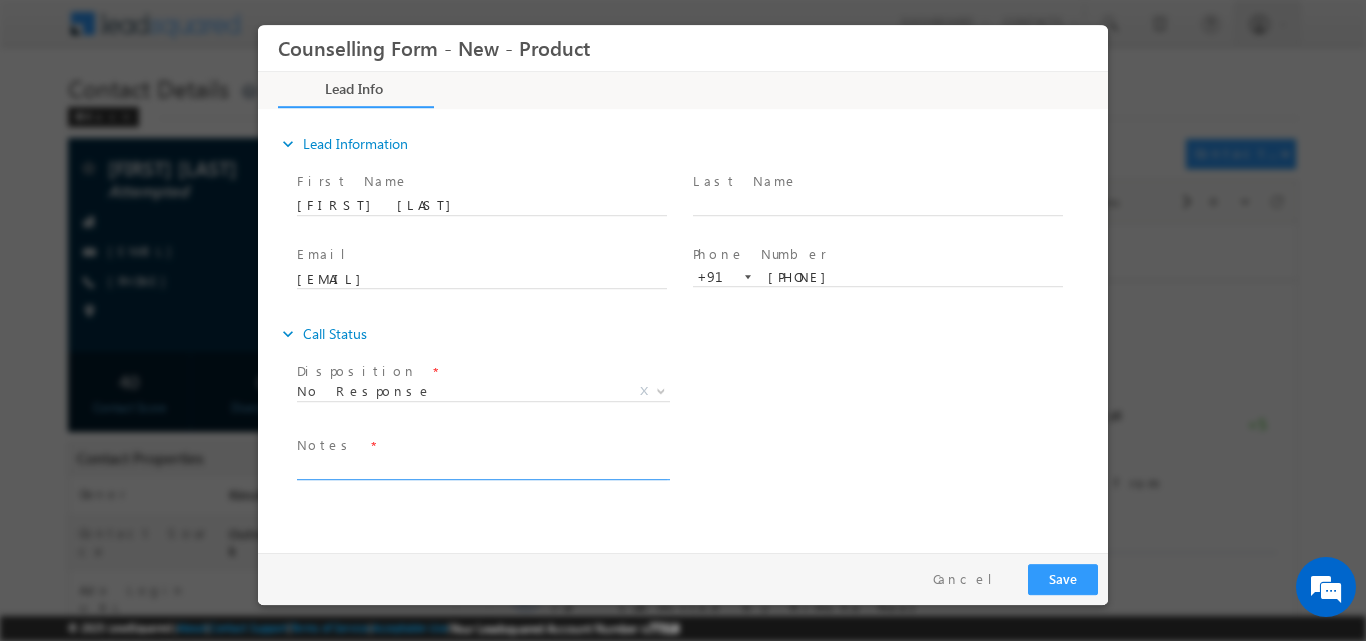 click at bounding box center (482, 467) 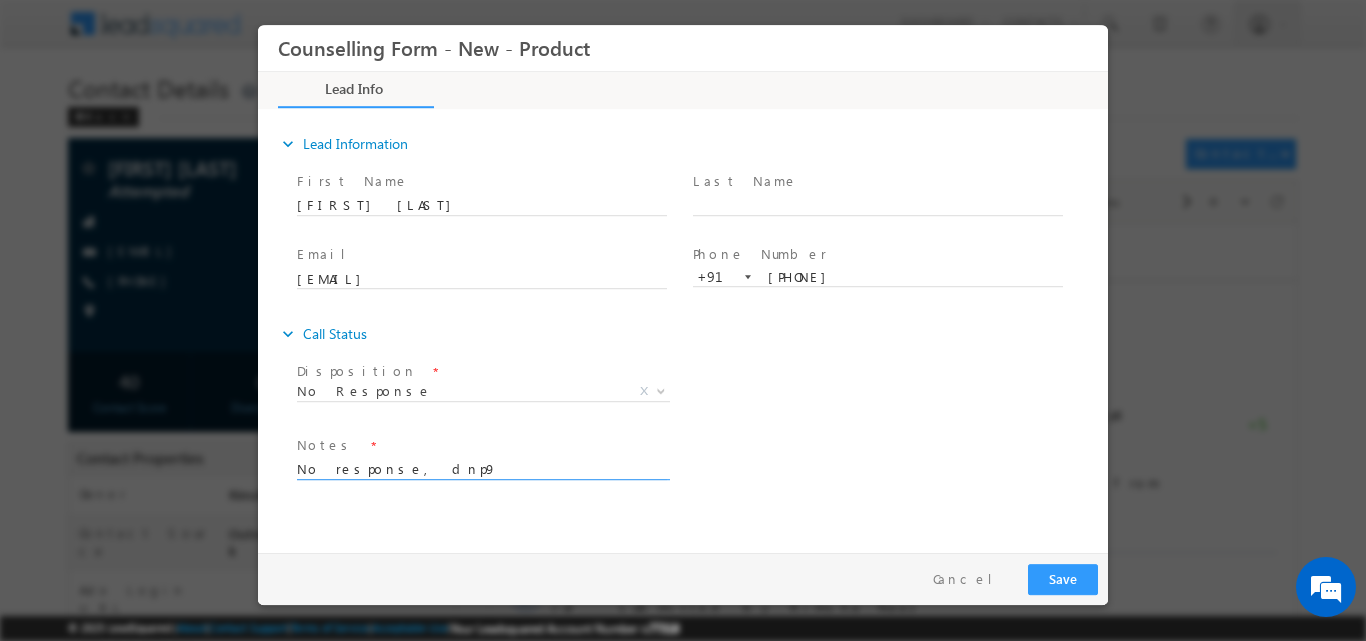 type on "No response, dnp9" 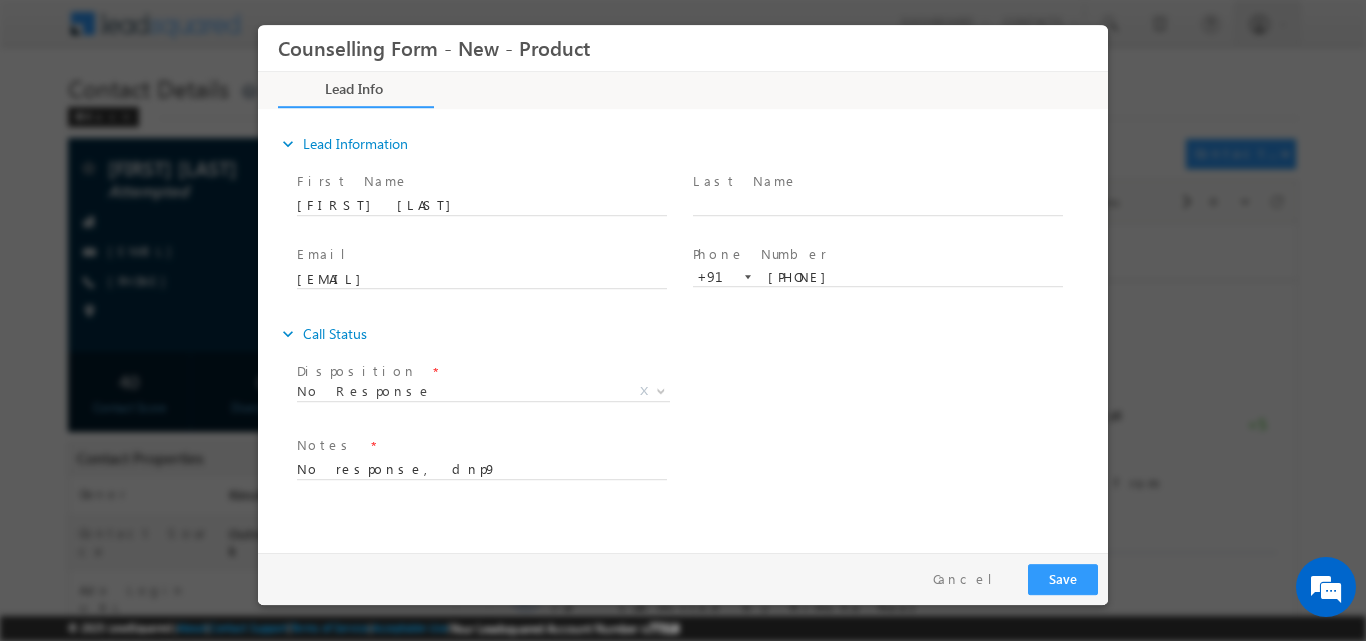 click on "Pay & Save
Save
Cancel" at bounding box center (688, 578) 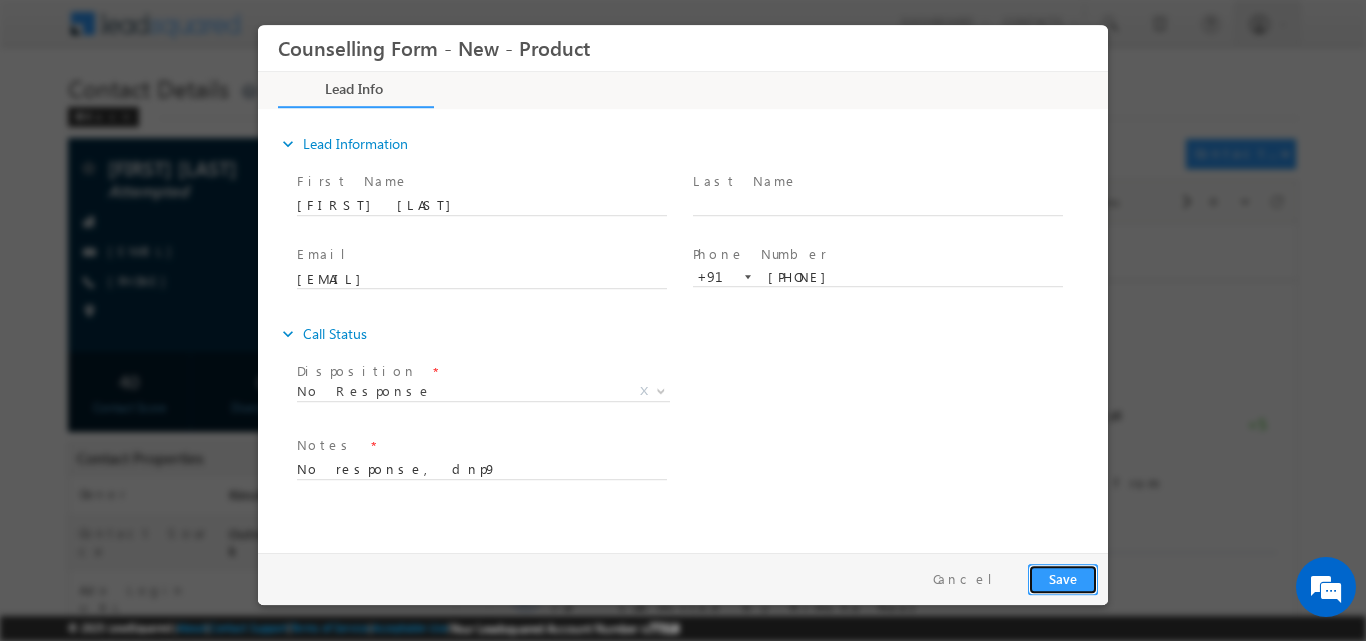click on "Save" at bounding box center [1063, 578] 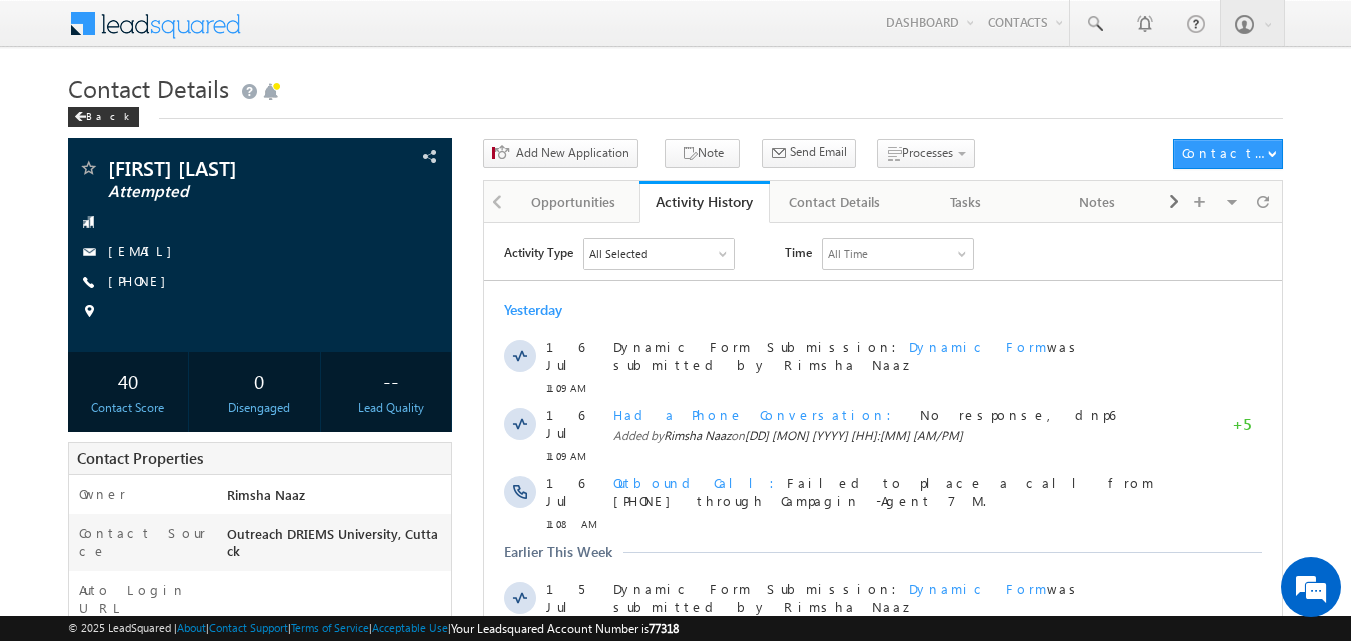 scroll, scrollTop: 0, scrollLeft: 0, axis: both 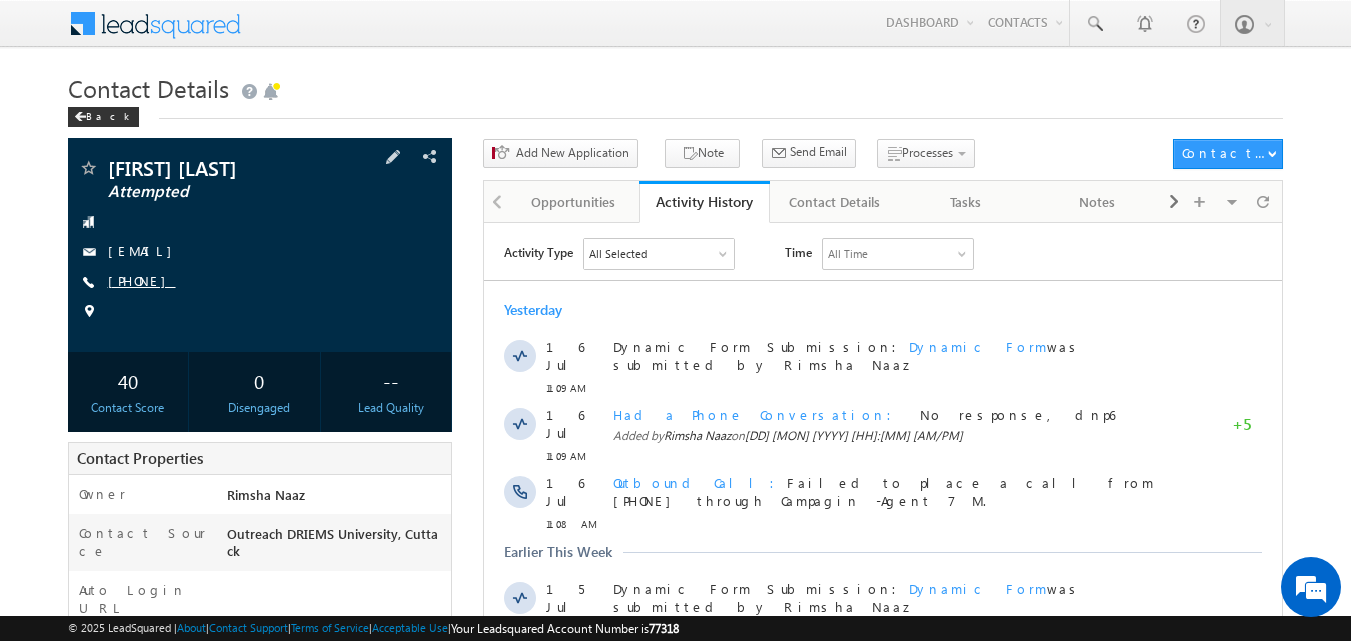 drag, startPoint x: 164, startPoint y: 279, endPoint x: 204, endPoint y: 281, distance: 40.04997 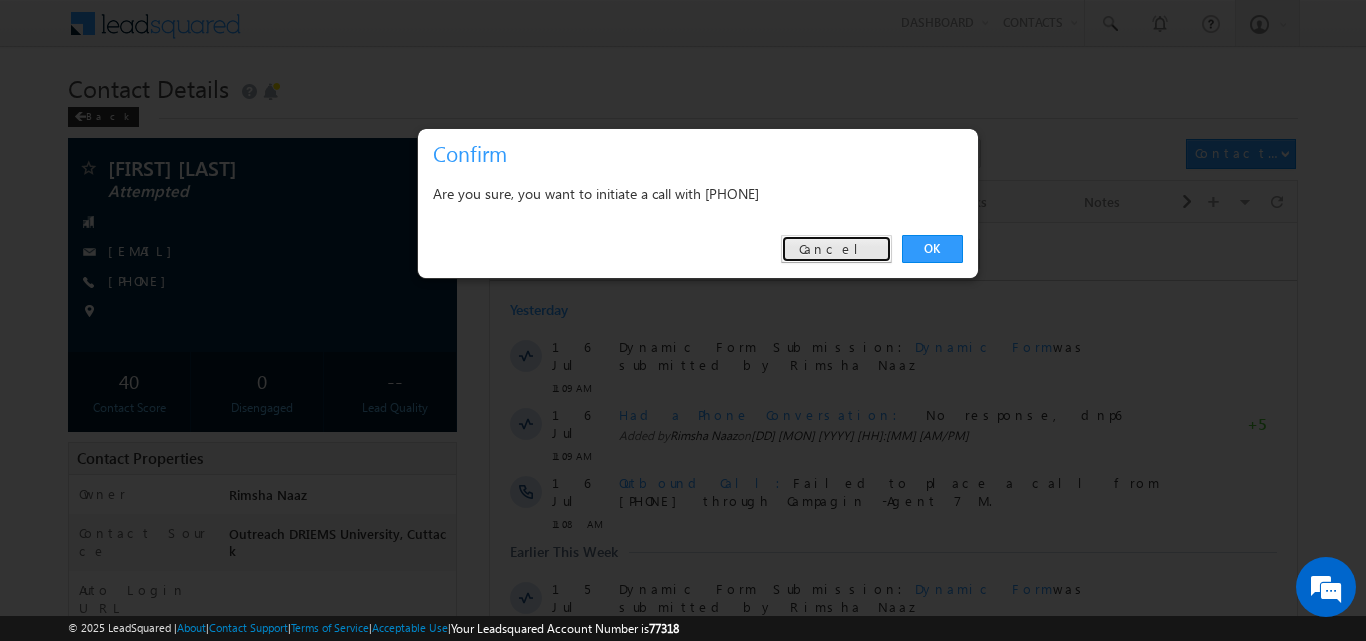 click on "Cancel" at bounding box center [836, 249] 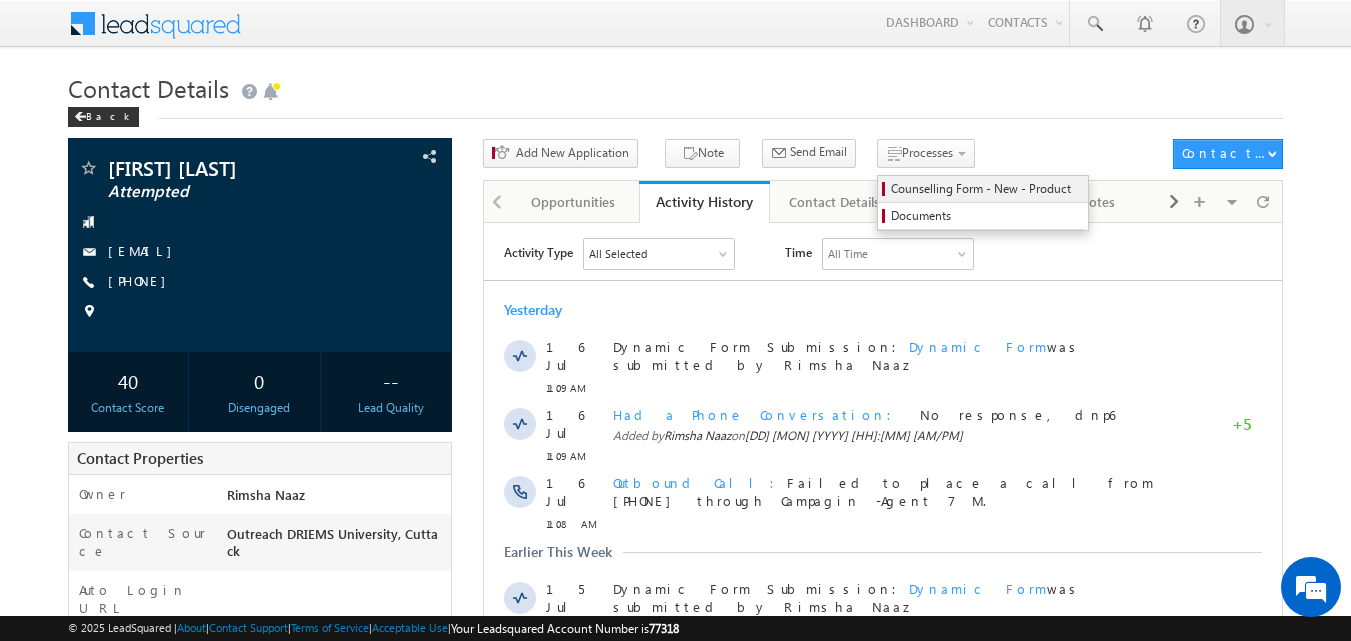 click on "Counselling Form - New - Product" at bounding box center (986, 189) 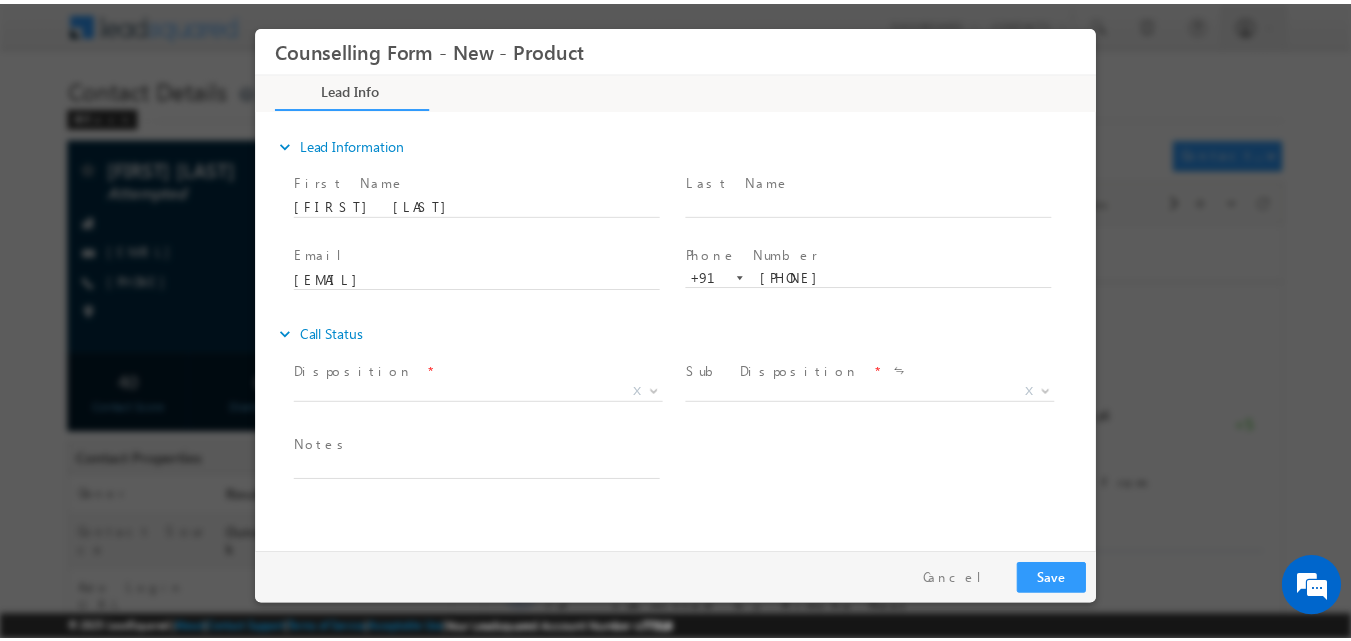 scroll, scrollTop: 0, scrollLeft: 0, axis: both 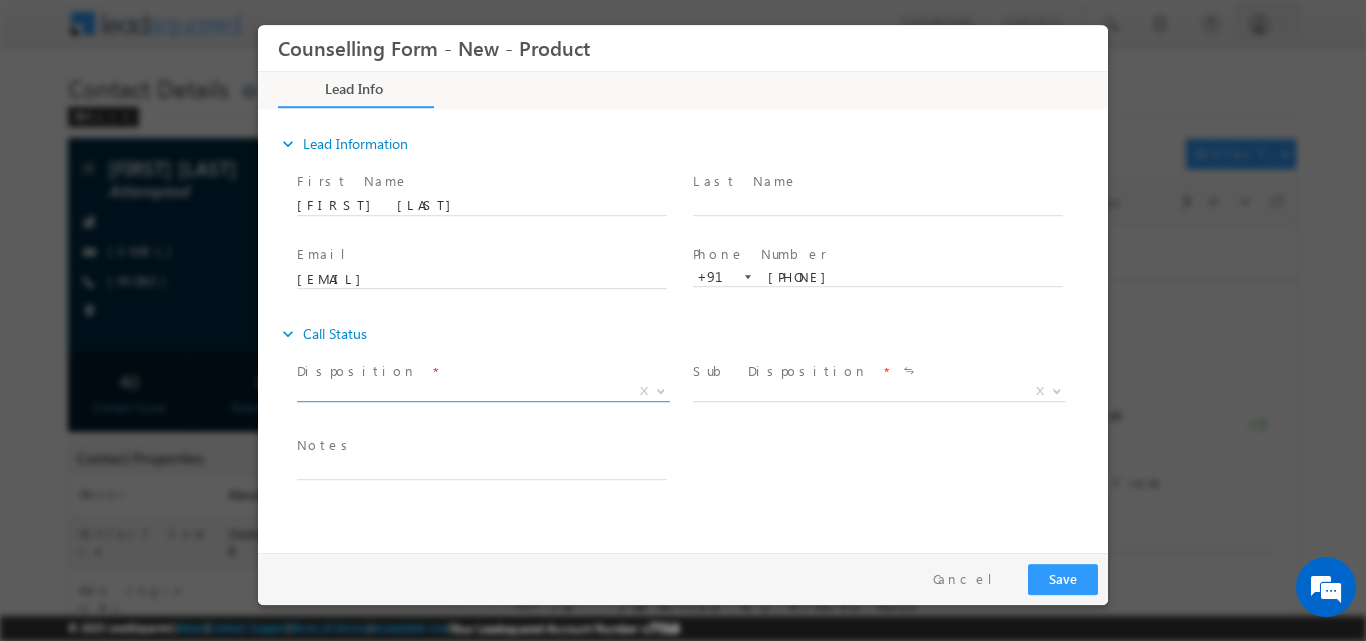 click at bounding box center (661, 389) 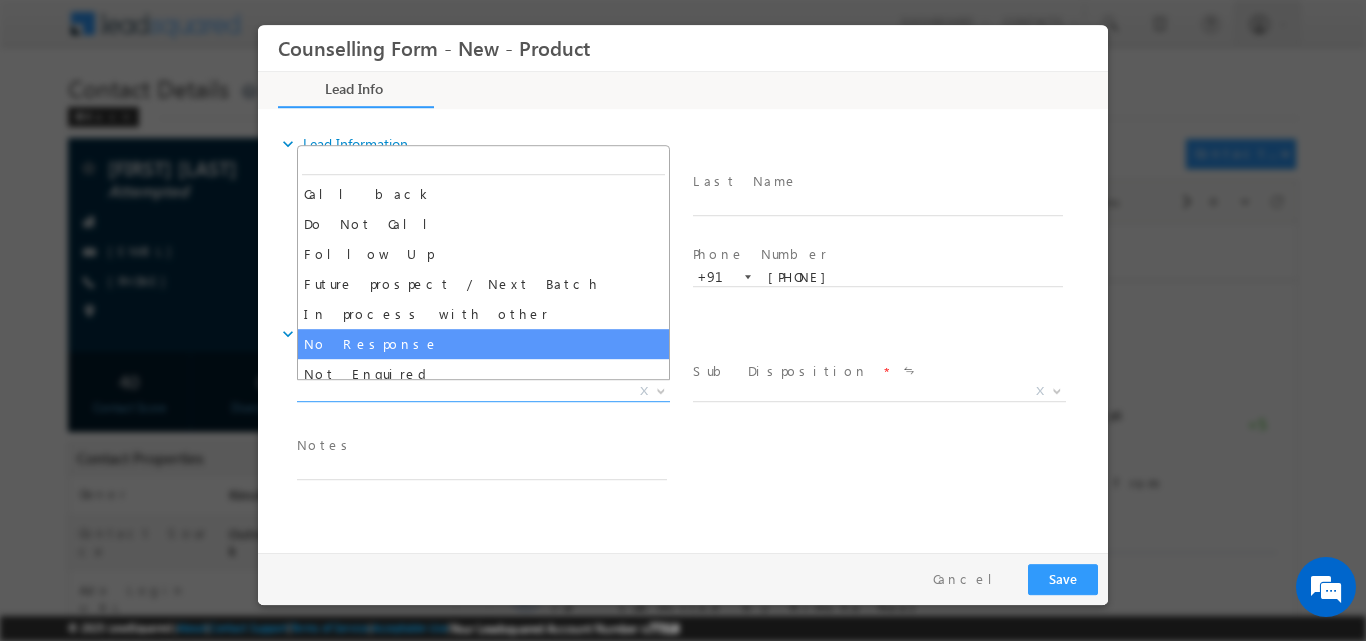 select on "No Response" 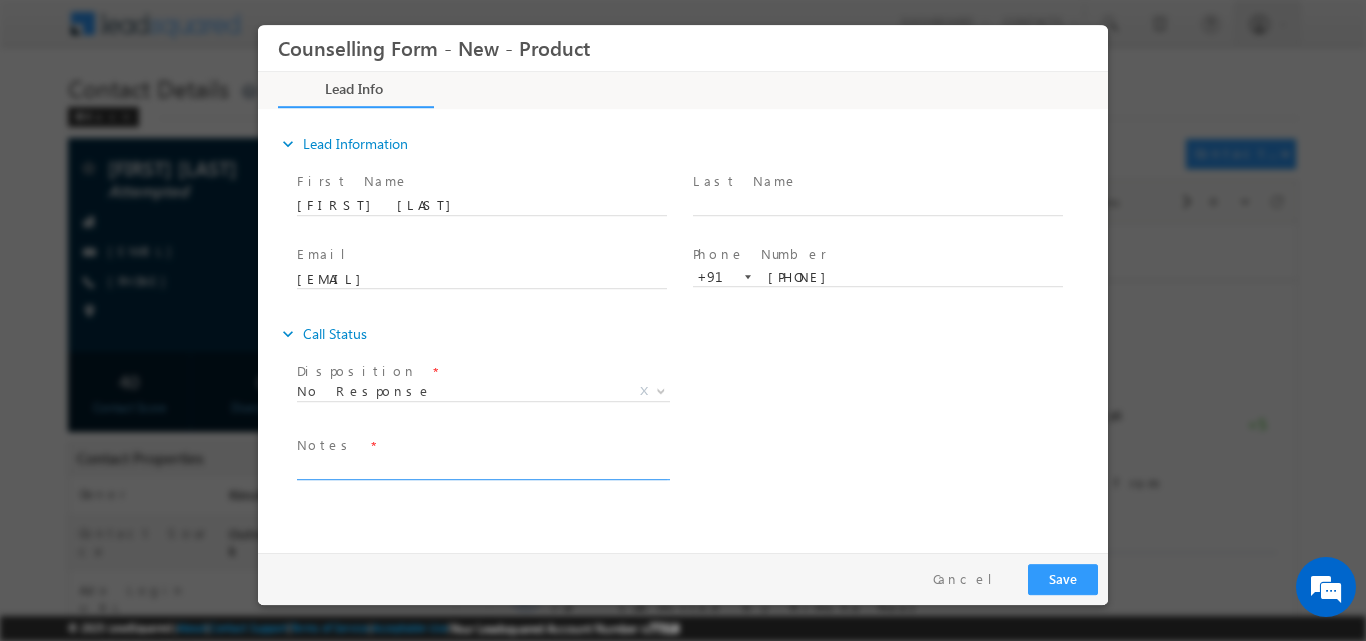 click at bounding box center (482, 467) 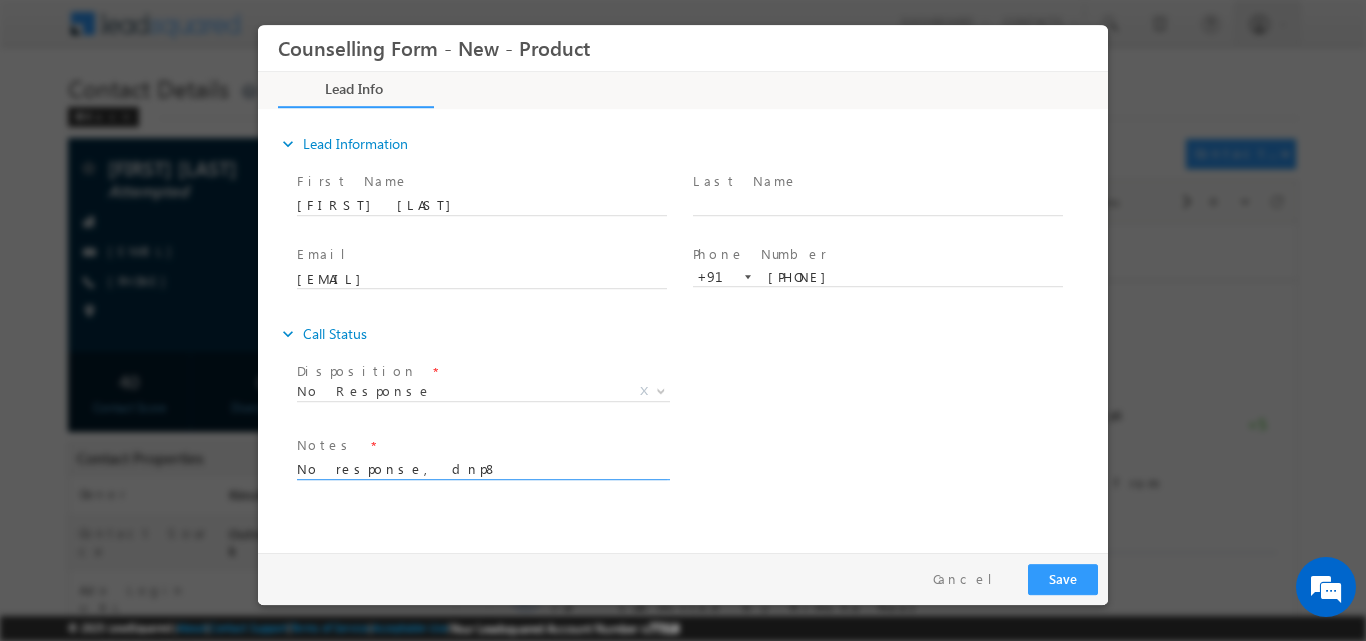 type on "No response, dnp8" 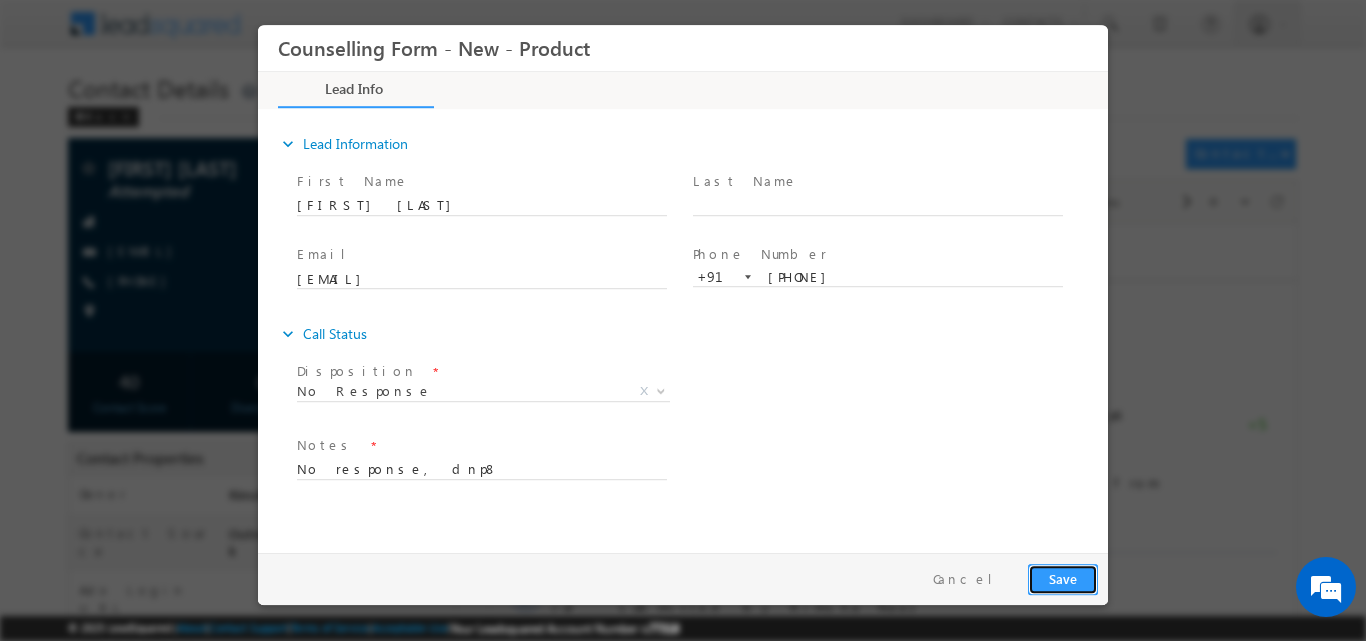 click on "Save" at bounding box center (1063, 578) 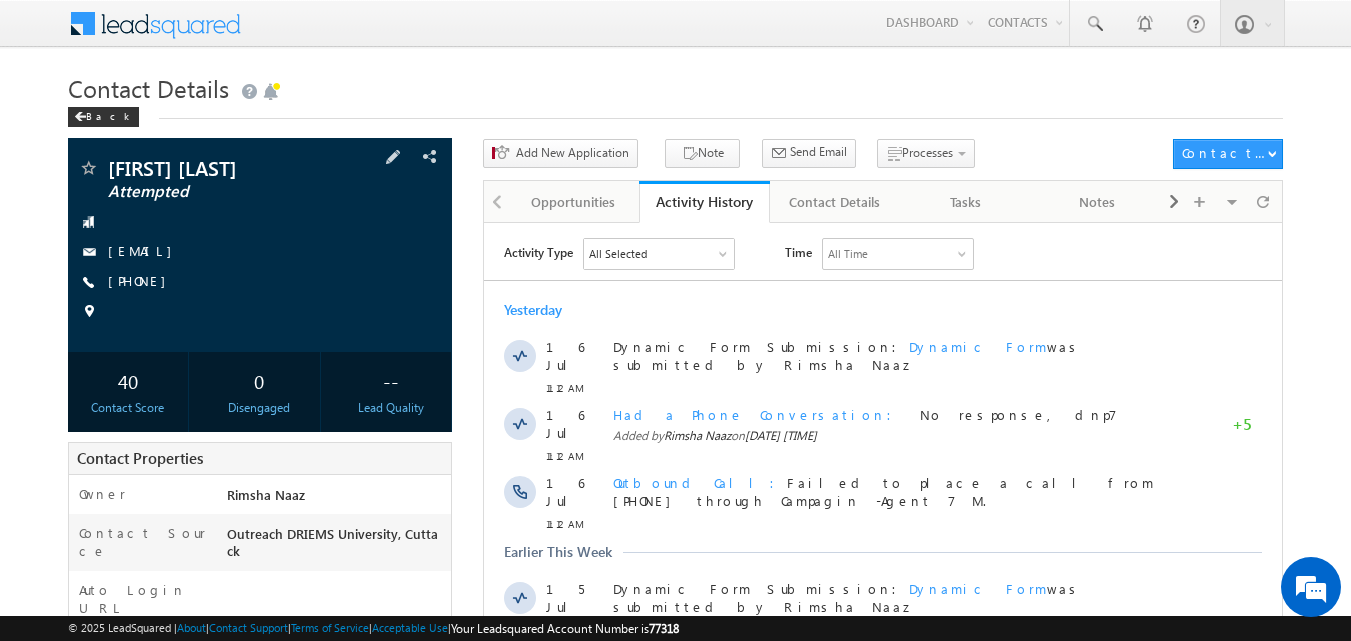 scroll, scrollTop: 0, scrollLeft: 0, axis: both 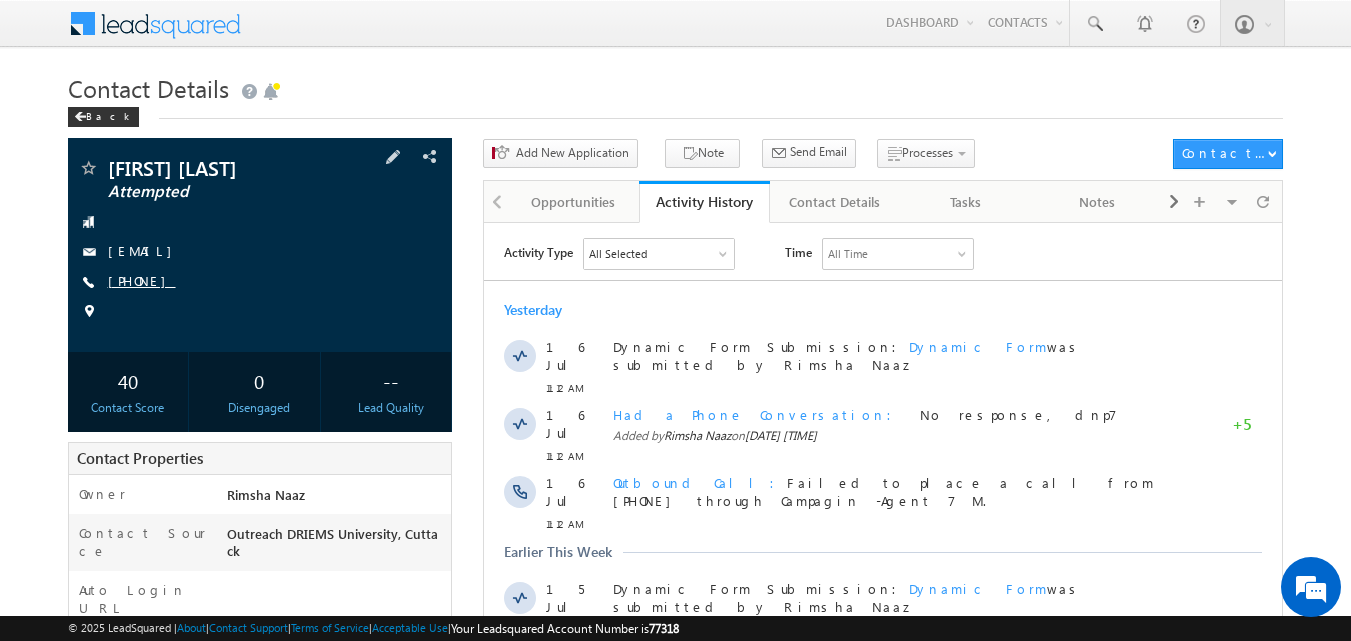 copy on "[PHONE]" 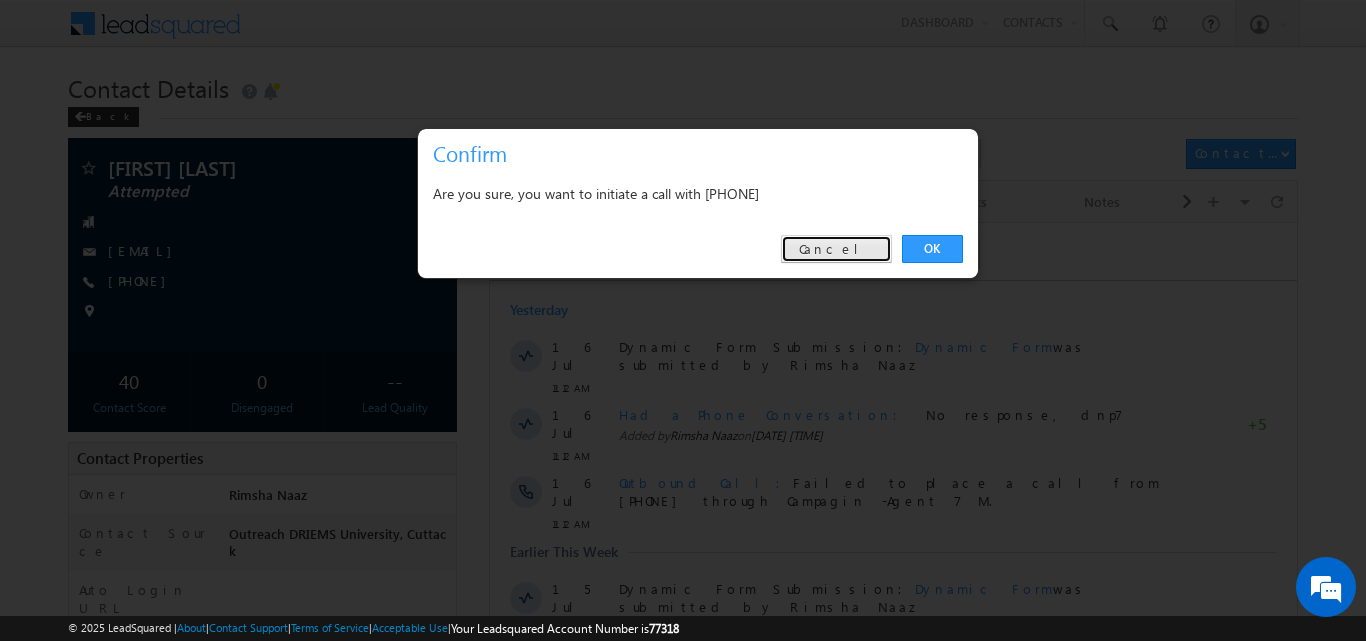 click on "Cancel" at bounding box center (836, 249) 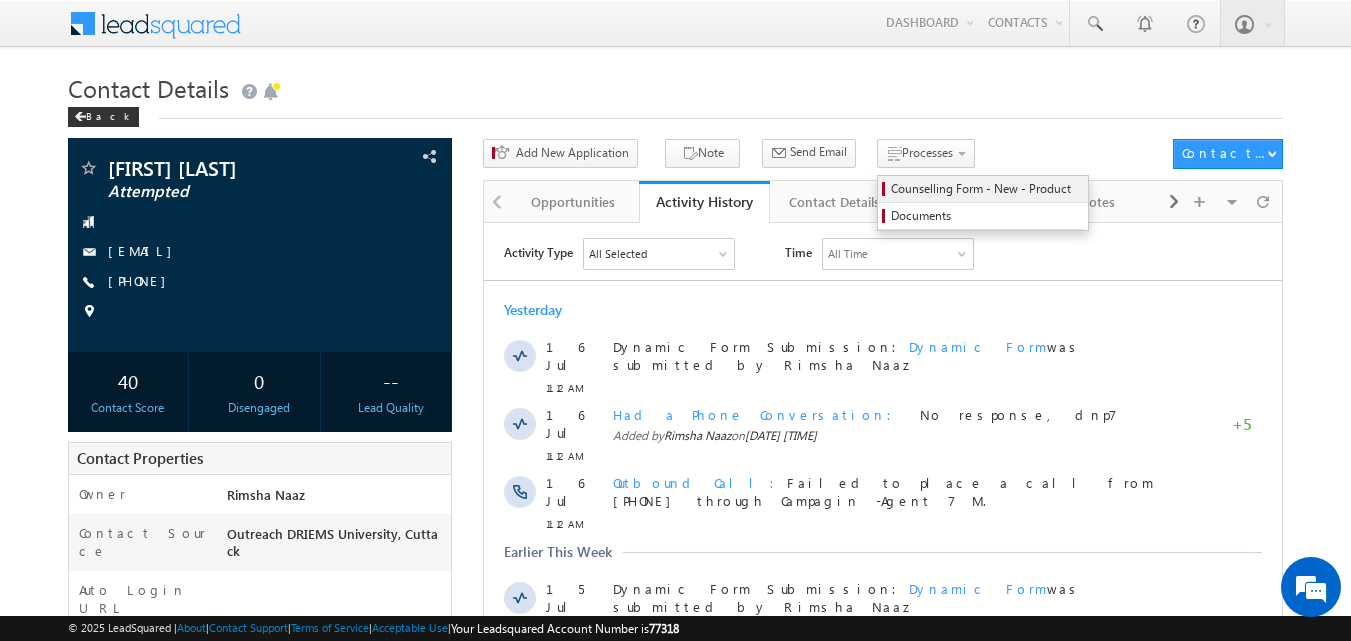 click on "Counselling Form - New - Product" at bounding box center (983, 189) 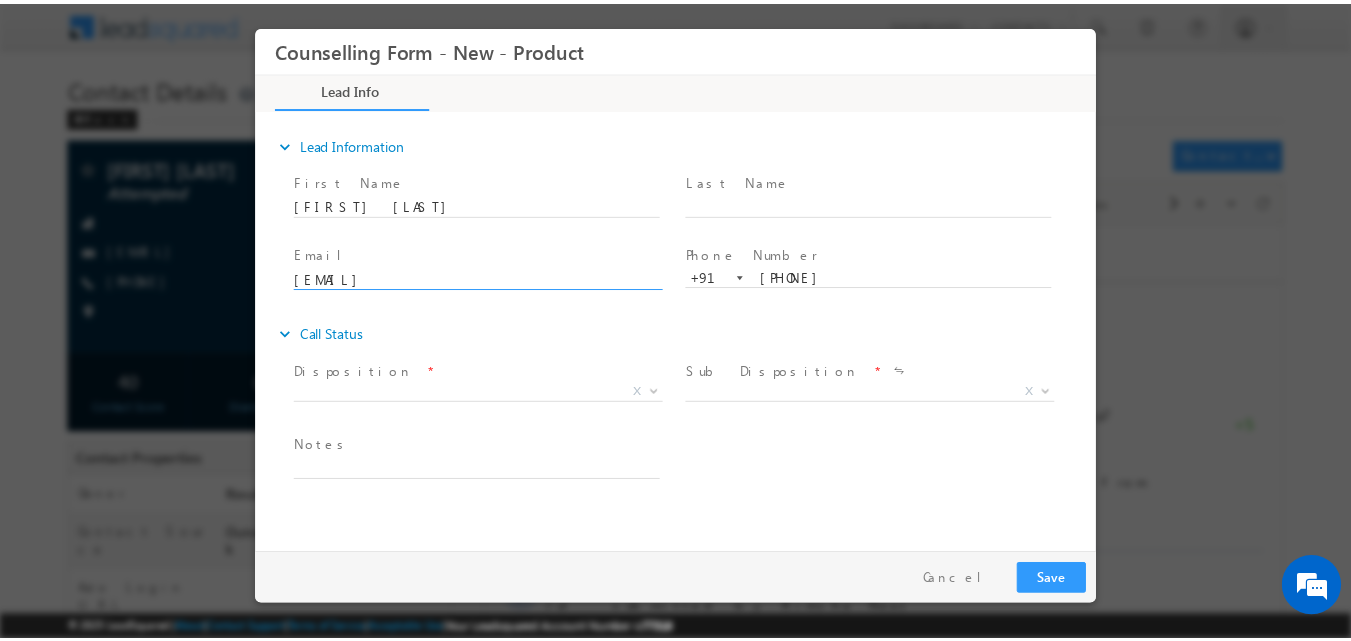 scroll, scrollTop: 0, scrollLeft: 0, axis: both 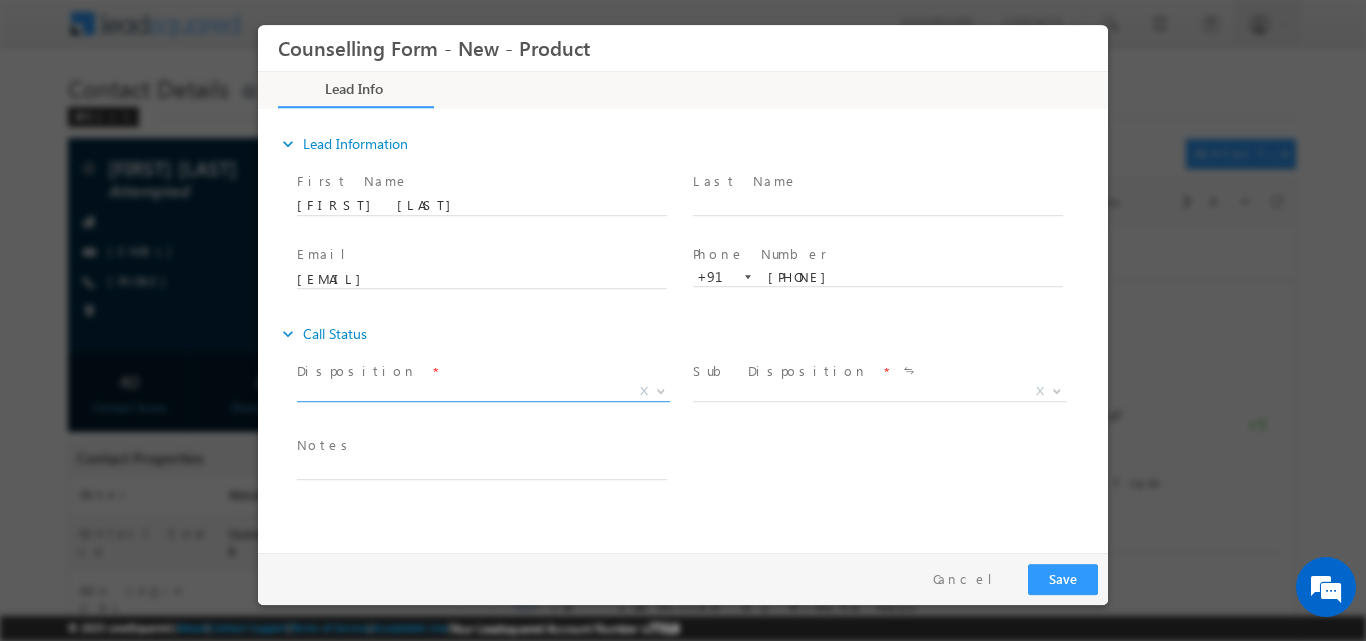 click at bounding box center (659, 390) 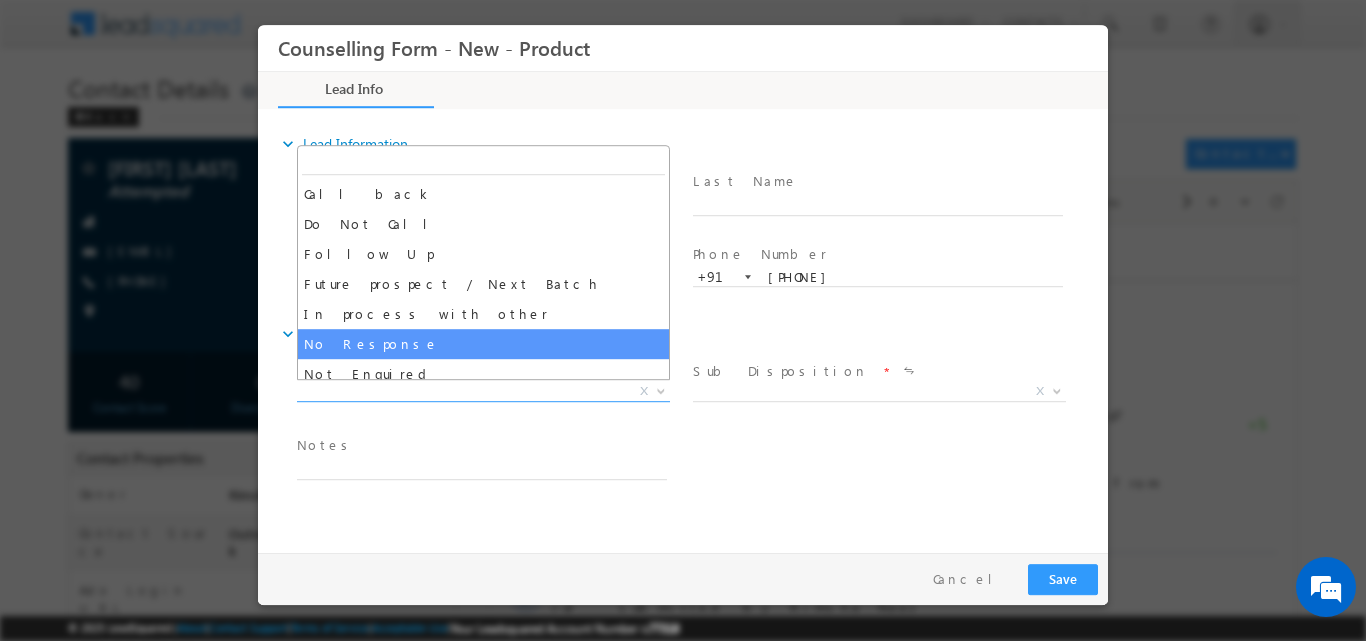 select on "No Response" 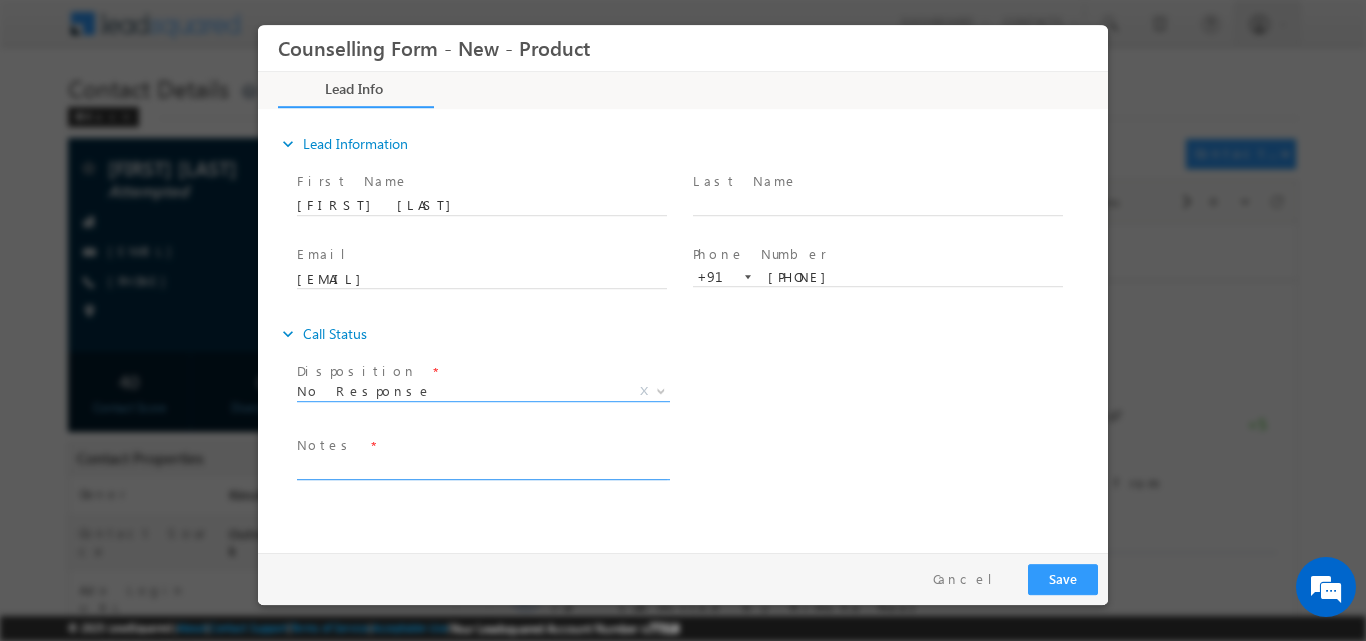 click at bounding box center (482, 467) 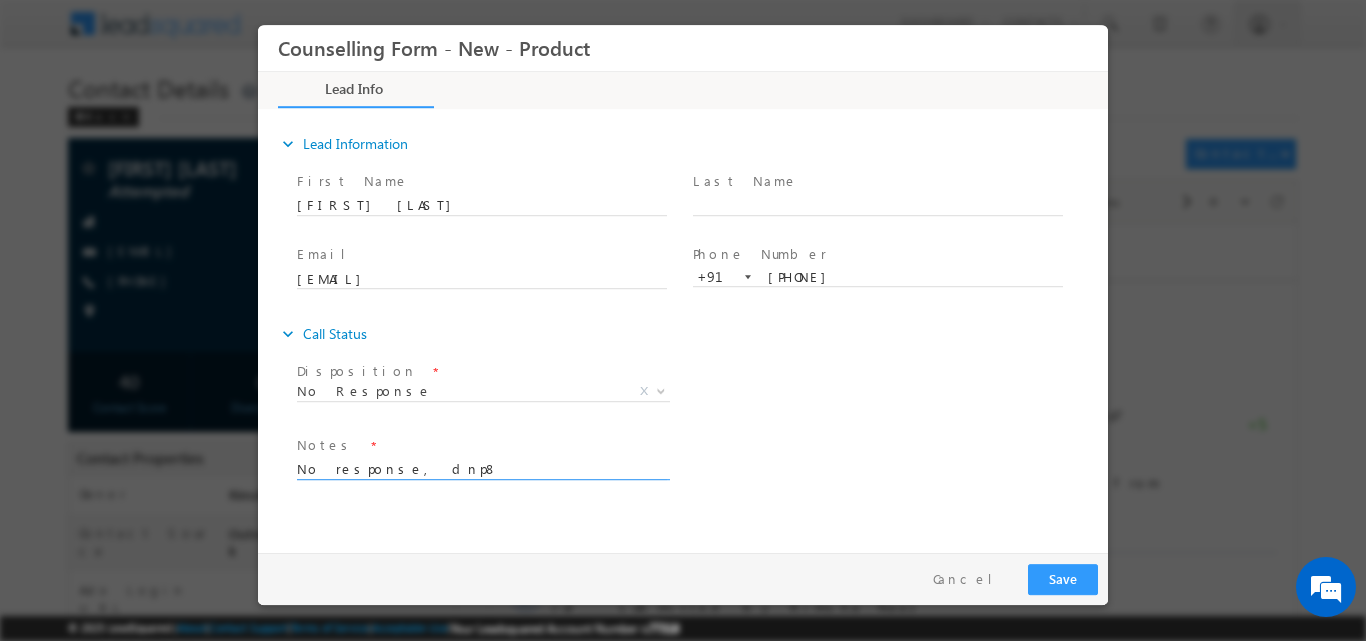 type on "No response, dnp8" 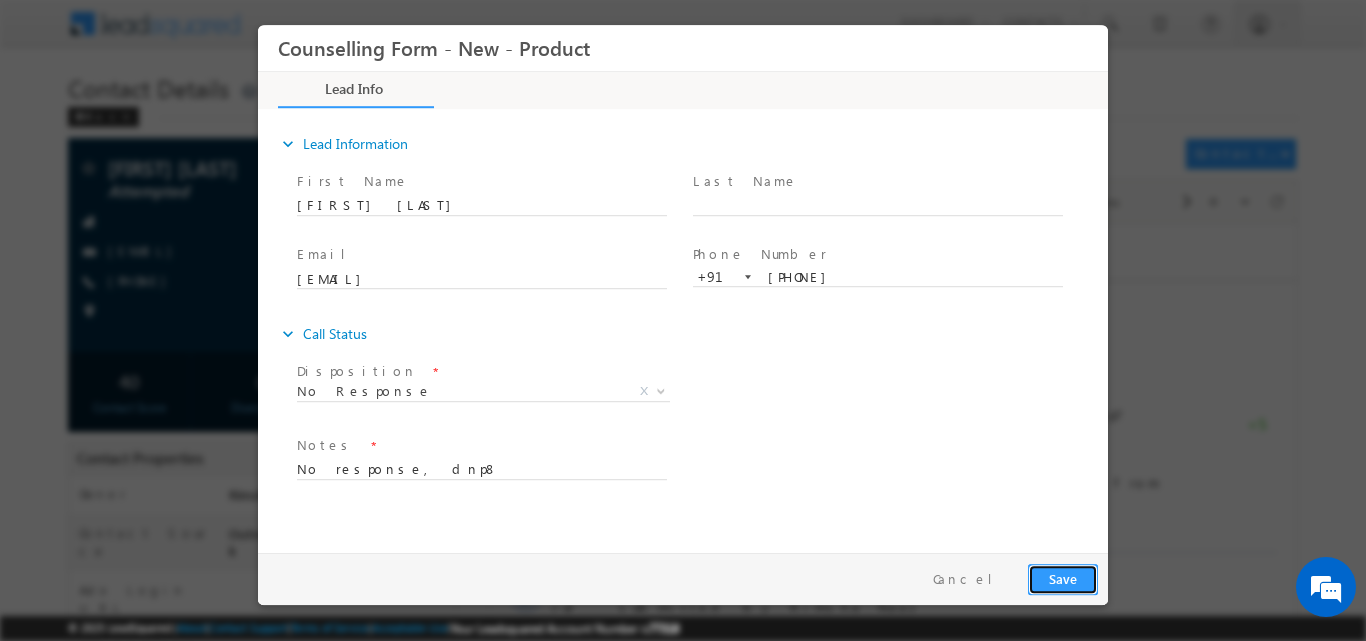 click on "Save" at bounding box center (1063, 578) 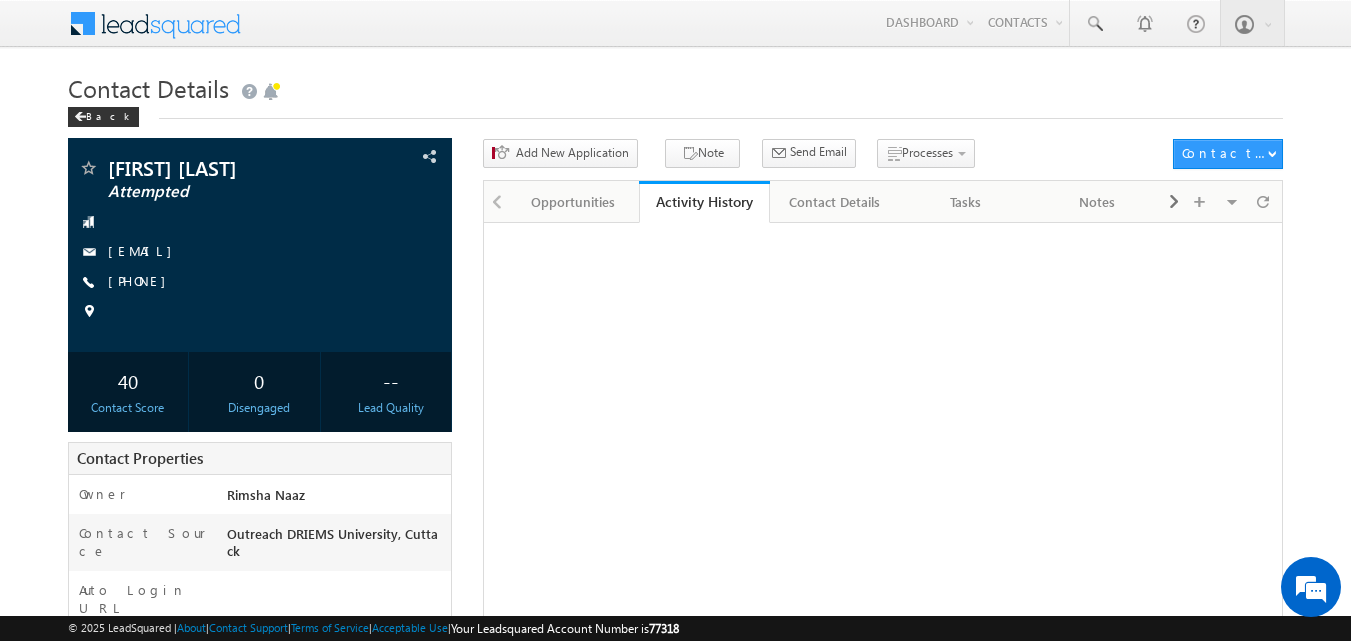 scroll, scrollTop: 0, scrollLeft: 0, axis: both 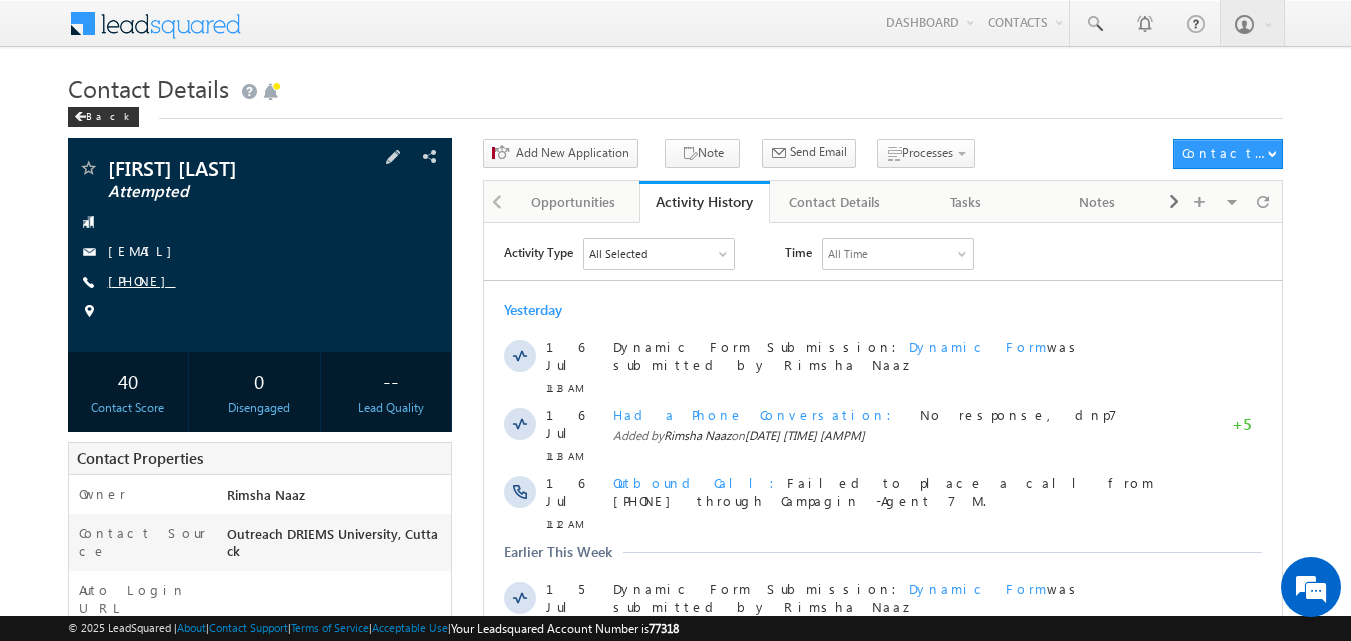 copy on "[PHONE]" 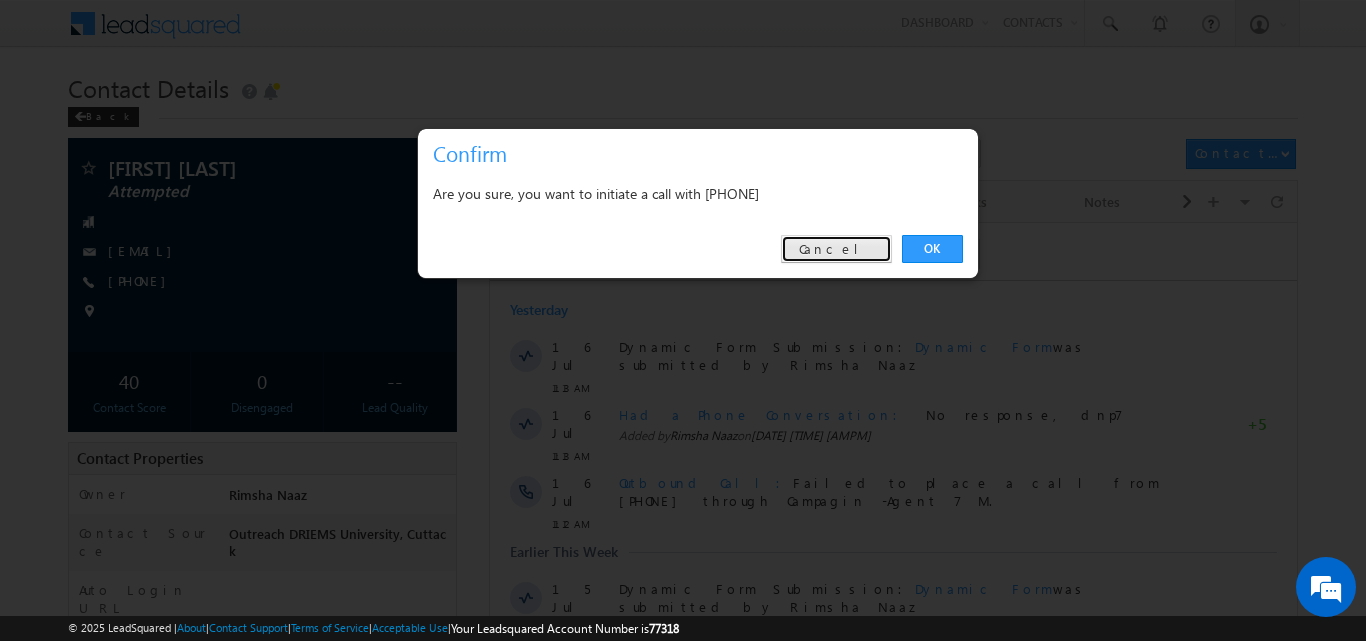 click on "Cancel" at bounding box center [836, 249] 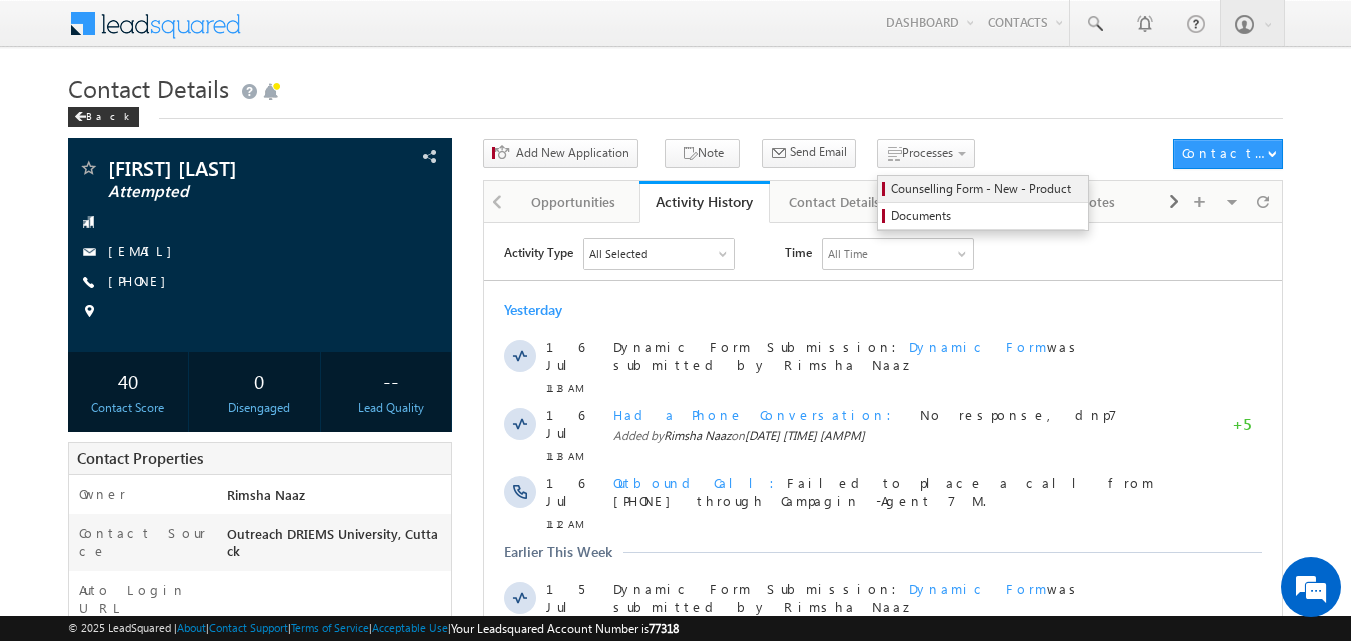 click on "Counselling Form - New - Product" at bounding box center [986, 189] 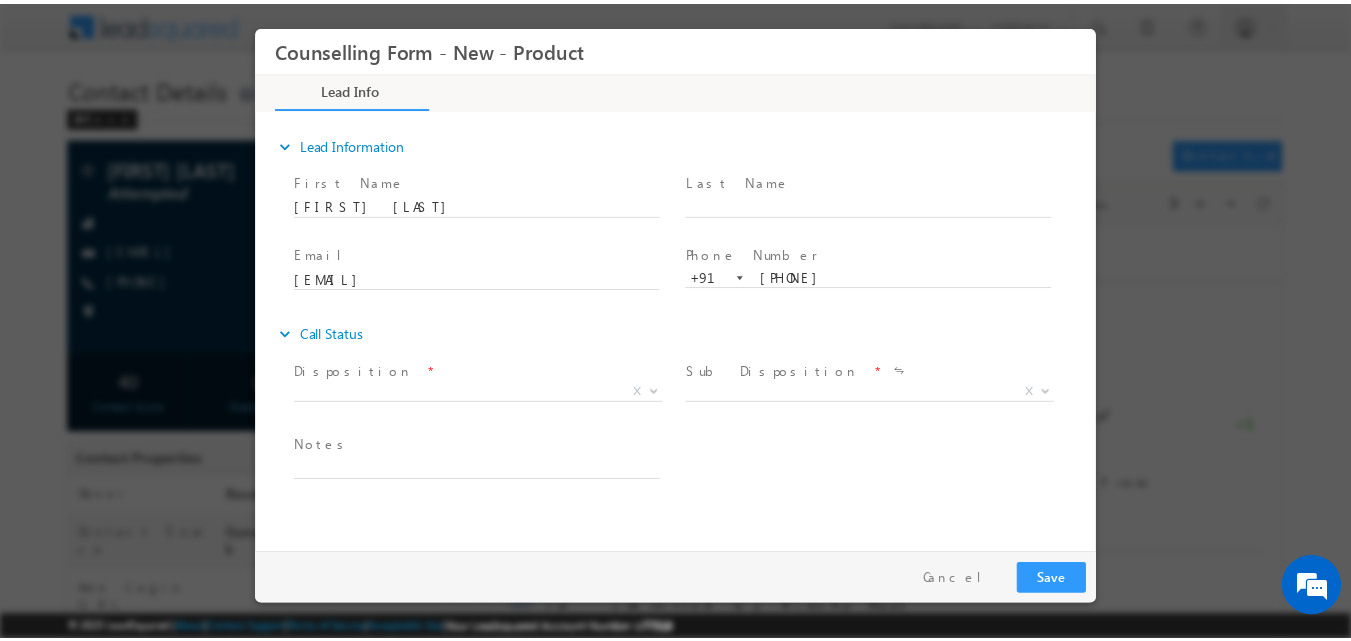 scroll, scrollTop: 0, scrollLeft: 0, axis: both 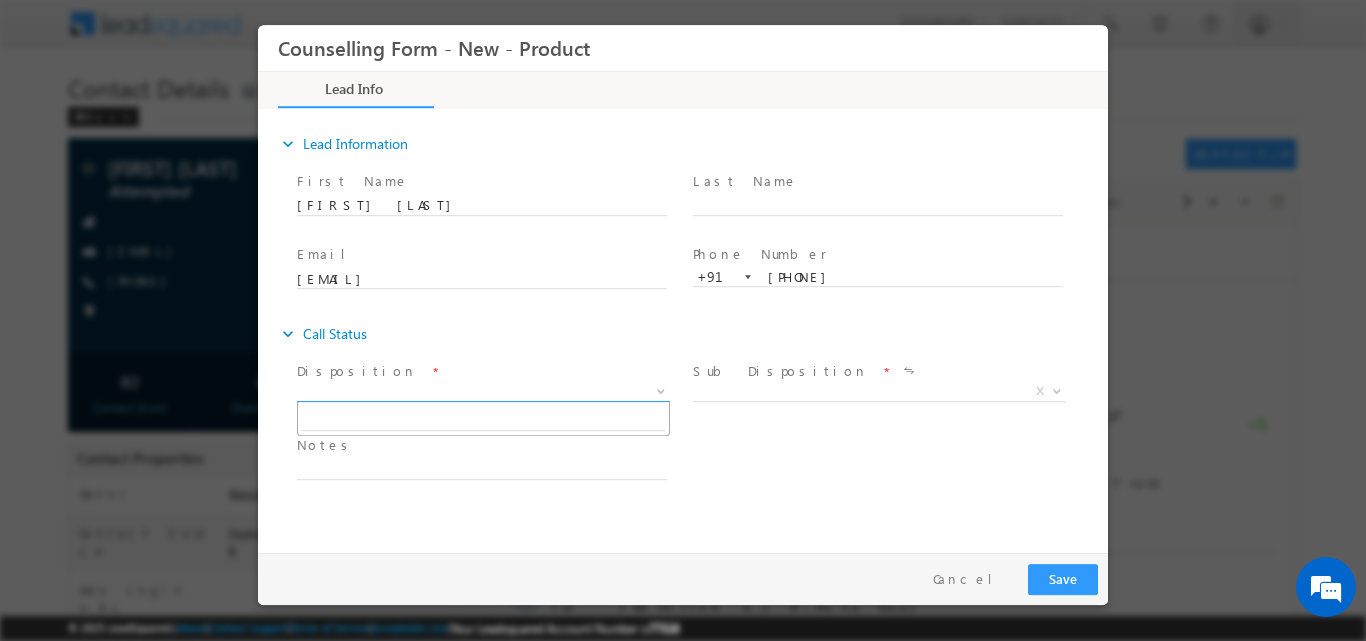 click at bounding box center [659, 390] 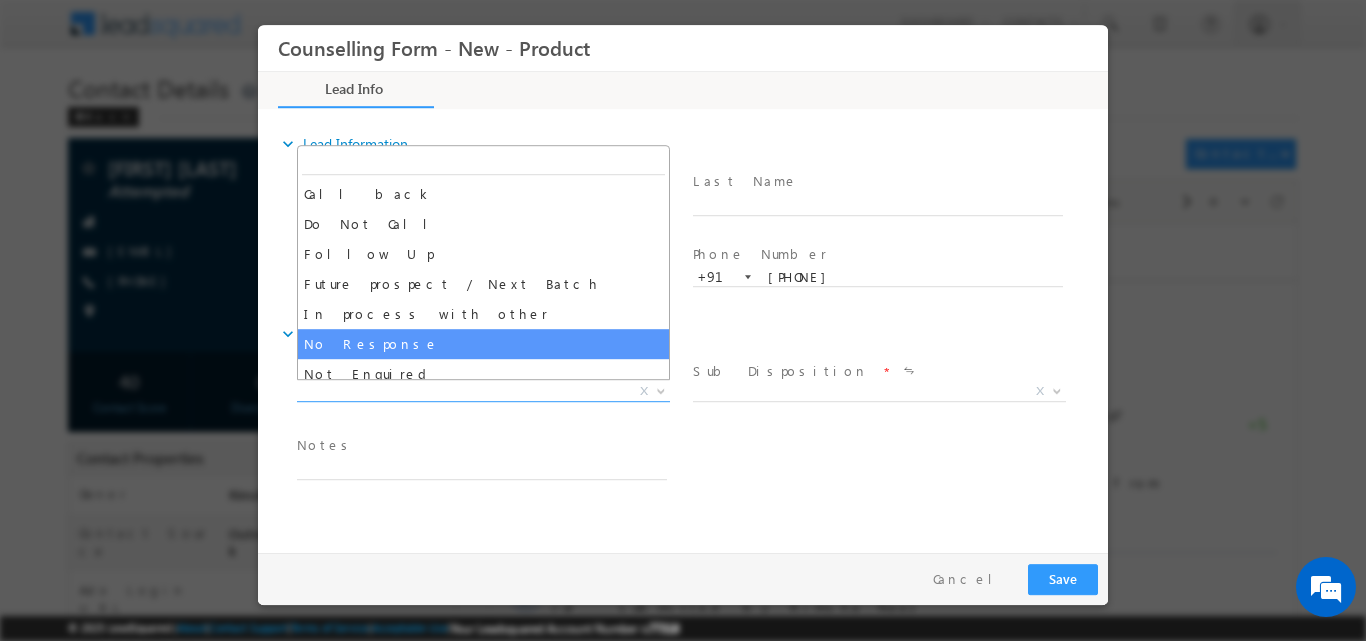 select on "No Response" 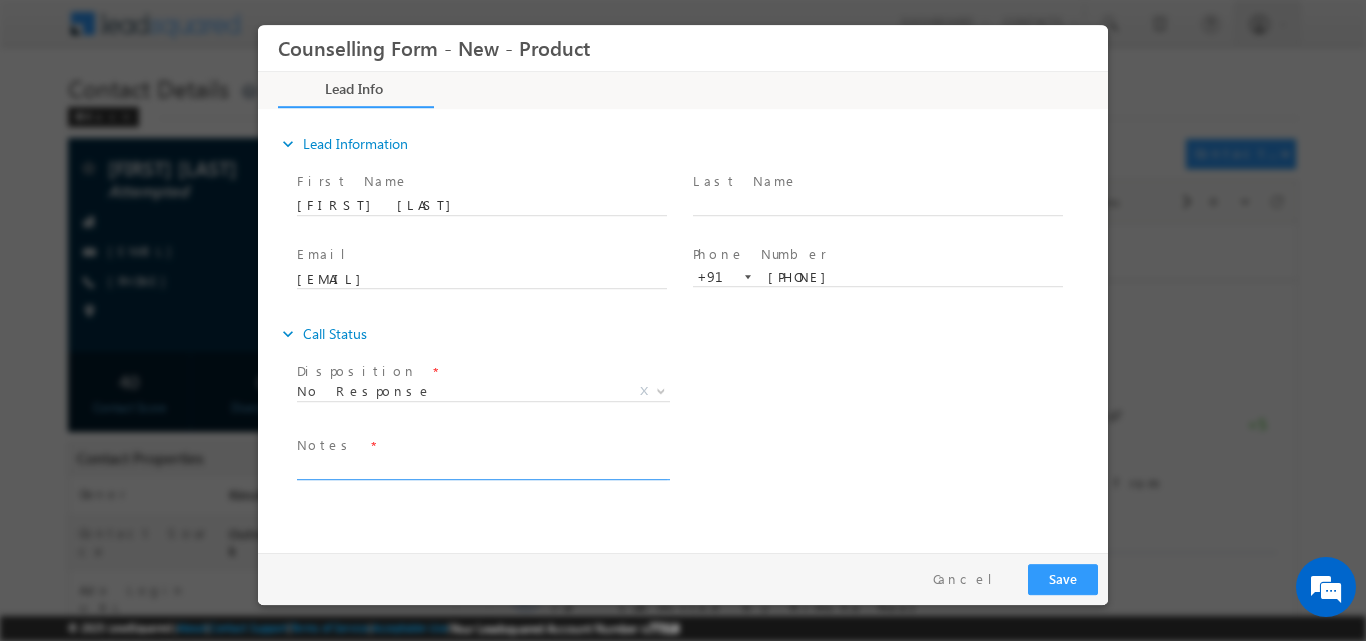click at bounding box center (482, 467) 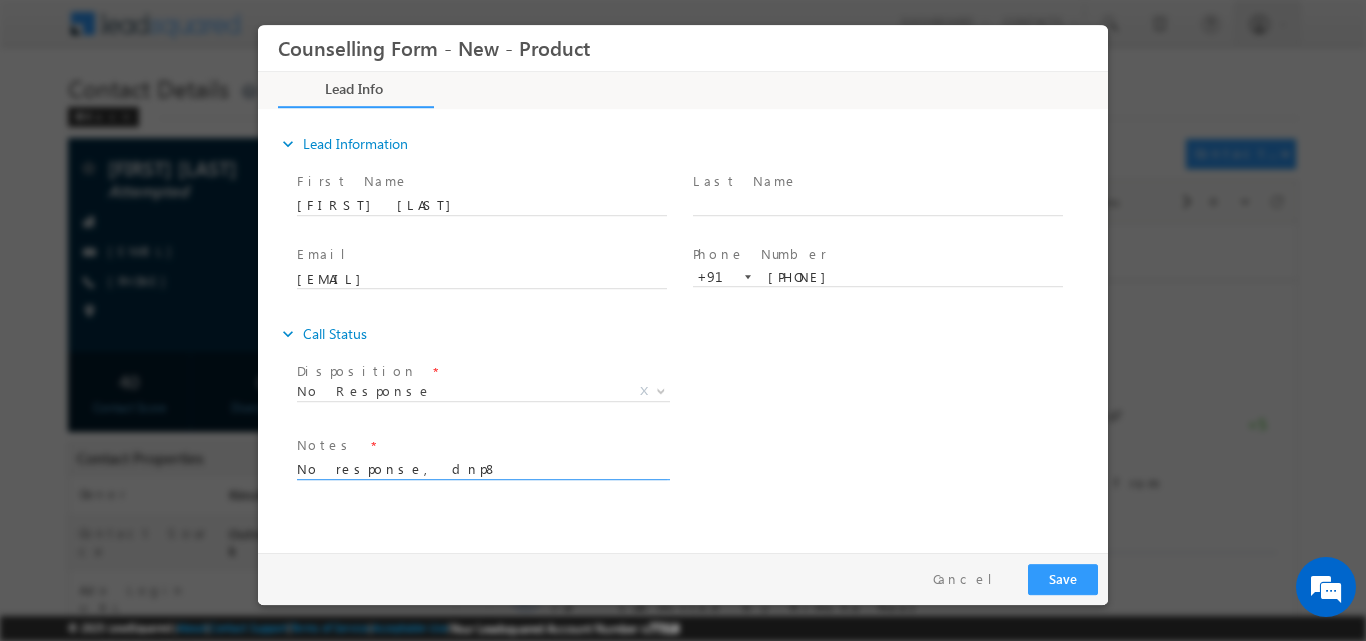 type on "No response, dnp8" 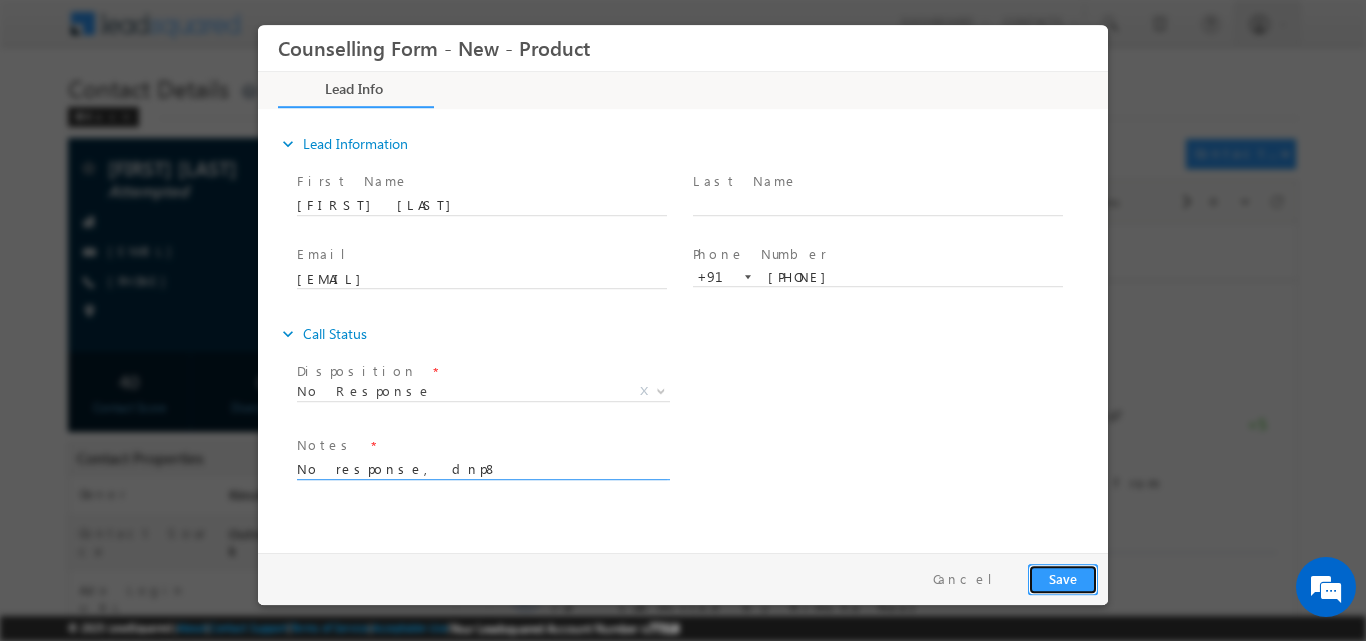 click on "Save" at bounding box center (1063, 578) 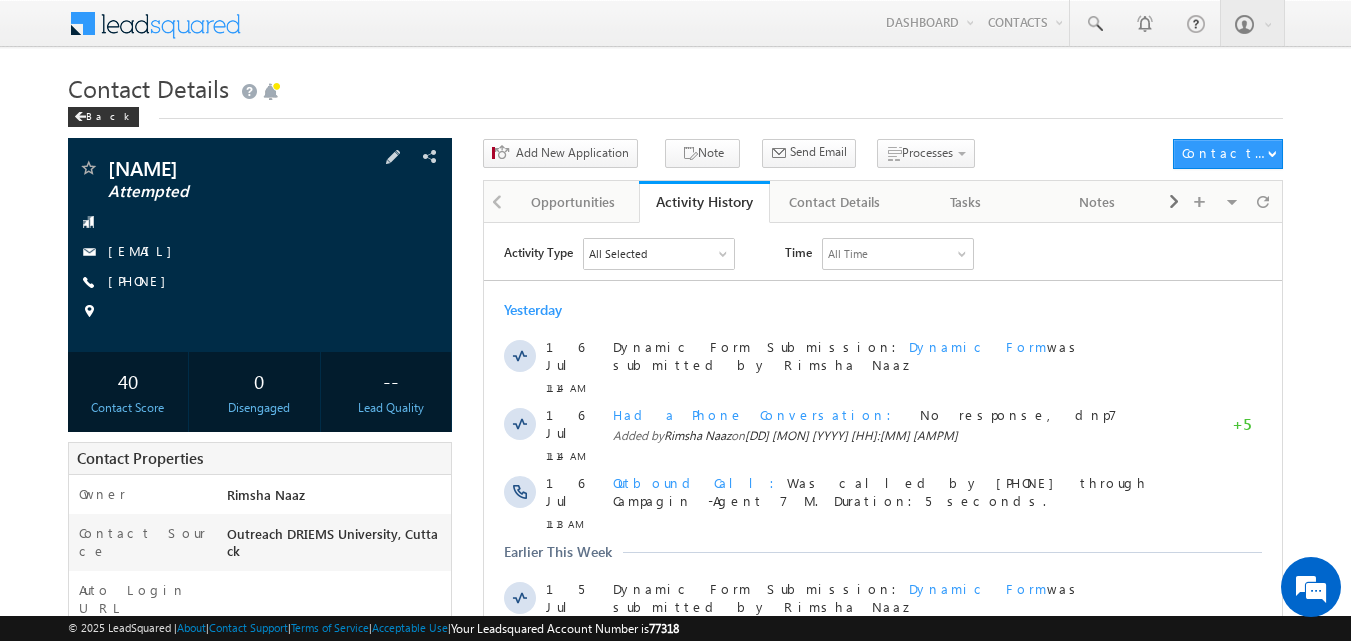 scroll, scrollTop: 0, scrollLeft: 0, axis: both 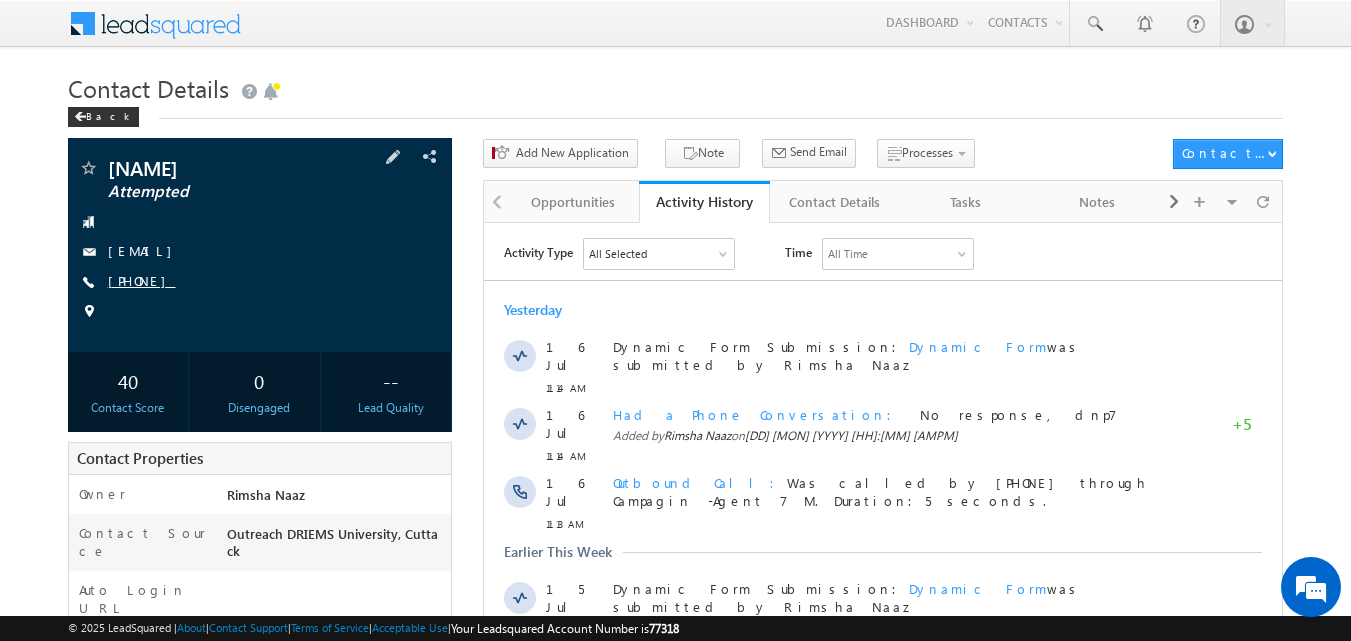 copy on "9178810084" 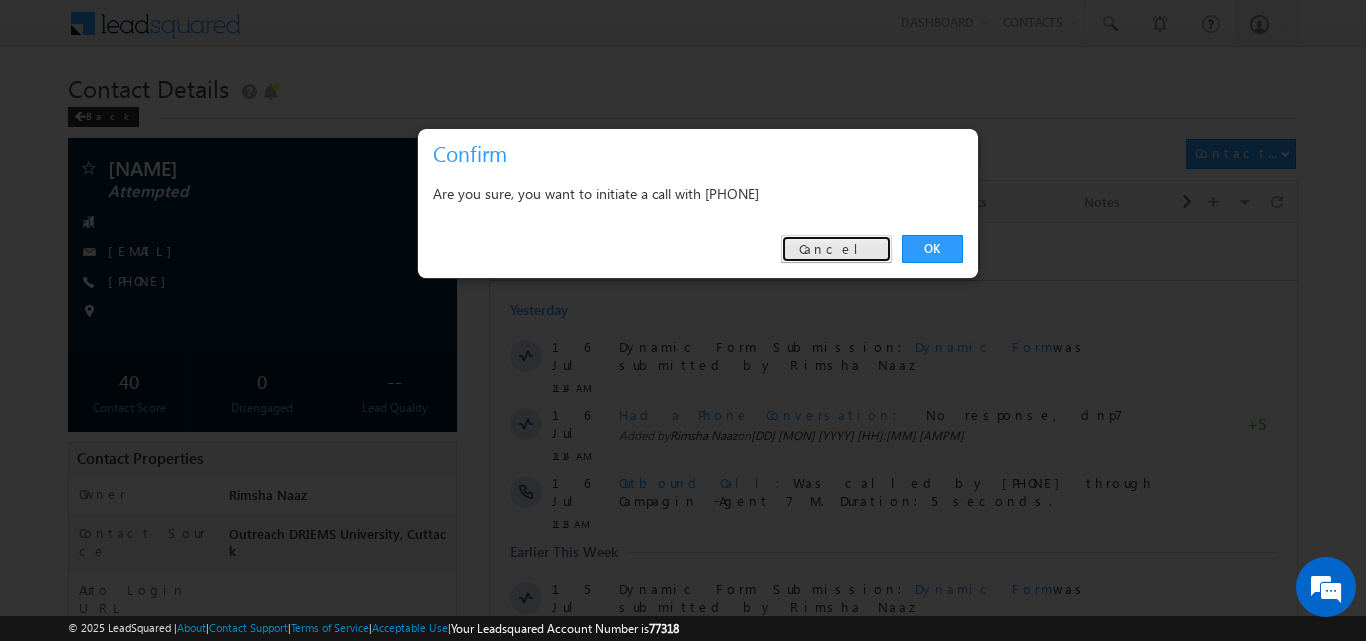 click on "Cancel" at bounding box center [836, 249] 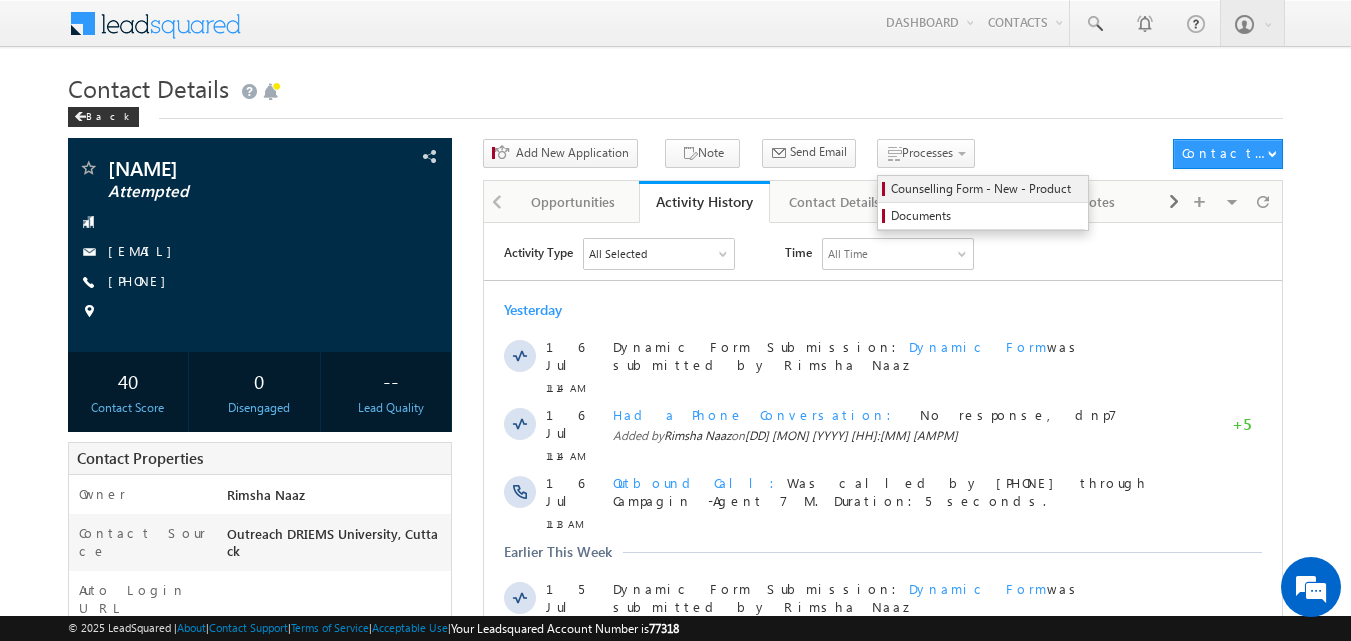 click on "Counselling Form - New - Product" at bounding box center (986, 189) 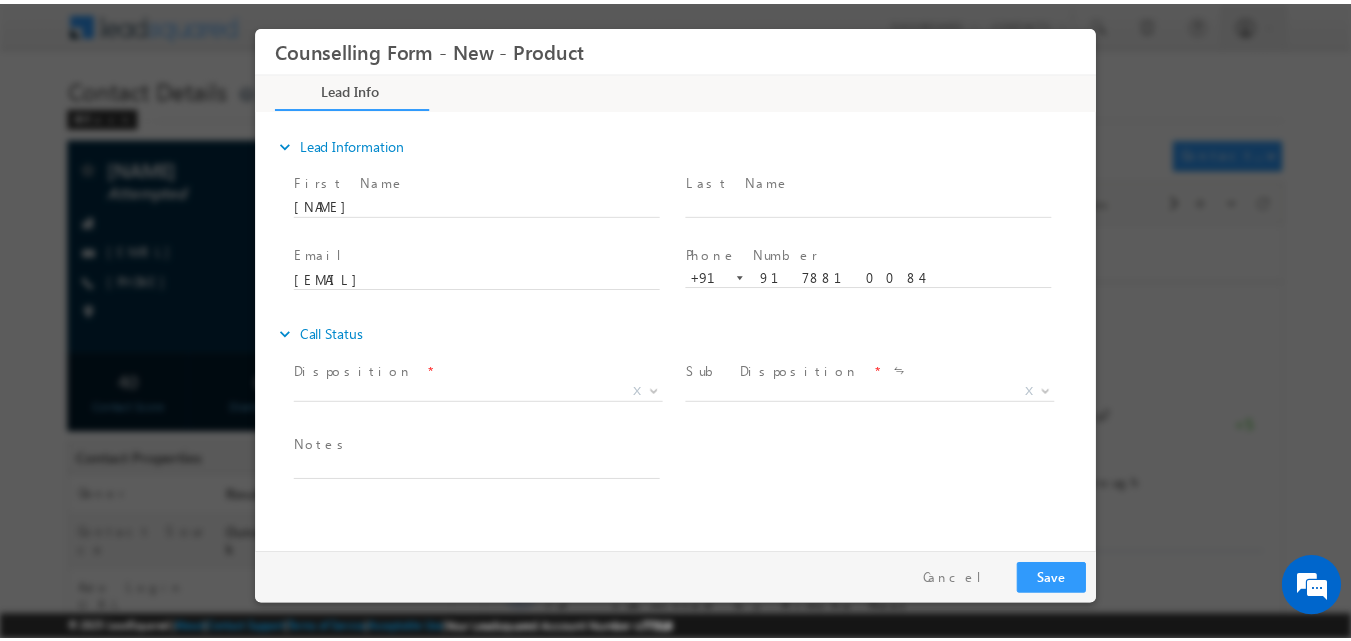 scroll, scrollTop: 0, scrollLeft: 0, axis: both 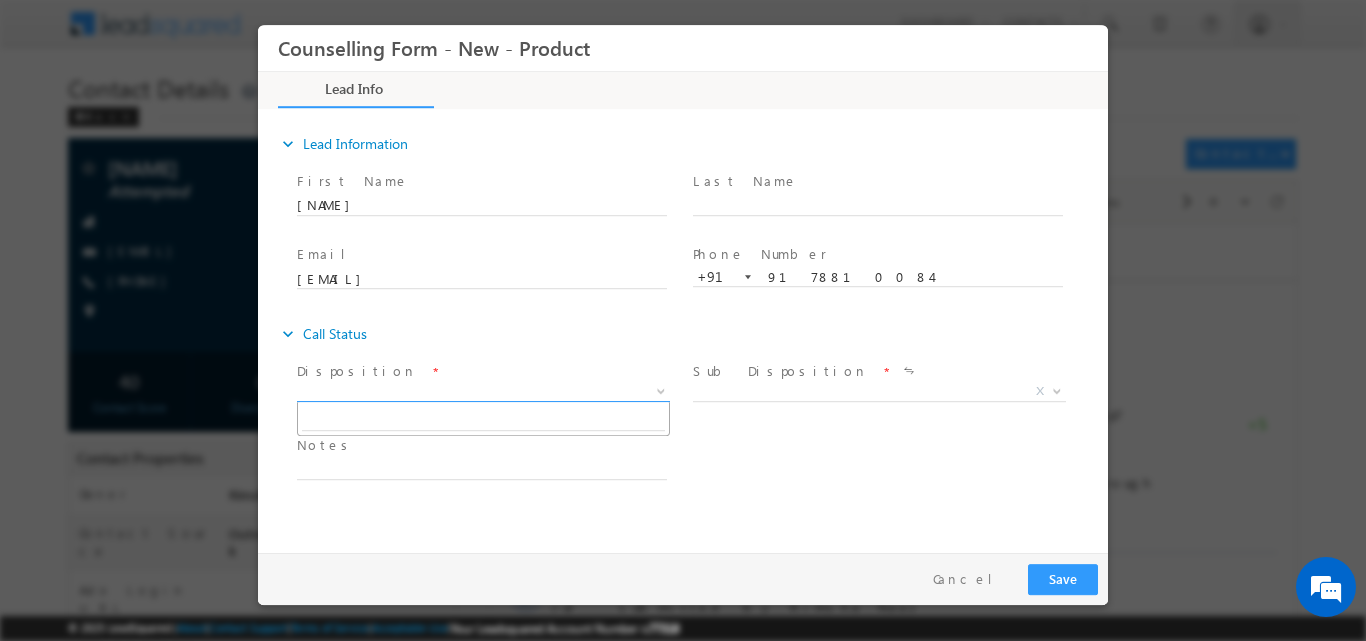 click at bounding box center [659, 390] 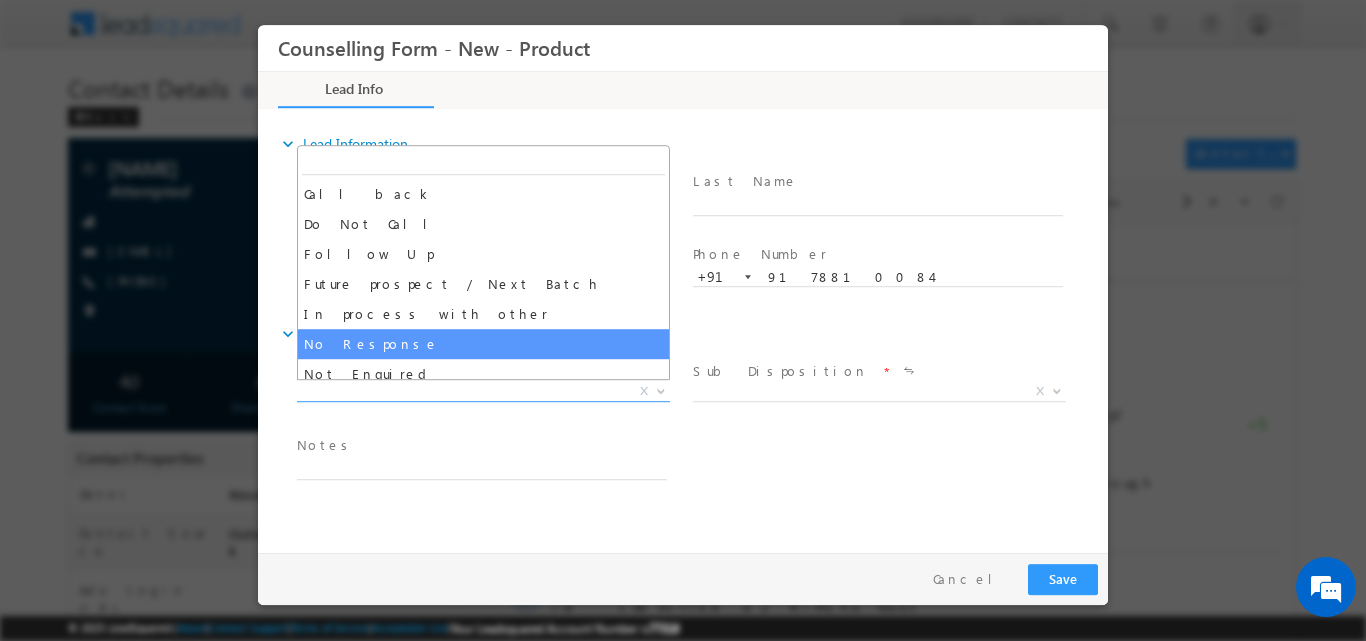 select on "No Response" 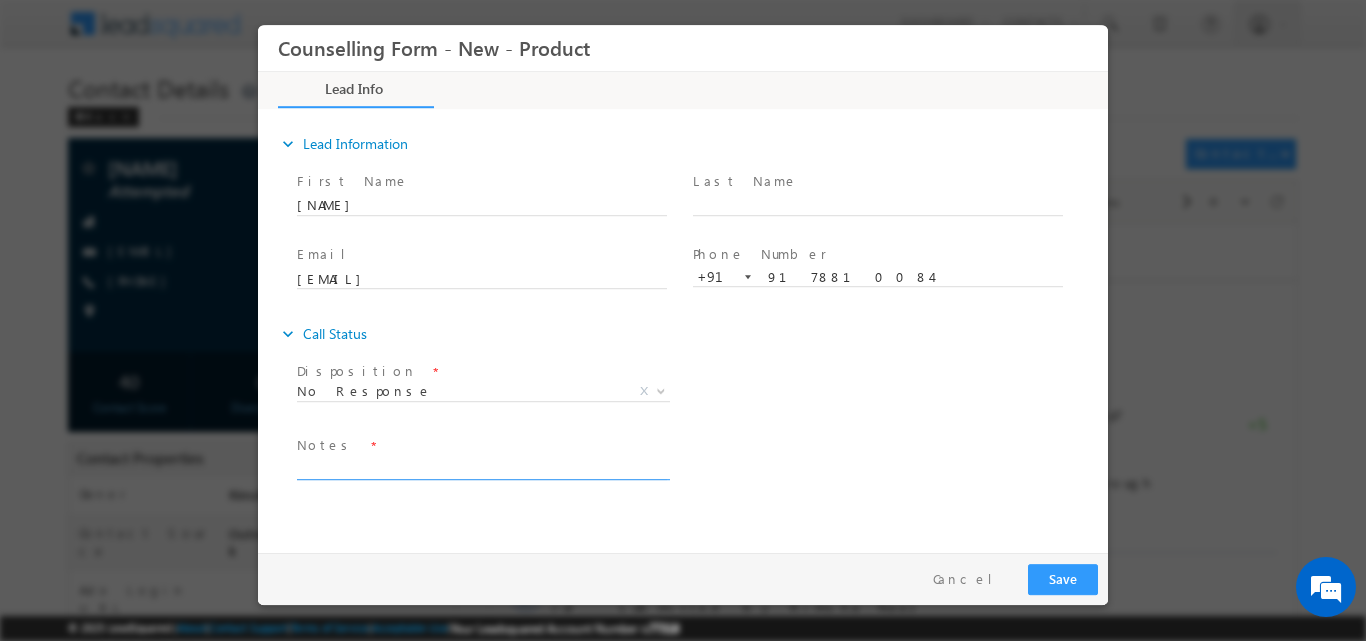 click at bounding box center (482, 467) 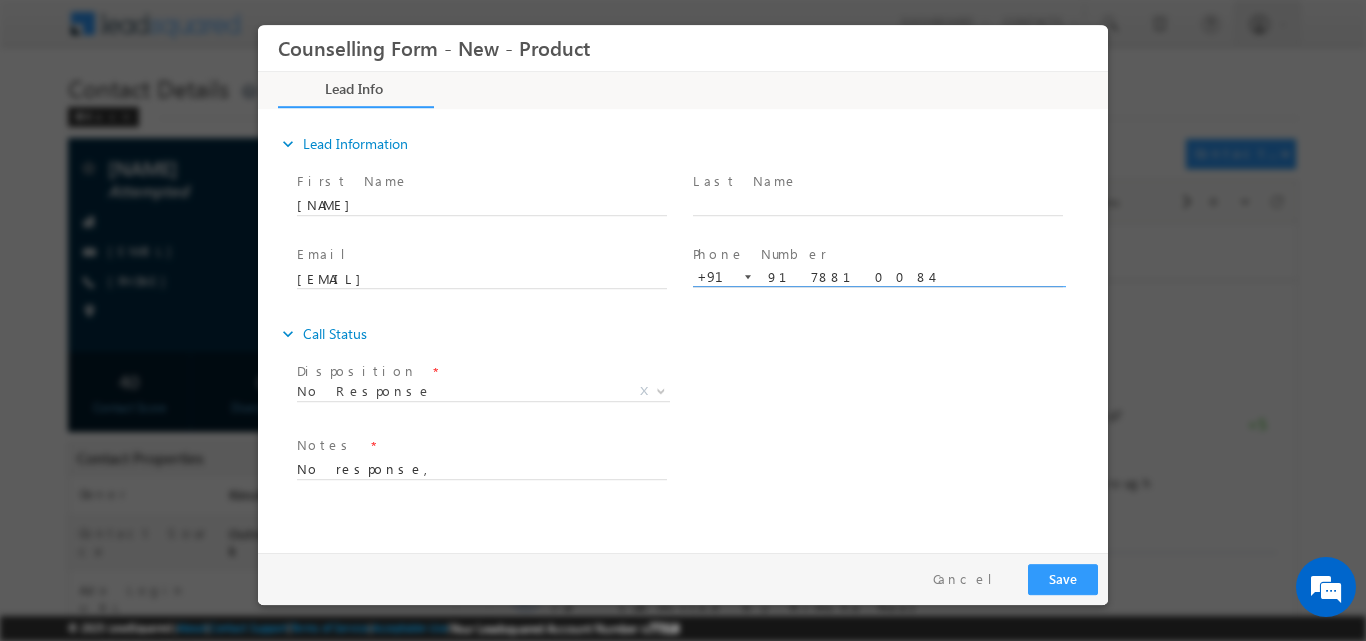 drag, startPoint x: 788, startPoint y: 278, endPoint x: 841, endPoint y: 277, distance: 53.009434 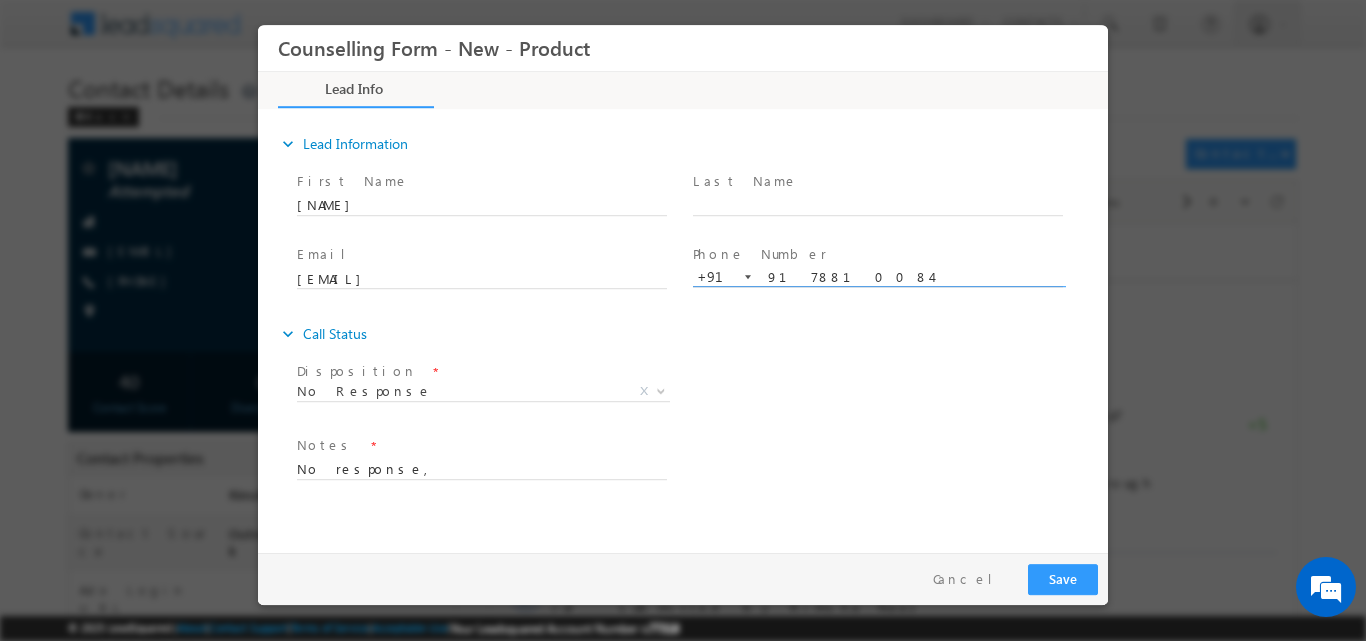 click on "9178810084" at bounding box center [878, 277] 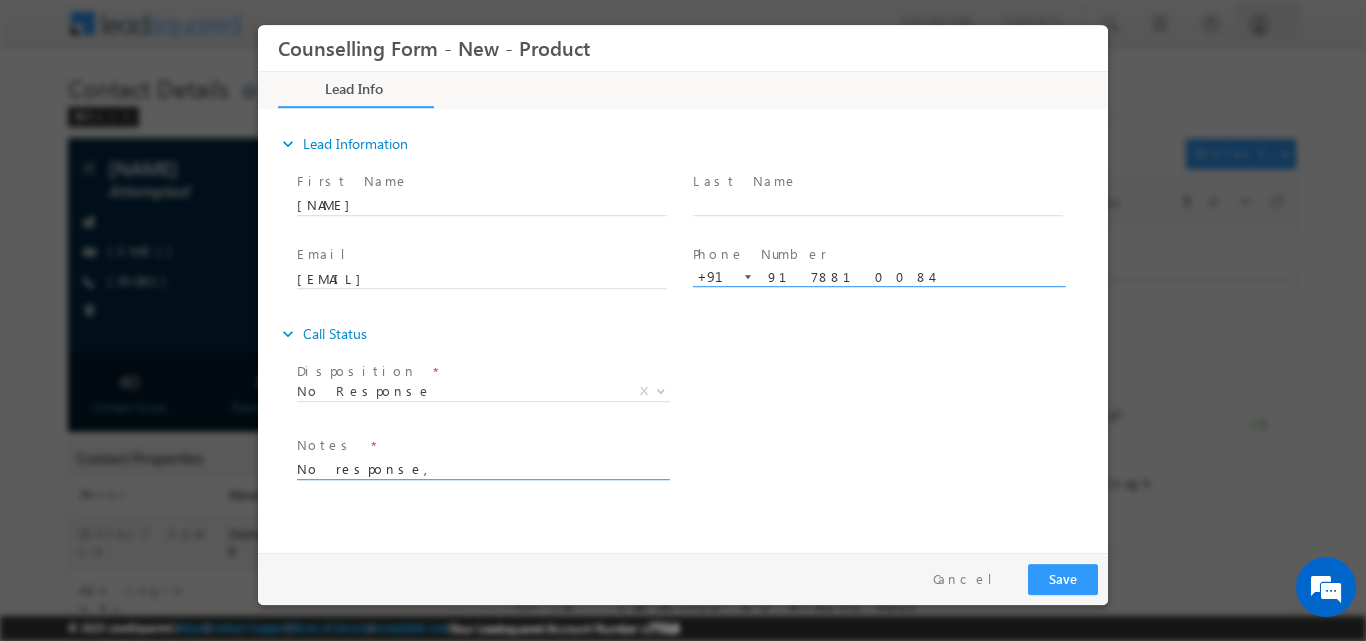 click on "No response," at bounding box center (482, 467) 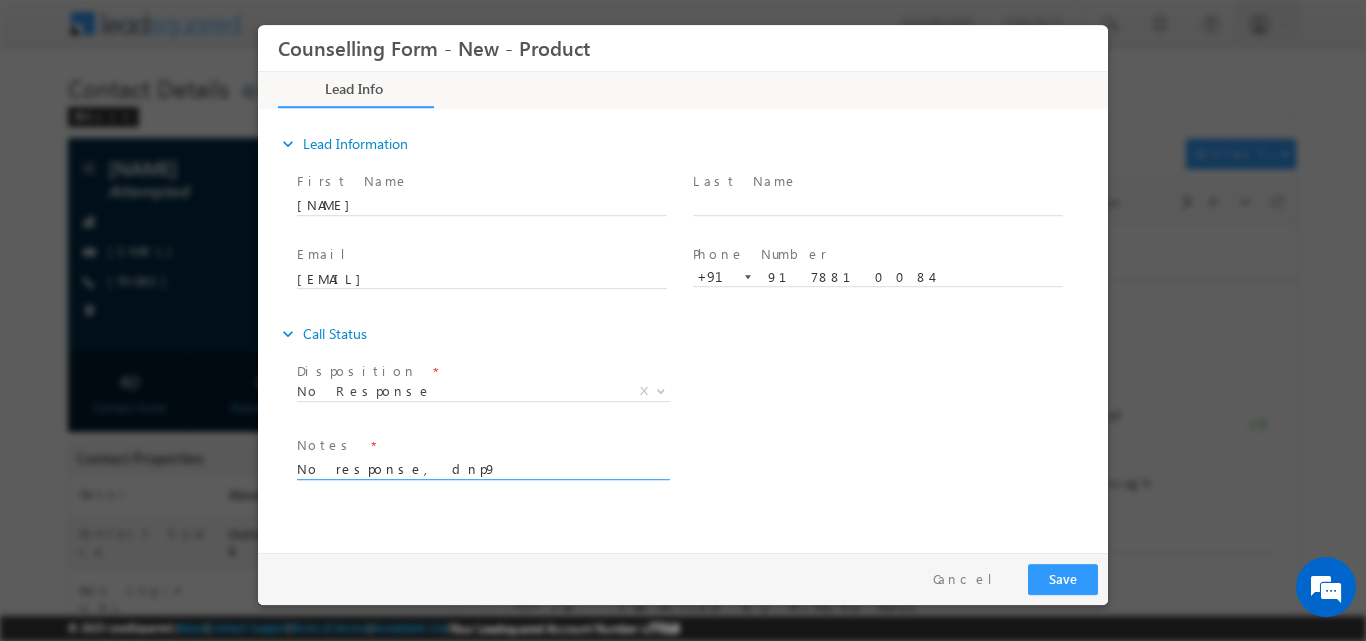 type on "No response, dnp9" 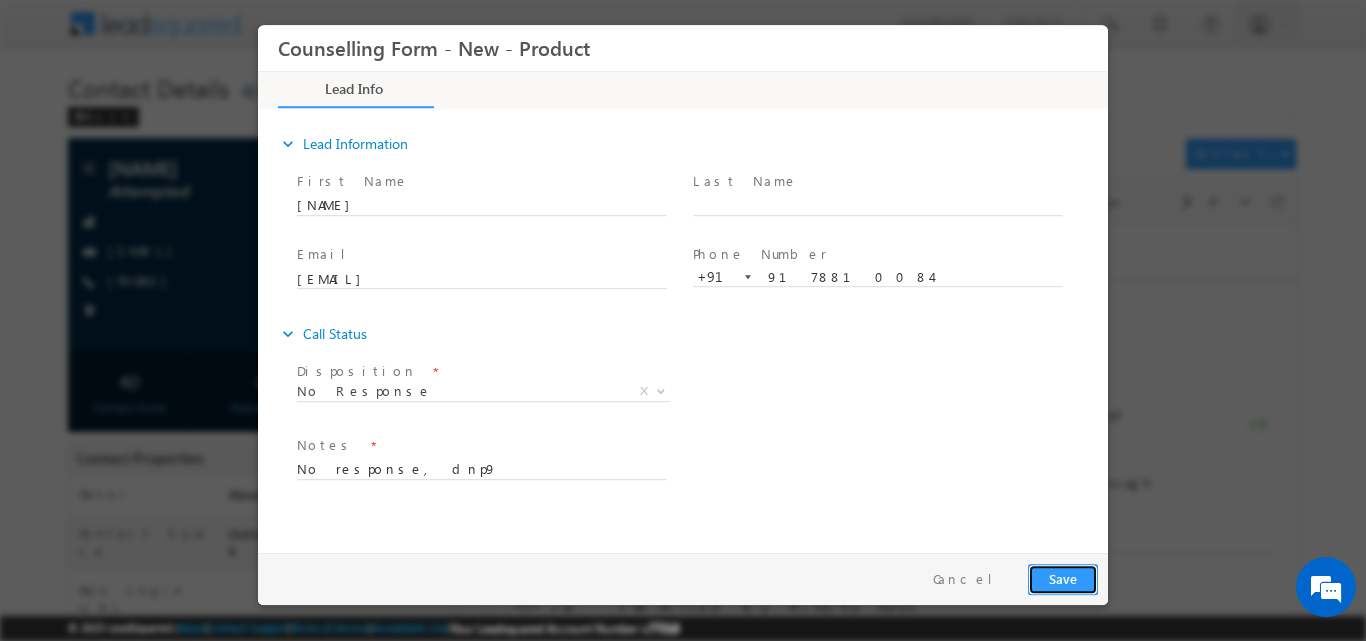click on "Save" at bounding box center (1063, 578) 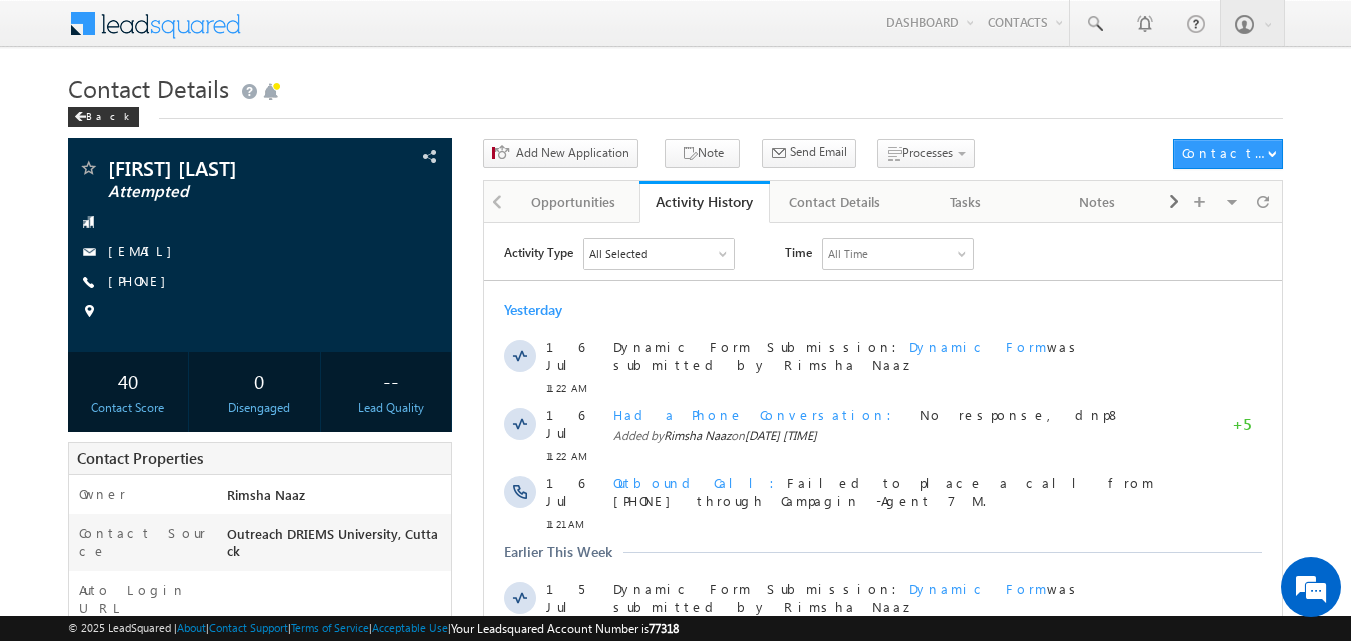 scroll, scrollTop: 0, scrollLeft: 0, axis: both 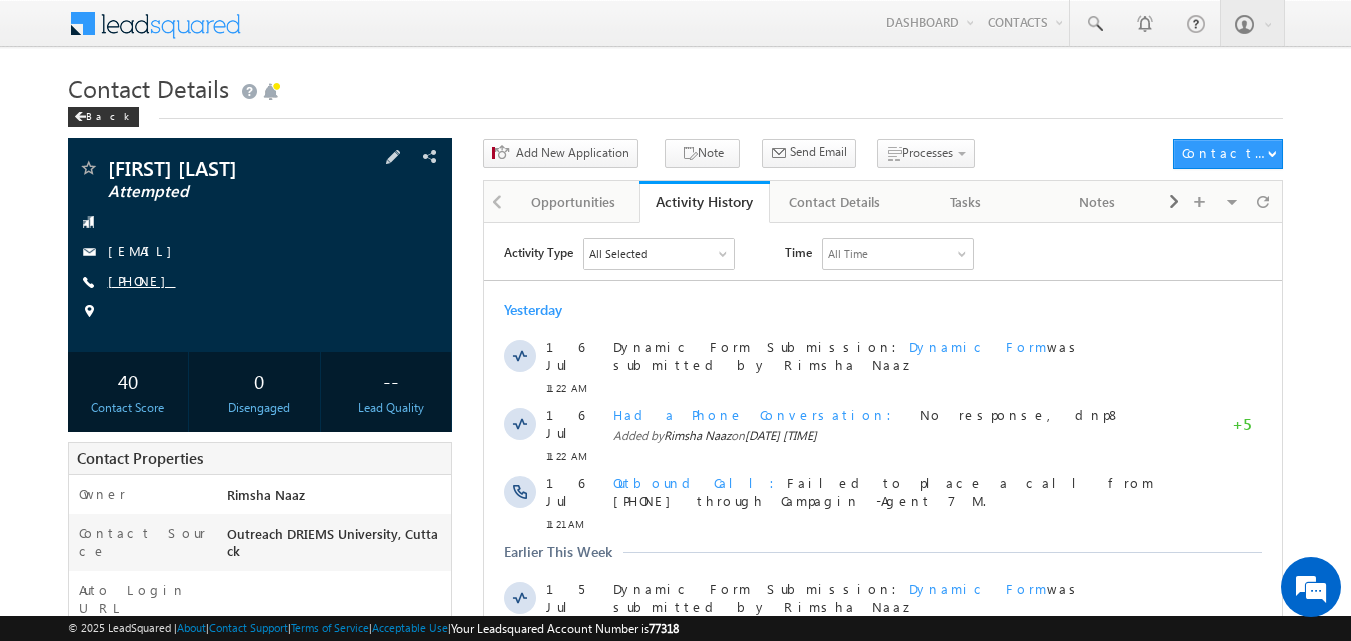 copy on "[PHONE]" 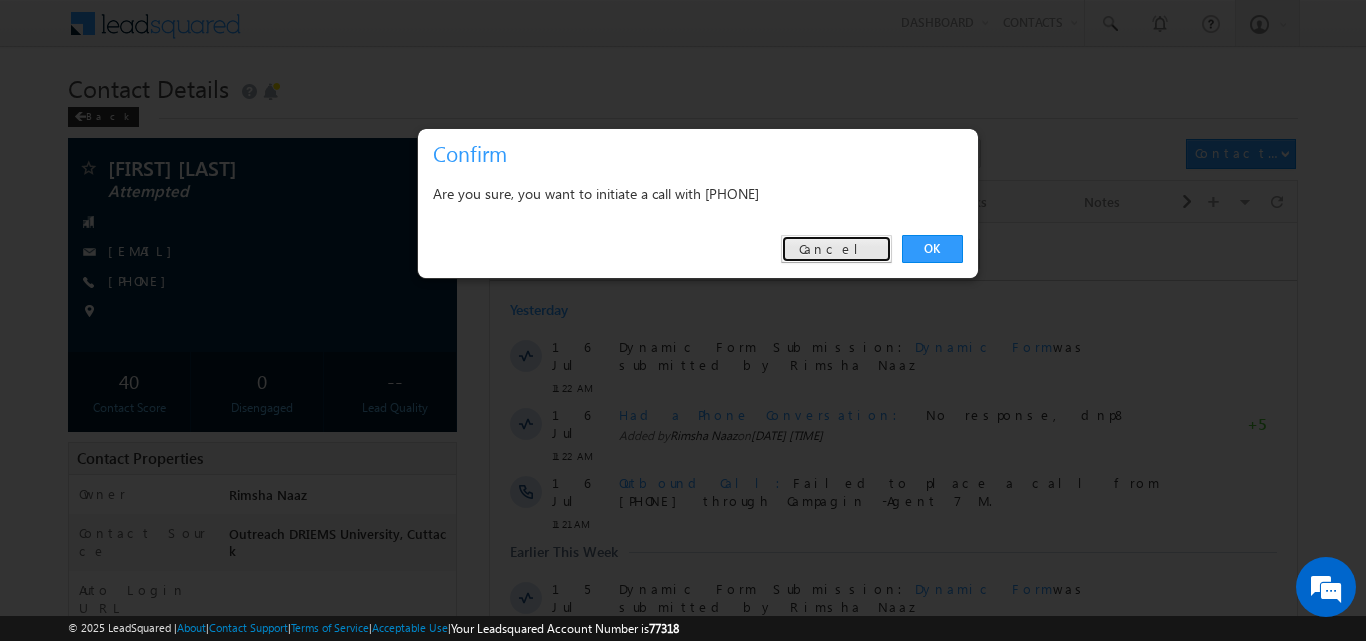 click on "Cancel" at bounding box center [836, 249] 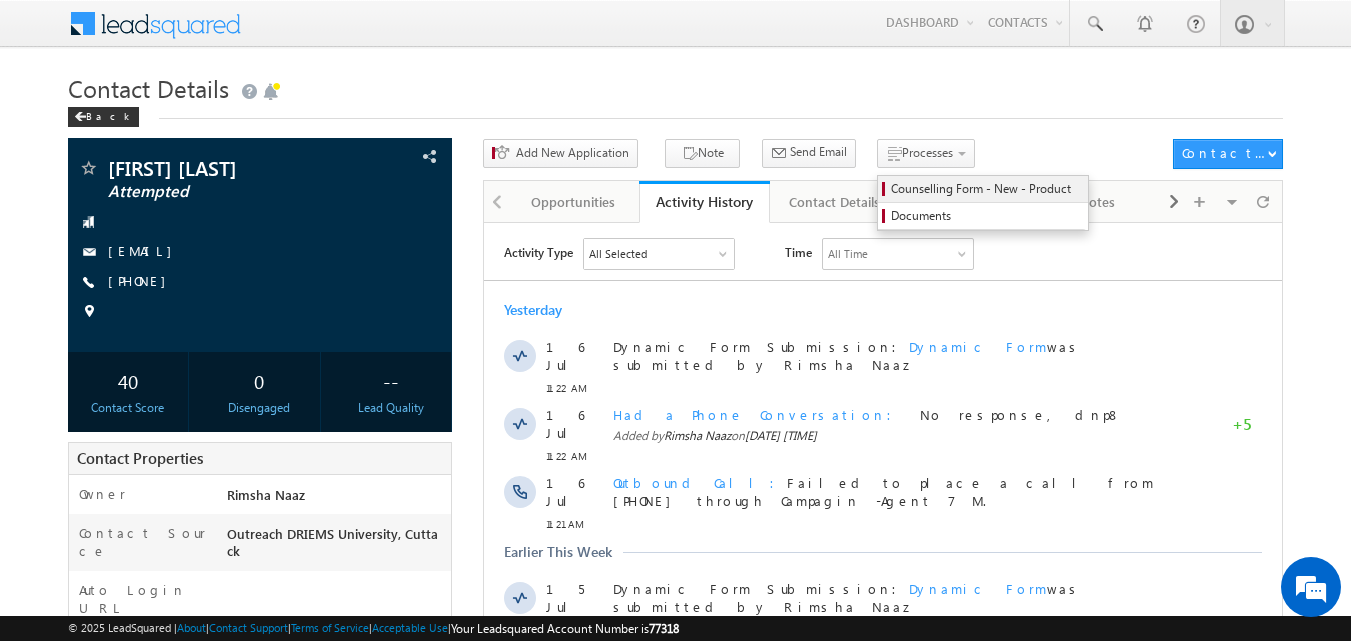 click on "Counselling Form - New - Product" at bounding box center [986, 189] 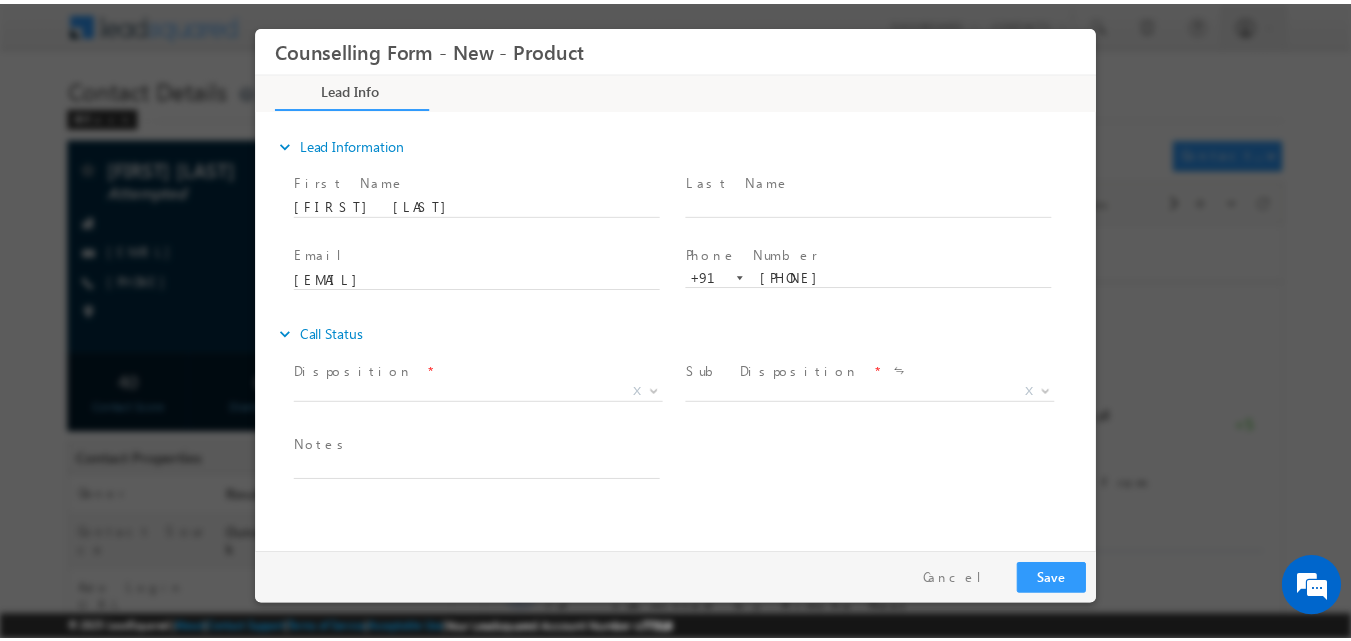 scroll, scrollTop: 0, scrollLeft: 0, axis: both 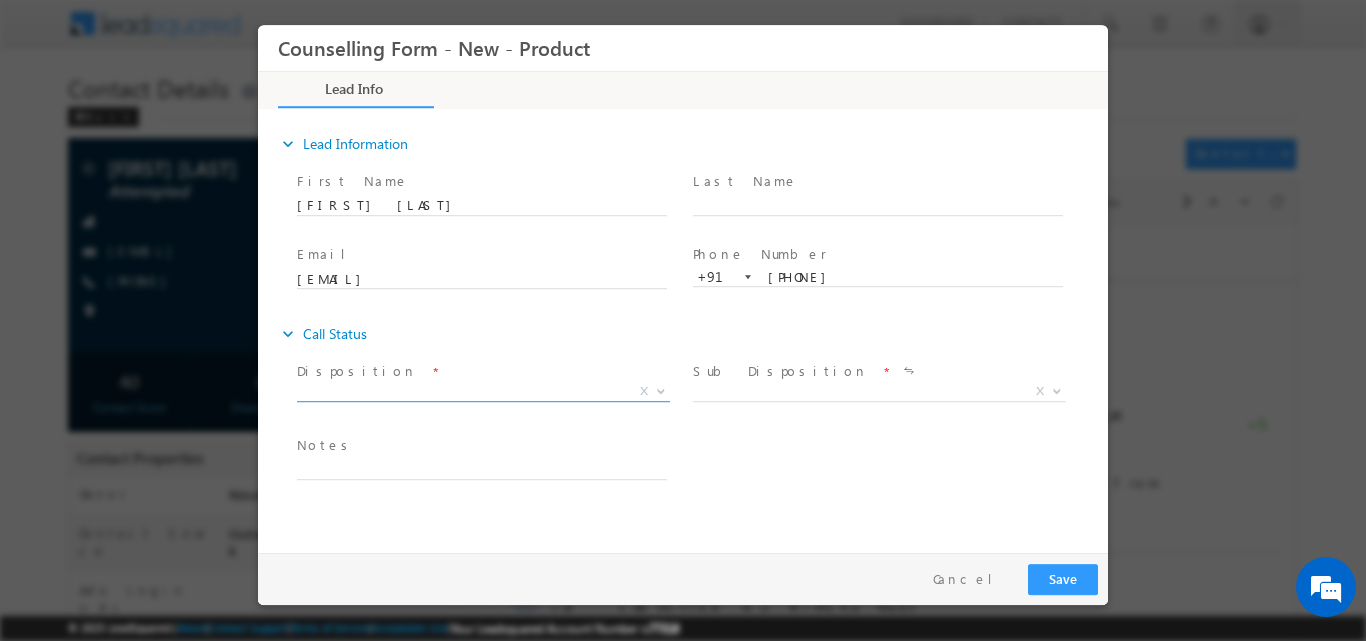 click at bounding box center [661, 389] 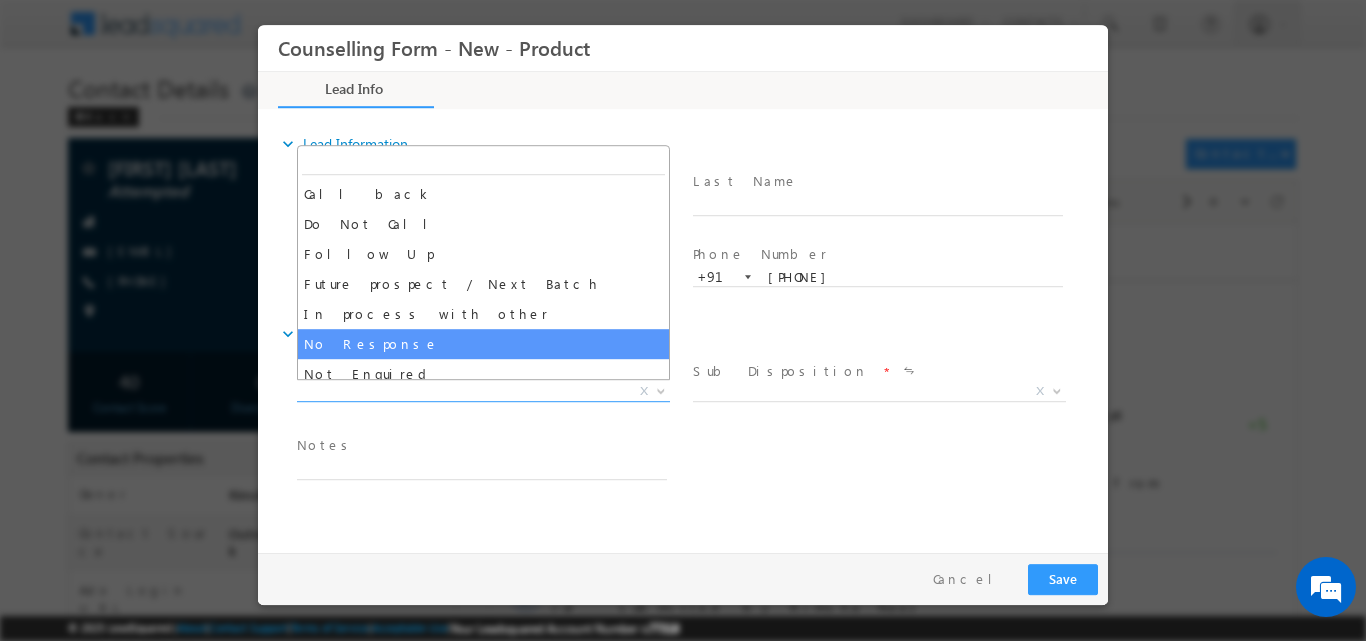 select on "No Response" 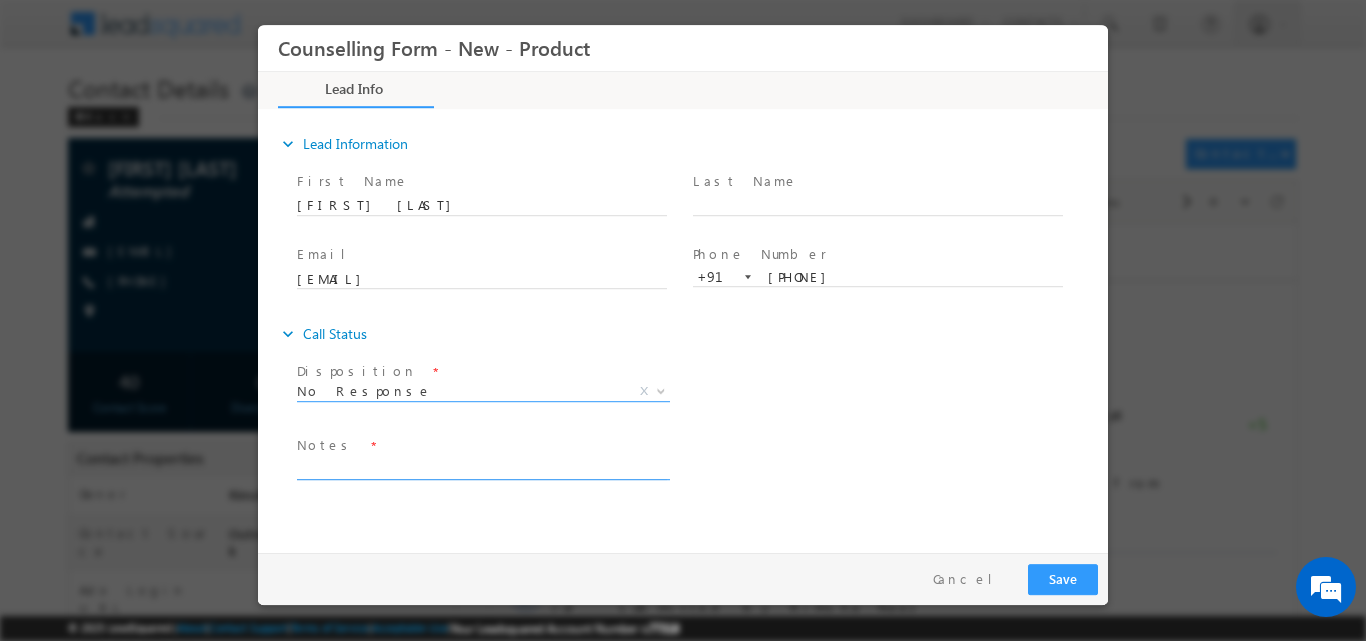 click at bounding box center [482, 467] 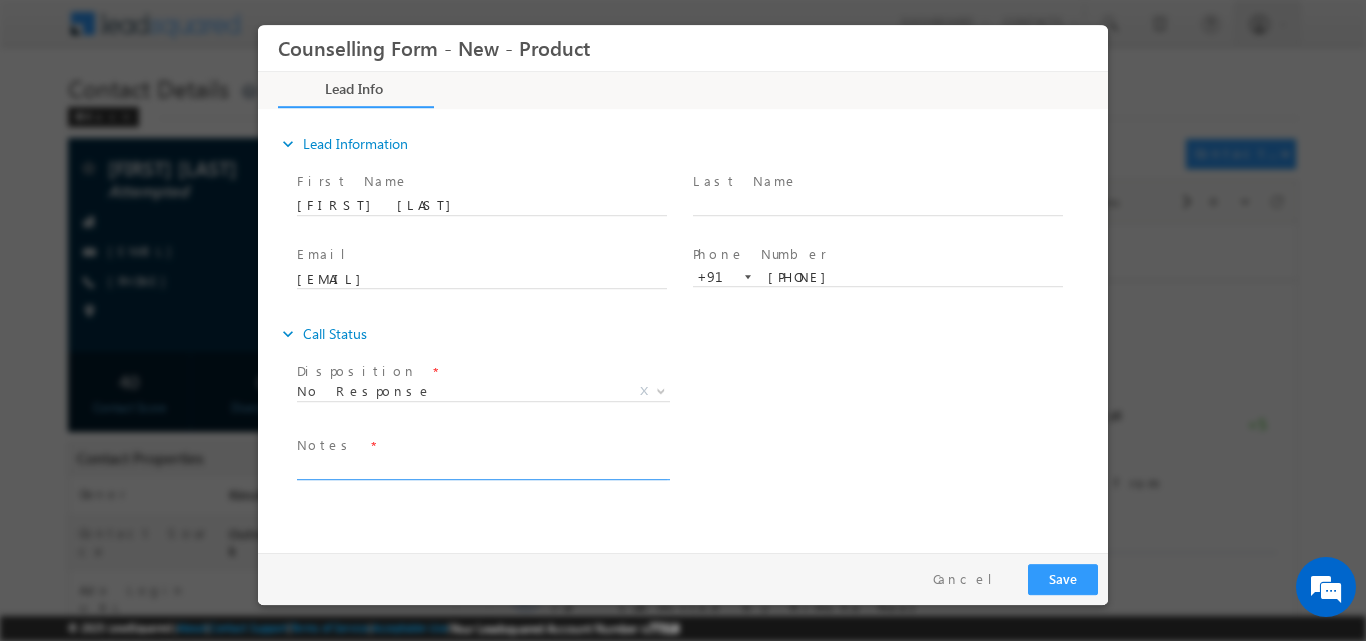 type on "M" 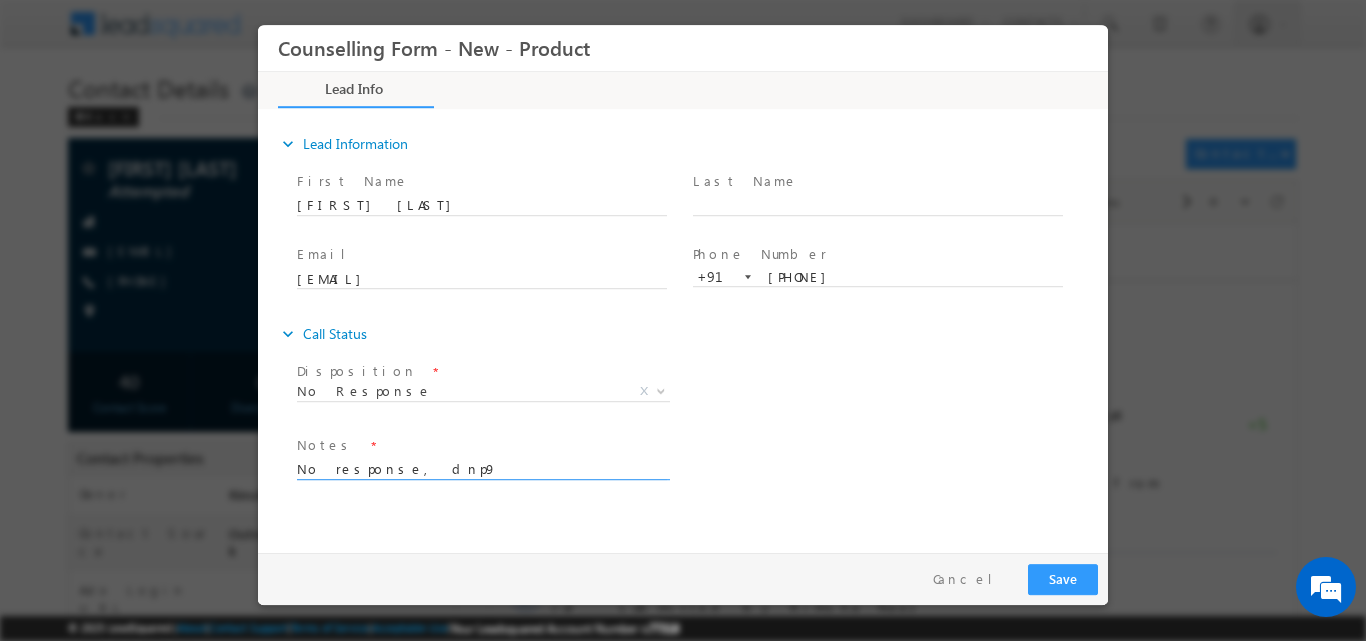 type on "No response, dnp9" 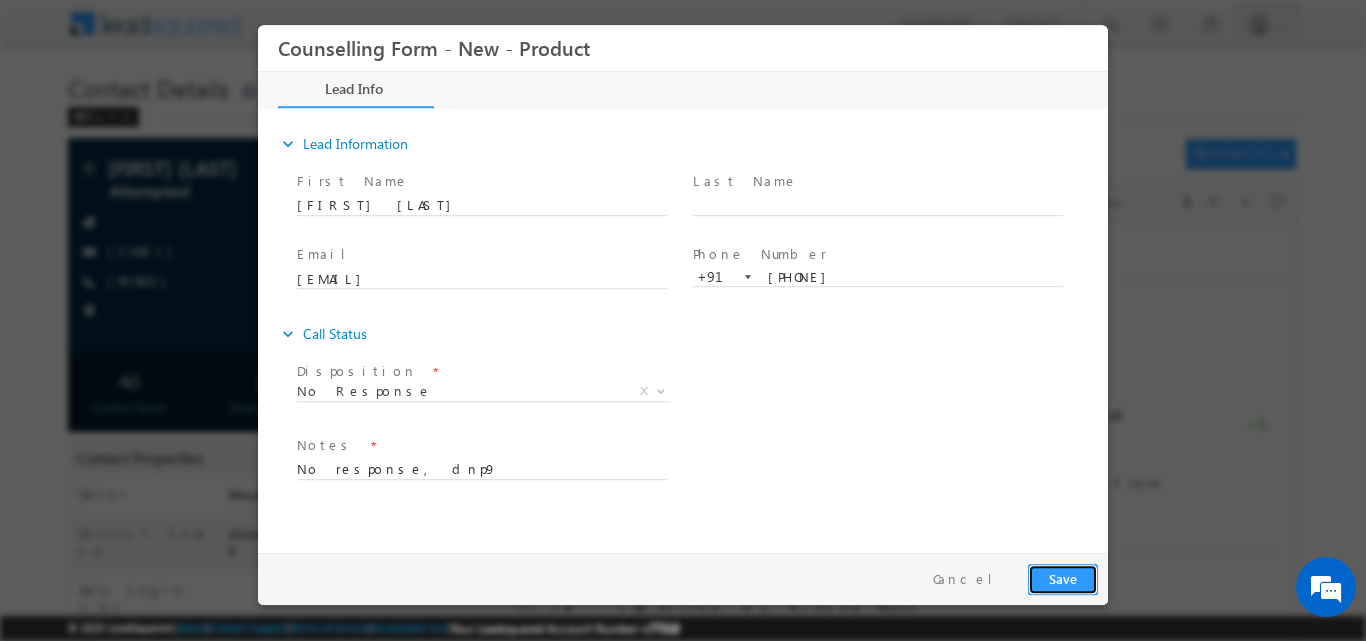 click on "Save" at bounding box center [1063, 578] 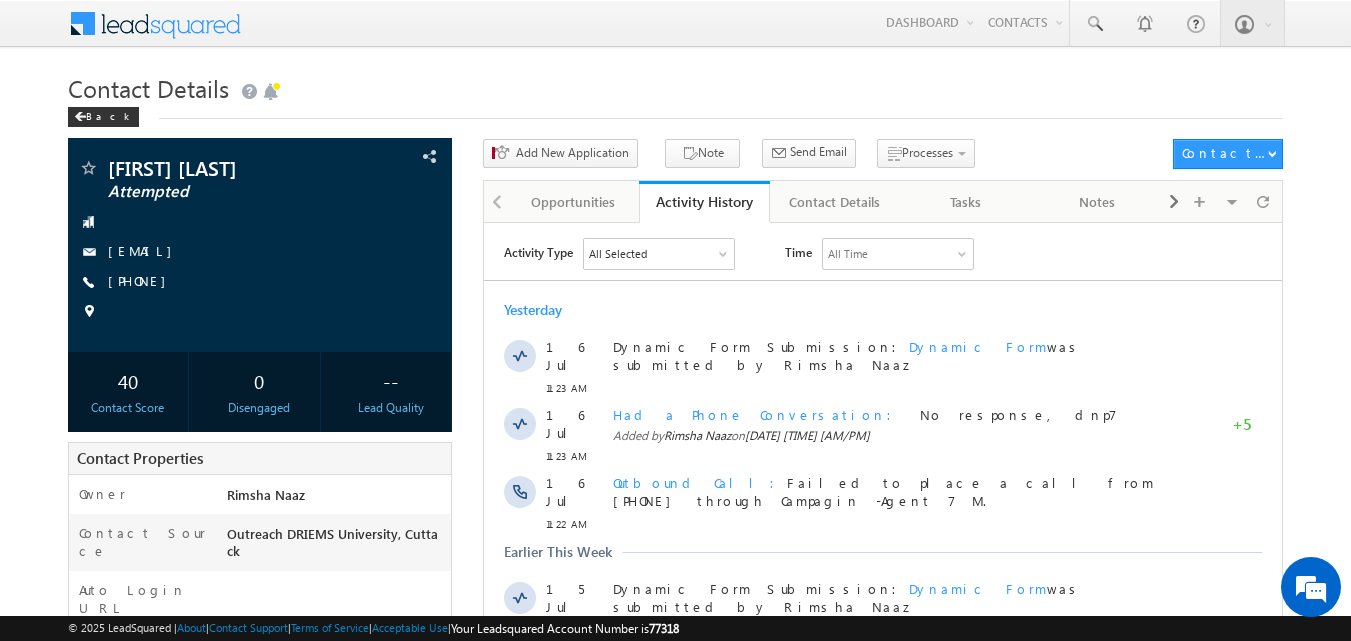 scroll, scrollTop: 0, scrollLeft: 0, axis: both 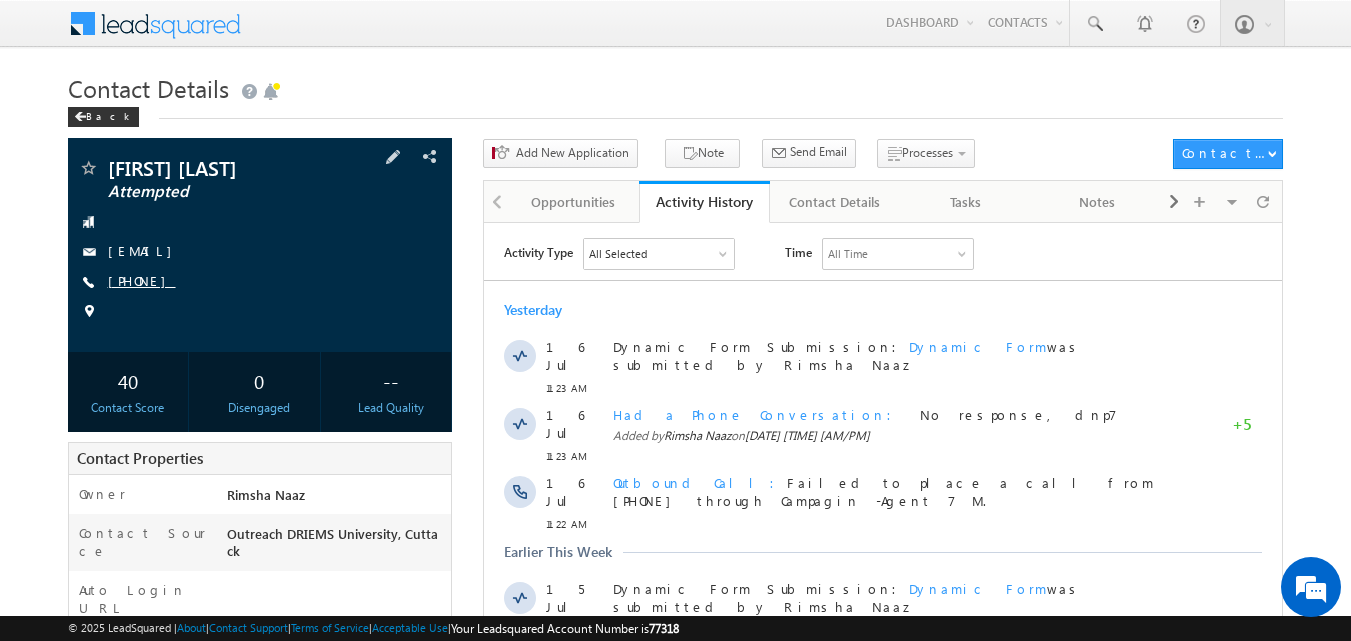 drag, startPoint x: 160, startPoint y: 276, endPoint x: 205, endPoint y: 277, distance: 45.01111 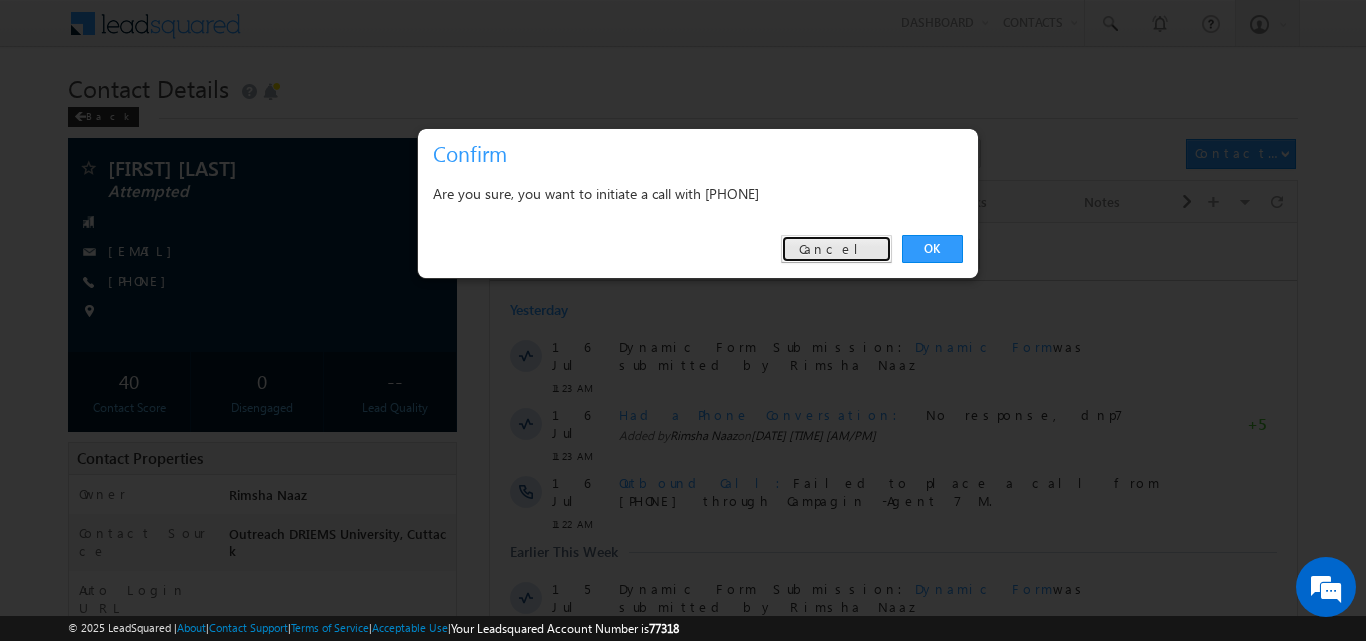 click on "Cancel" at bounding box center [836, 249] 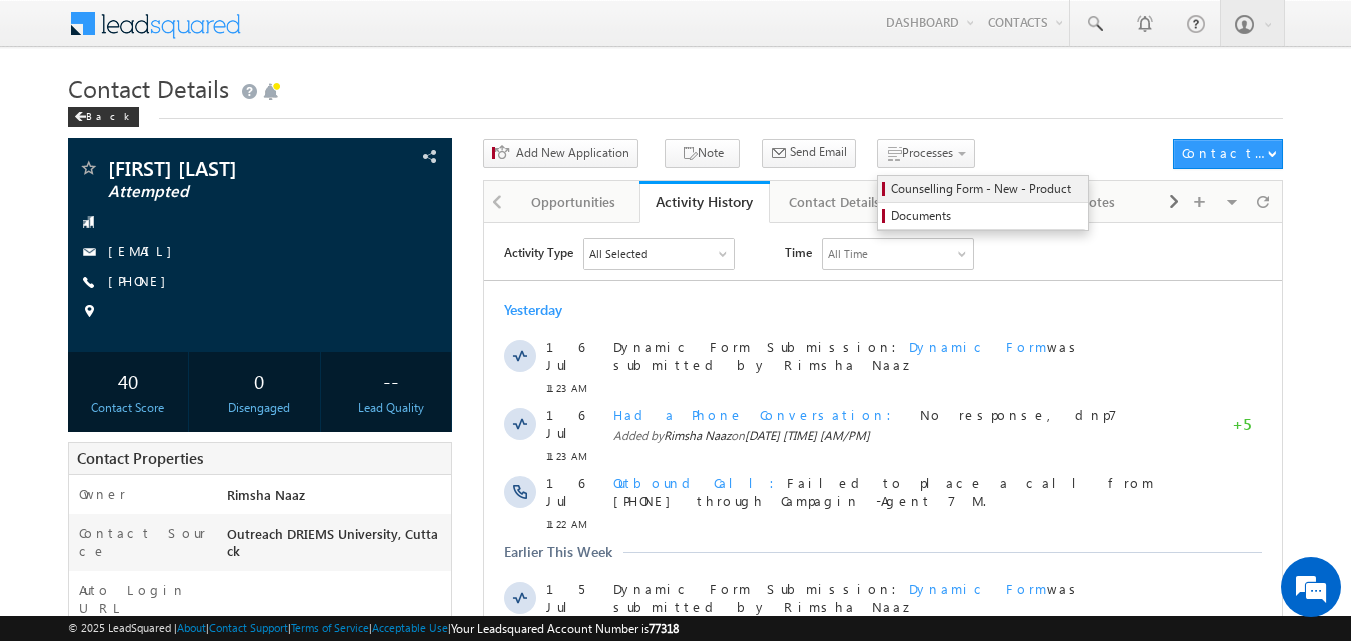 click on "Counselling Form - New - Product" at bounding box center (986, 189) 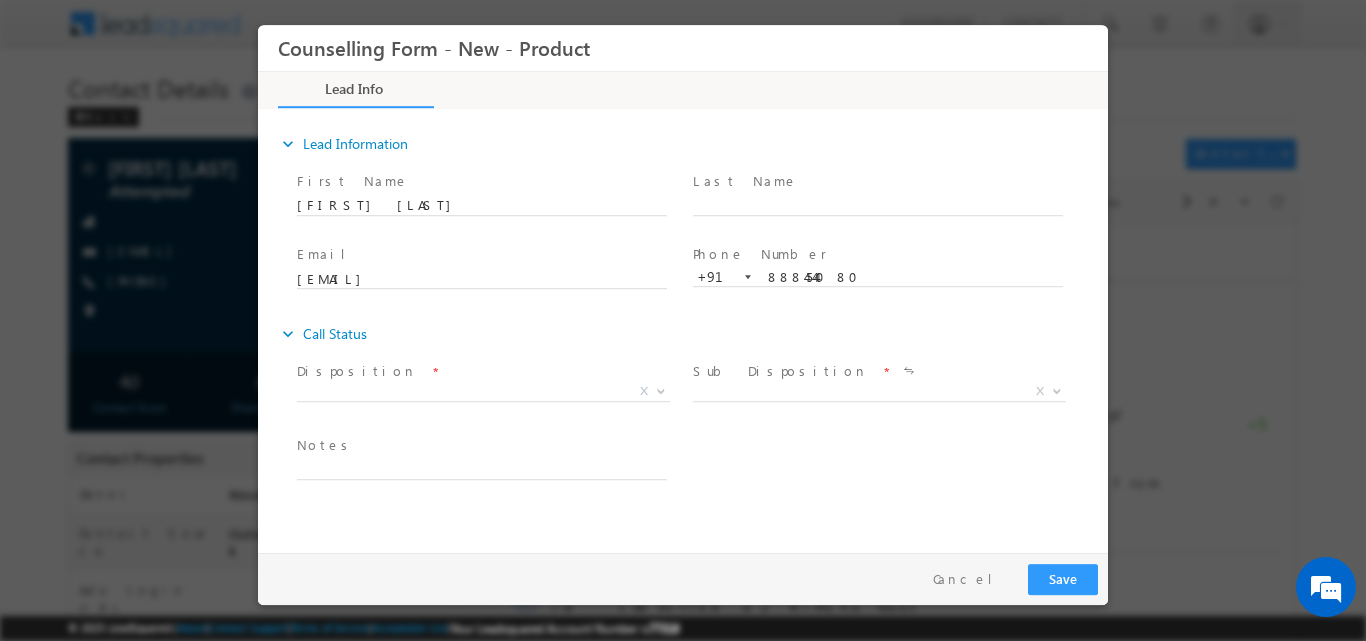 scroll, scrollTop: 0, scrollLeft: 0, axis: both 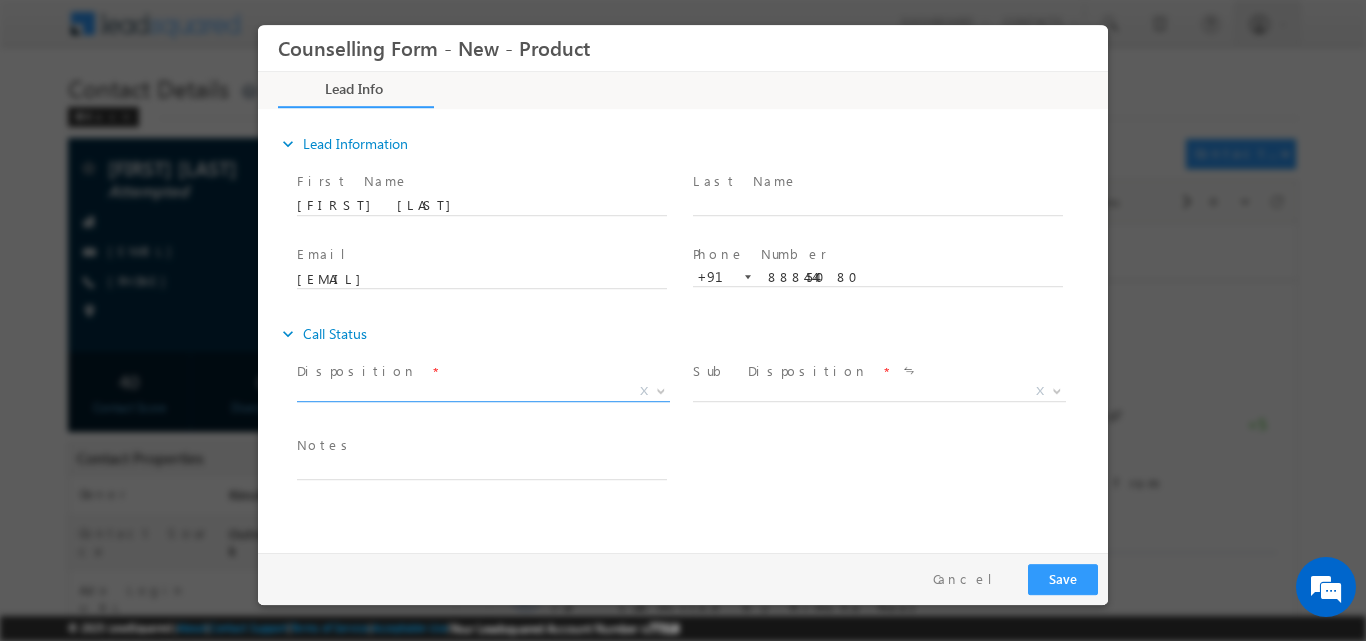 click at bounding box center (661, 389) 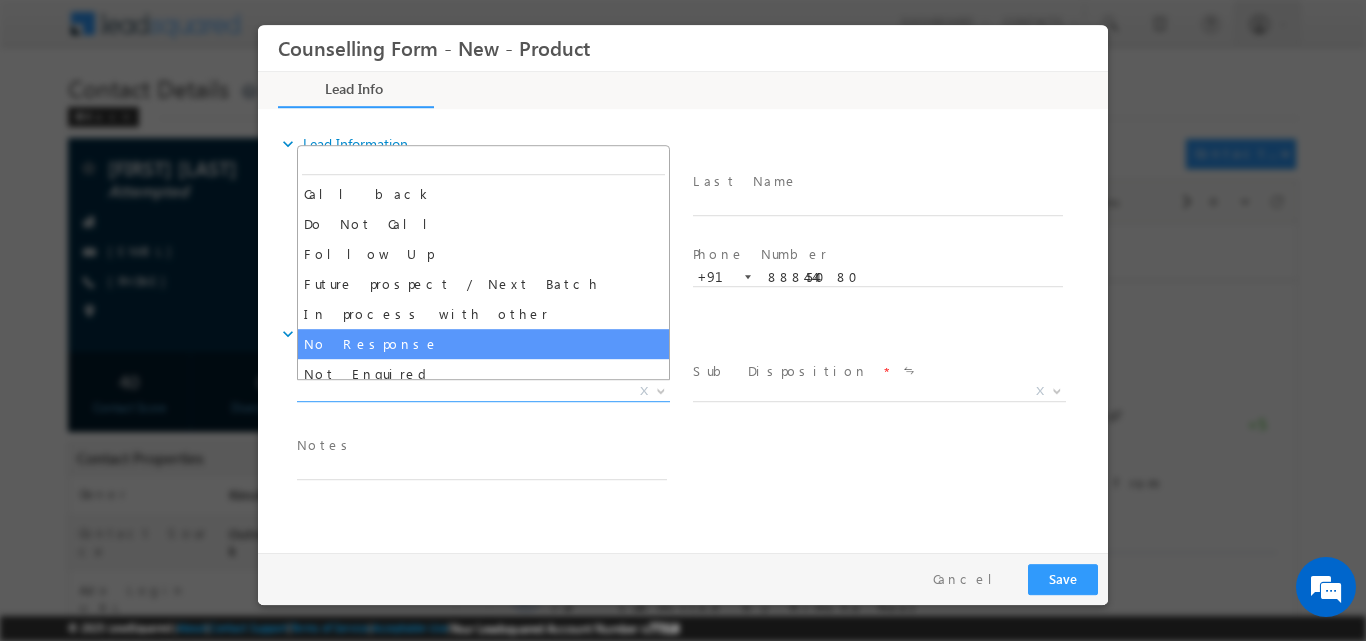 select on "No Response" 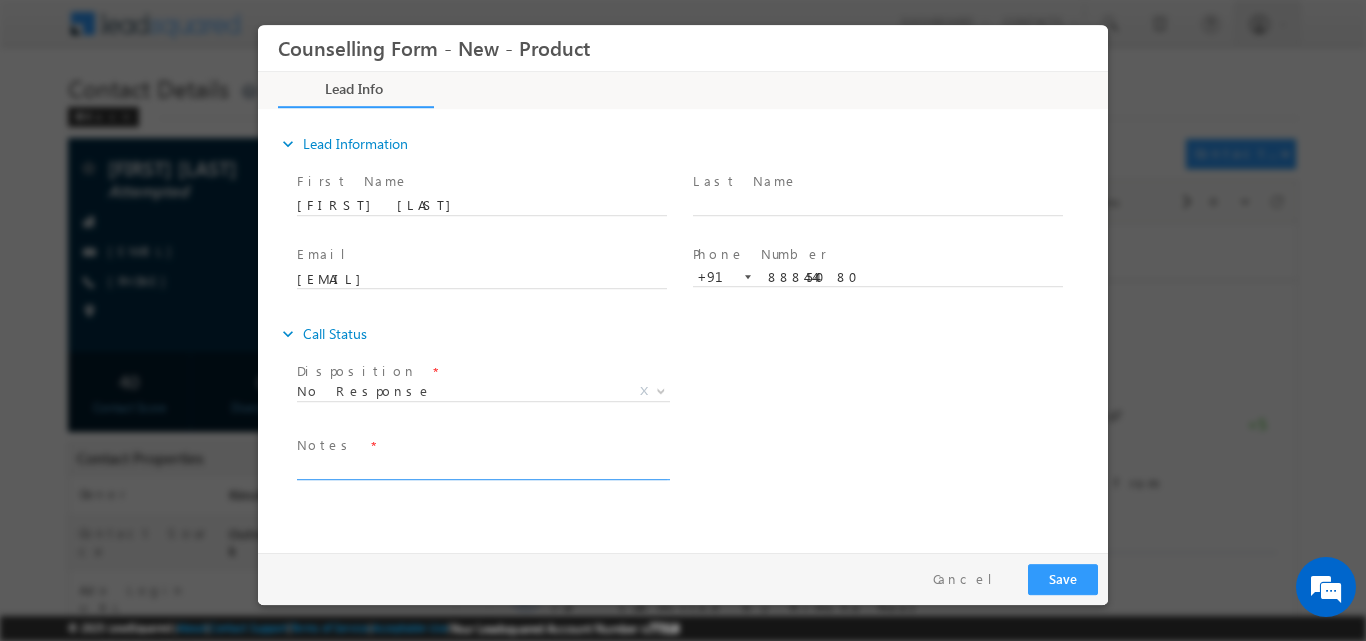 click at bounding box center (482, 467) 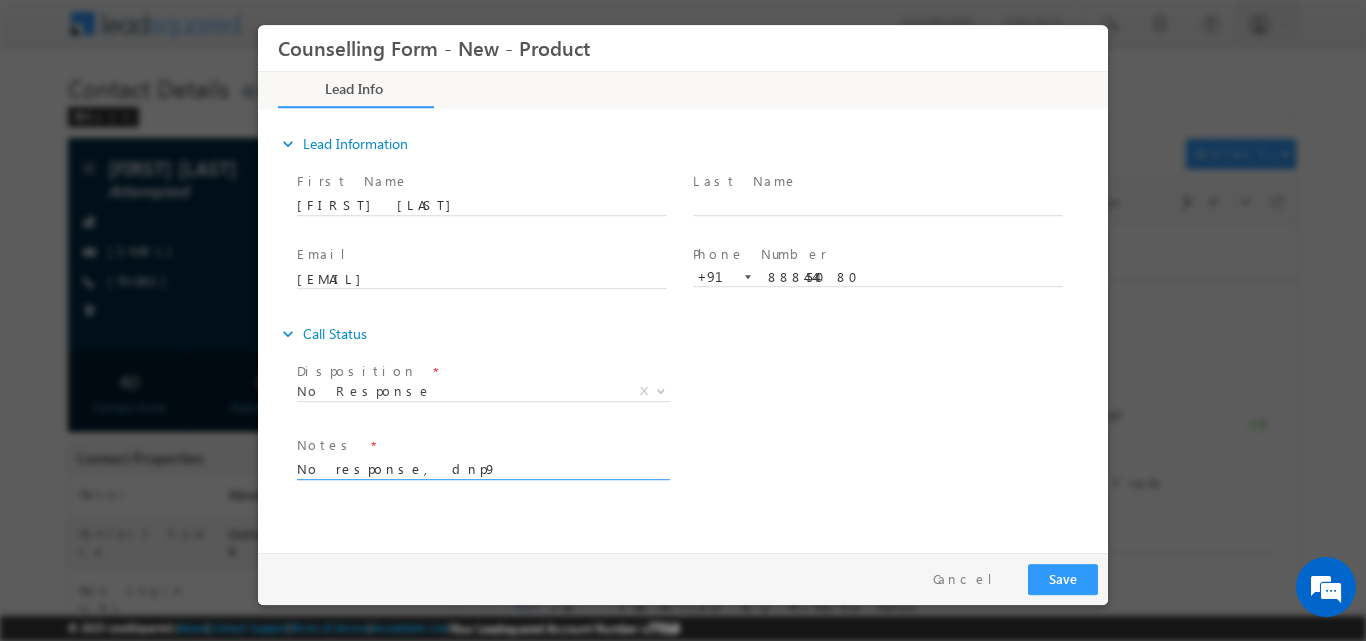 type on "No response, dnp9" 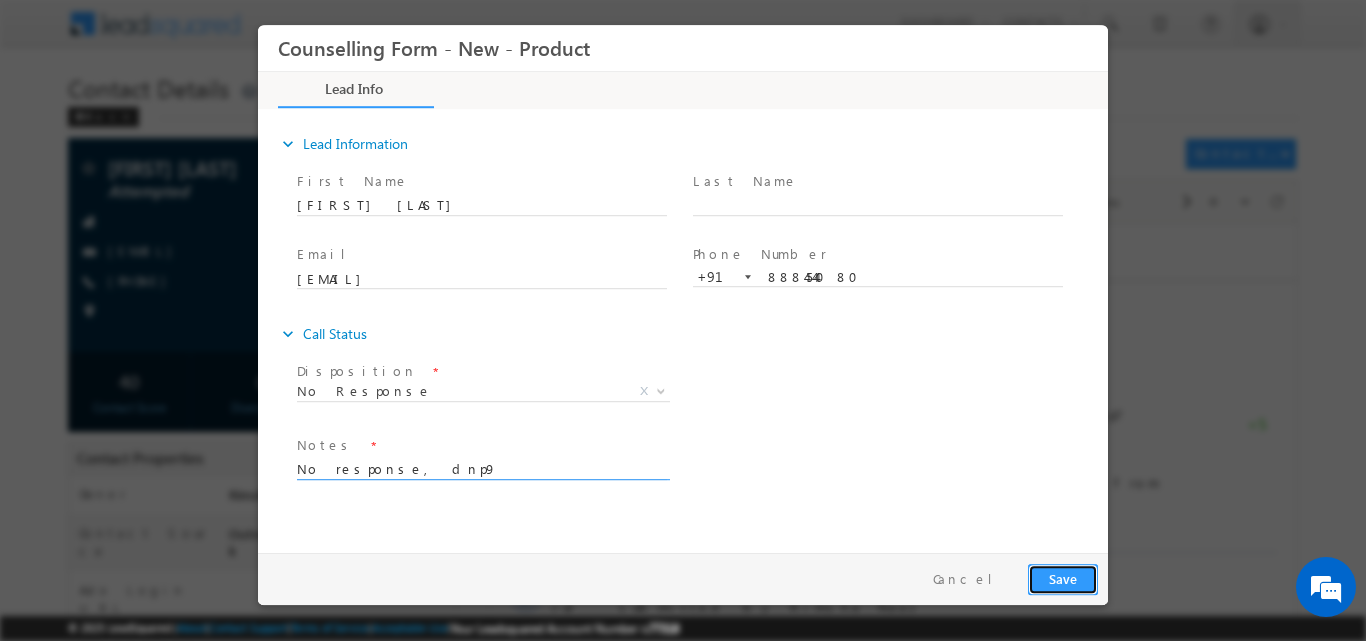 click on "Save" at bounding box center (1063, 578) 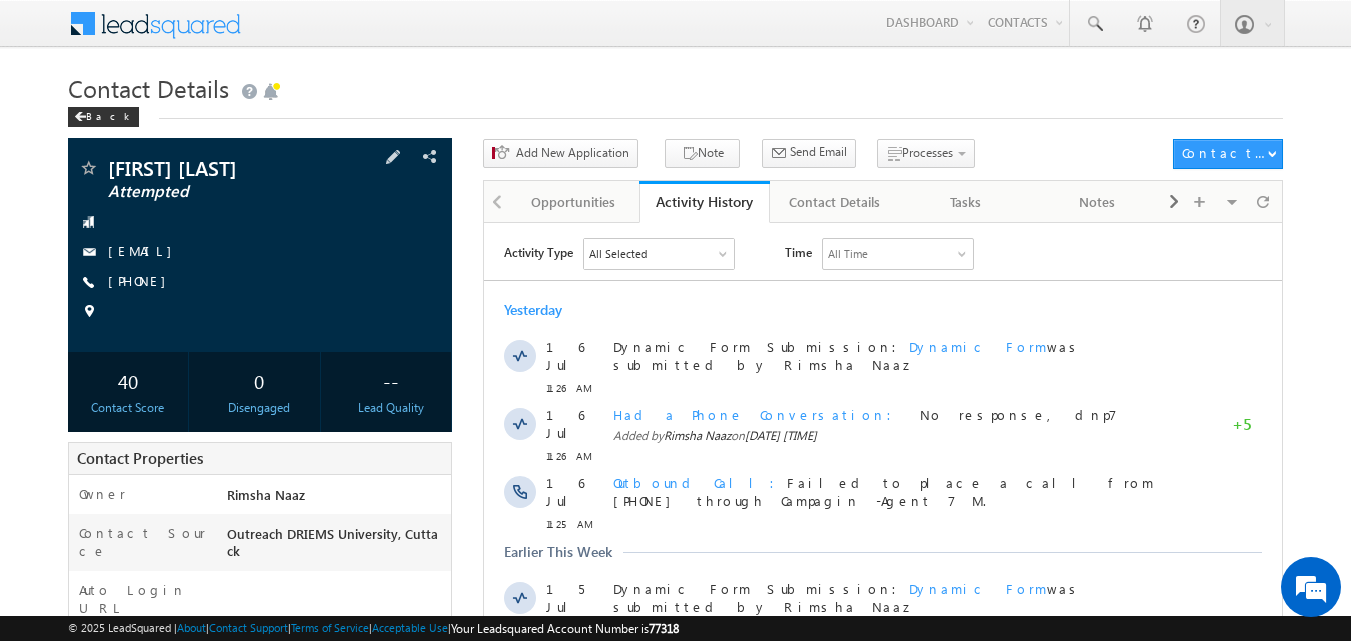 scroll, scrollTop: 0, scrollLeft: 0, axis: both 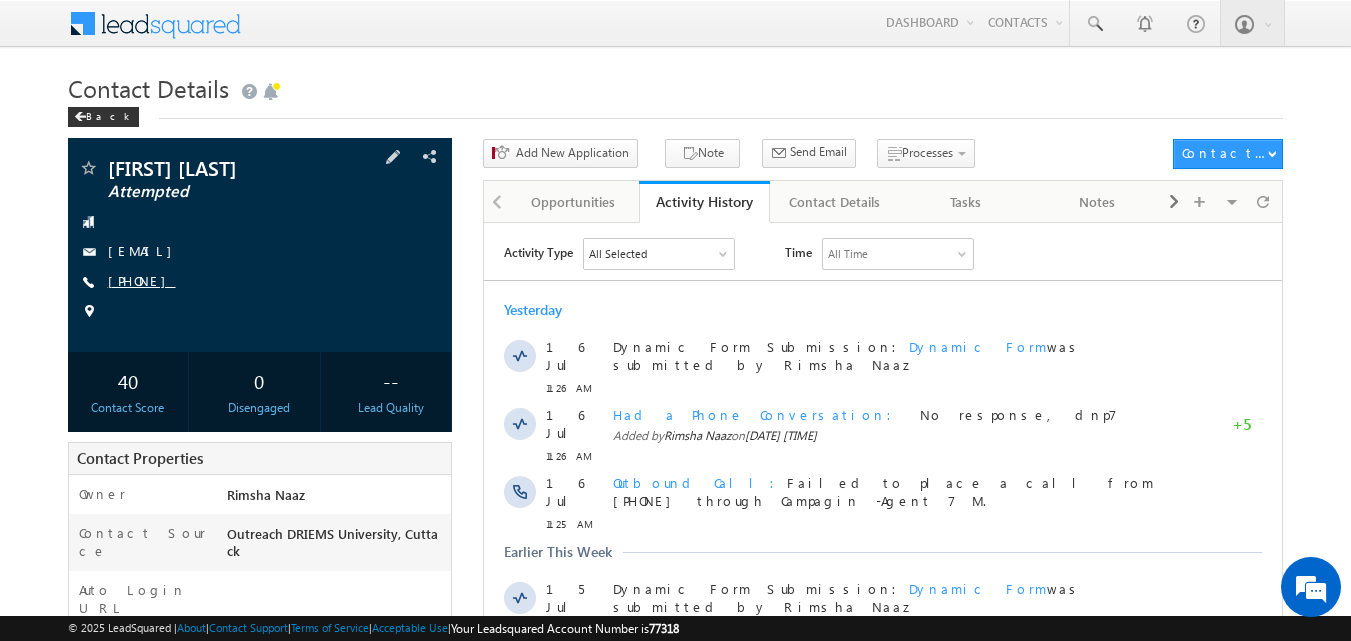 copy on "8260321212" 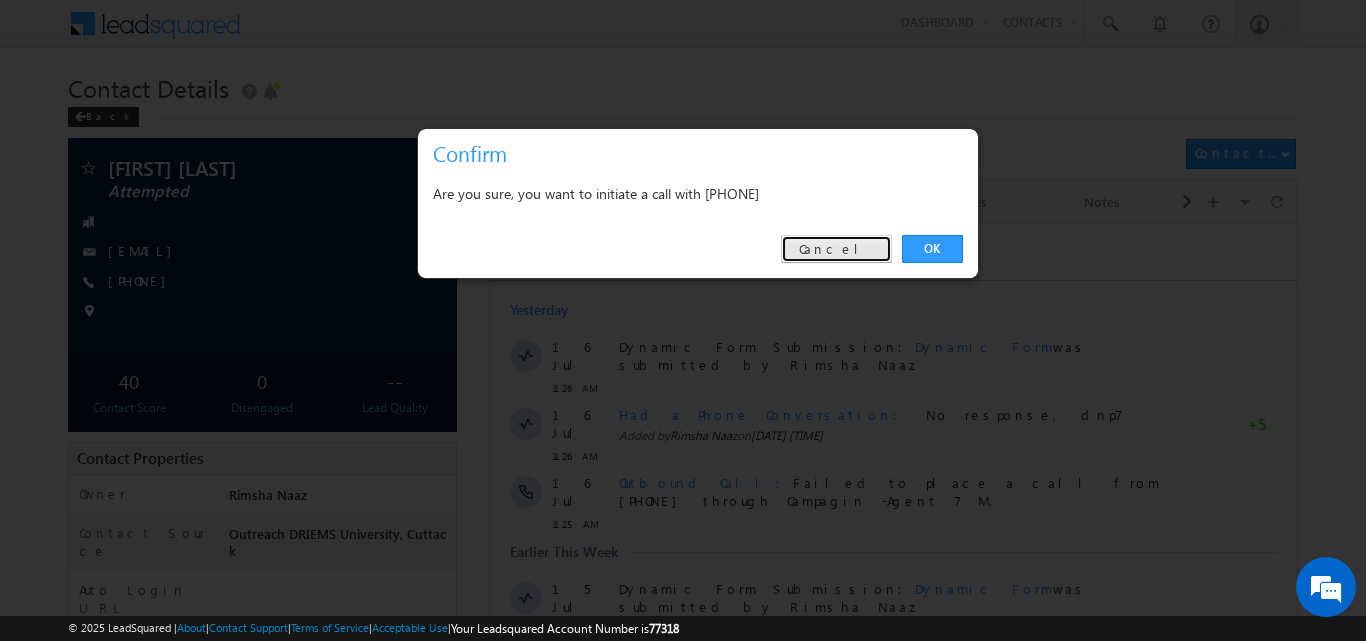 click on "Cancel" at bounding box center (836, 249) 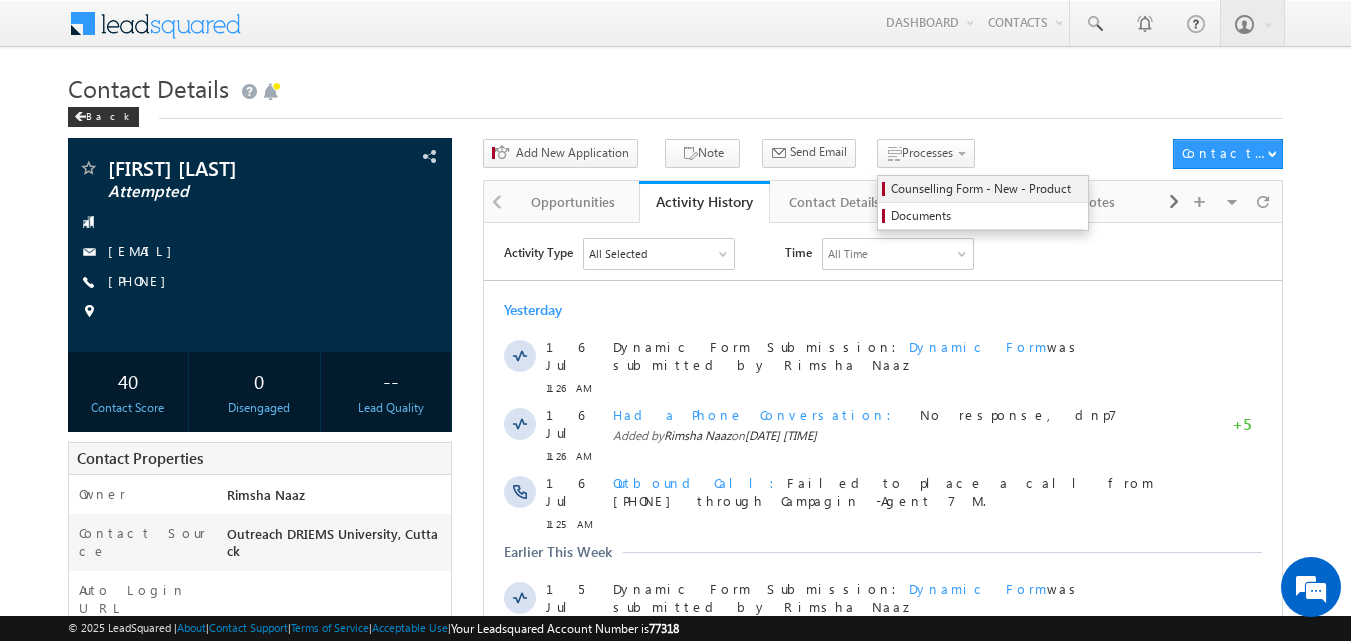click on "Counselling Form - New - Product" at bounding box center [986, 189] 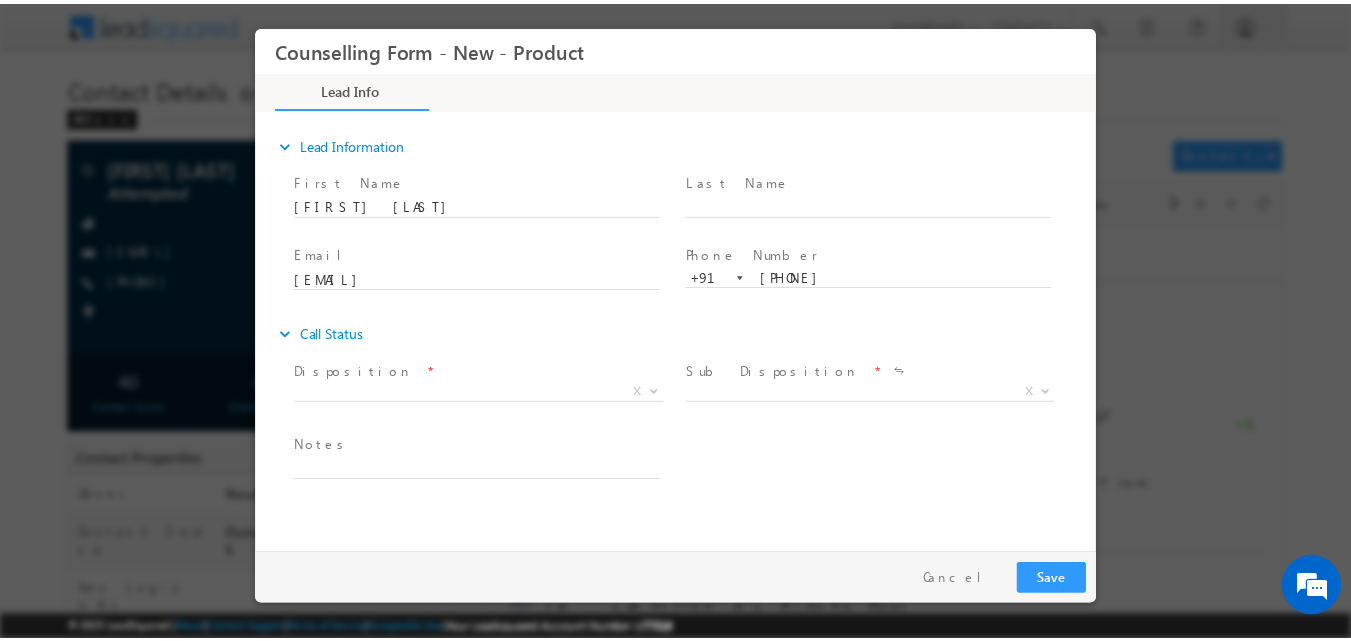 scroll, scrollTop: 0, scrollLeft: 0, axis: both 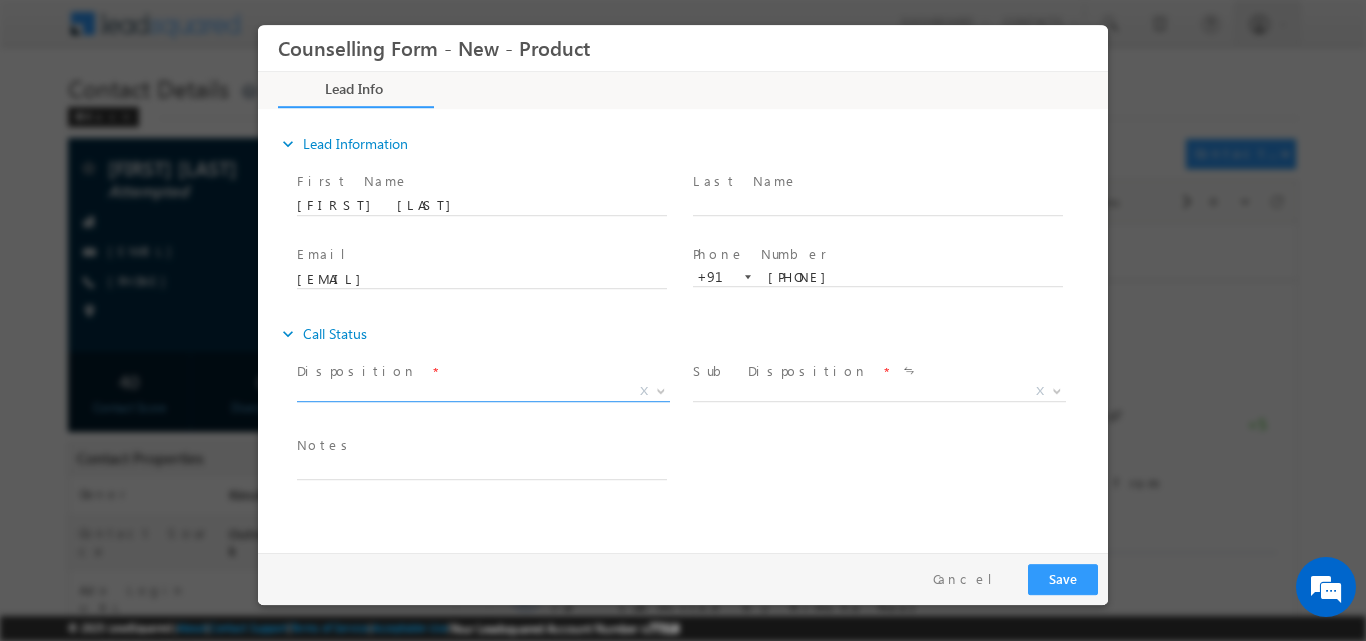 click at bounding box center (661, 389) 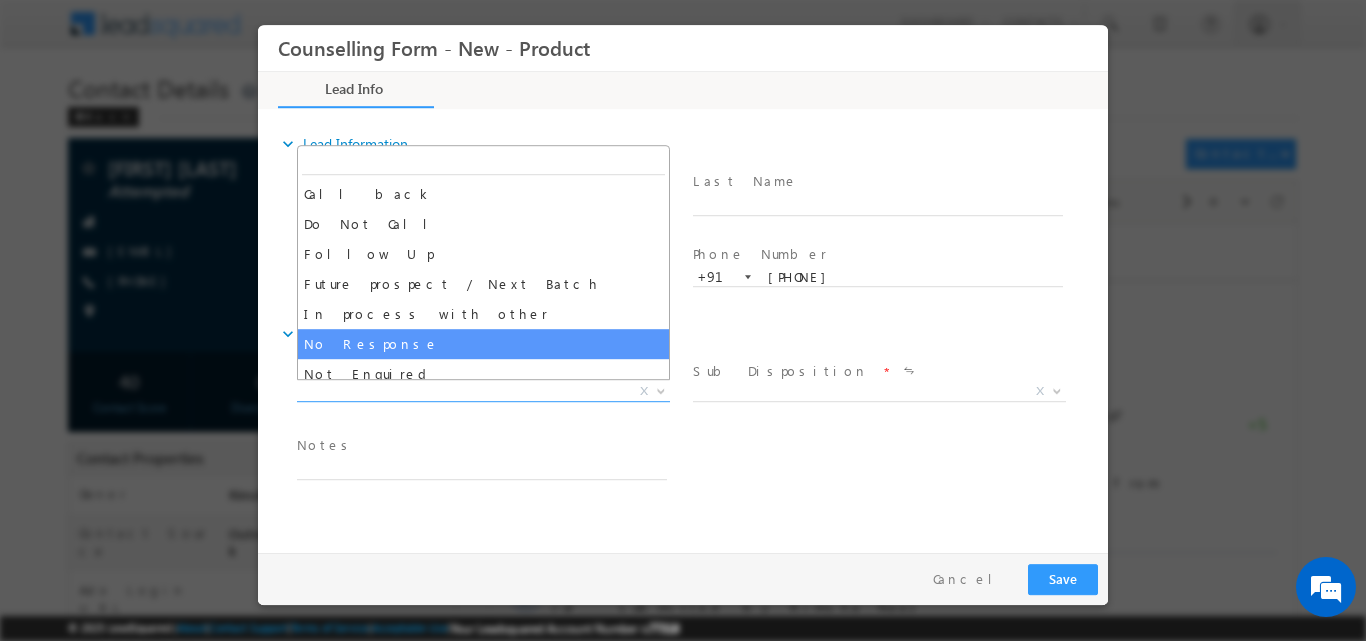 select on "No Response" 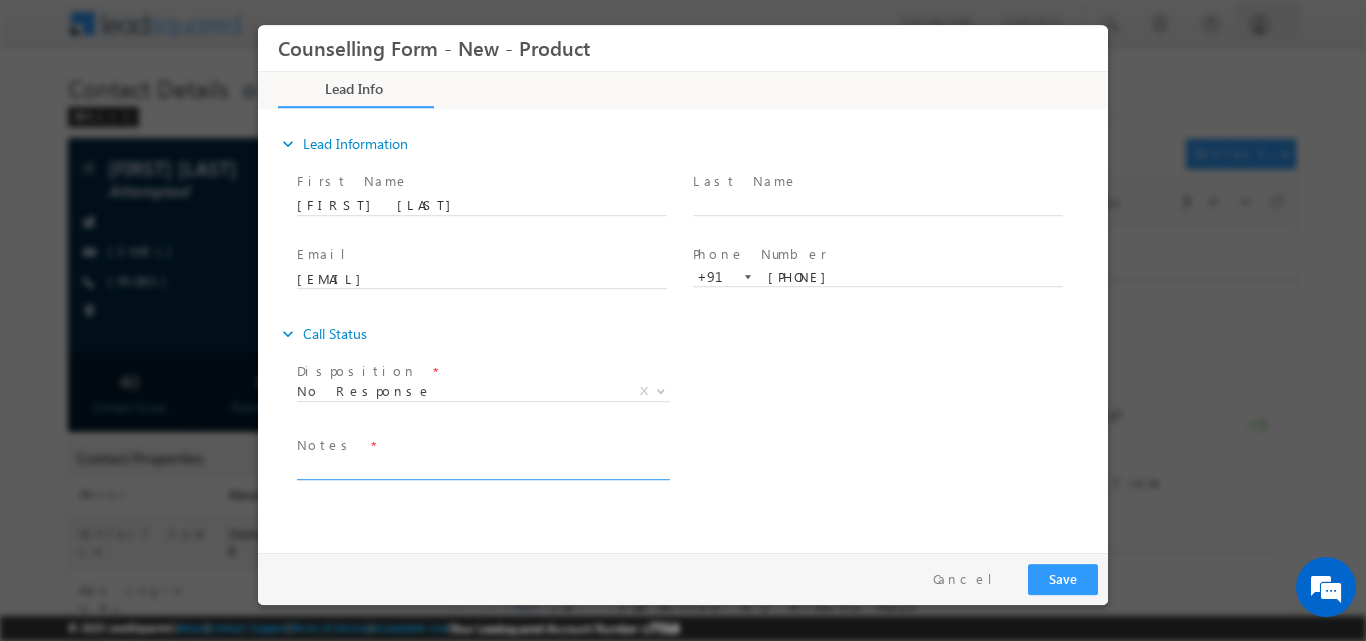 click at bounding box center (482, 467) 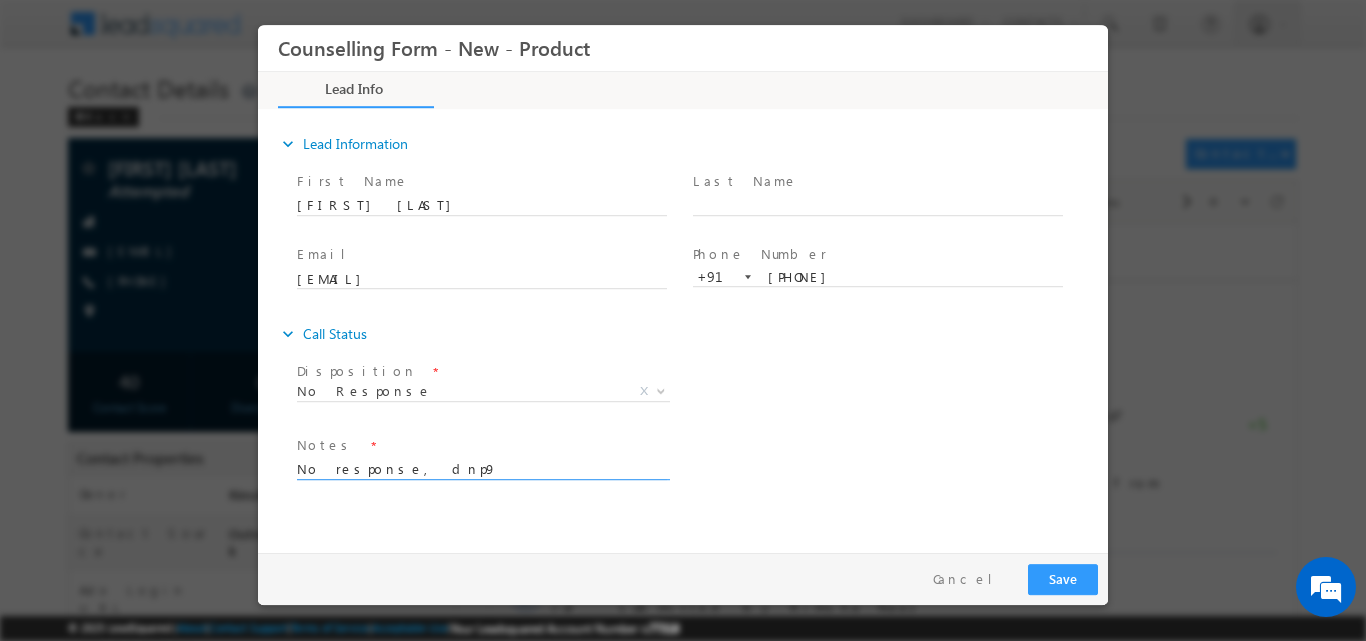 type on "No response, dnp9" 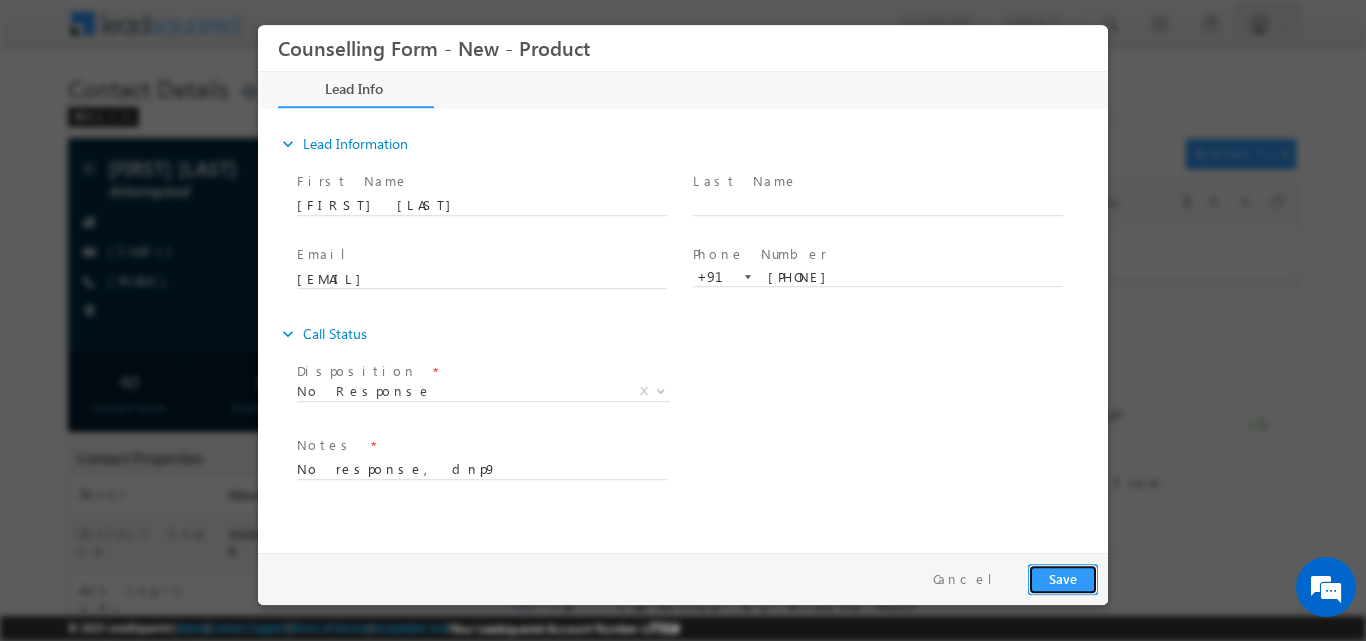 click on "Save" at bounding box center (1063, 578) 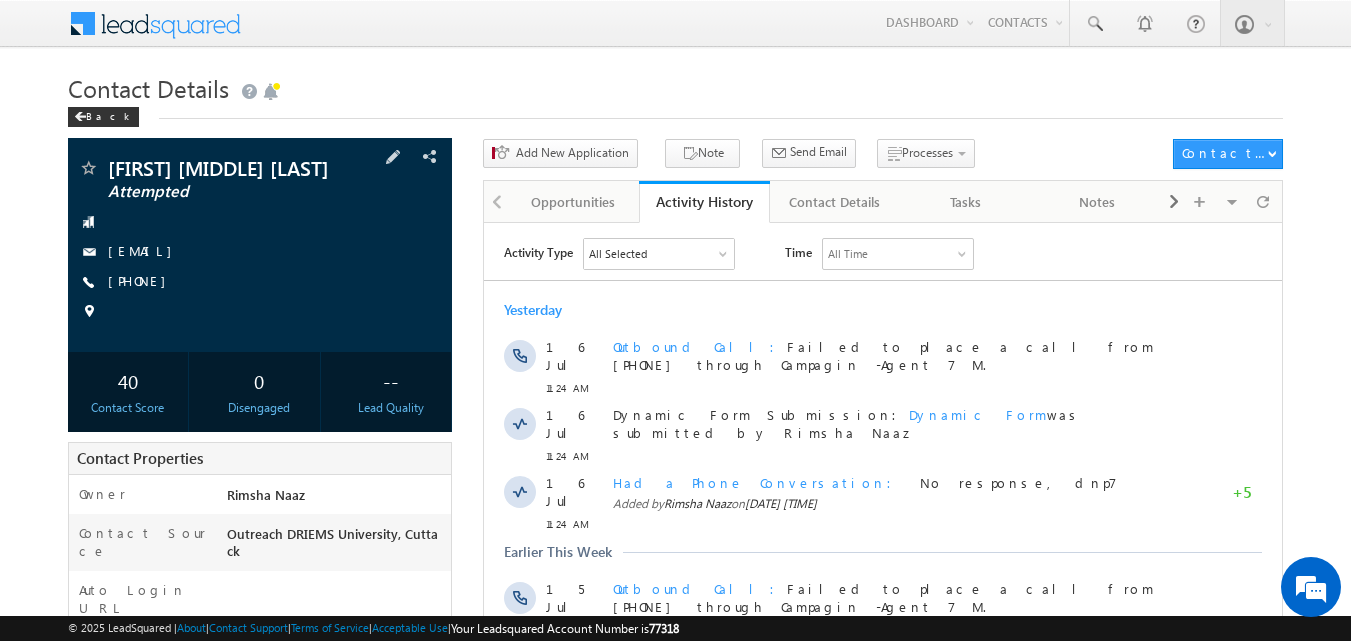 scroll, scrollTop: 0, scrollLeft: 0, axis: both 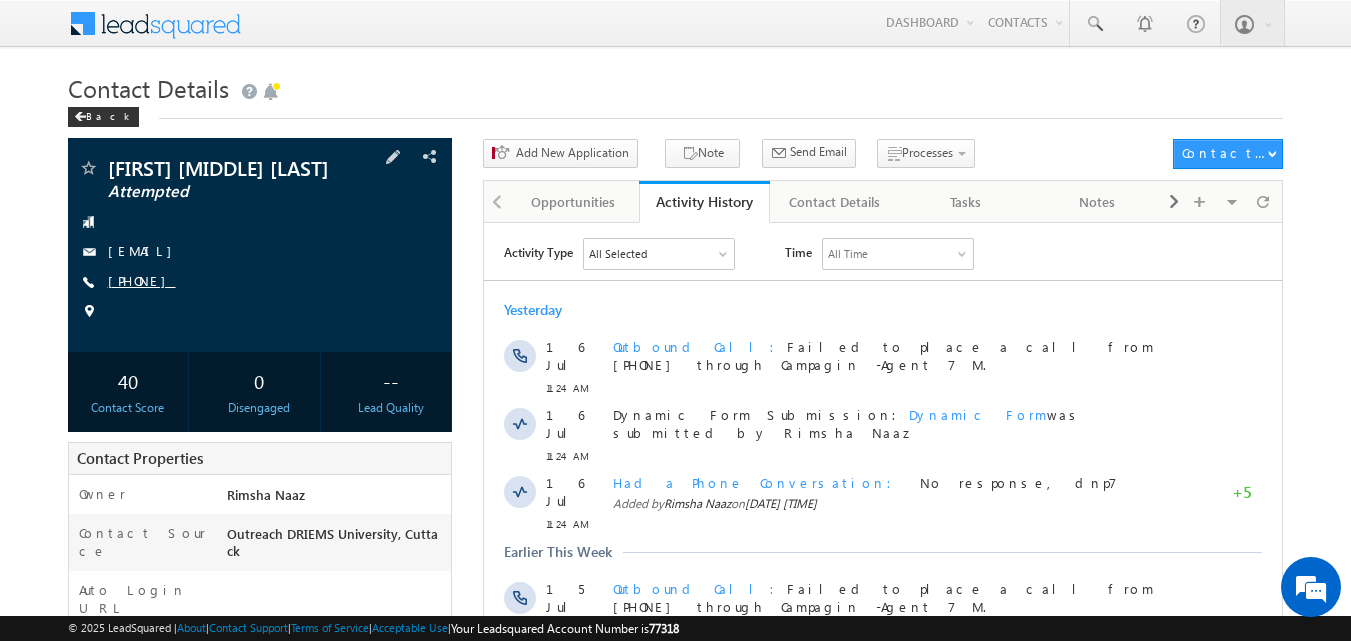 copy on "[PHONE]" 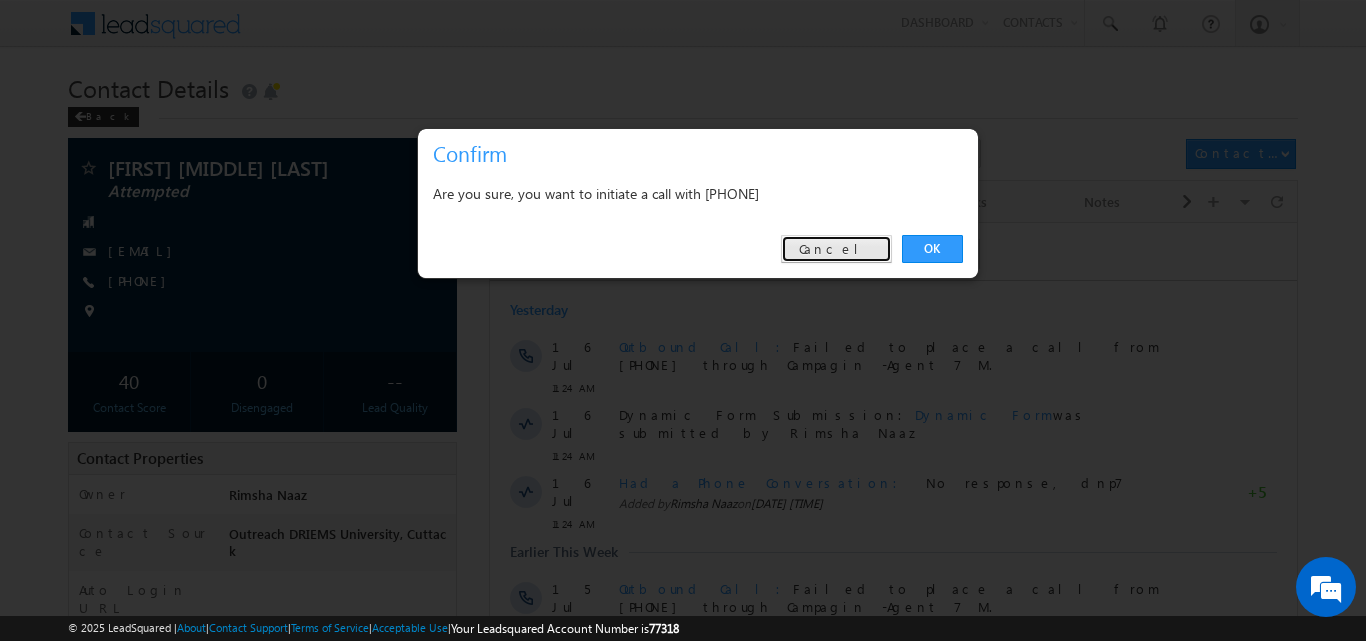 click on "Cancel" at bounding box center [836, 249] 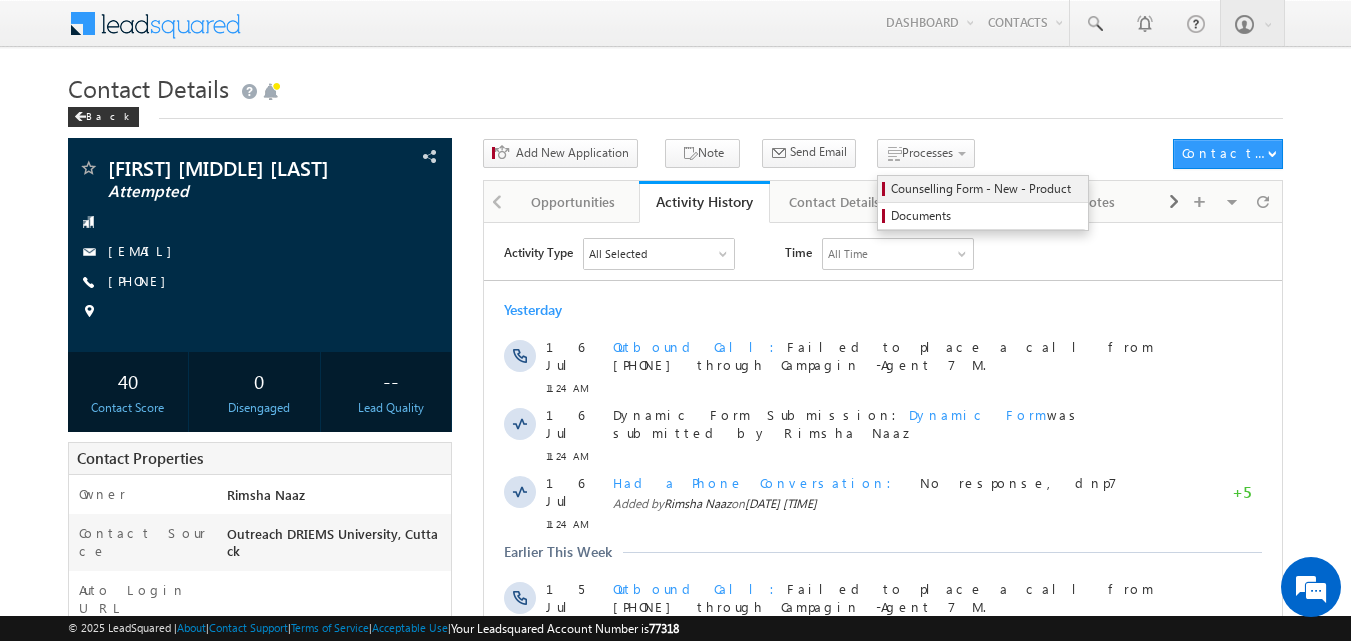 click on "Counselling Form - New - Product" at bounding box center [986, 189] 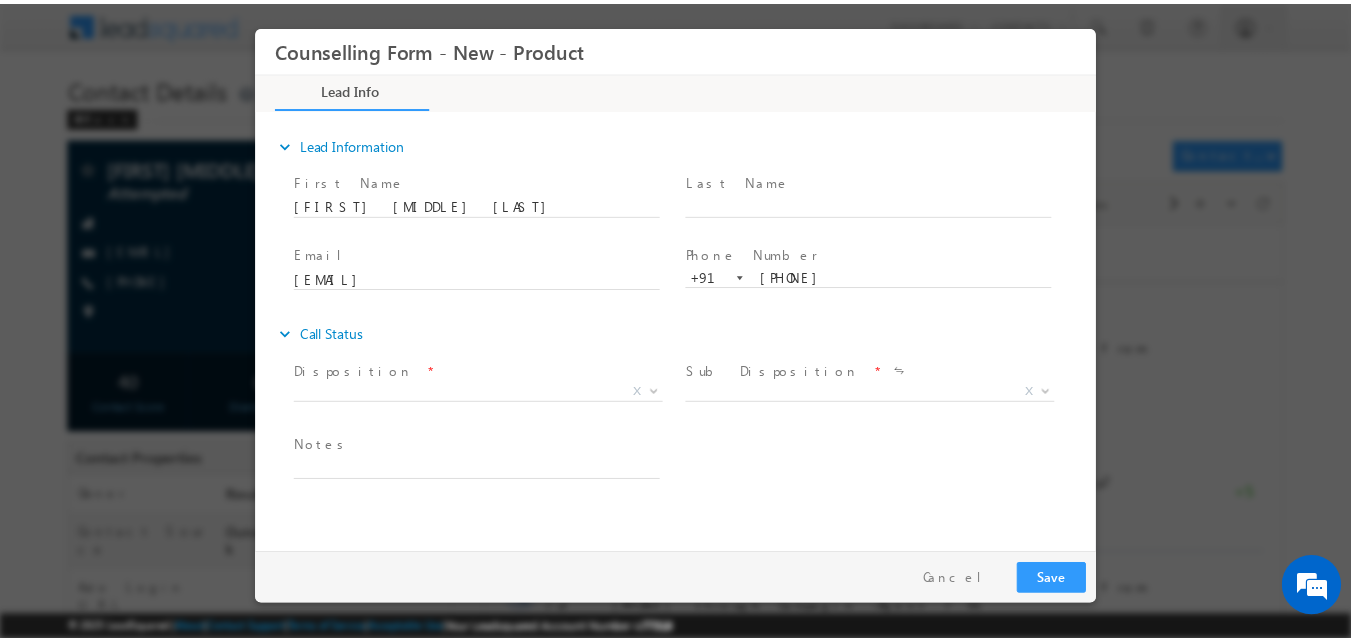 scroll, scrollTop: 0, scrollLeft: 0, axis: both 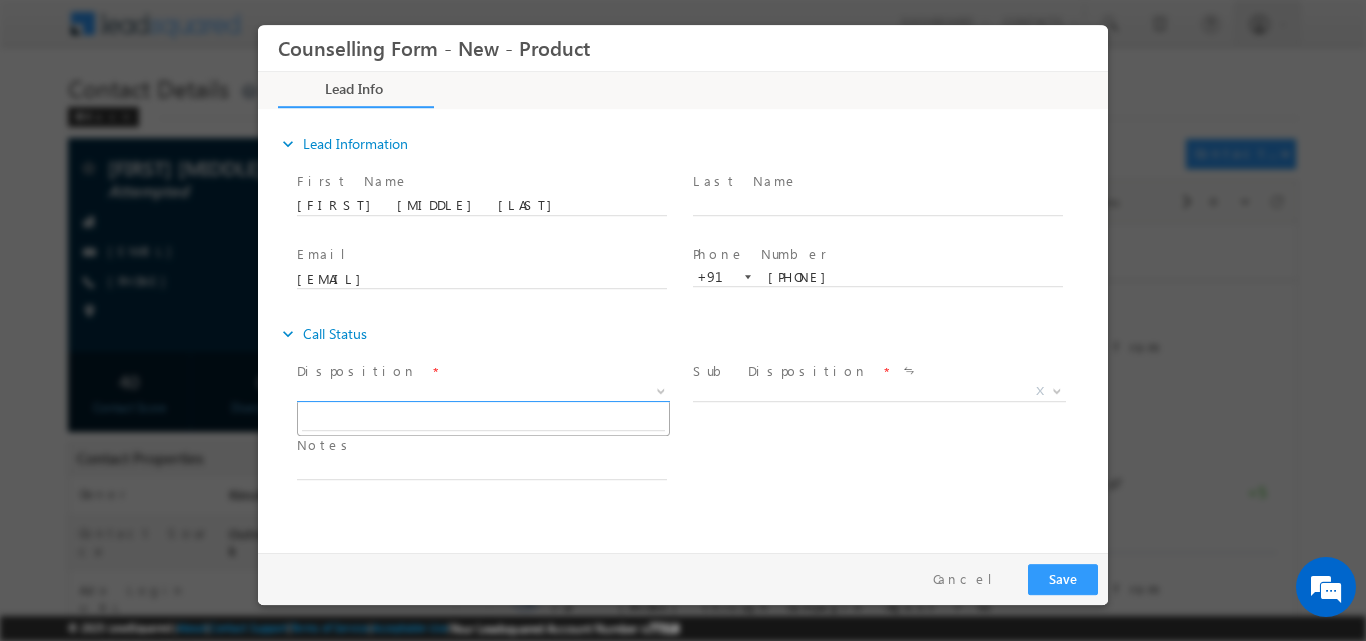 click at bounding box center (661, 389) 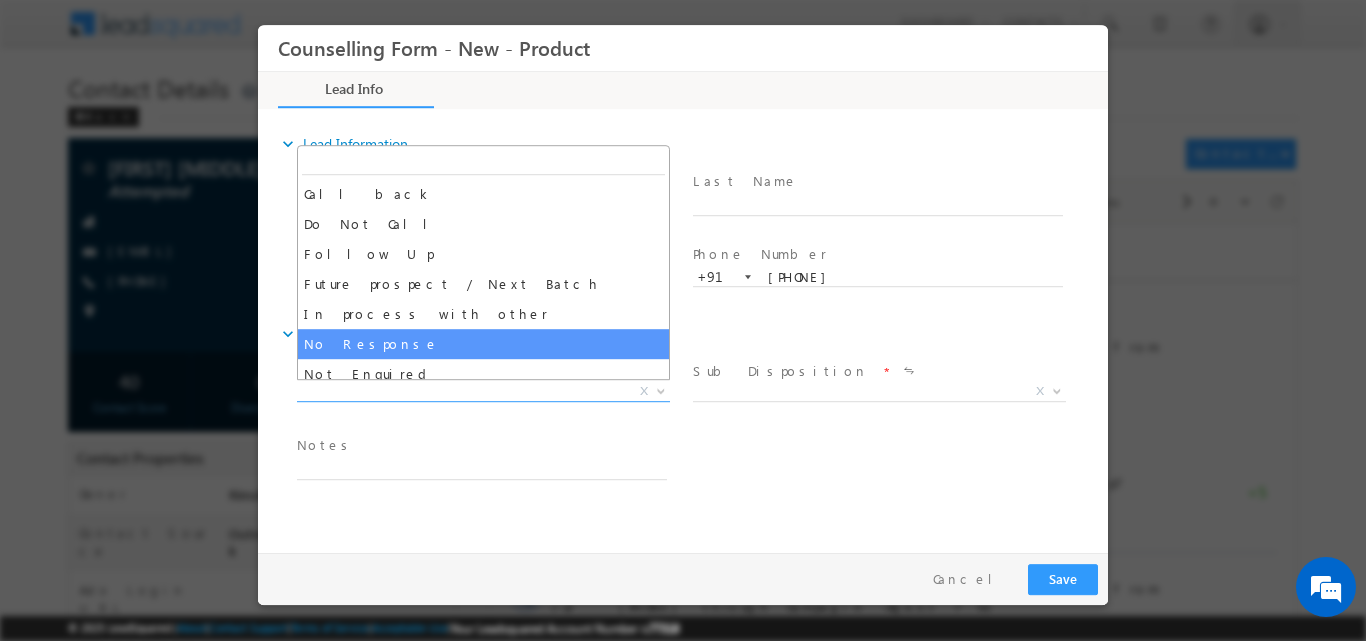select on "No Response" 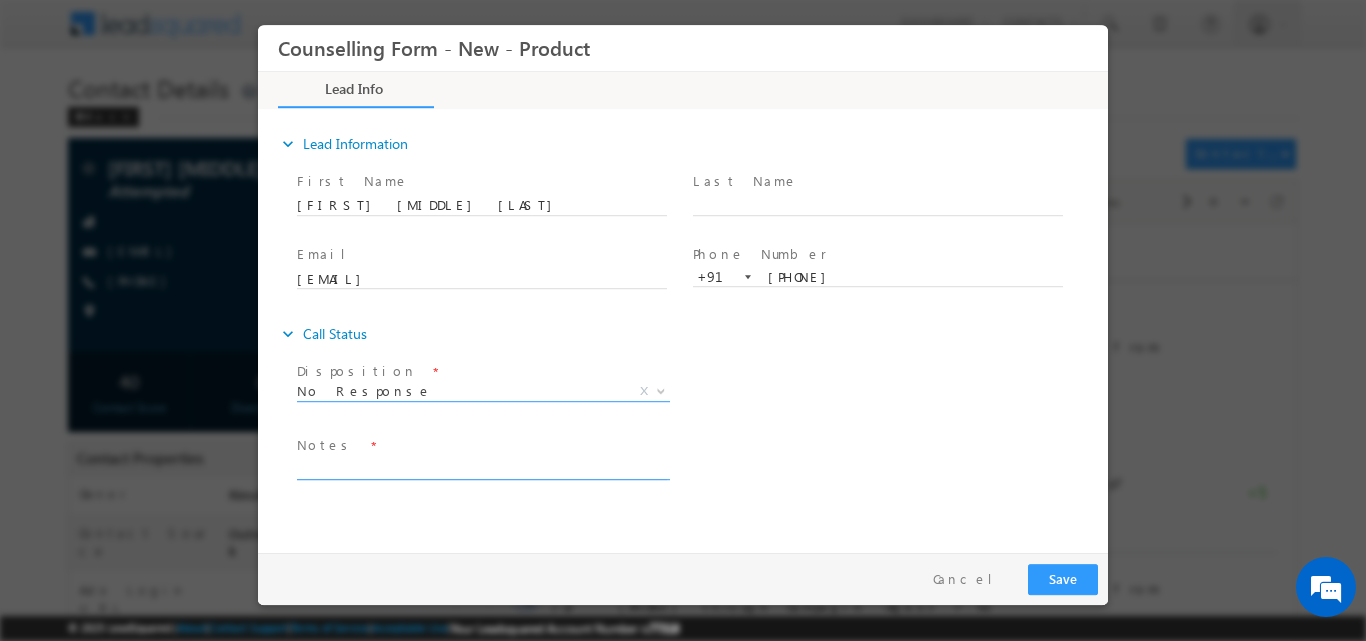 click at bounding box center (482, 467) 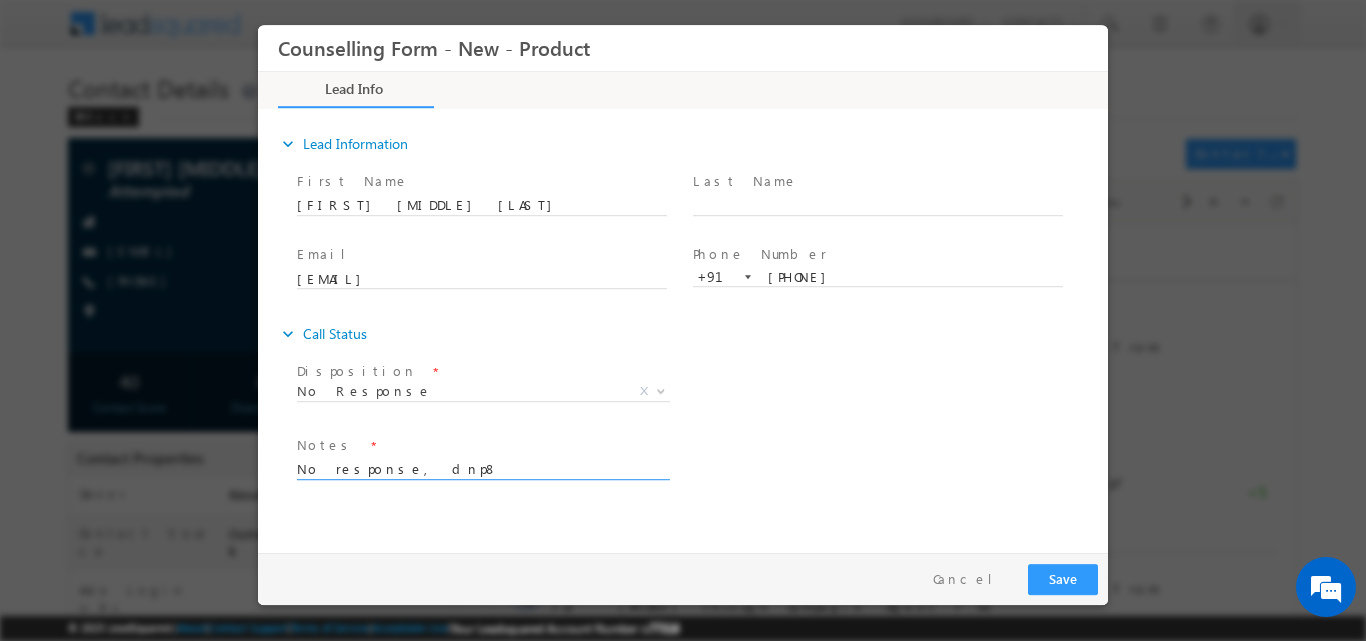 type on "No response, dnp8" 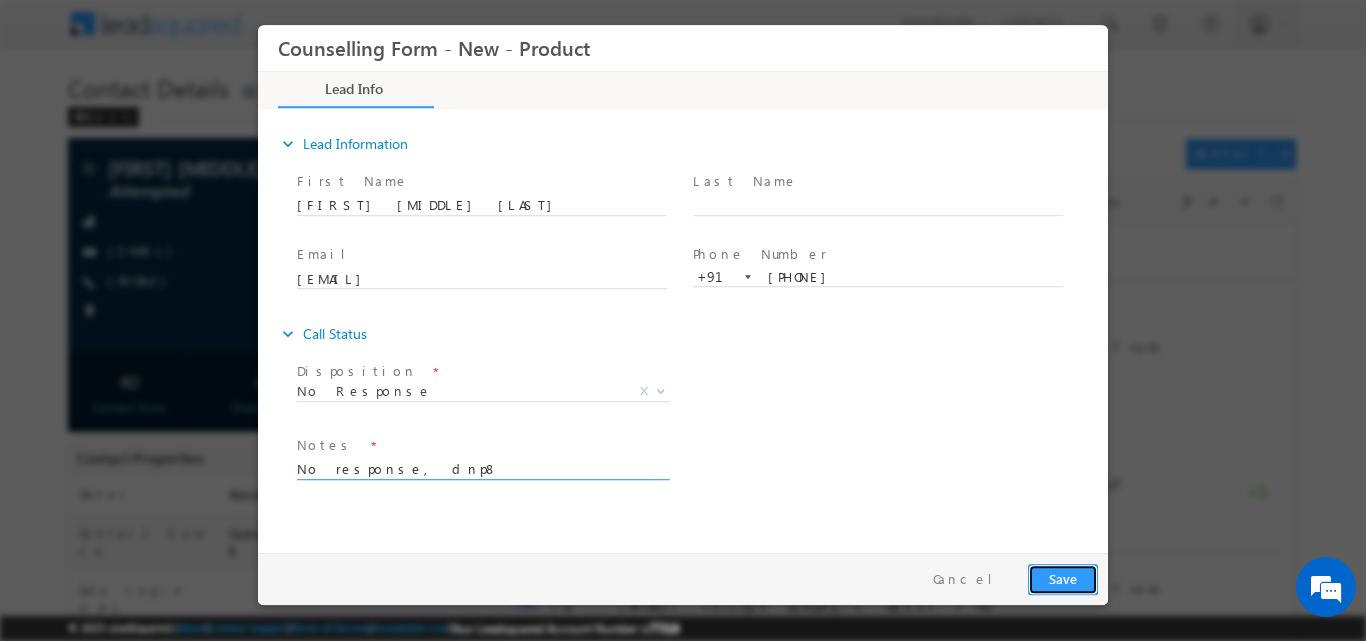 click on "Save" at bounding box center (1063, 578) 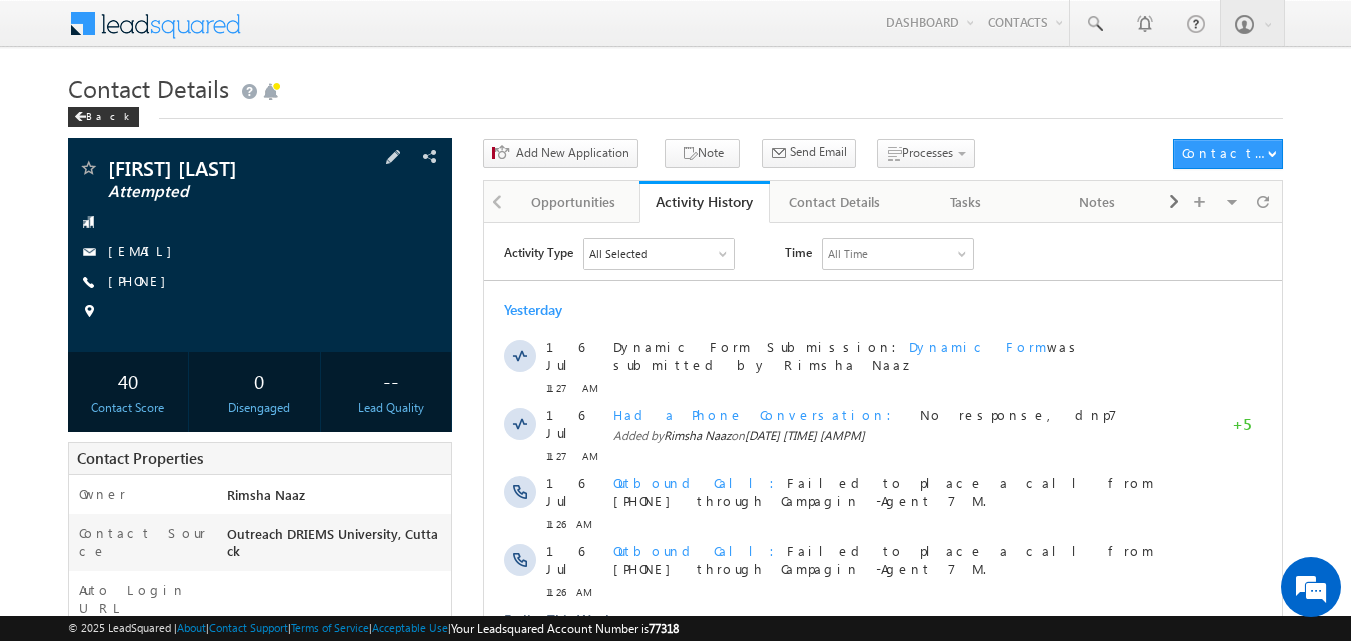 scroll, scrollTop: 0, scrollLeft: 0, axis: both 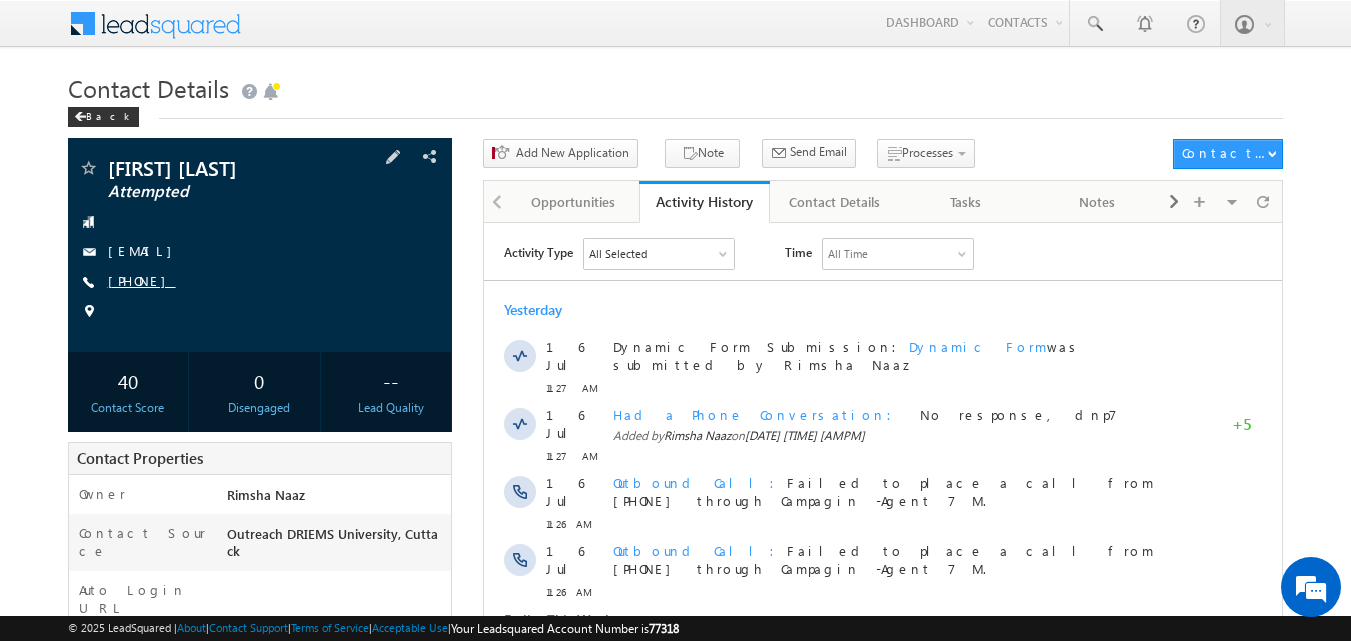 drag, startPoint x: 138, startPoint y: 279, endPoint x: 204, endPoint y: 281, distance: 66.0303 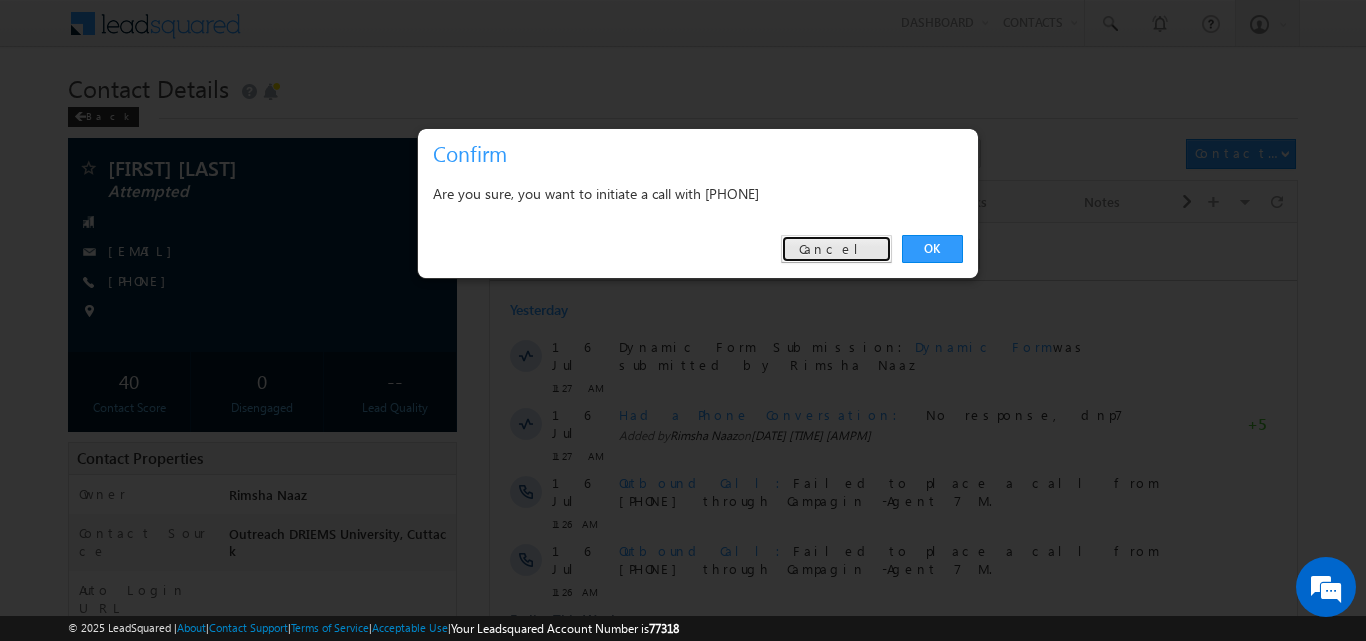 click on "Cancel" at bounding box center [836, 249] 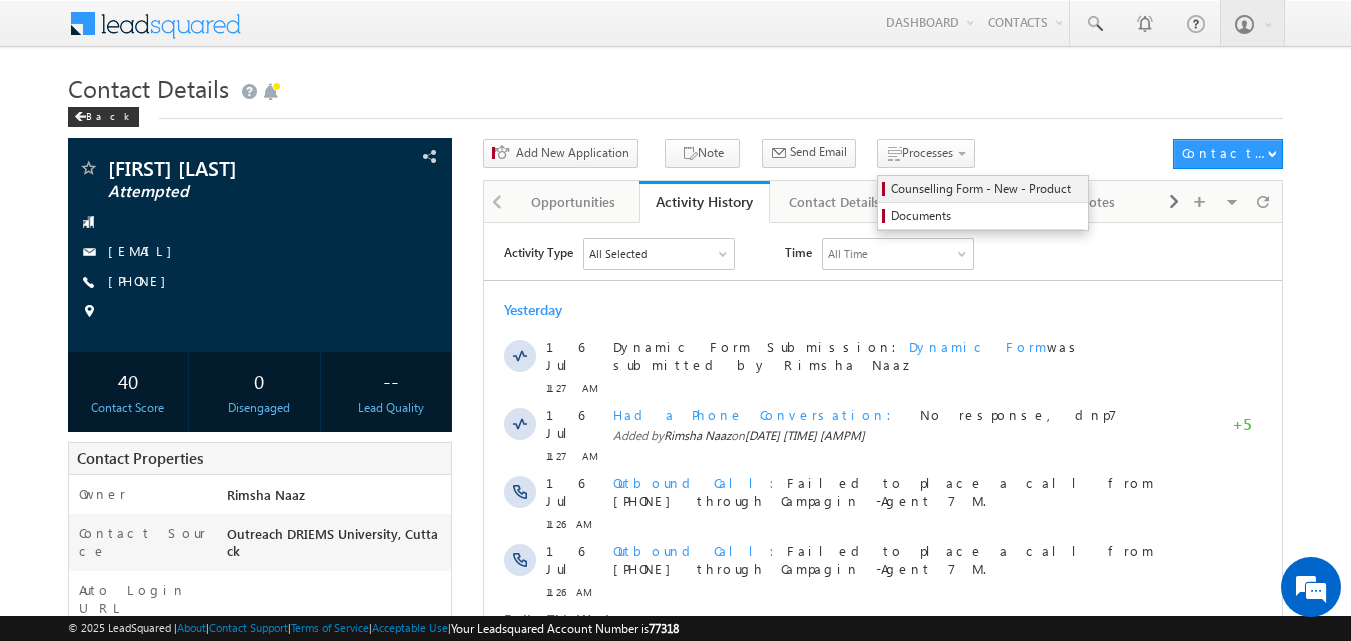 click on "Counselling Form - New - Product" at bounding box center [986, 189] 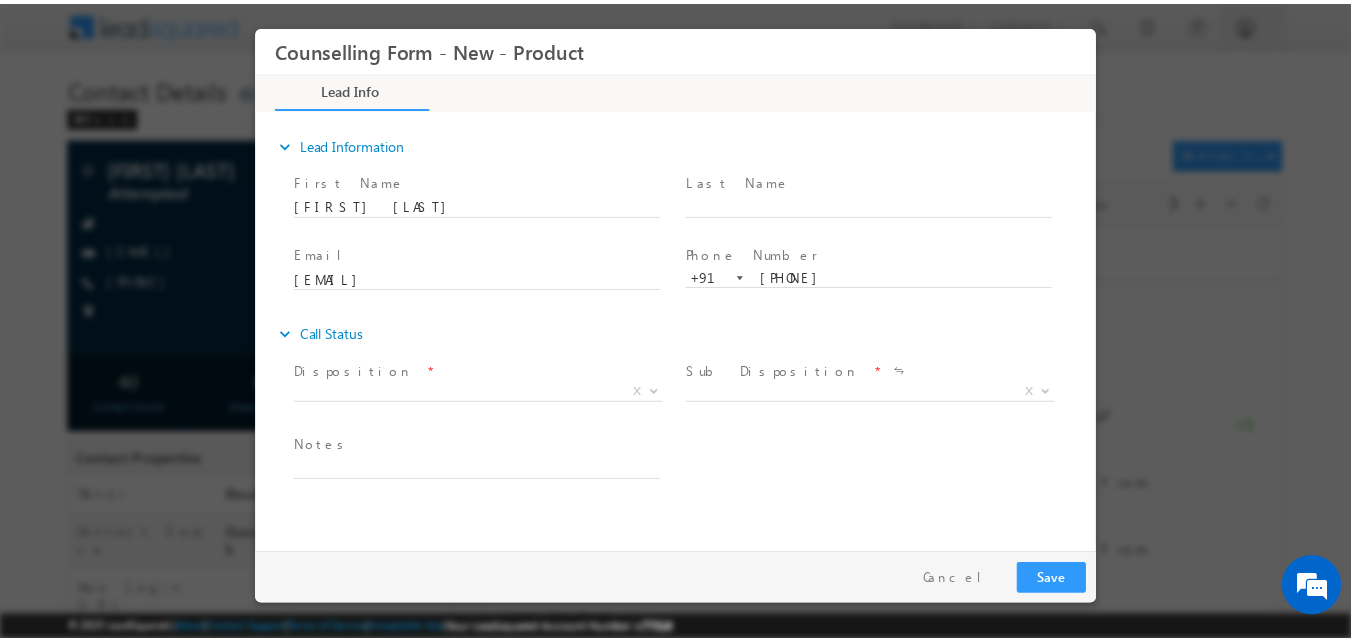 scroll, scrollTop: 0, scrollLeft: 0, axis: both 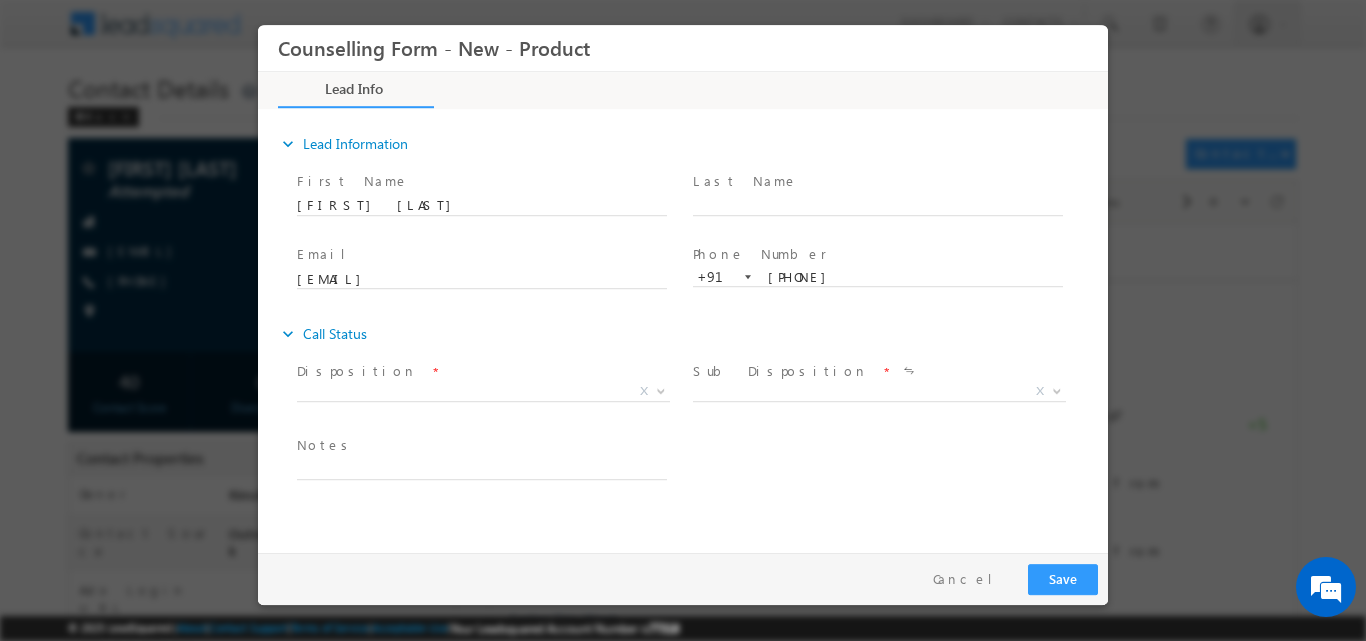 click at bounding box center (661, 389) 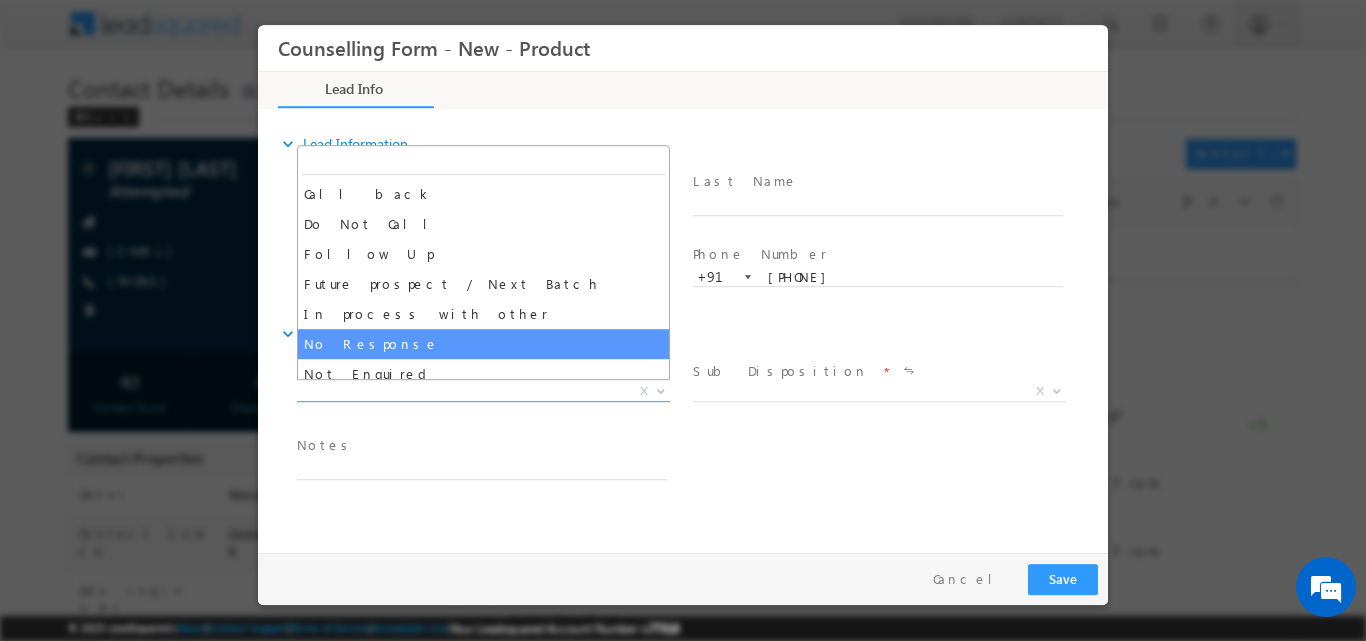 select on "No Response" 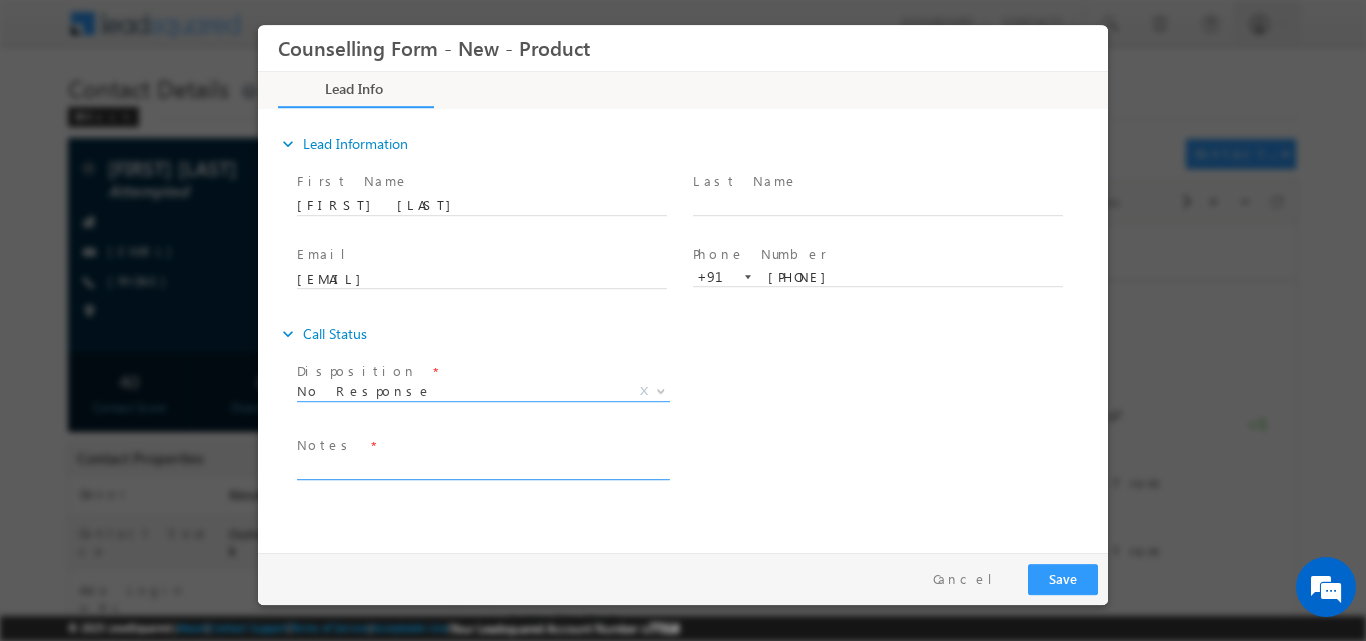 click at bounding box center (482, 467) 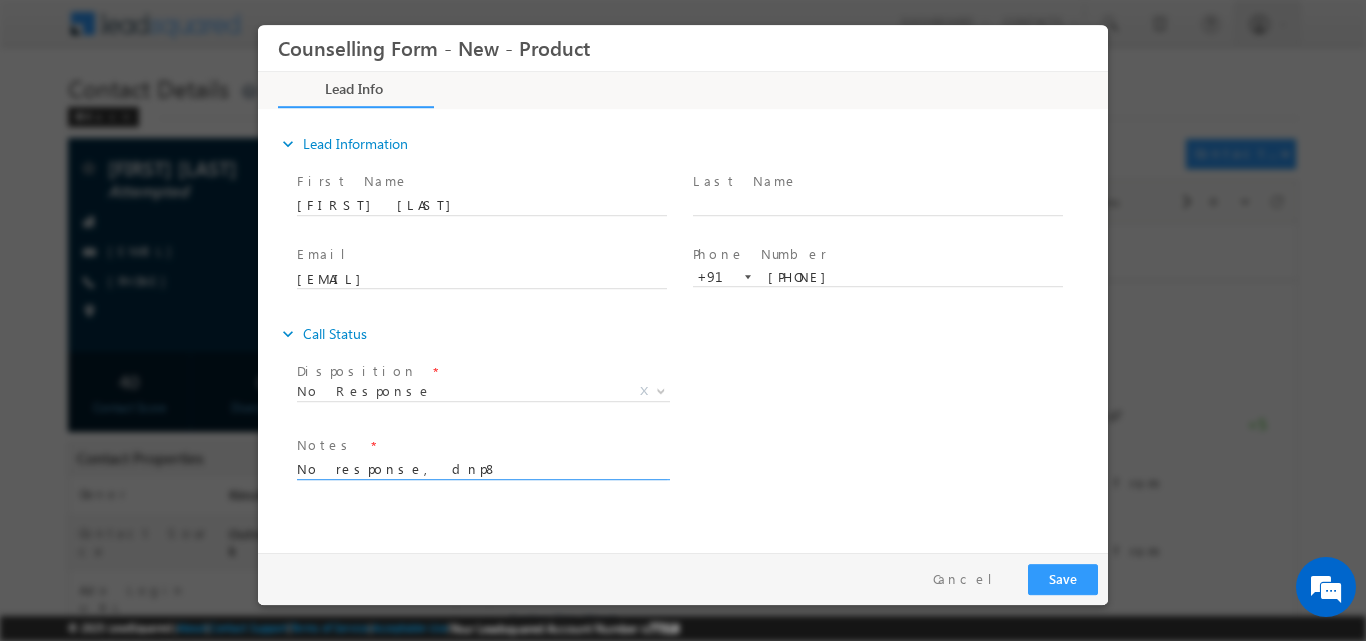 type on "No response, dnp8" 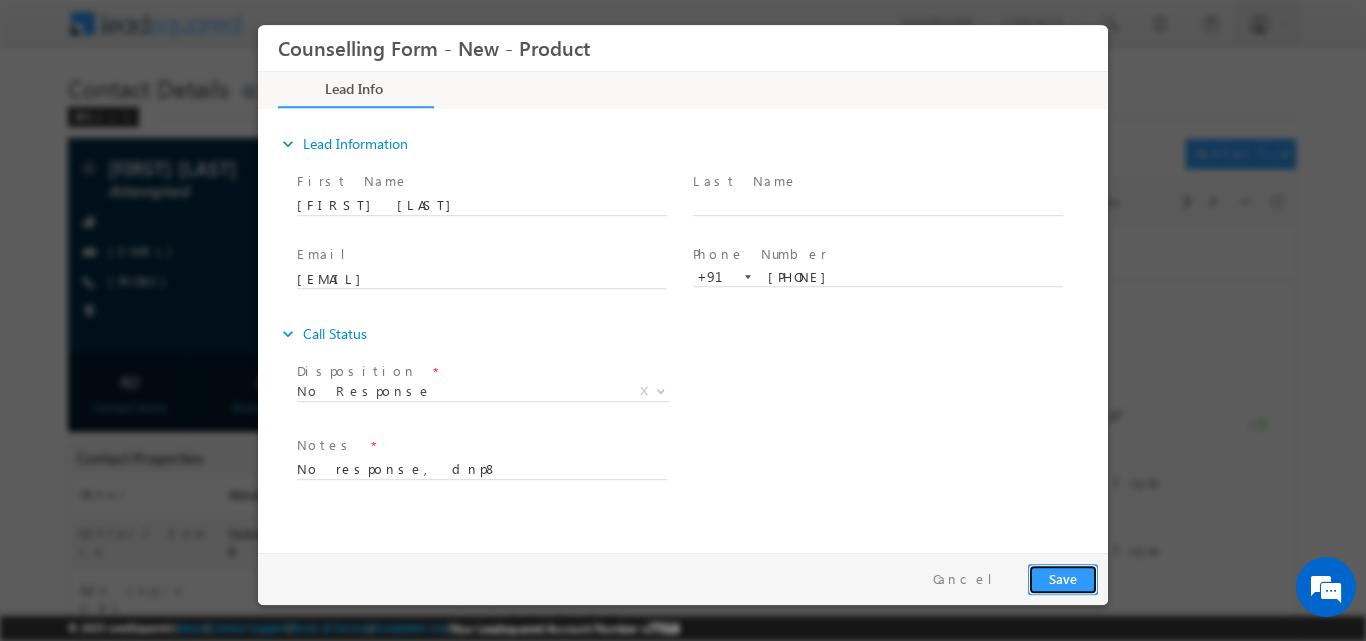 click on "Save" at bounding box center (1063, 578) 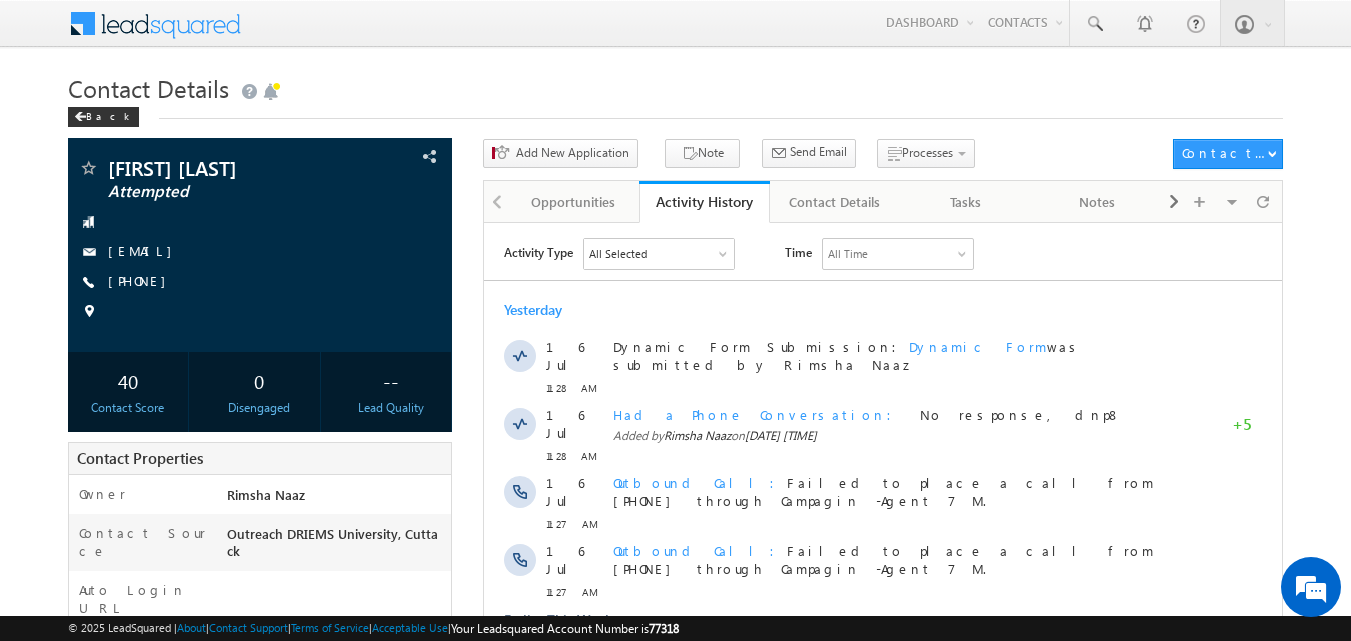 scroll, scrollTop: 0, scrollLeft: 0, axis: both 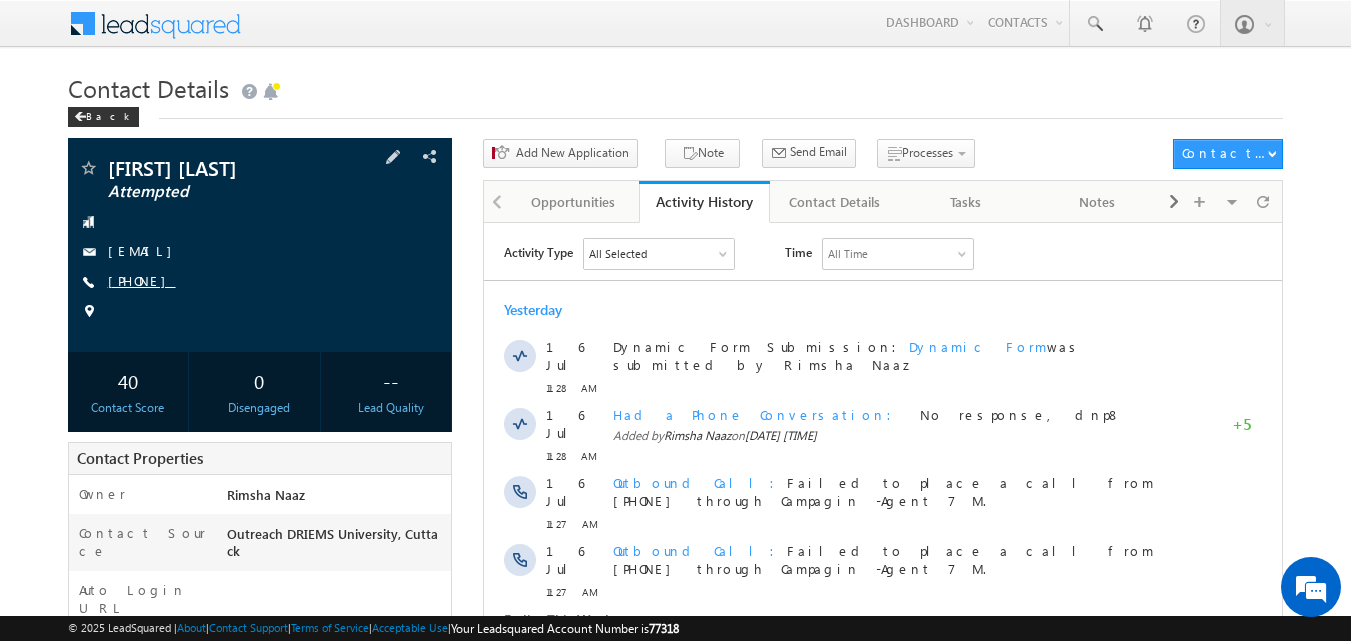 copy on "6370798789" 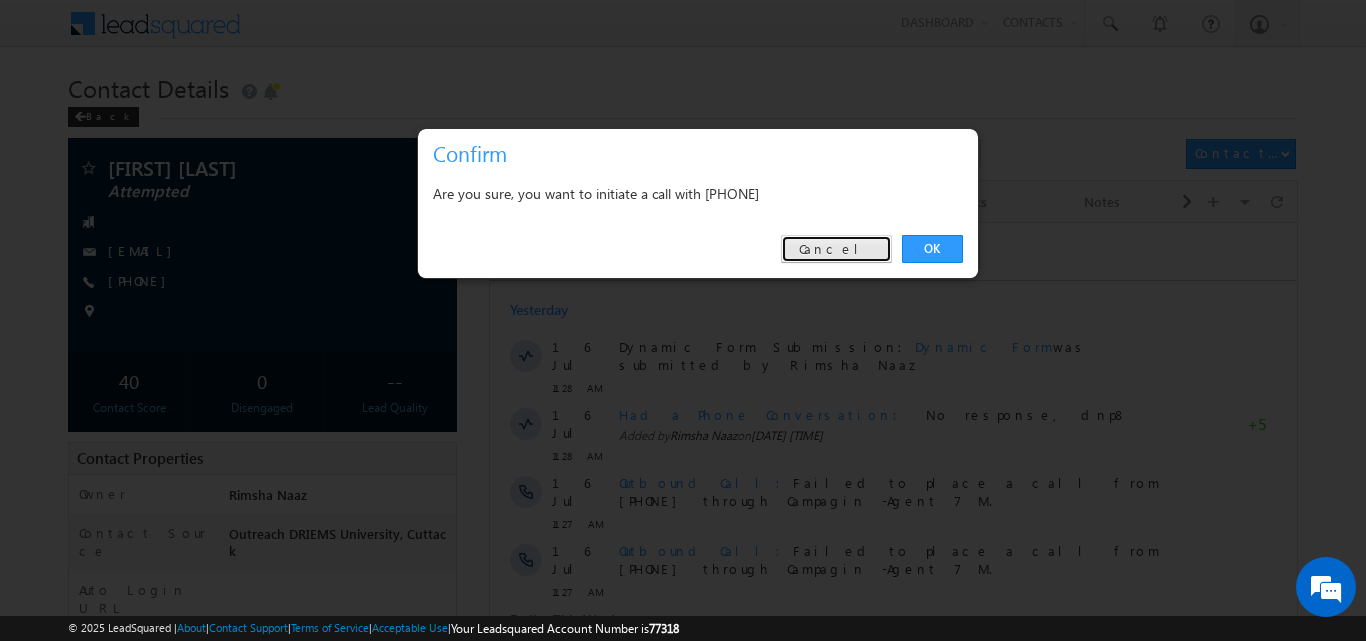 click on "Cancel" at bounding box center (836, 249) 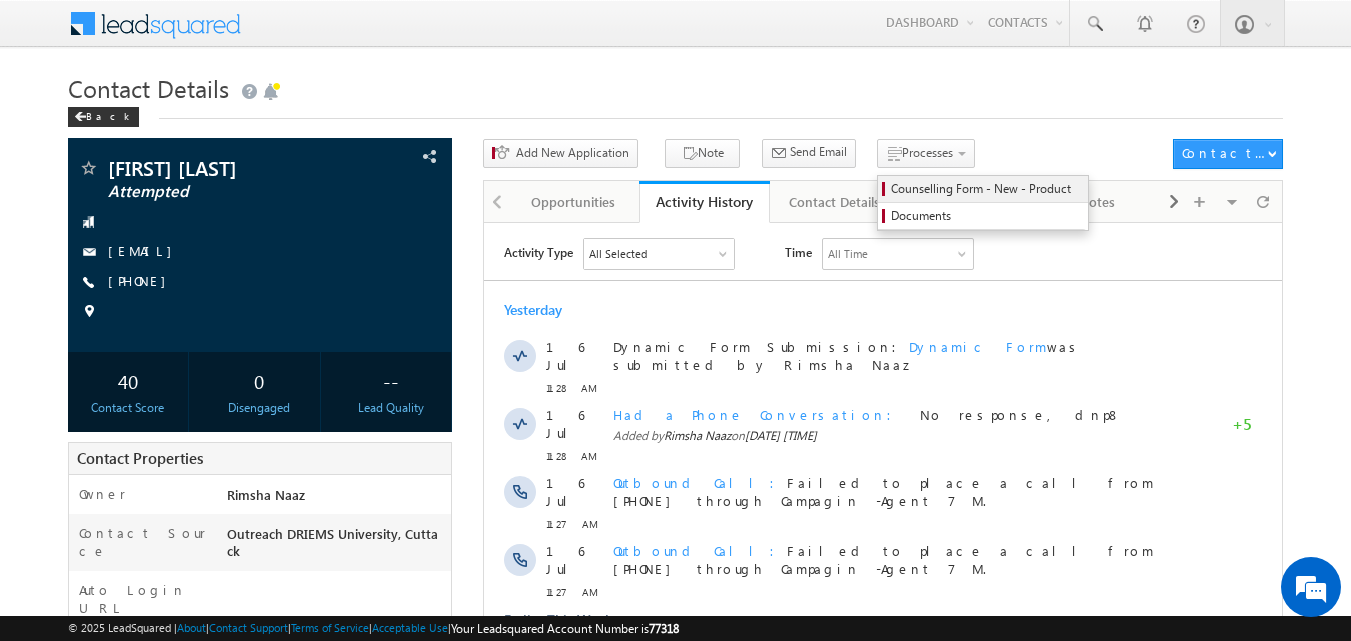 click on "Counselling Form - New - Product" at bounding box center [986, 189] 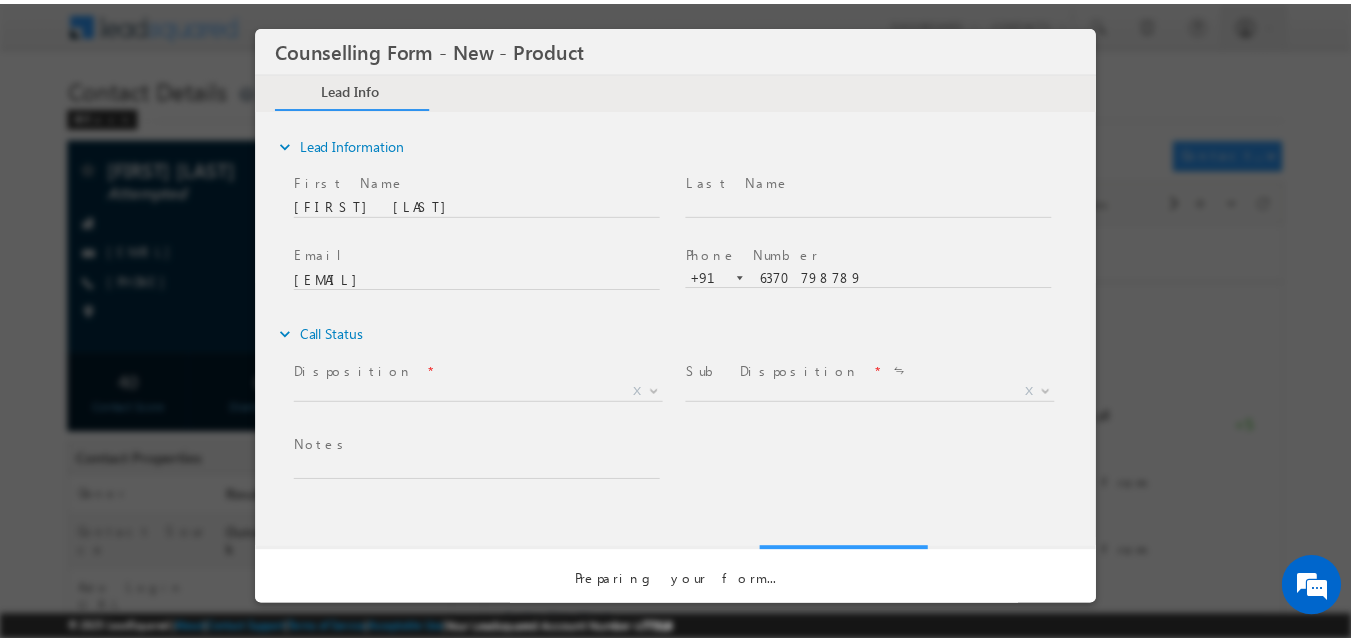 scroll, scrollTop: 0, scrollLeft: 0, axis: both 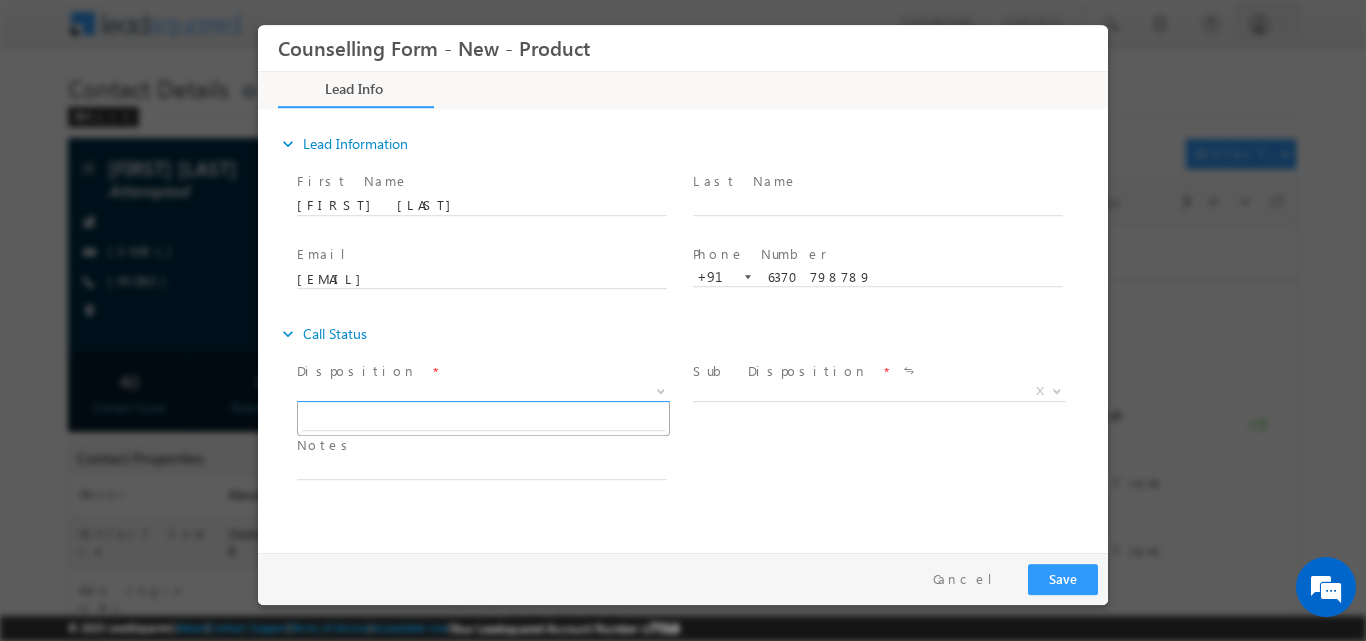 click at bounding box center [661, 389] 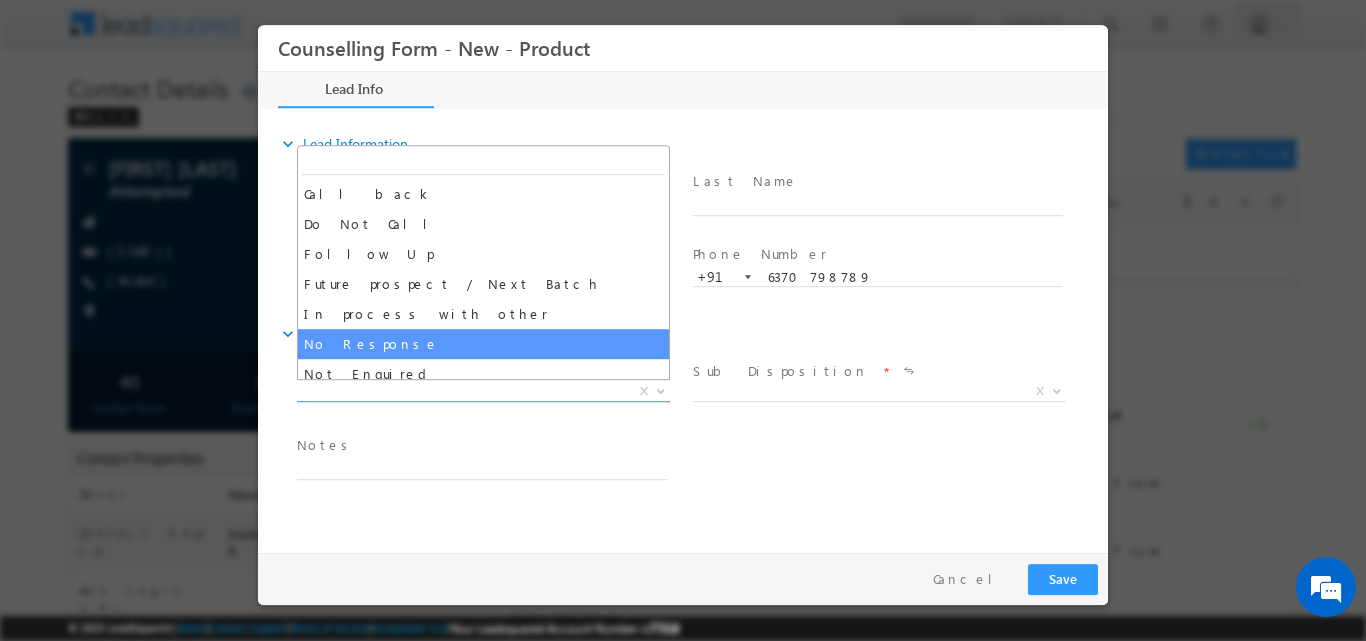 select on "No Response" 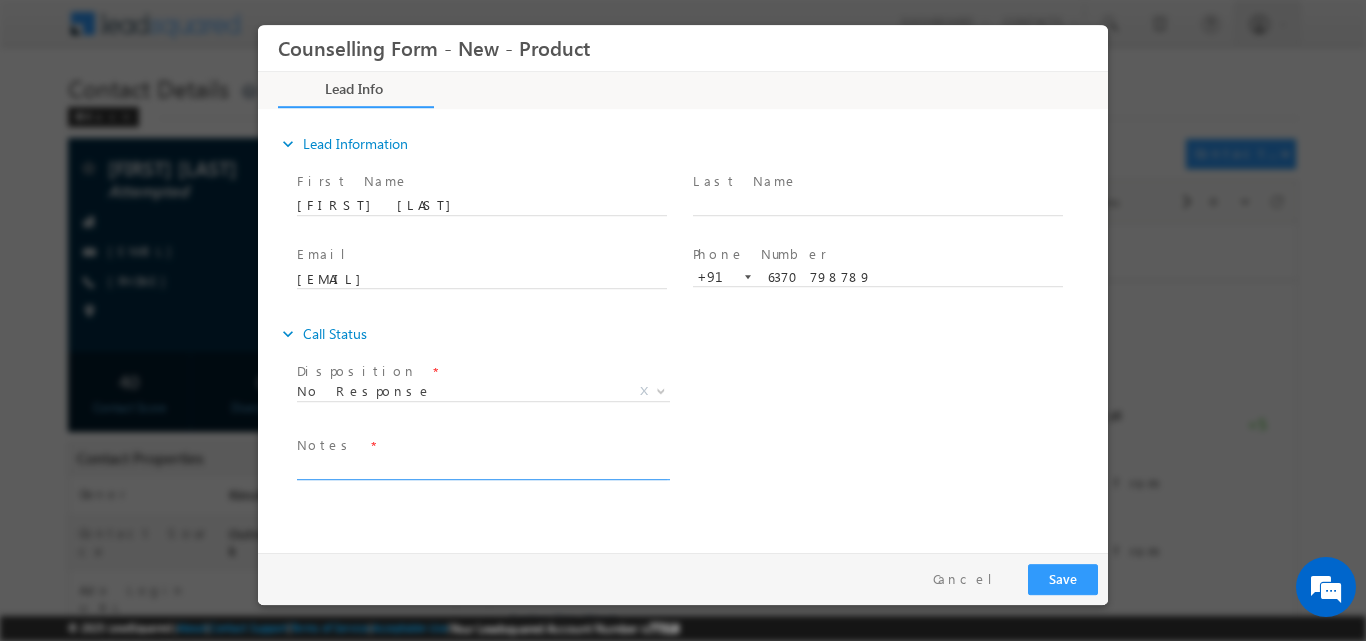 click at bounding box center [482, 467] 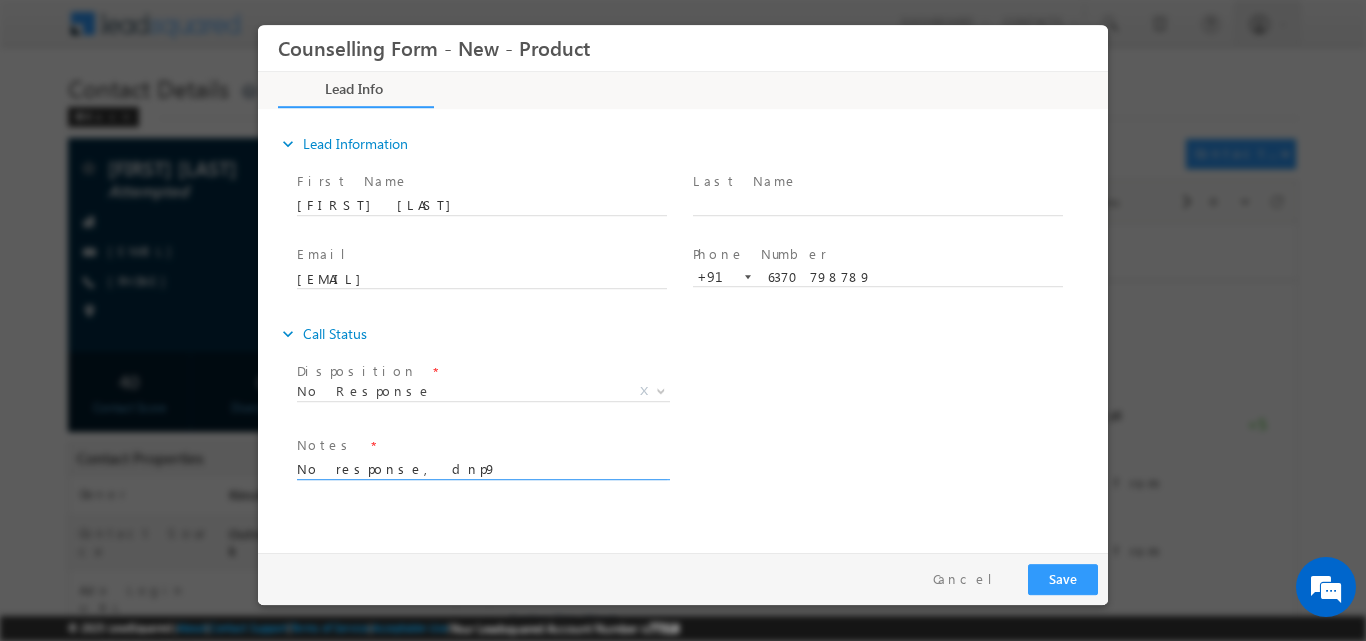 type on "No response, dnp9" 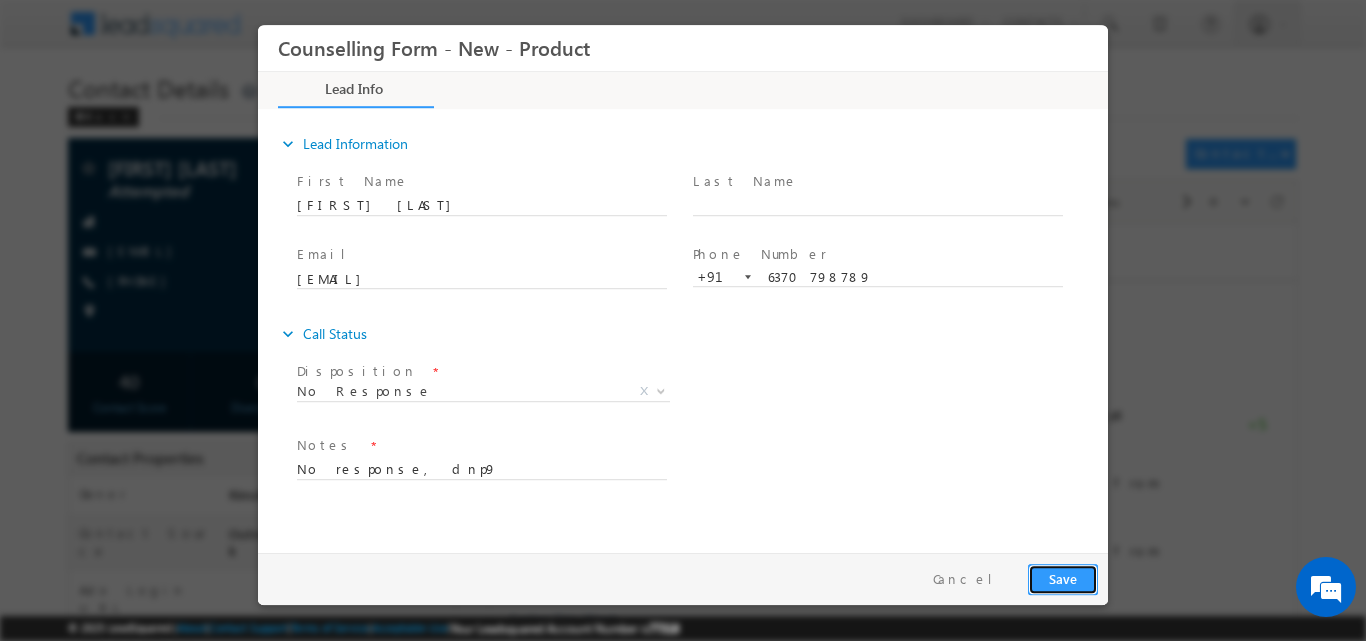 click on "Save" at bounding box center (1063, 578) 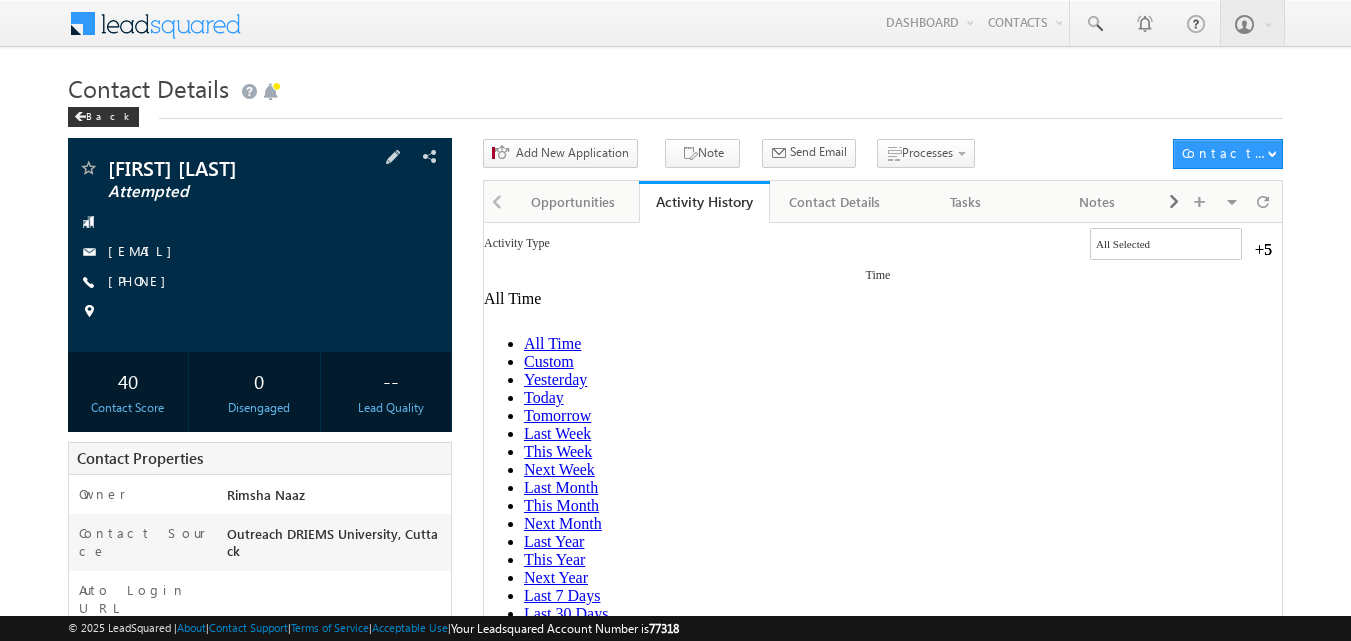 scroll, scrollTop: 0, scrollLeft: 0, axis: both 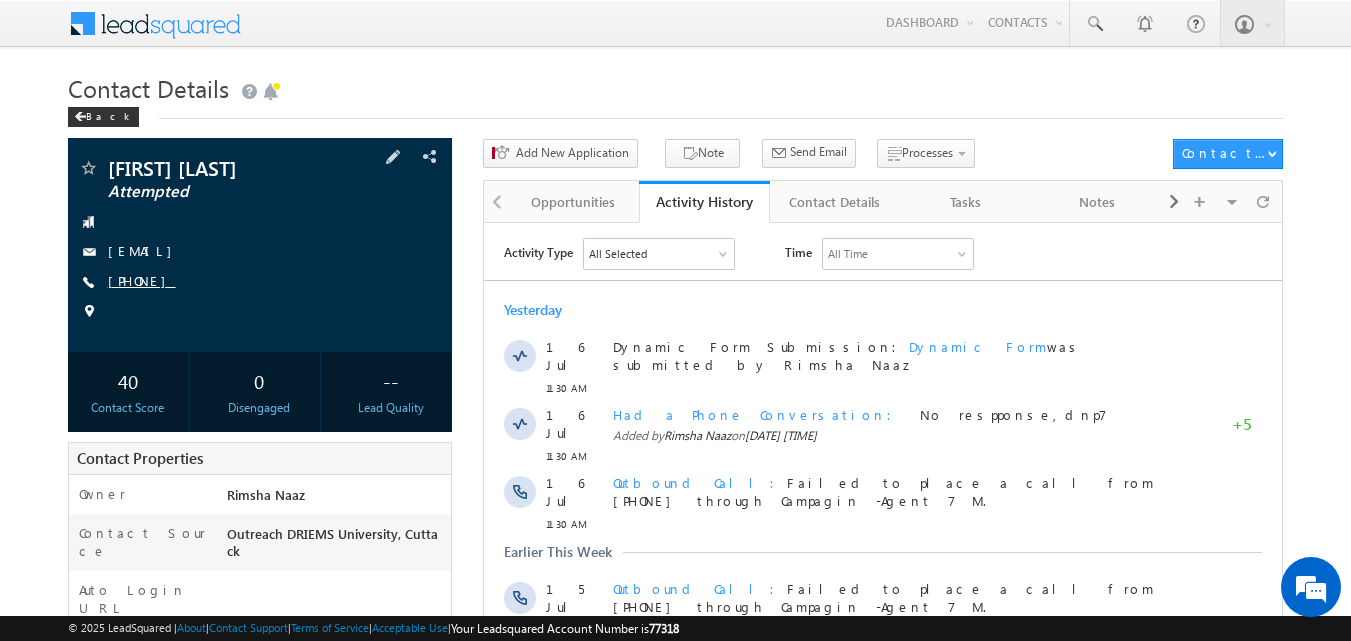 copy on "6371613685" 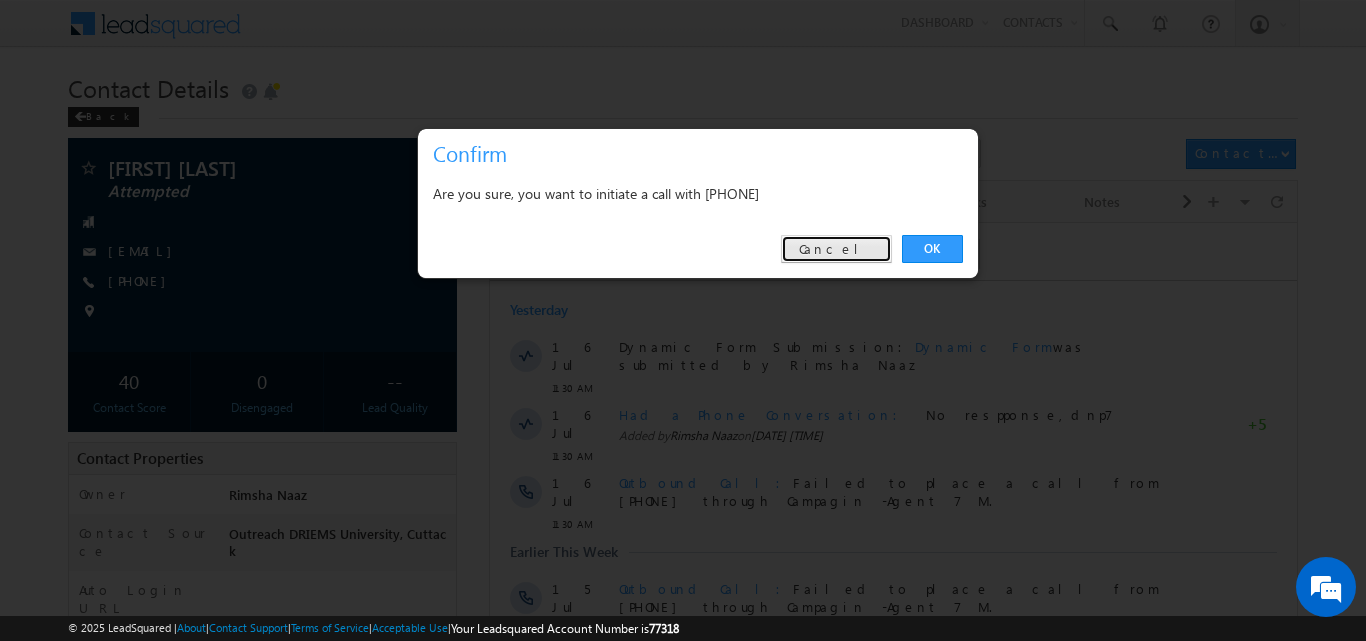 click on "Cancel" 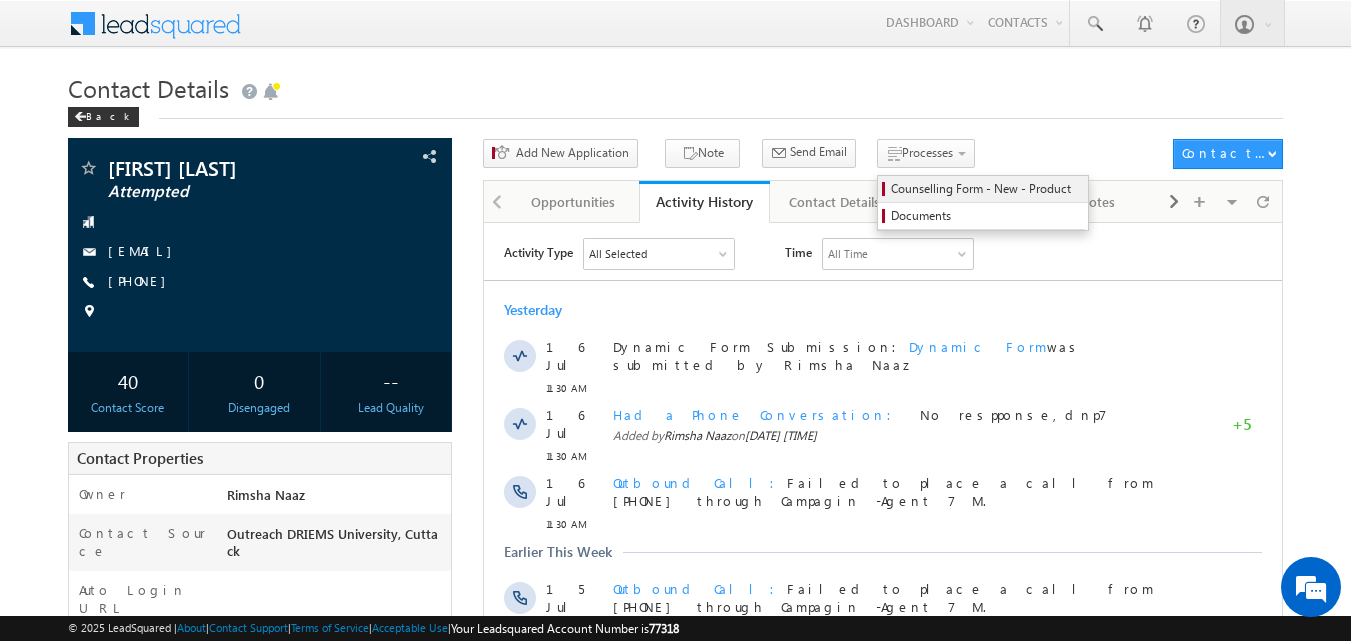click on "Counselling Form - New - Product" 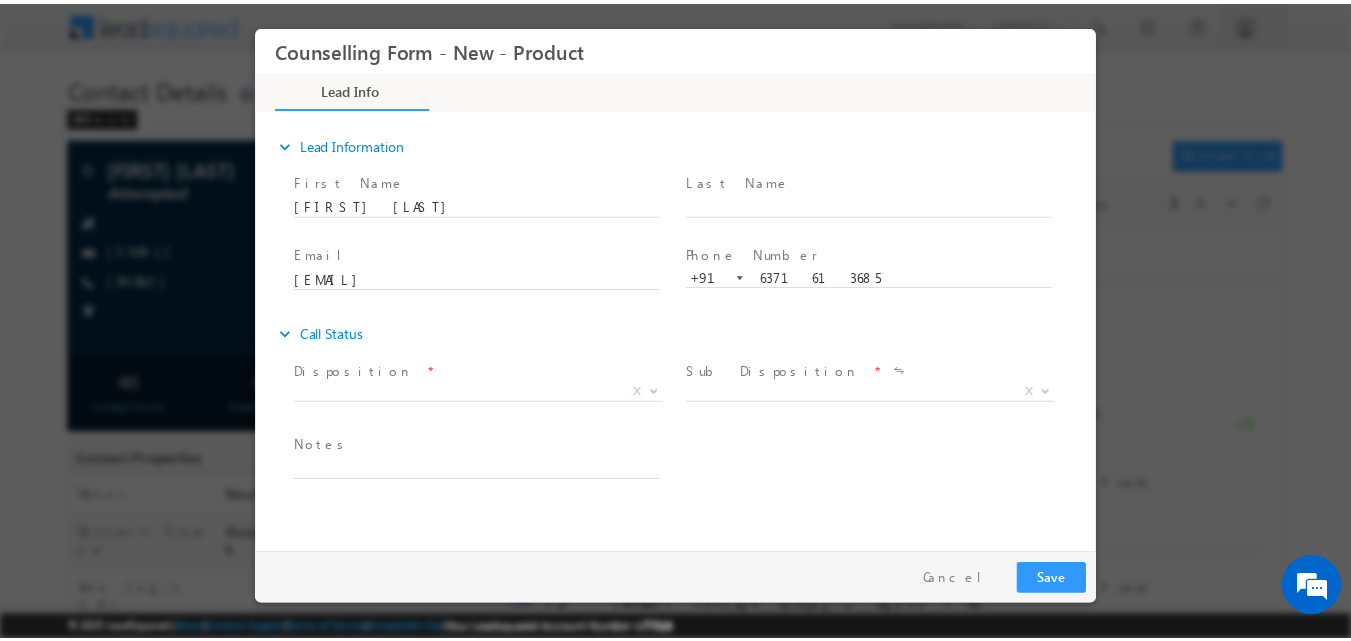 scroll, scrollTop: 0, scrollLeft: 0, axis: both 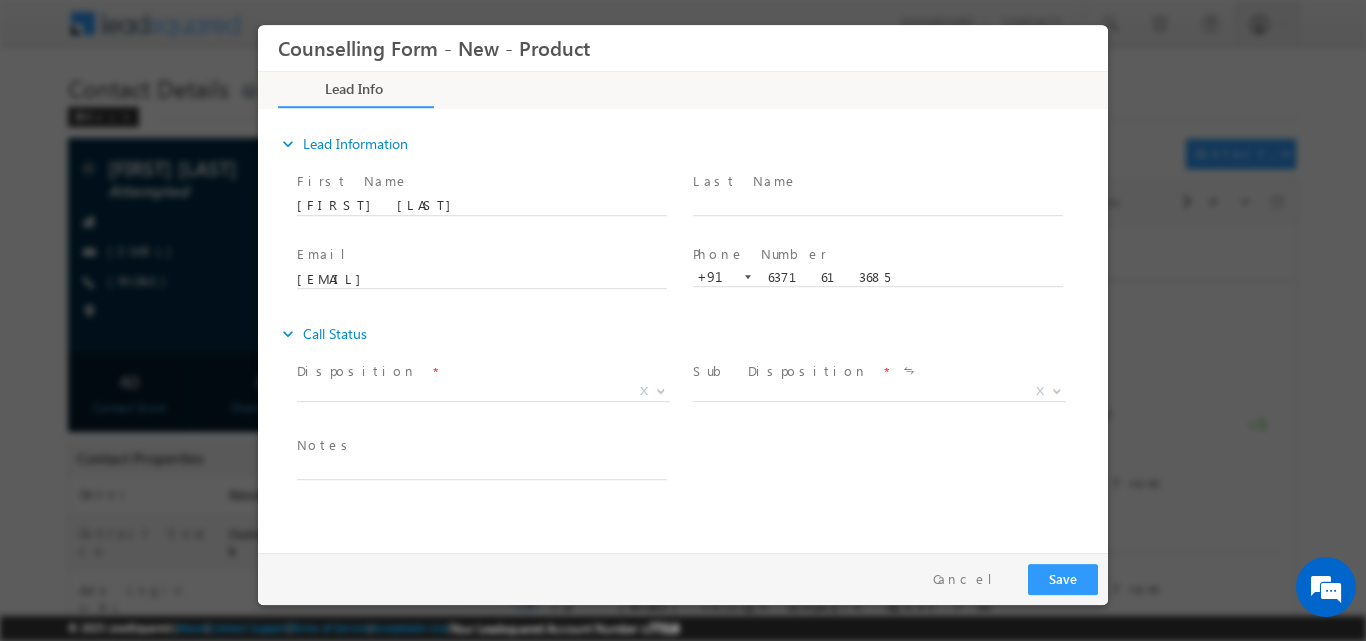 click on "X" 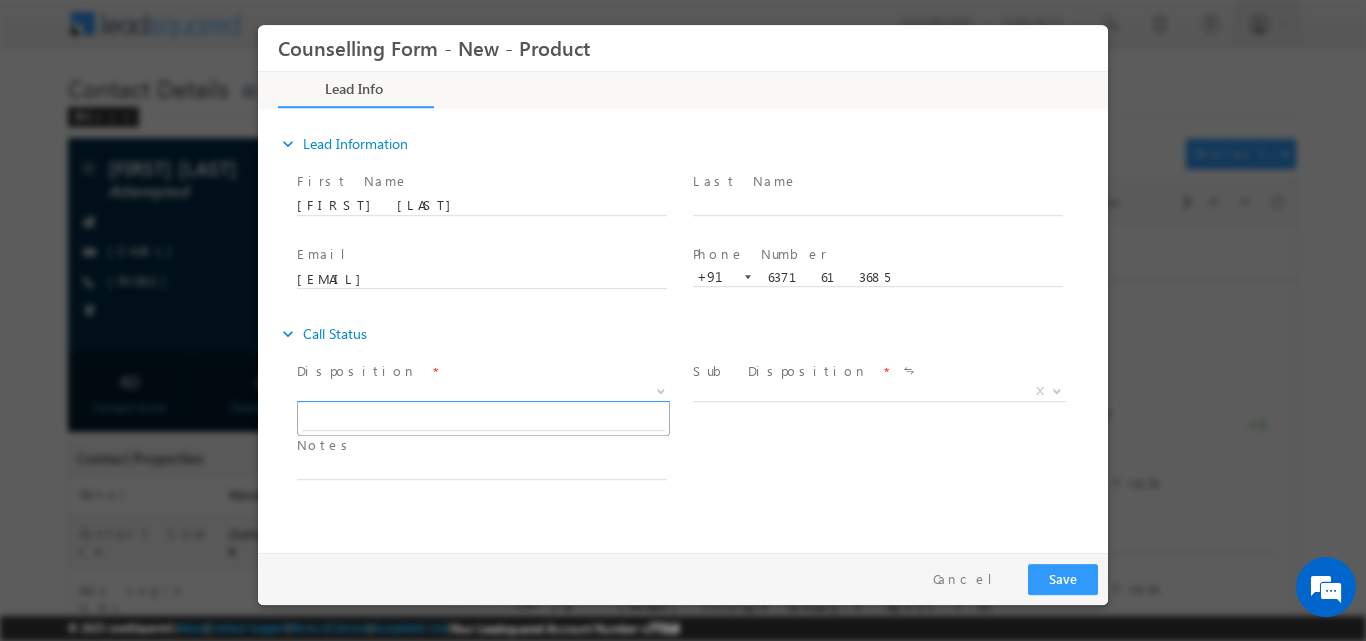click 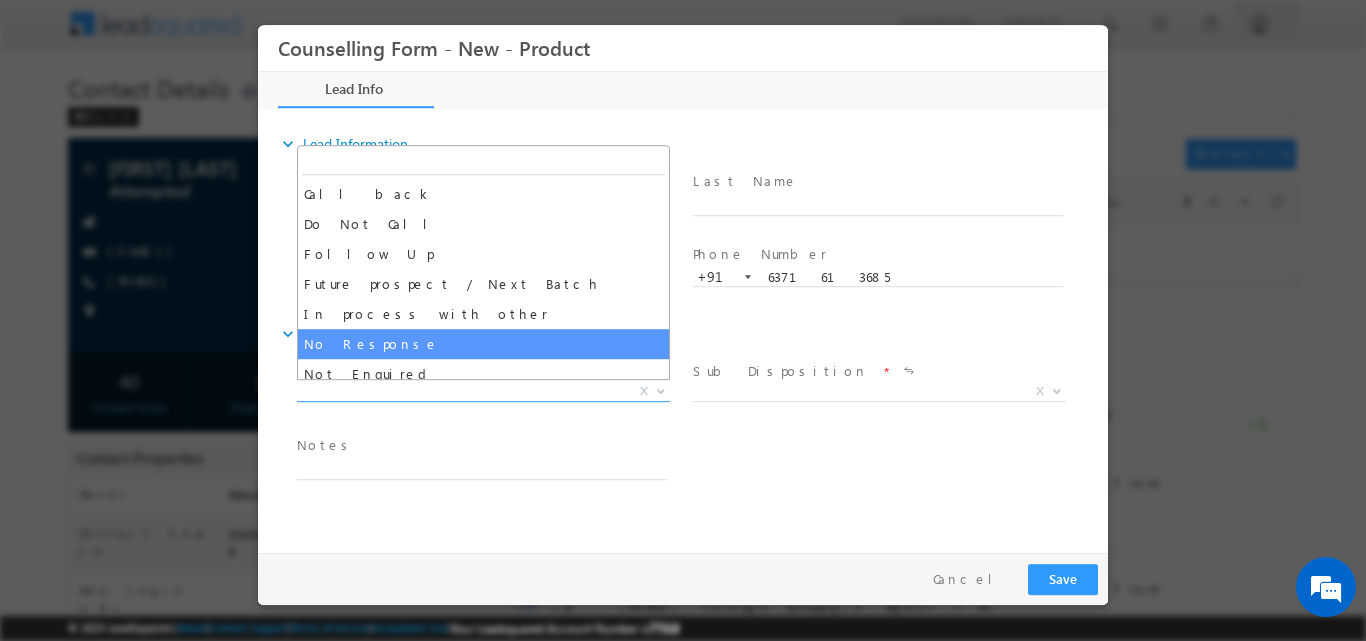 select on "No Response" 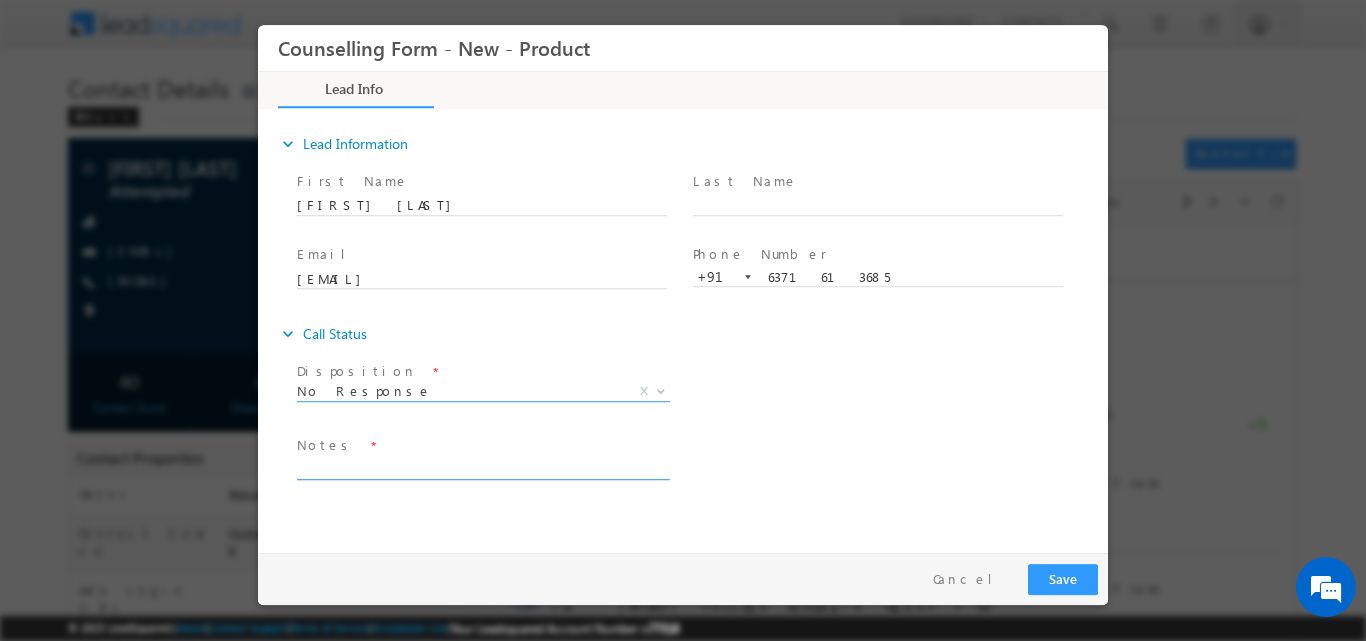 click 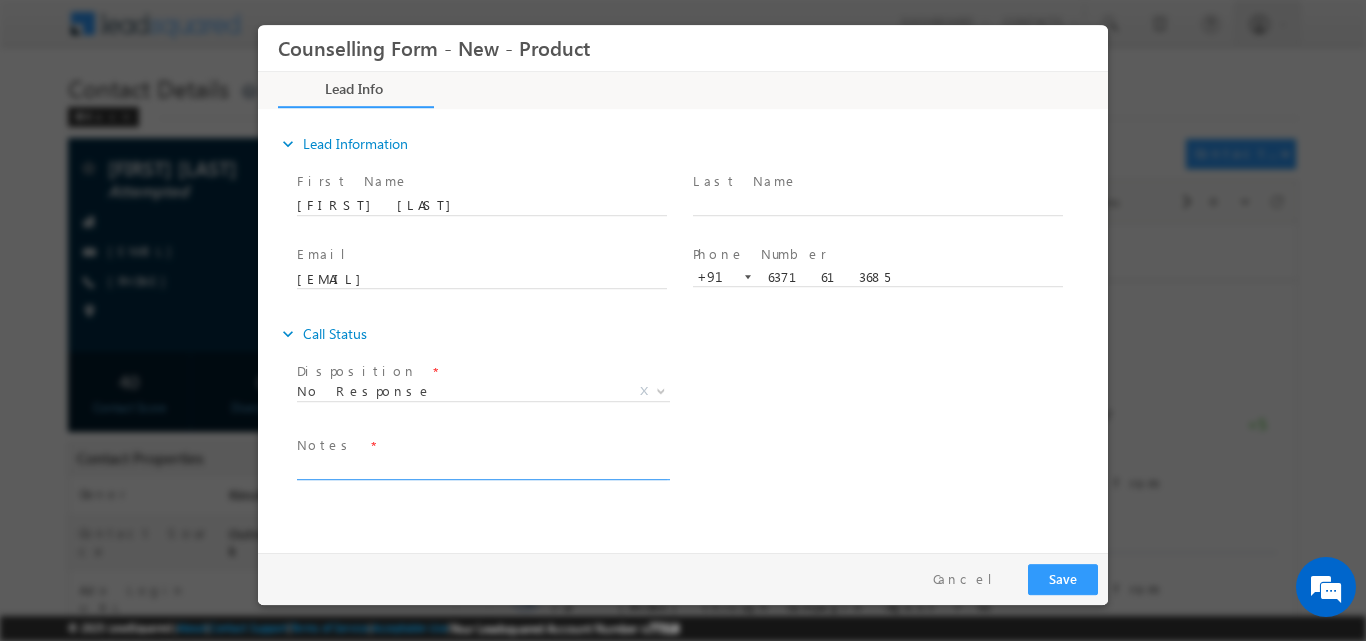 click 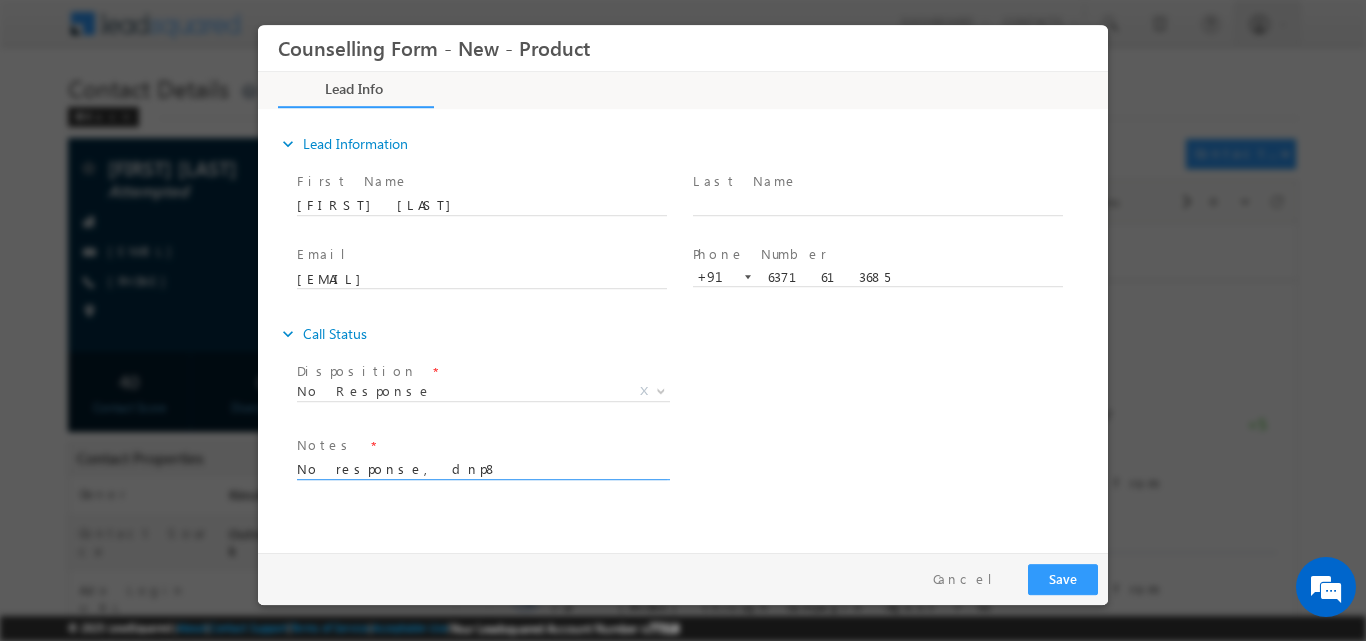 type on "No response, dnp8" 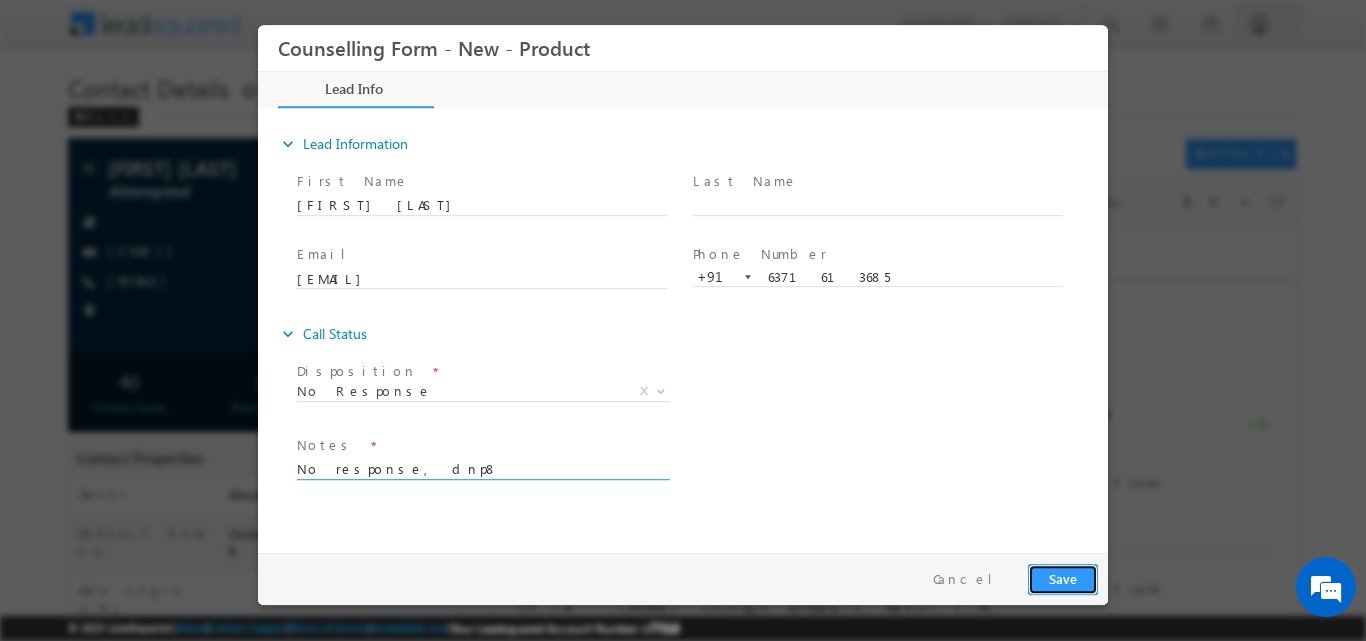 click on "Save" 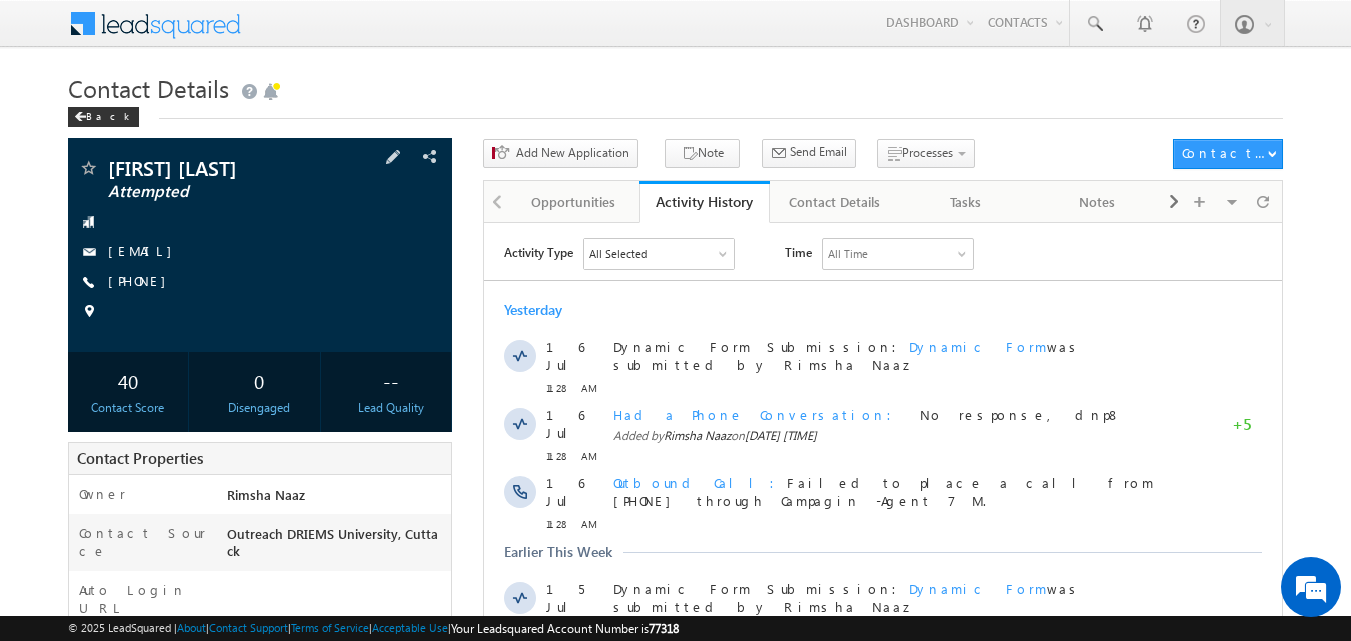 scroll, scrollTop: 0, scrollLeft: 0, axis: both 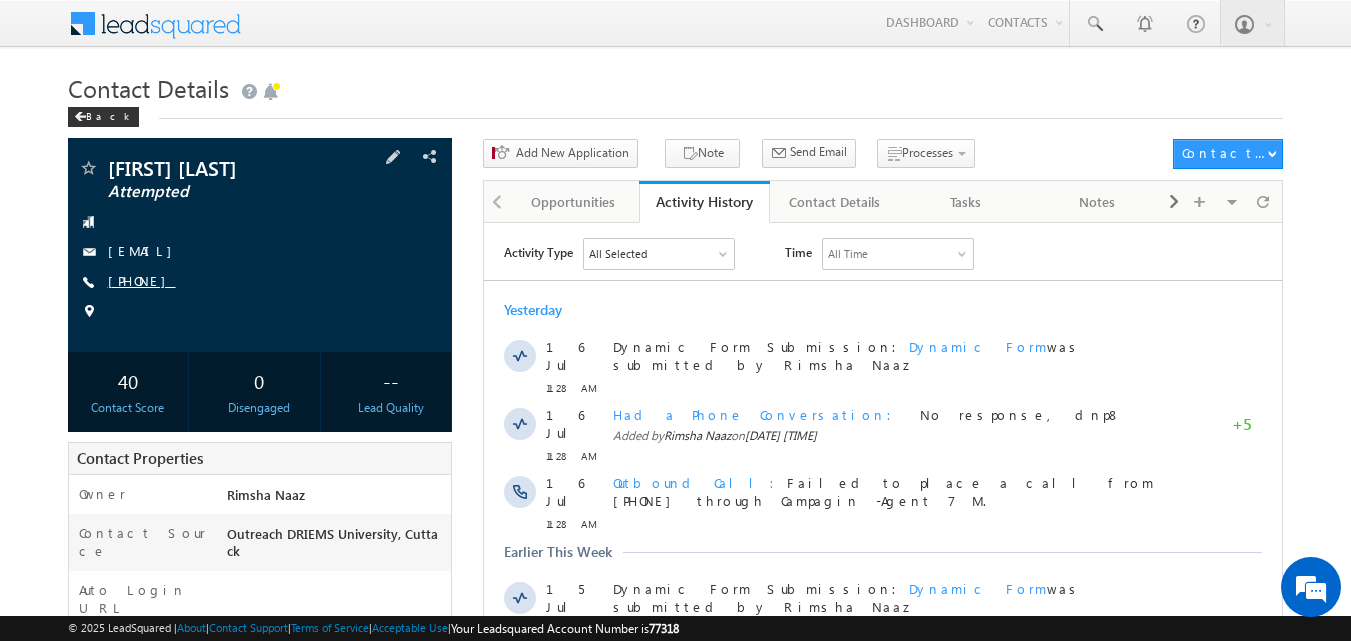 copy on "[PHONE]" 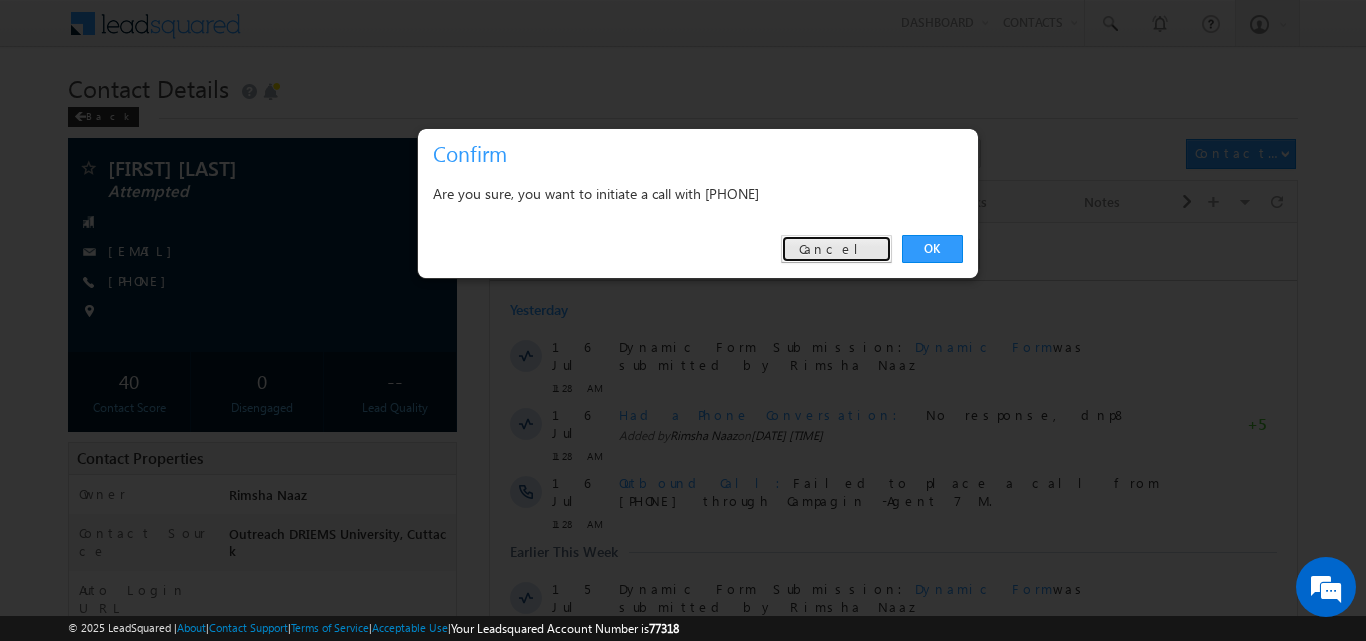 click on "Cancel" at bounding box center (836, 249) 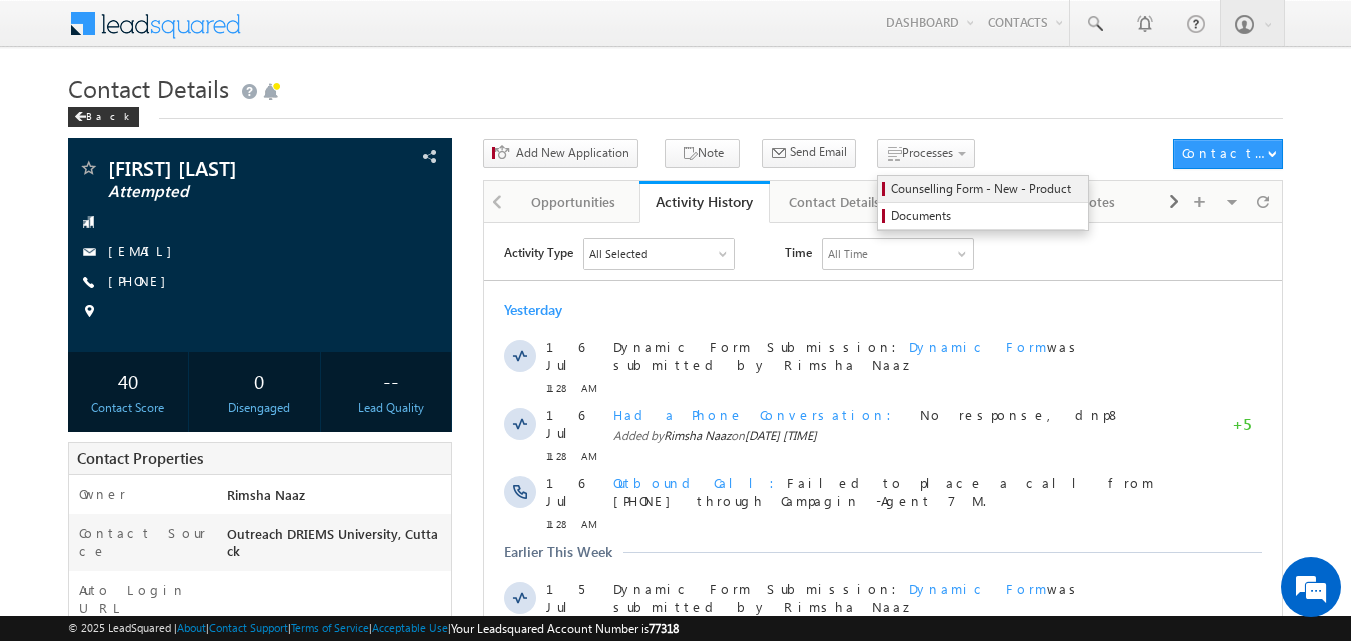 click on "Counselling Form - New - Product" at bounding box center [983, 189] 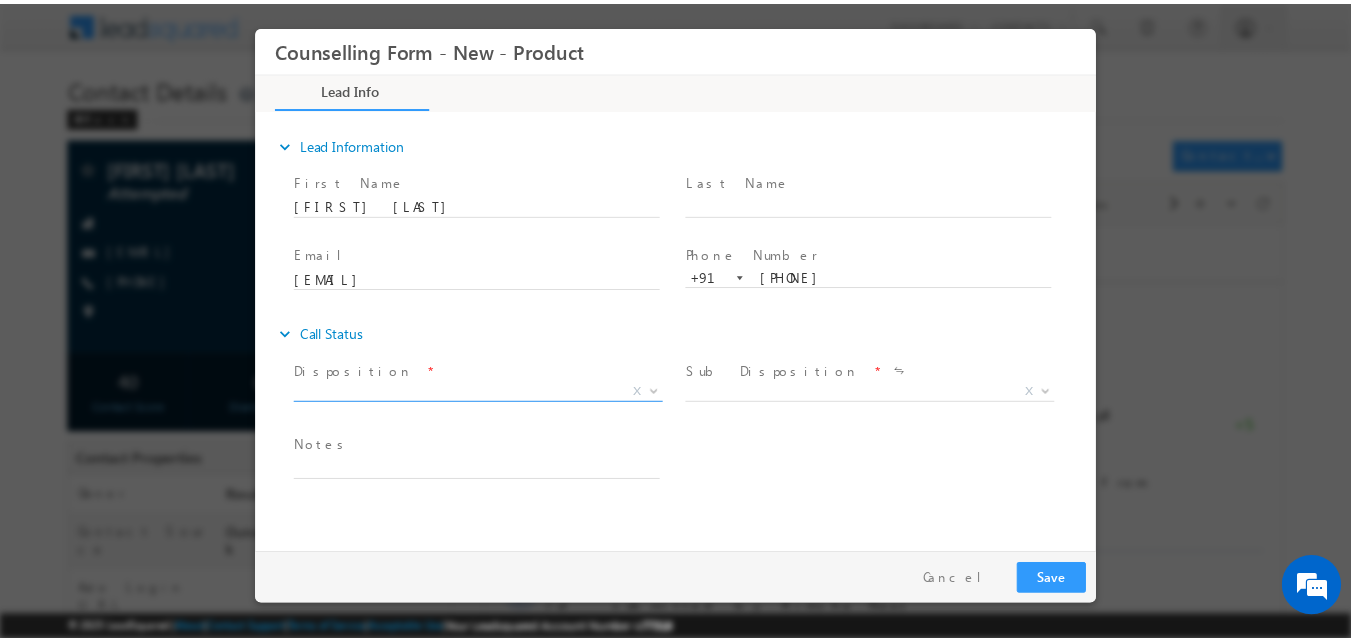 scroll, scrollTop: 0, scrollLeft: 0, axis: both 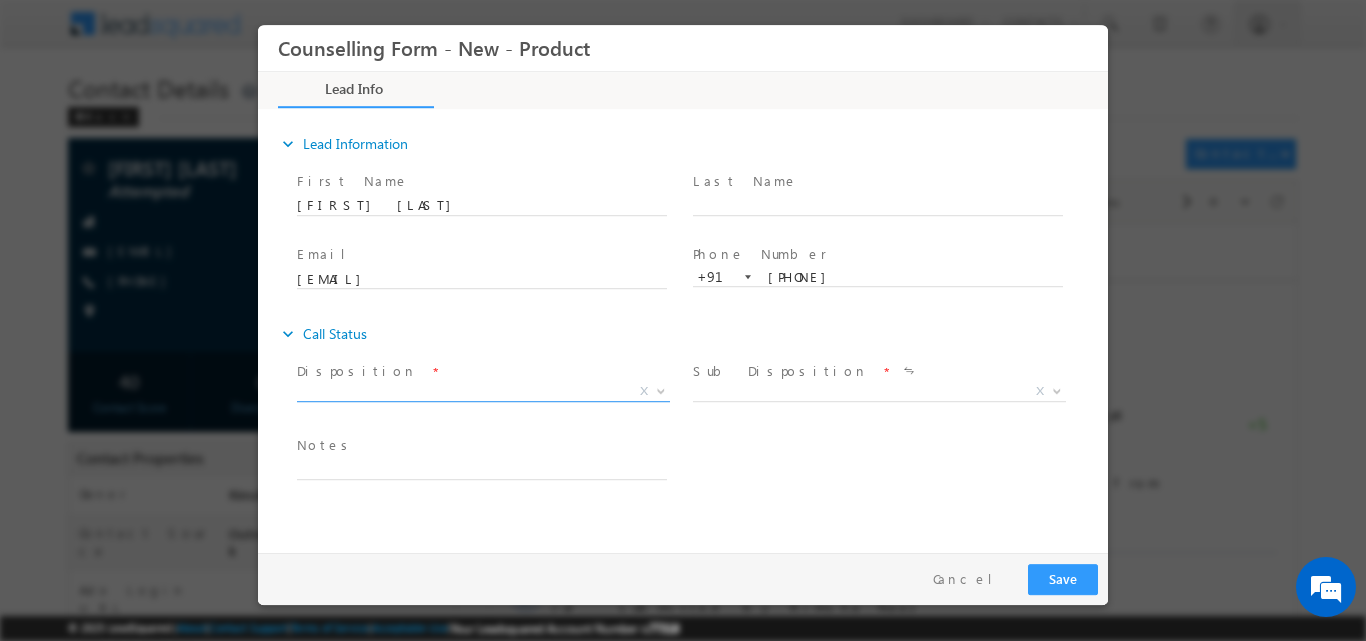 click at bounding box center [661, 389] 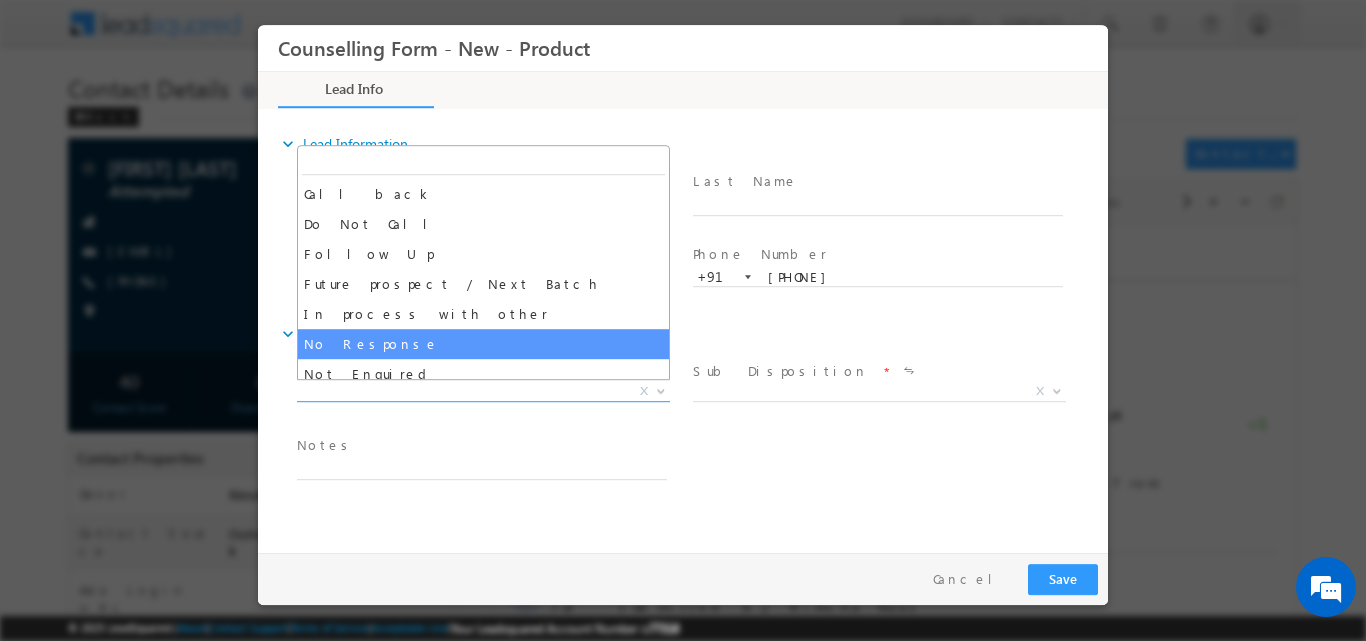 select on "No Response" 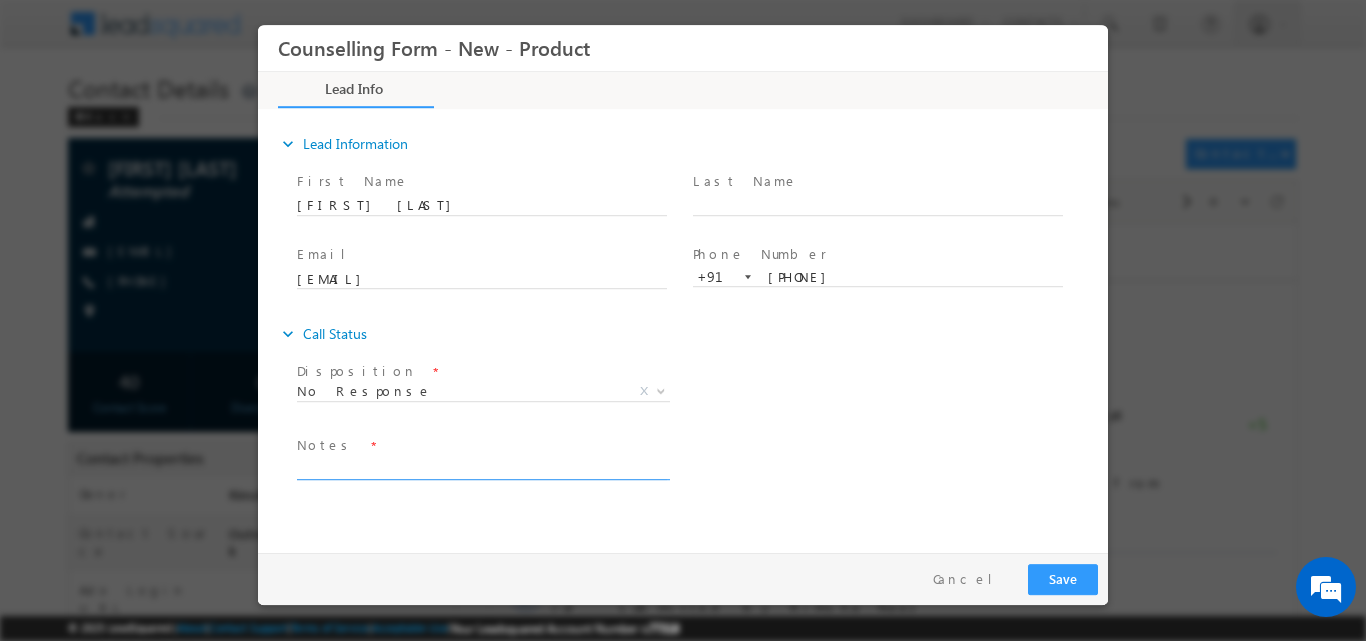 click at bounding box center [482, 467] 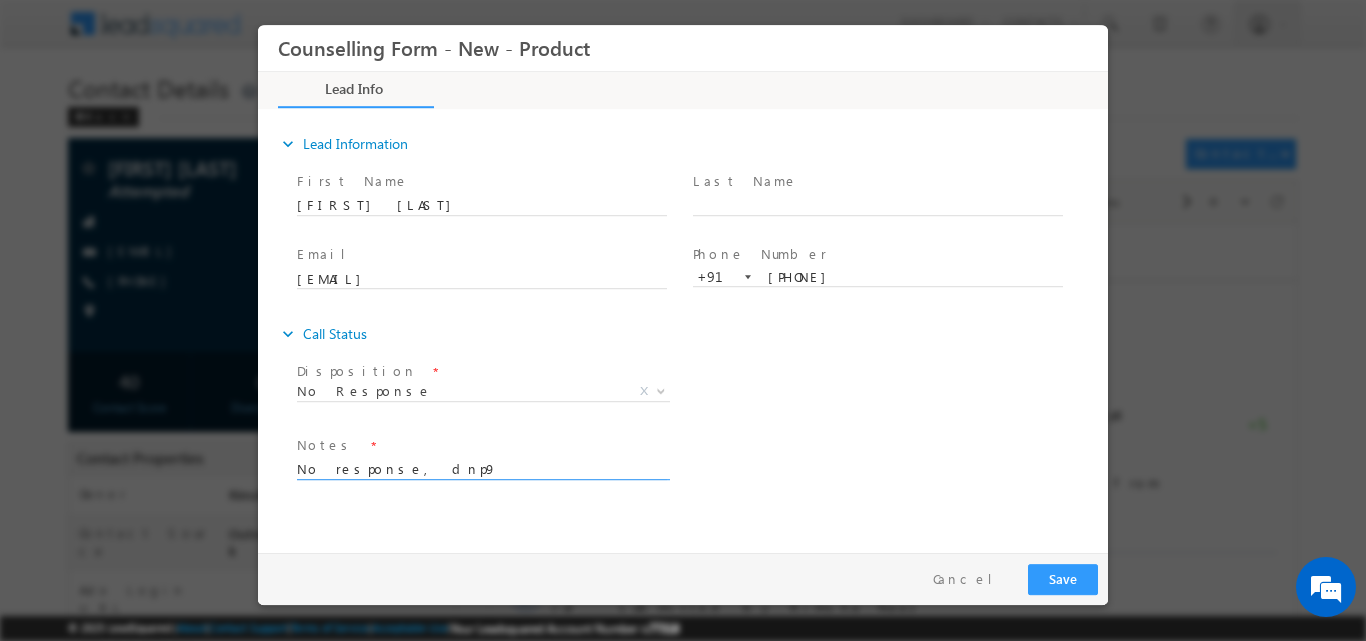 type on "No response, dnp9" 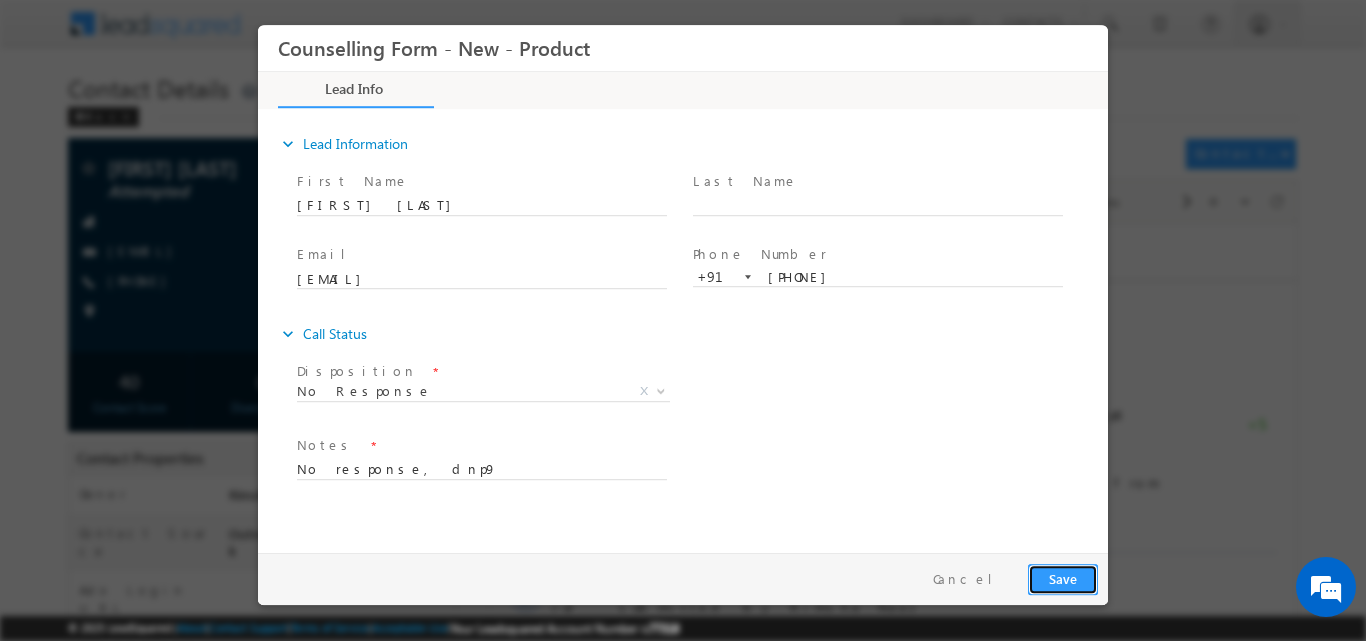 click on "Save" at bounding box center (1063, 578) 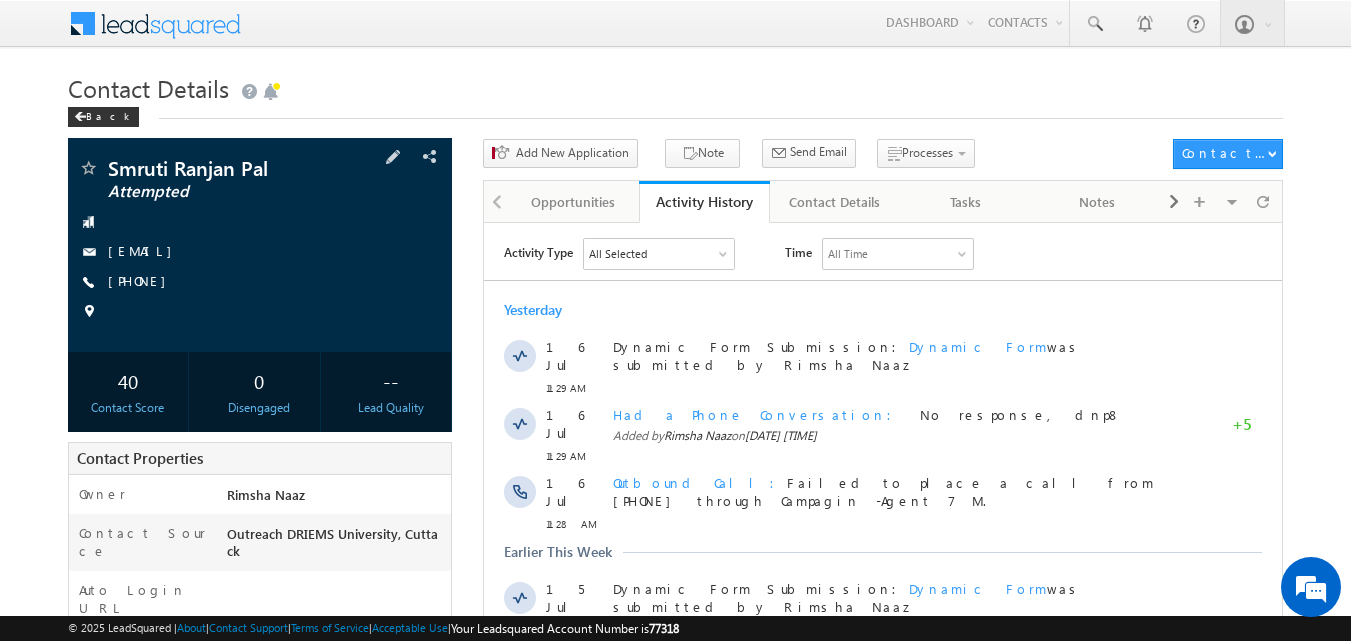 scroll, scrollTop: 0, scrollLeft: 0, axis: both 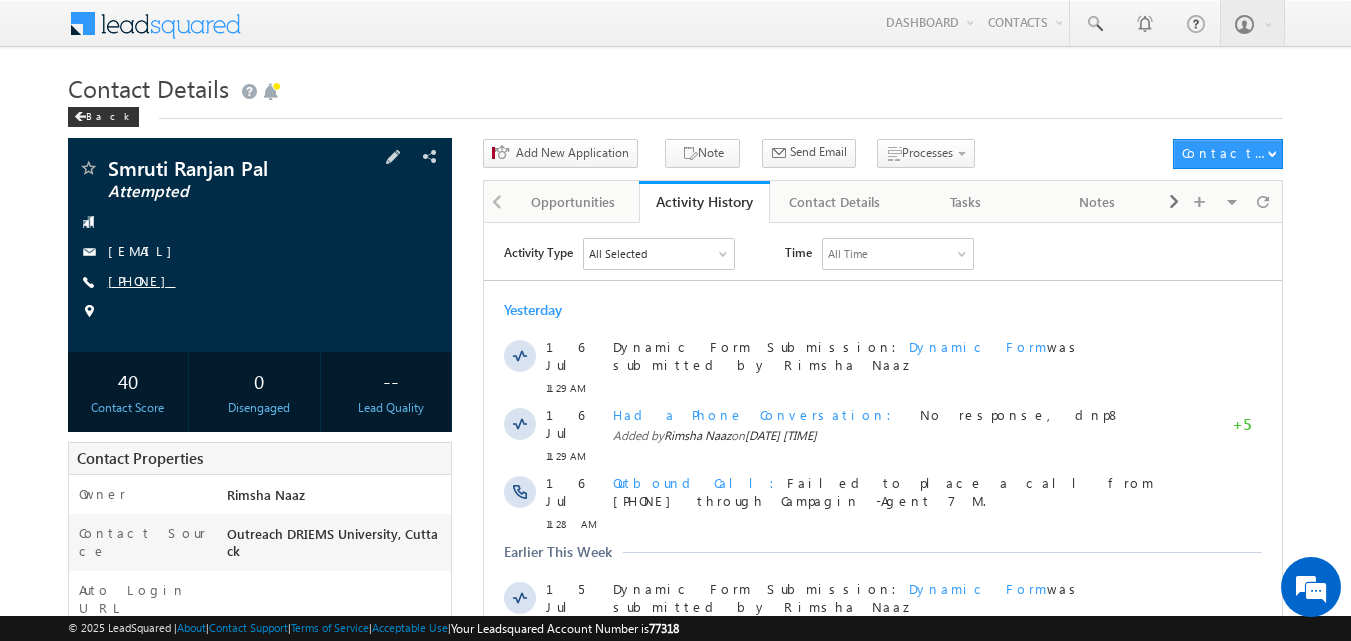 copy on "[PHONE]" 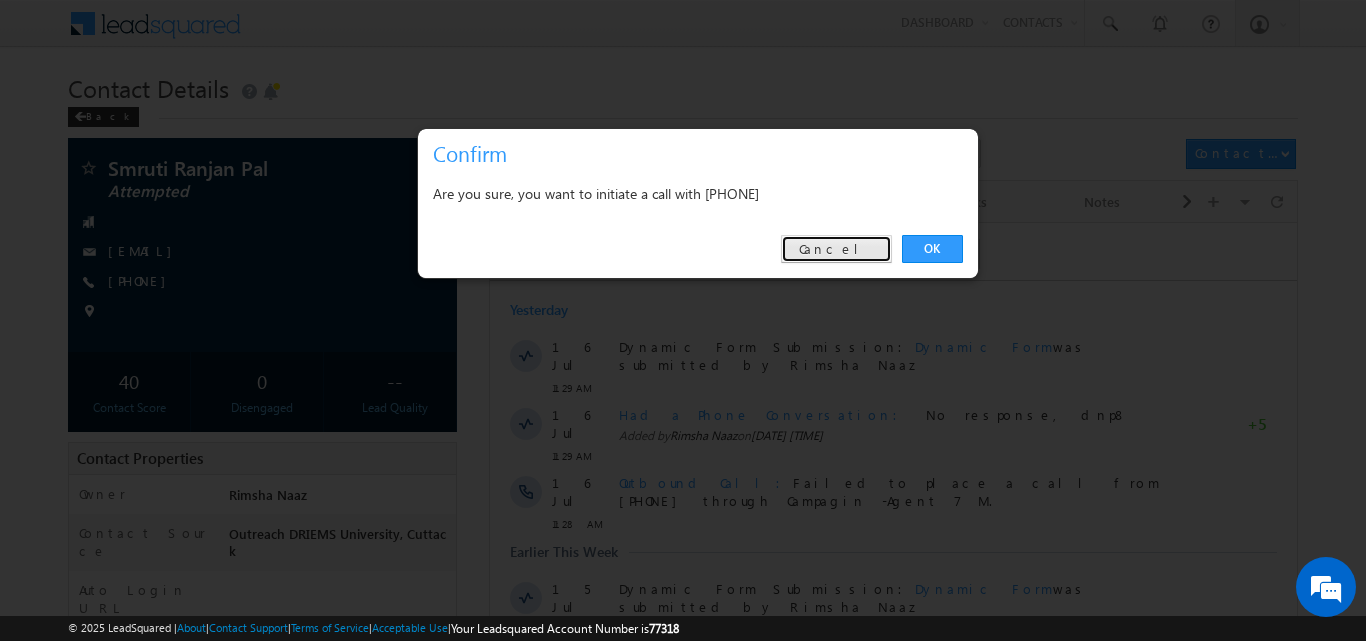 click on "Cancel" at bounding box center (836, 249) 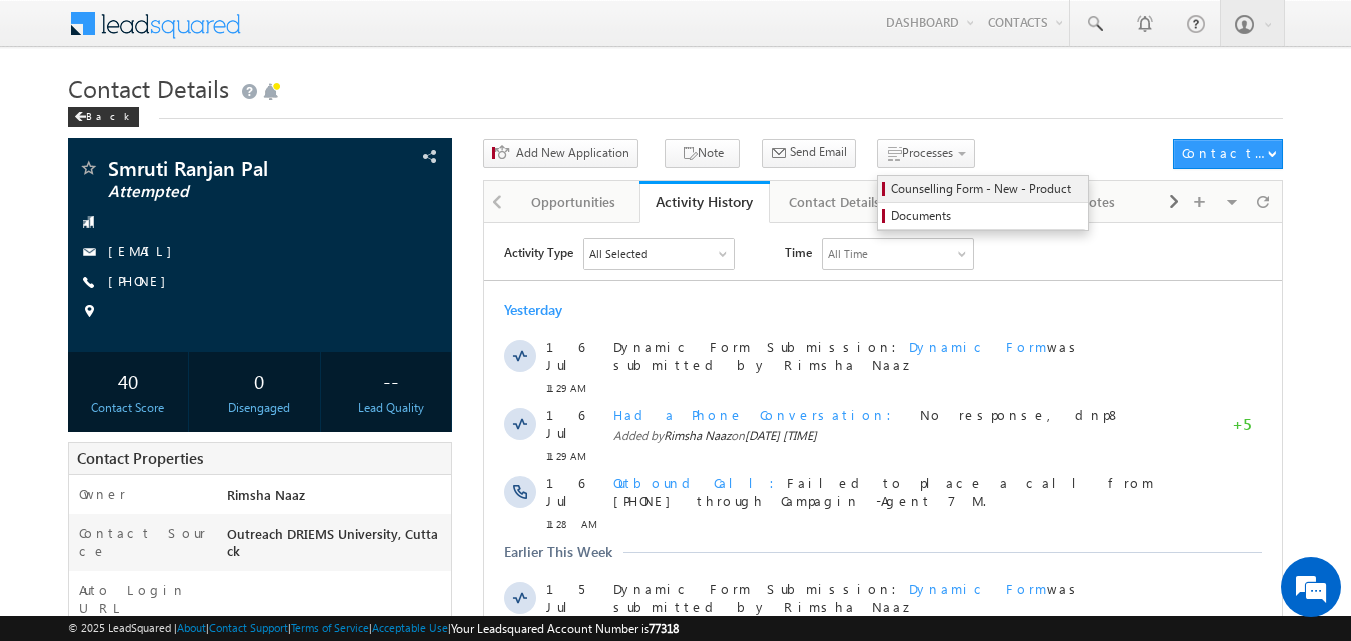 click on "Counselling Form - New - Product" at bounding box center (986, 189) 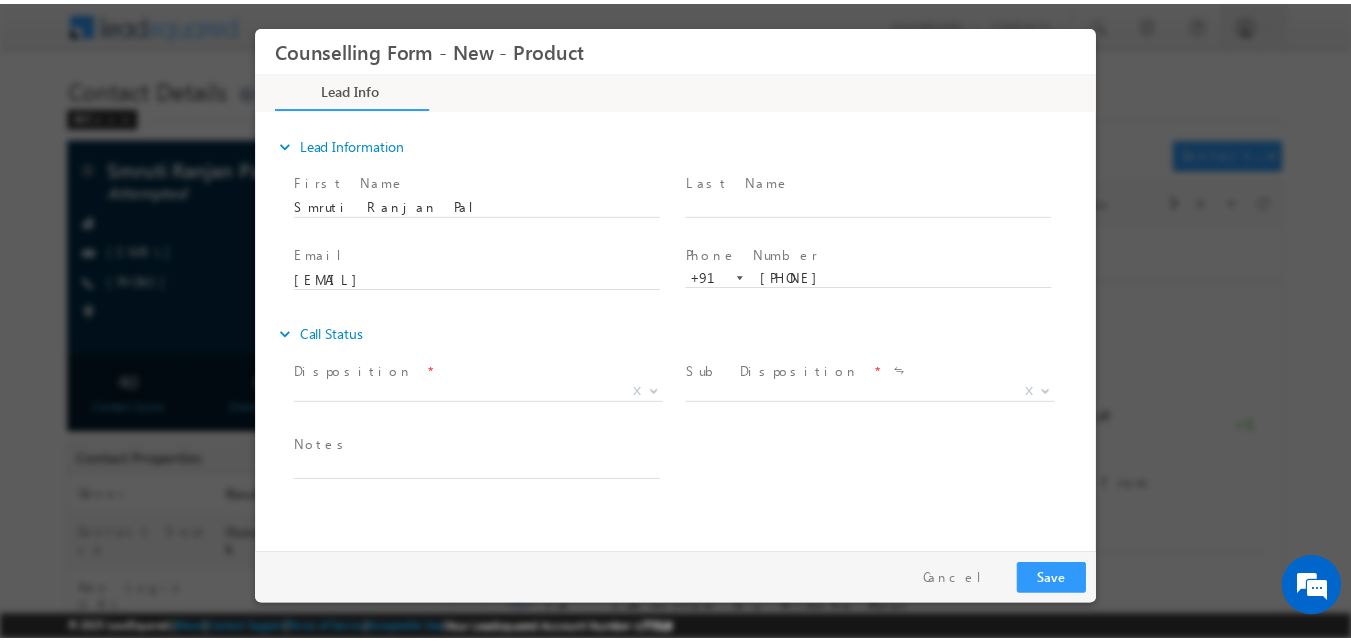 scroll, scrollTop: 0, scrollLeft: 0, axis: both 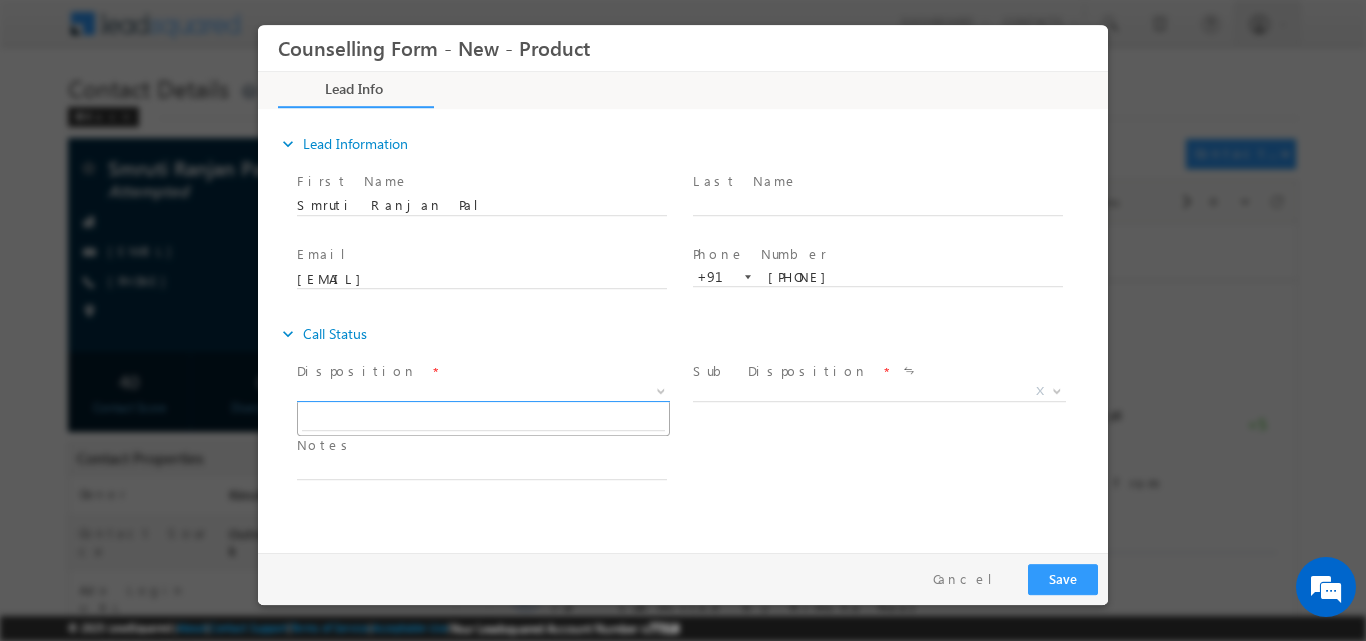 click at bounding box center [661, 389] 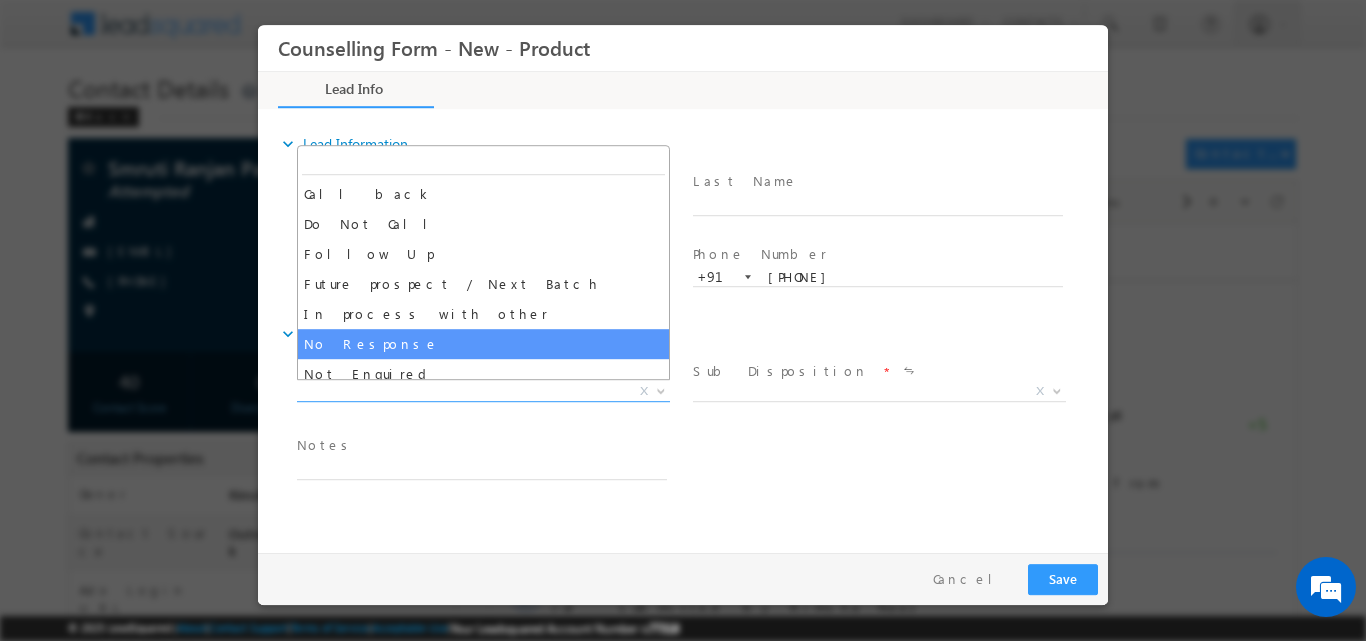 select on "No Response" 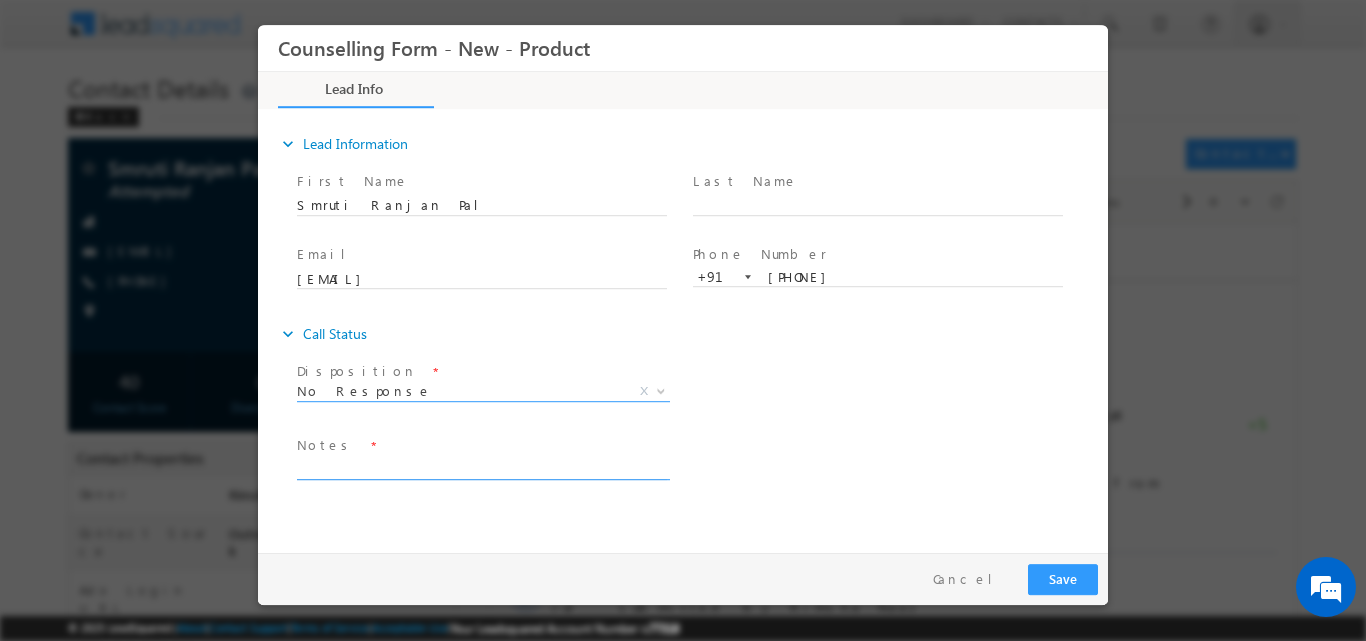 click at bounding box center (482, 467) 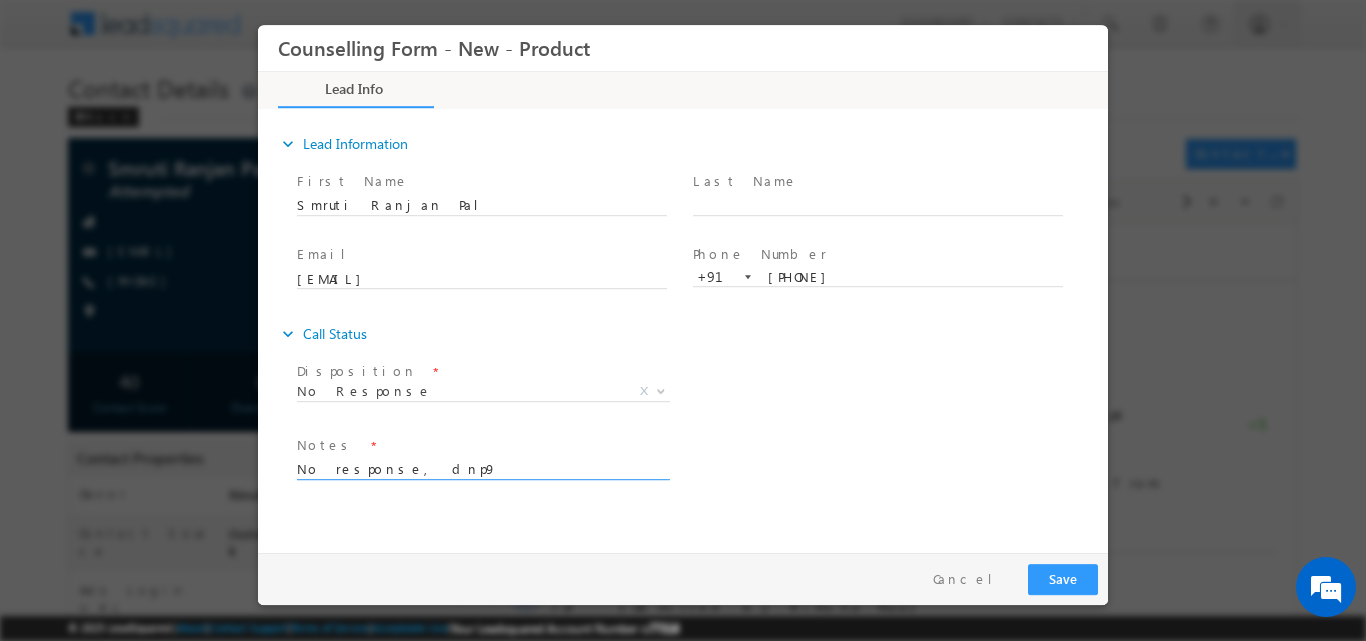 type on "No response, dnp9" 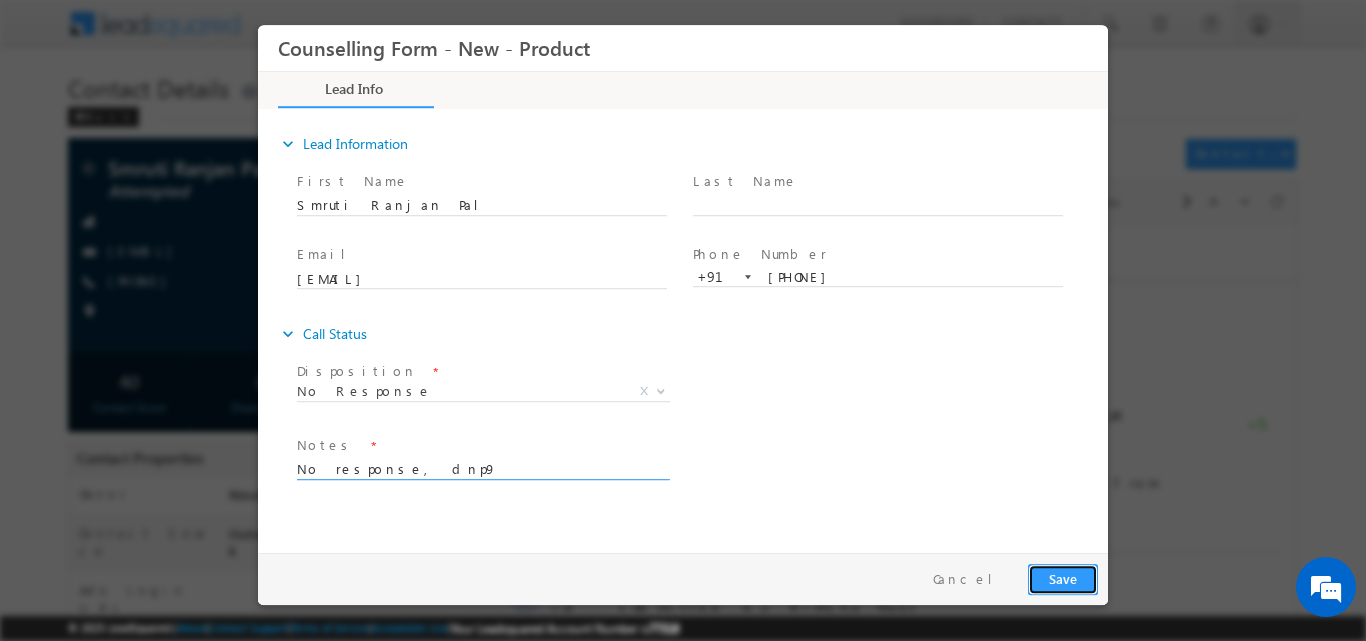 click on "Save" at bounding box center (1063, 578) 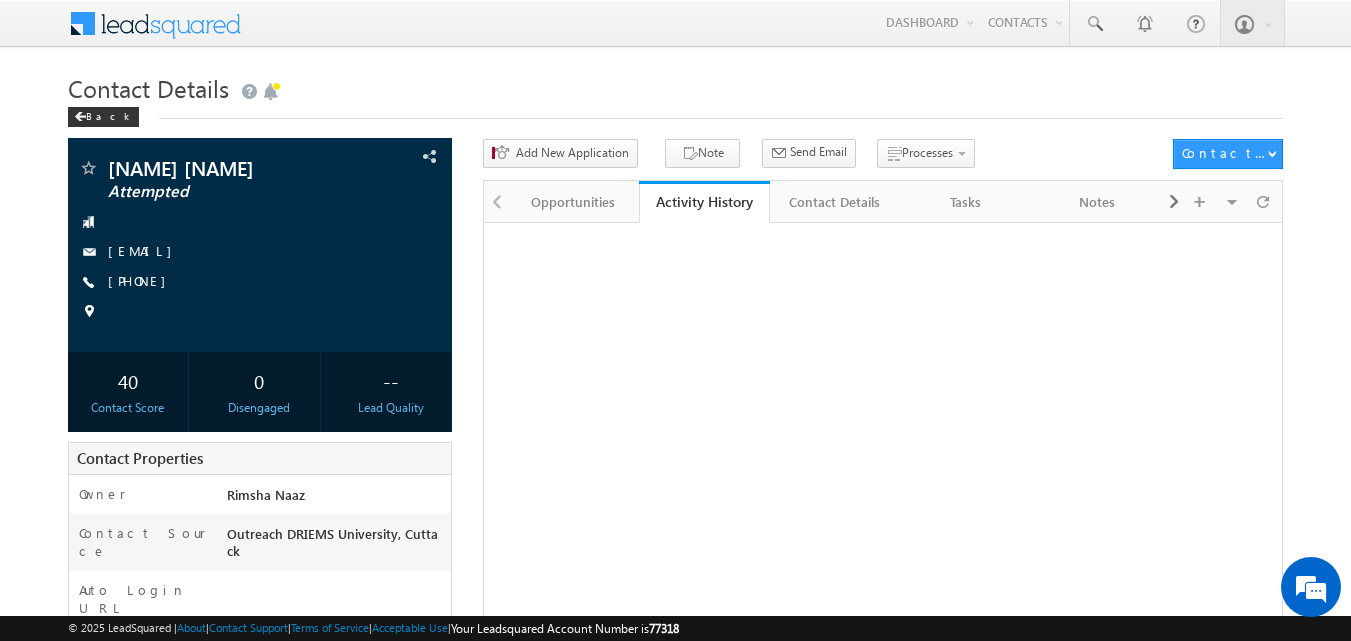 scroll, scrollTop: 0, scrollLeft: 0, axis: both 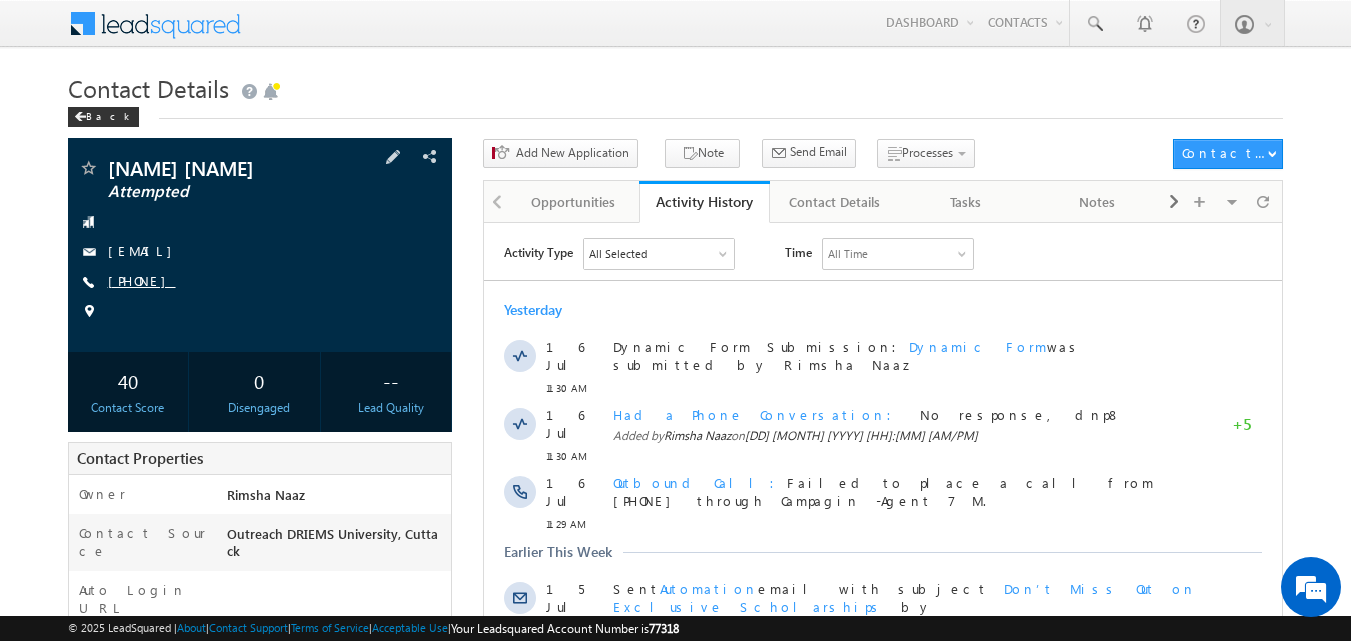 copy on "[PHONE]" 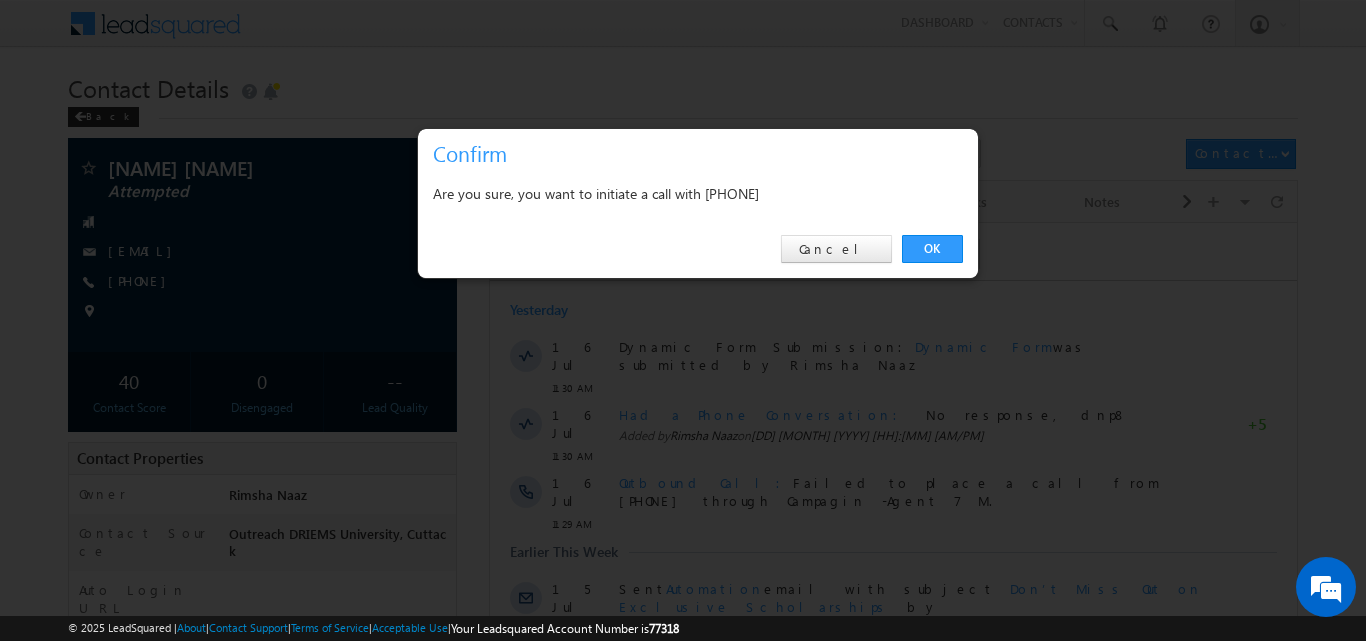 click on "OK Cancel" at bounding box center (698, 249) 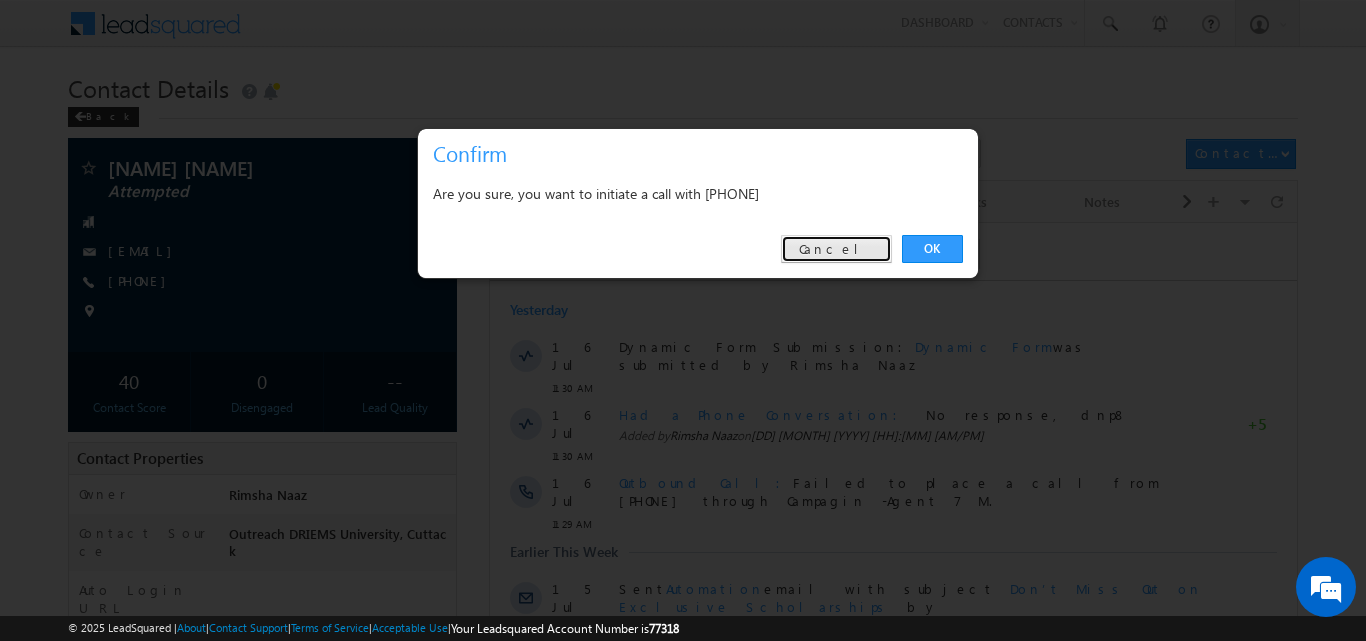 click on "Cancel" at bounding box center [836, 249] 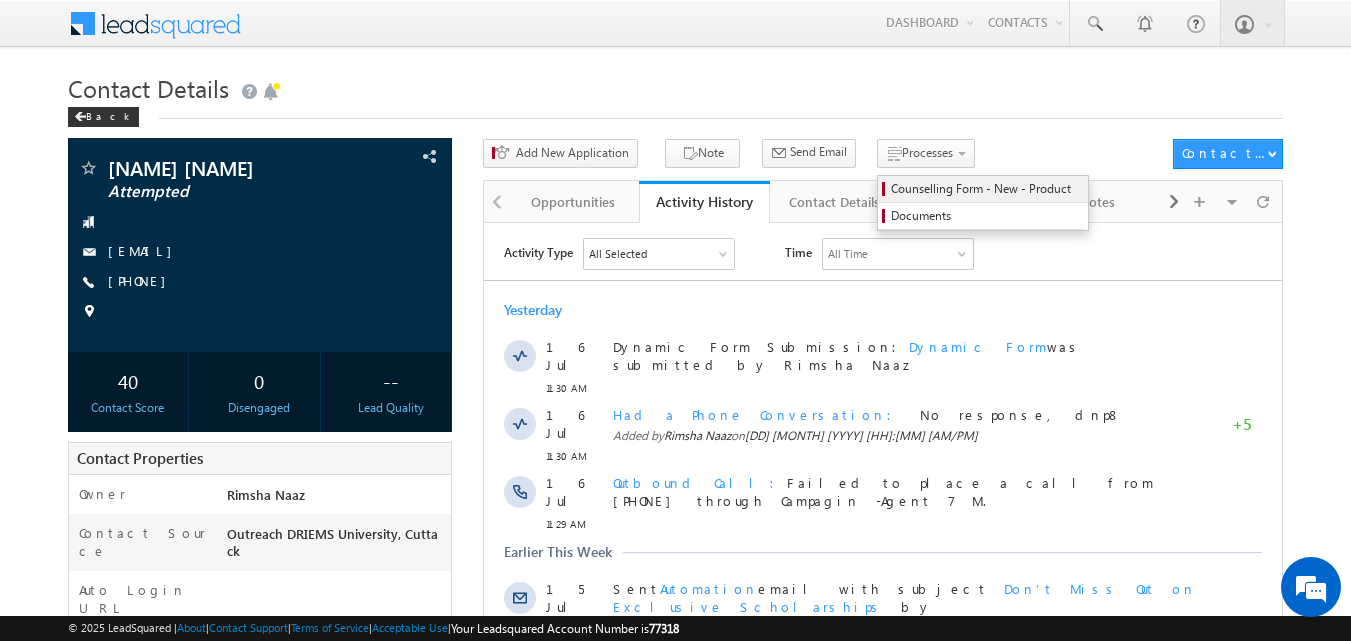 click on "Counselling Form - New - Product" at bounding box center (986, 189) 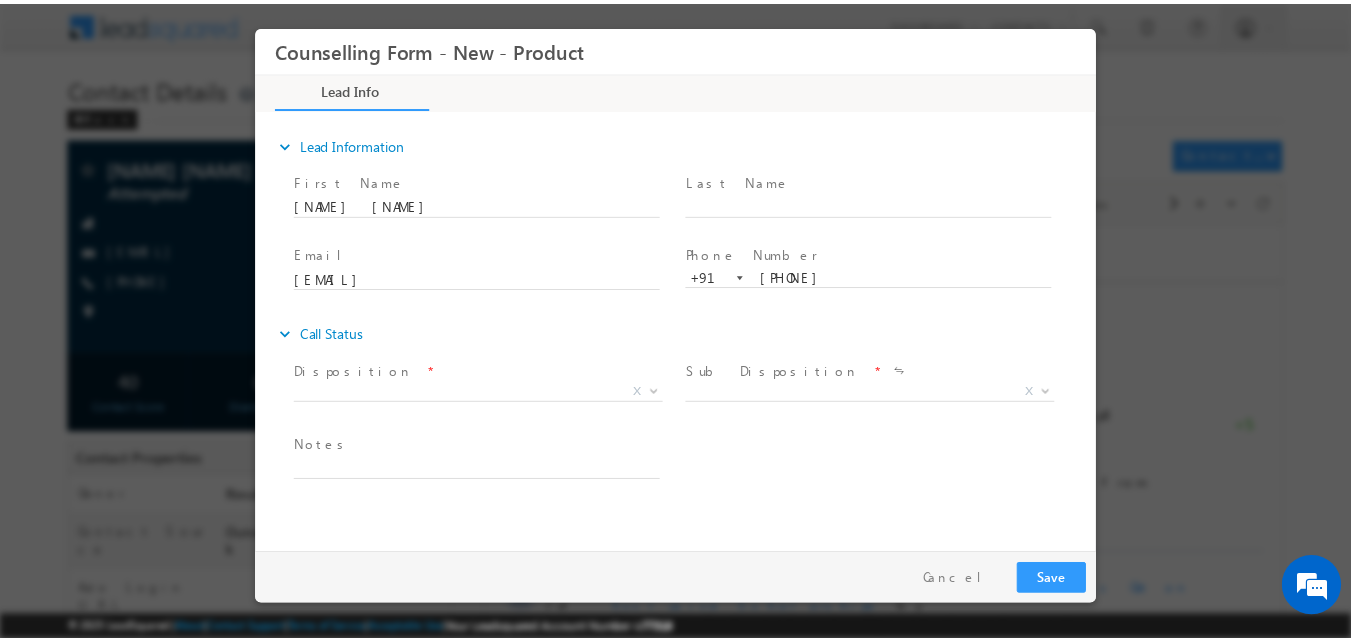 scroll, scrollTop: 0, scrollLeft: 0, axis: both 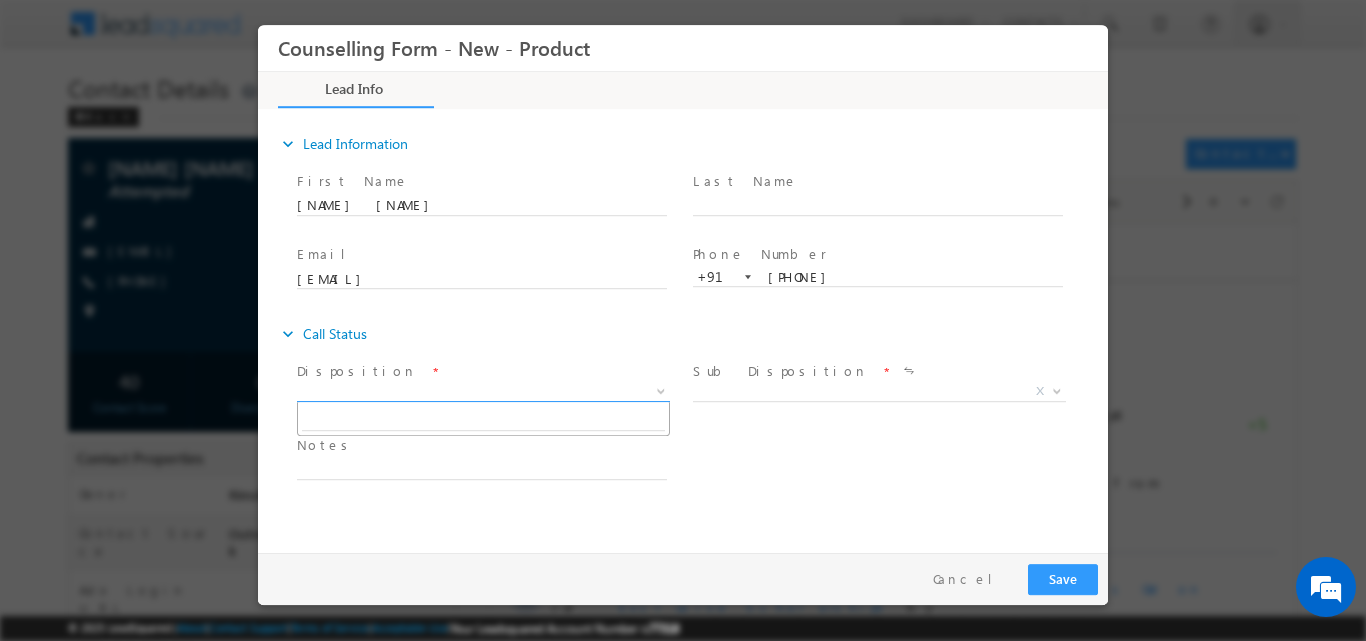 click at bounding box center (659, 390) 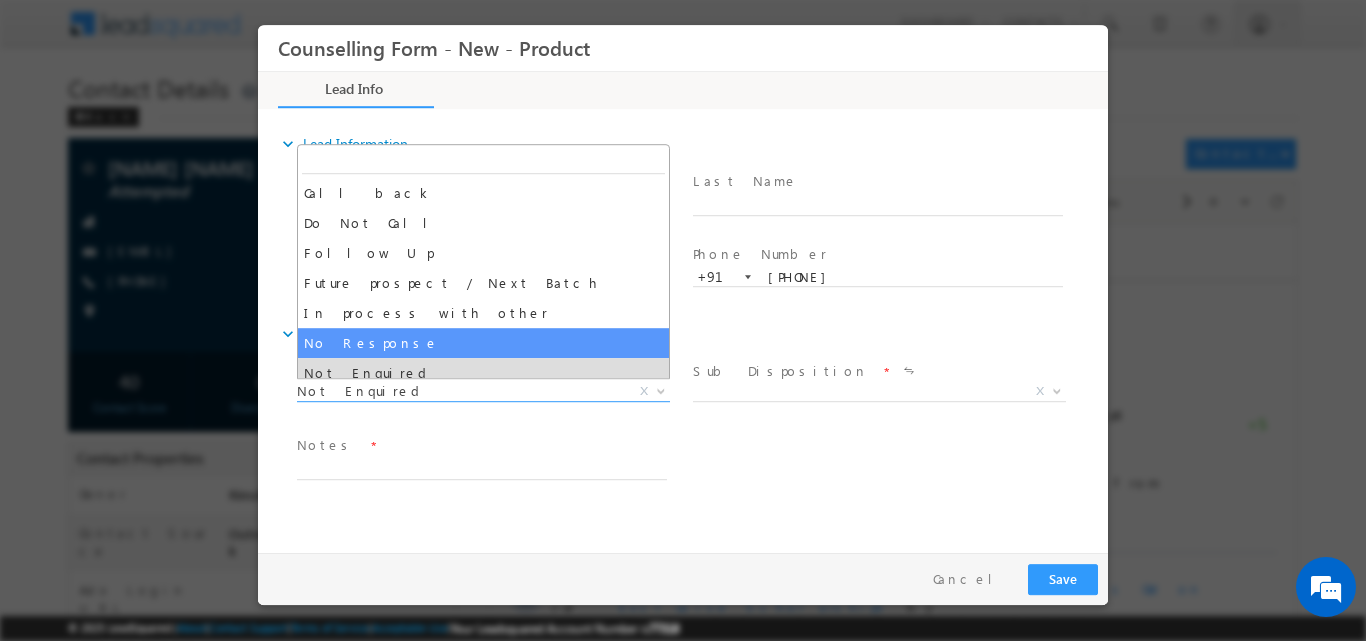 drag, startPoint x: 659, startPoint y: 388, endPoint x: 649, endPoint y: 378, distance: 14.142136 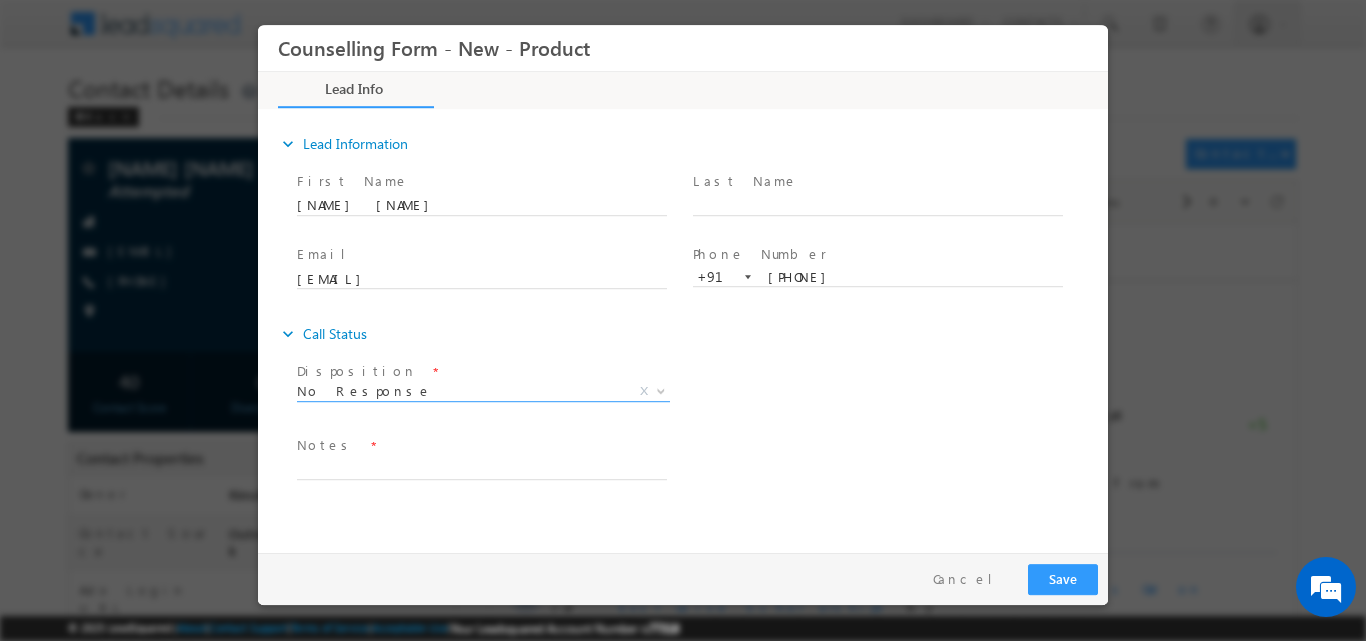 click on "expand_more Call Status" at bounding box center (693, 333) 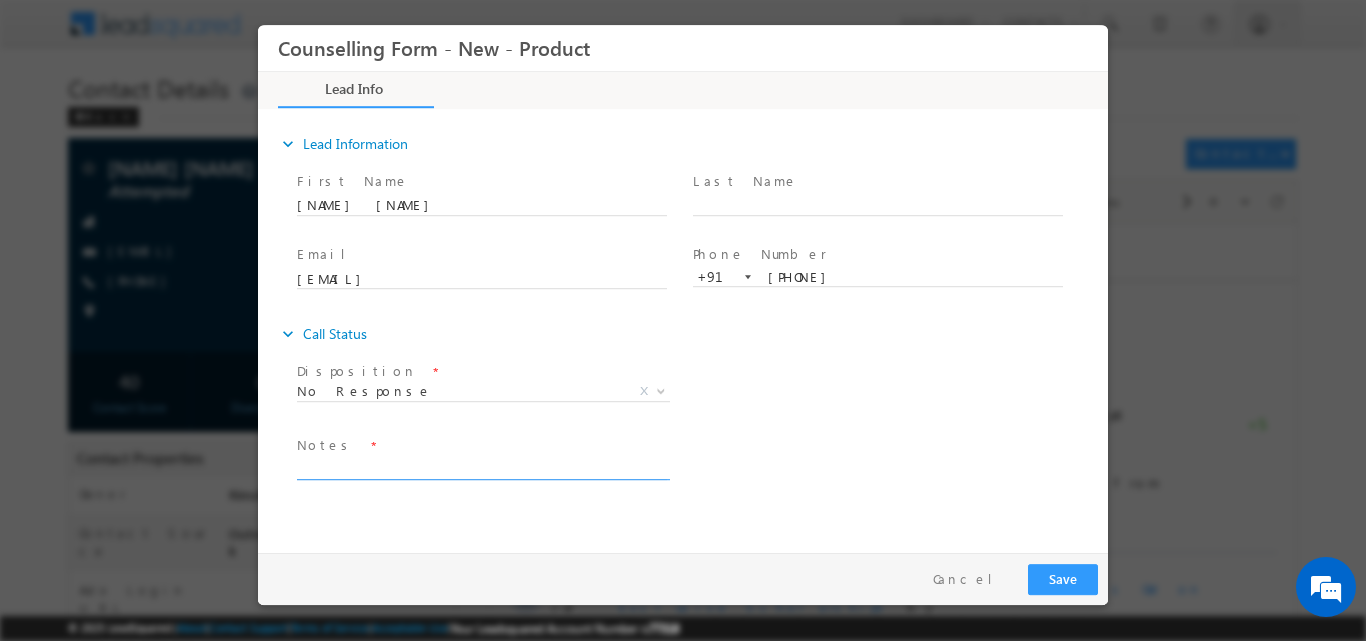 click at bounding box center (482, 467) 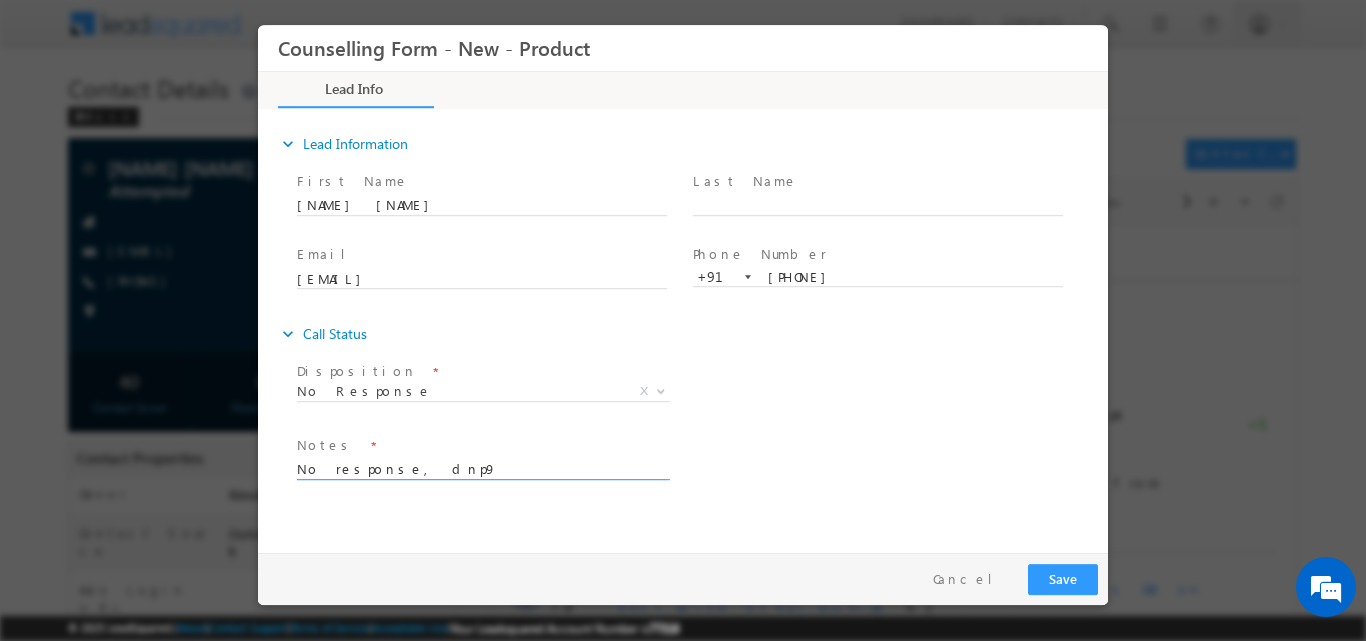 type on "No response, dnp9" 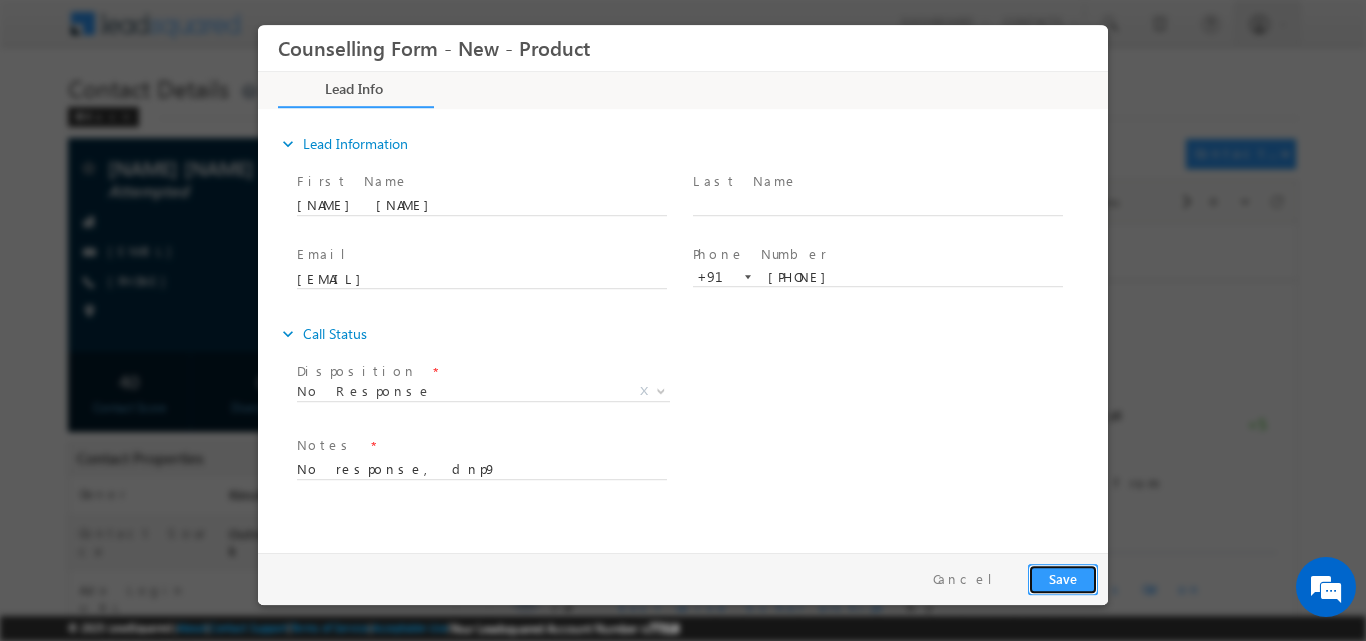 click on "Save" at bounding box center [1063, 578] 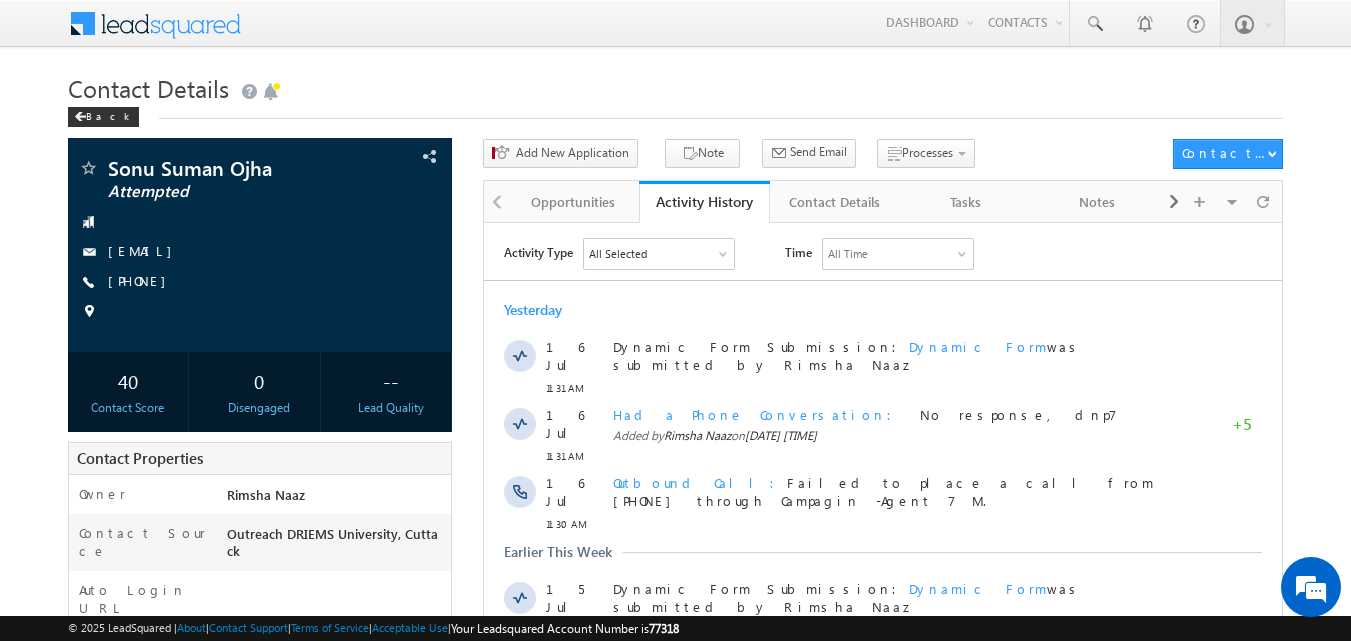 scroll, scrollTop: 0, scrollLeft: 0, axis: both 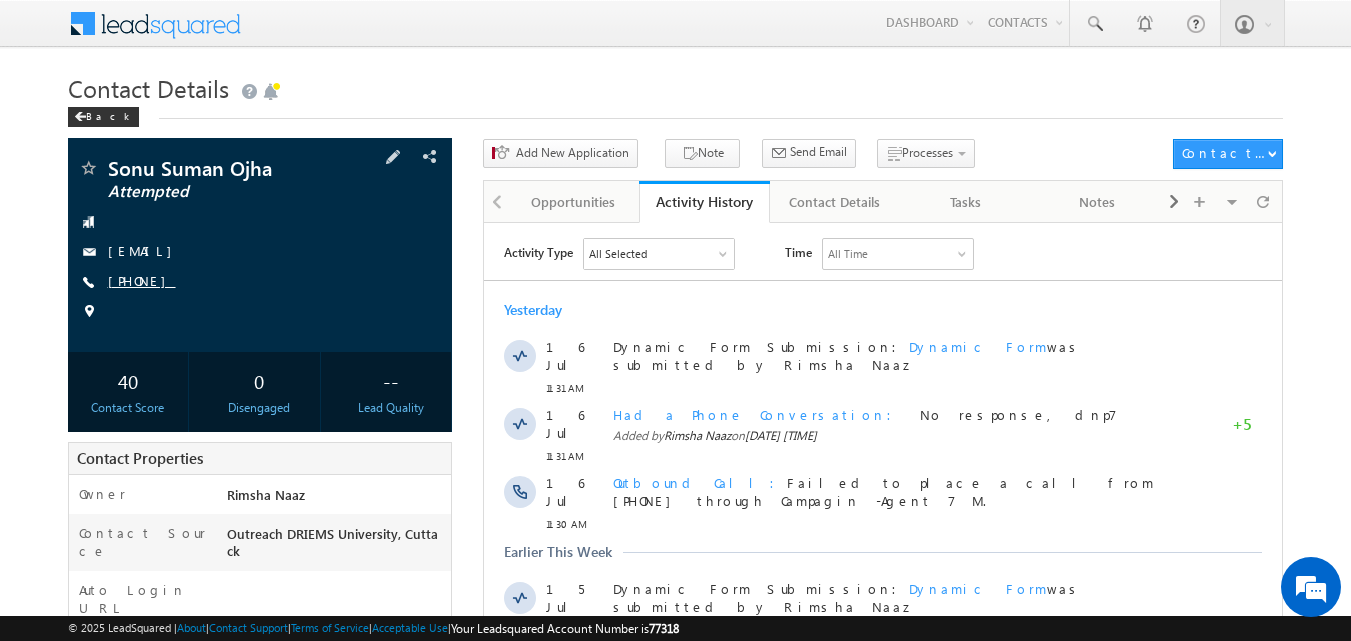 drag, startPoint x: 149, startPoint y: 277, endPoint x: 187, endPoint y: 277, distance: 38 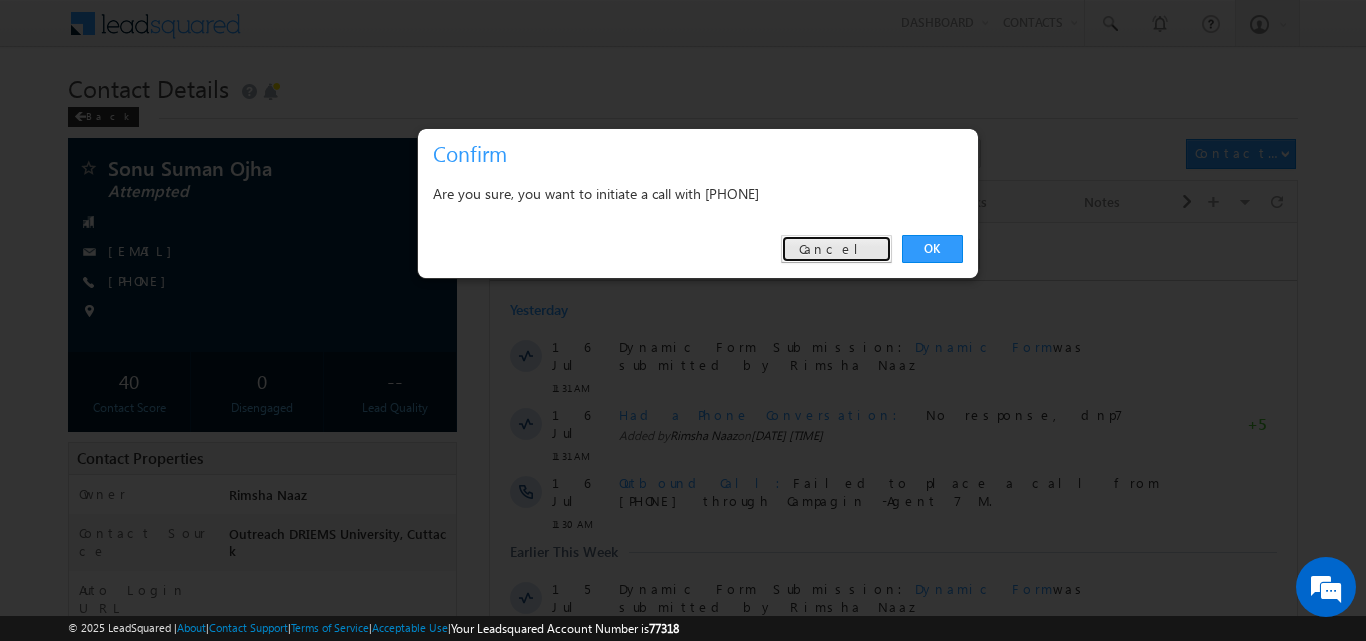 click on "Cancel" at bounding box center (836, 249) 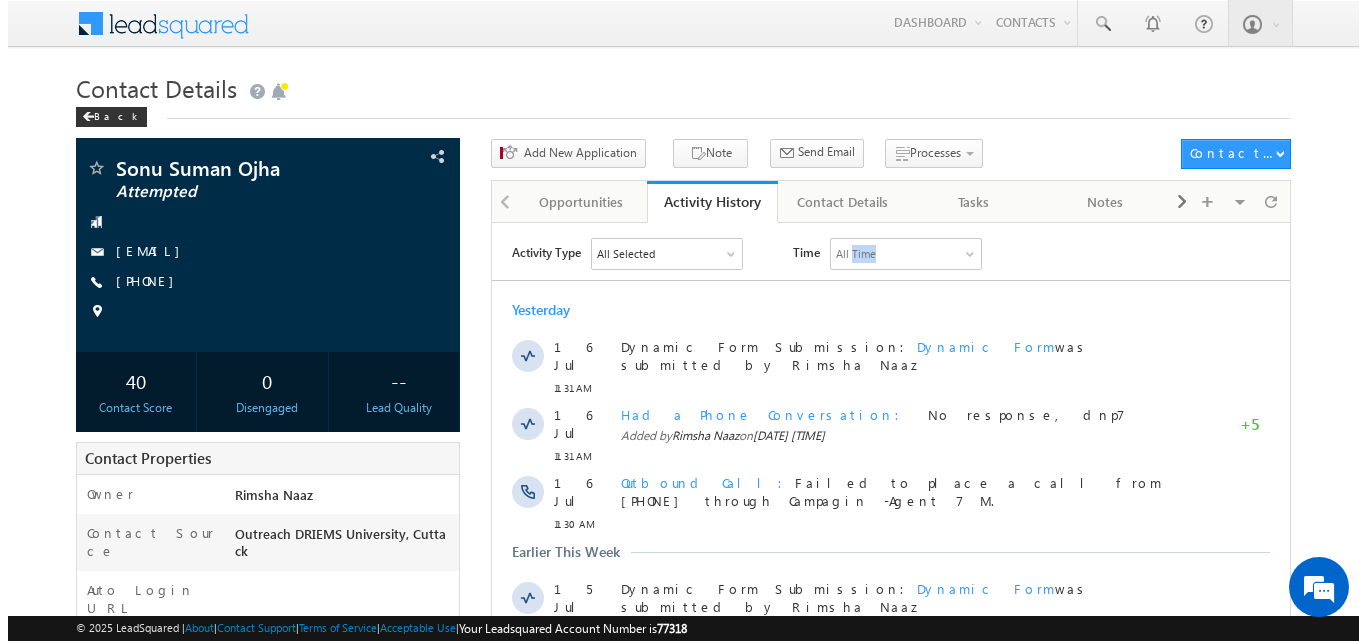 click on "All Time" at bounding box center [905, 253] 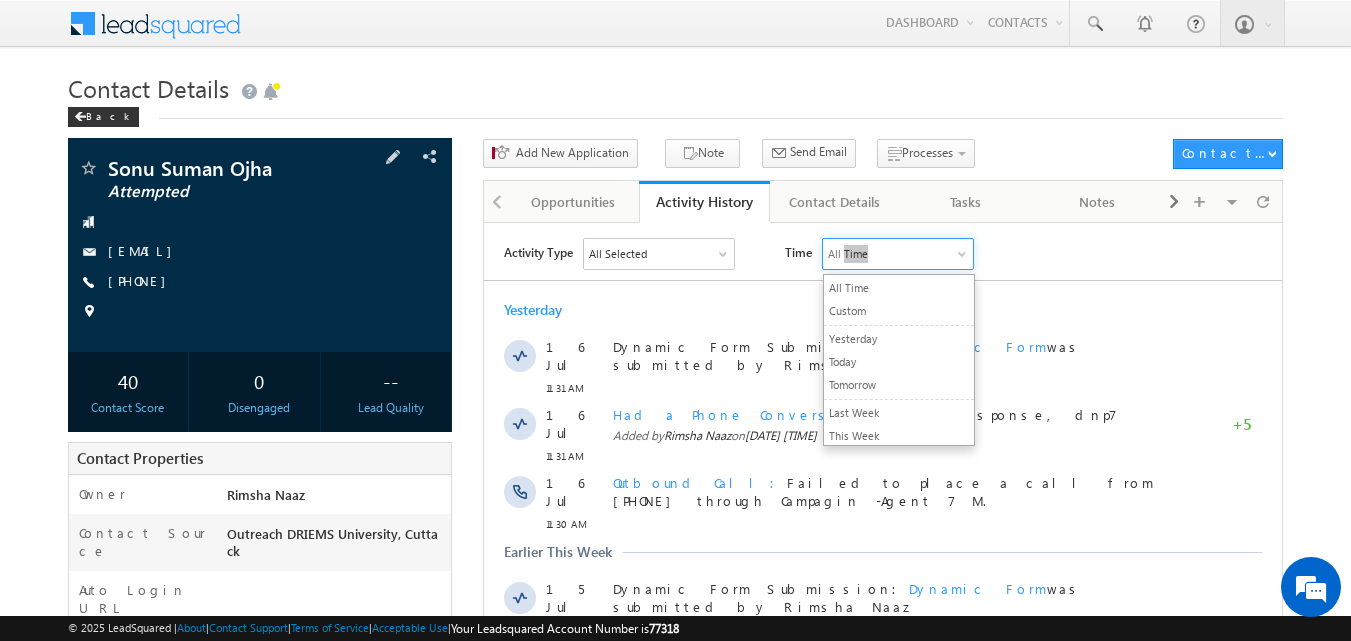 click on "Sonu Suman Ojha
Attempted
sonusumanojha62@gmail.com
+91-8658361754" at bounding box center (260, 245) 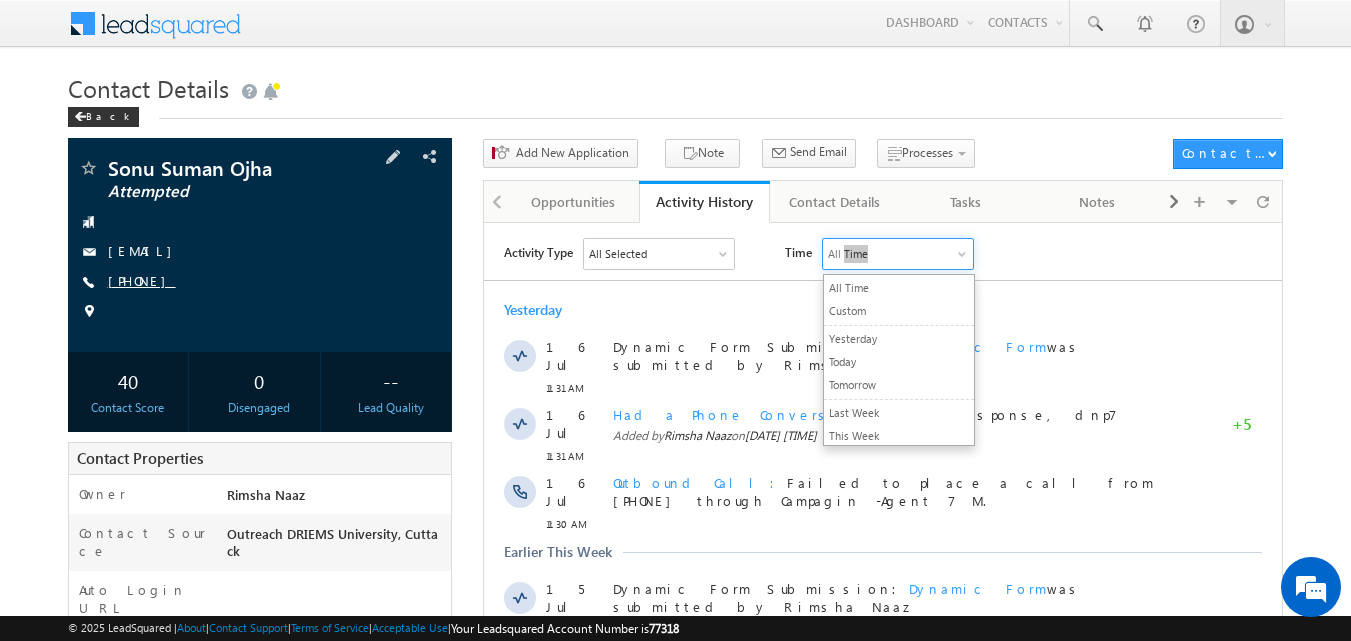 copy on "8658361754" 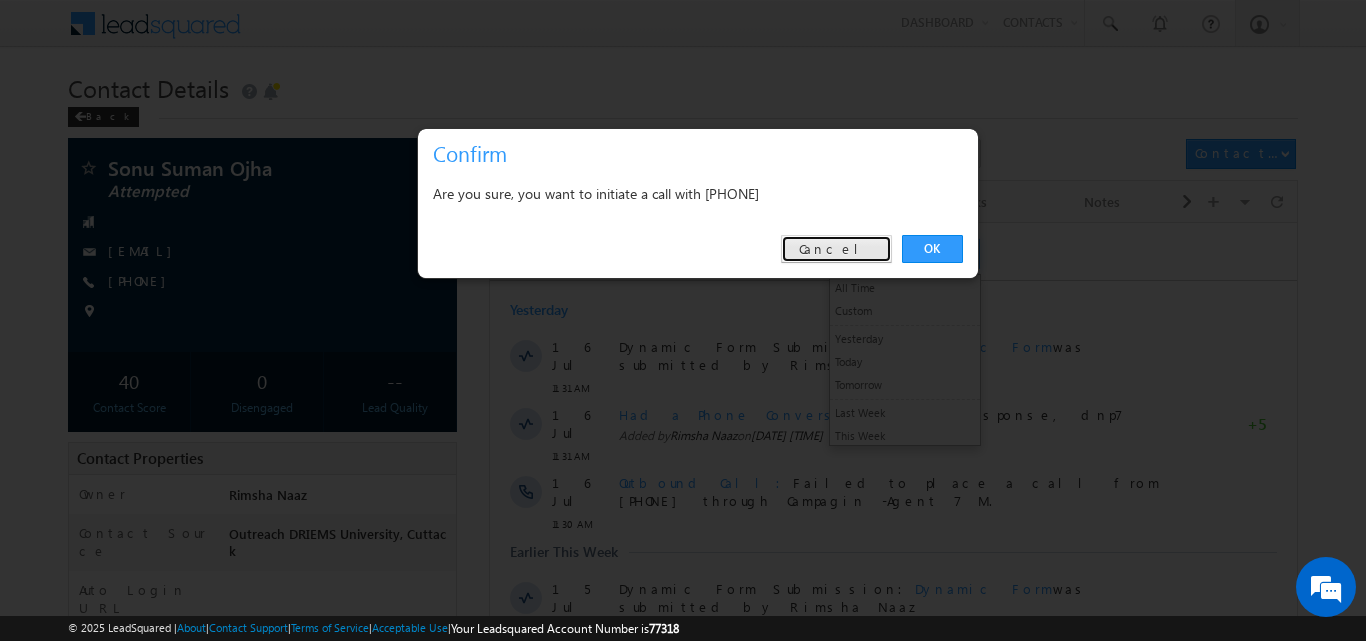 click on "Cancel" at bounding box center [836, 249] 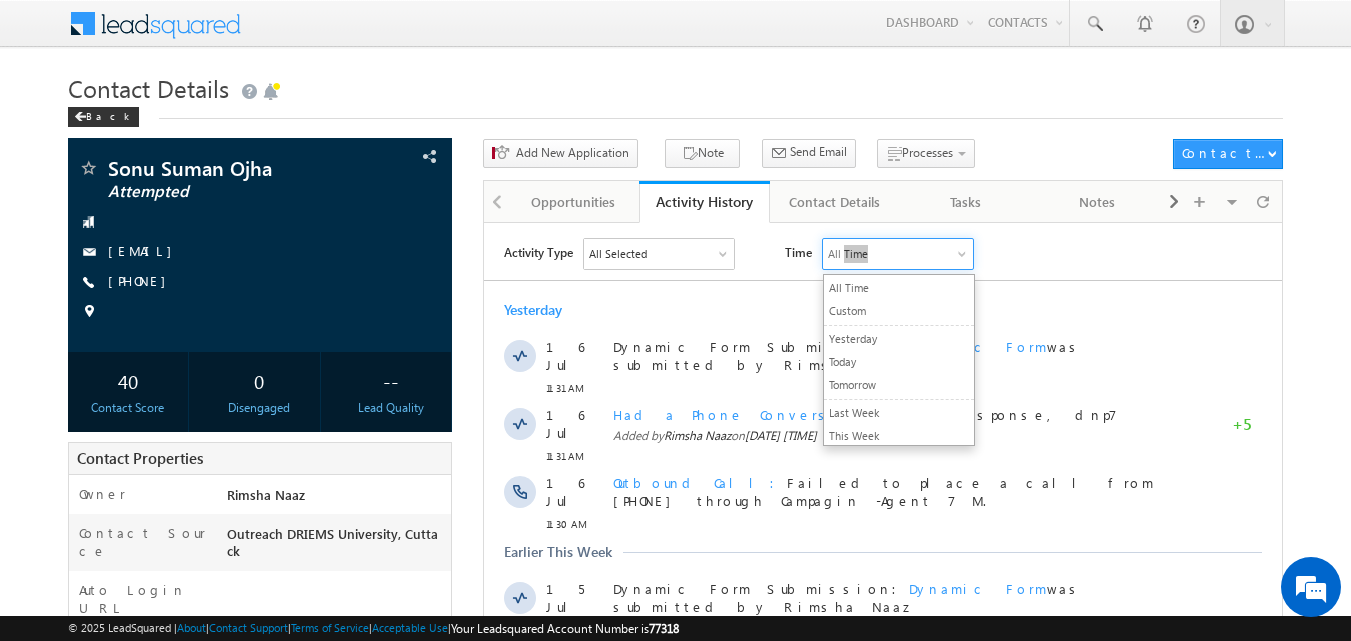 drag, startPoint x: 778, startPoint y: 94, endPoint x: 858, endPoint y: 100, distance: 80.224686 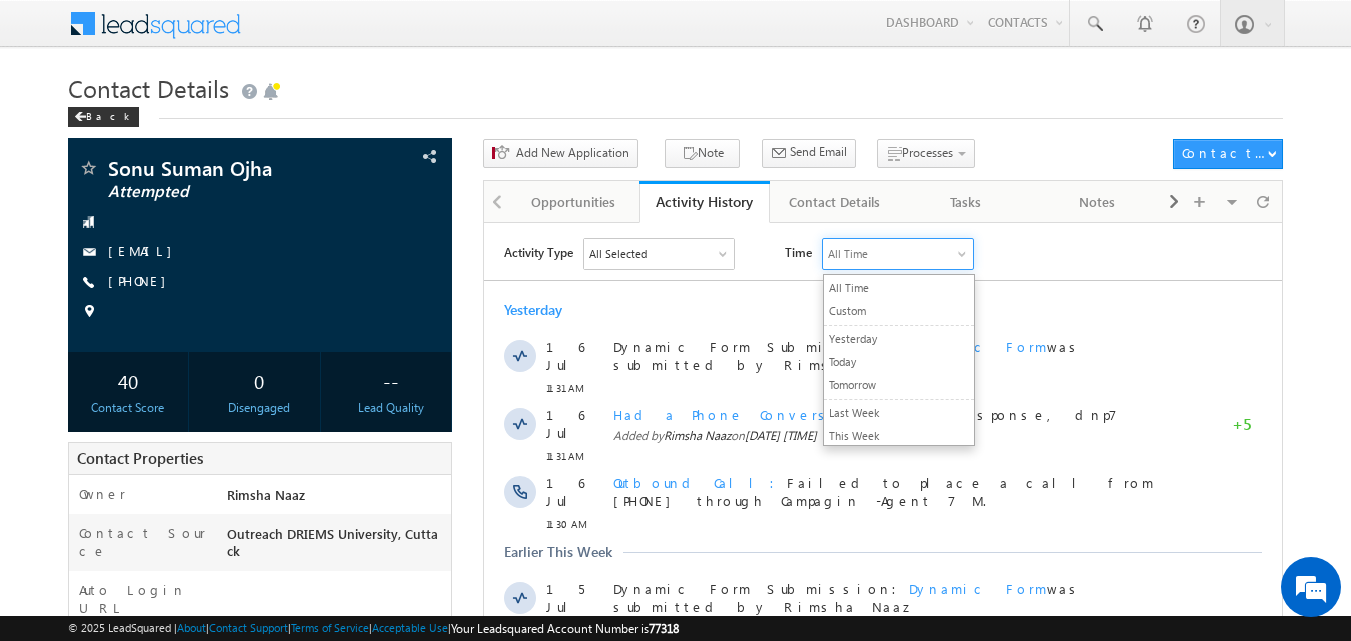 click on "Activity Type
All Selected
Select All Sales Activities 1 Sales Activity Opportunities 1 University Application Email Activities 18 Email Bounced Email Link Clicked Email Marked Spam Email Opened Inbound Contact through Email Mailing preference link clicked Negative Response to Email Neutral Response to Email Positive Response to Email Resubscribed Subscribed To Newsletter Subscribed To Promotional Emails Unsubscribe Link Clicked Unsubscribed Unsubscribed From Newsletter Unsubscribed From Promotional Emails View in browser link Clicked Email Sent Web Activities 5 Conversion Button Clicked Converted to Contact Form Submitted on Website Page Visited on Website Tracking URL Clicked Contact Capture Activities 1 Contact Capture Phone Call Activities 2 Inbound Phone Call Activity Outbound Phone Call Activity Other Activities 19 Application Form Document Generation Had a Phone Conversation Meeting Notes 5" at bounding box center [893, 253] 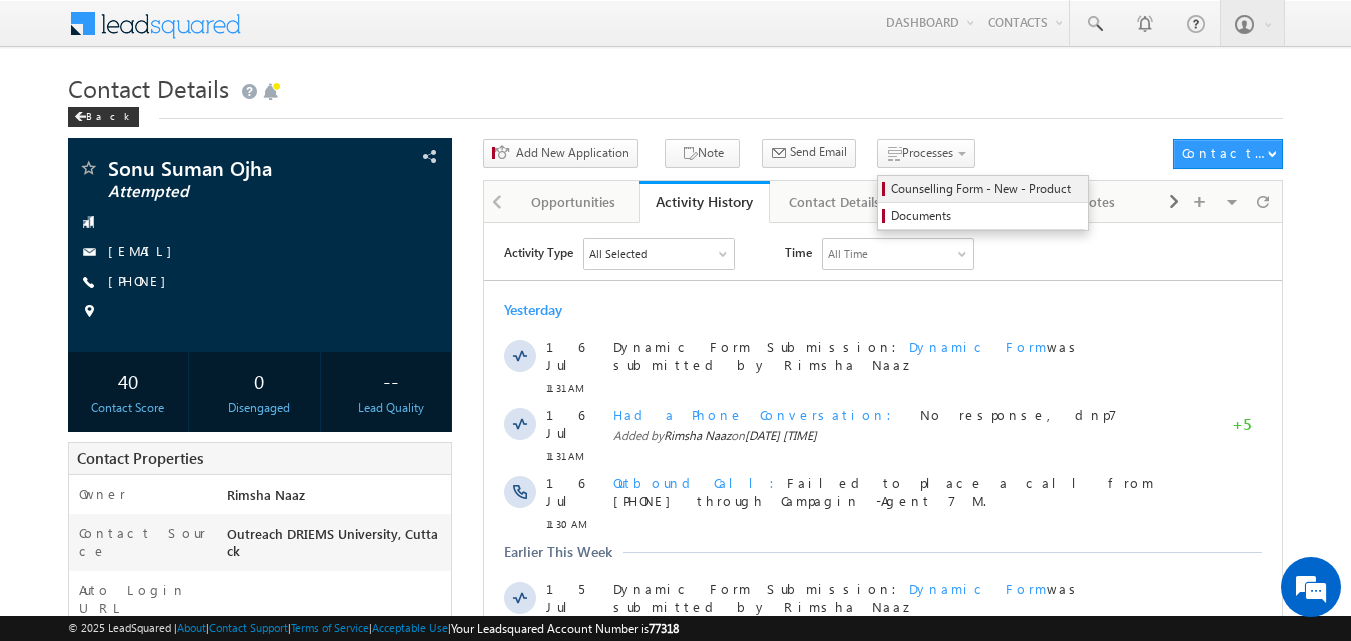 click on "Counselling Form - New - Product" at bounding box center (986, 189) 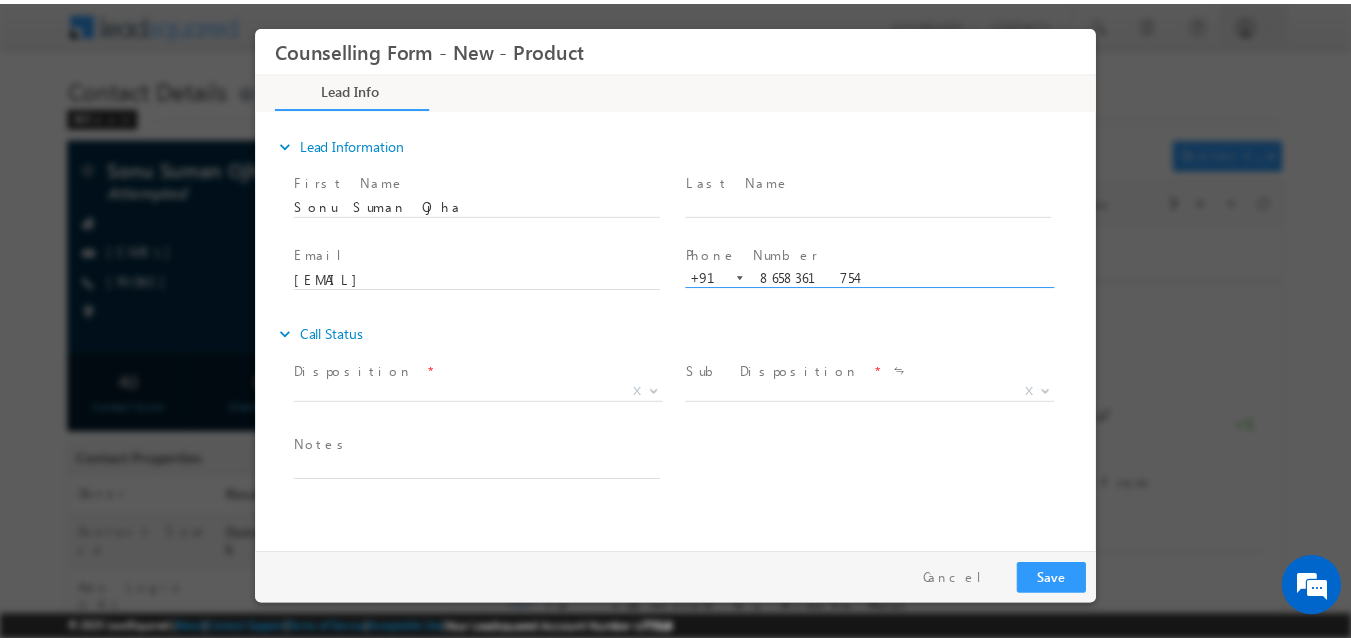 scroll, scrollTop: 0, scrollLeft: 0, axis: both 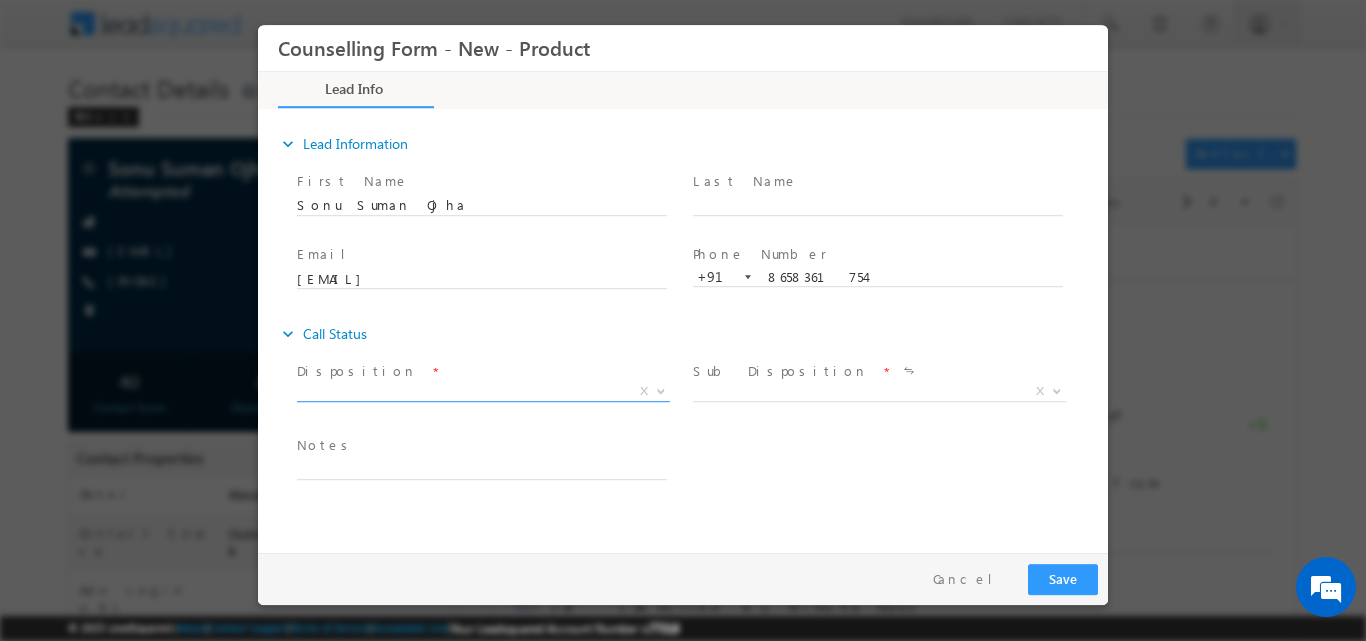 click at bounding box center [659, 390] 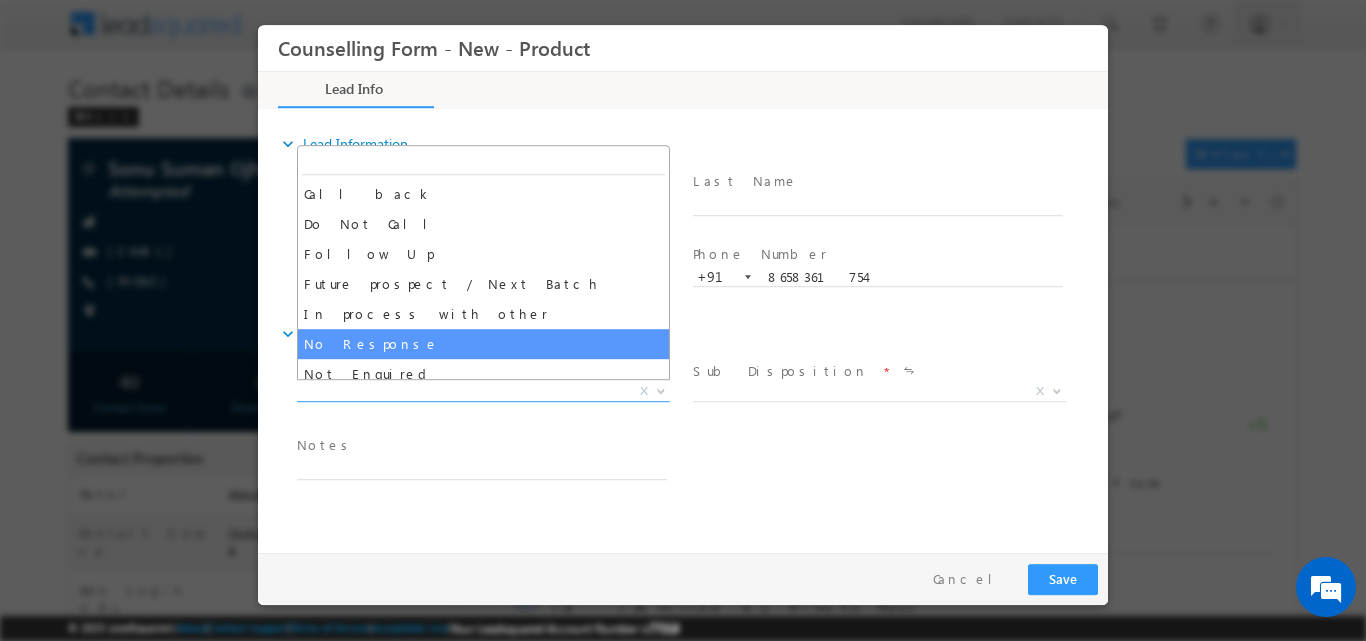 select on "No Response" 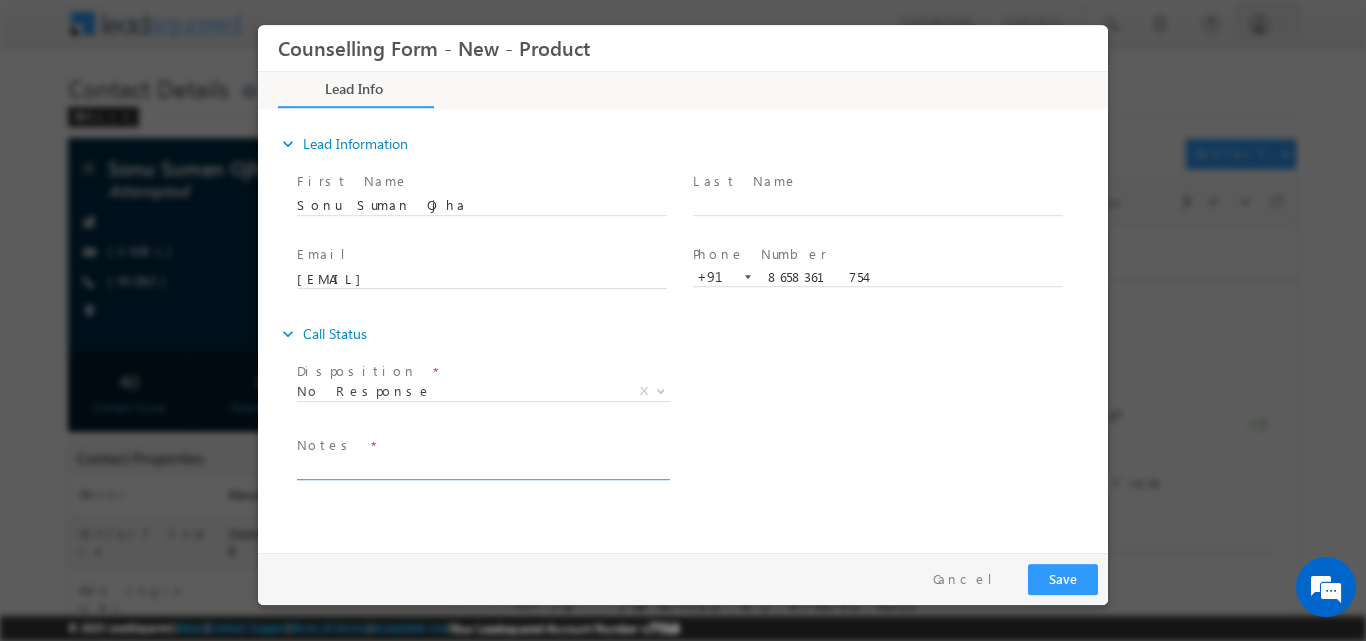click at bounding box center [482, 467] 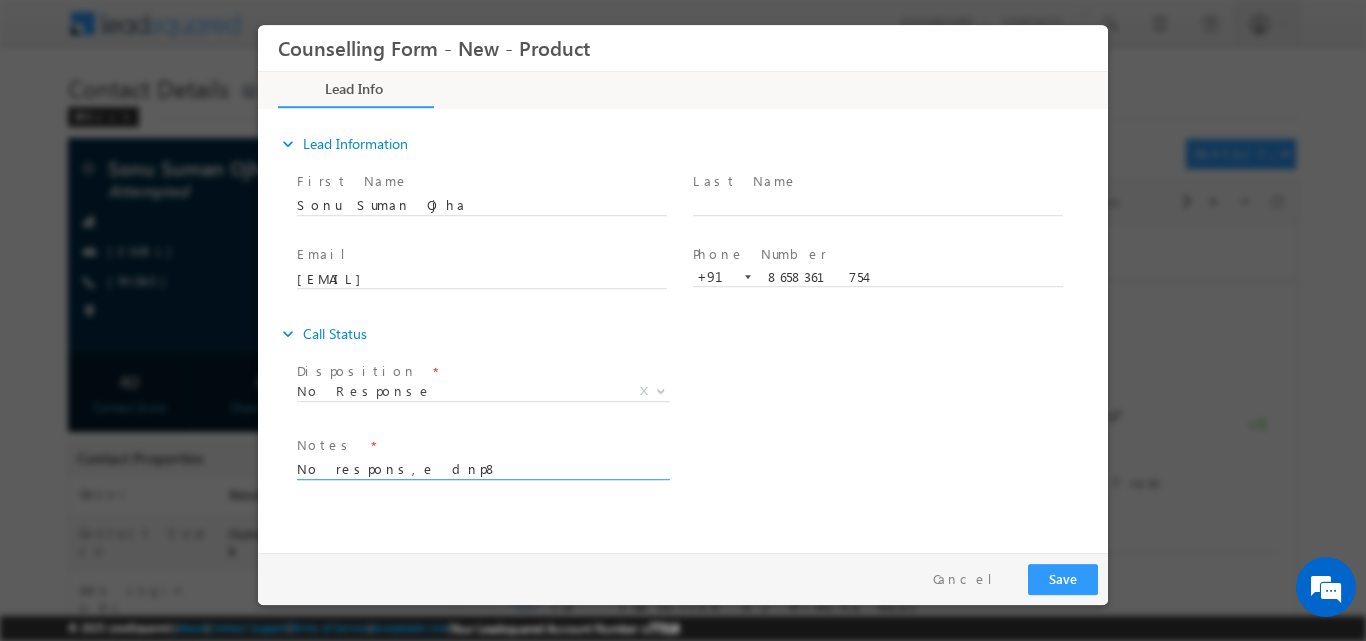 click on "No respons,e dnp8" at bounding box center (482, 467) 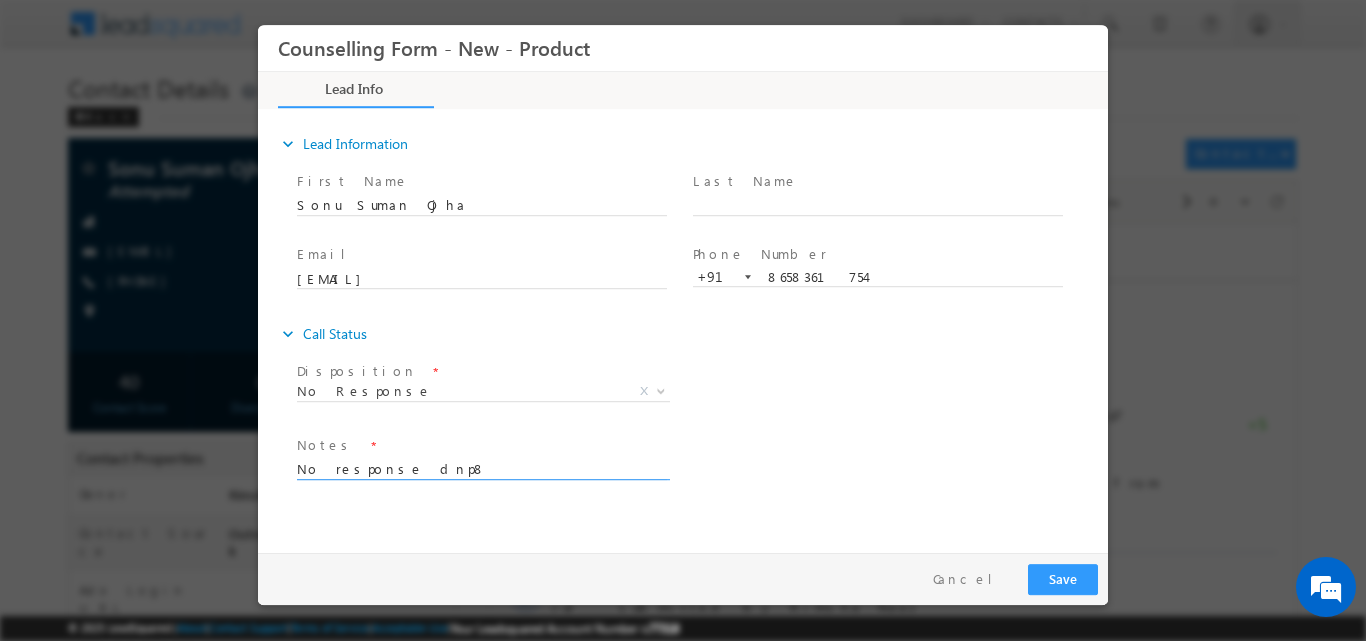 click on "No response dnp8" at bounding box center (482, 467) 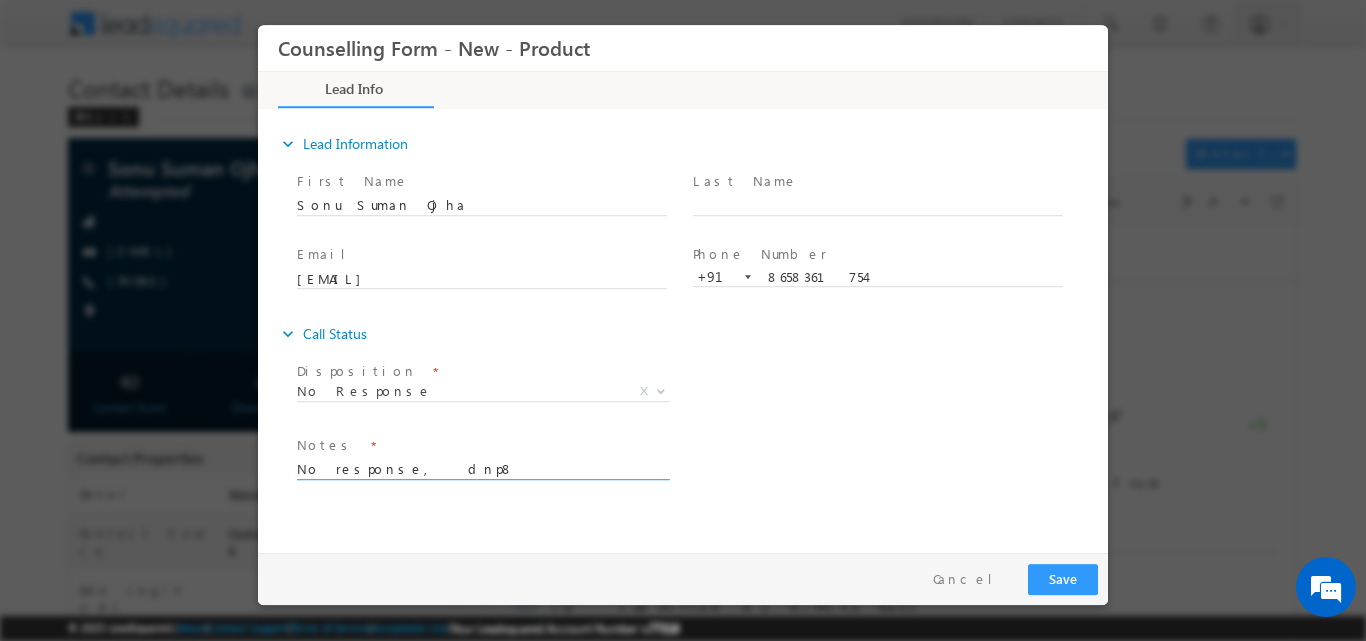 type on "No response,  dnp8" 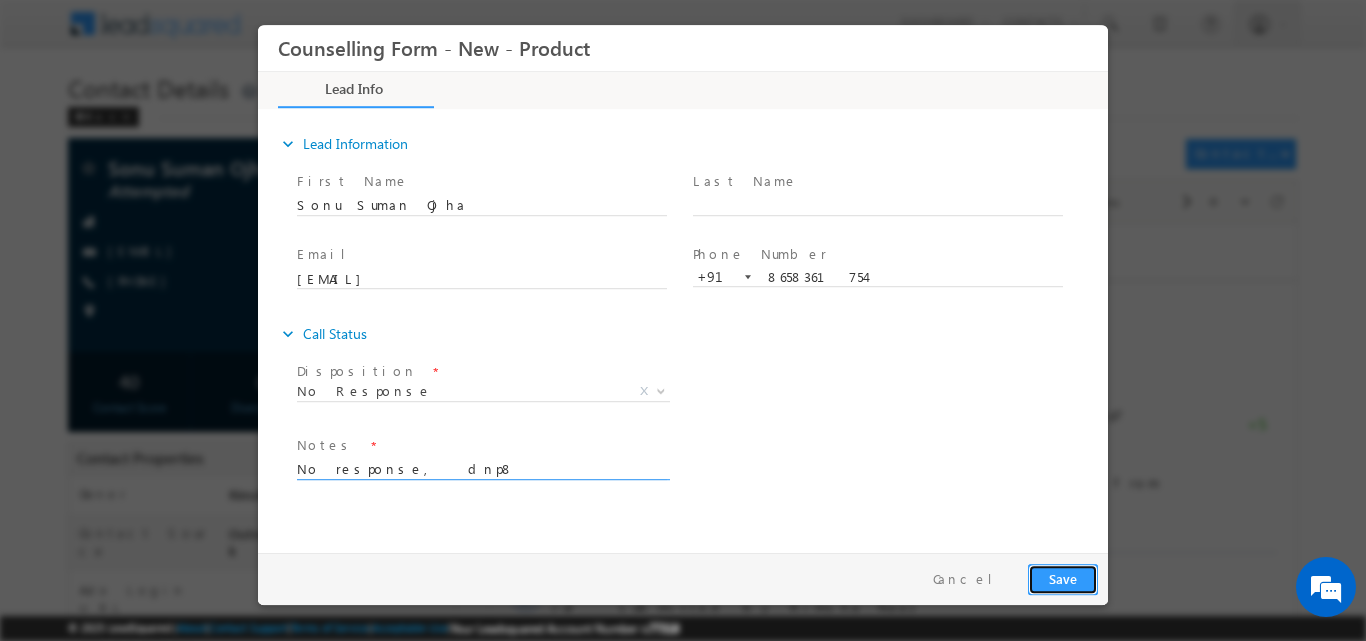 click on "Save" at bounding box center (1063, 578) 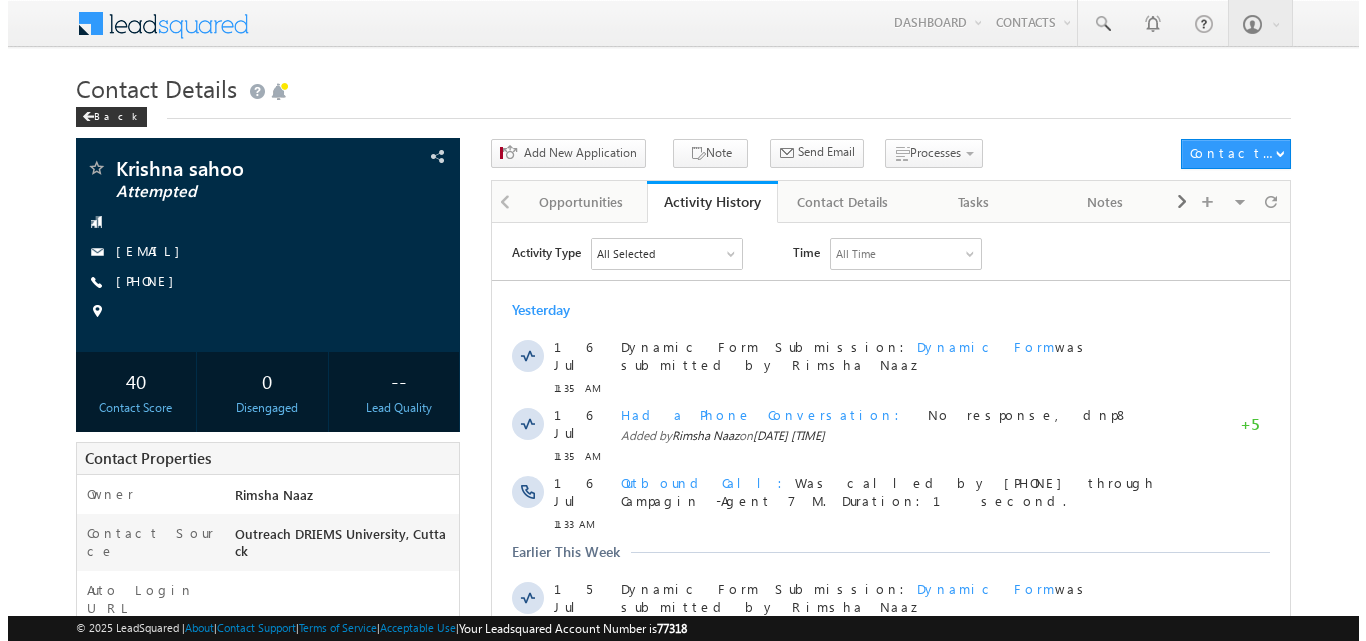 scroll, scrollTop: 0, scrollLeft: 0, axis: both 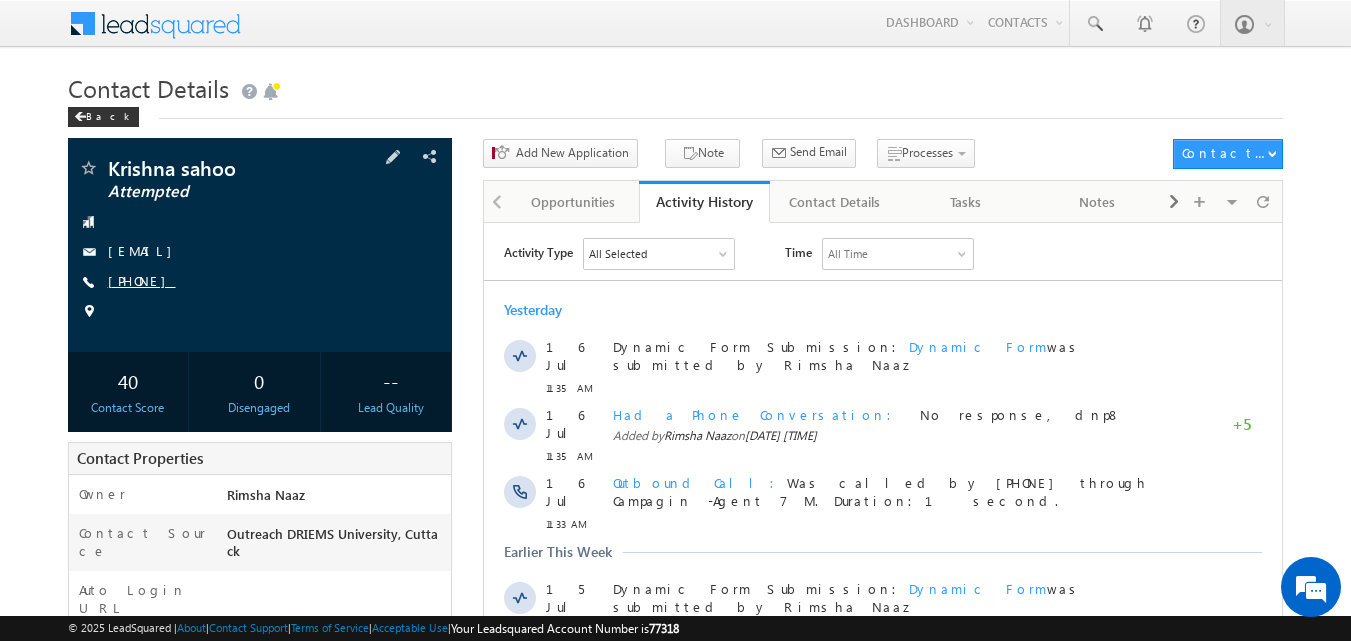 copy on "[PHONE]" 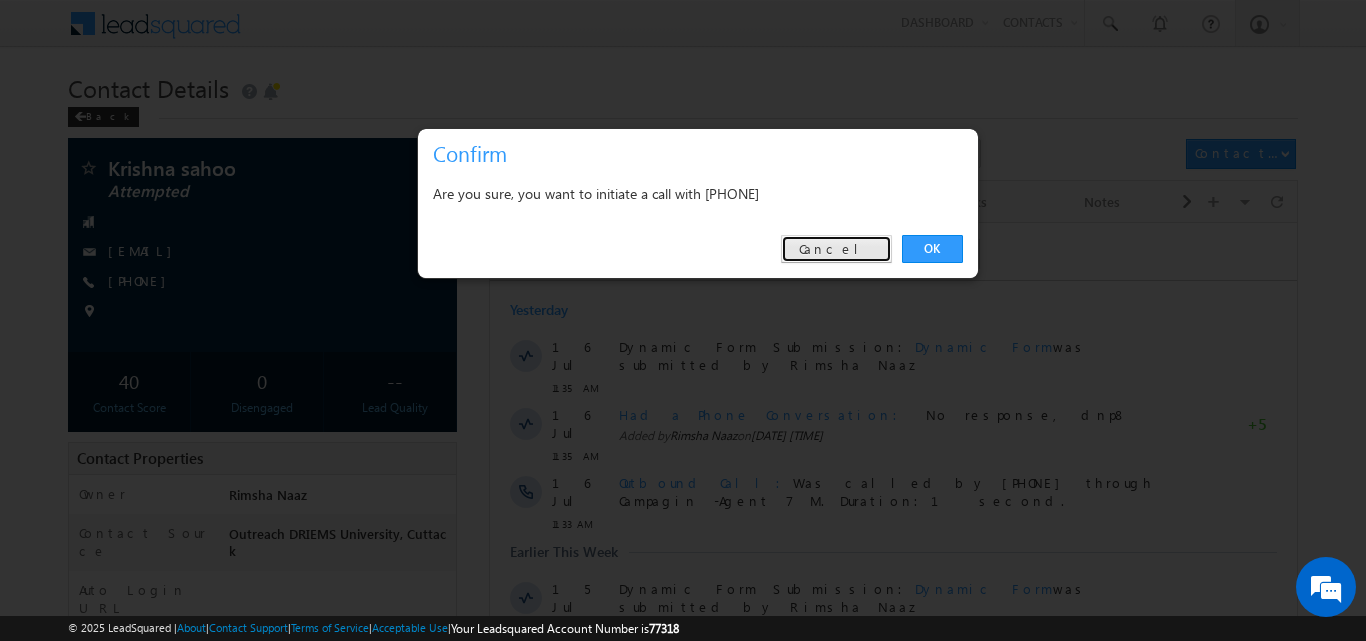 click on "Cancel" at bounding box center (836, 249) 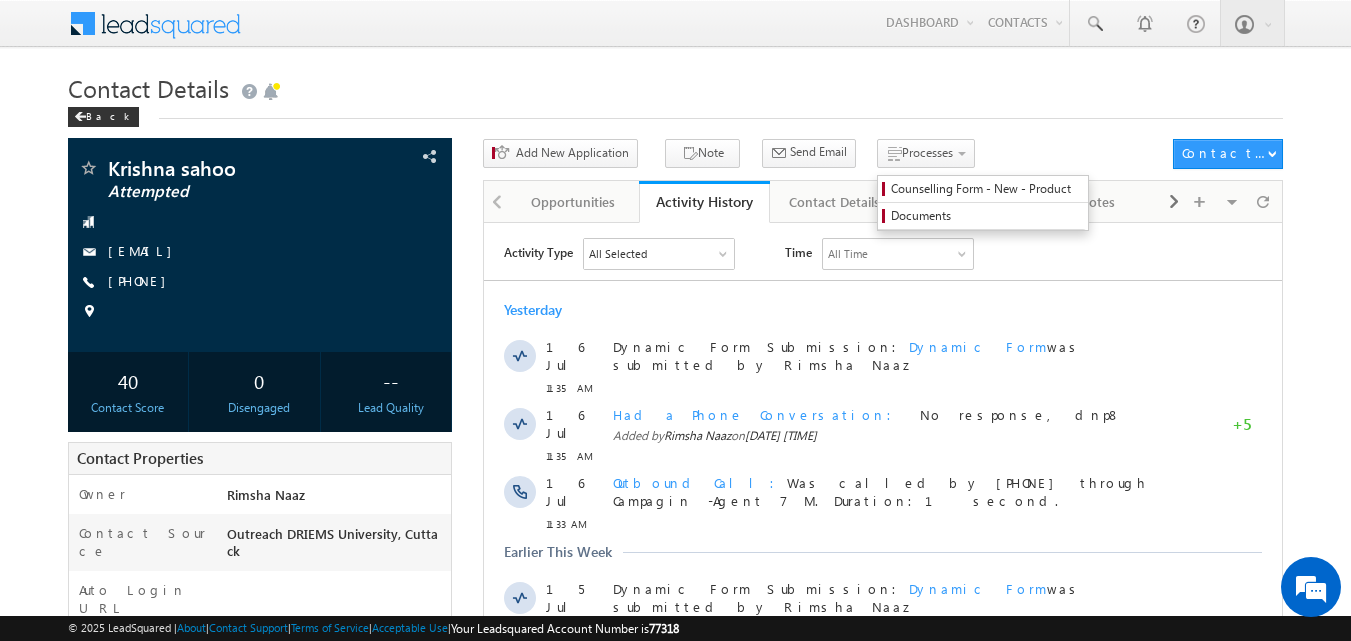 click on "Processes Counselling Form - New - Product Documents" at bounding box center (929, 157) 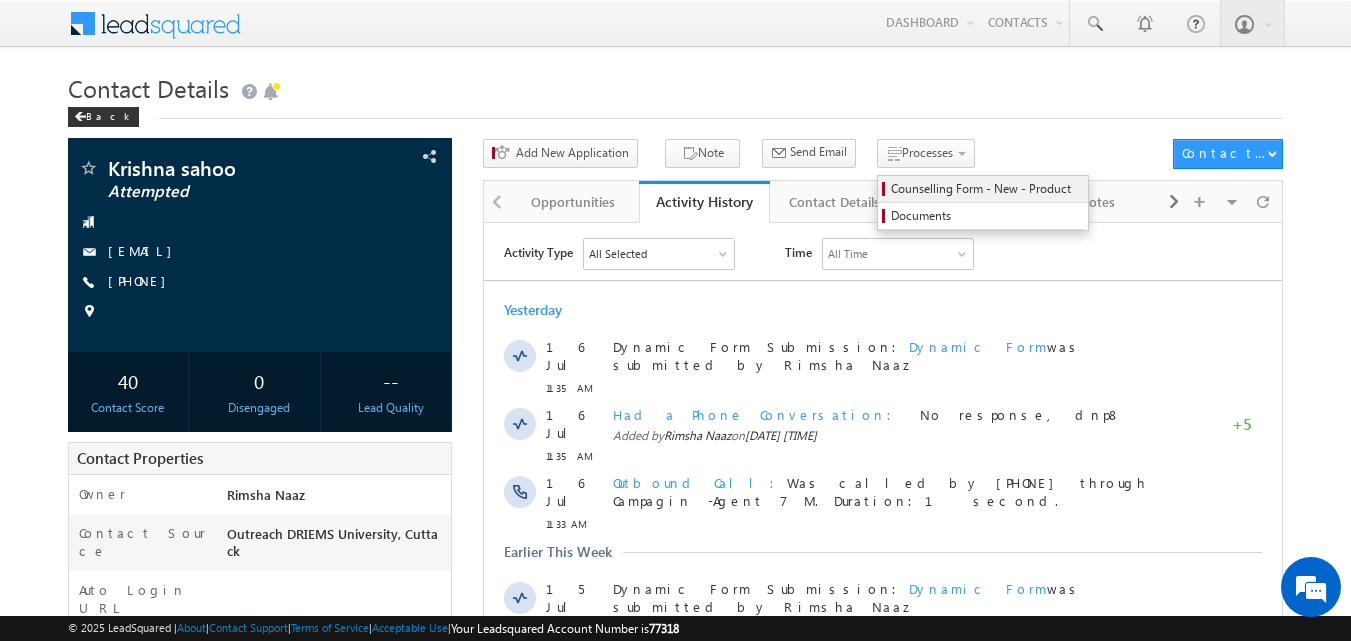 click on "Counselling Form - New - Product" at bounding box center [986, 189] 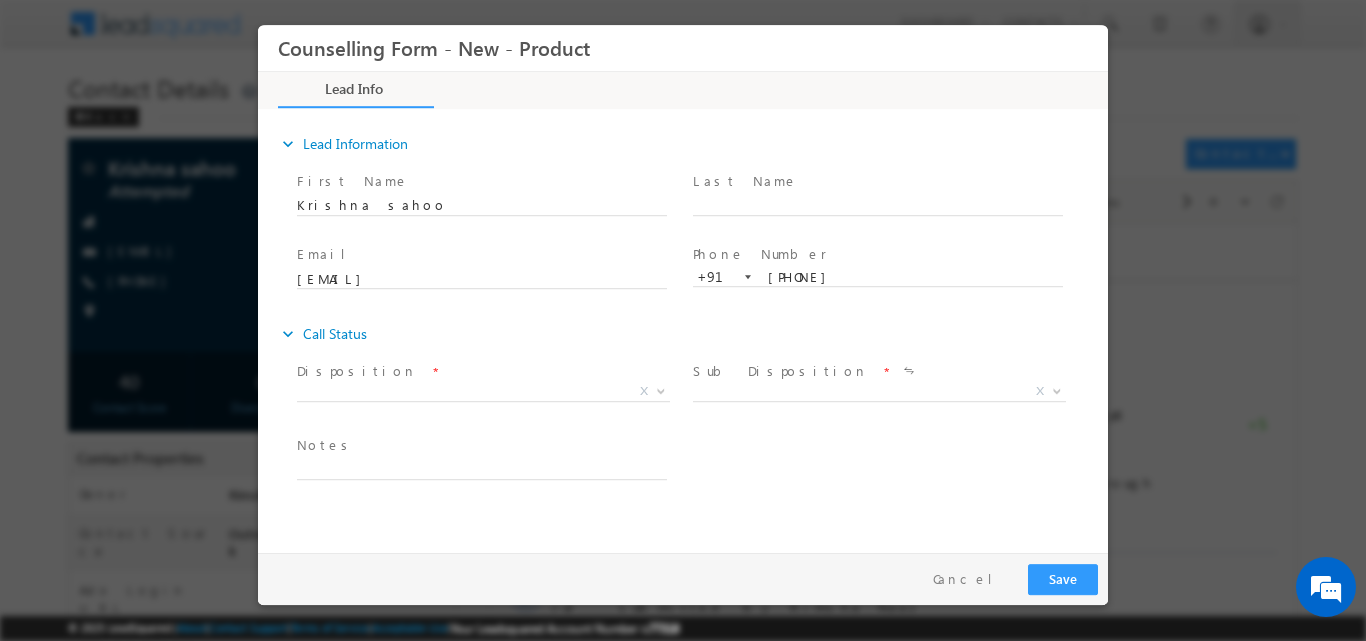 scroll, scrollTop: 0, scrollLeft: 0, axis: both 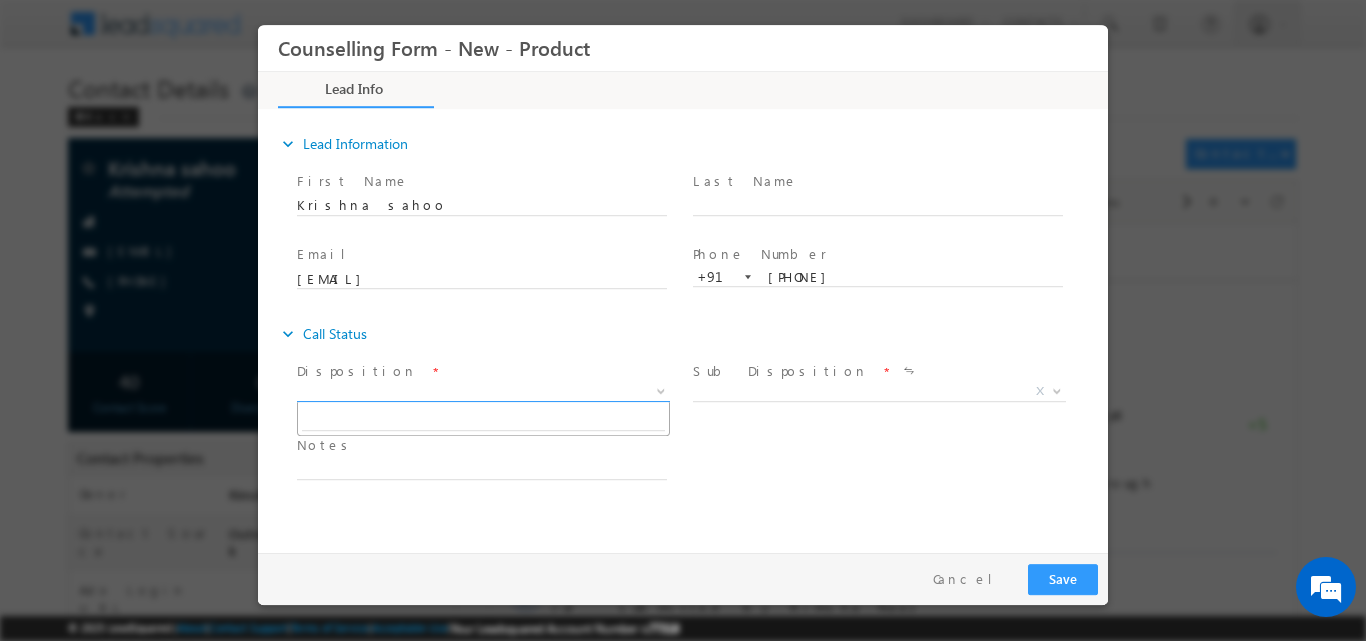 click at bounding box center [659, 390] 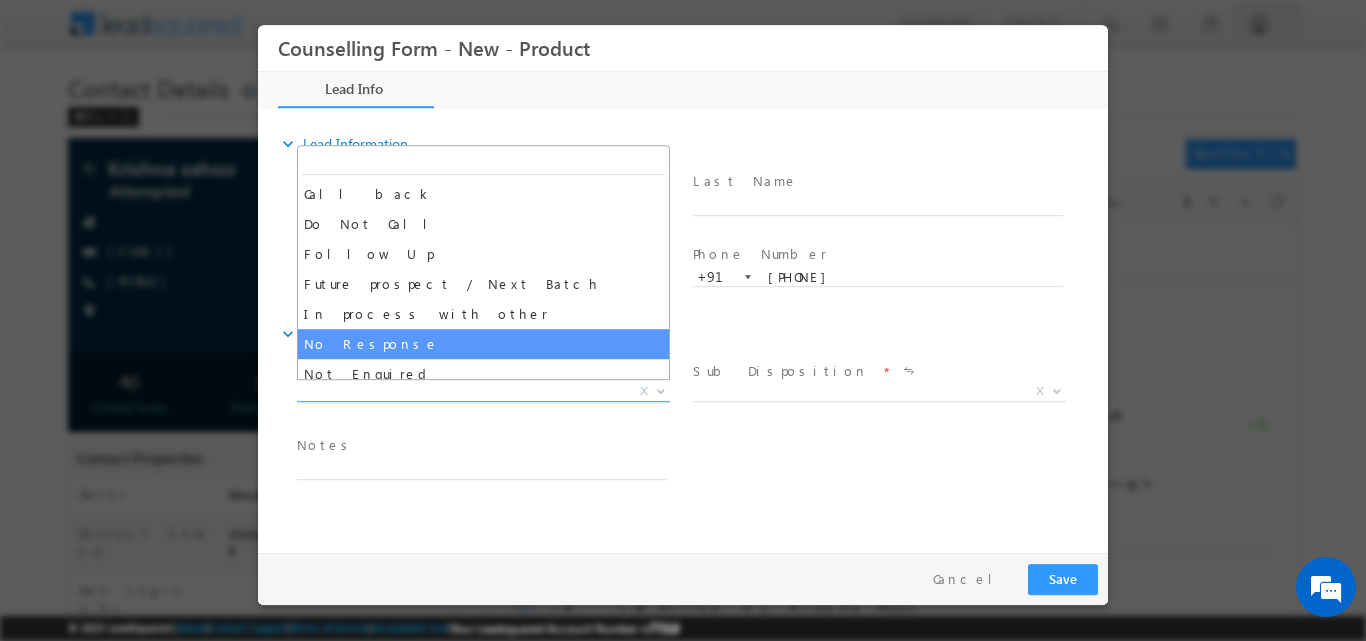 select on "No Response" 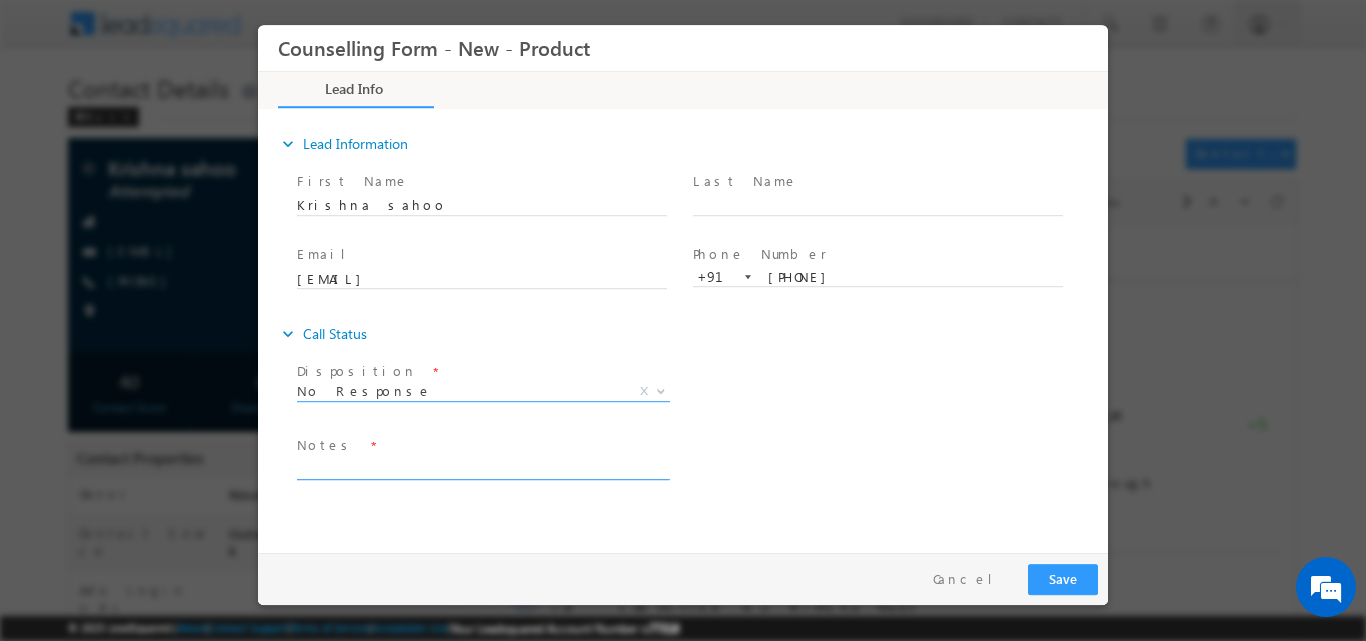 click at bounding box center (482, 467) 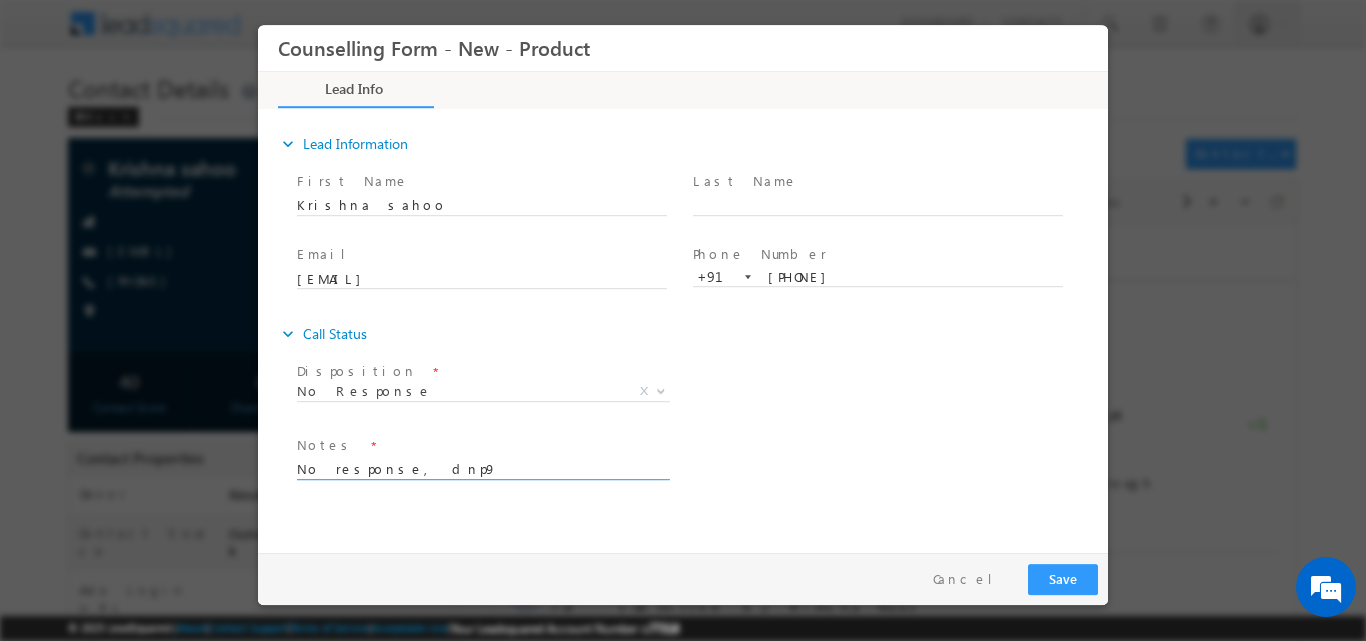 type on "No response, dnp9" 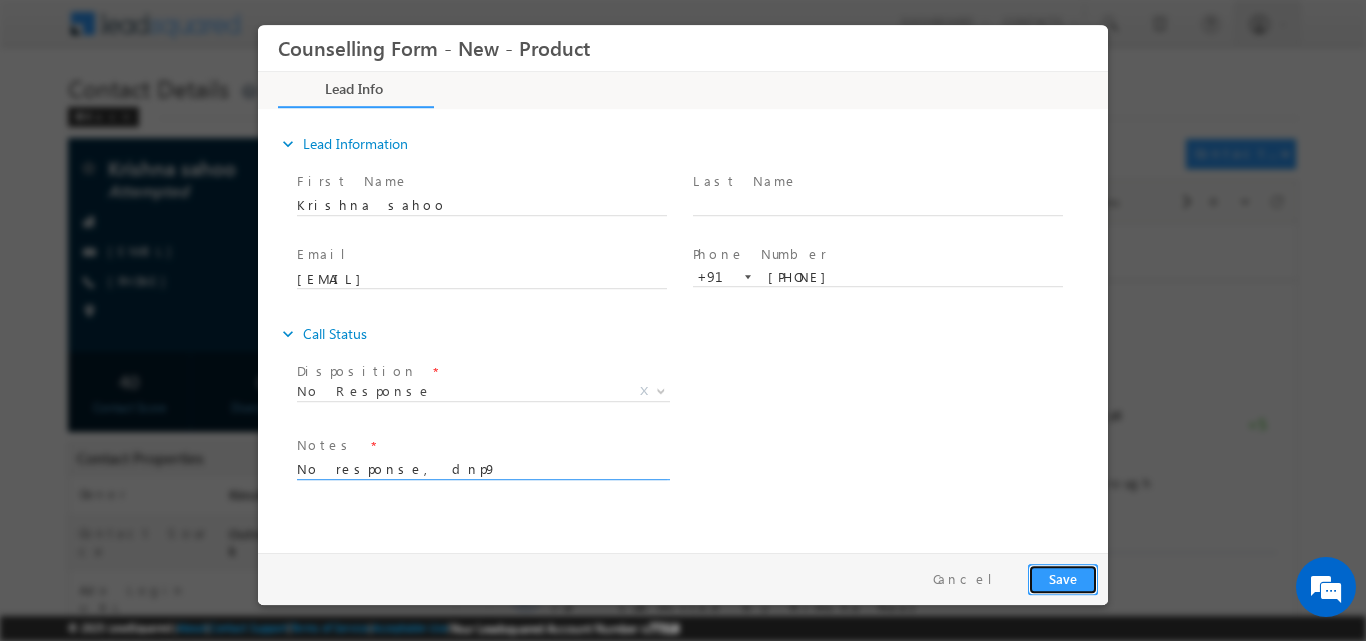 click on "Save" at bounding box center (1063, 578) 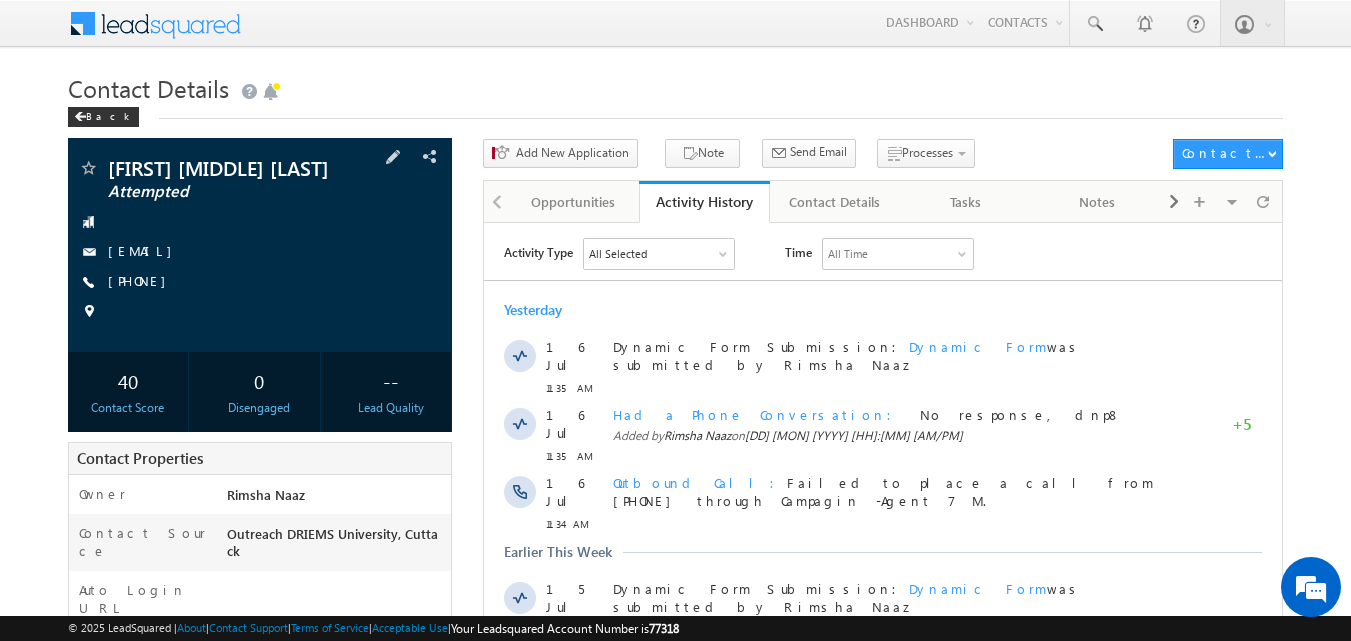 scroll, scrollTop: 0, scrollLeft: 0, axis: both 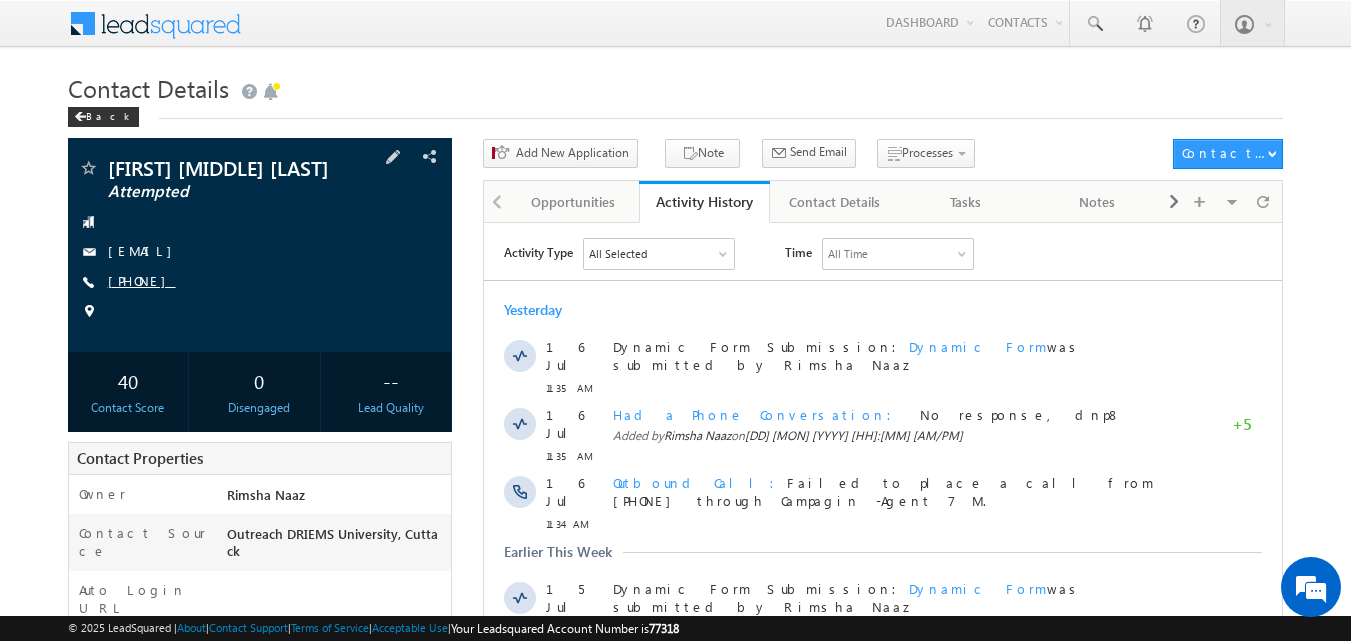 copy on "[PHONE]" 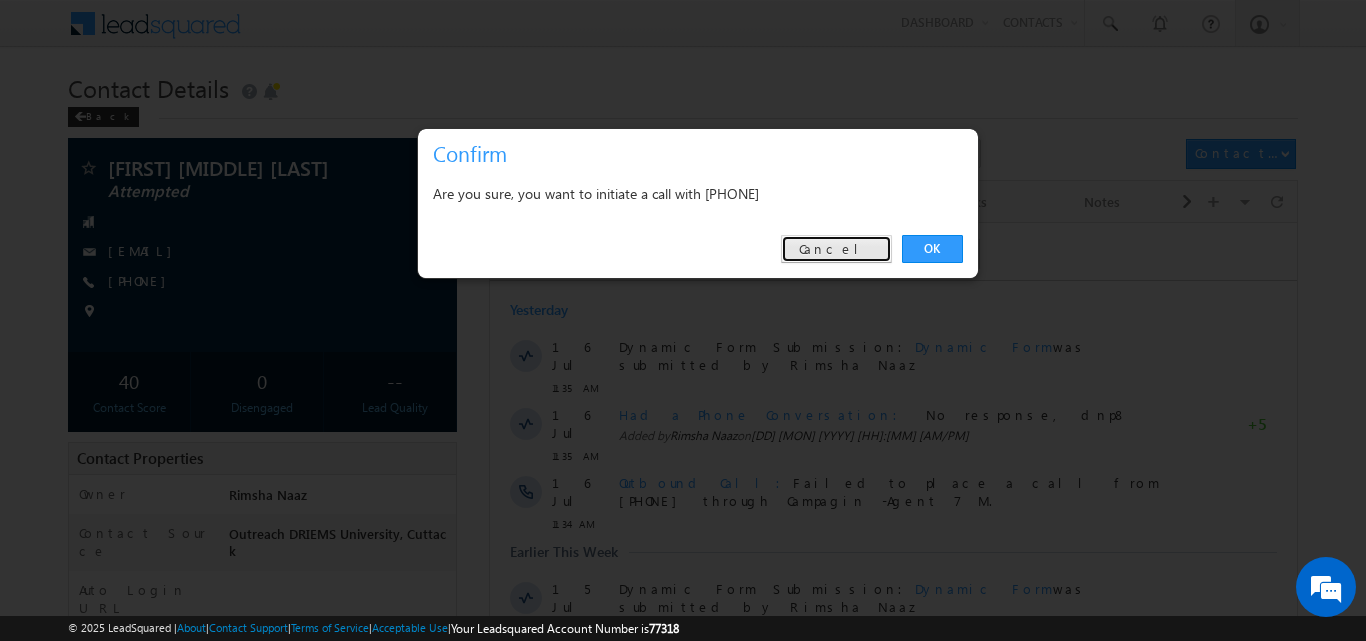 click on "Cancel" at bounding box center (836, 249) 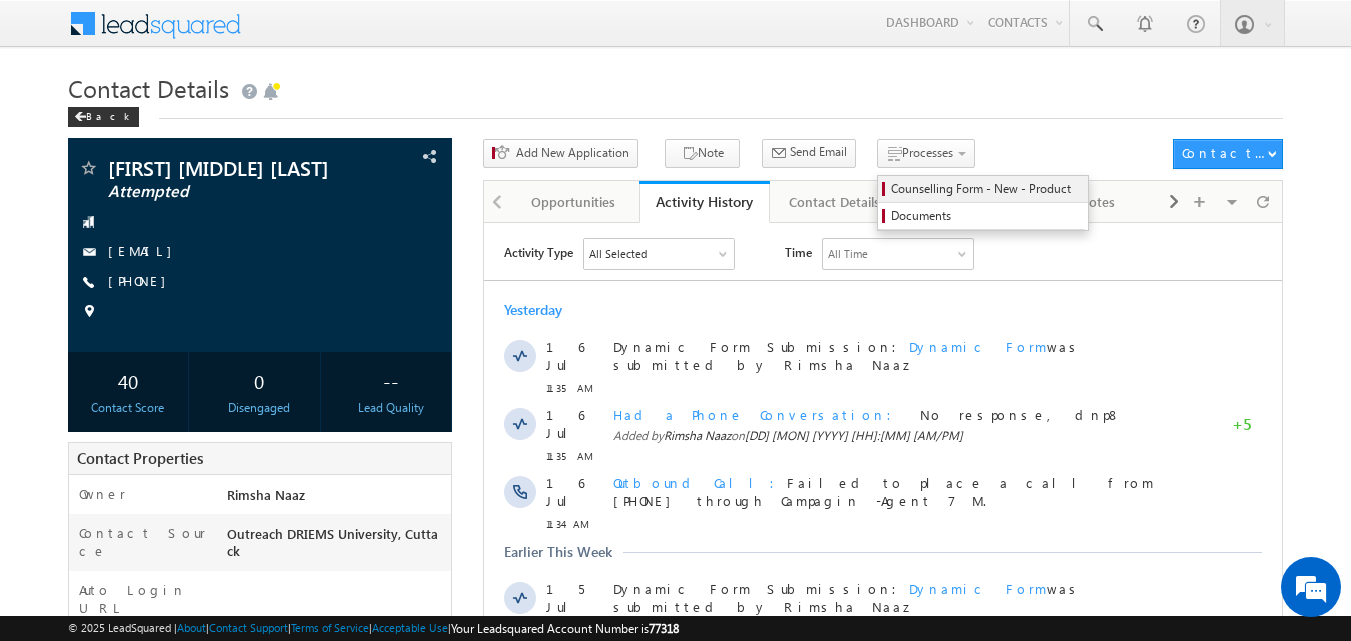 click on "Counselling Form - New - Product" at bounding box center [986, 189] 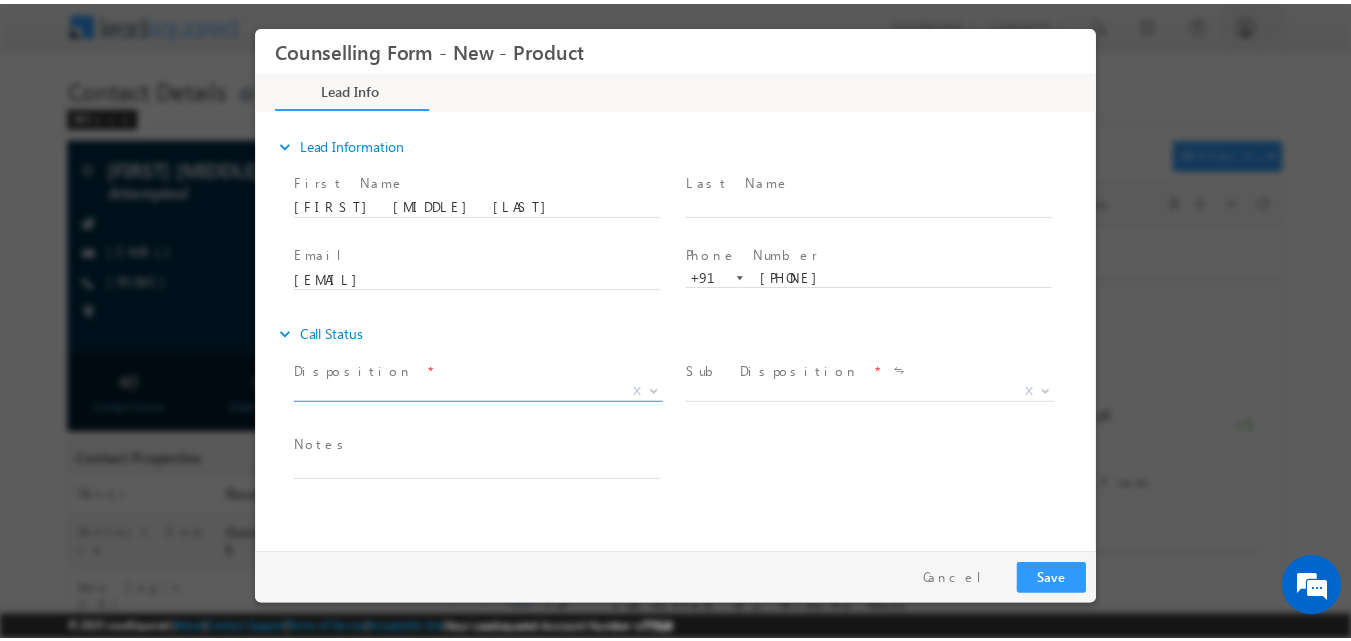 scroll, scrollTop: 0, scrollLeft: 0, axis: both 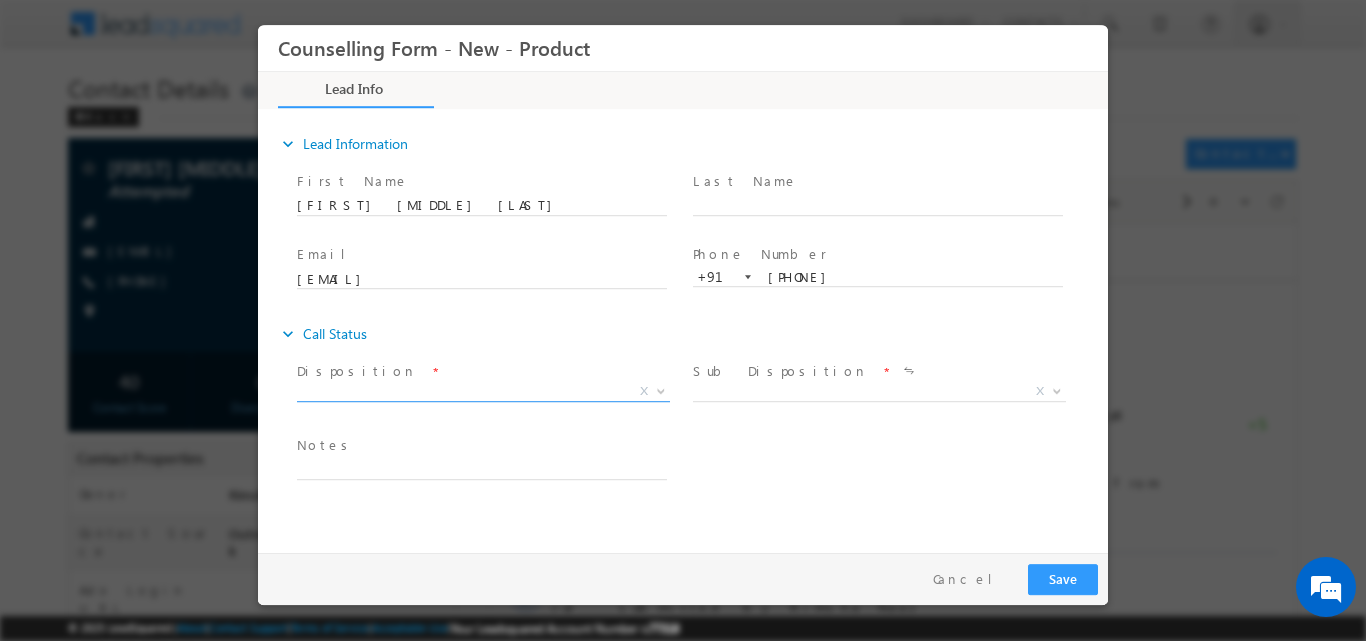 click at bounding box center [661, 389] 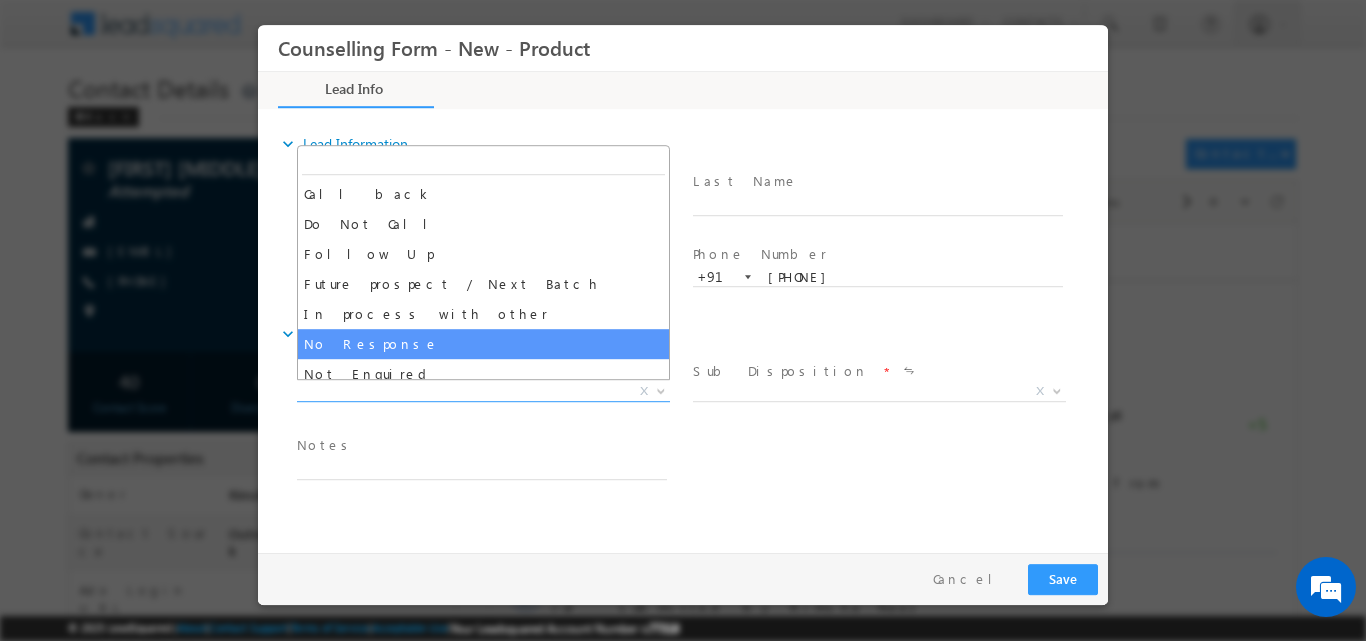 select on "No Response" 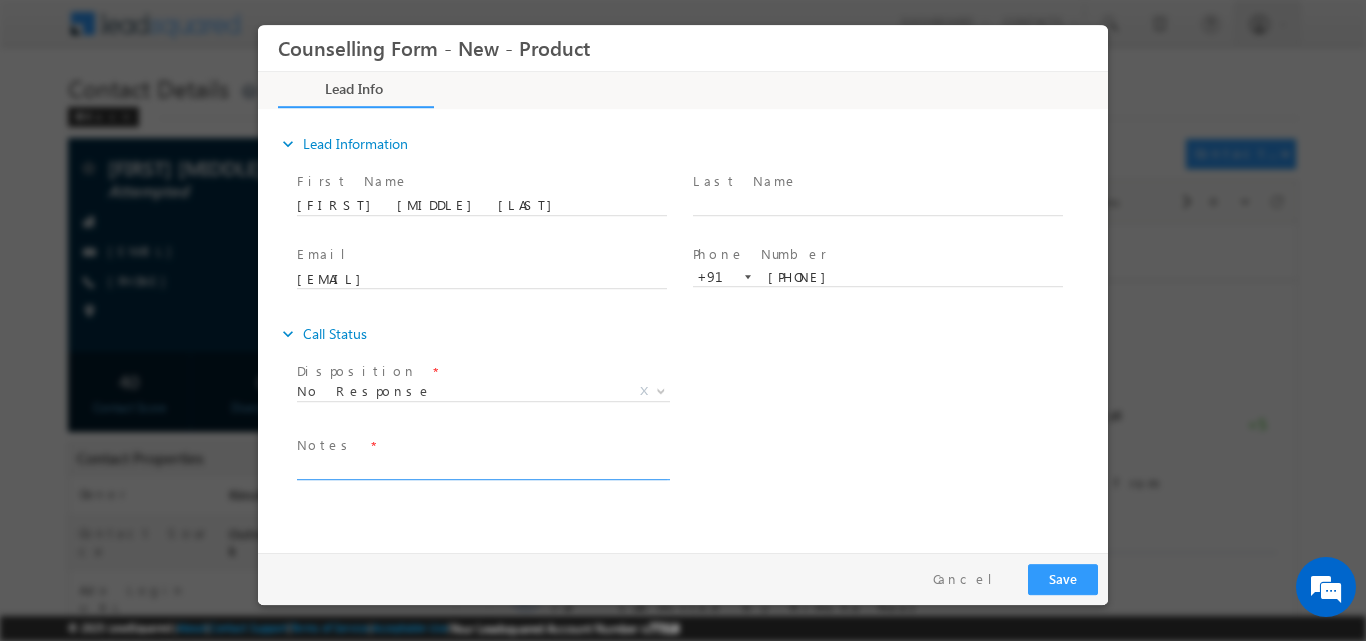 click at bounding box center (482, 467) 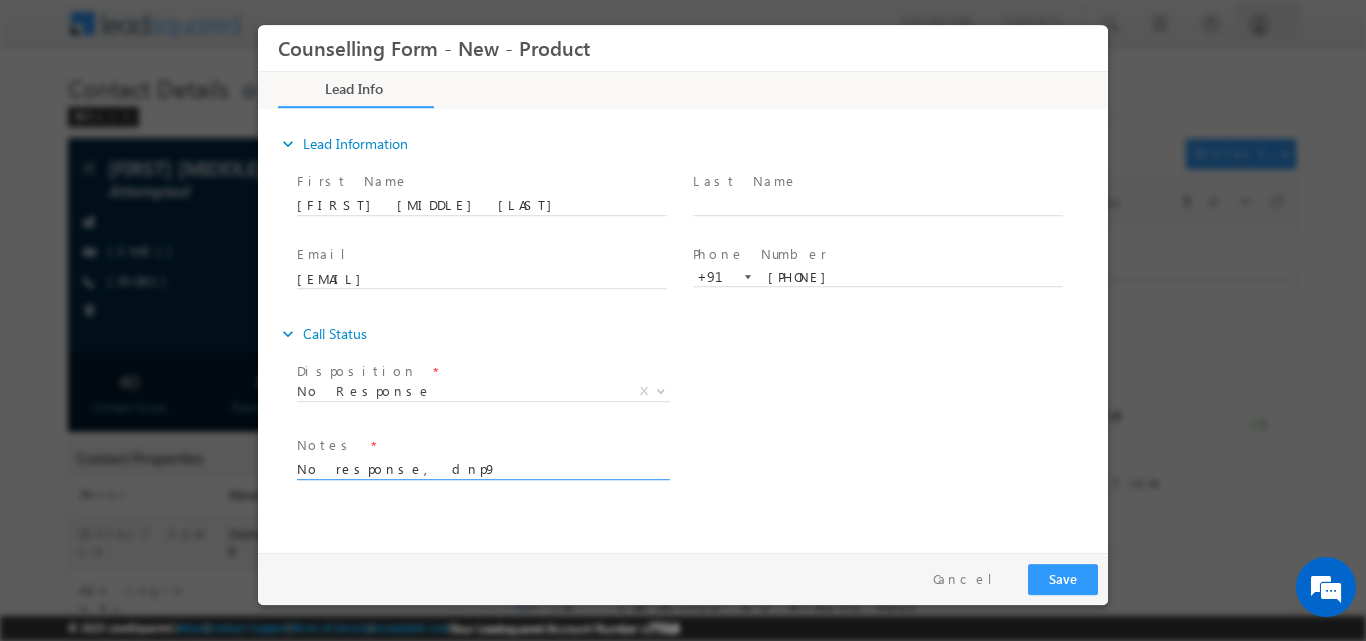 type on "No response, dnp9" 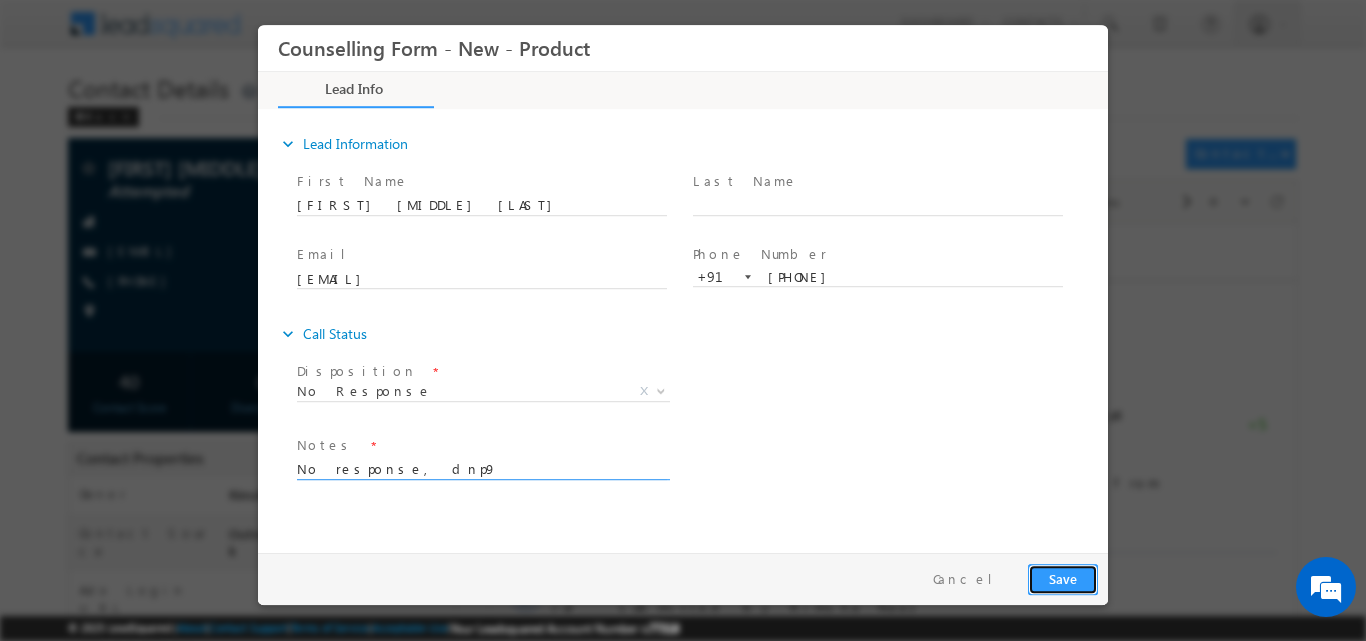 click on "Save" at bounding box center (1063, 578) 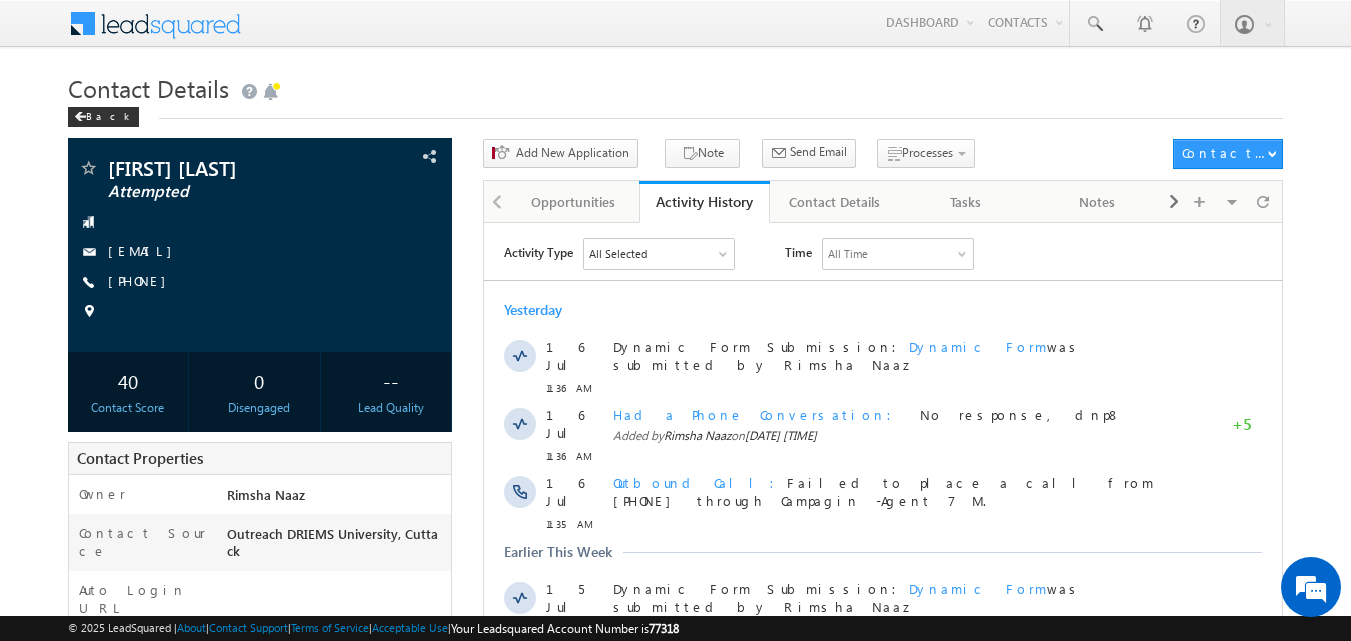 scroll, scrollTop: 0, scrollLeft: 0, axis: both 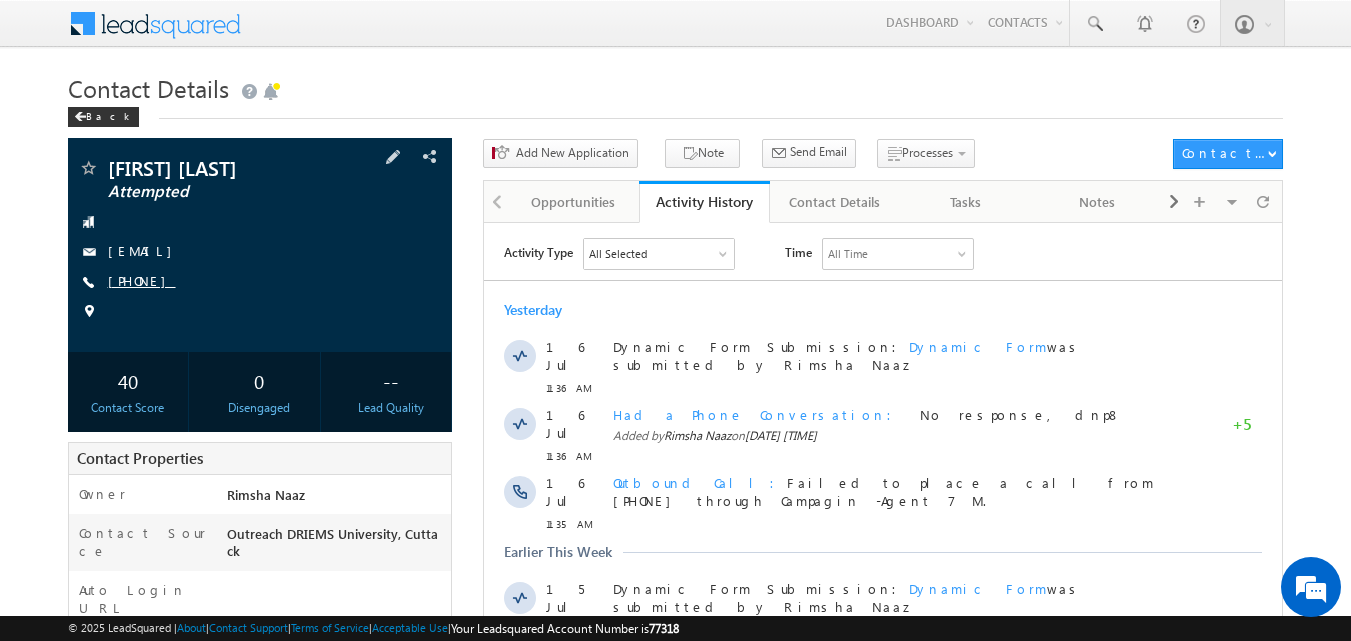 drag, startPoint x: 137, startPoint y: 278, endPoint x: 204, endPoint y: 280, distance: 67.02985 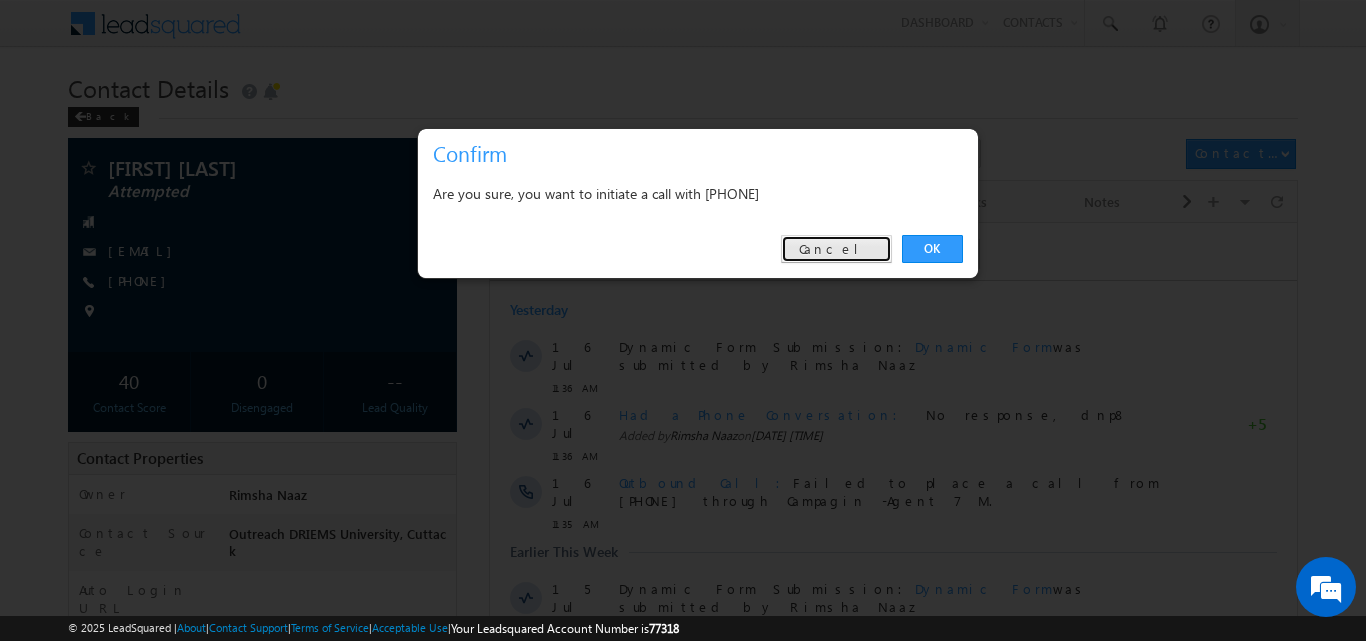 click on "Cancel" at bounding box center (836, 249) 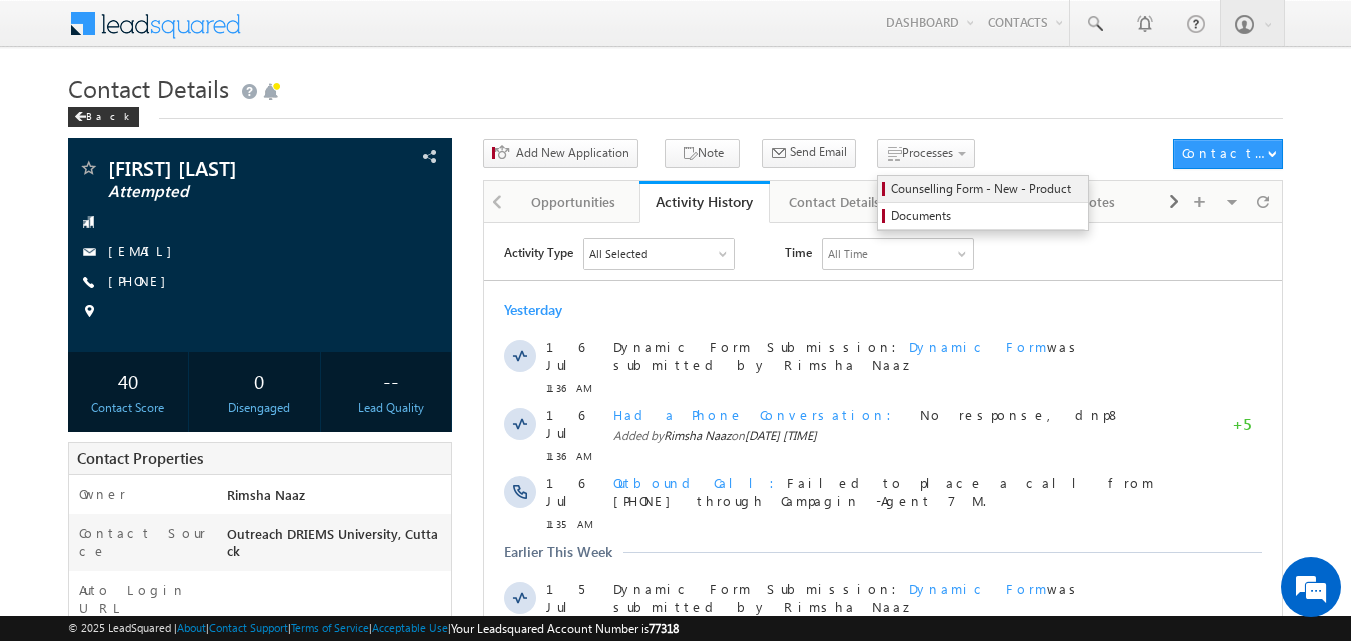 click on "Counselling Form - New - Product" at bounding box center (986, 189) 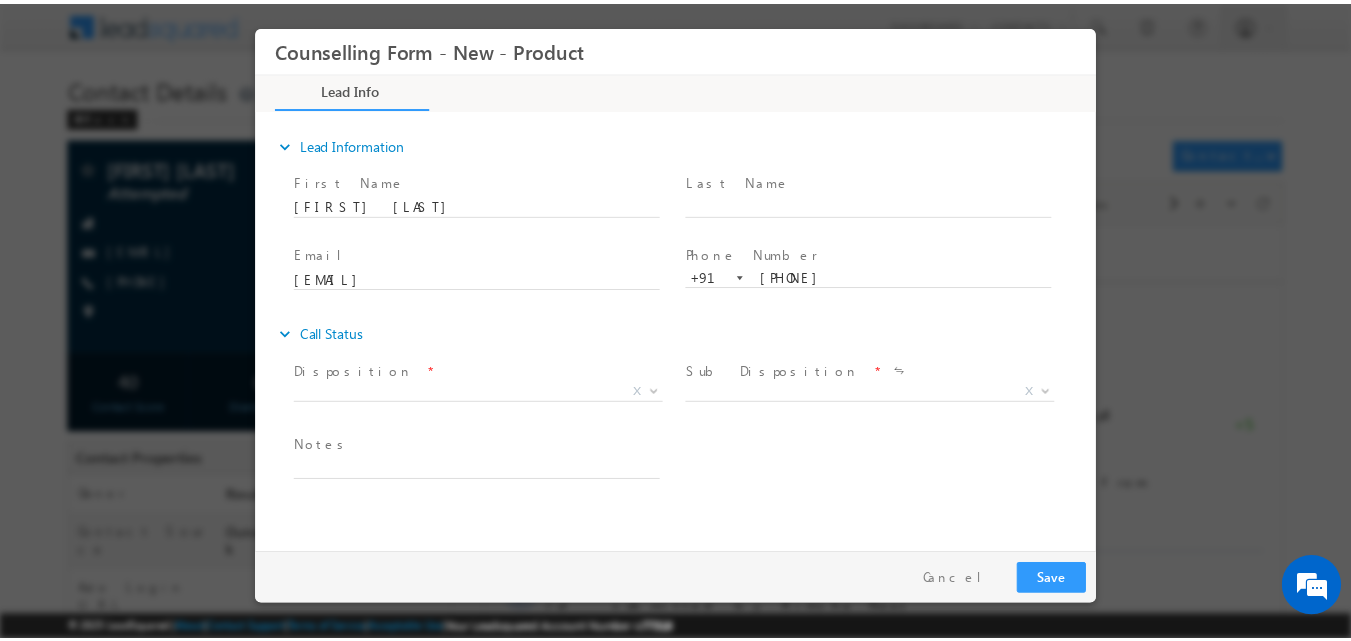 scroll, scrollTop: 0, scrollLeft: 0, axis: both 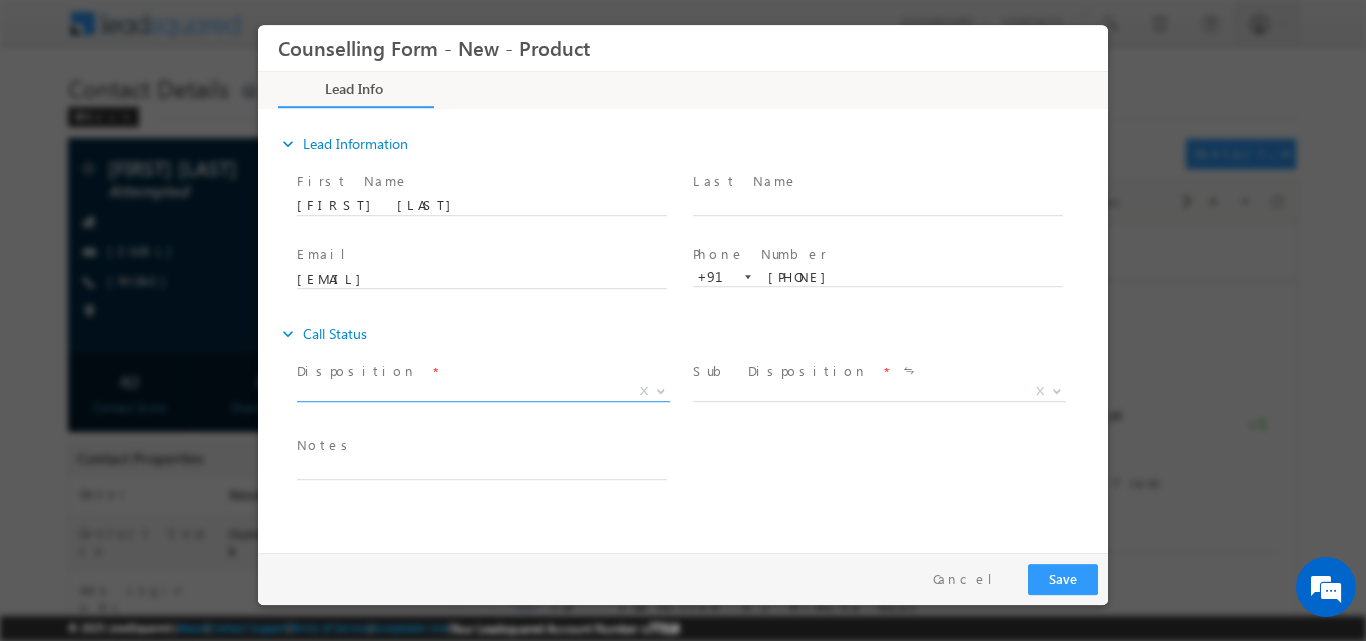 click at bounding box center (661, 389) 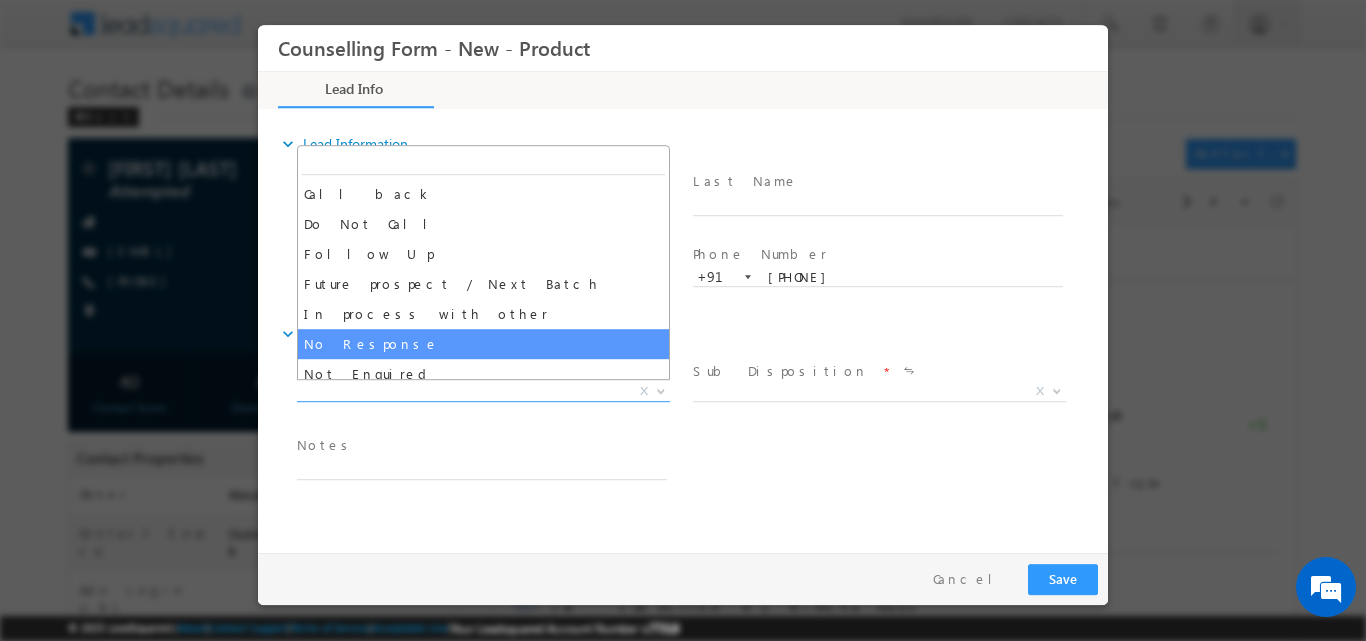 select on "No Response" 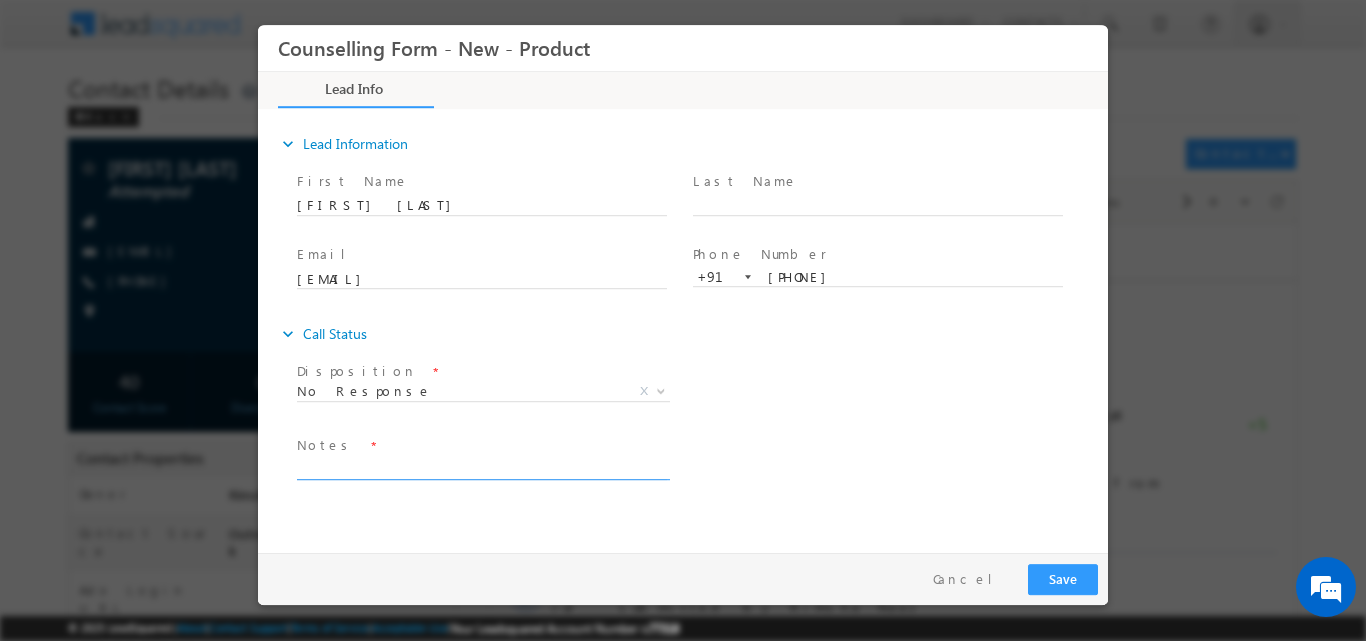 click at bounding box center [482, 467] 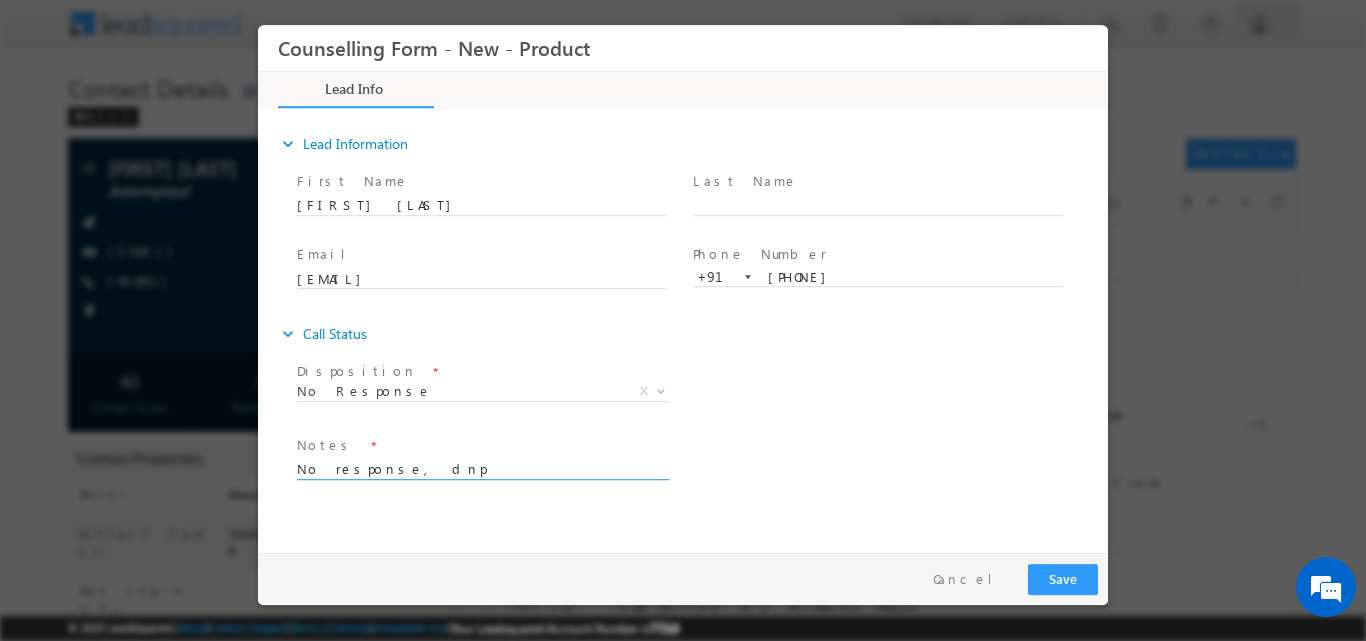 type on "No response, dnp" 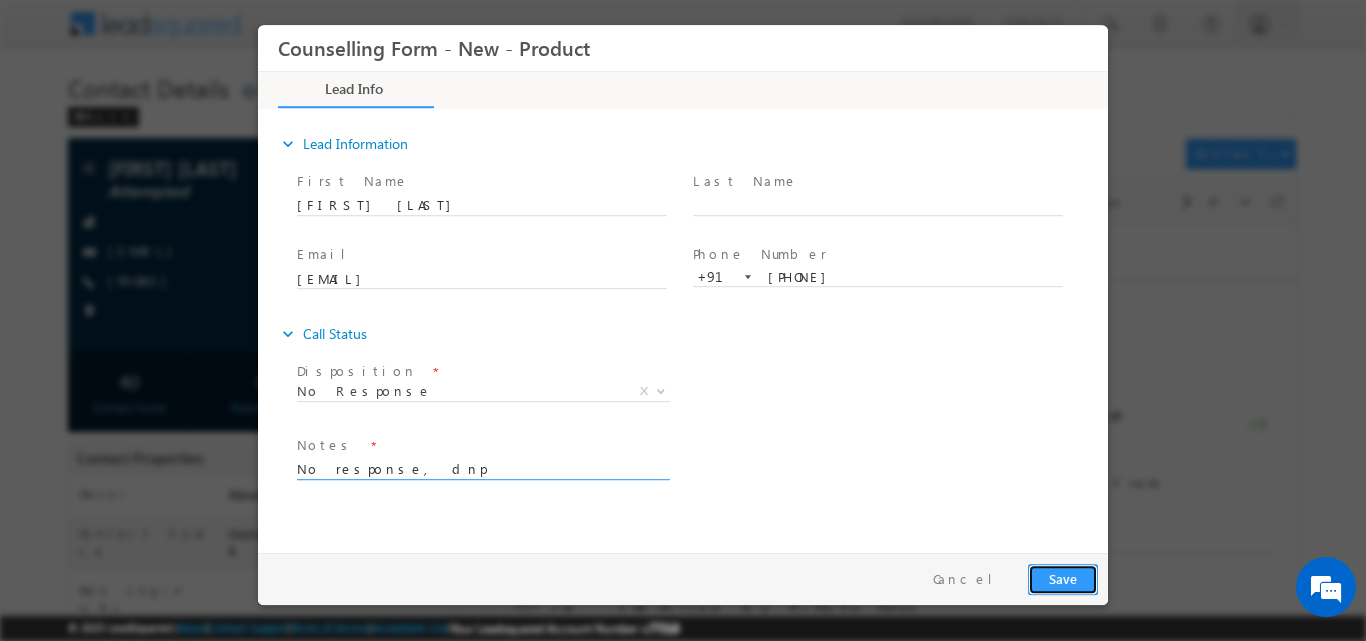 click on "Save" at bounding box center (1063, 578) 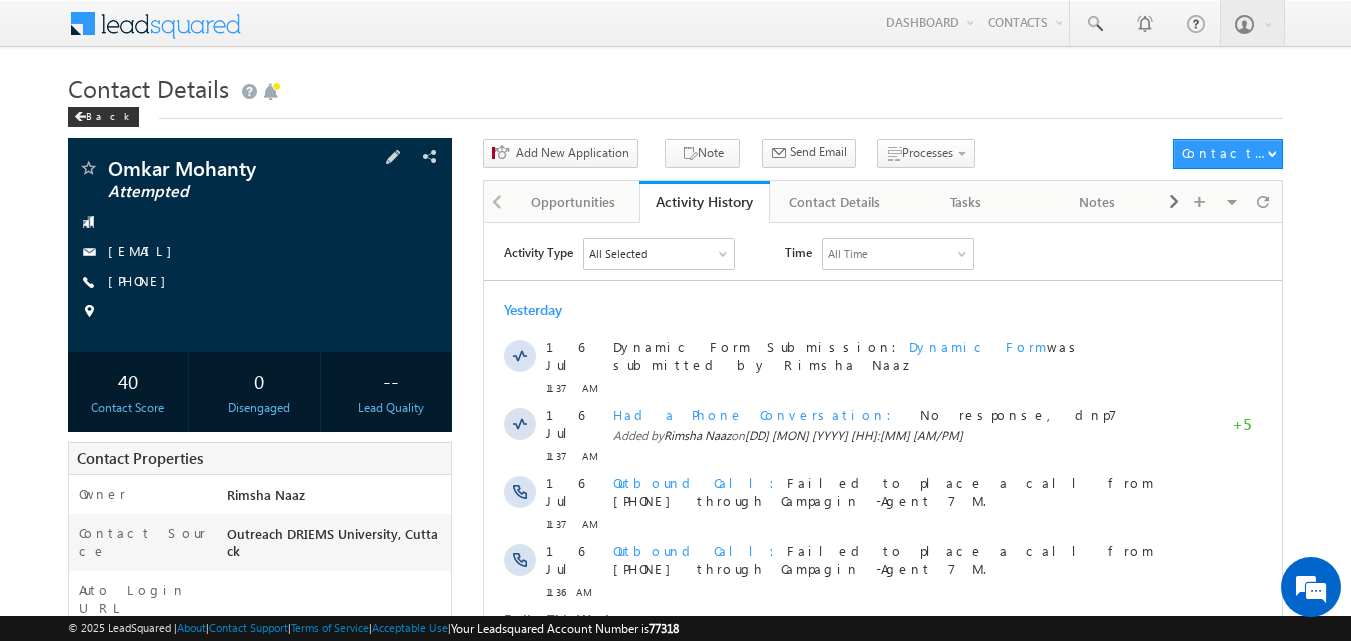 scroll, scrollTop: 0, scrollLeft: 0, axis: both 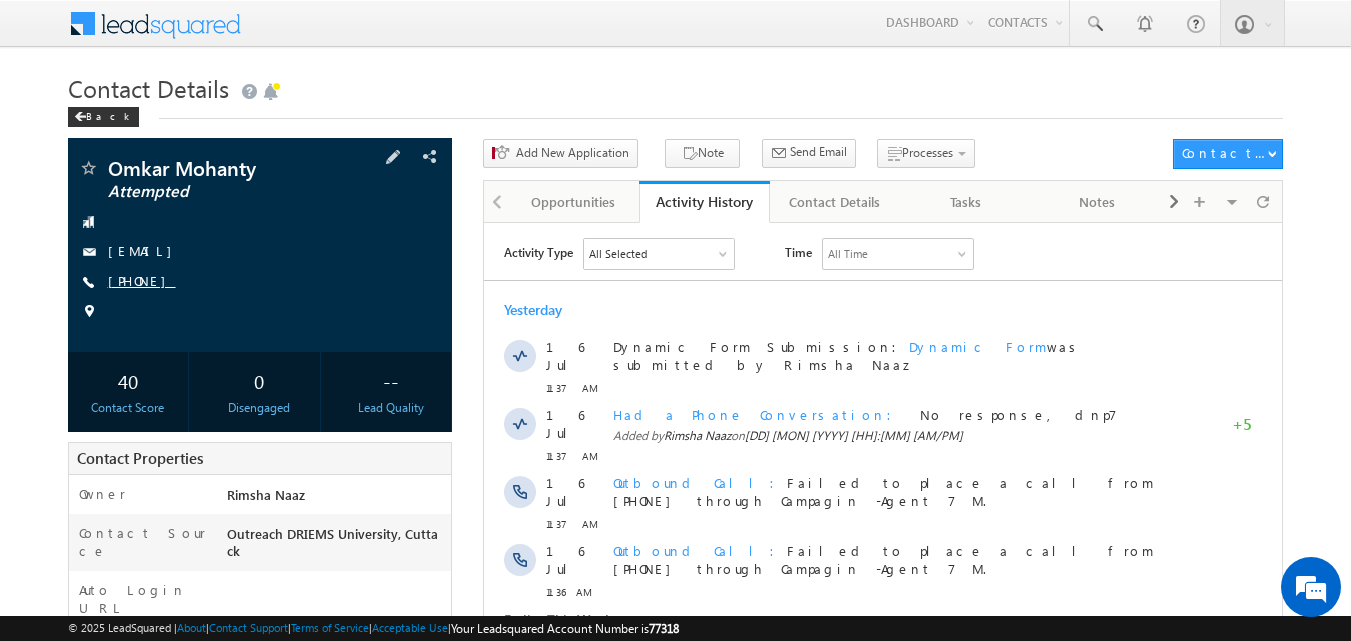 copy on "9124169292" 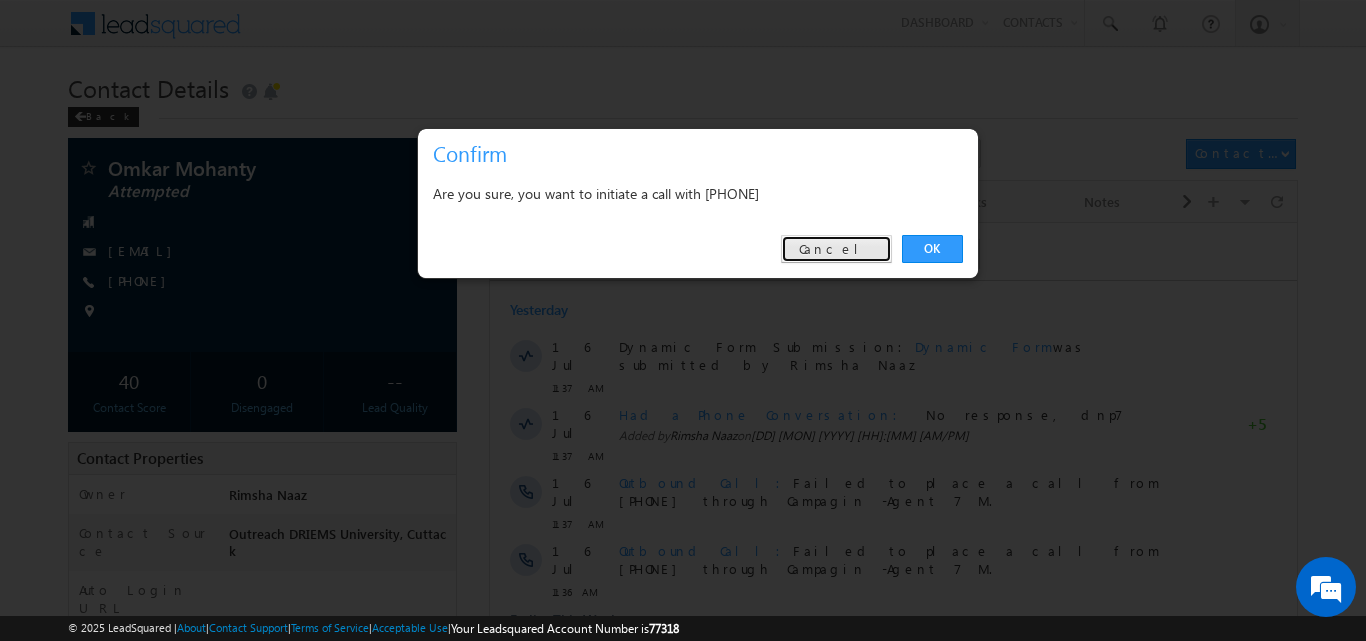 click on "Cancel" at bounding box center (836, 249) 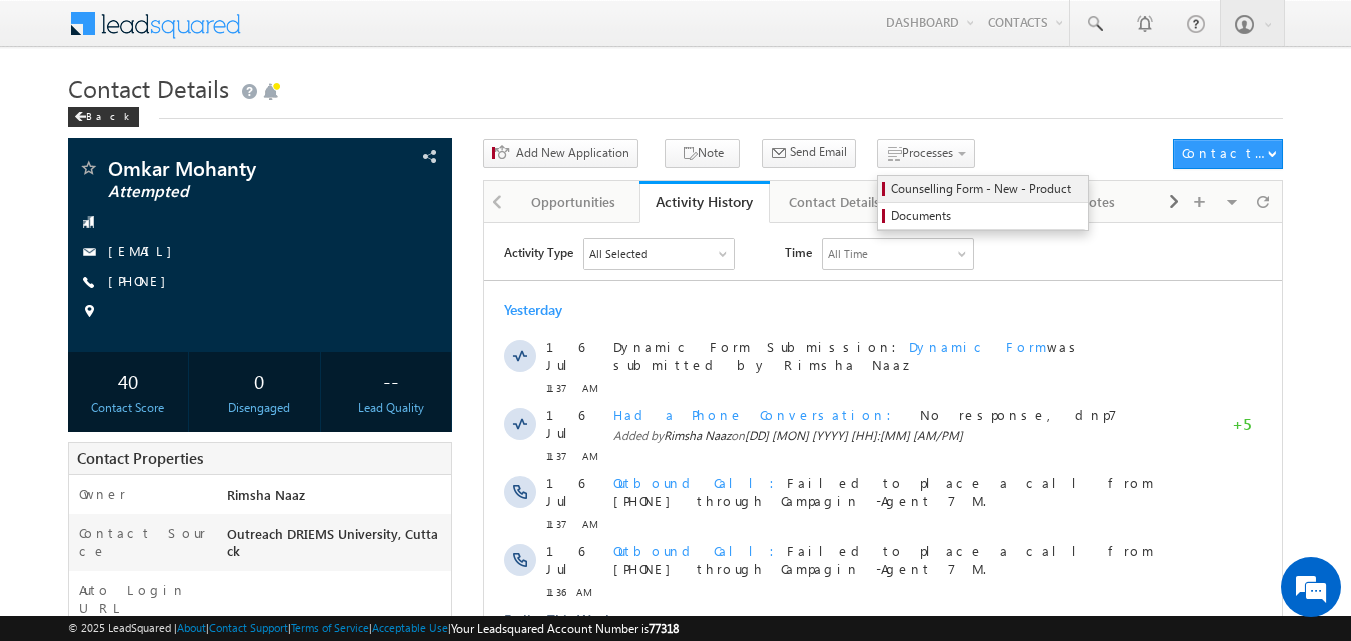 click on "Counselling Form - New - Product" at bounding box center (986, 189) 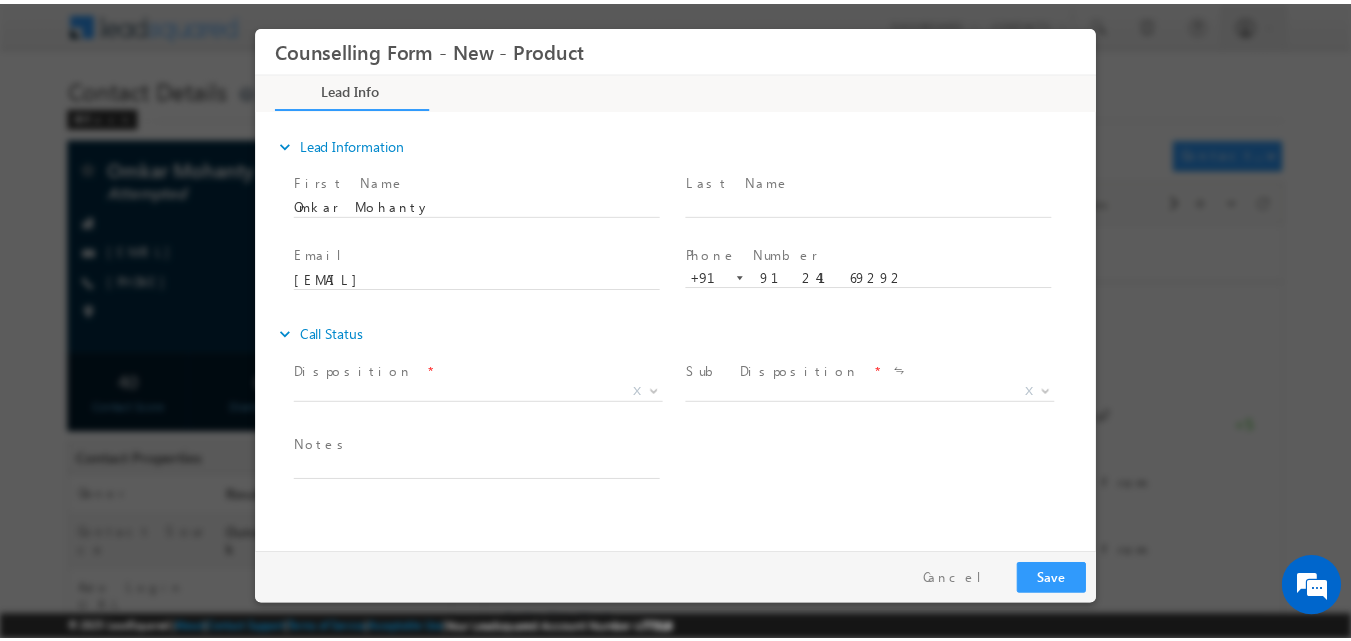 scroll, scrollTop: 0, scrollLeft: 0, axis: both 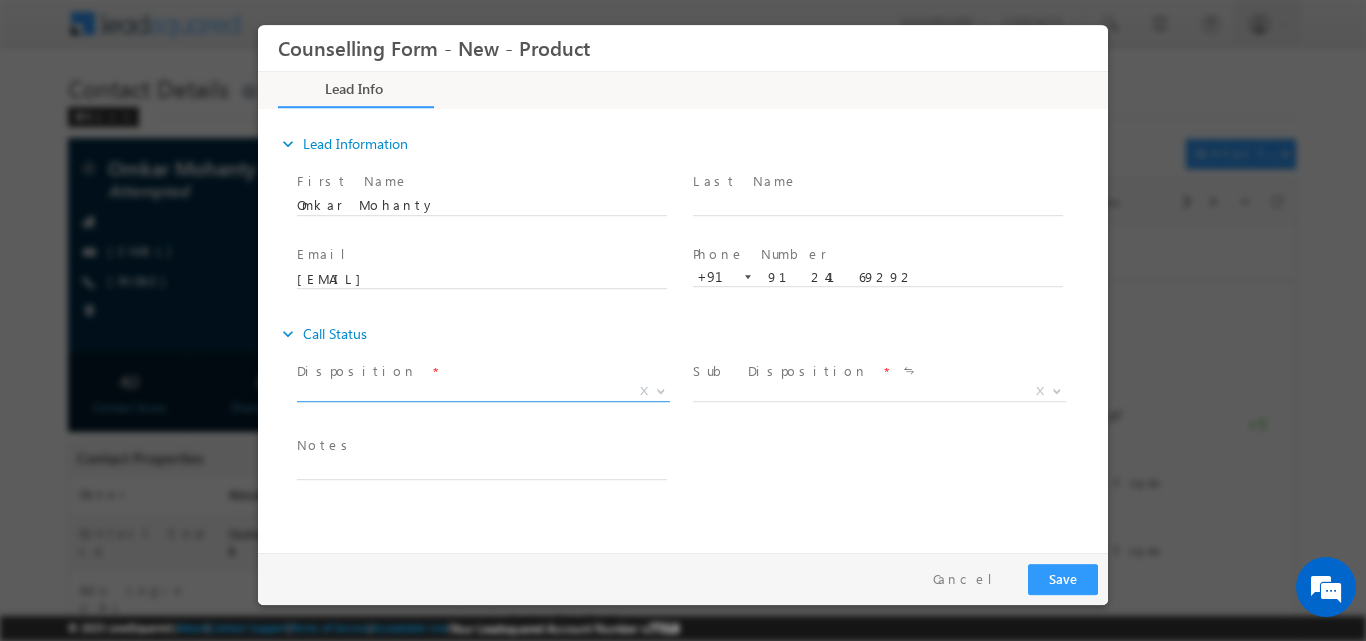 click at bounding box center [659, 390] 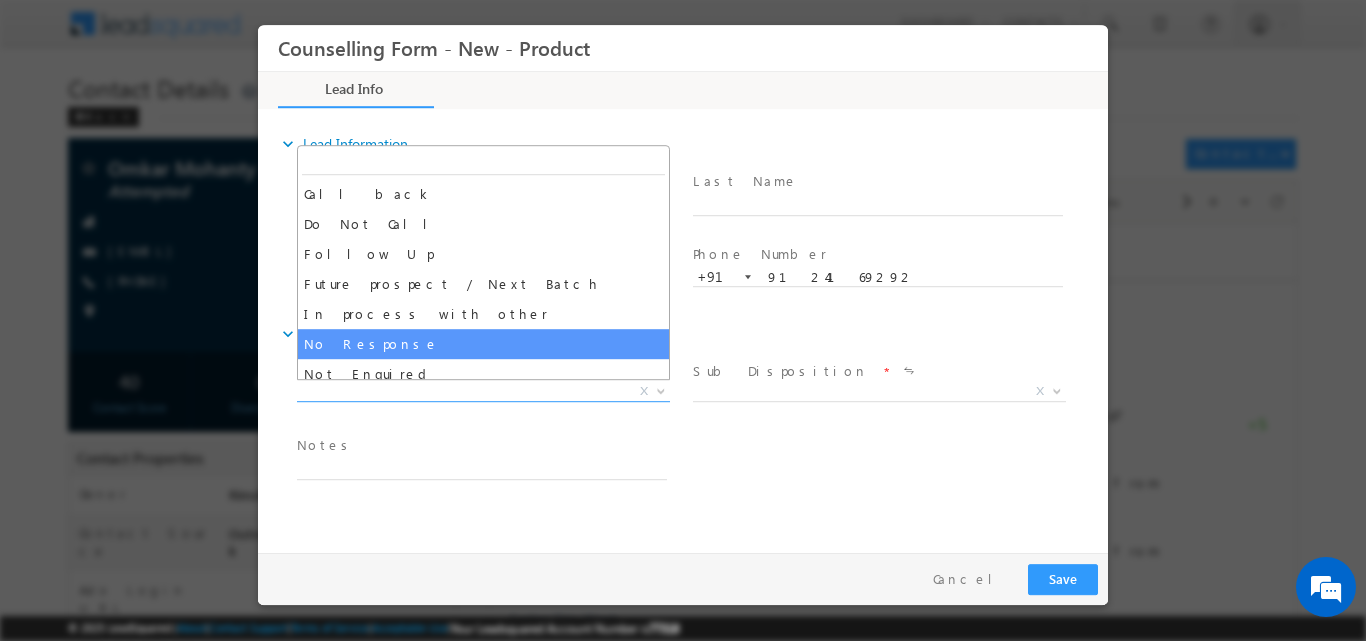 select on "No Response" 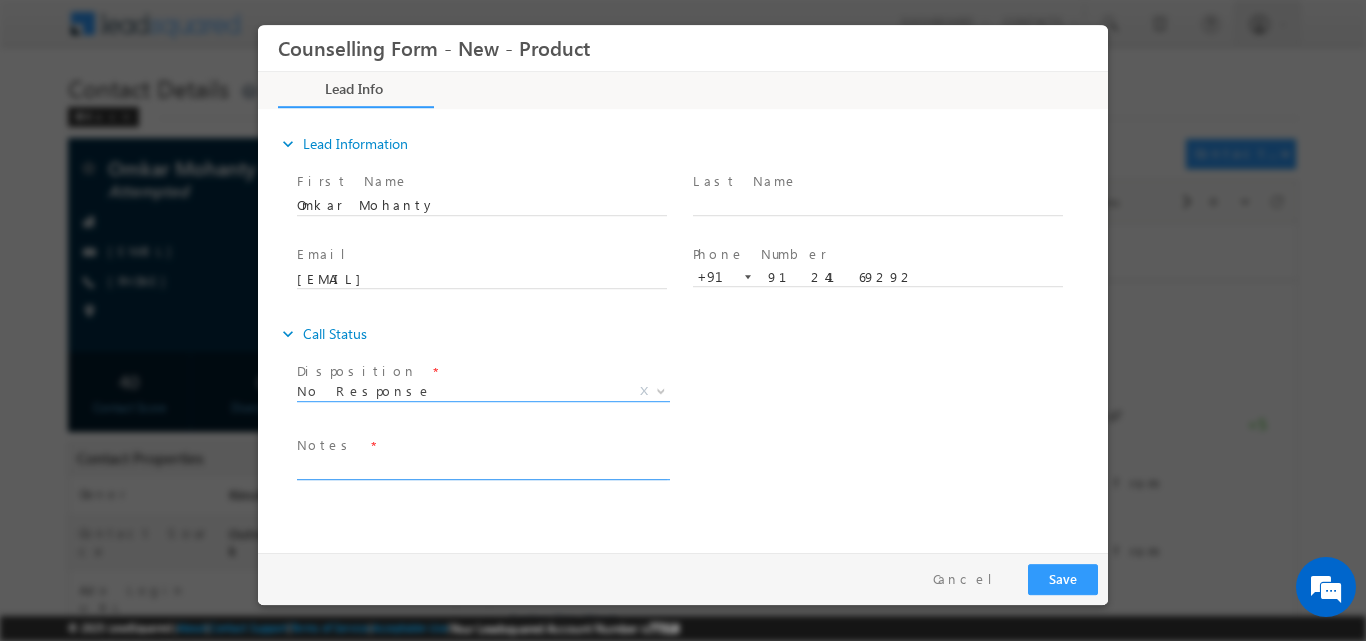 click at bounding box center (482, 467) 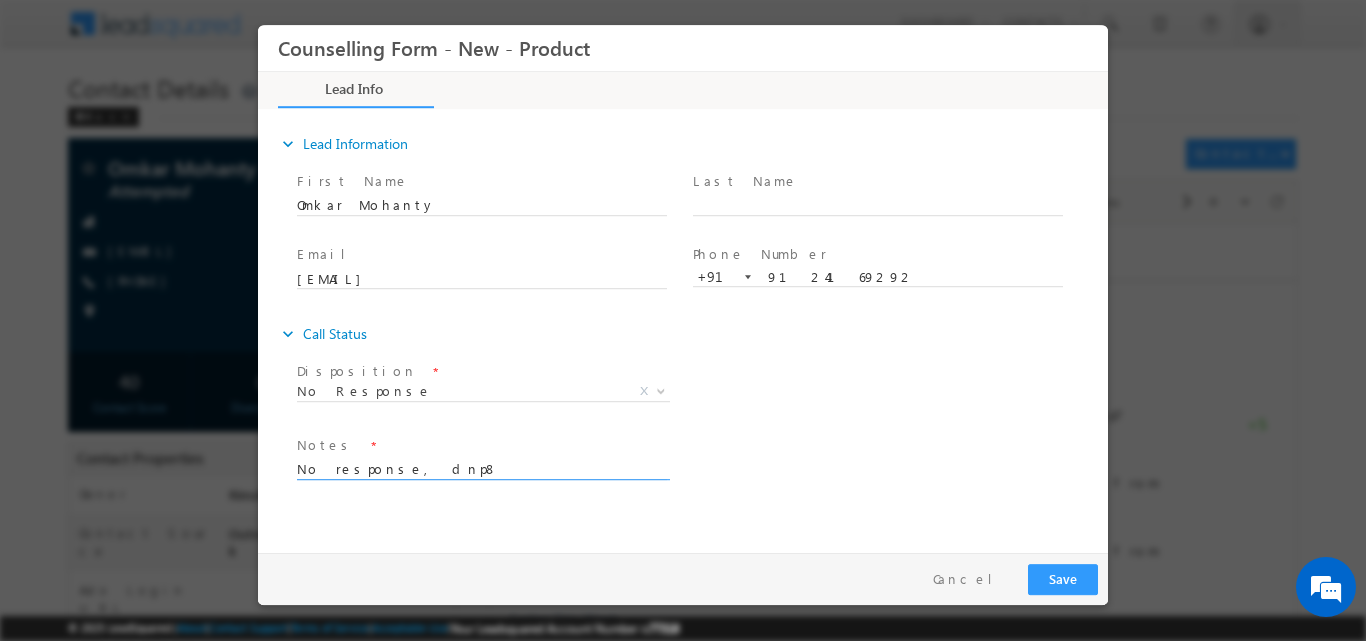 type on "No response, dnp8" 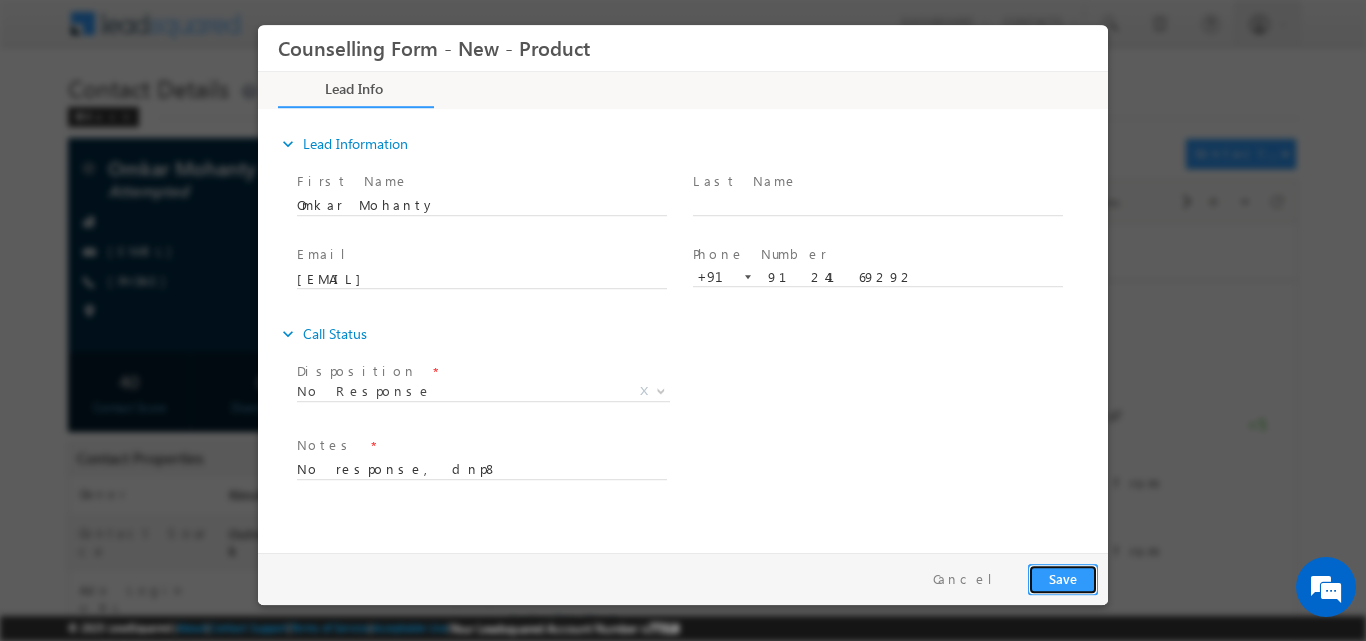 click on "Save" at bounding box center (1063, 578) 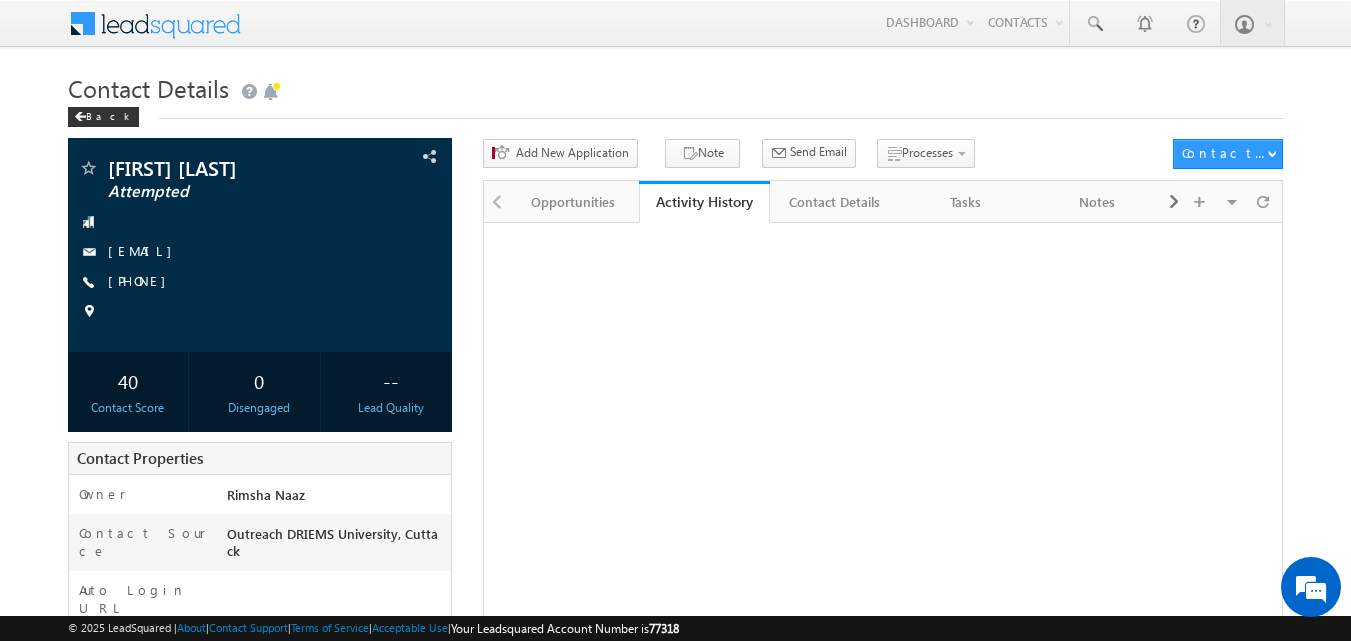 scroll, scrollTop: 0, scrollLeft: 0, axis: both 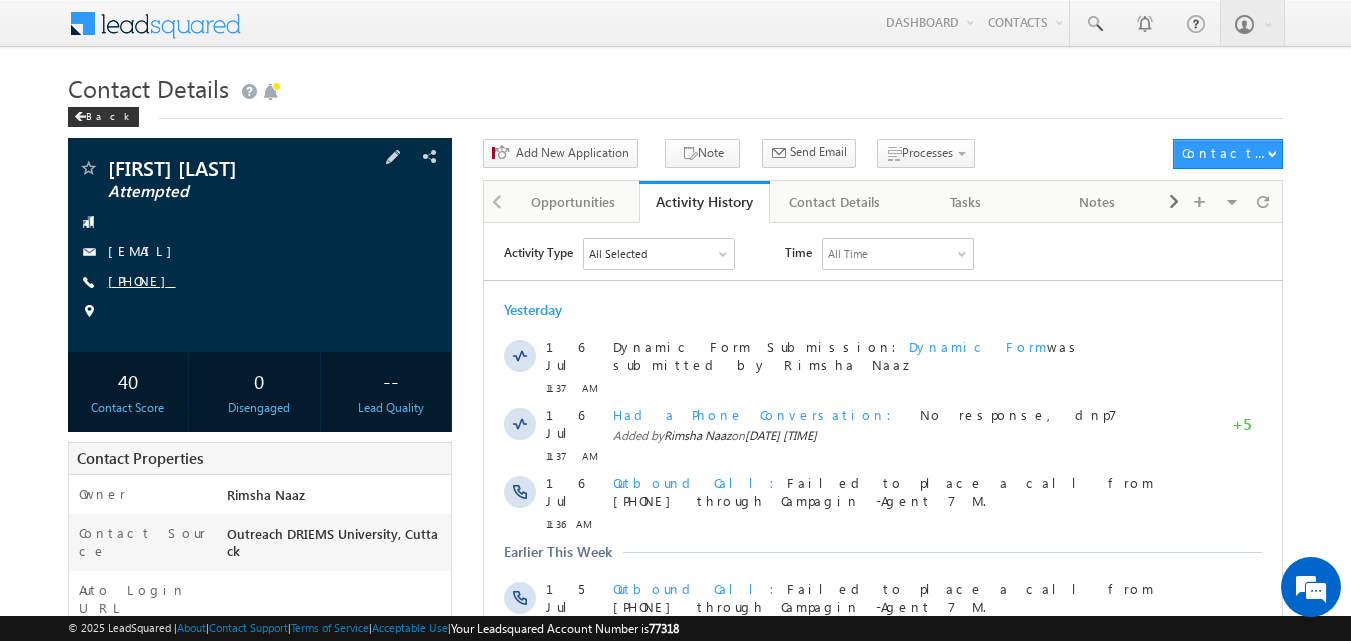 copy on "9124534063" 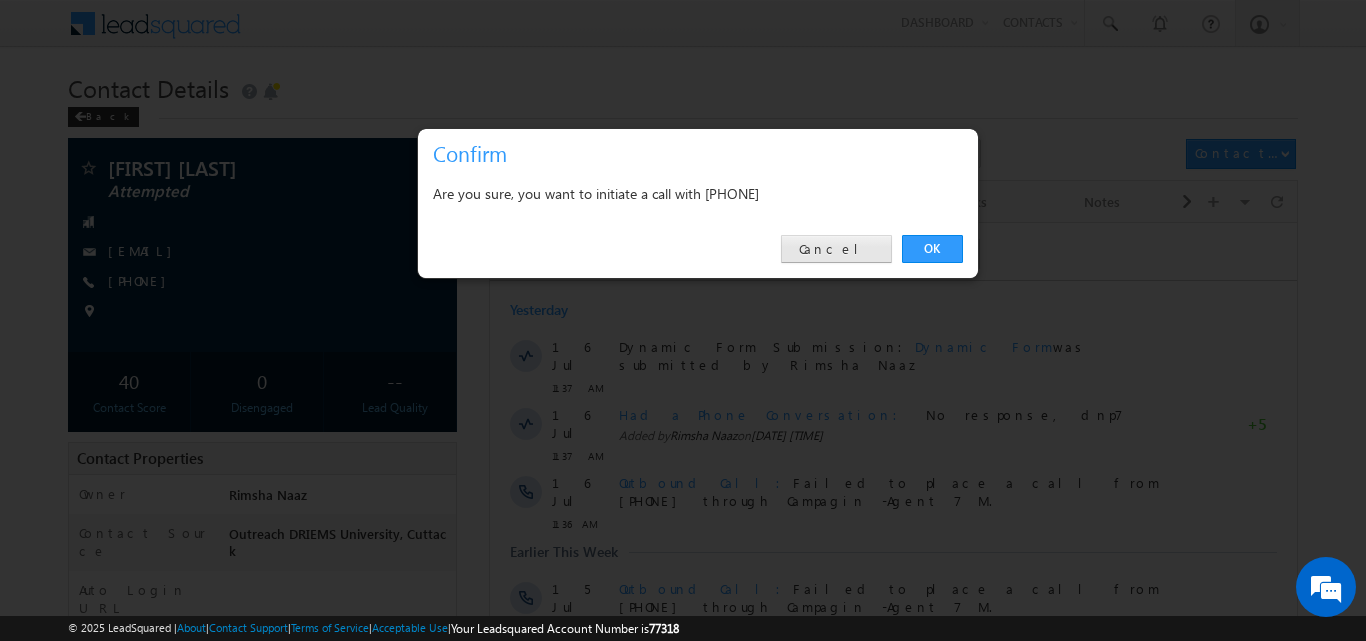 drag, startPoint x: 816, startPoint y: 235, endPoint x: 829, endPoint y: 246, distance: 17.029387 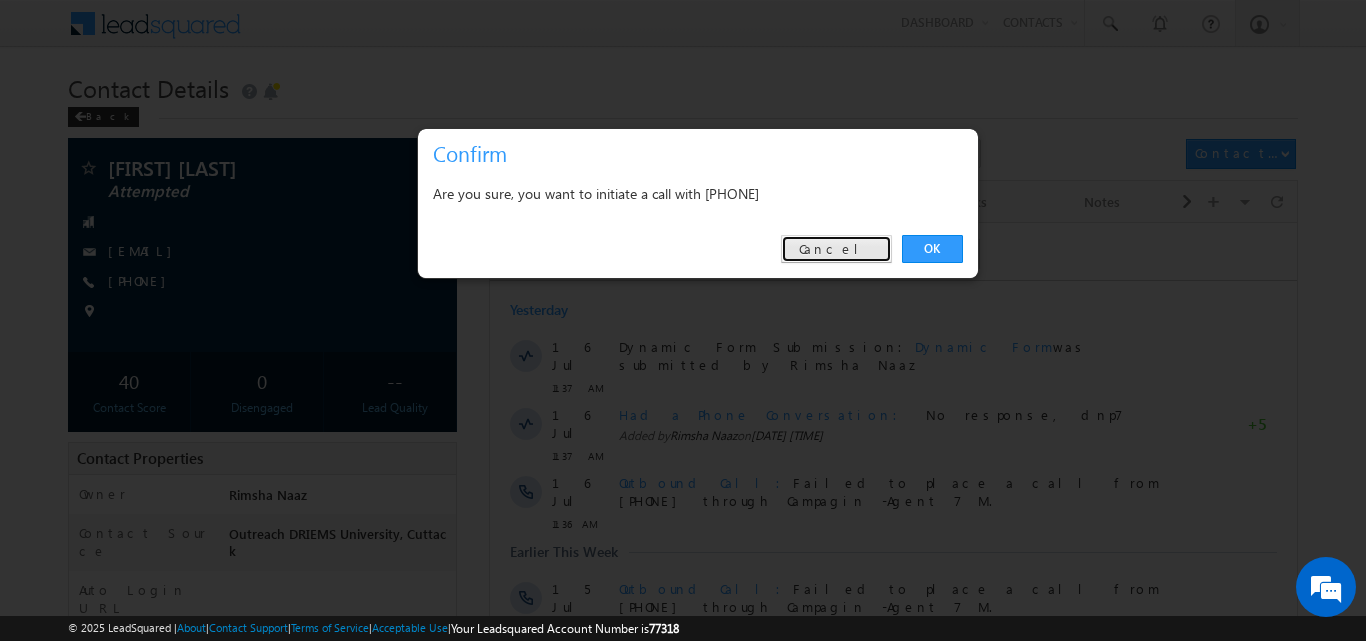 drag, startPoint x: 829, startPoint y: 246, endPoint x: 380, endPoint y: 75, distance: 480.4602 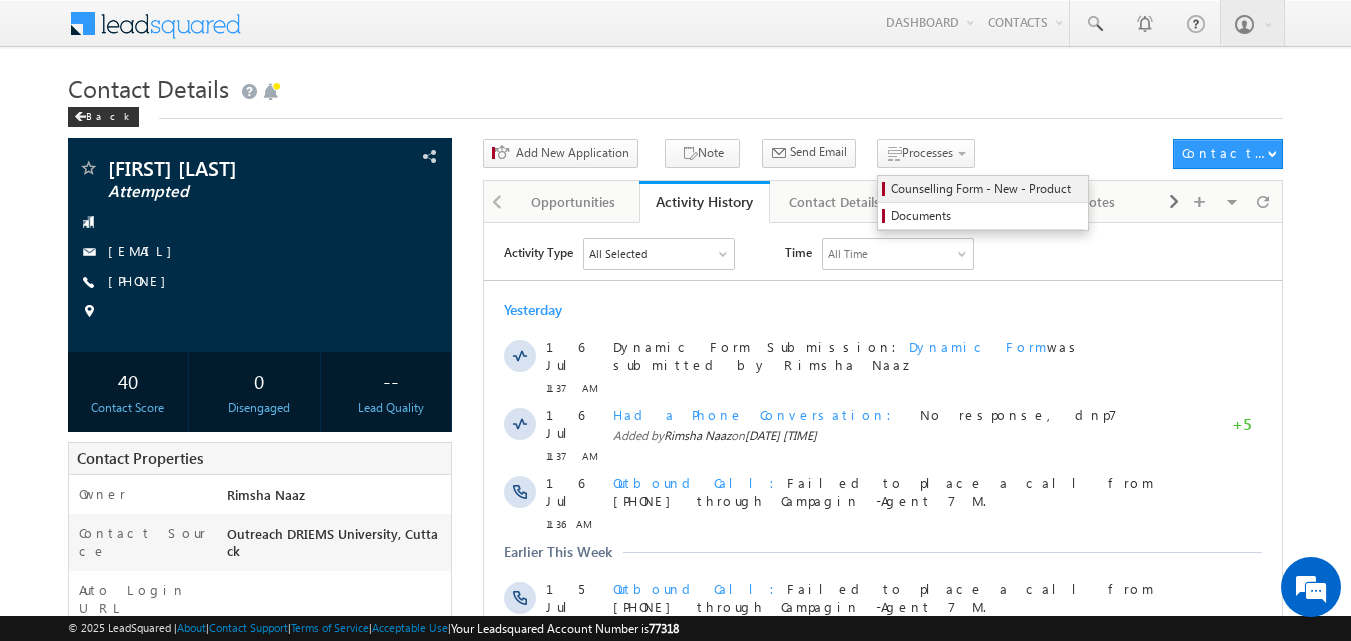 click on "Counselling Form - New - Product" at bounding box center [986, 189] 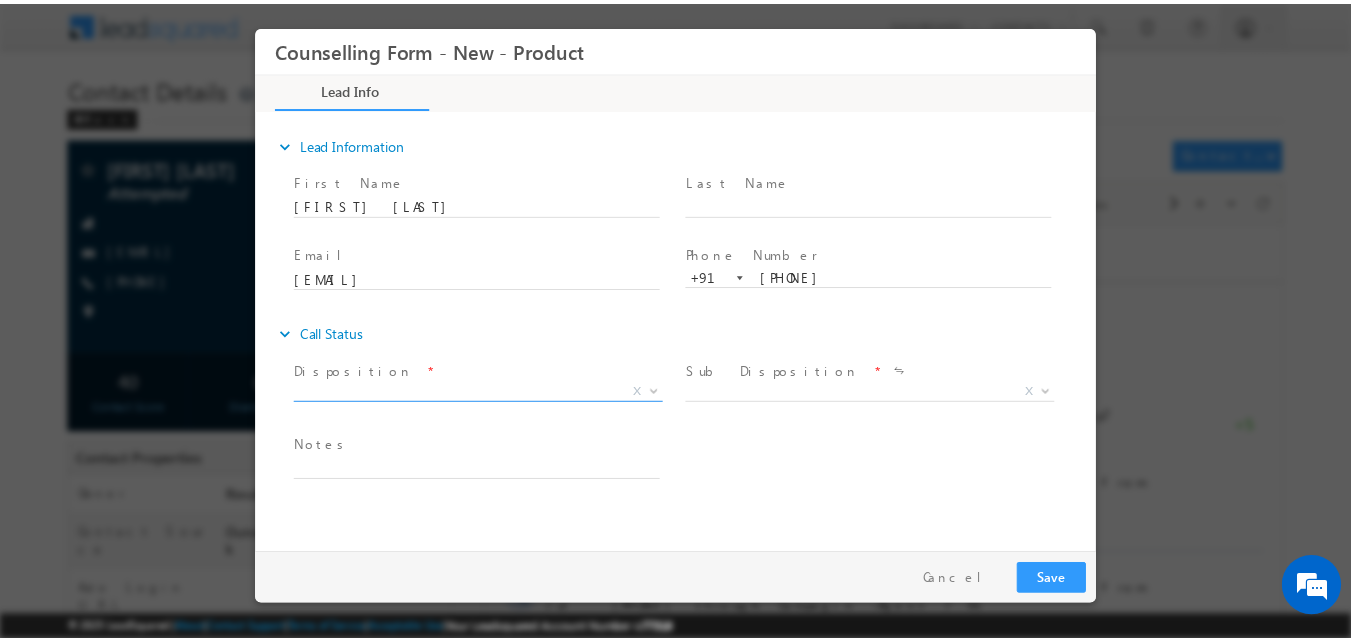 scroll, scrollTop: 0, scrollLeft: 0, axis: both 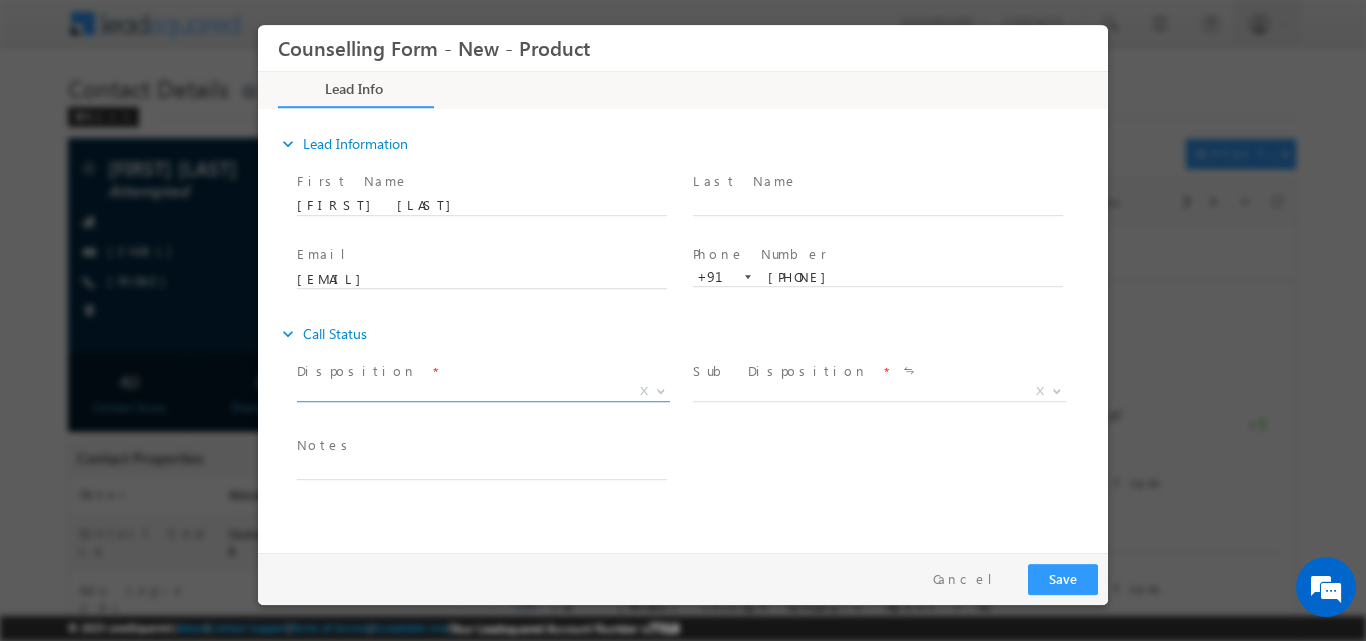 click at bounding box center (659, 390) 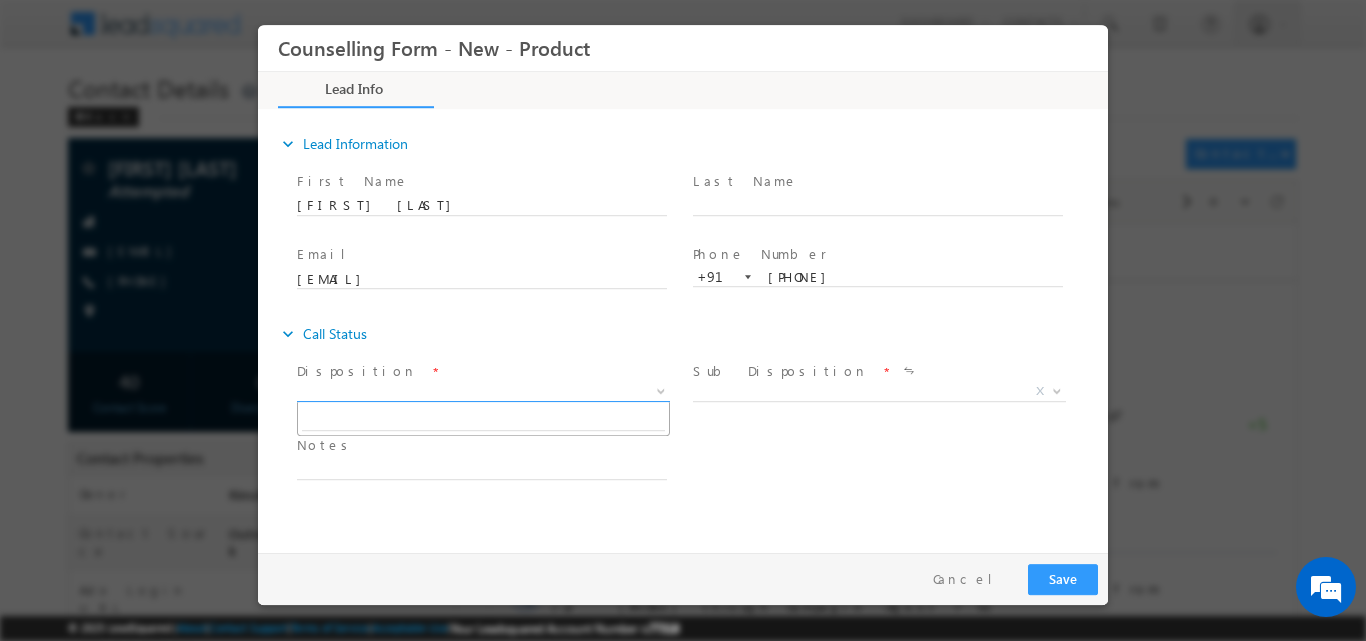 click at bounding box center [659, 390] 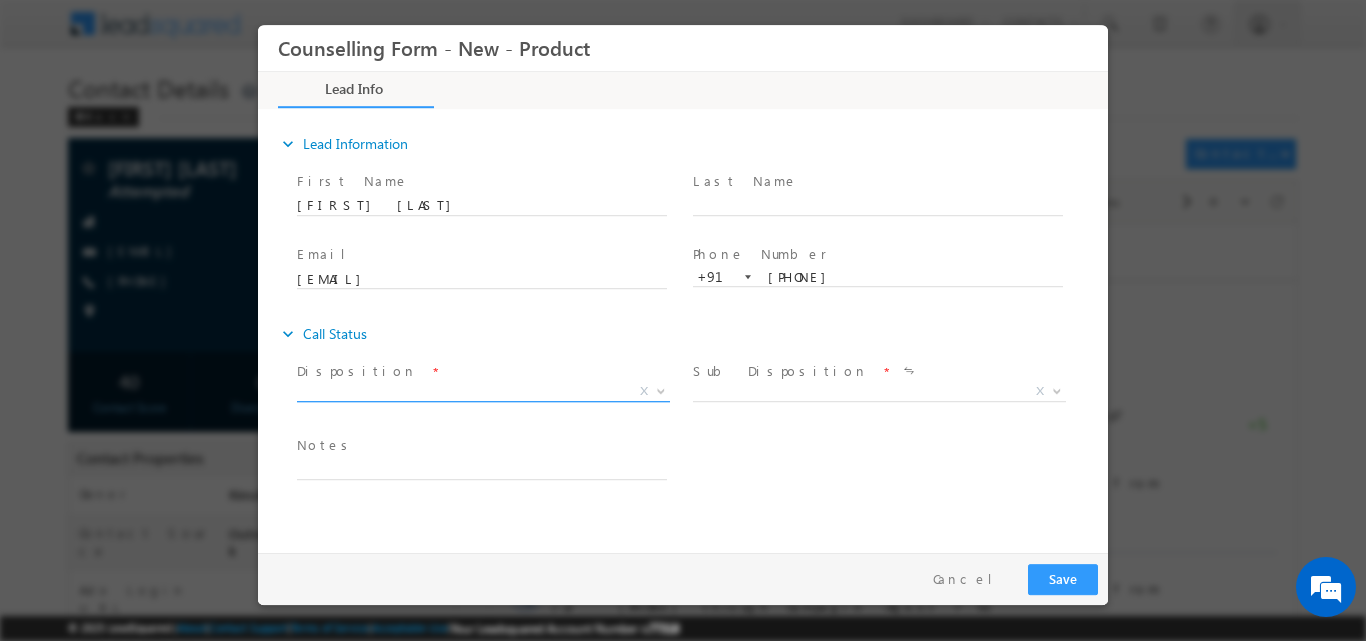 click at bounding box center [659, 390] 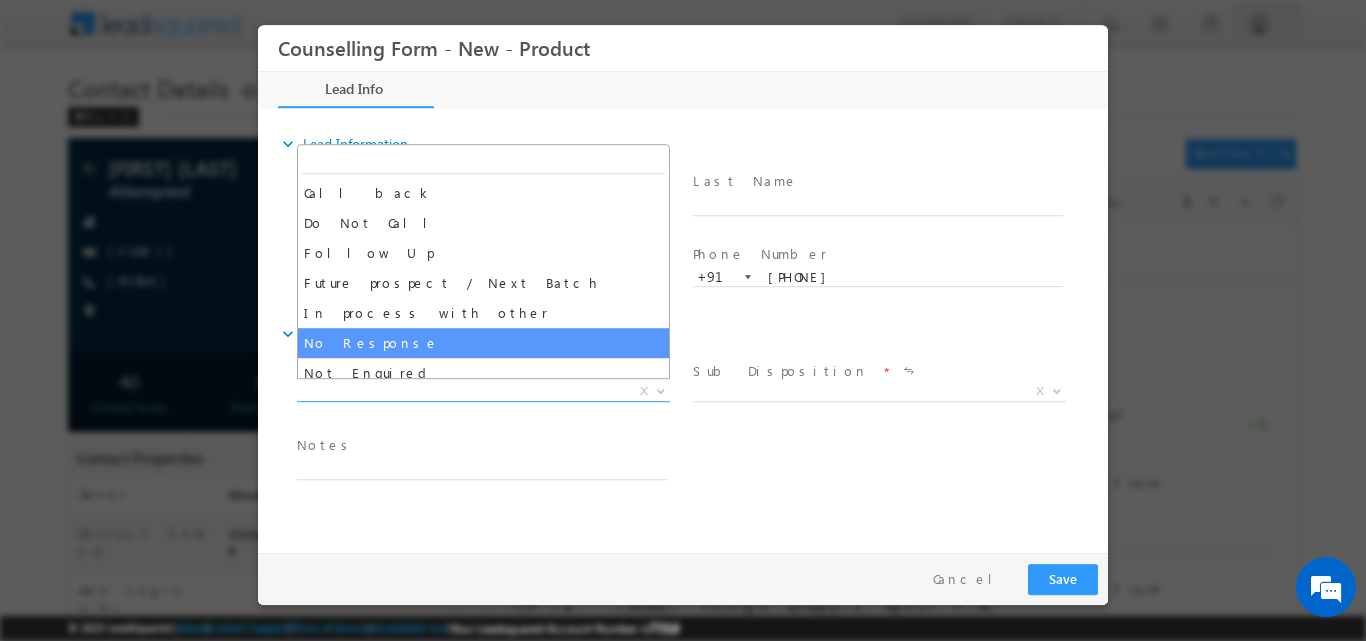 select on "No Response" 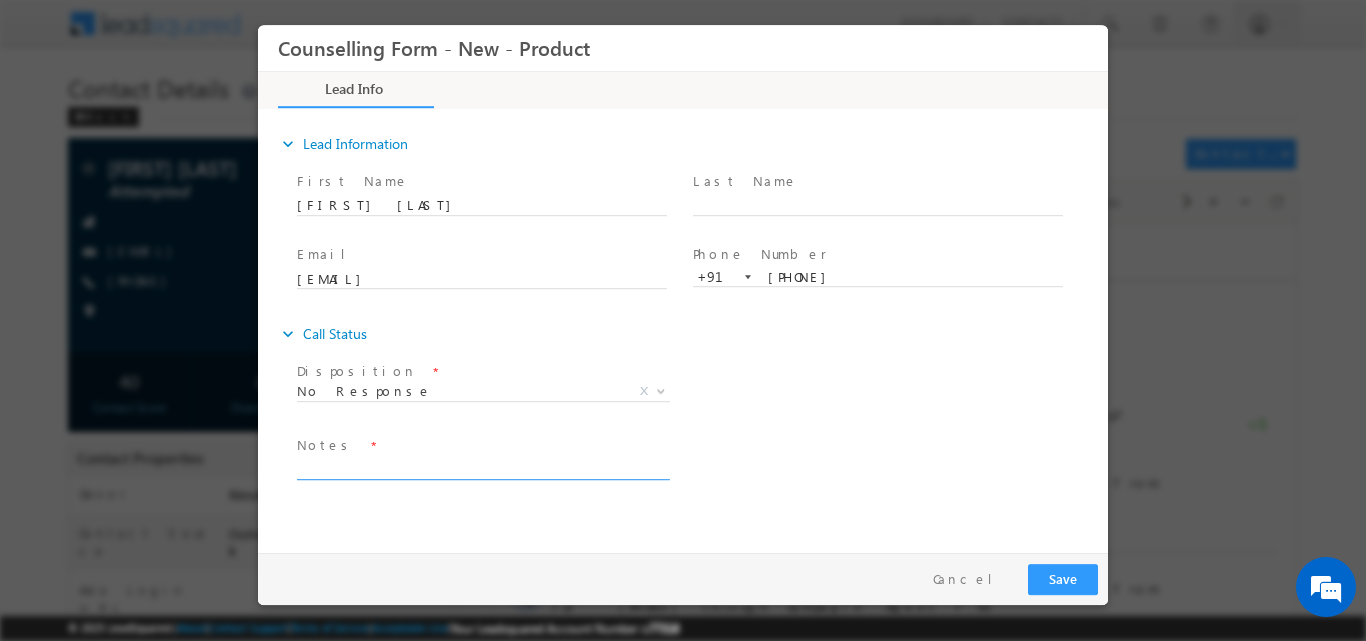 click at bounding box center [482, 467] 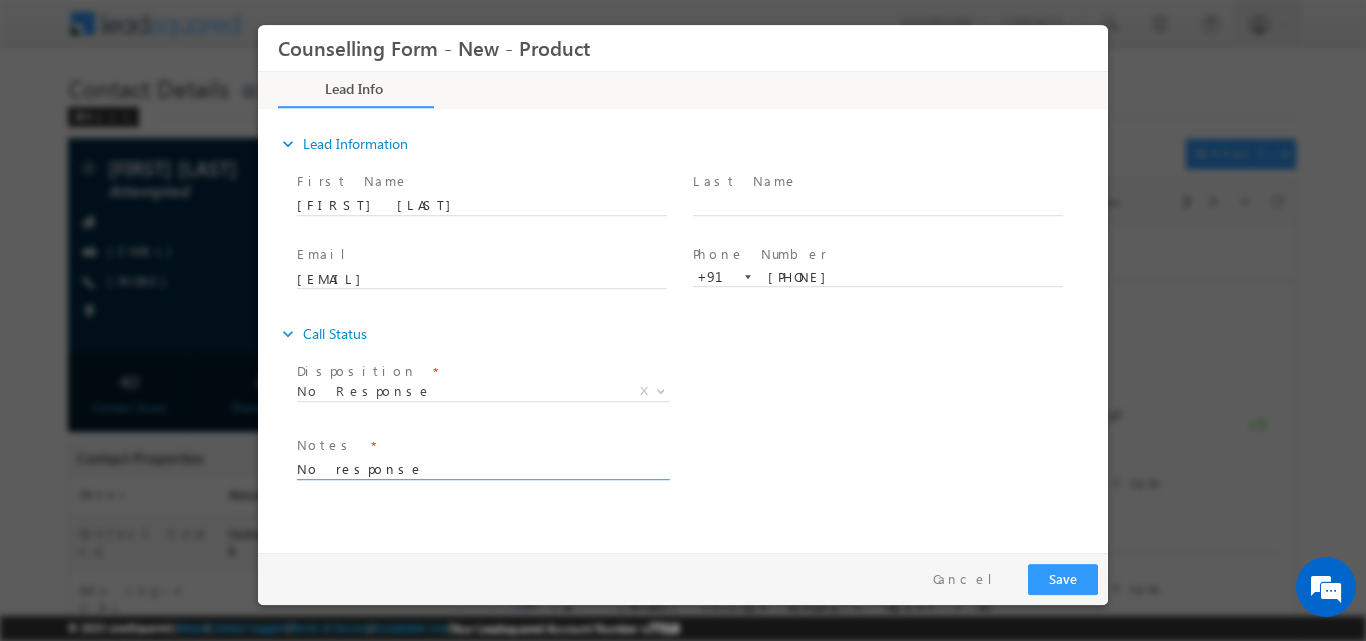 type on "No response" 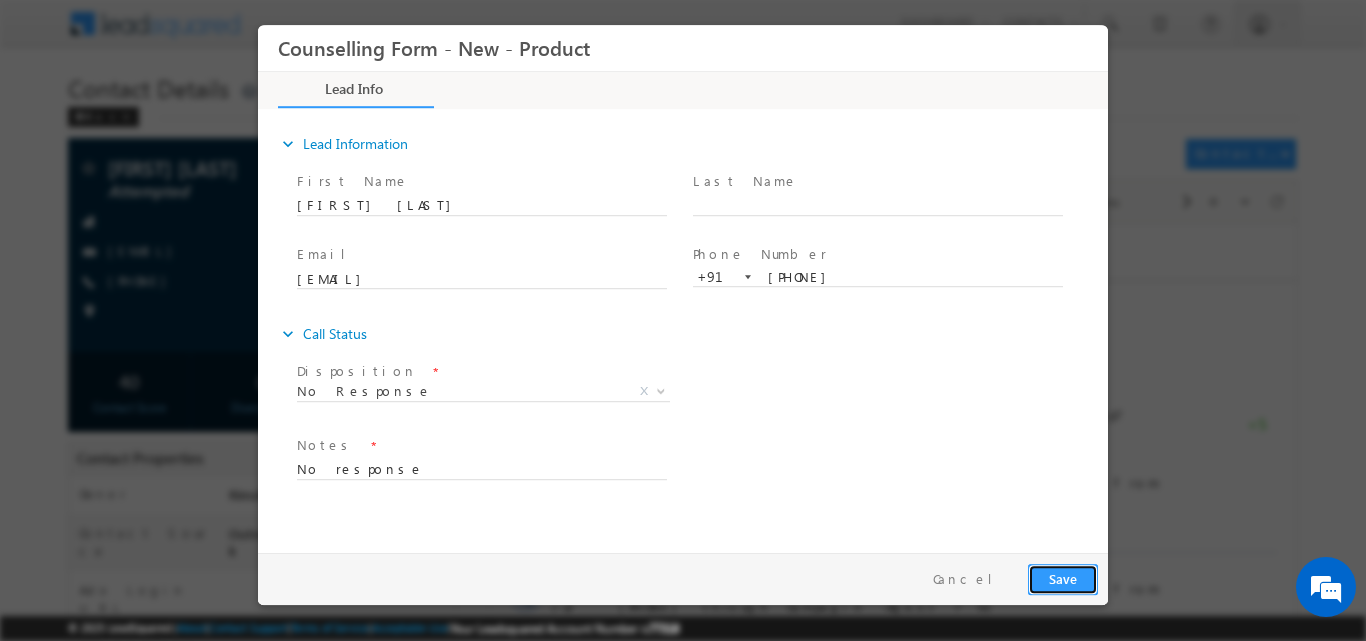 click on "Save" at bounding box center [1063, 578] 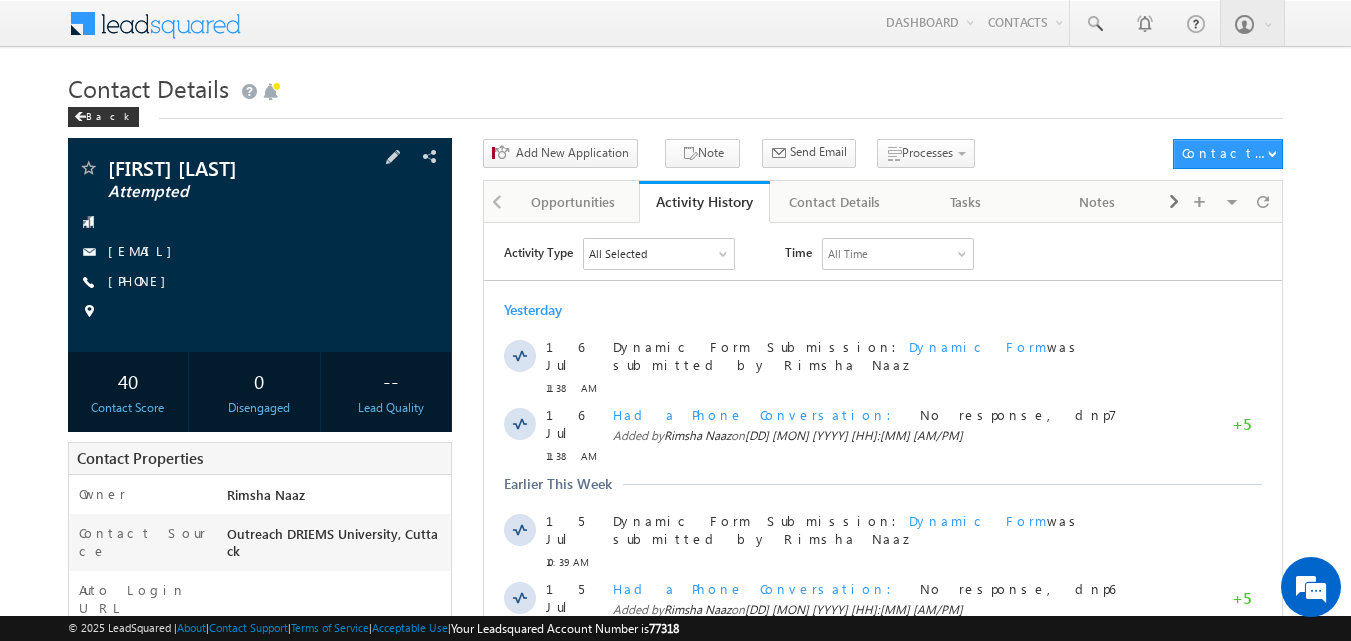scroll, scrollTop: 0, scrollLeft: 0, axis: both 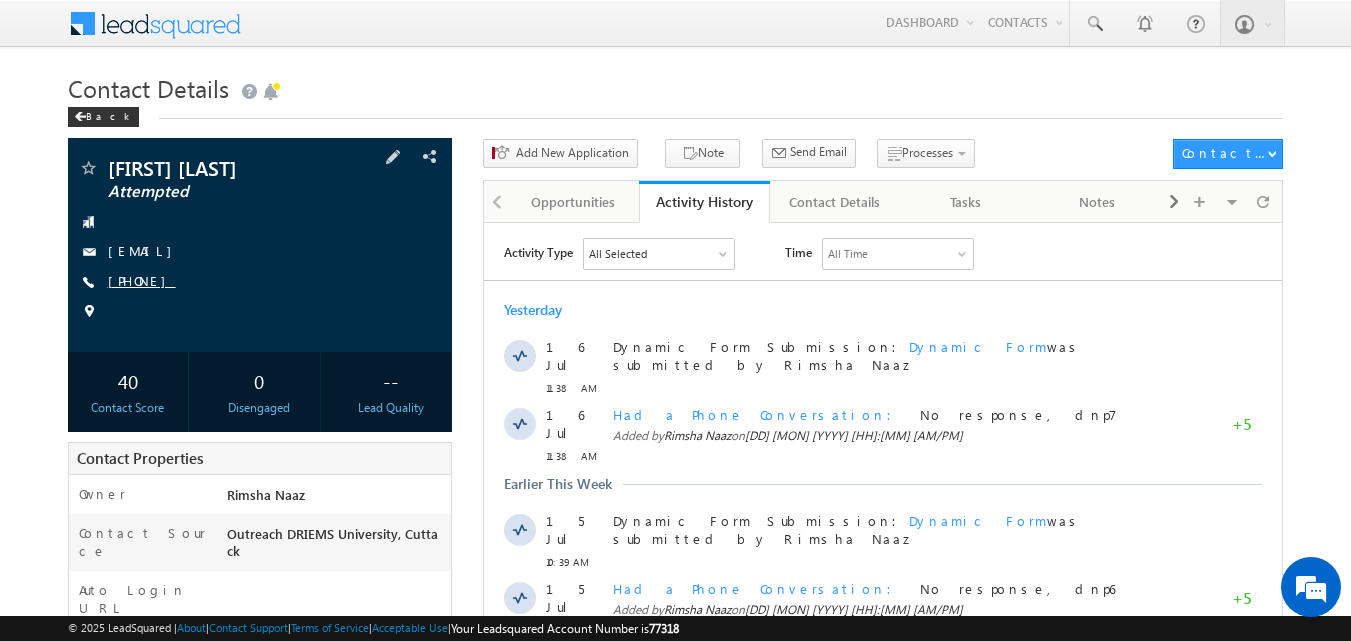 copy on "[PHONE]" 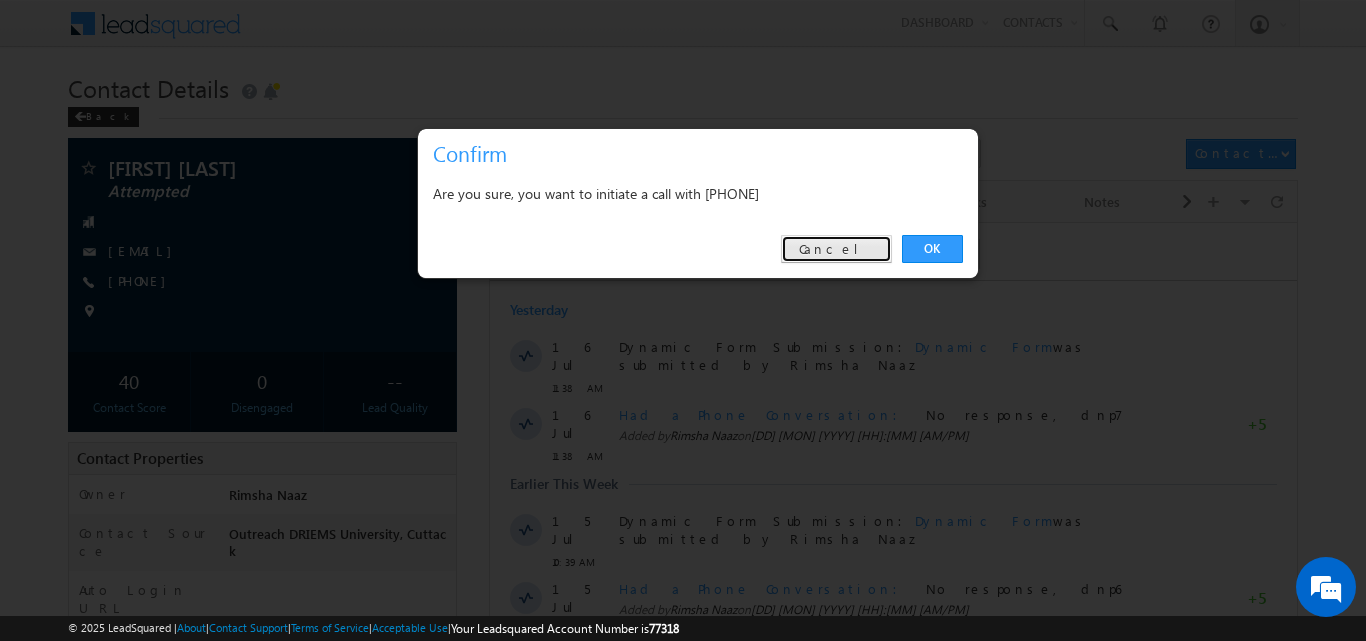 click on "Cancel" at bounding box center (836, 249) 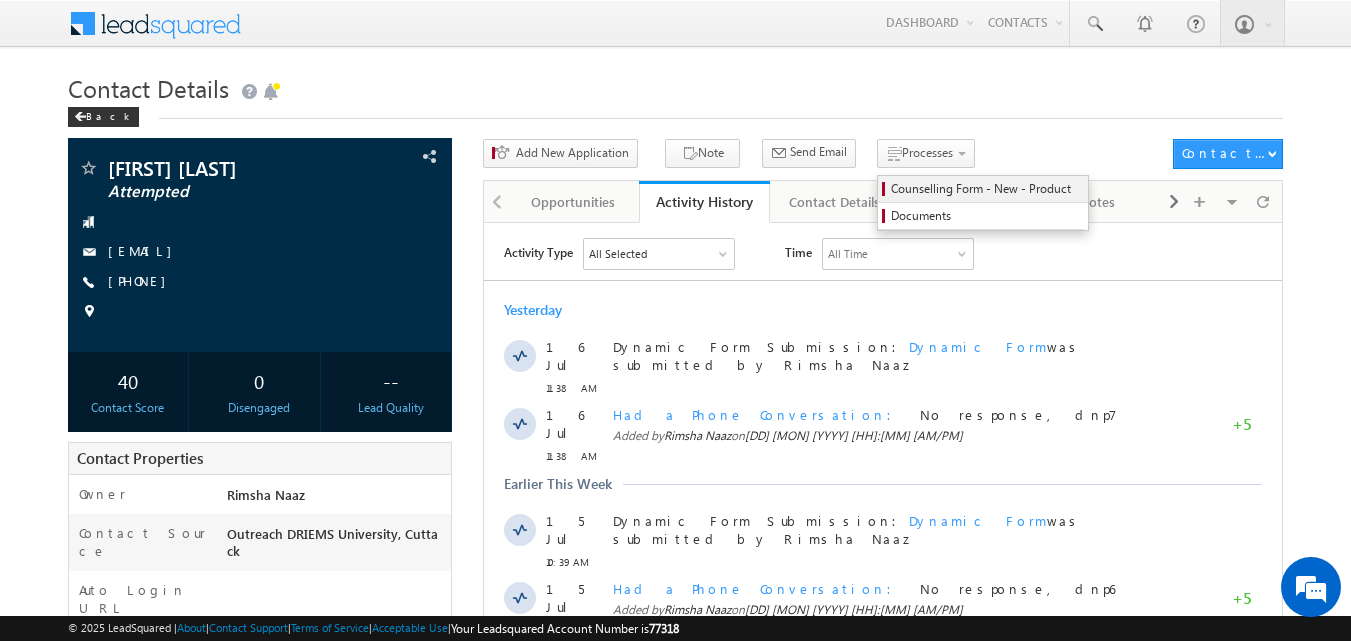click on "Counselling Form - New - Product" at bounding box center [986, 189] 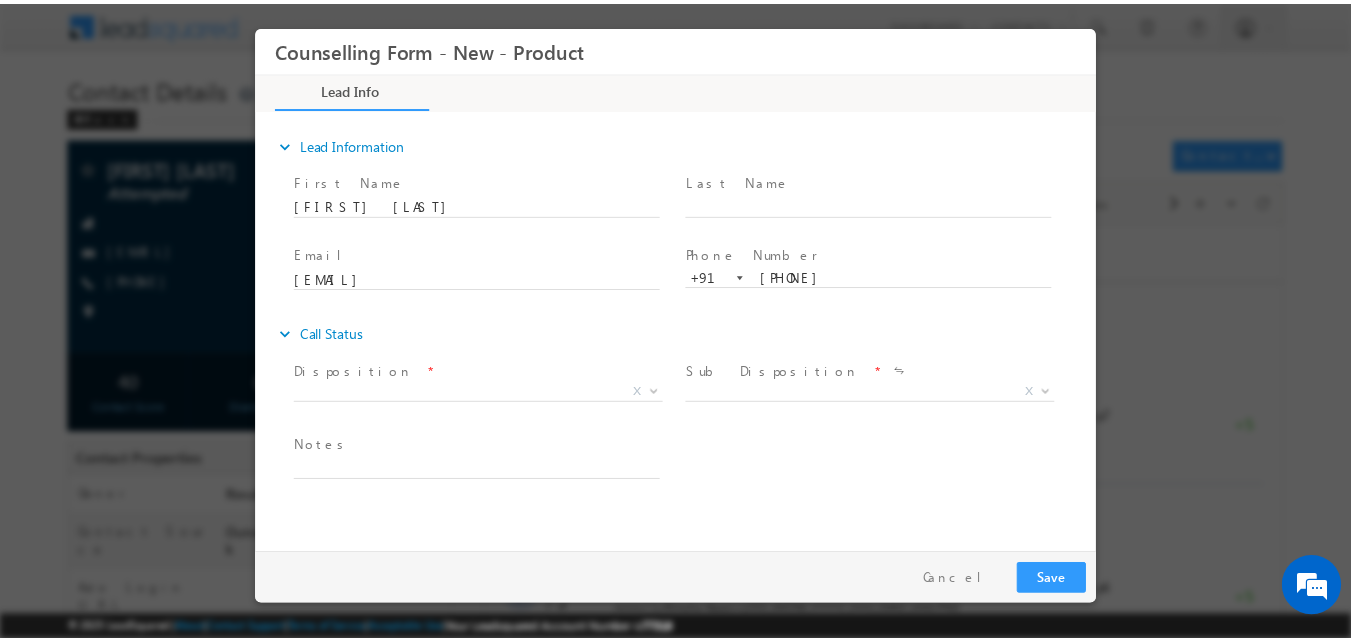 scroll, scrollTop: 0, scrollLeft: 0, axis: both 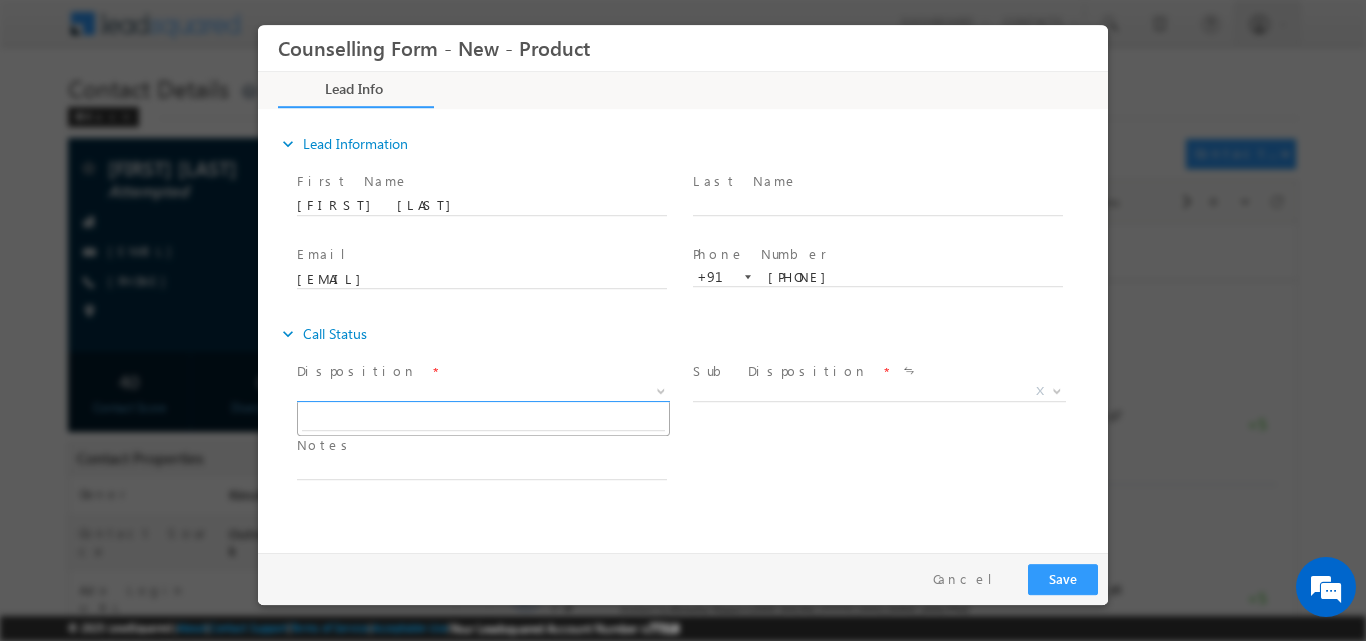 click at bounding box center [659, 390] 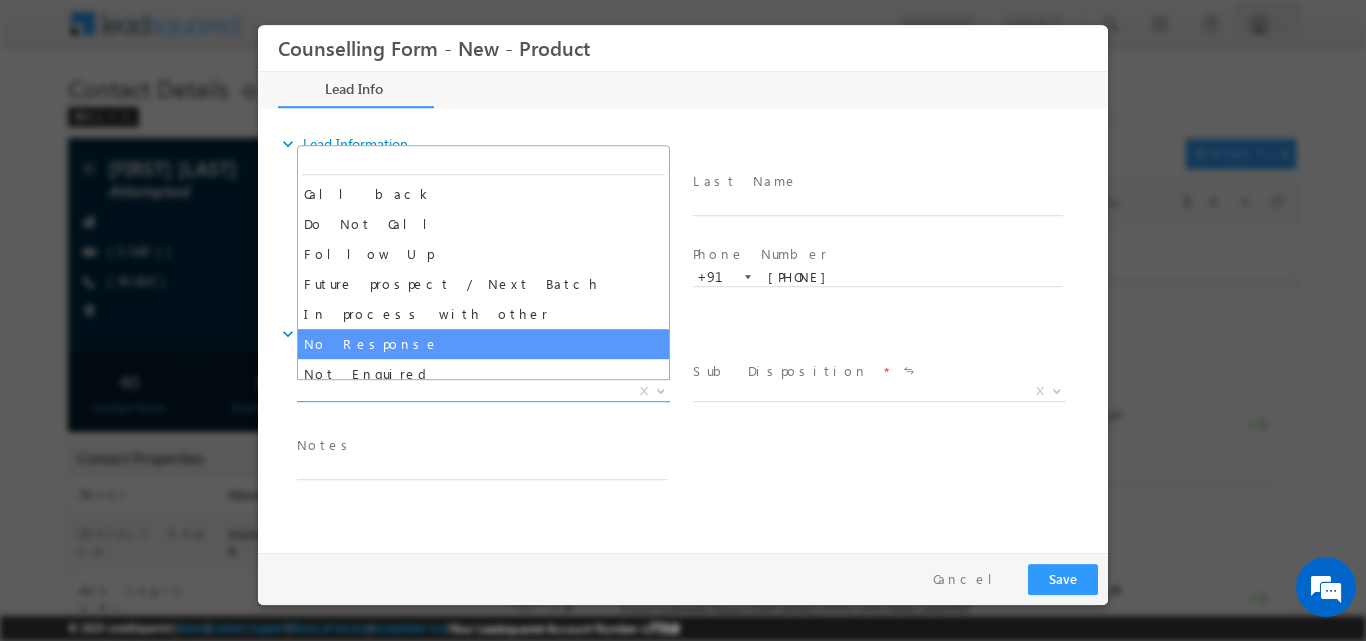 select on "No Response" 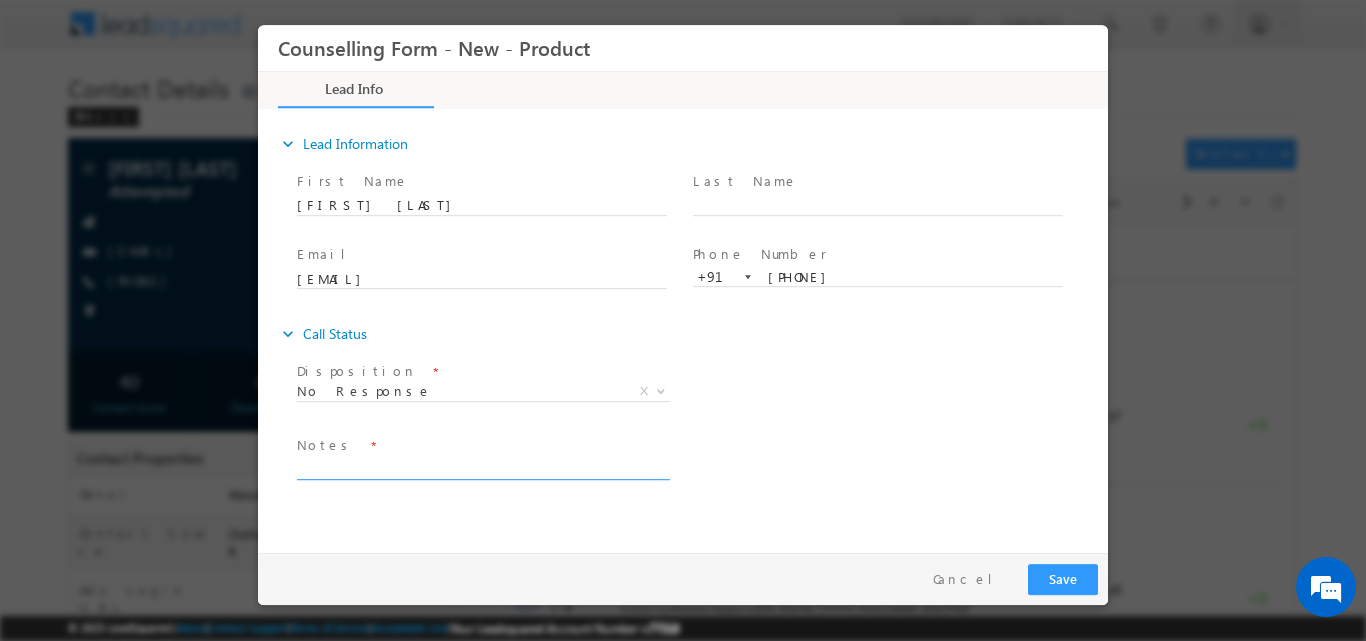 click at bounding box center (482, 467) 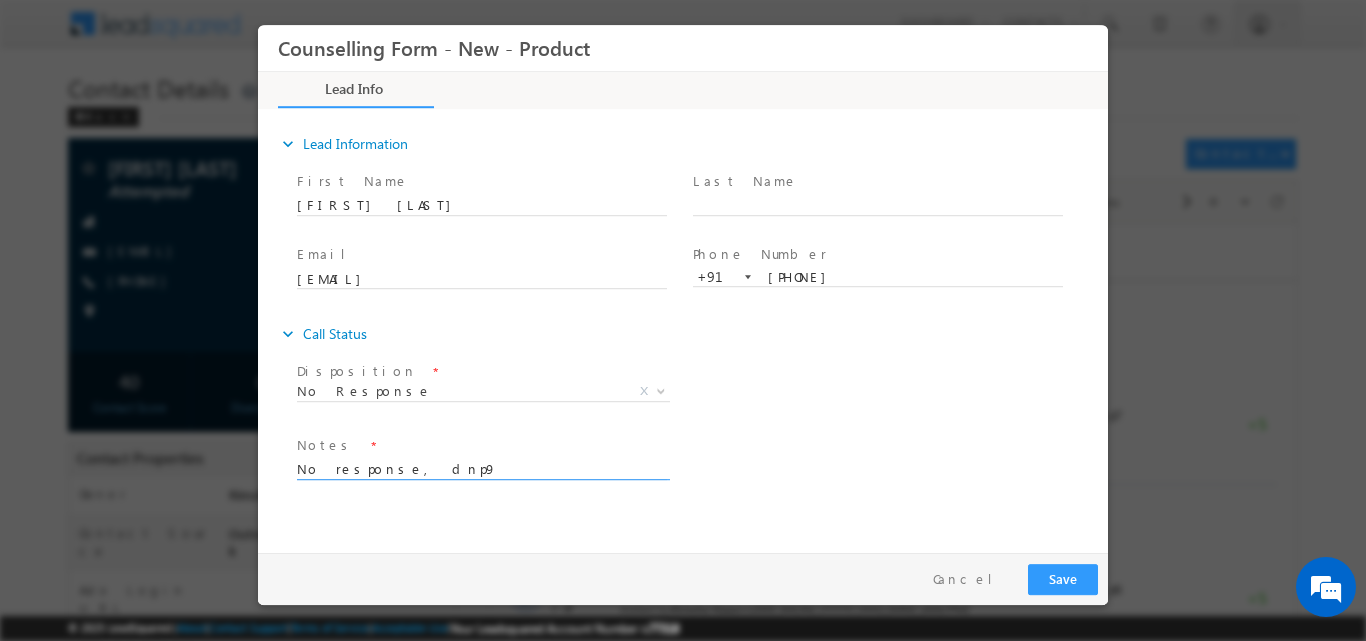 type on "No response, dnp9" 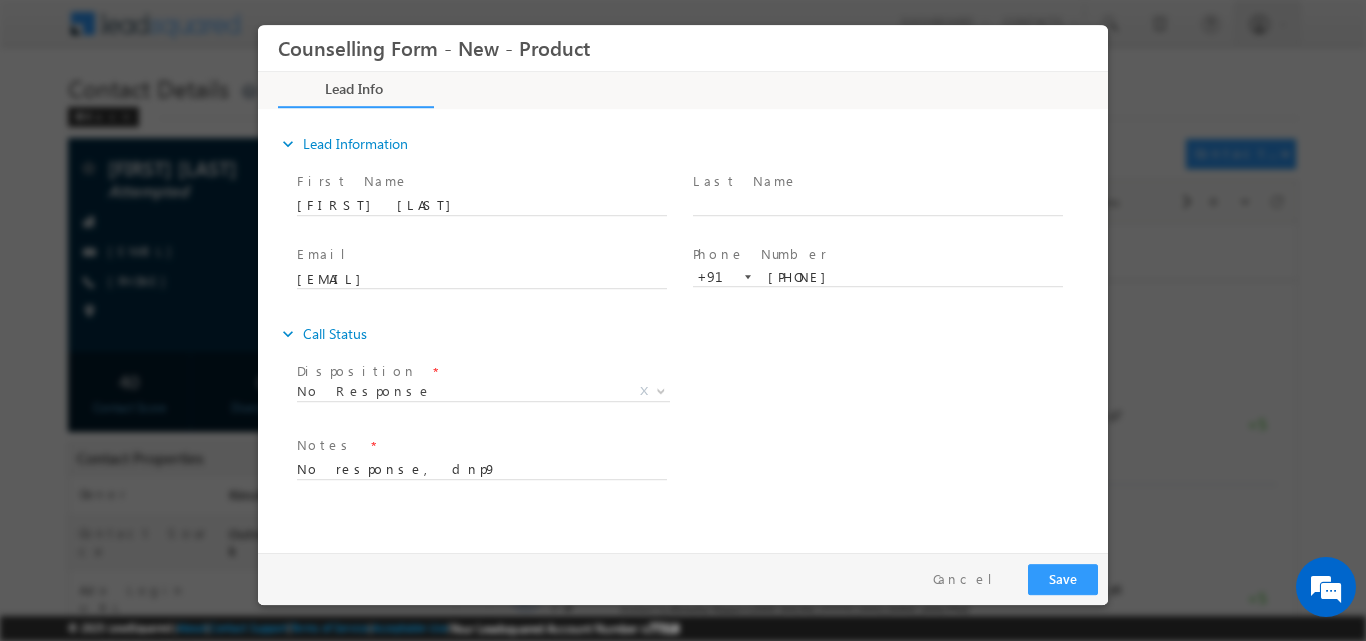 click on "No Response No Response X" at bounding box center [491, 394] 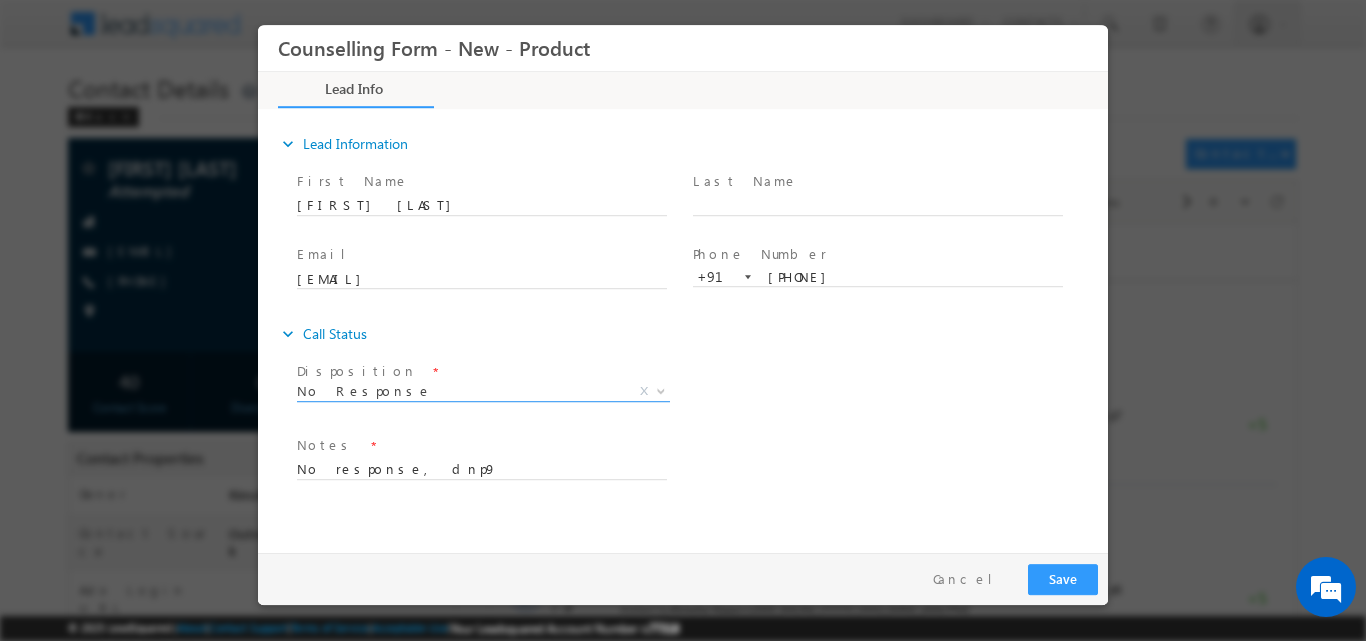 click at bounding box center (659, 390) 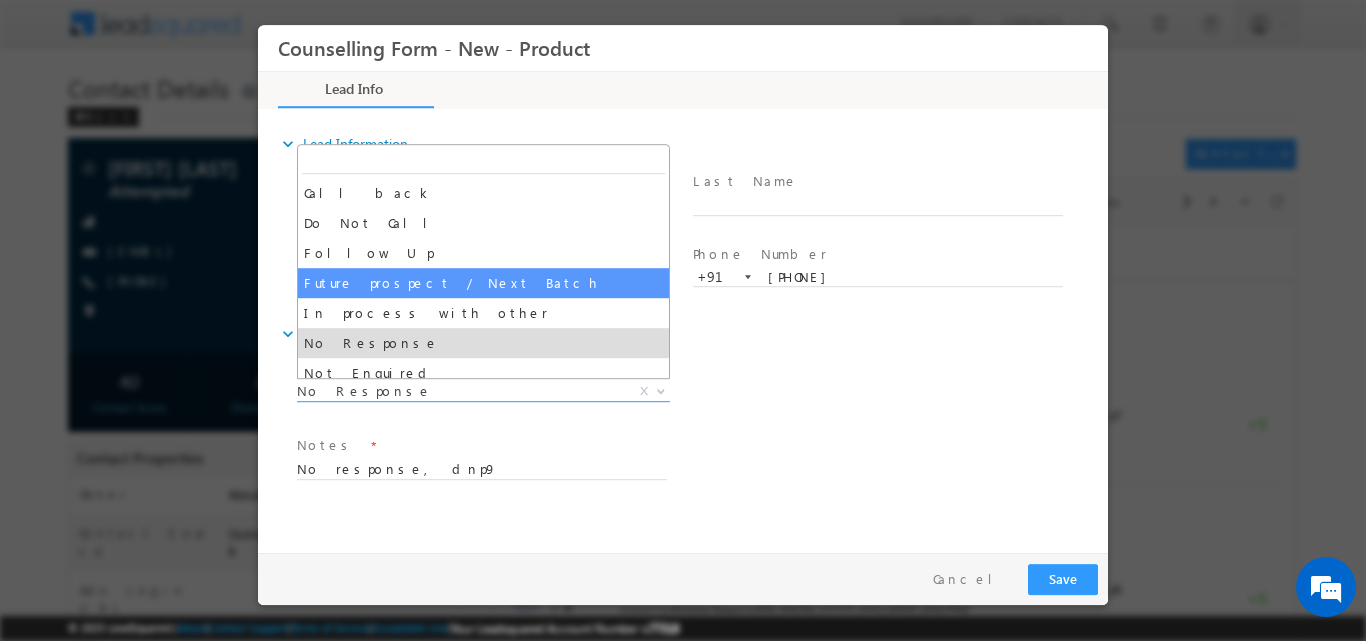 select on "Future prospect / Next Batch" 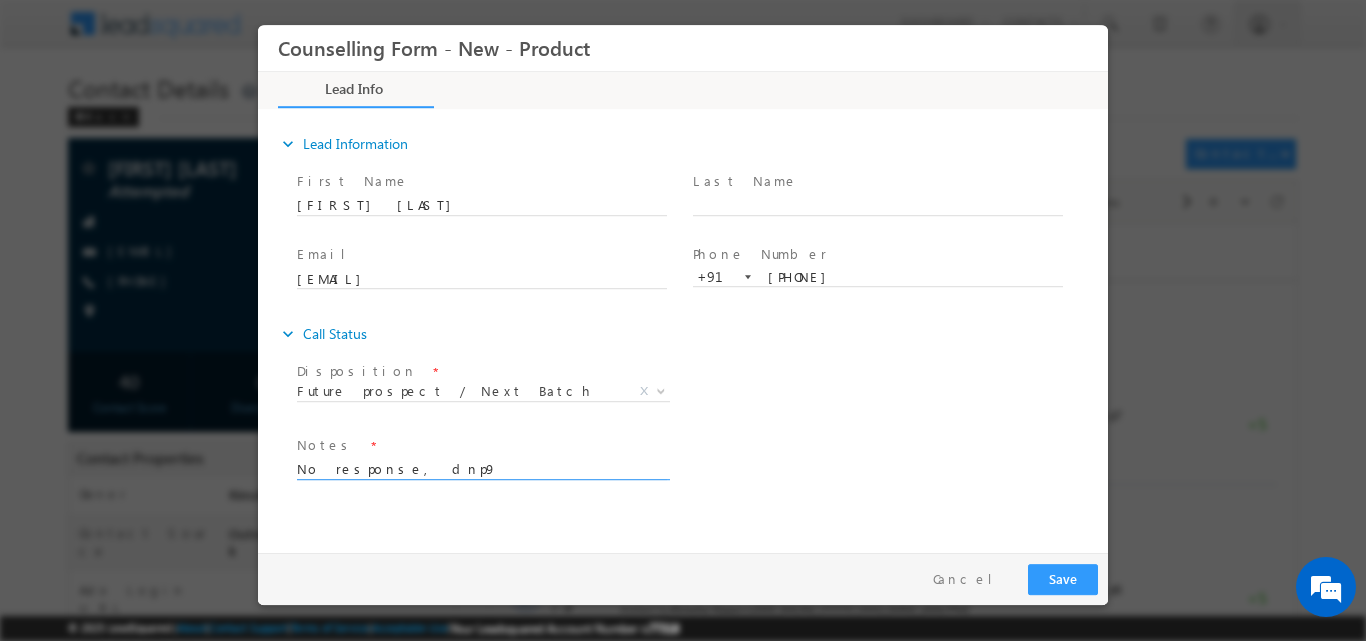 drag, startPoint x: 495, startPoint y: 466, endPoint x: 282, endPoint y: 472, distance: 213.08449 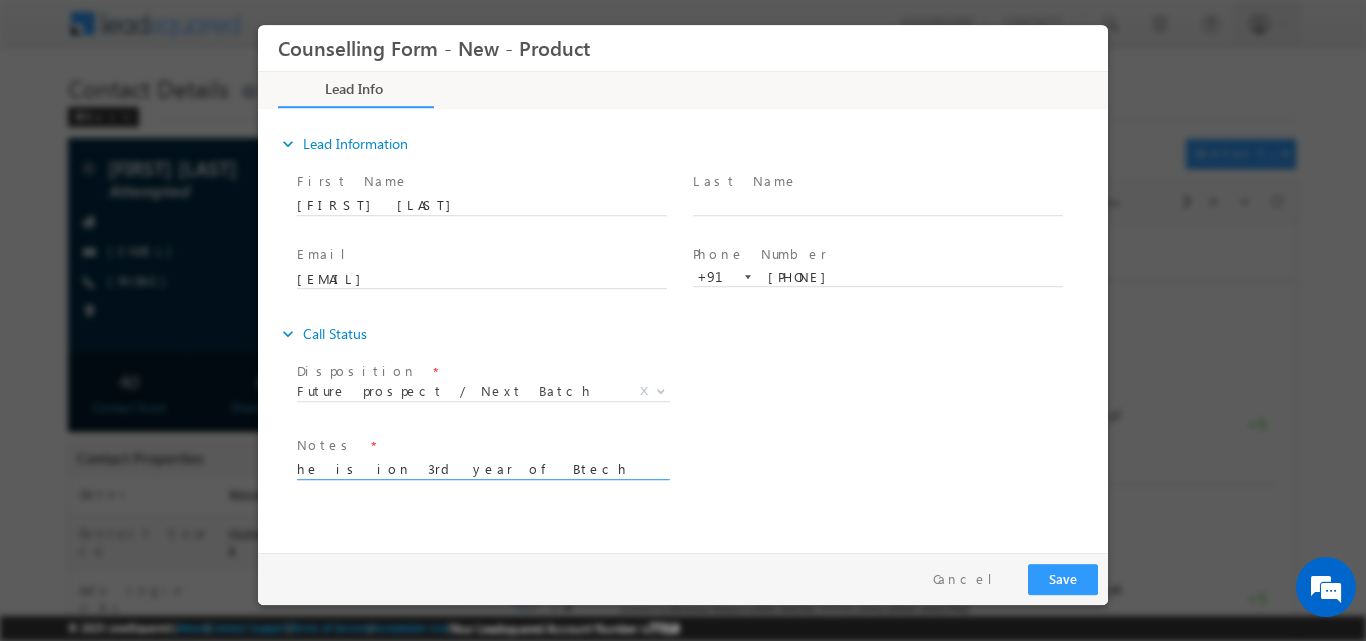 type on "he is ion 3rd year of Btech and will be completing it by 2027" 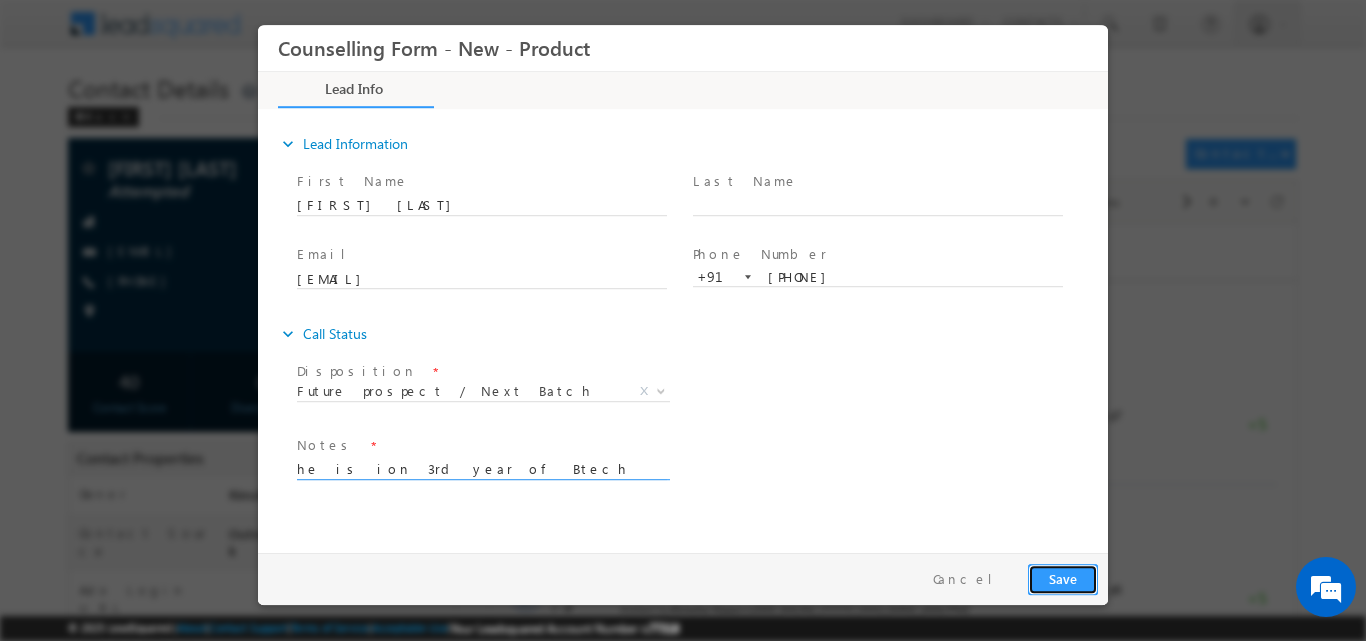 click on "Save" at bounding box center (1063, 578) 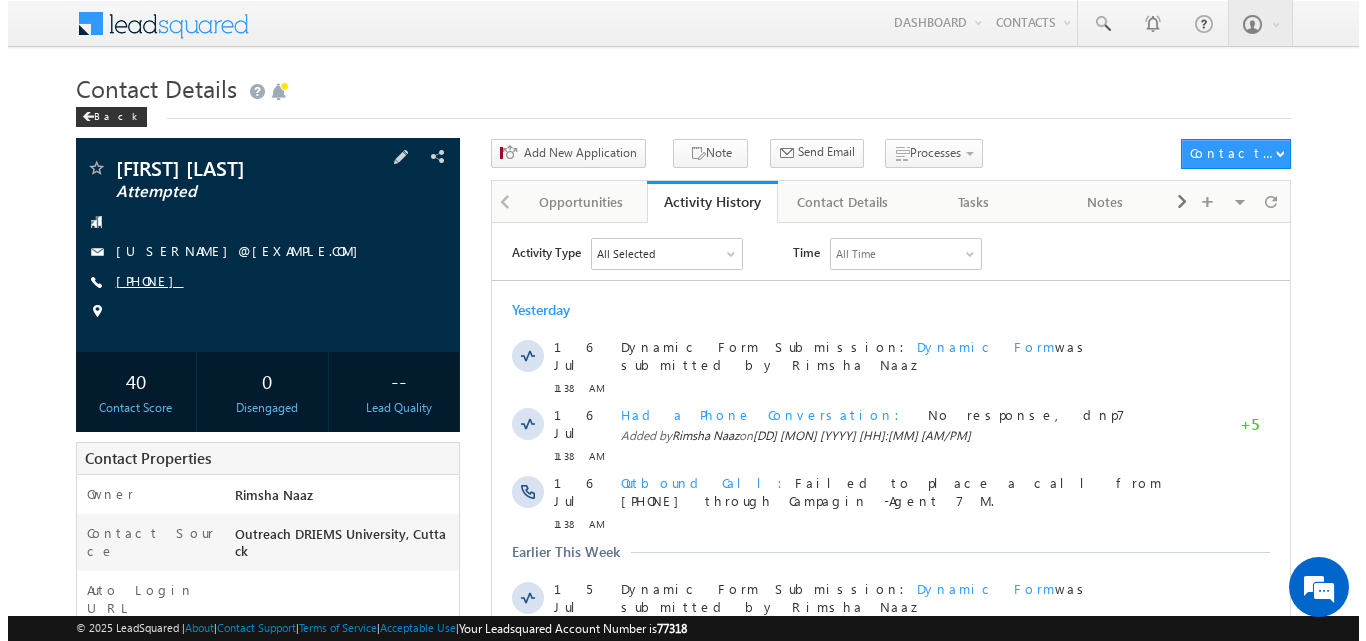 scroll, scrollTop: 0, scrollLeft: 0, axis: both 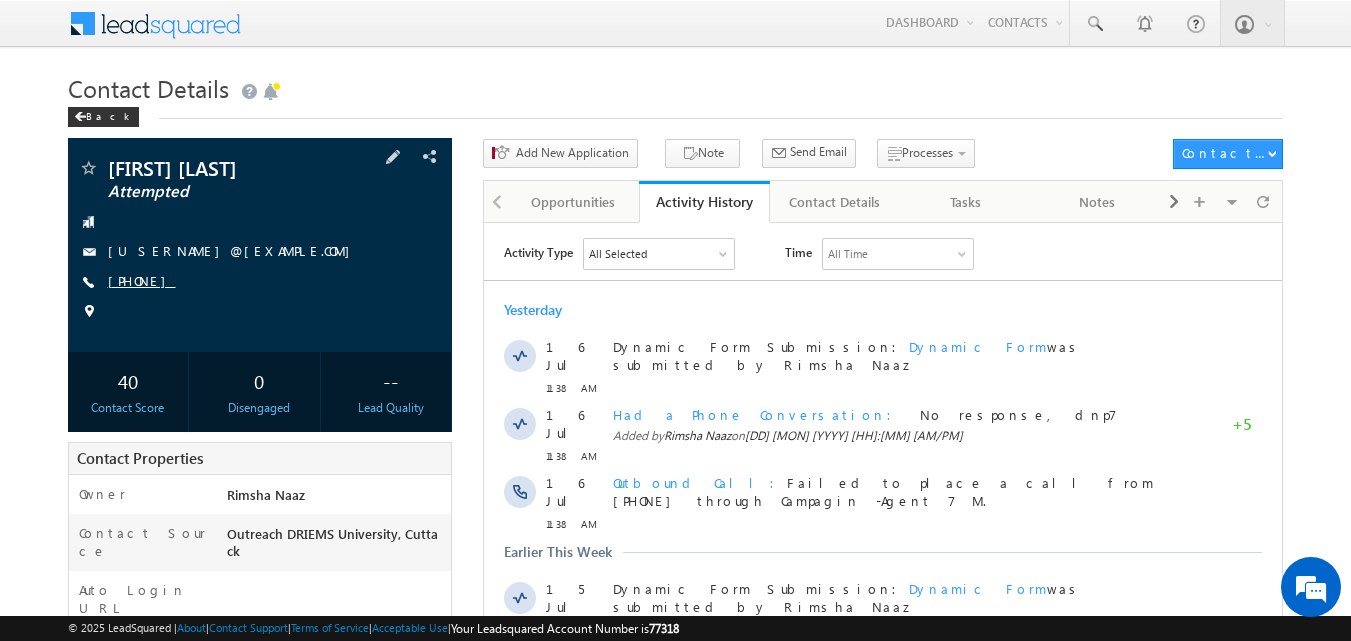 copy on "9124347684" 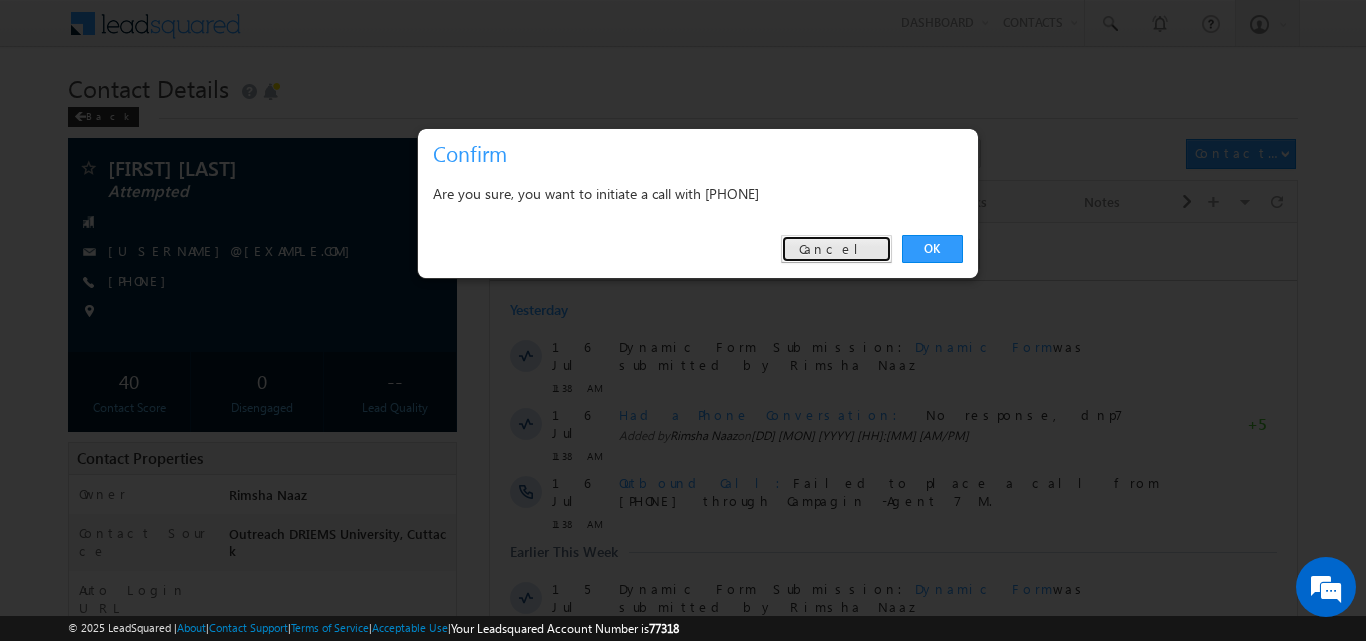 click on "Cancel" at bounding box center (836, 249) 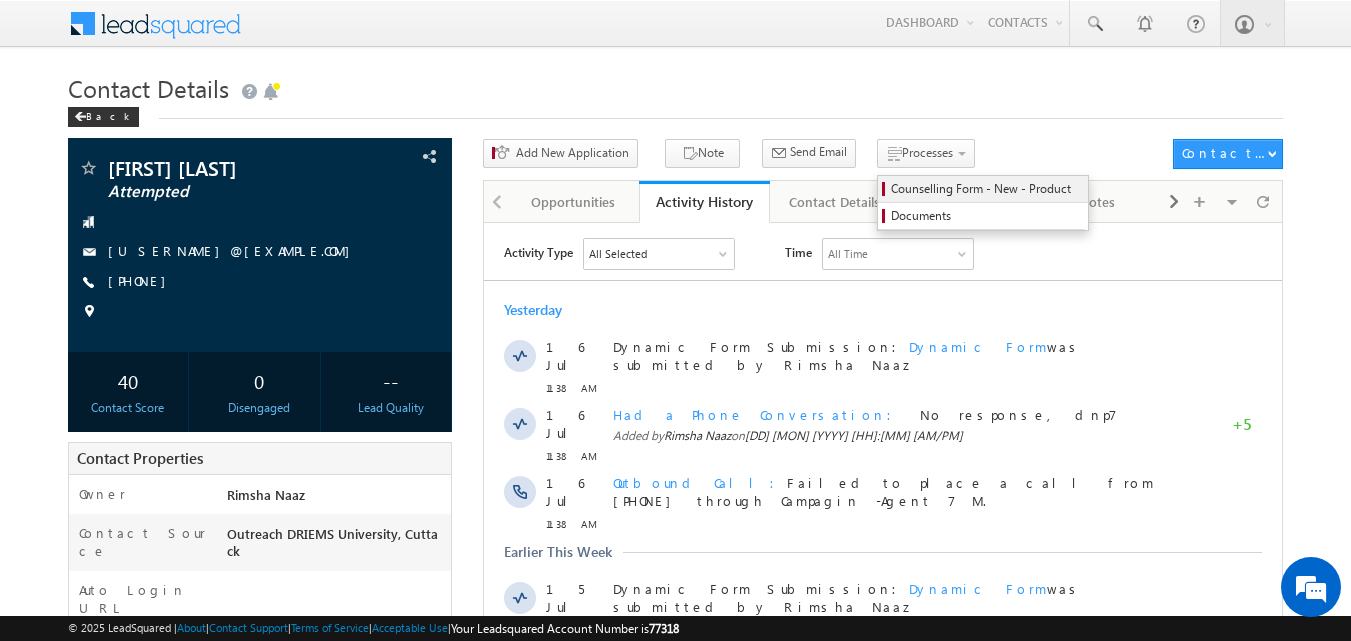 click on "Counselling Form - New - Product" at bounding box center [986, 189] 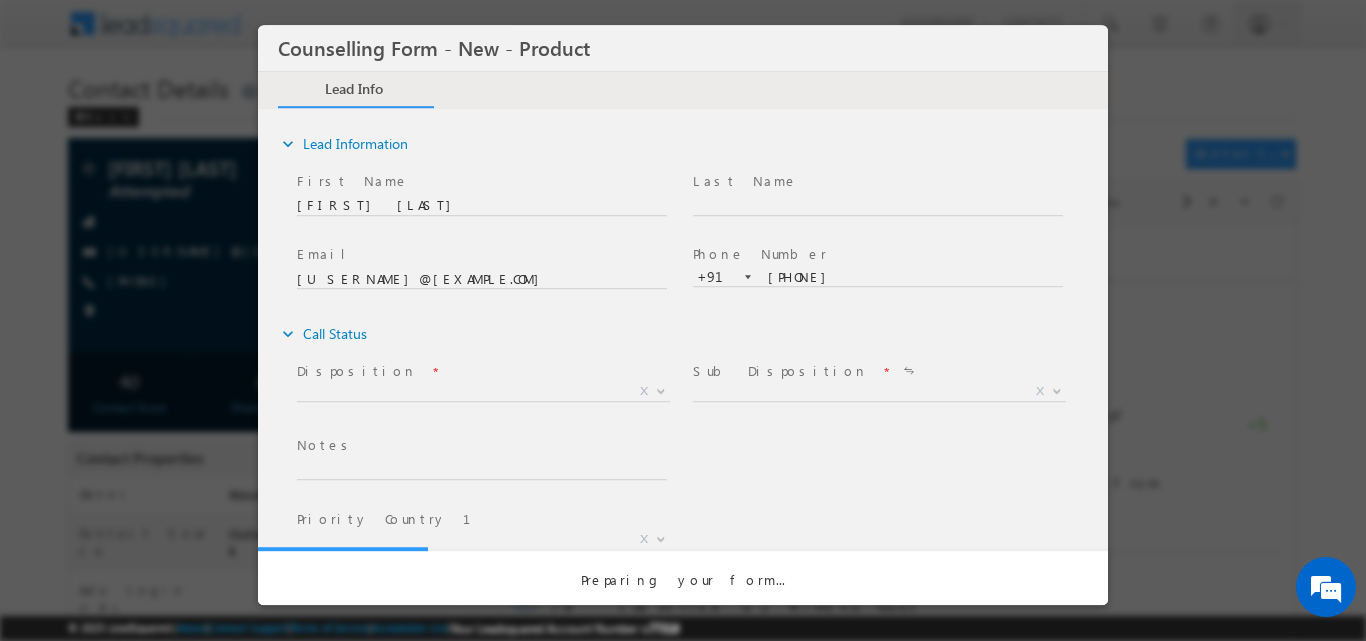 scroll, scrollTop: 0, scrollLeft: 0, axis: both 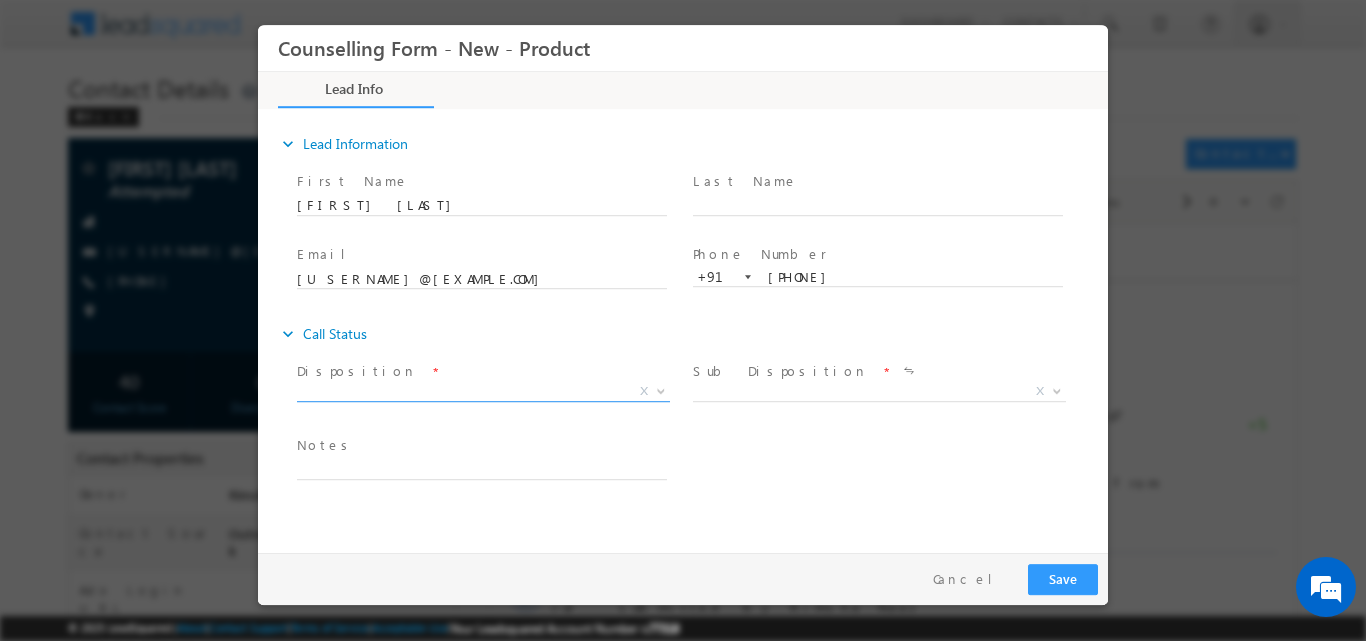 click at bounding box center (659, 390) 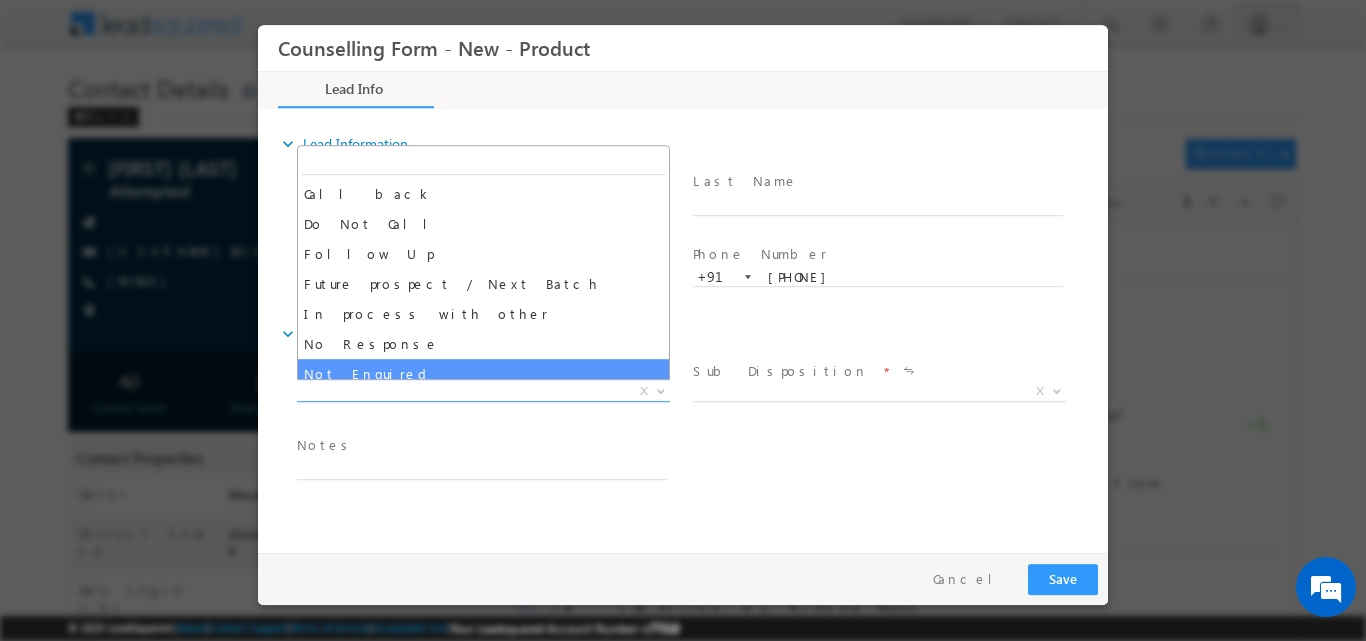 scroll, scrollTop: 0, scrollLeft: 0, axis: both 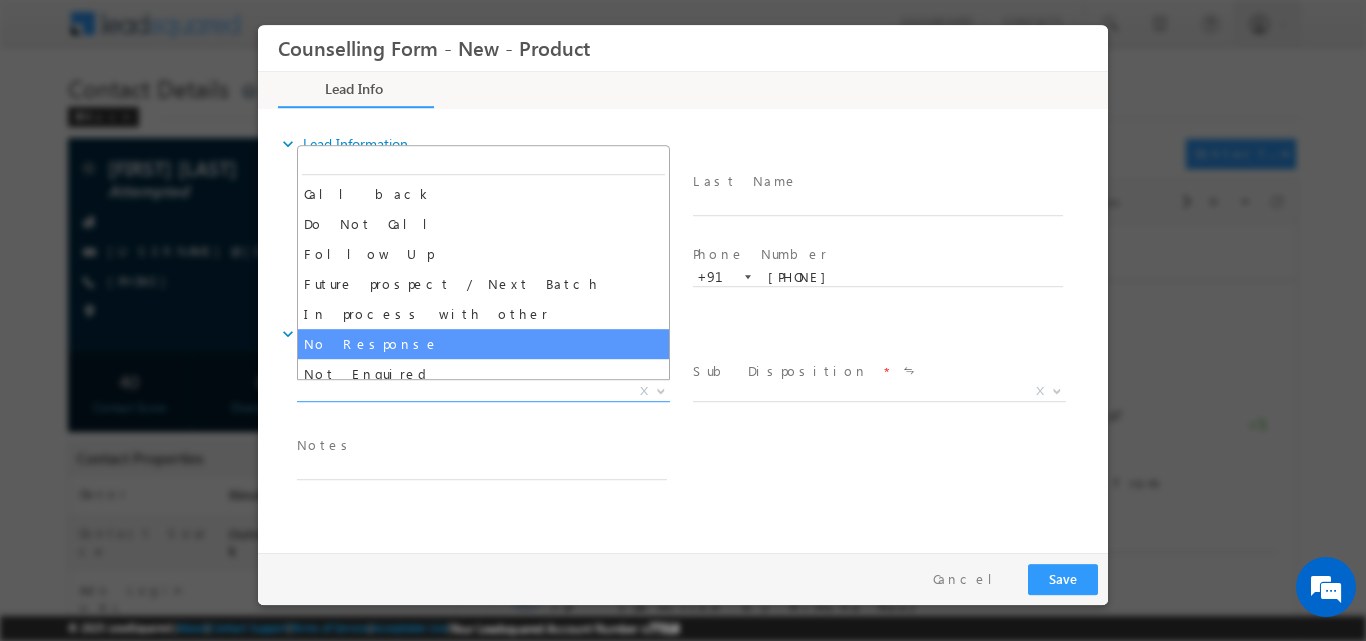 select on "No Response" 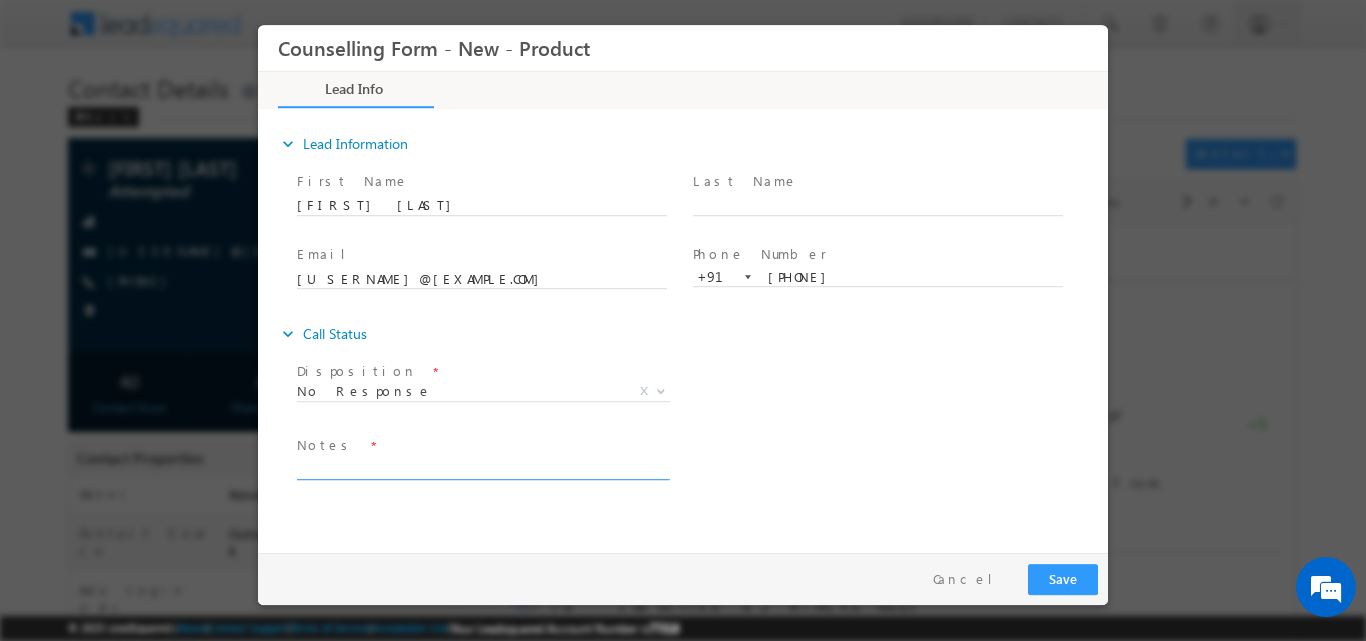 click at bounding box center [482, 467] 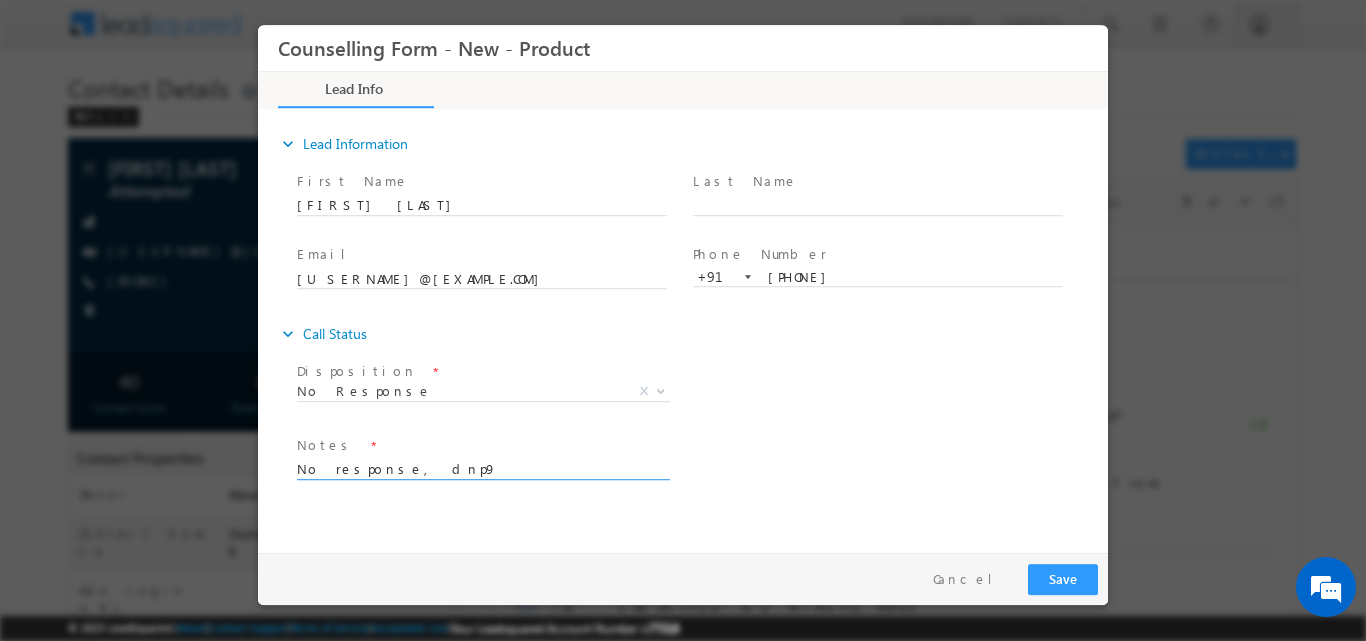 type on "No response, dnp9" 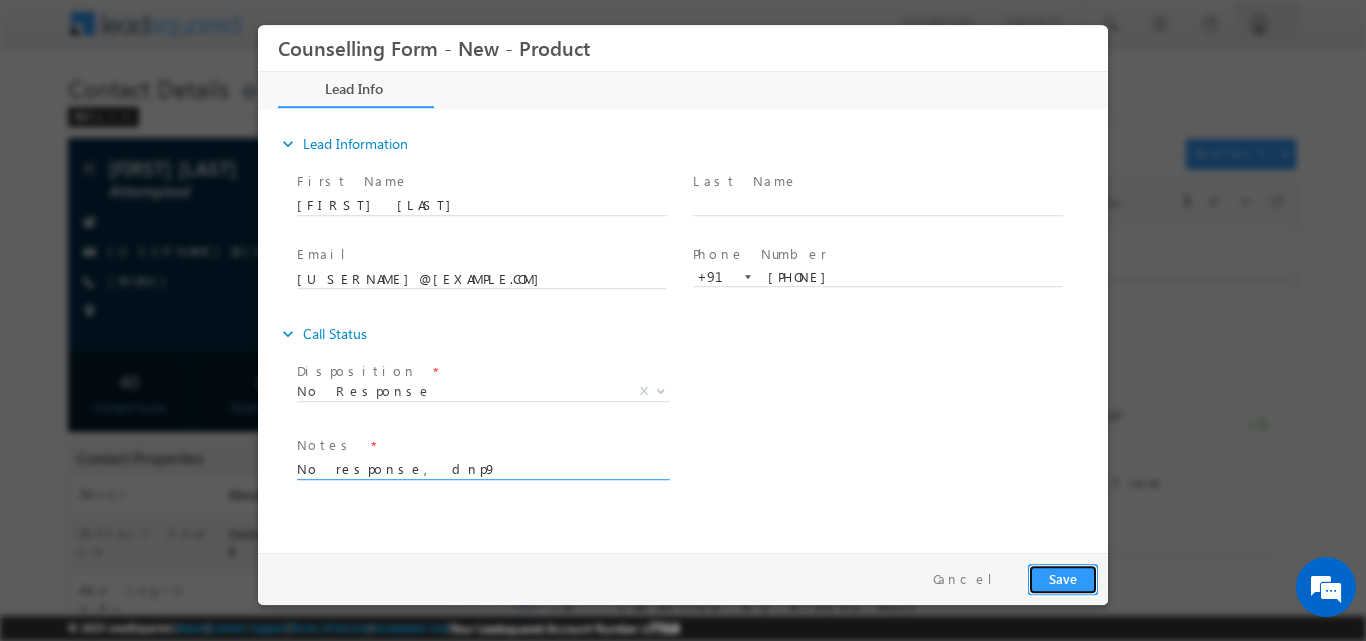 click on "Save" at bounding box center (1063, 578) 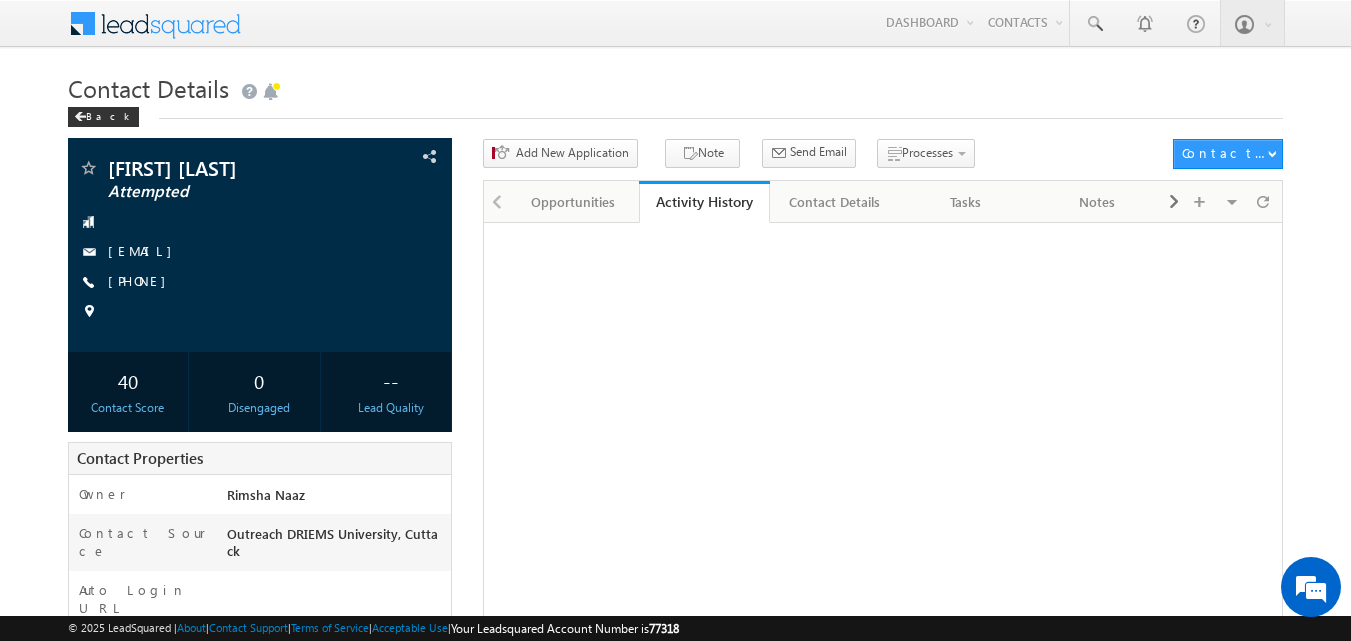 scroll, scrollTop: 0, scrollLeft: 0, axis: both 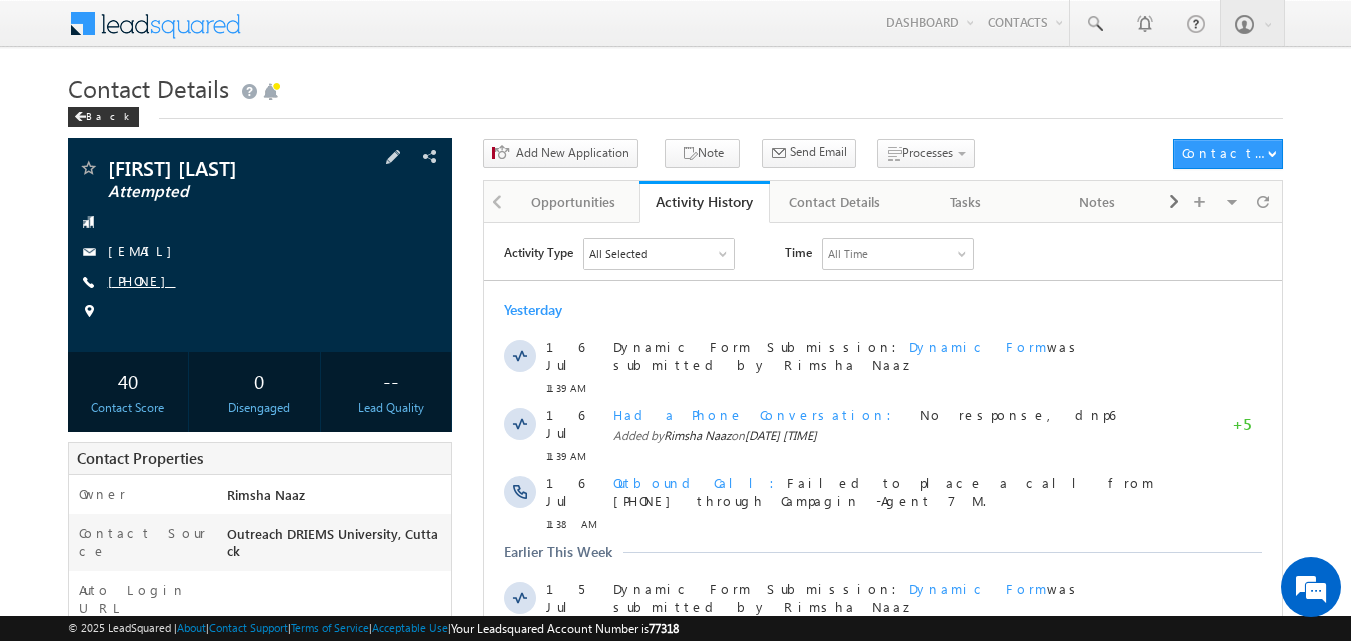 drag, startPoint x: 136, startPoint y: 280, endPoint x: 204, endPoint y: 284, distance: 68.117546 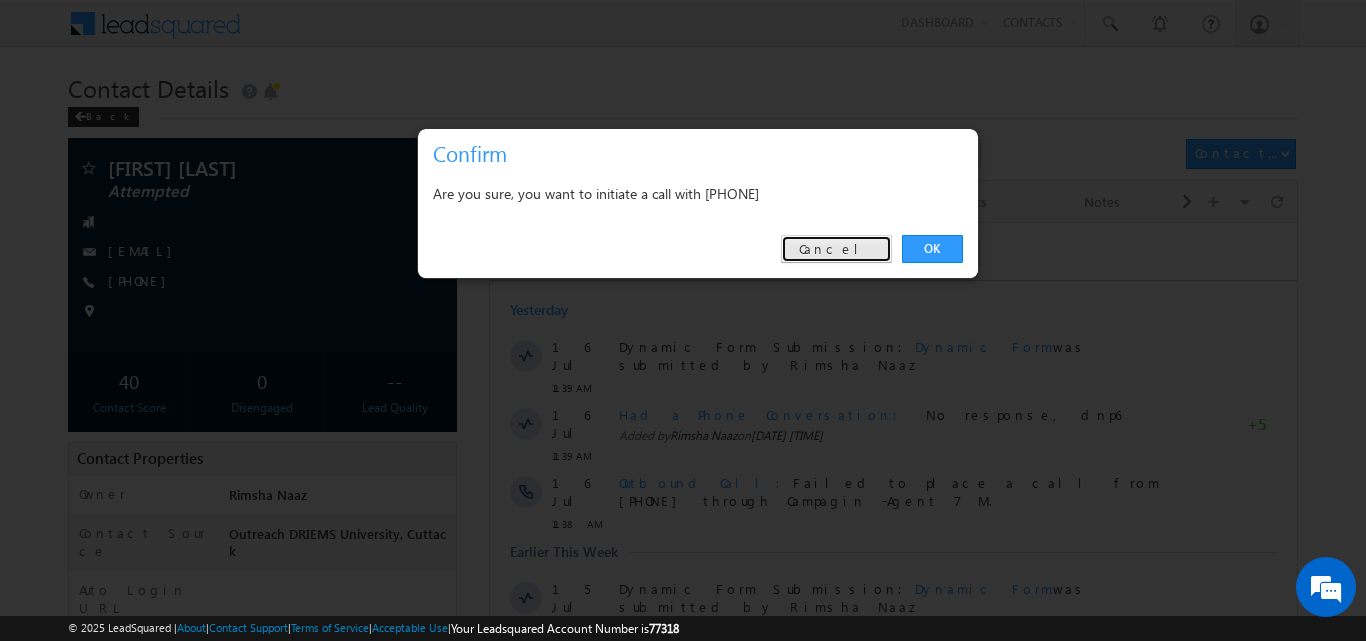 click on "Cancel" at bounding box center [836, 249] 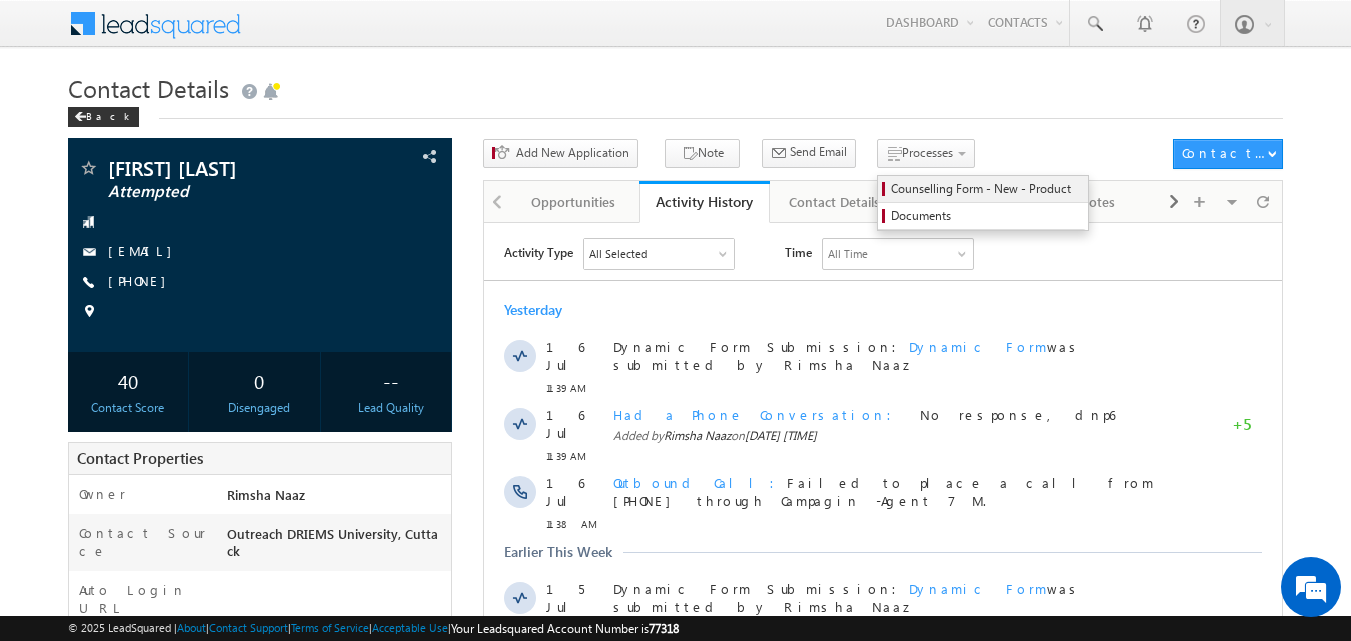 click on "Counselling Form - New - Product" at bounding box center (986, 189) 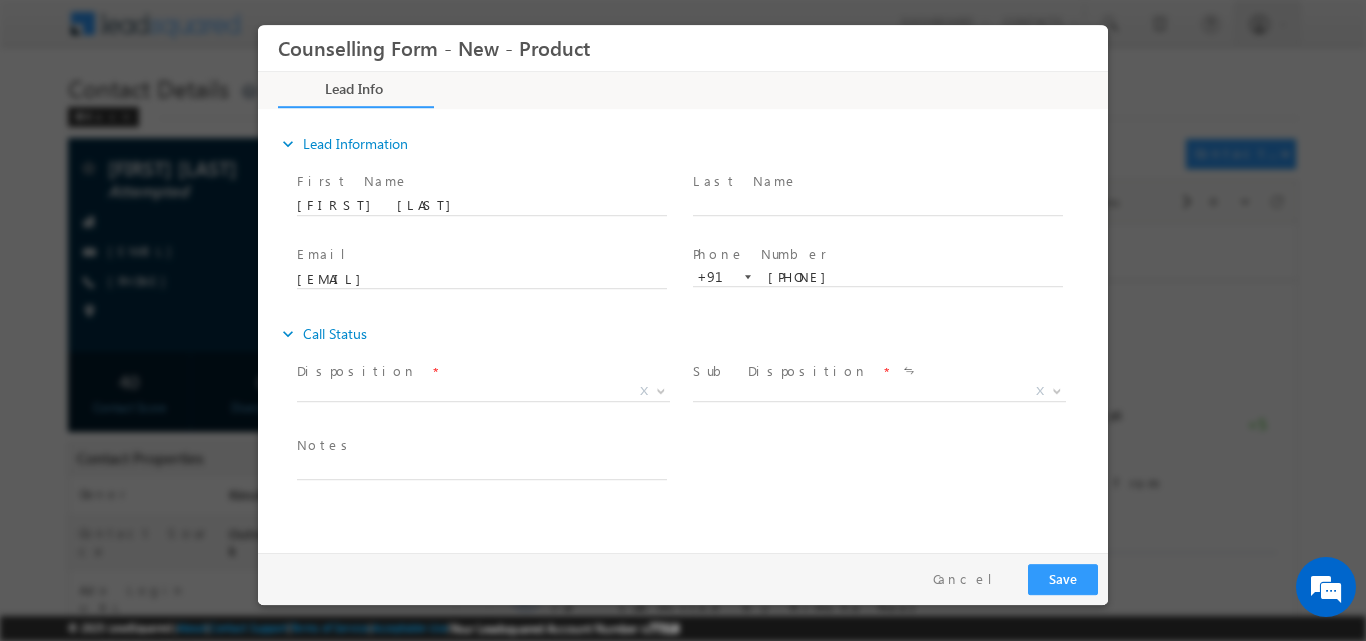 scroll, scrollTop: 0, scrollLeft: 0, axis: both 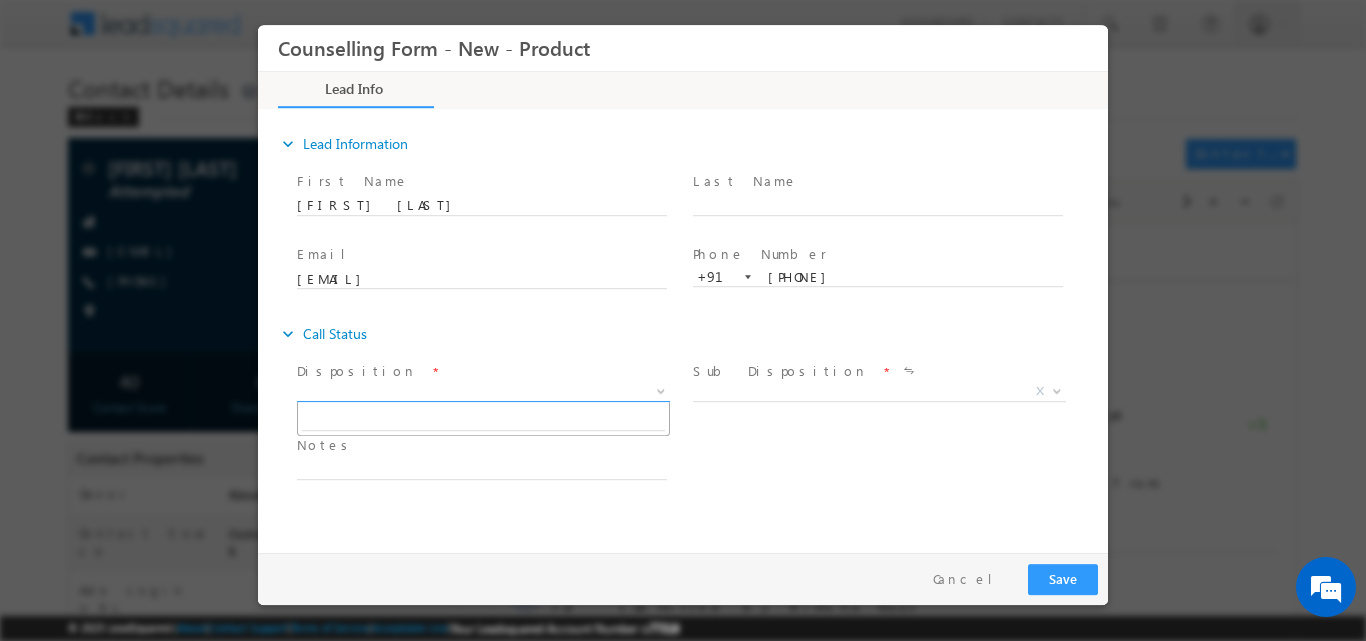 click at bounding box center (661, 389) 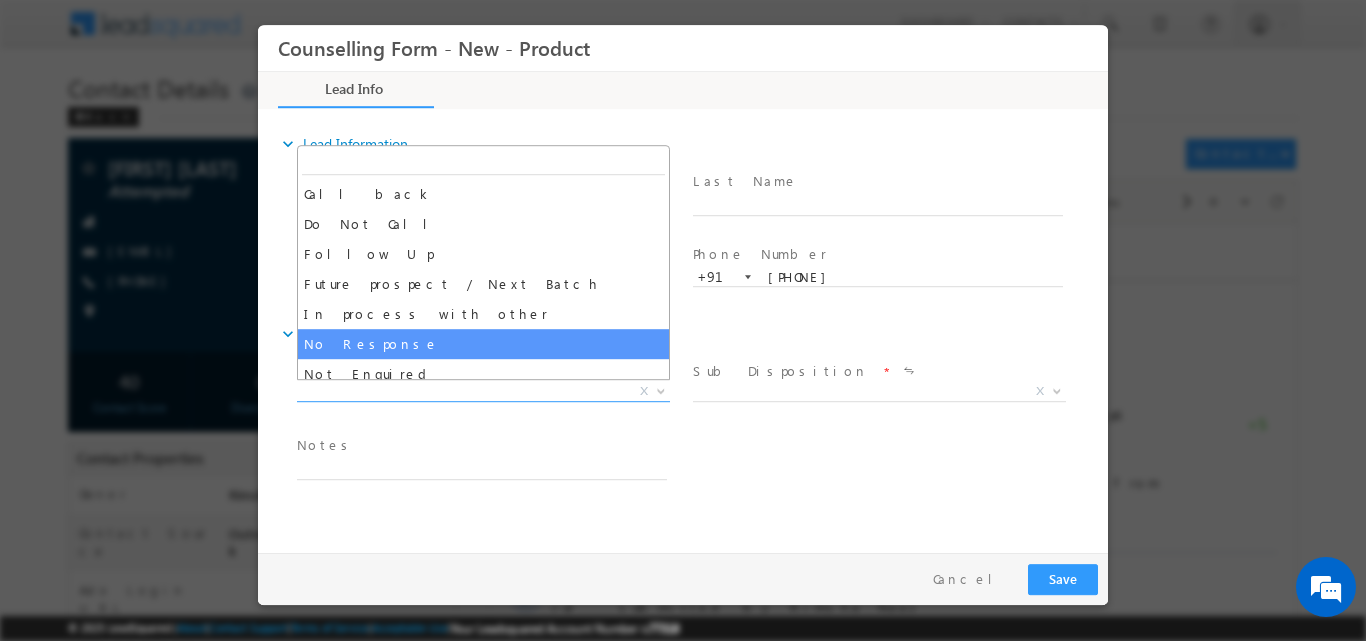 select on "No Response" 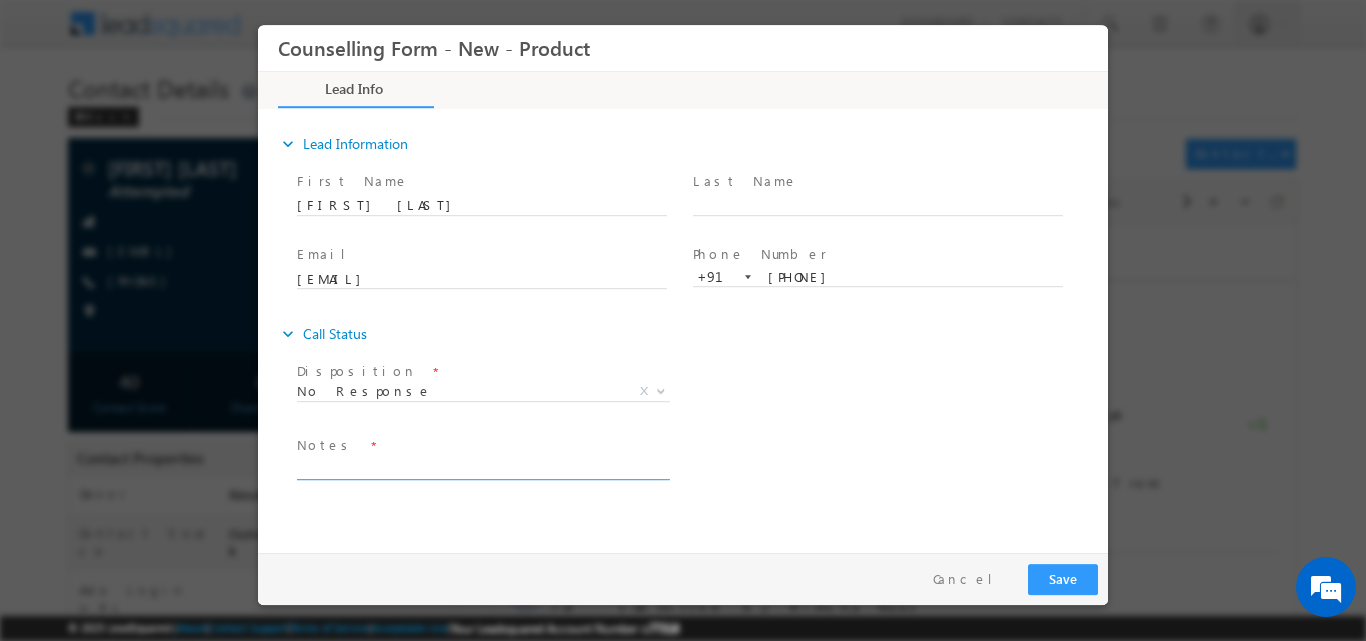 click at bounding box center (482, 467) 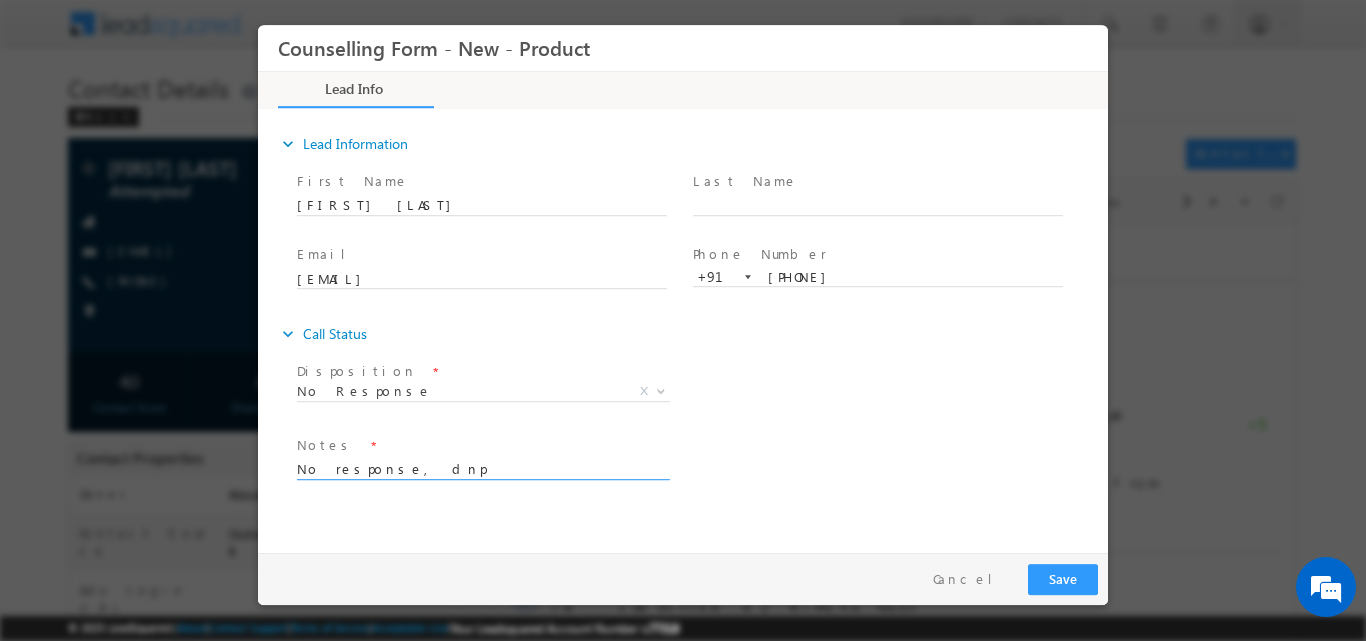 type on "No response, dnp" 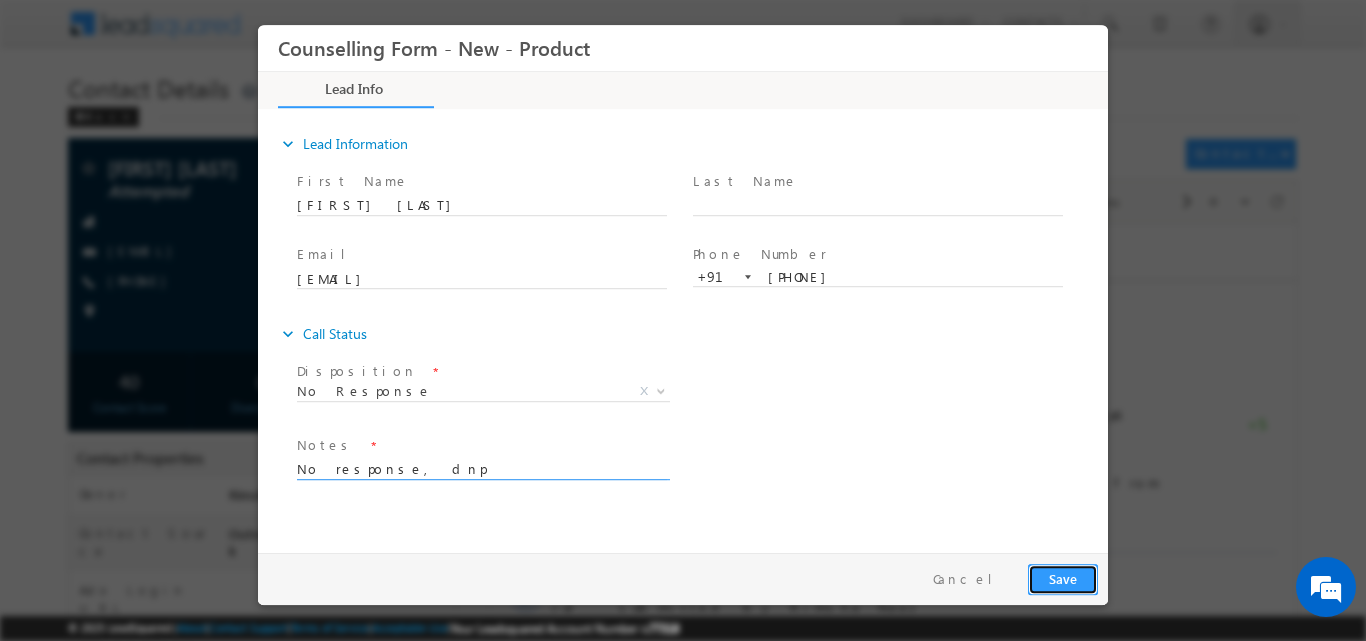 click on "Save" at bounding box center [1063, 578] 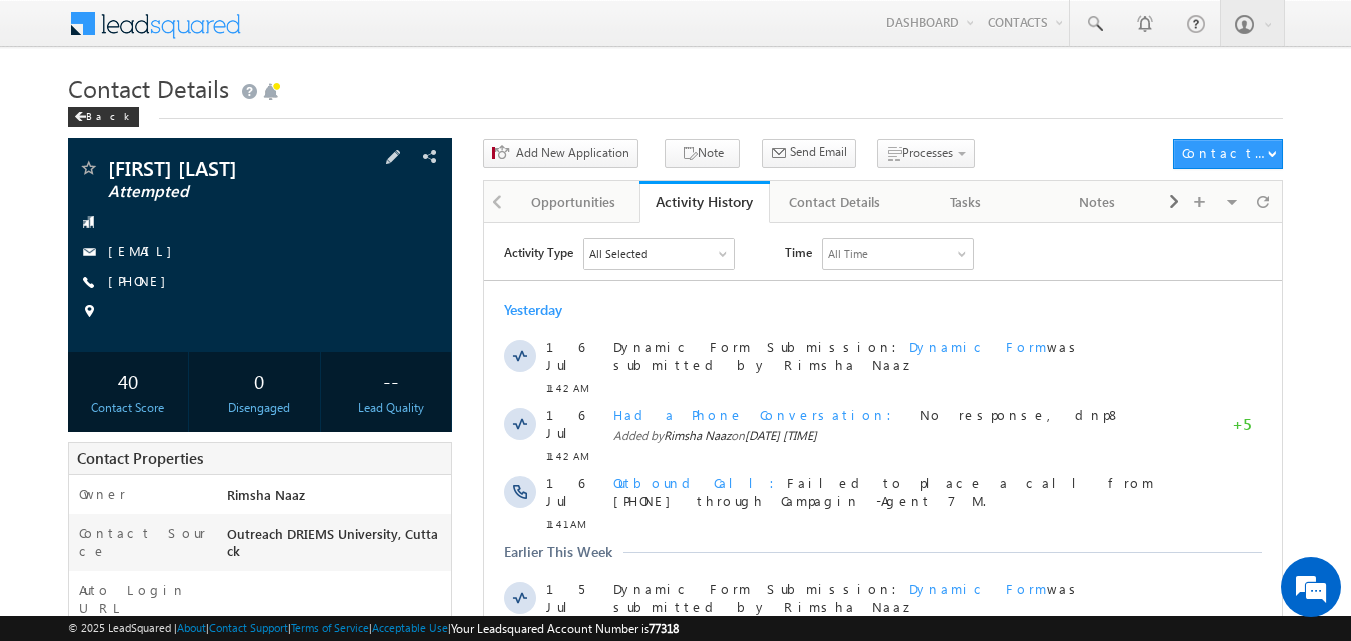 scroll, scrollTop: 0, scrollLeft: 0, axis: both 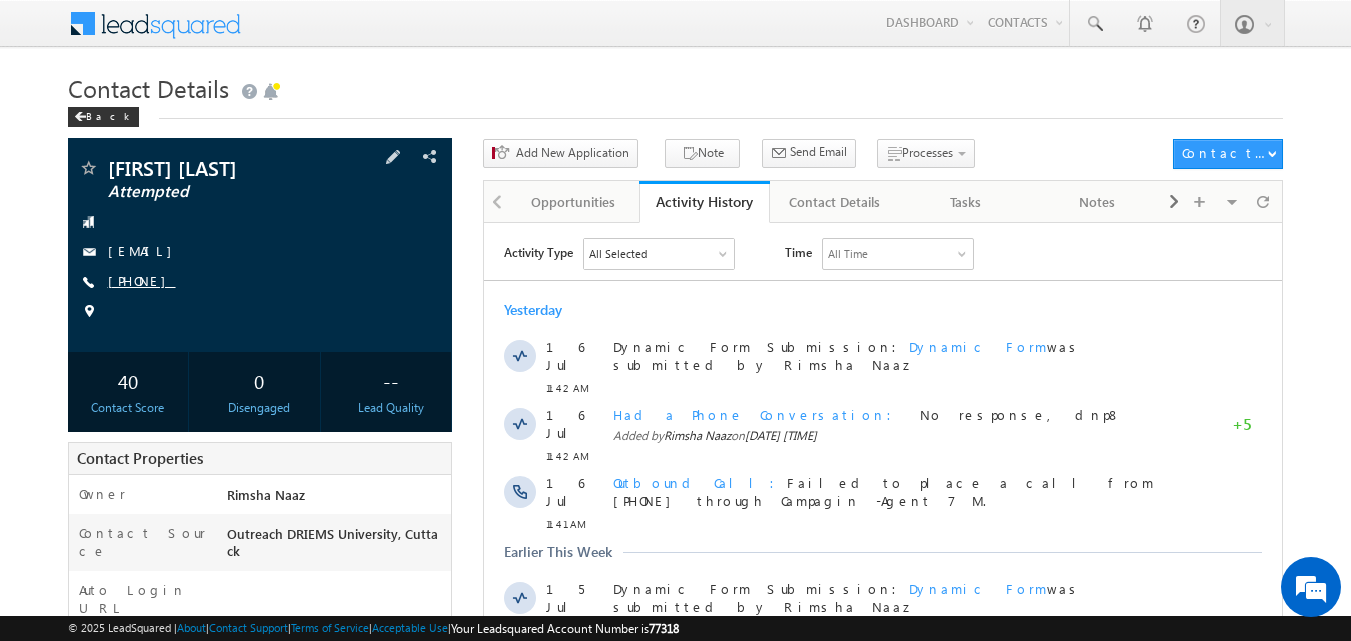 drag, startPoint x: 137, startPoint y: 279, endPoint x: 204, endPoint y: 281, distance: 67.02985 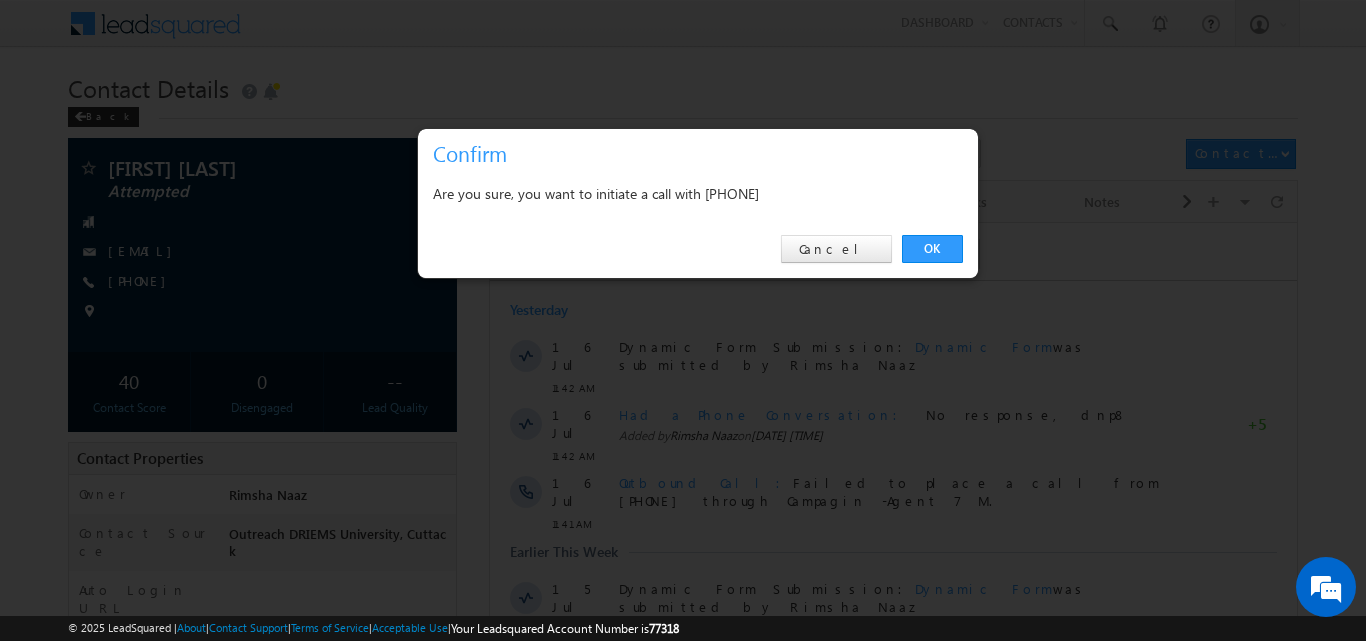 click on "OK Cancel" at bounding box center (698, 249) 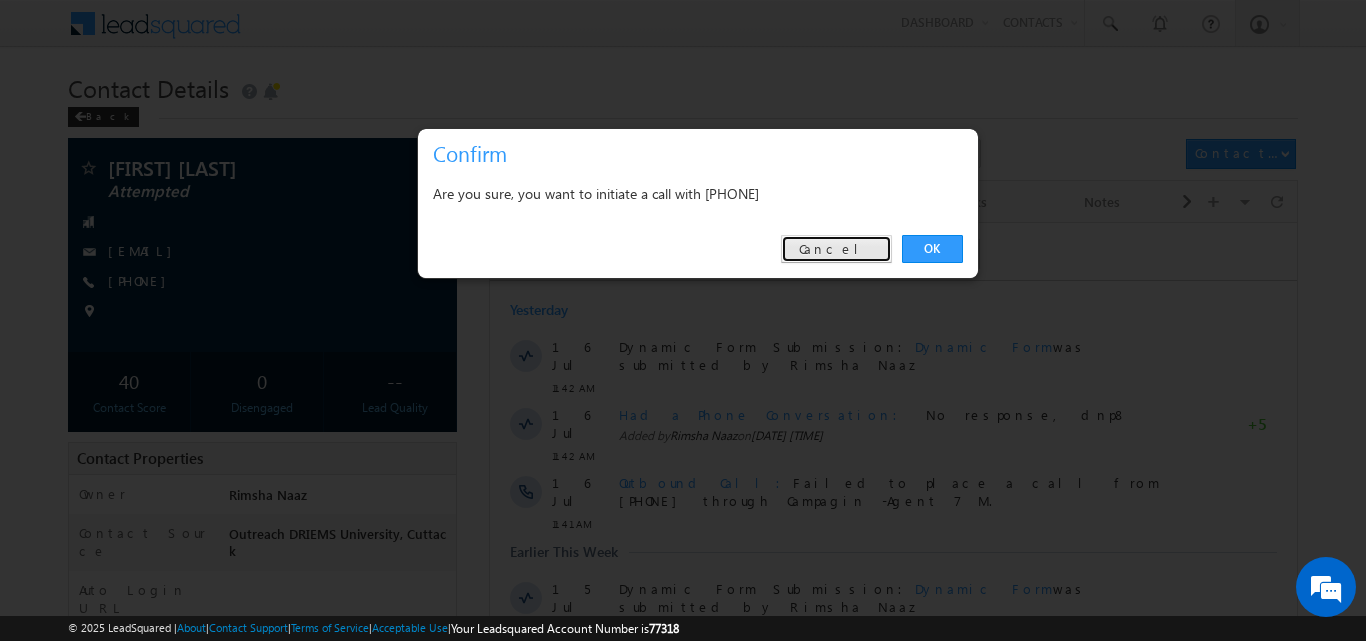 click on "Cancel" at bounding box center [836, 249] 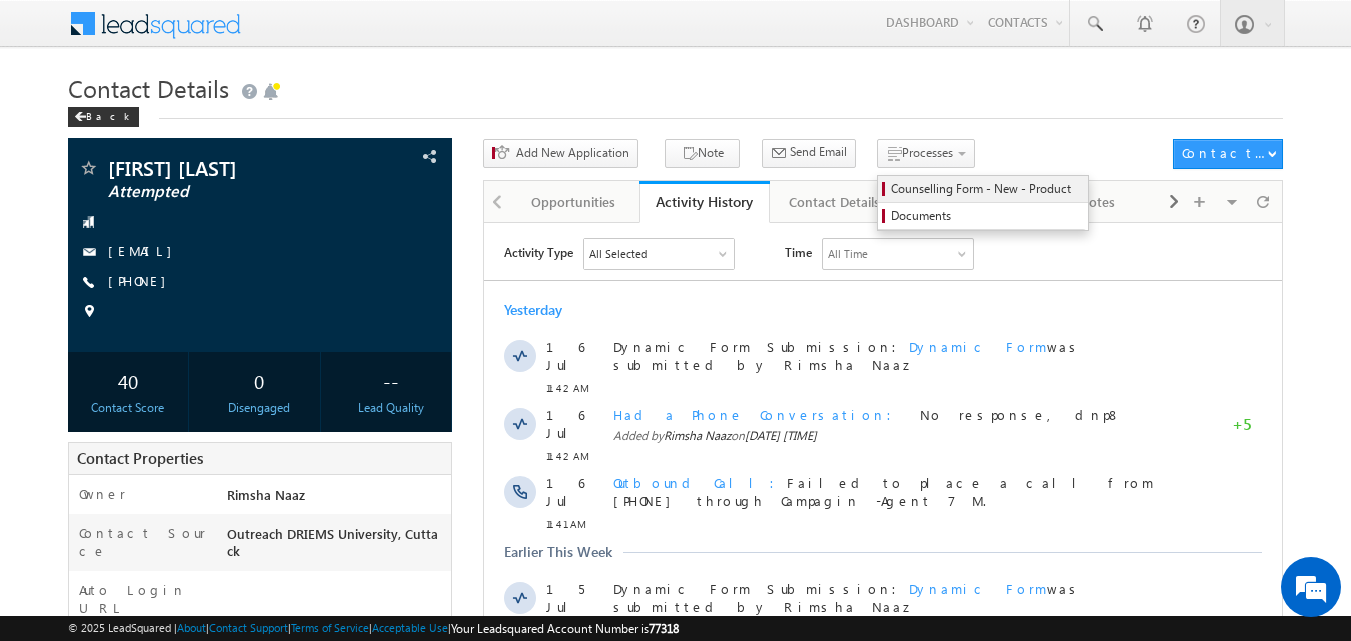 click on "Counselling Form - New - Product" at bounding box center (986, 189) 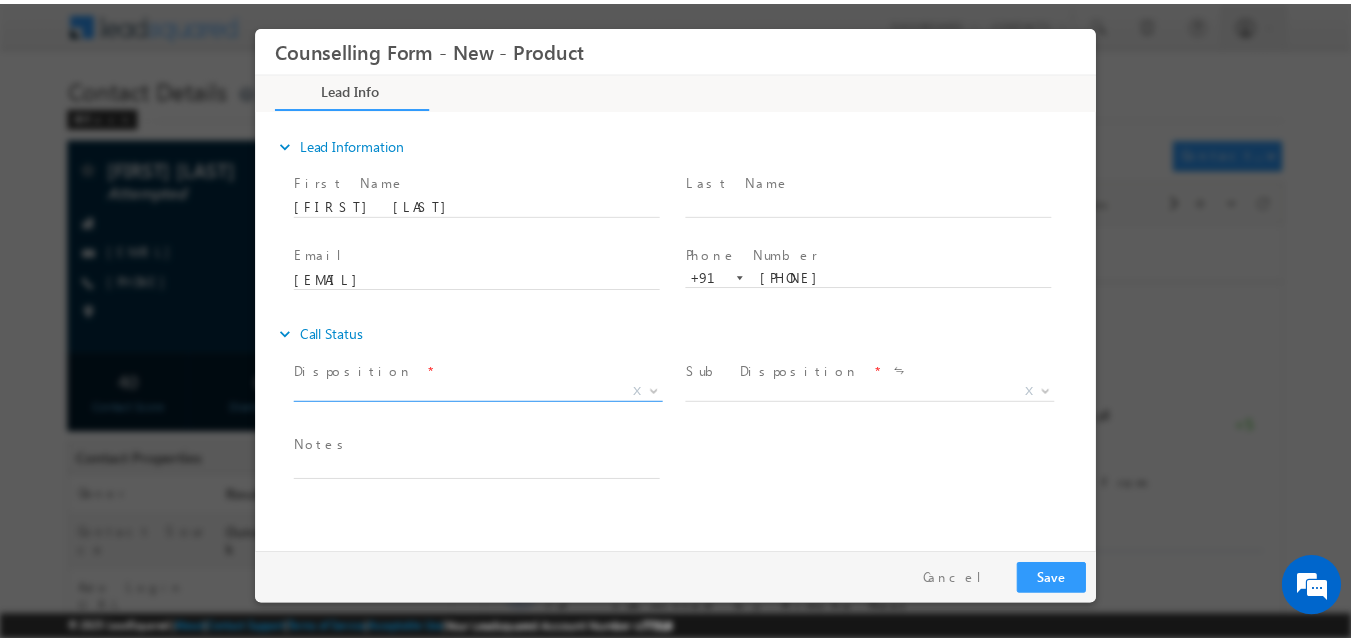 scroll, scrollTop: 0, scrollLeft: 0, axis: both 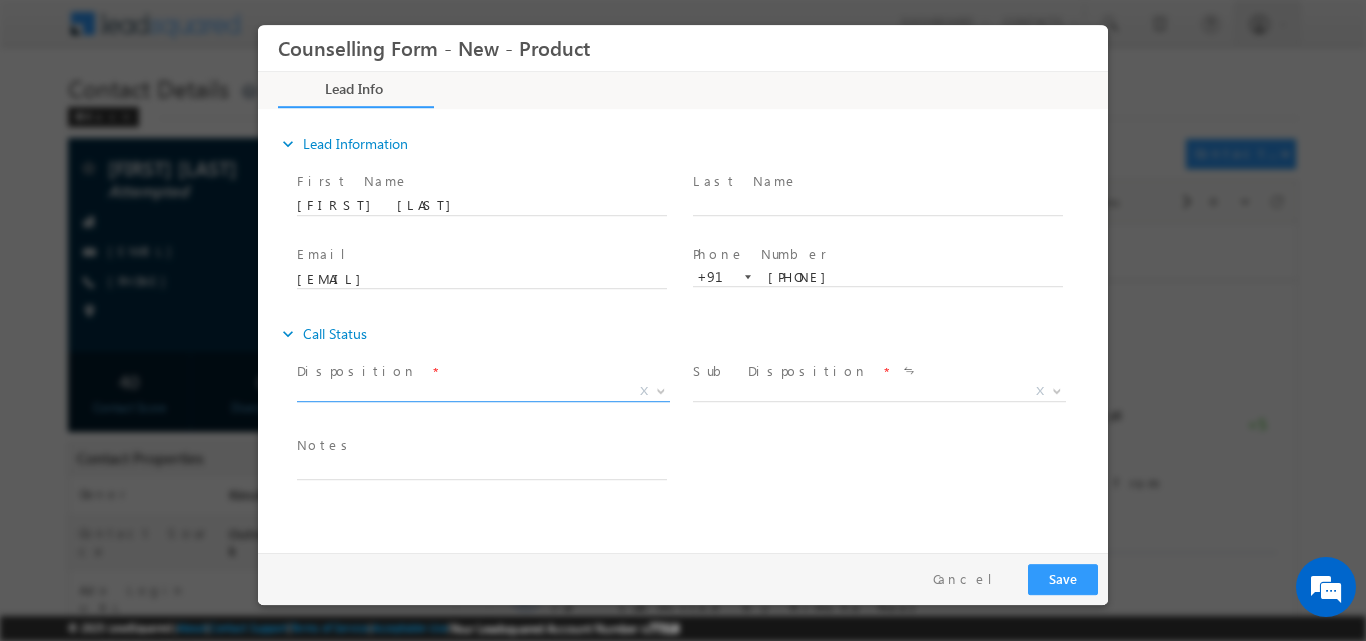 click at bounding box center (661, 389) 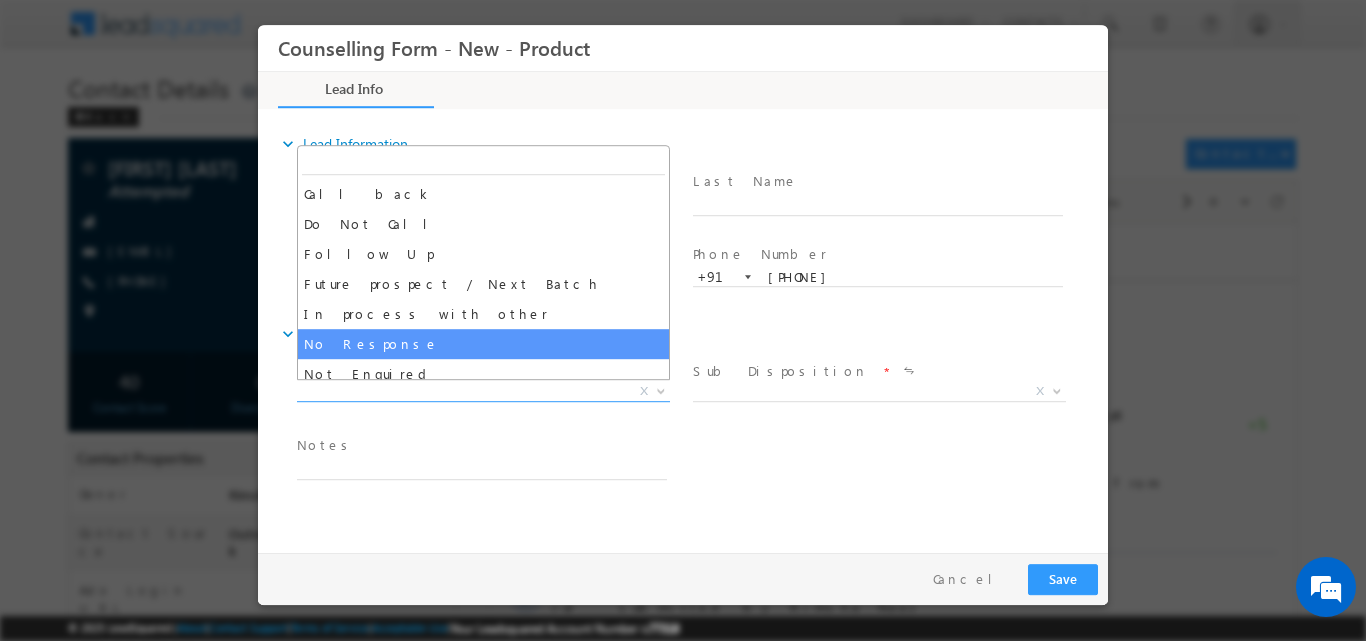 select on "No Response" 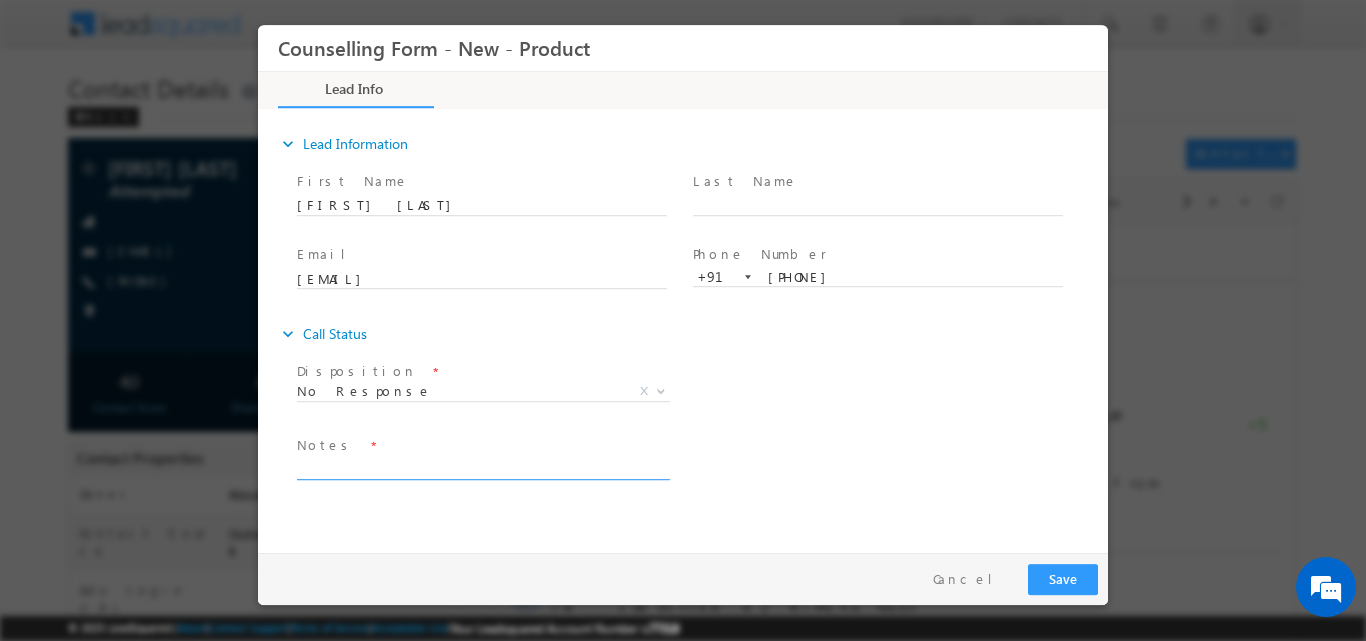 click at bounding box center (482, 467) 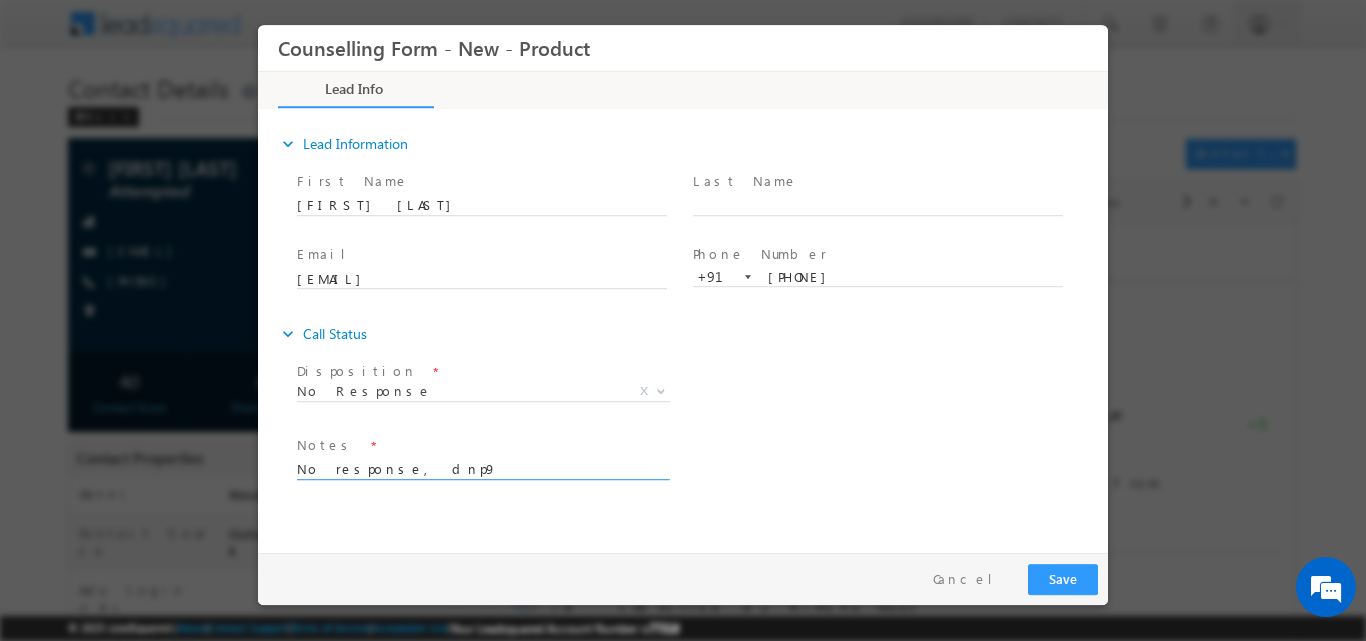 type on "No response, dnp9" 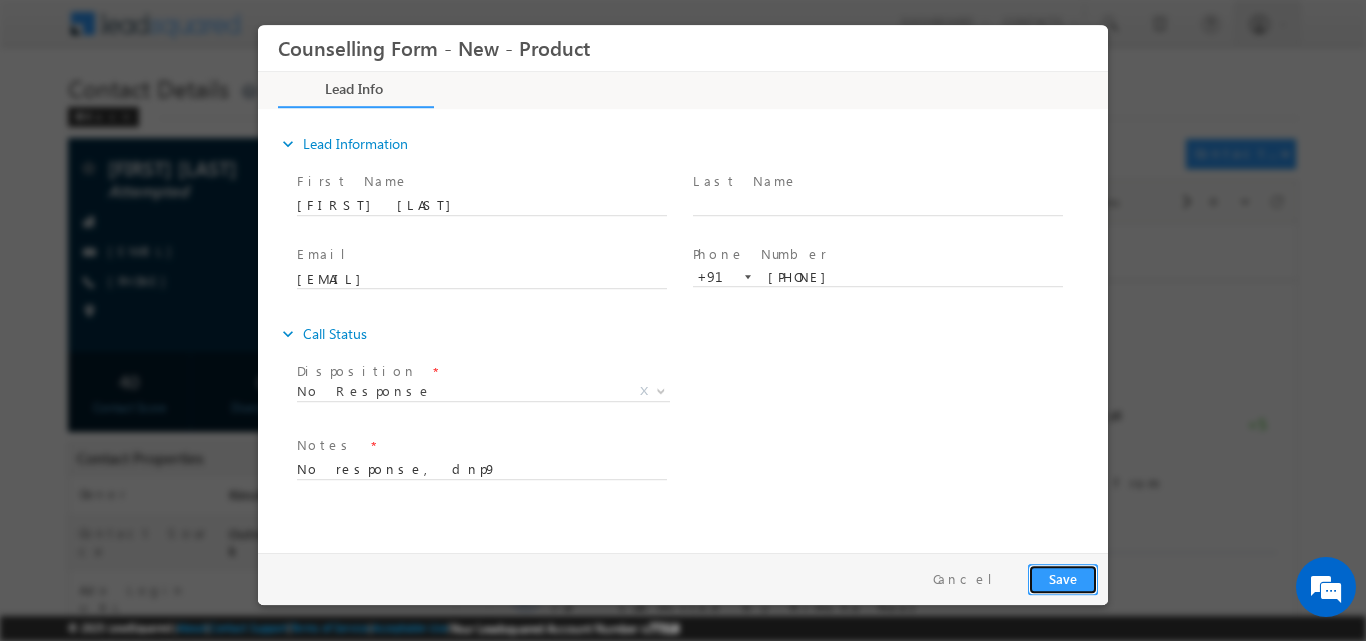 click on "Save" at bounding box center [1063, 578] 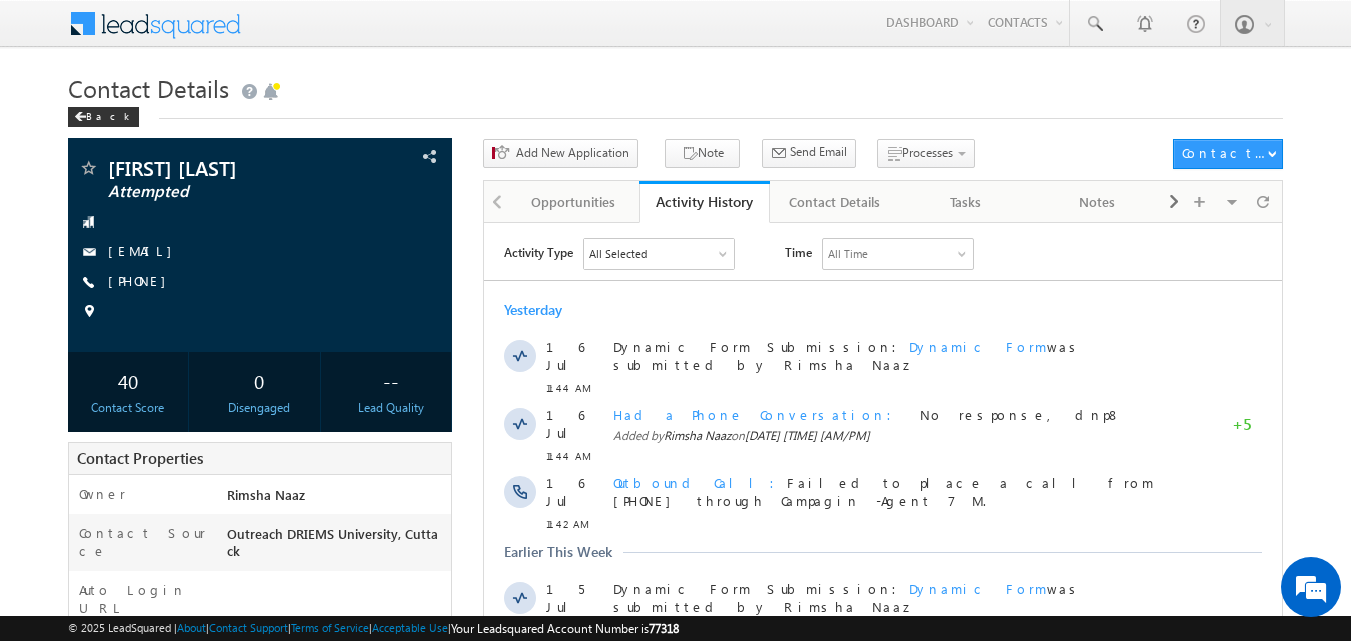 scroll, scrollTop: 0, scrollLeft: 0, axis: both 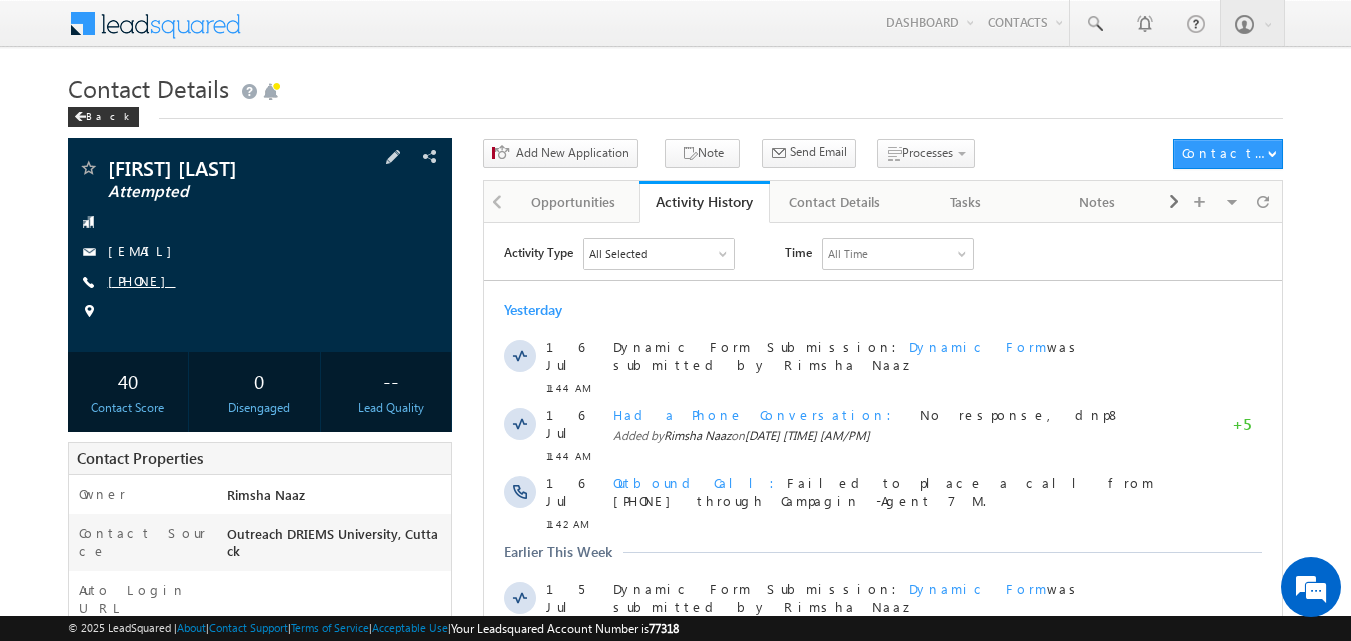 copy on "7847096642" 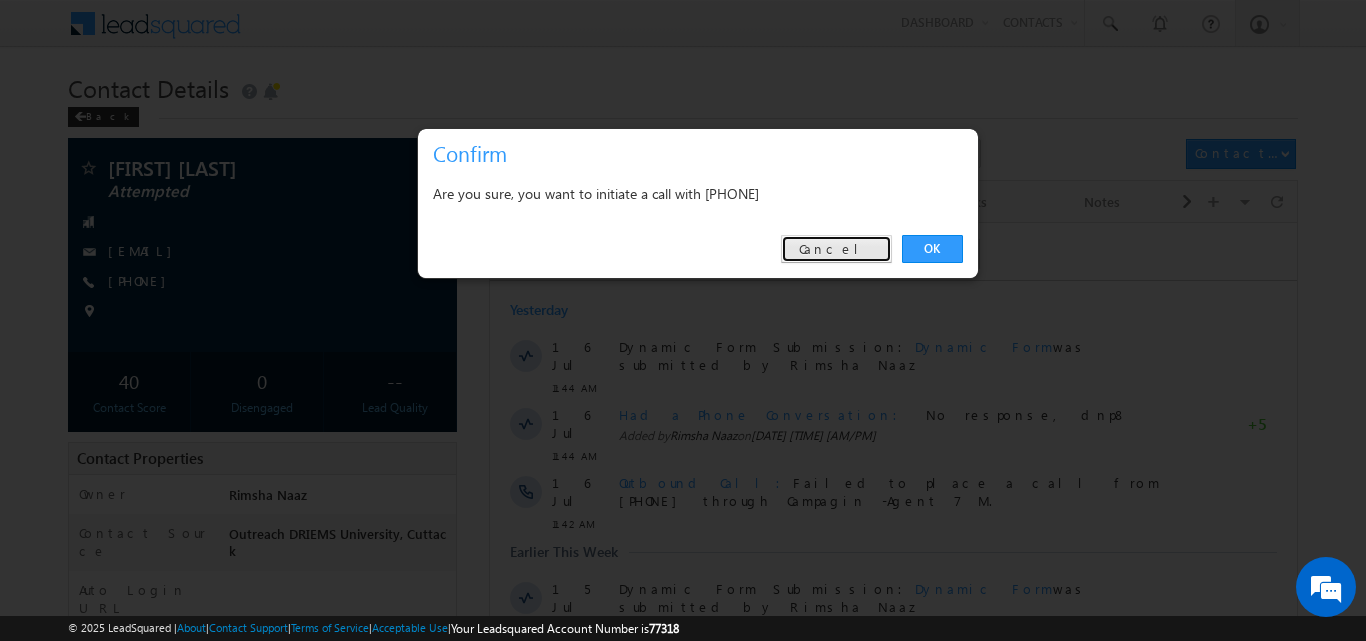 click on "Cancel" at bounding box center [836, 249] 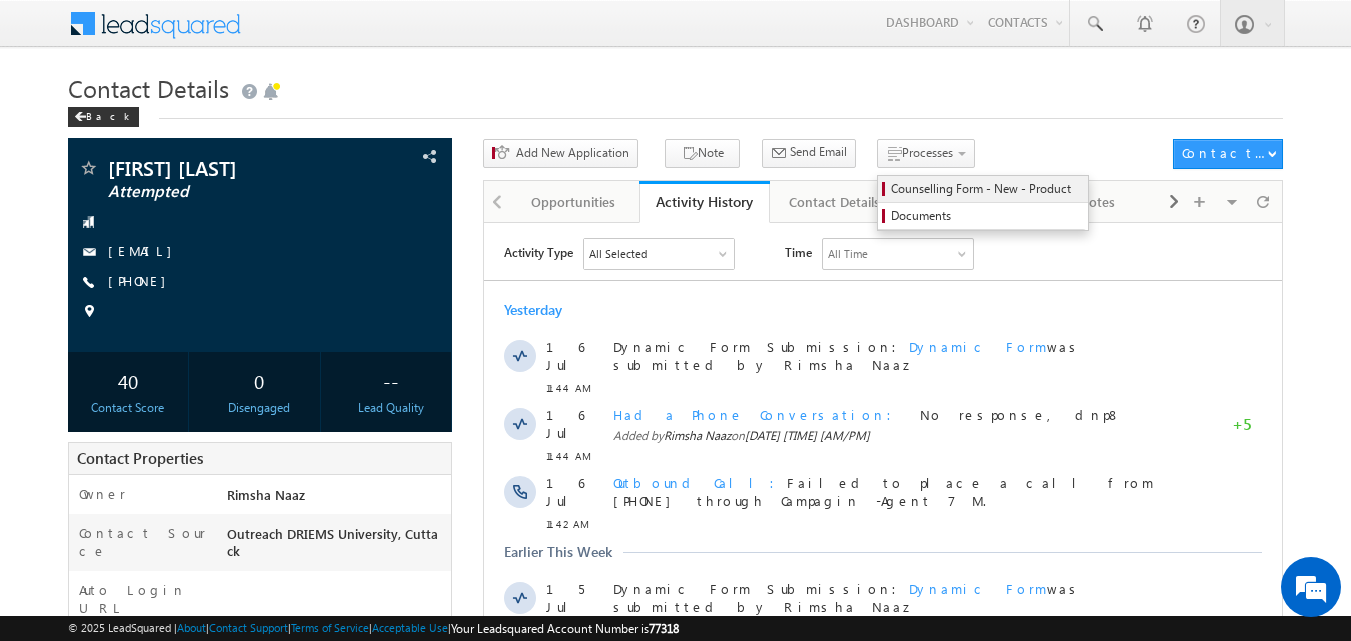 click on "Counselling Form - New - Product" at bounding box center (983, 189) 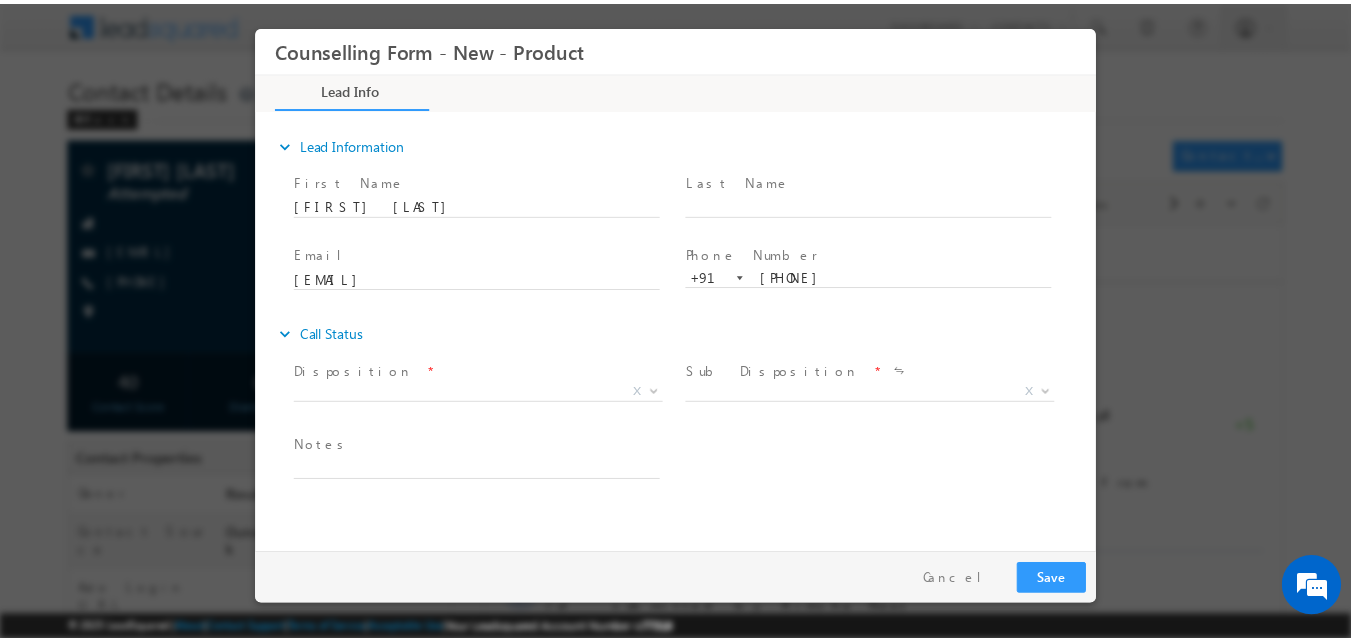 scroll, scrollTop: 0, scrollLeft: 0, axis: both 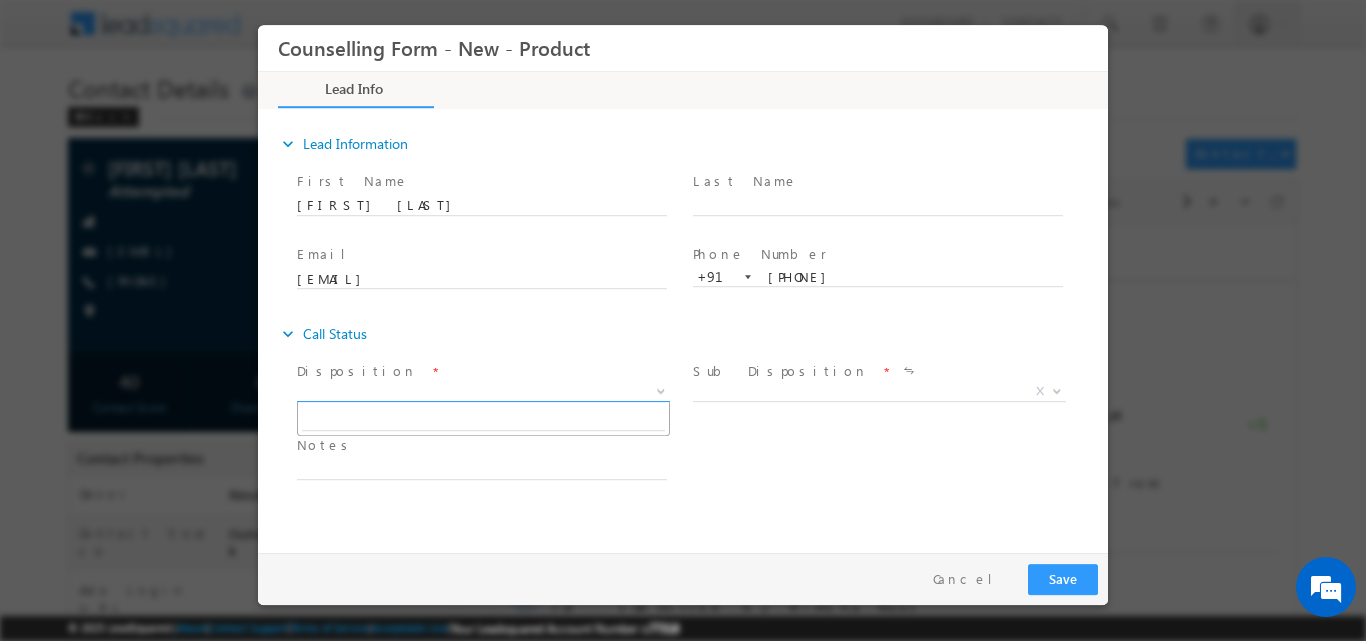 click at bounding box center [659, 390] 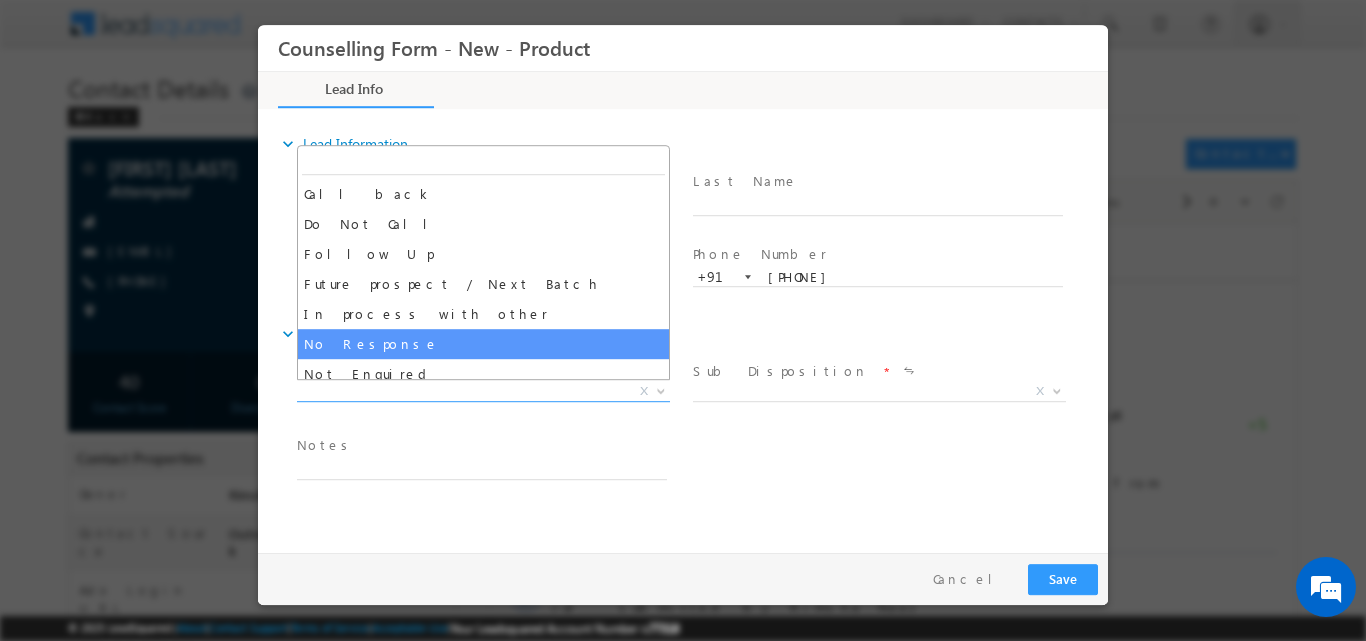 select on "No Response" 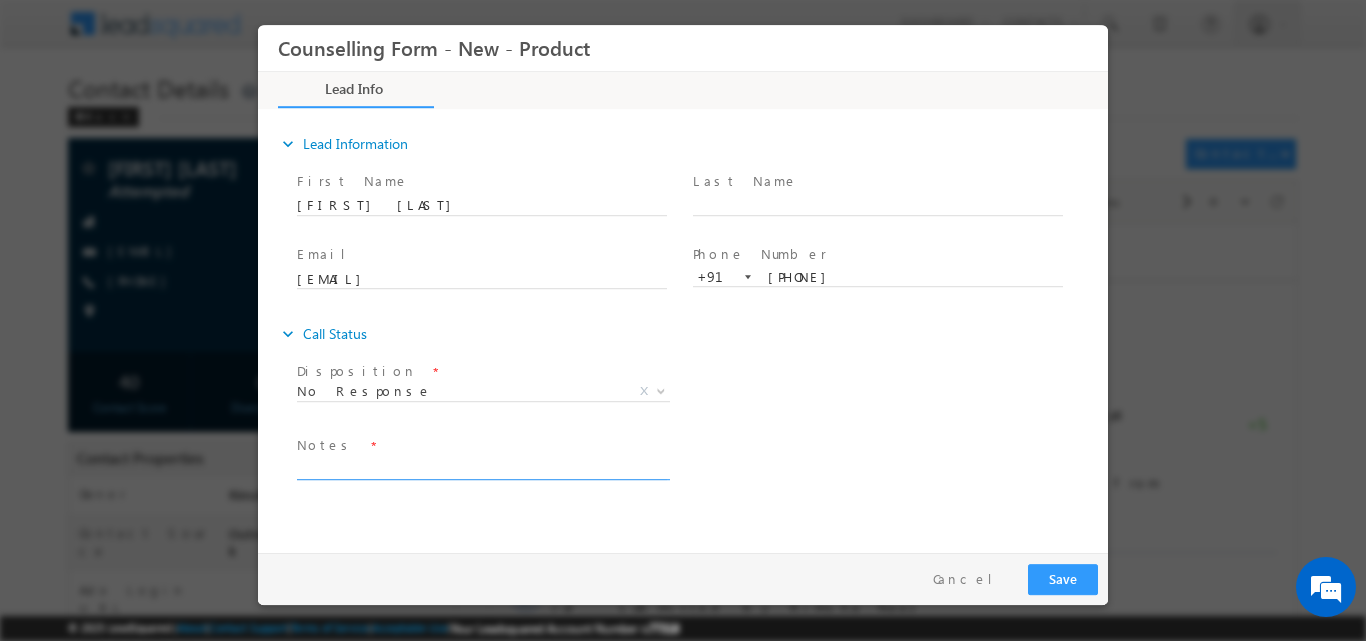 click at bounding box center (482, 467) 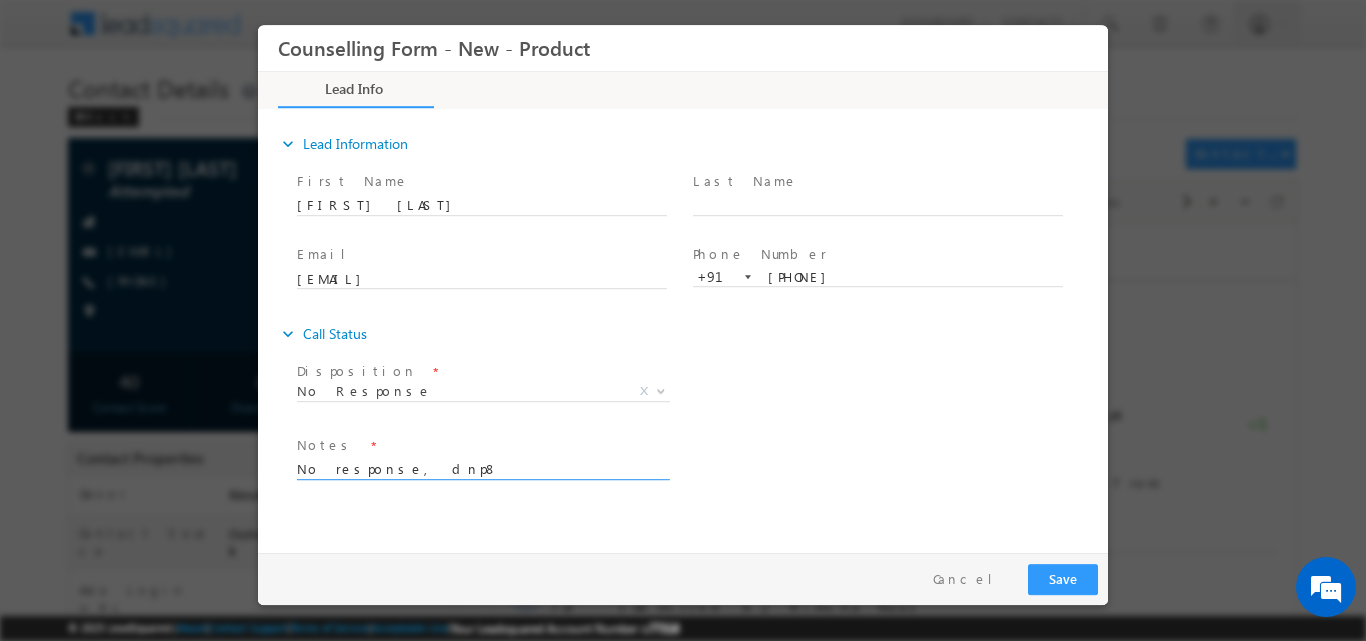 type on "No response, dnp8" 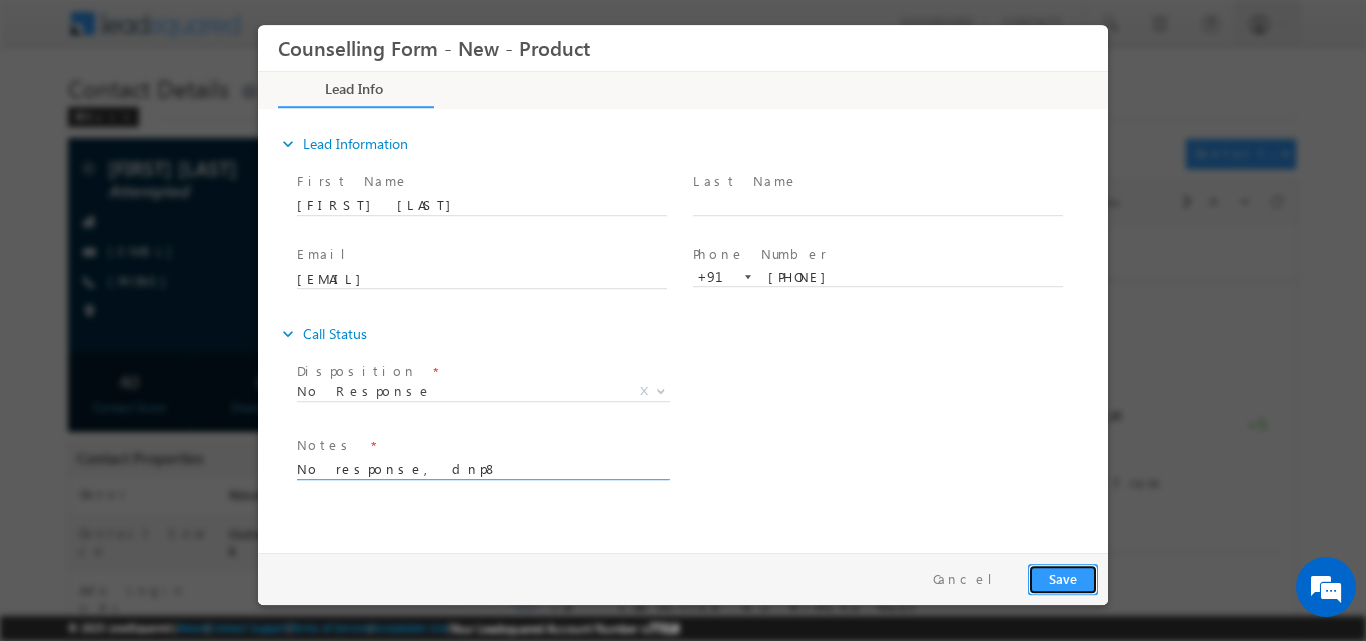 click on "Save" at bounding box center [1063, 578] 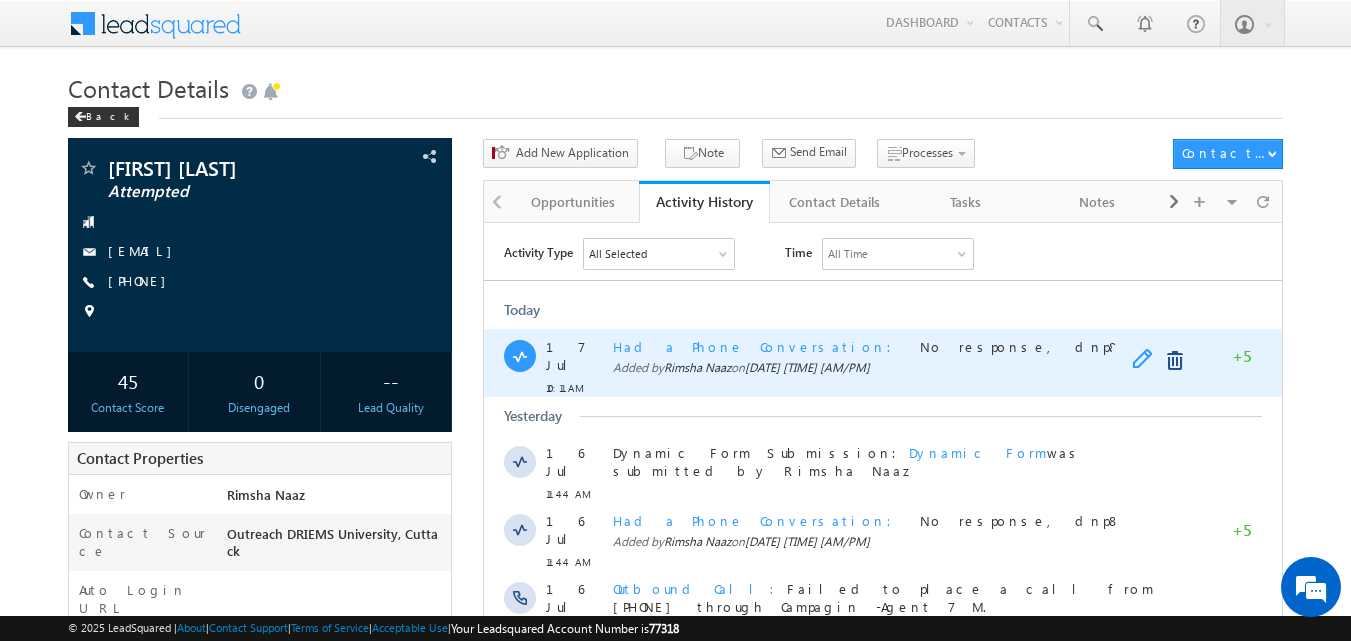 click at bounding box center [1147, 360] 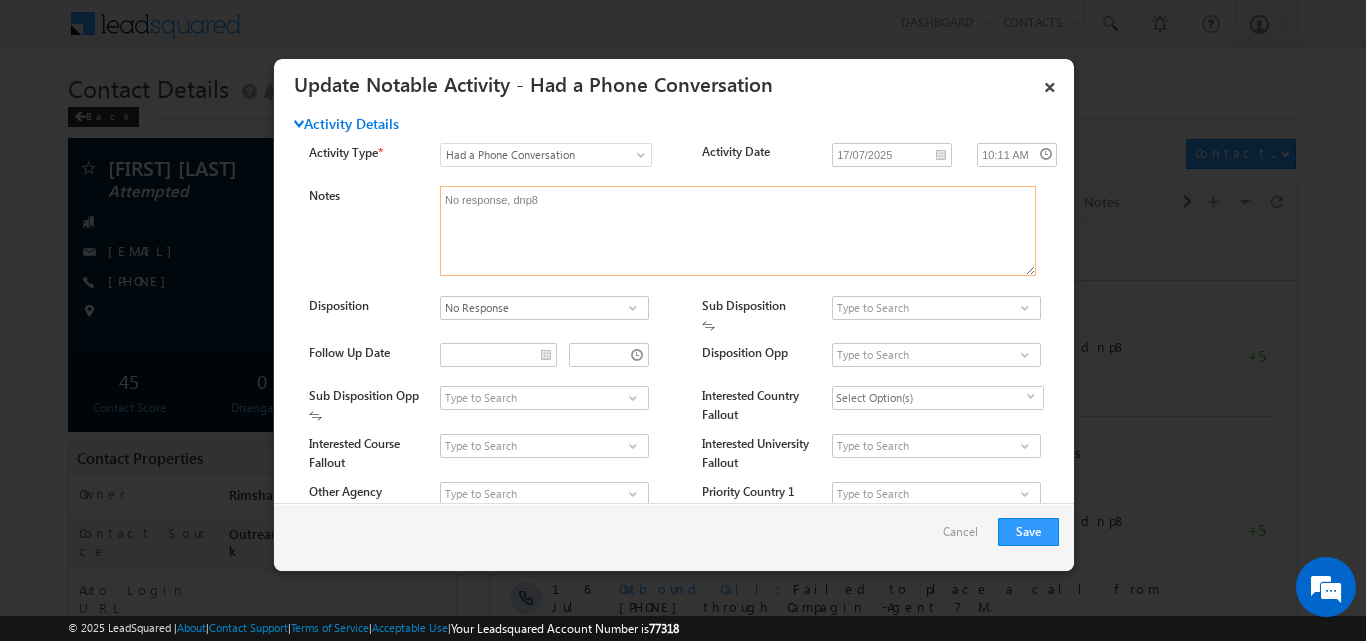 click on "No response, dnp8" at bounding box center [738, 231] 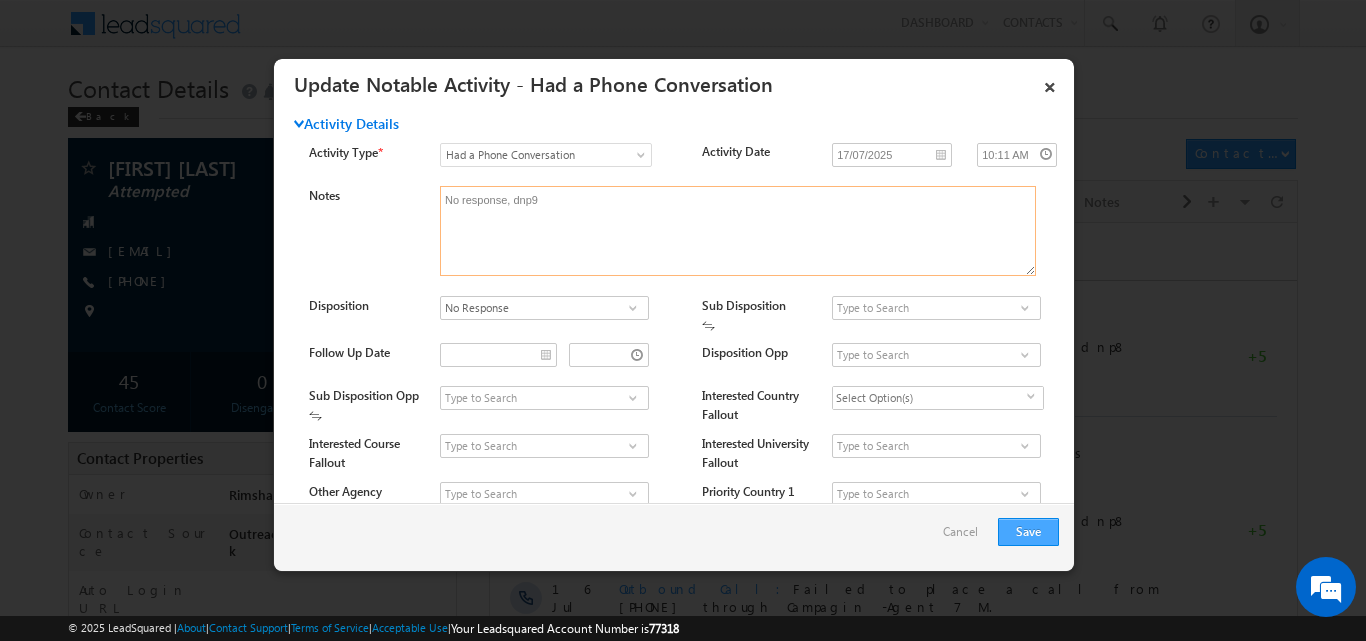 type on "No response, dnp9" 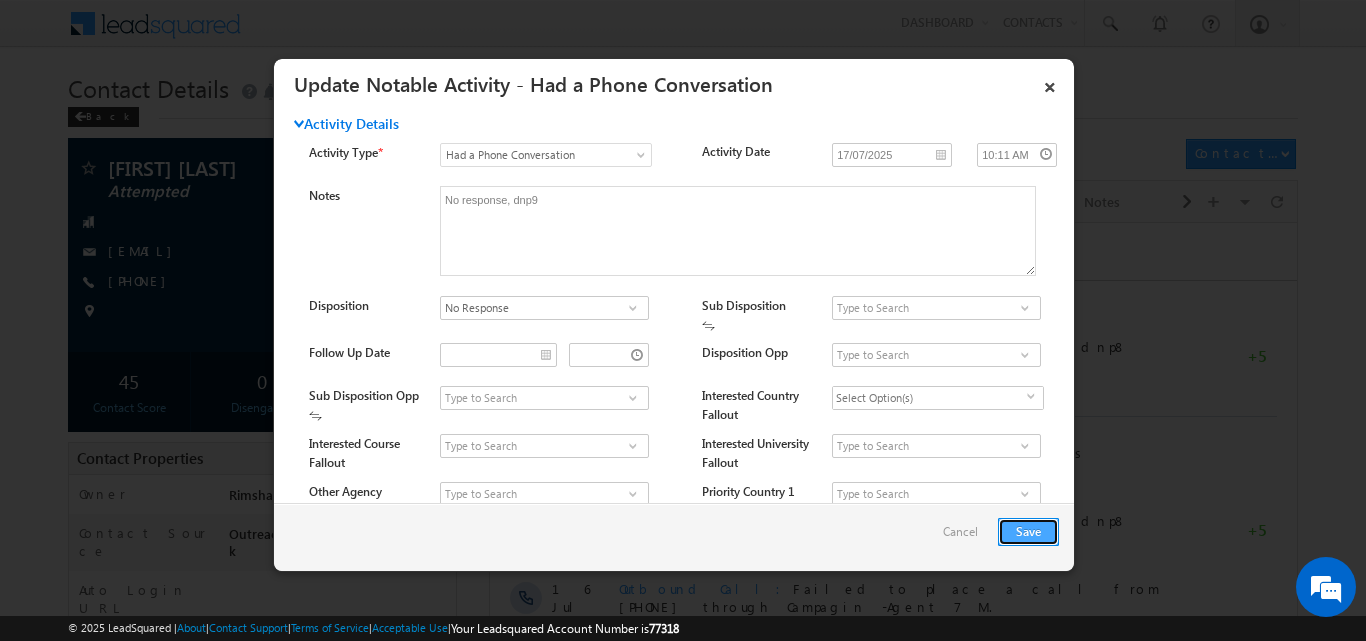 click on "Save" at bounding box center (1028, 532) 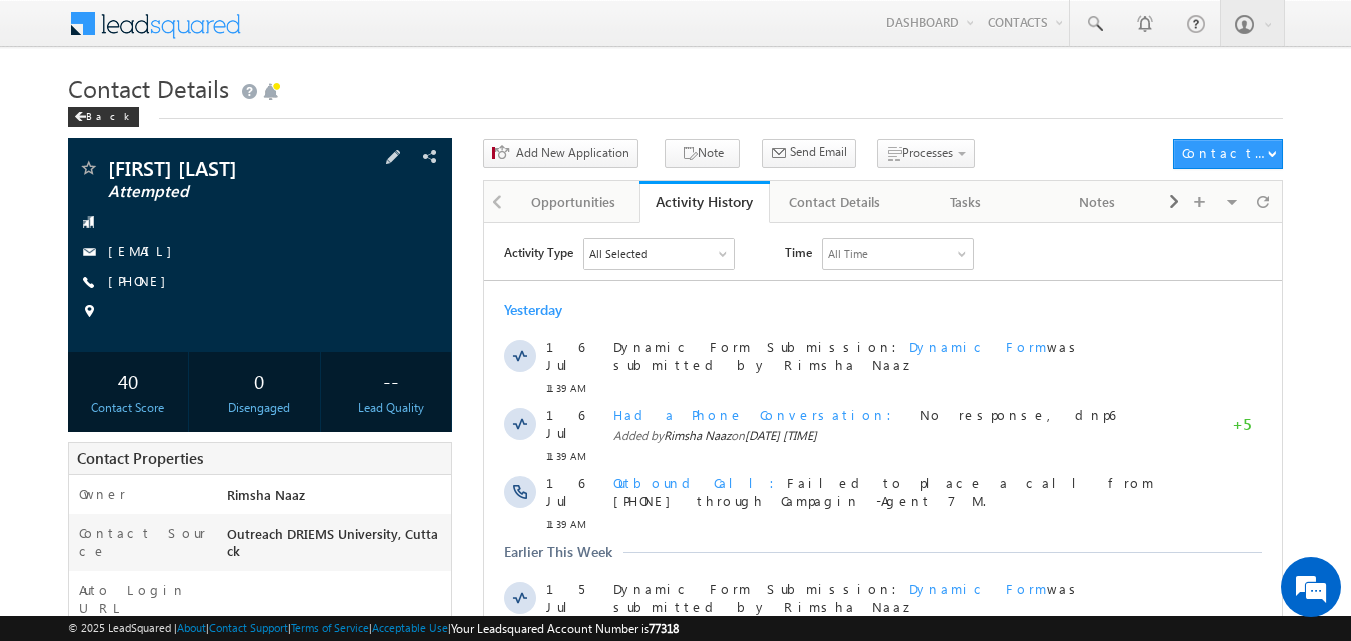 scroll, scrollTop: 0, scrollLeft: 0, axis: both 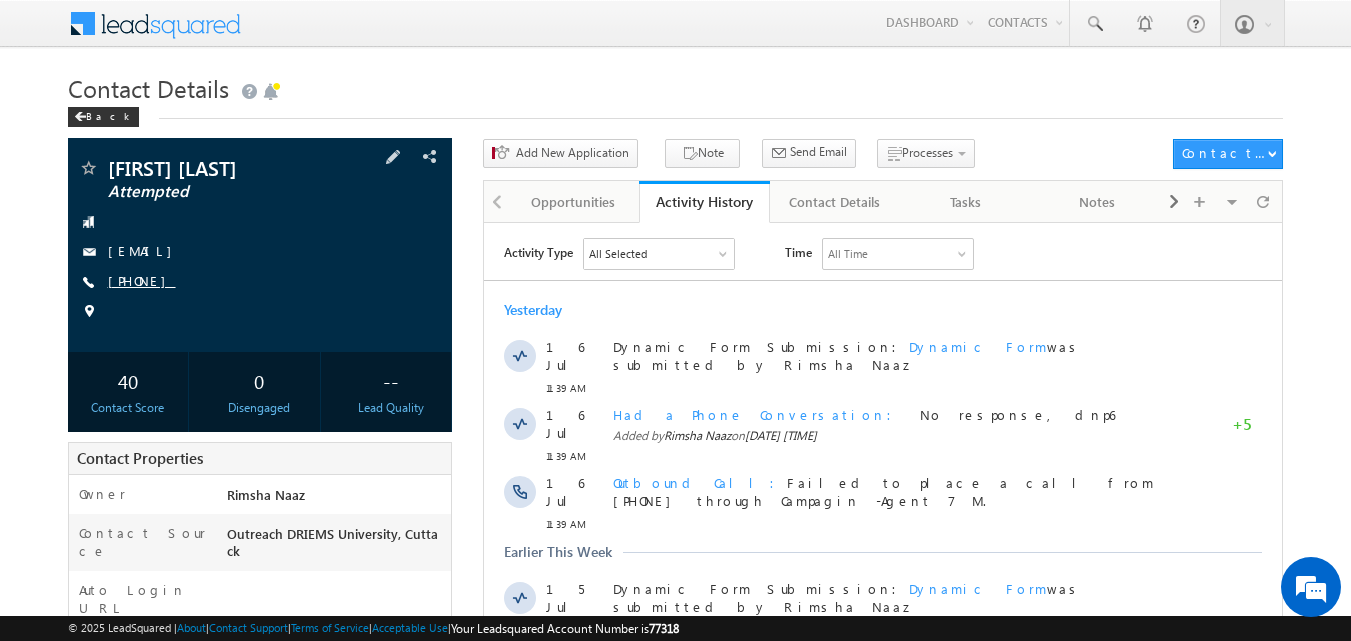 drag, startPoint x: 147, startPoint y: 278, endPoint x: 205, endPoint y: 280, distance: 58.034473 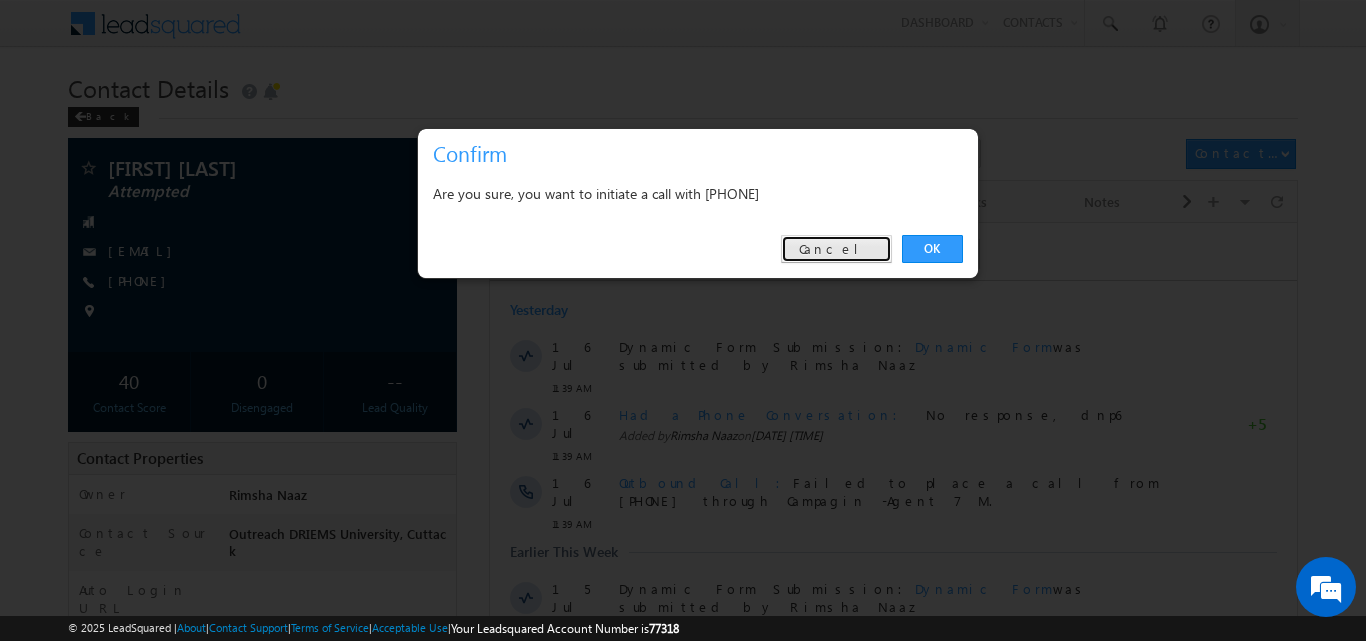 click on "Cancel" at bounding box center (836, 249) 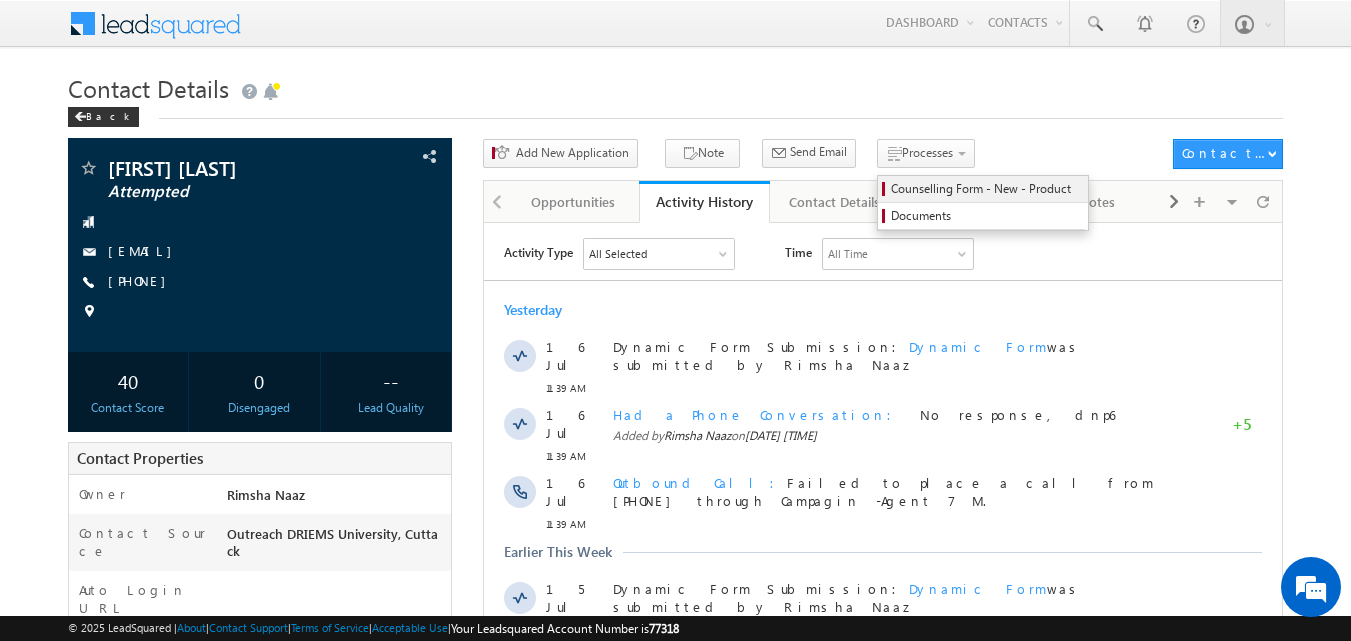 click on "Counselling Form - New - Product" at bounding box center [986, 189] 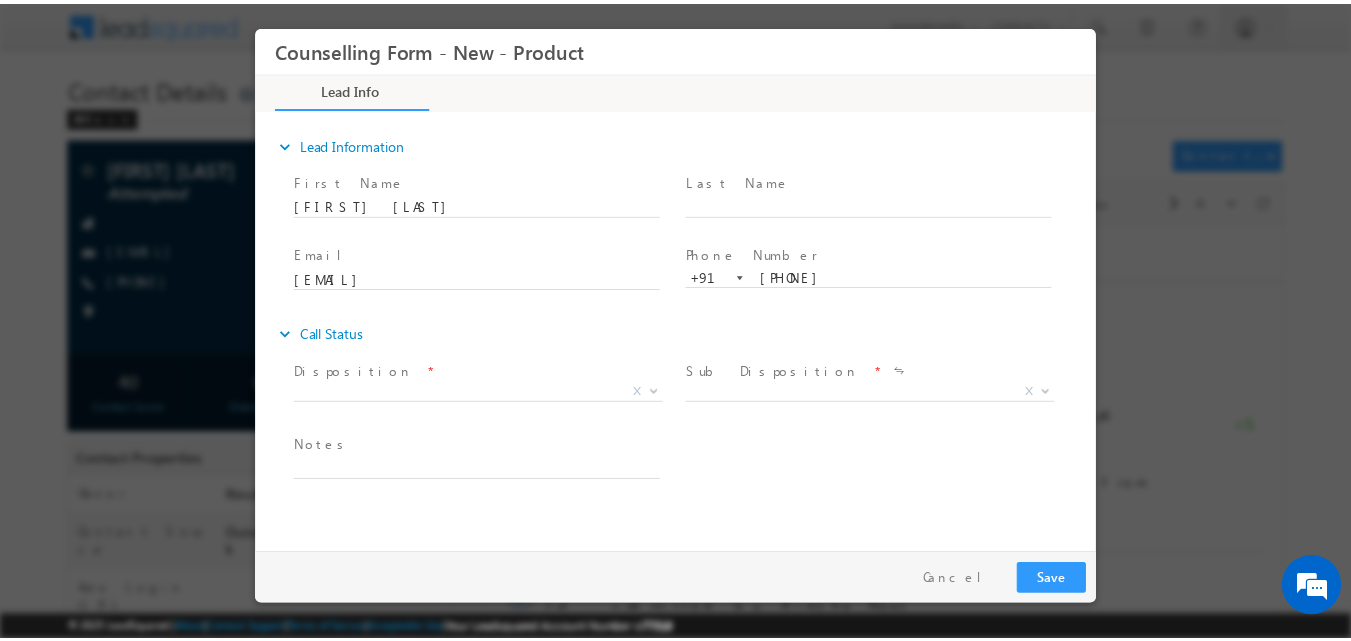 scroll, scrollTop: 0, scrollLeft: 0, axis: both 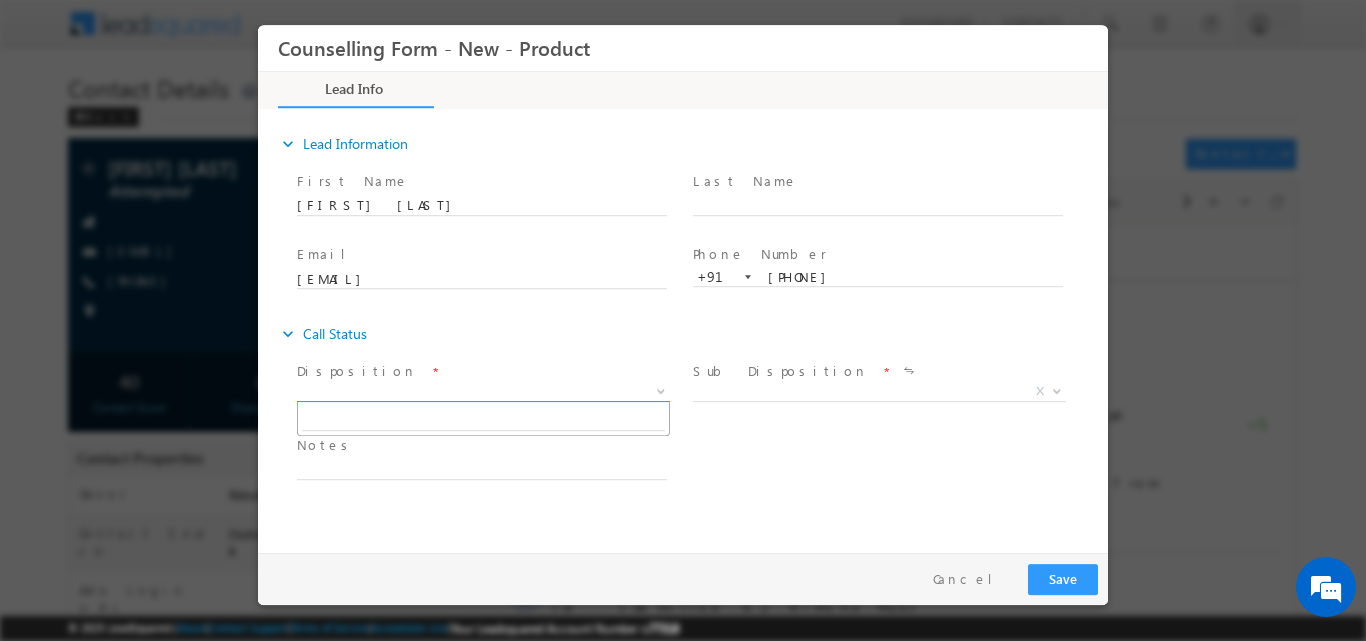 click at bounding box center [661, 389] 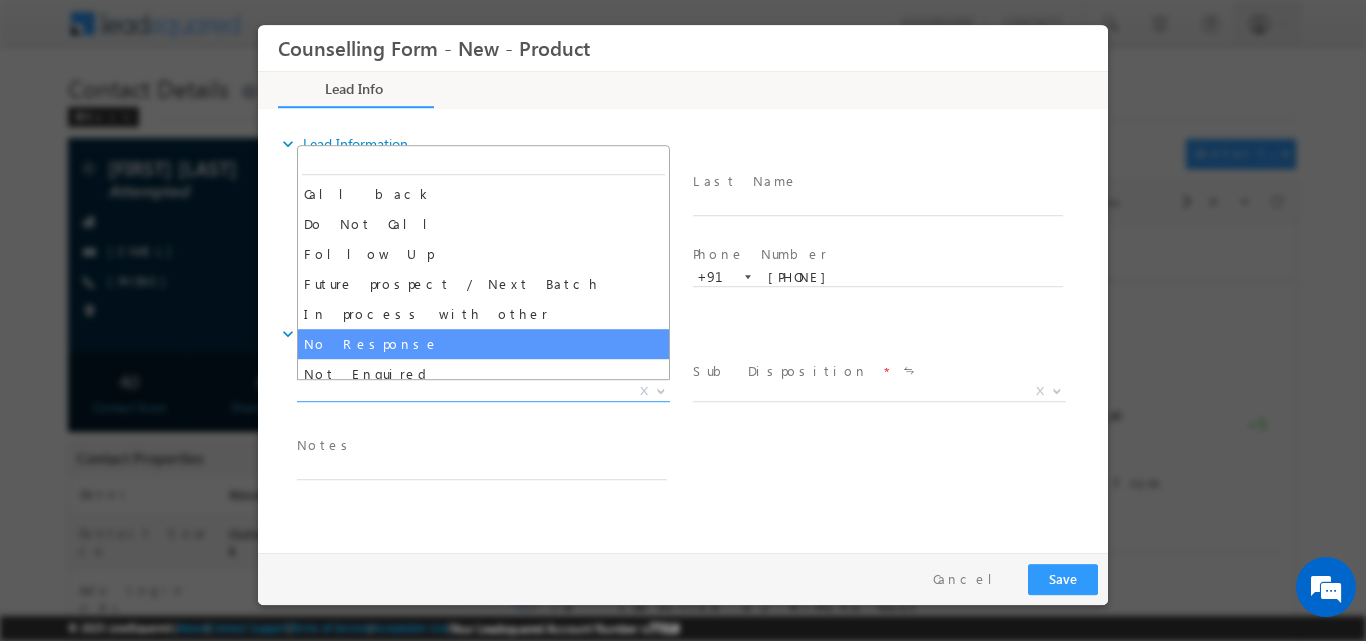 select on "No Response" 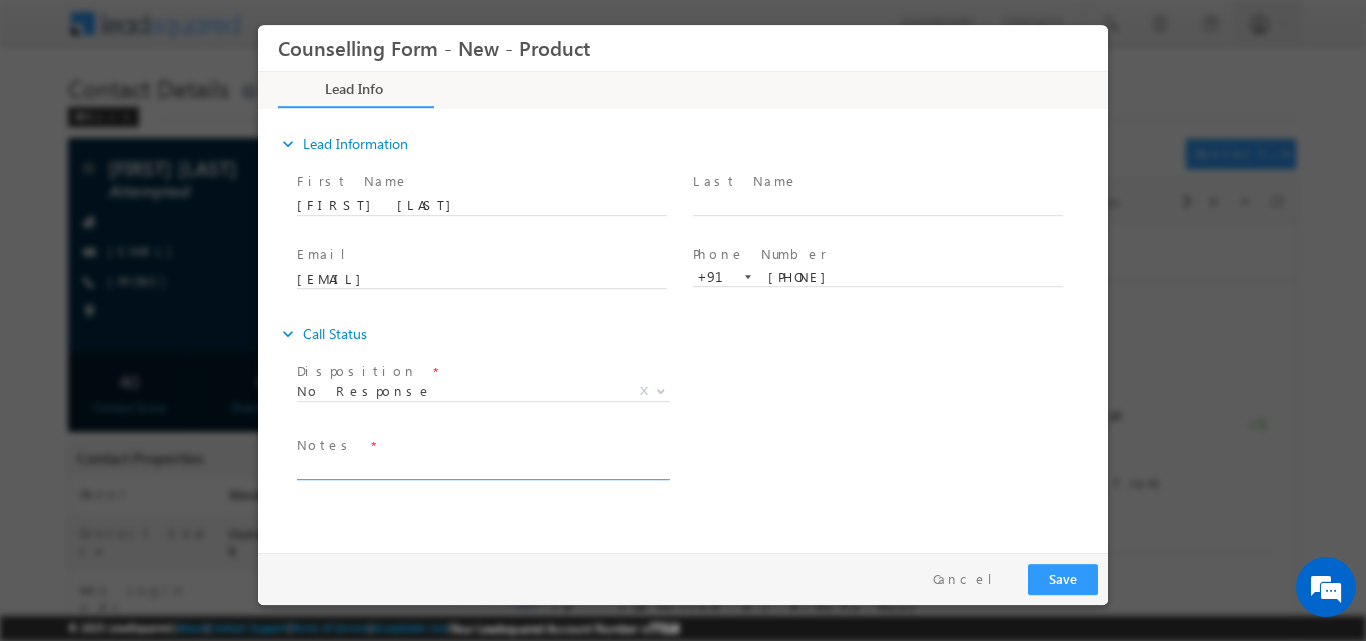 click at bounding box center (482, 467) 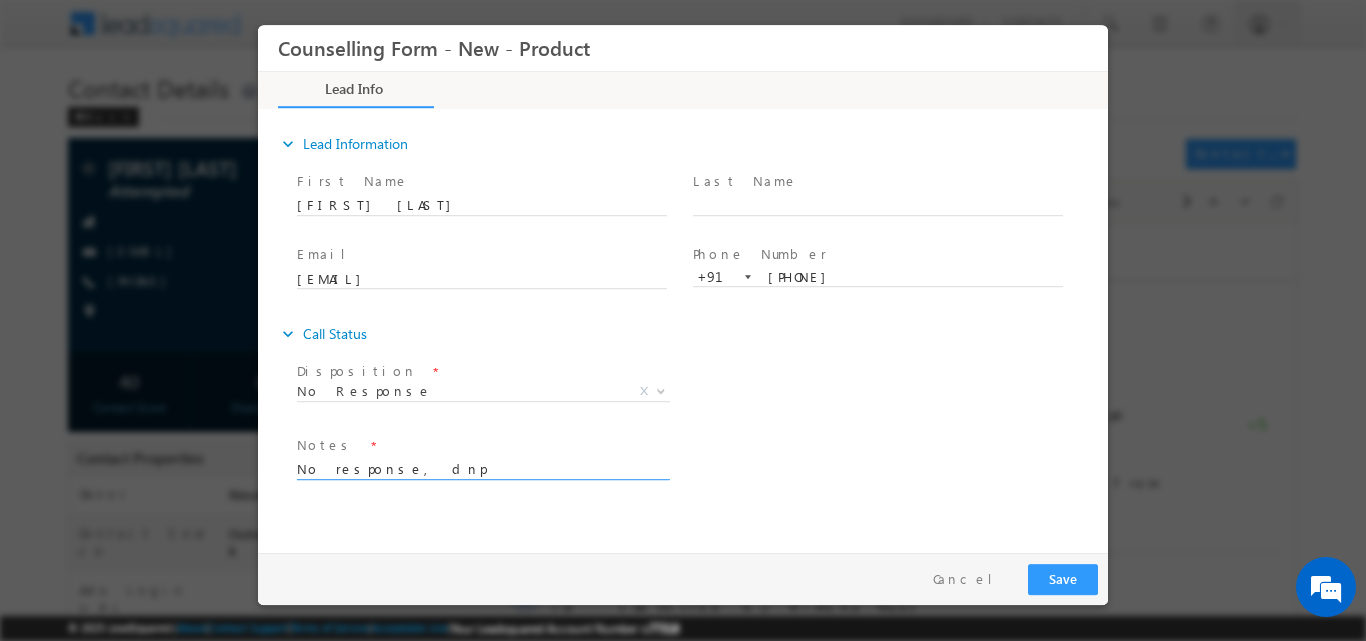 type on "No response, dnp" 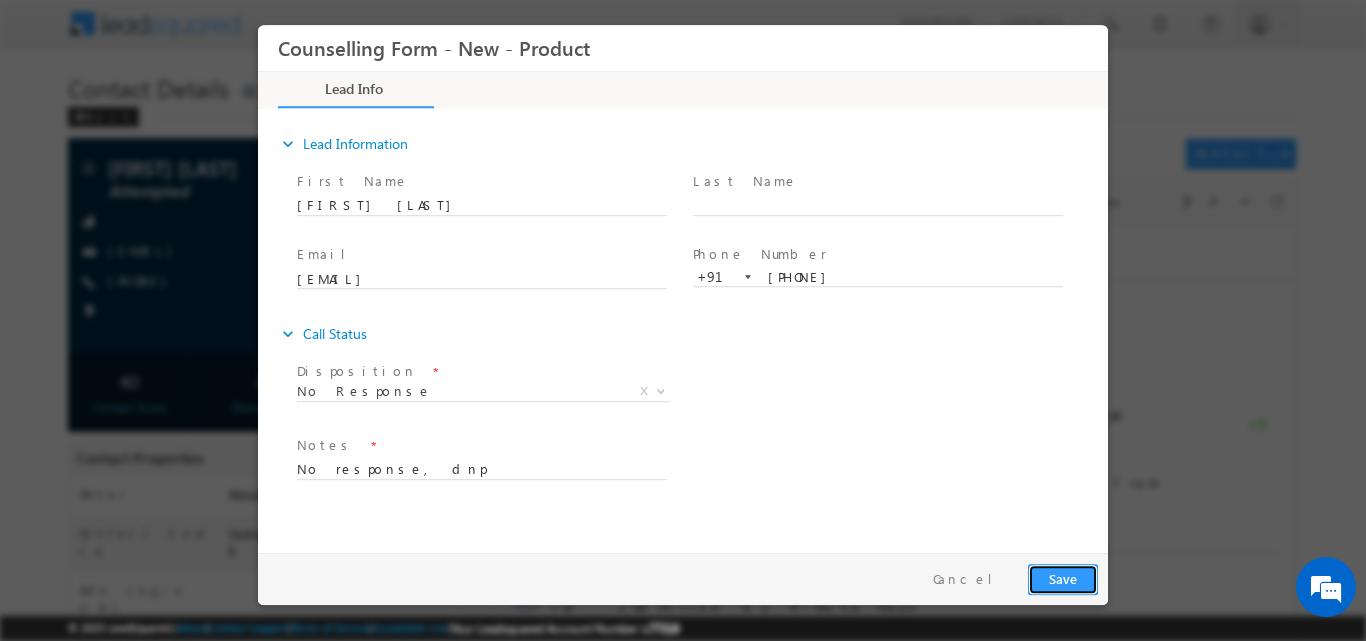 click on "Save" at bounding box center [1063, 578] 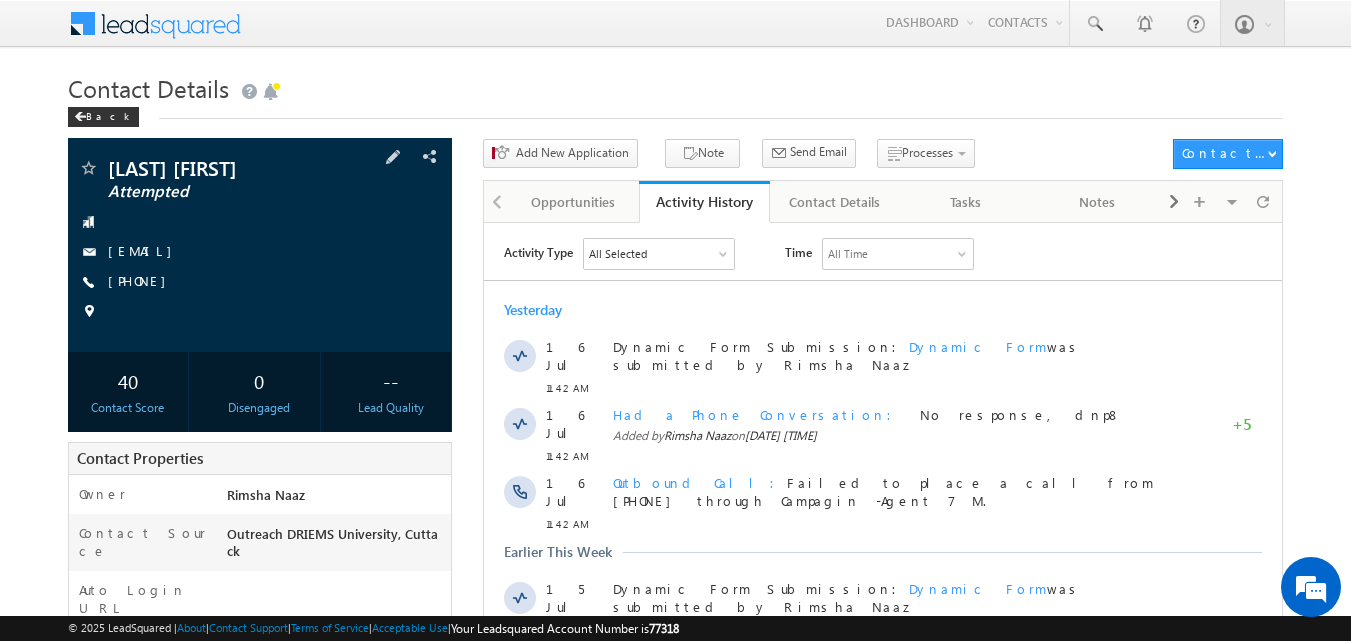 scroll, scrollTop: 0, scrollLeft: 0, axis: both 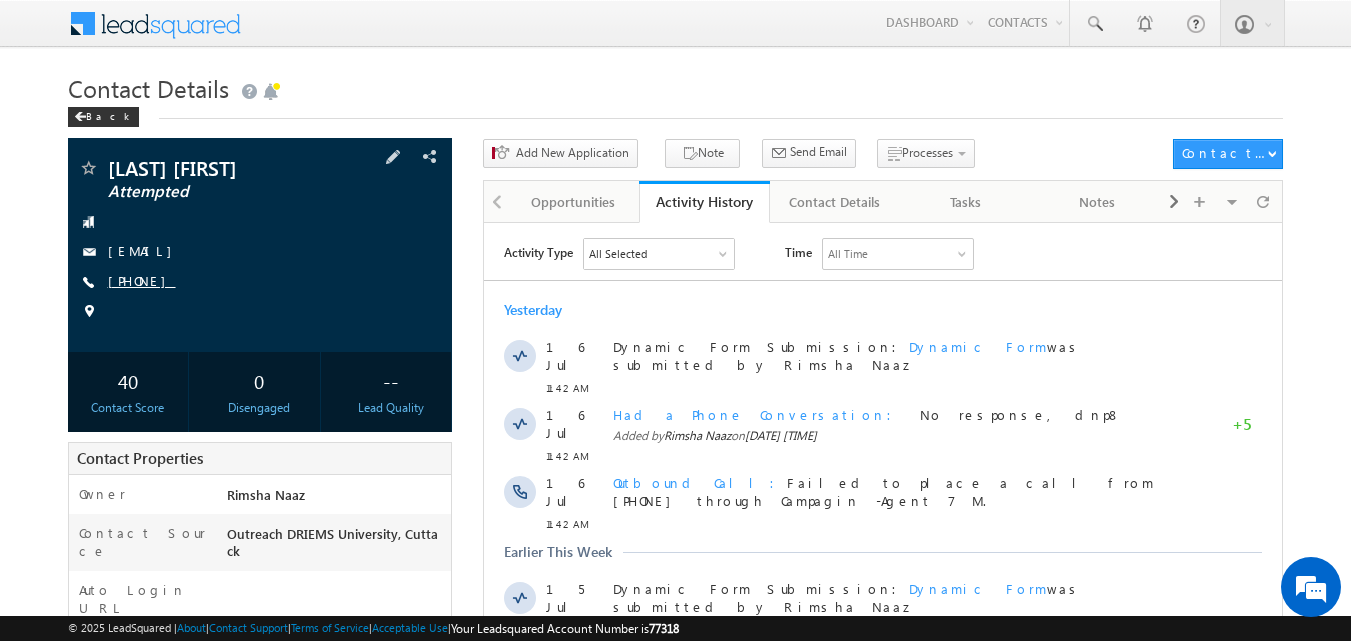 copy on "9777230474" 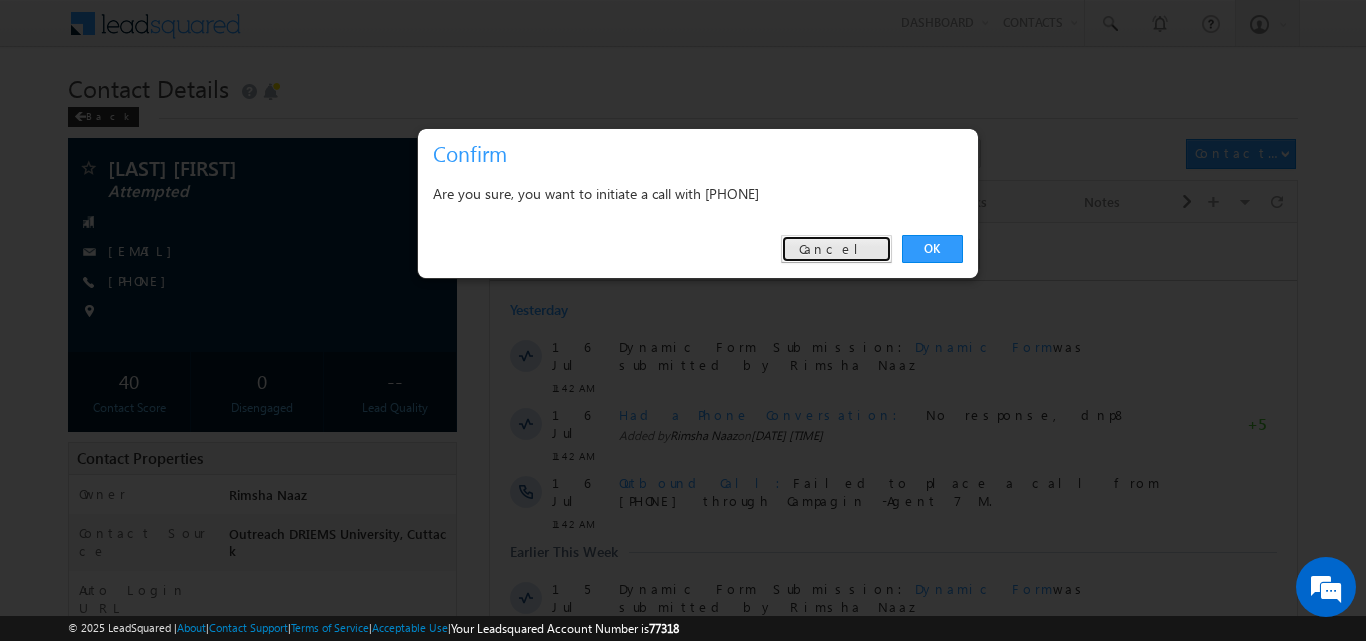click on "Cancel" at bounding box center (836, 249) 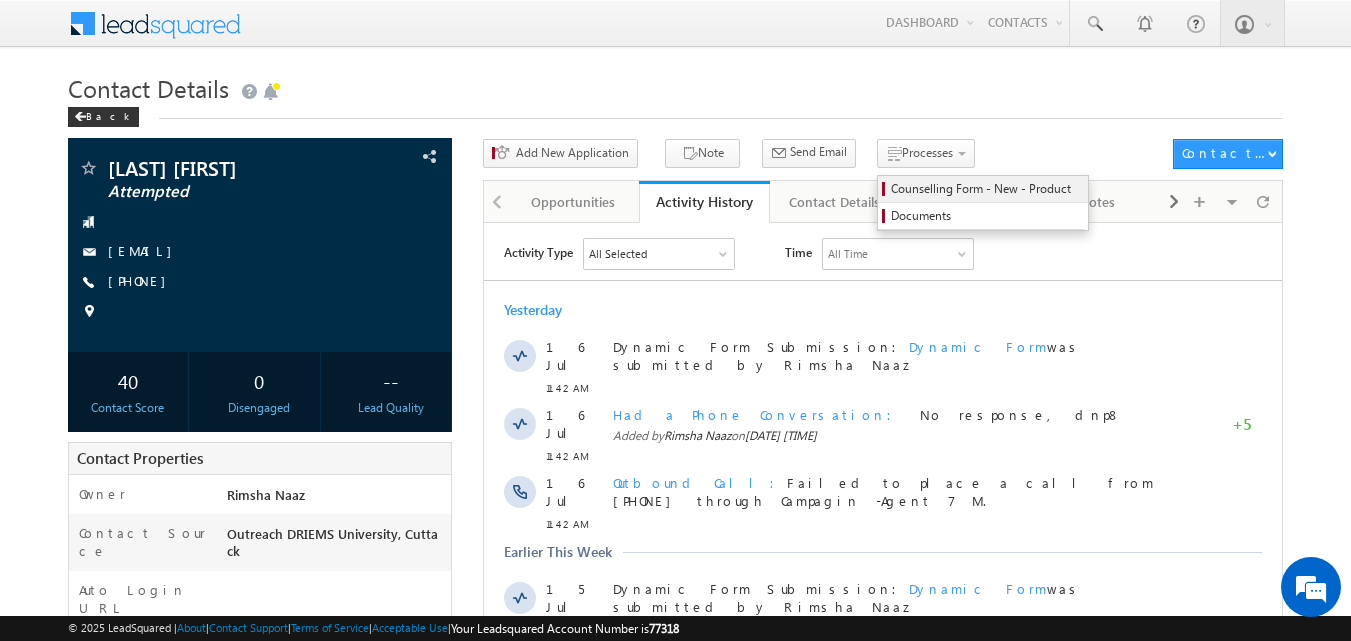 click on "Counselling Form - New - Product" at bounding box center (986, 189) 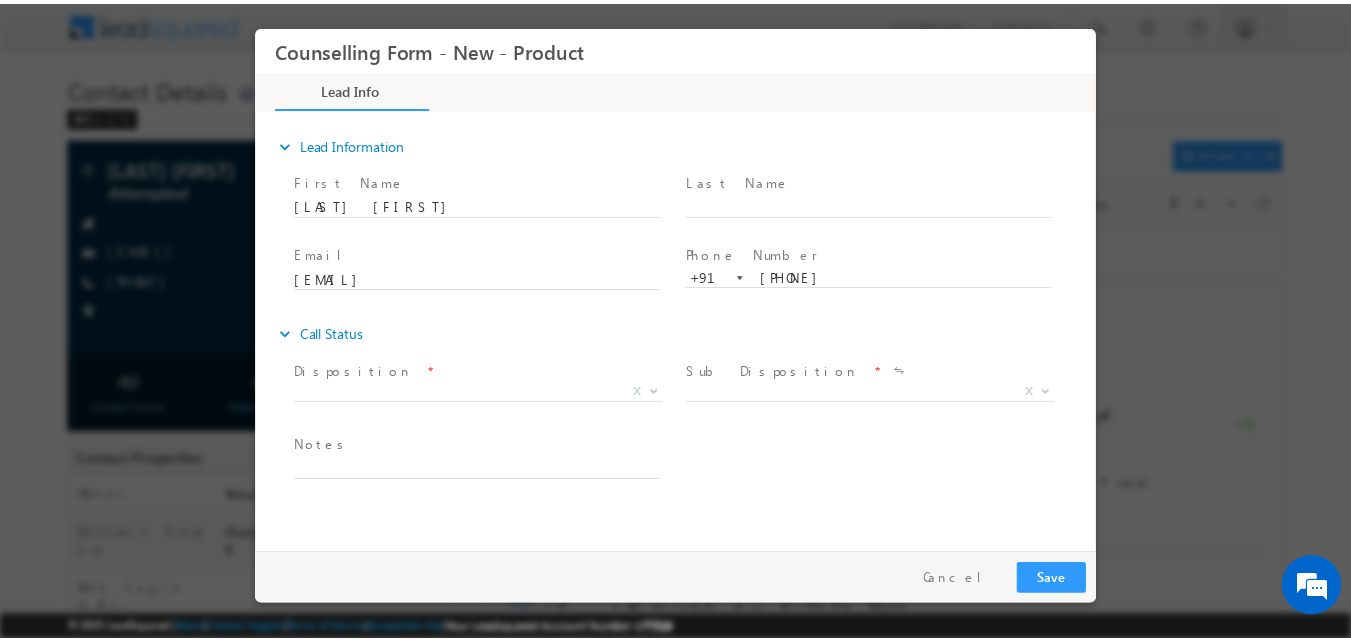 scroll, scrollTop: 0, scrollLeft: 0, axis: both 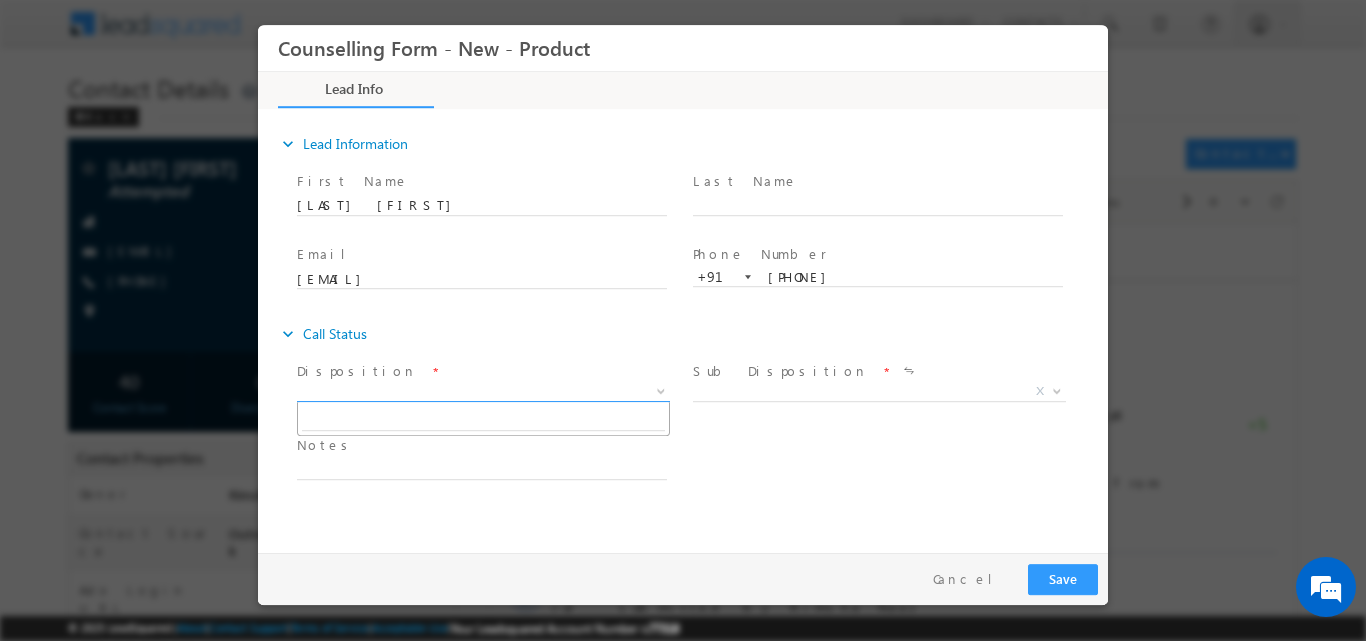 click at bounding box center [659, 390] 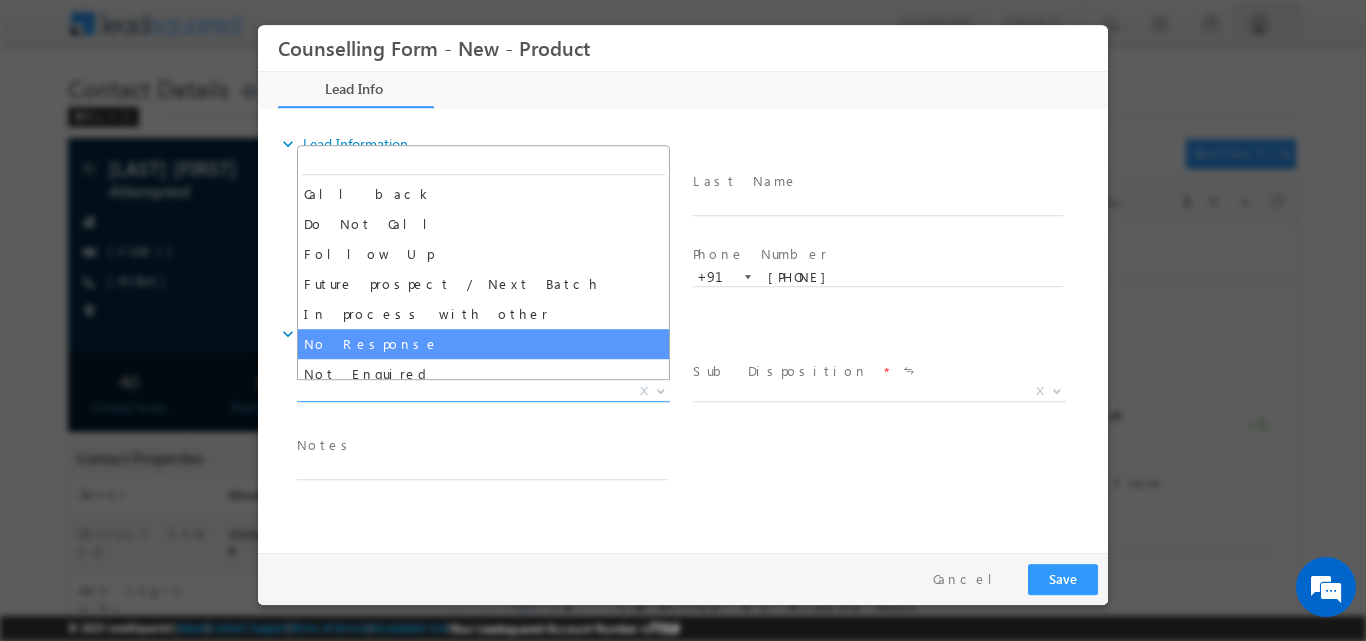 select on "No Response" 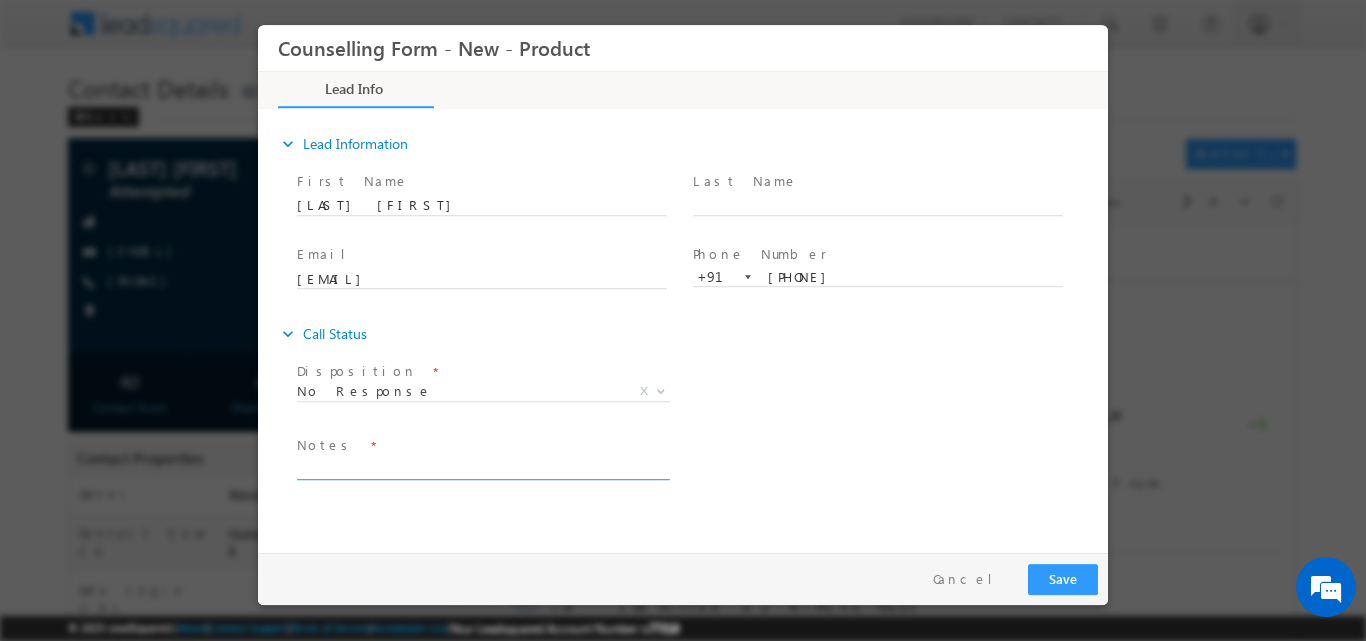 drag, startPoint x: 527, startPoint y: 454, endPoint x: 529, endPoint y: 466, distance: 12.165525 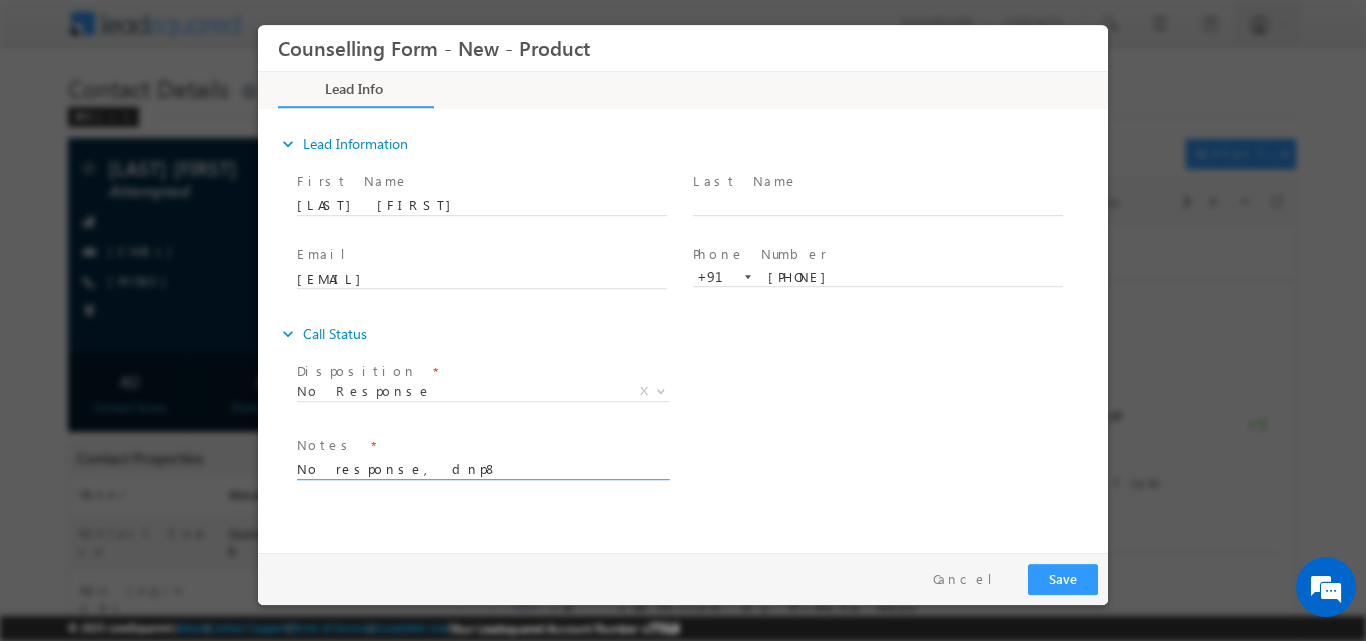 type on "No response, dnp8" 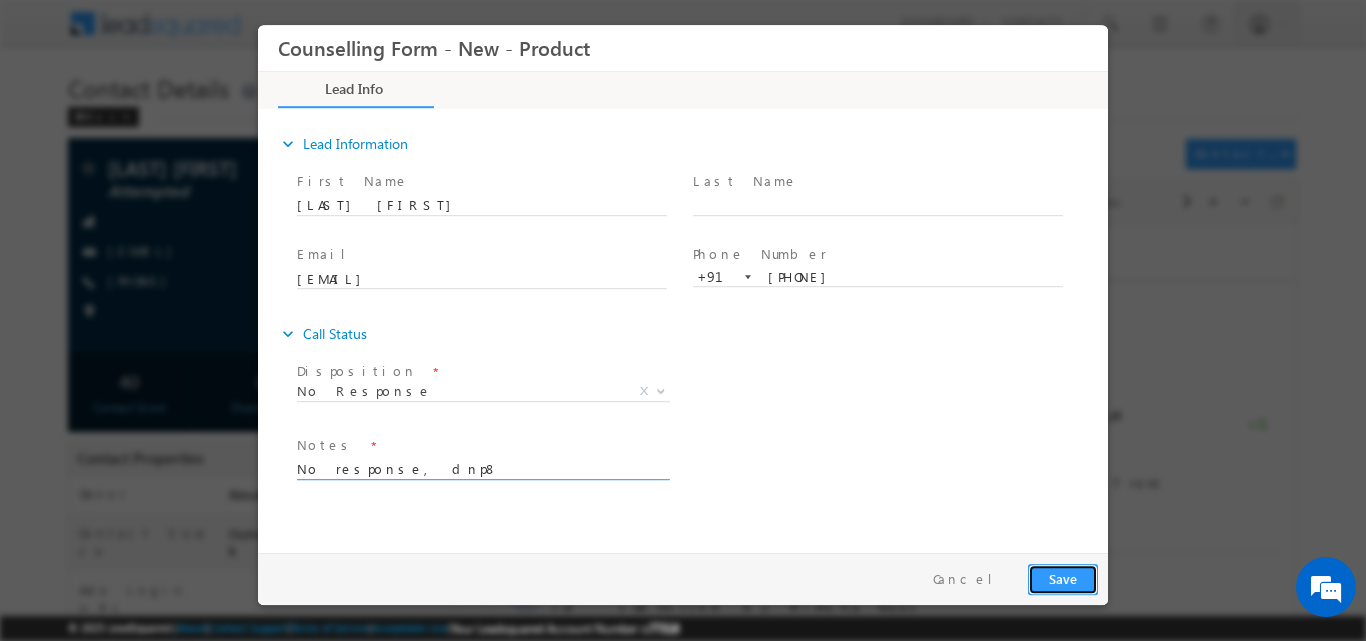 click on "Save" at bounding box center (1063, 578) 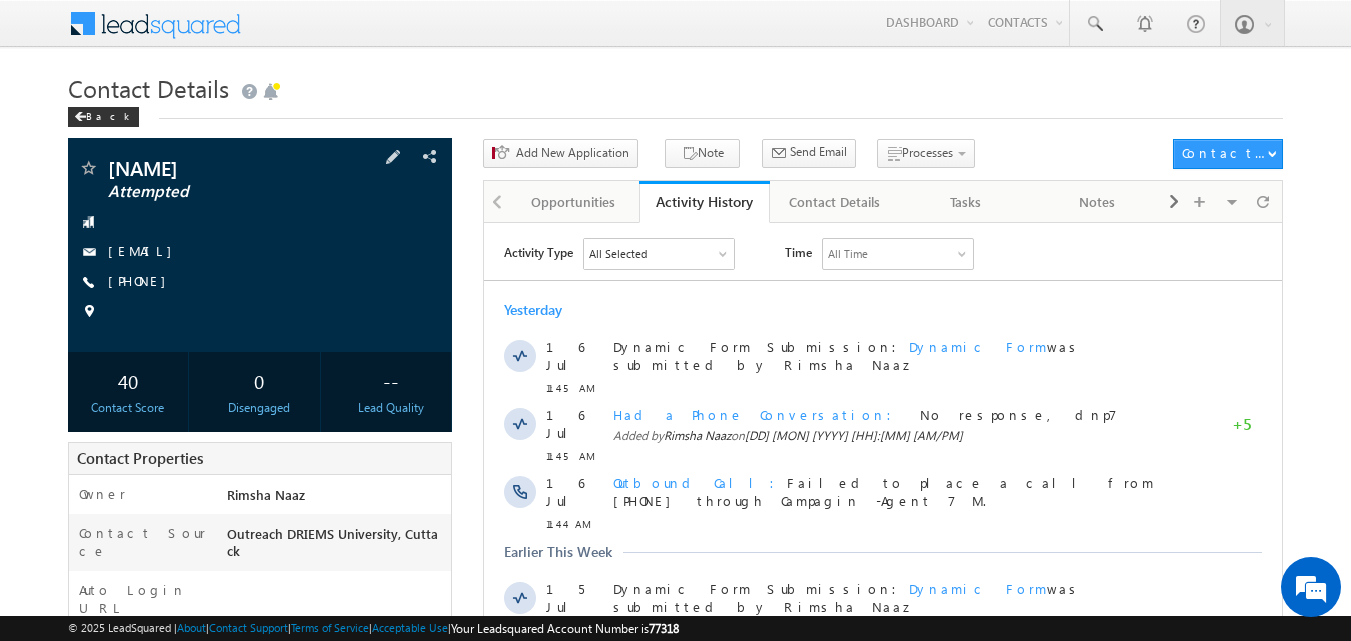 scroll, scrollTop: 0, scrollLeft: 0, axis: both 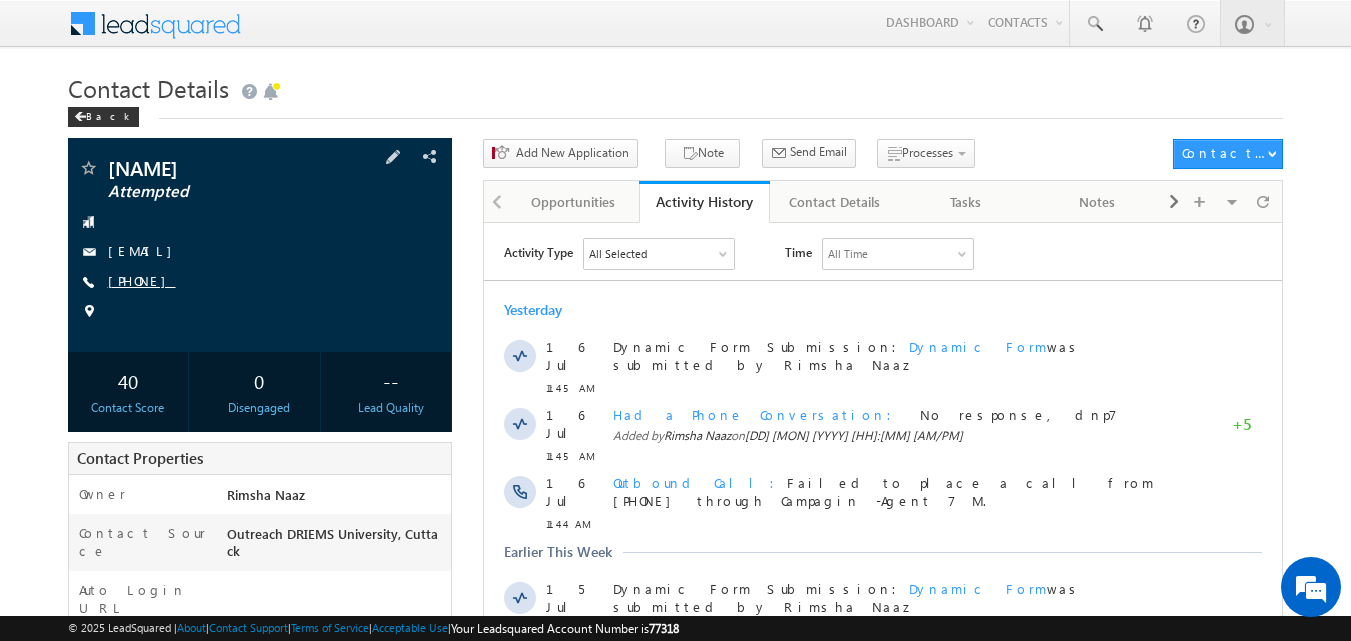 drag, startPoint x: 155, startPoint y: 281, endPoint x: 204, endPoint y: 280, distance: 49.010204 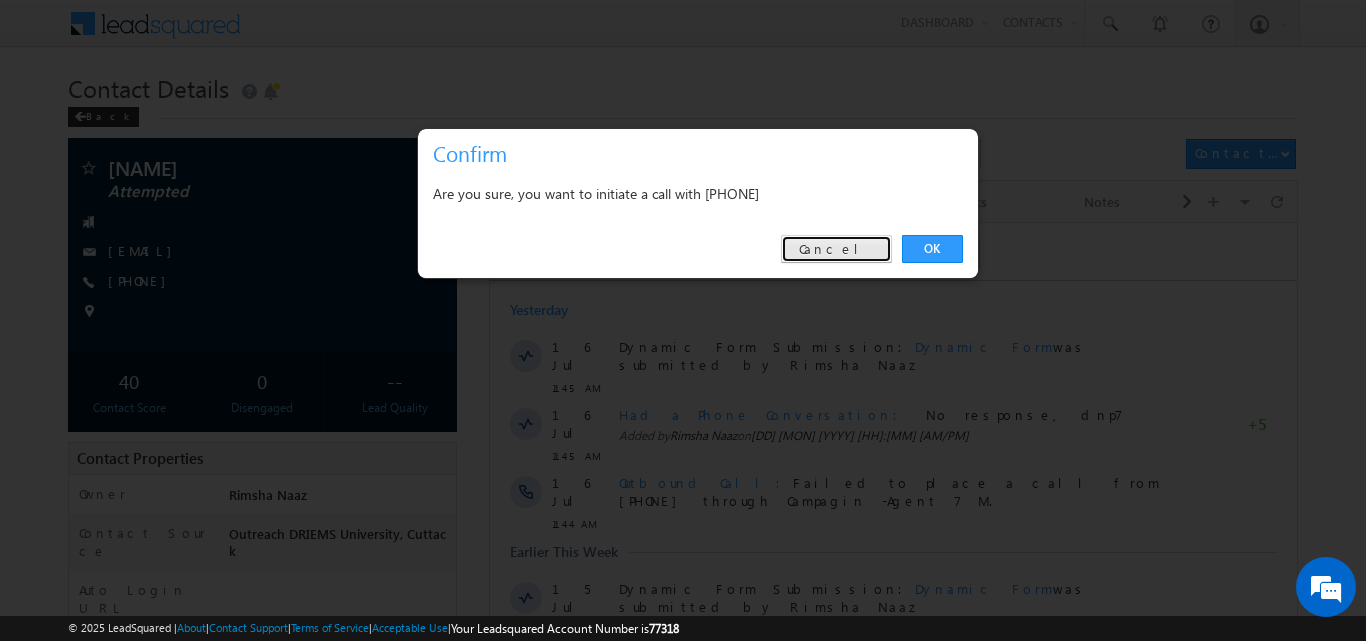 click on "Cancel" at bounding box center (836, 249) 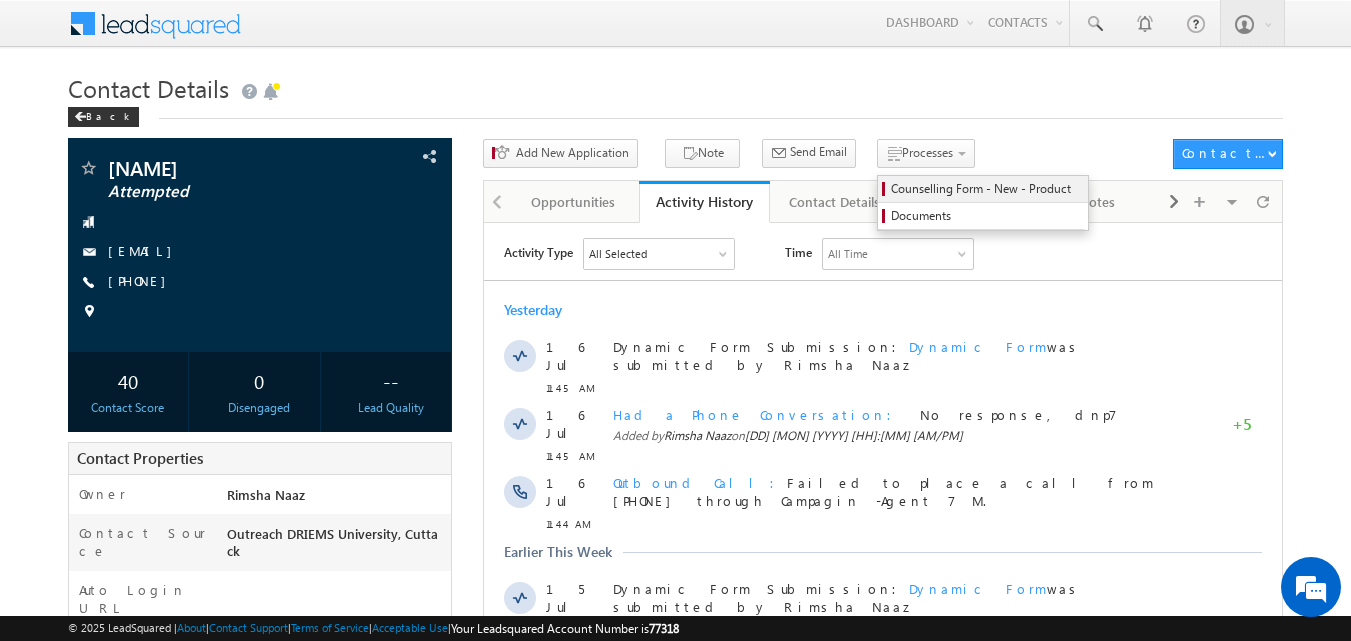 click on "Counselling Form - New - Product" at bounding box center [986, 189] 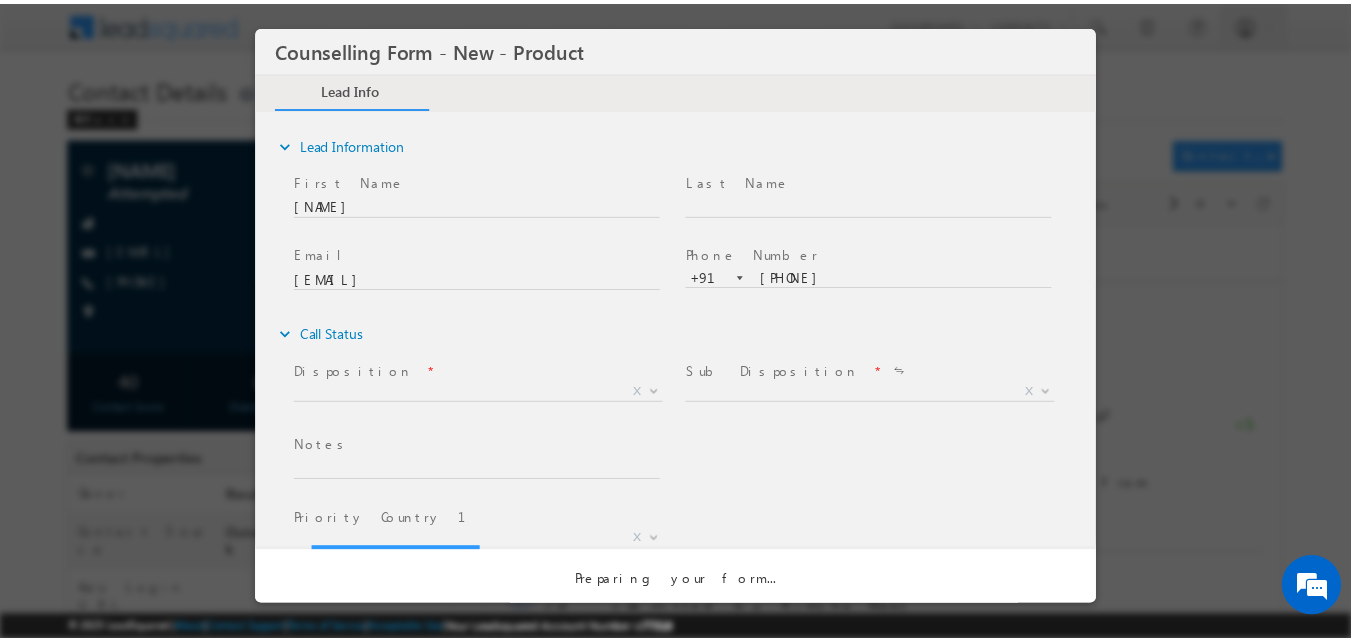 scroll, scrollTop: 0, scrollLeft: 0, axis: both 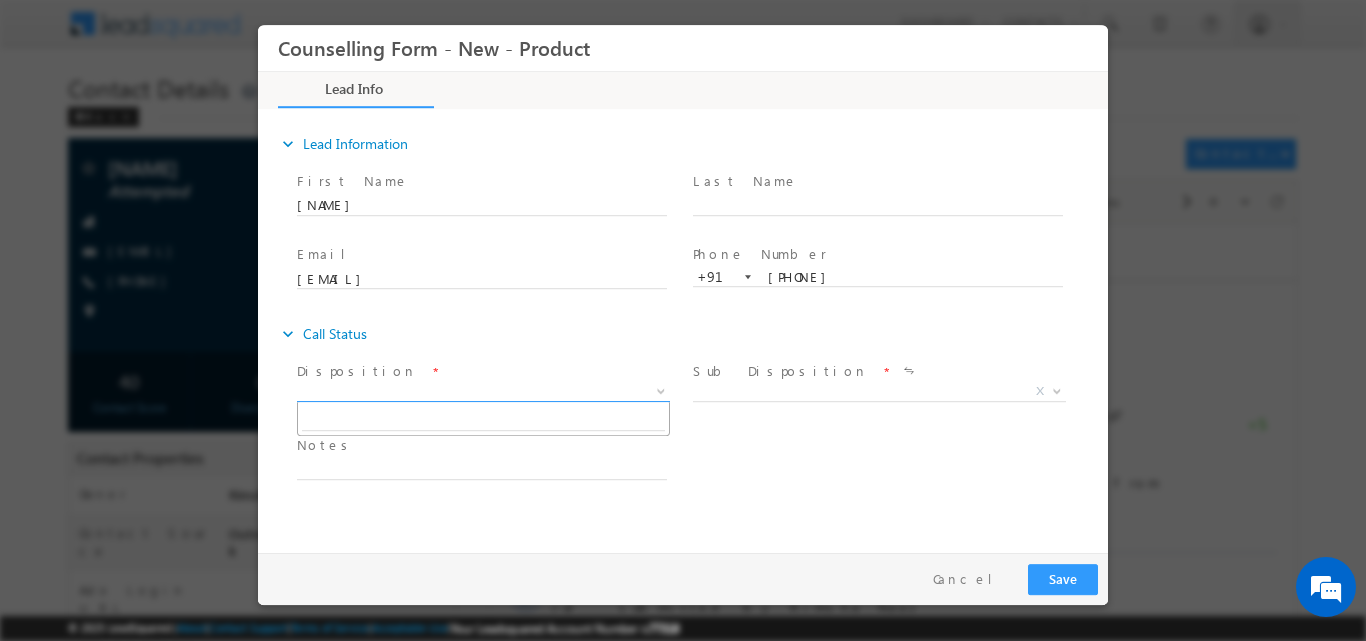 click at bounding box center (661, 389) 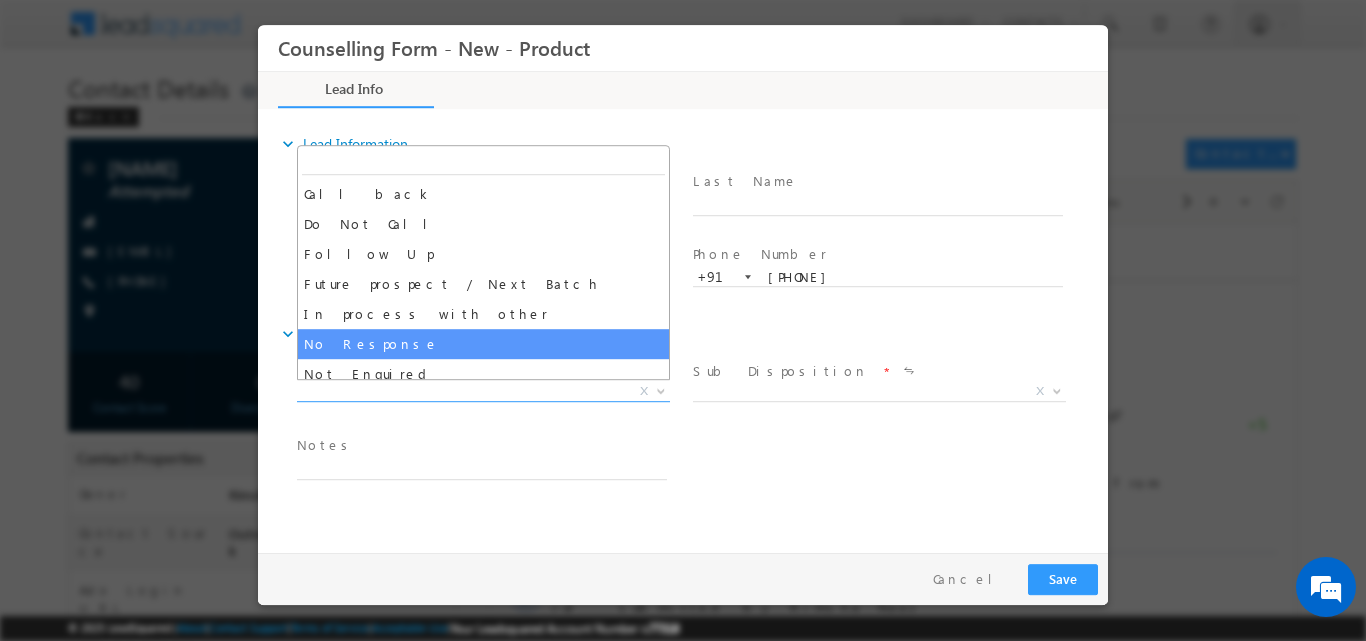 select on "No Response" 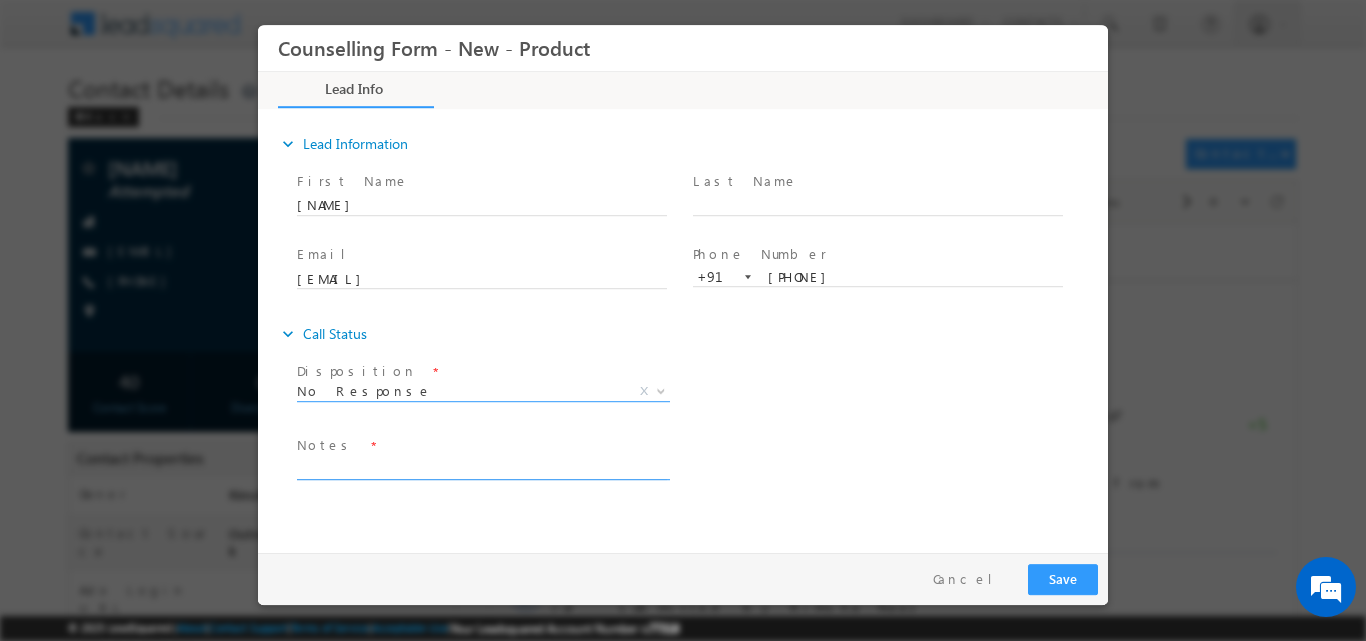 click at bounding box center [482, 467] 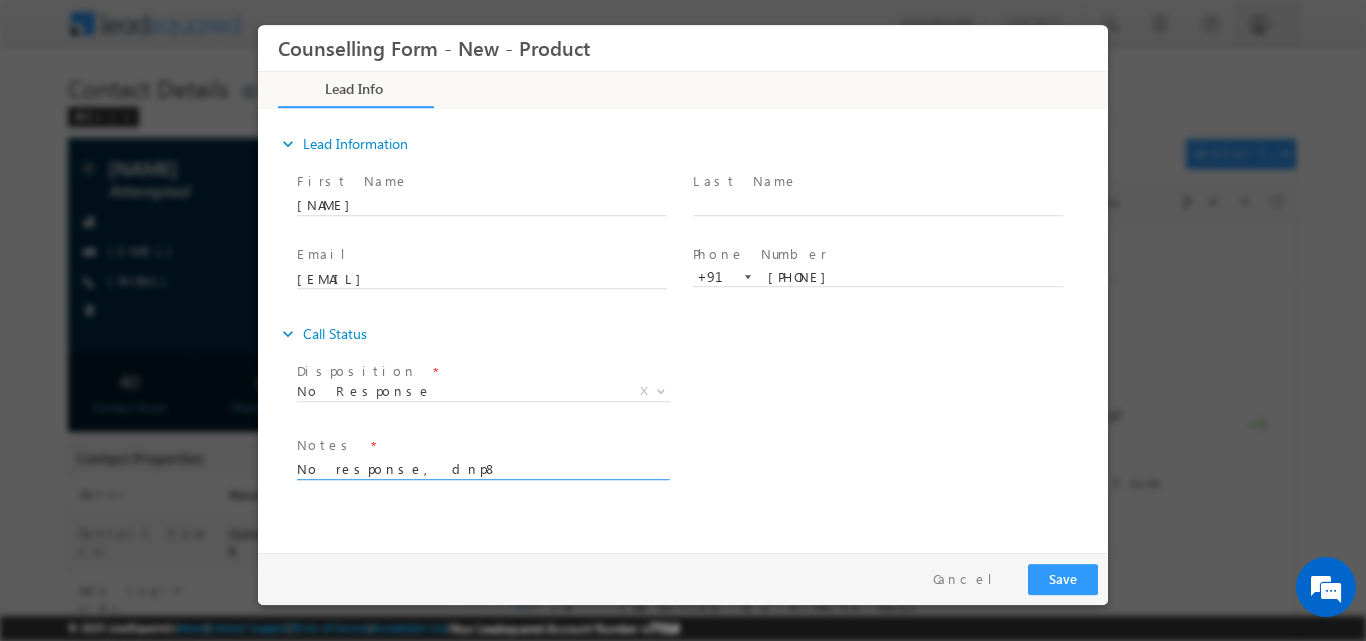 type on "No response, dnp8" 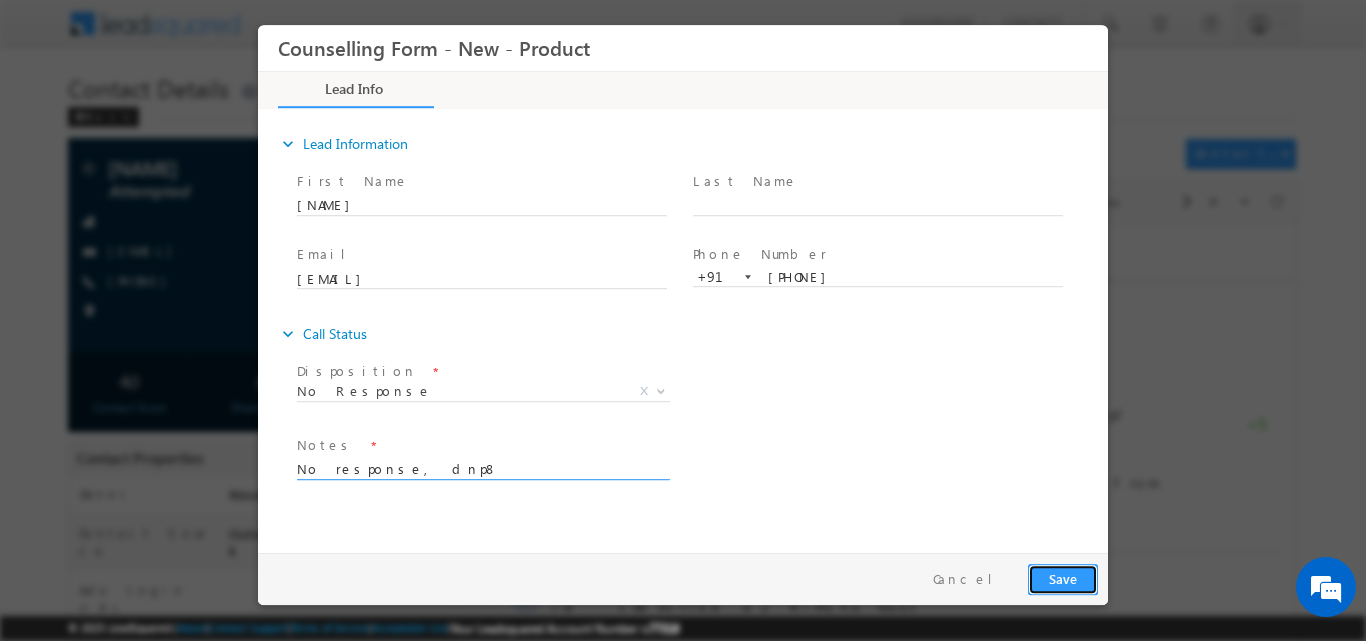 click on "Save" at bounding box center (1063, 578) 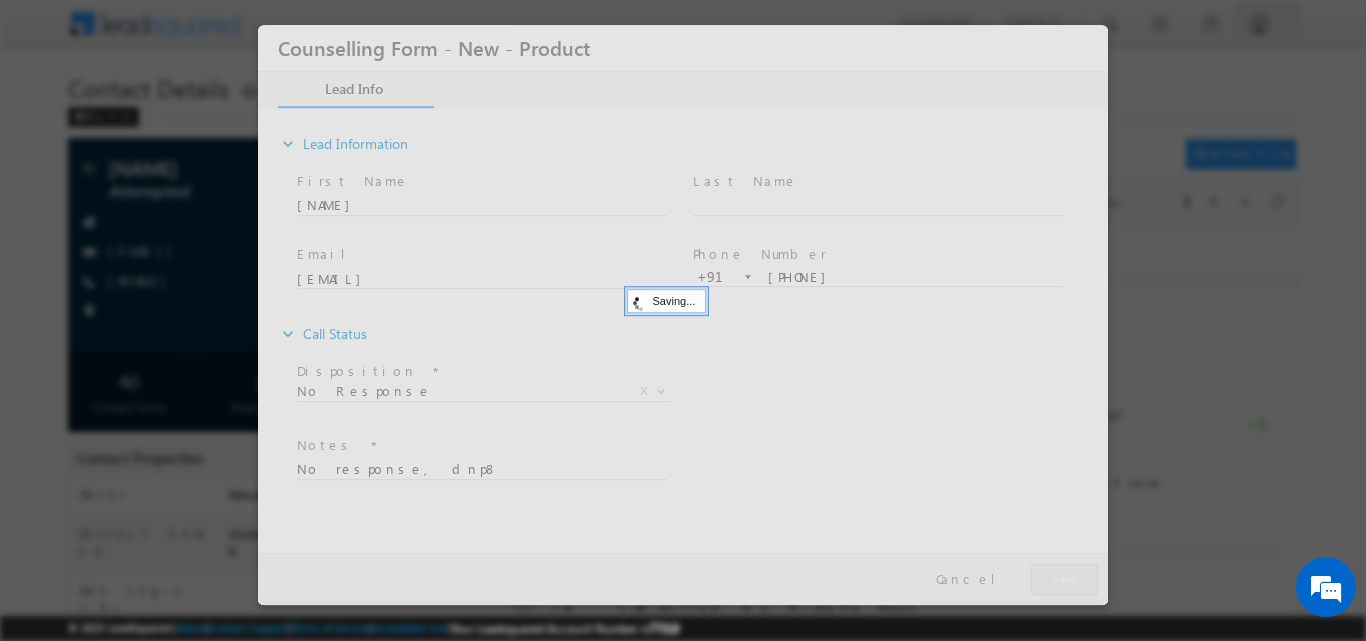 click at bounding box center [683, 314] 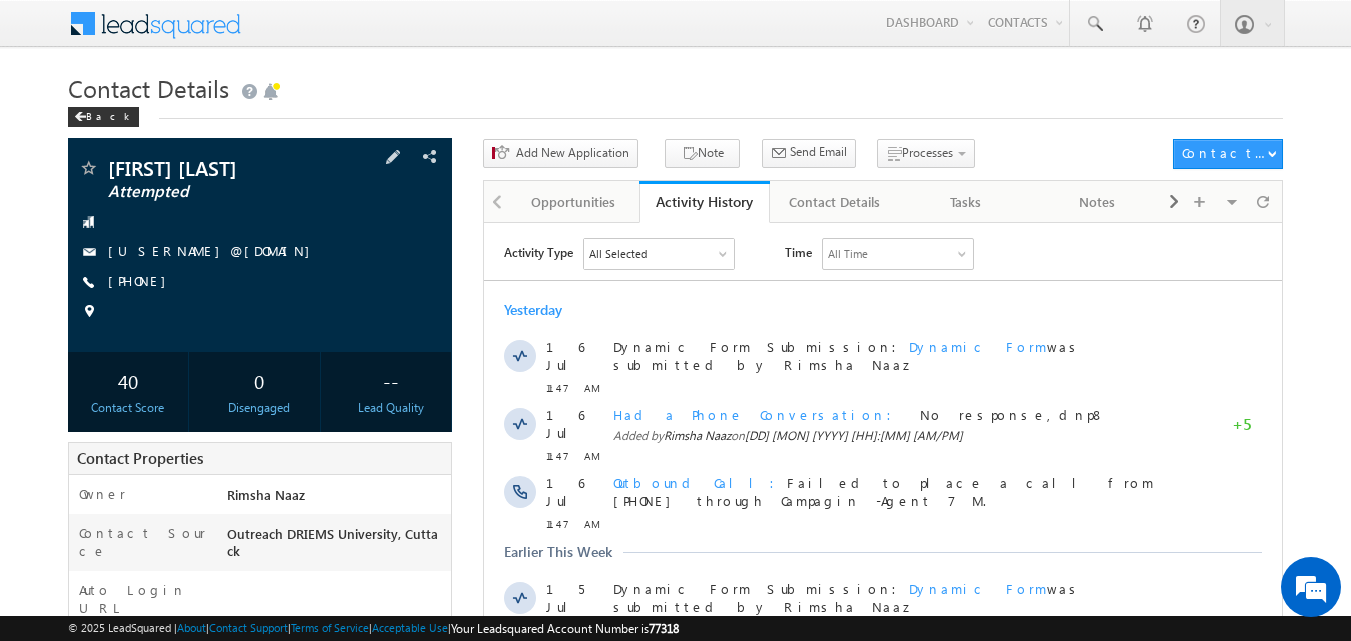 scroll, scrollTop: 0, scrollLeft: 0, axis: both 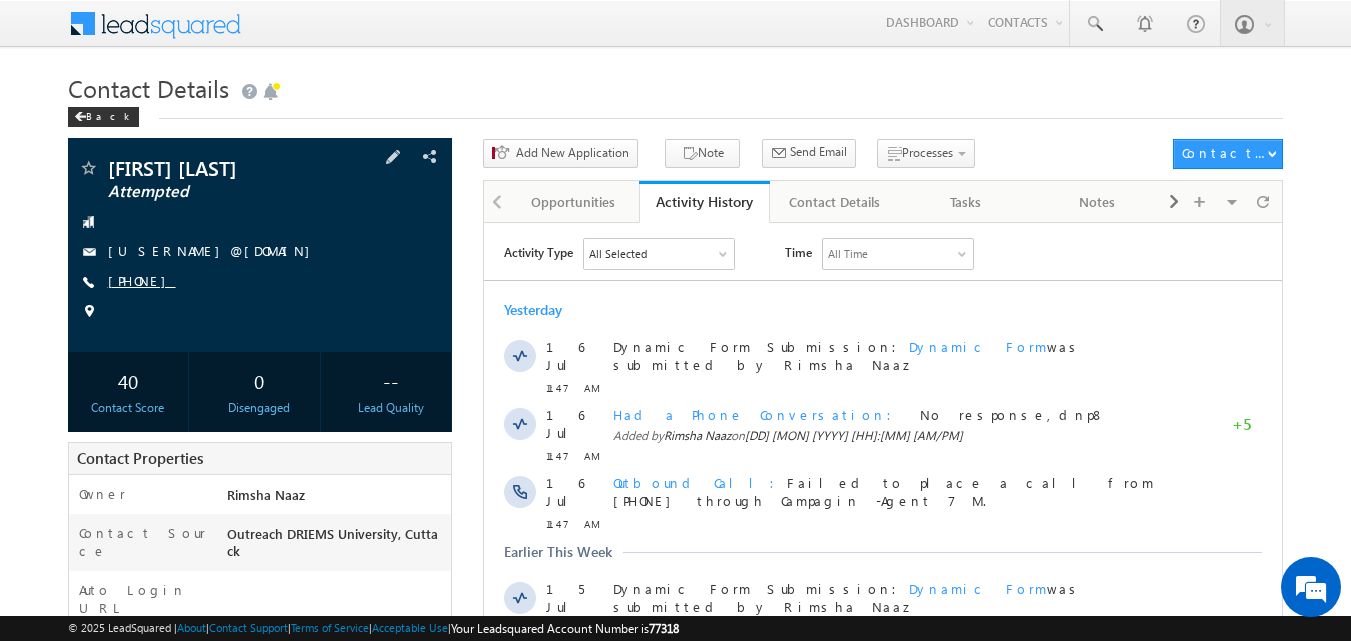 drag, startPoint x: 184, startPoint y: 276, endPoint x: 205, endPoint y: 281, distance: 21.587032 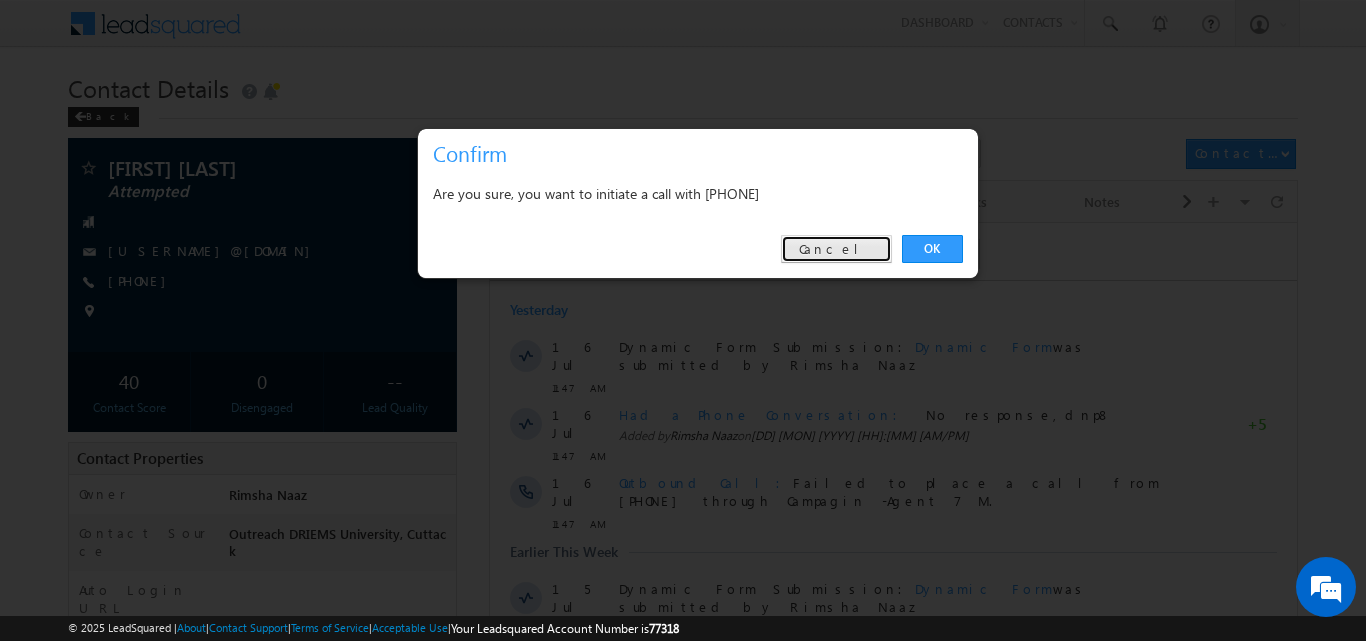 click on "Cancel" at bounding box center [836, 249] 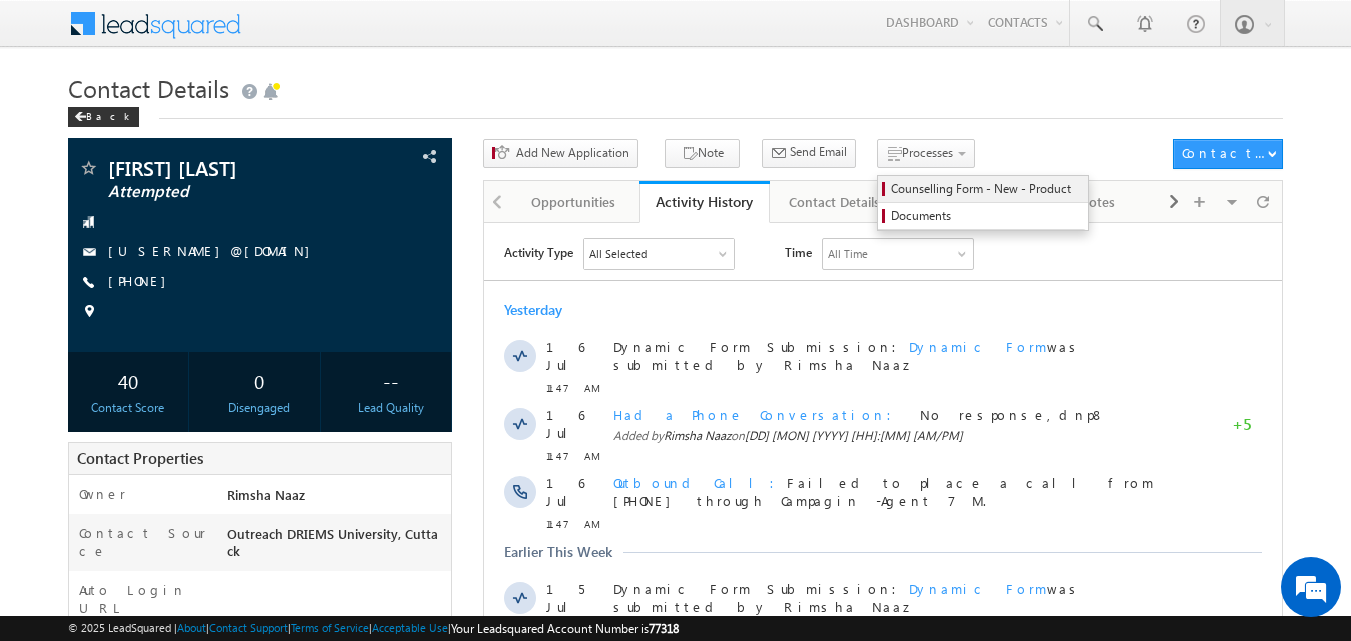 click on "Counselling Form - New - Product" at bounding box center (986, 189) 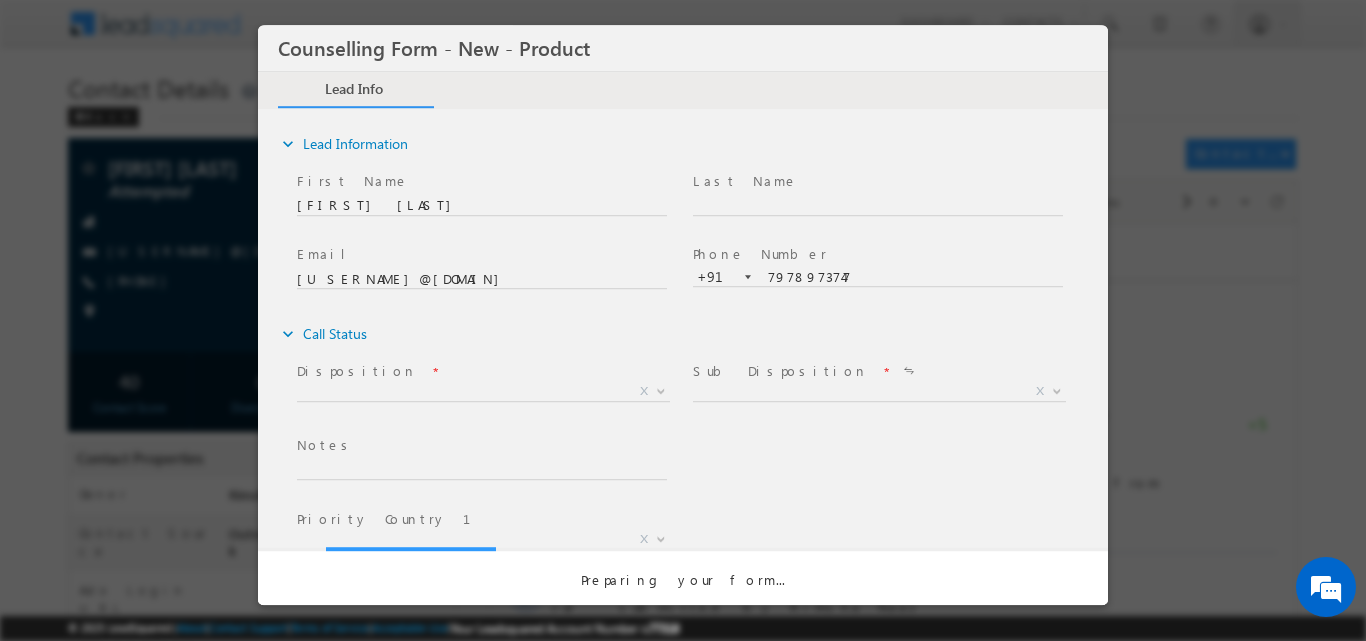 scroll, scrollTop: 0, scrollLeft: 0, axis: both 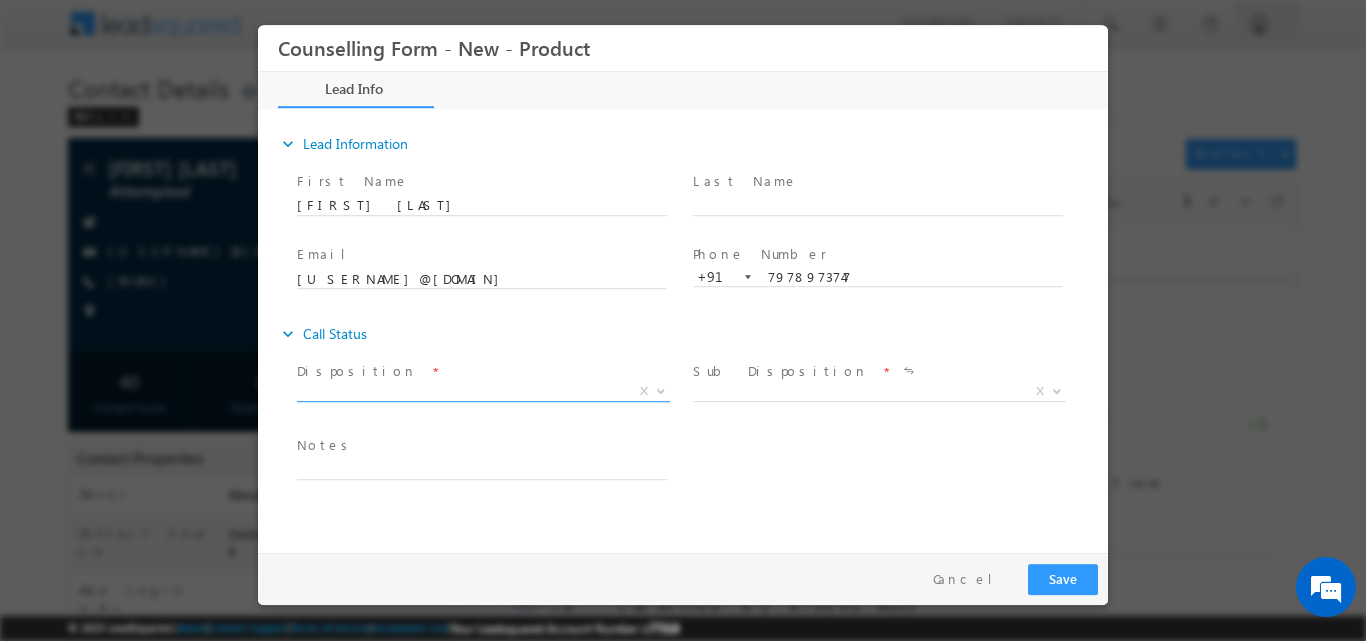 click at bounding box center [659, 390] 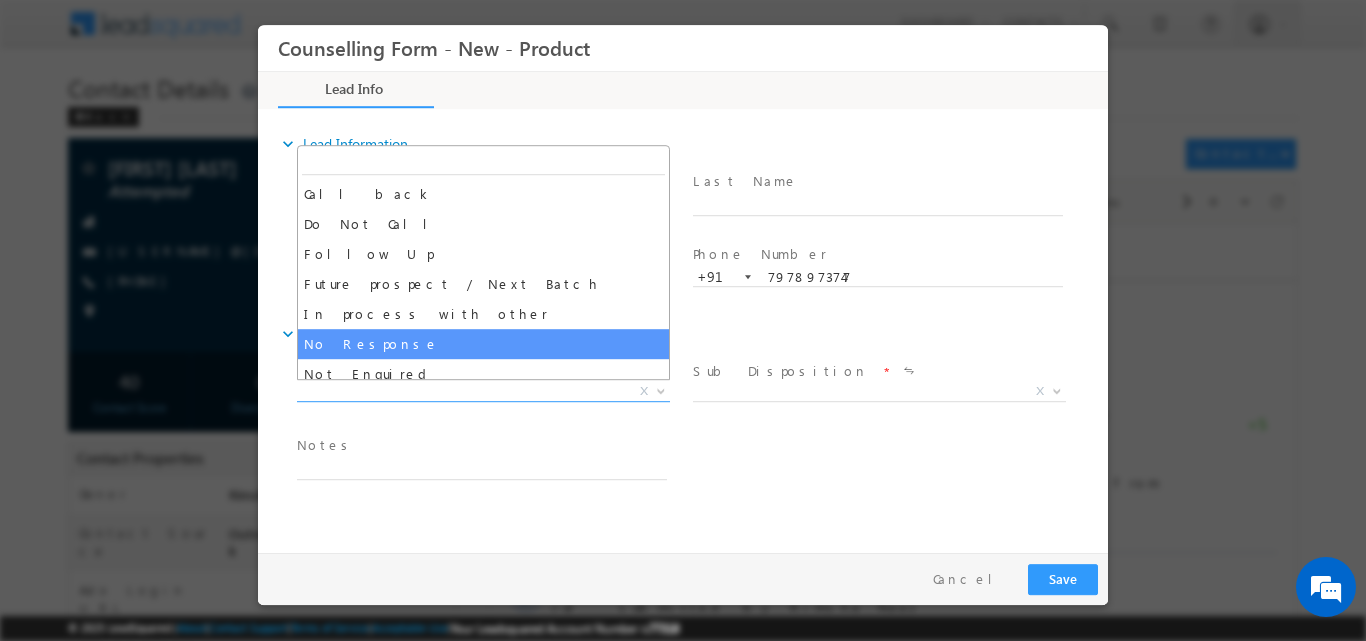 select on "No Response" 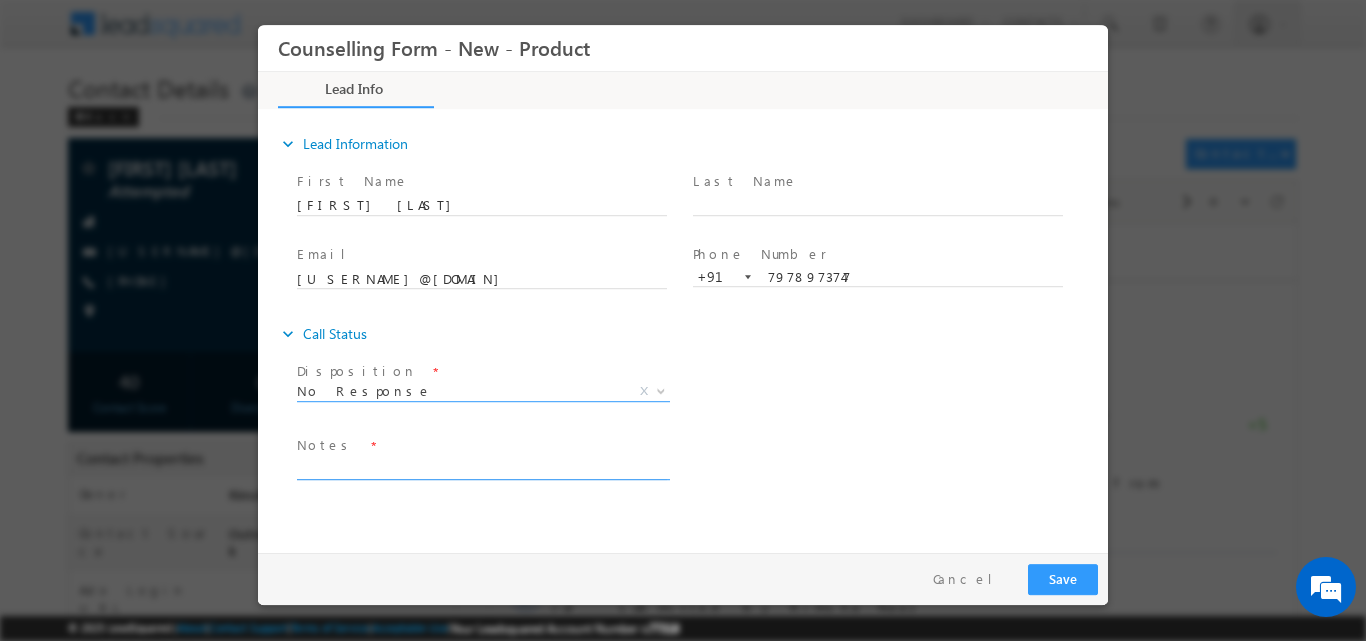 click at bounding box center [482, 467] 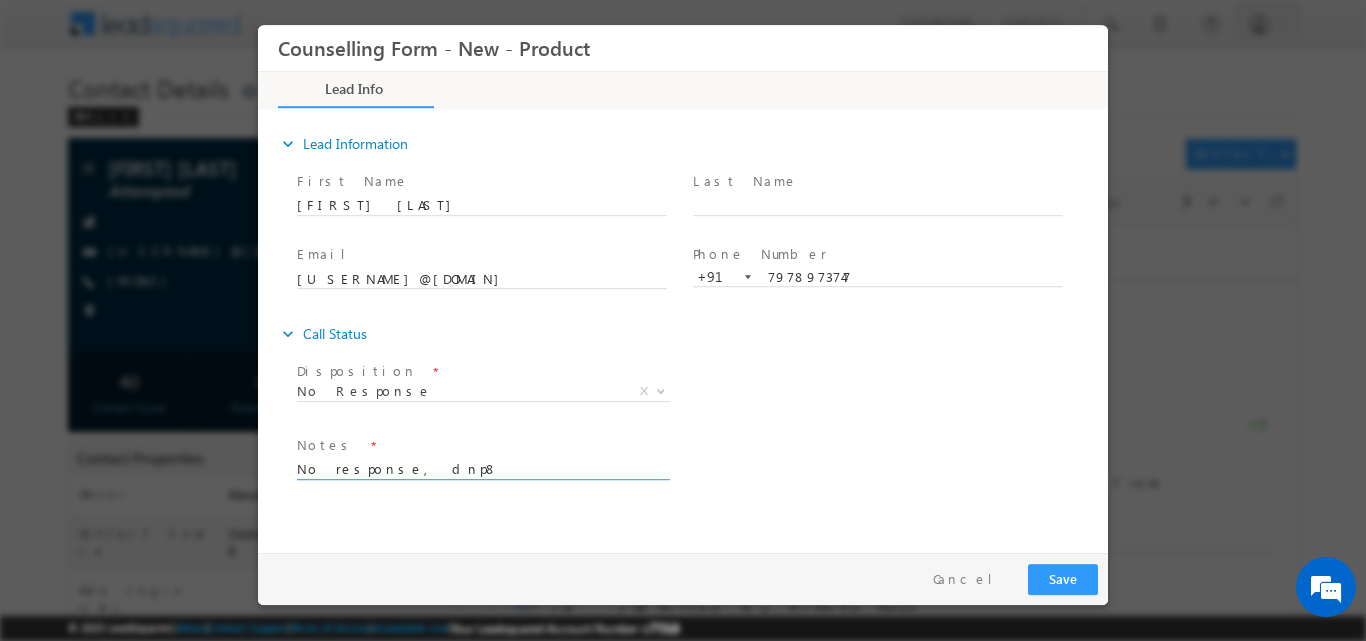 type on "No response, dnp8" 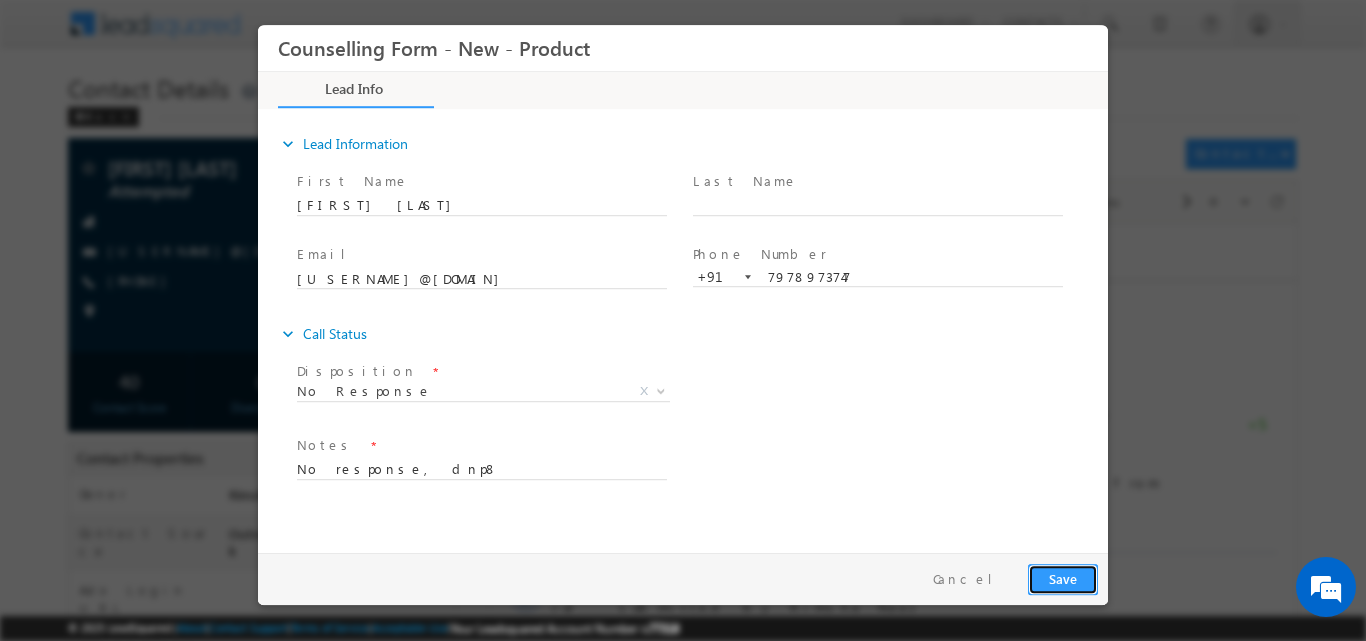 click on "Save" at bounding box center [1063, 578] 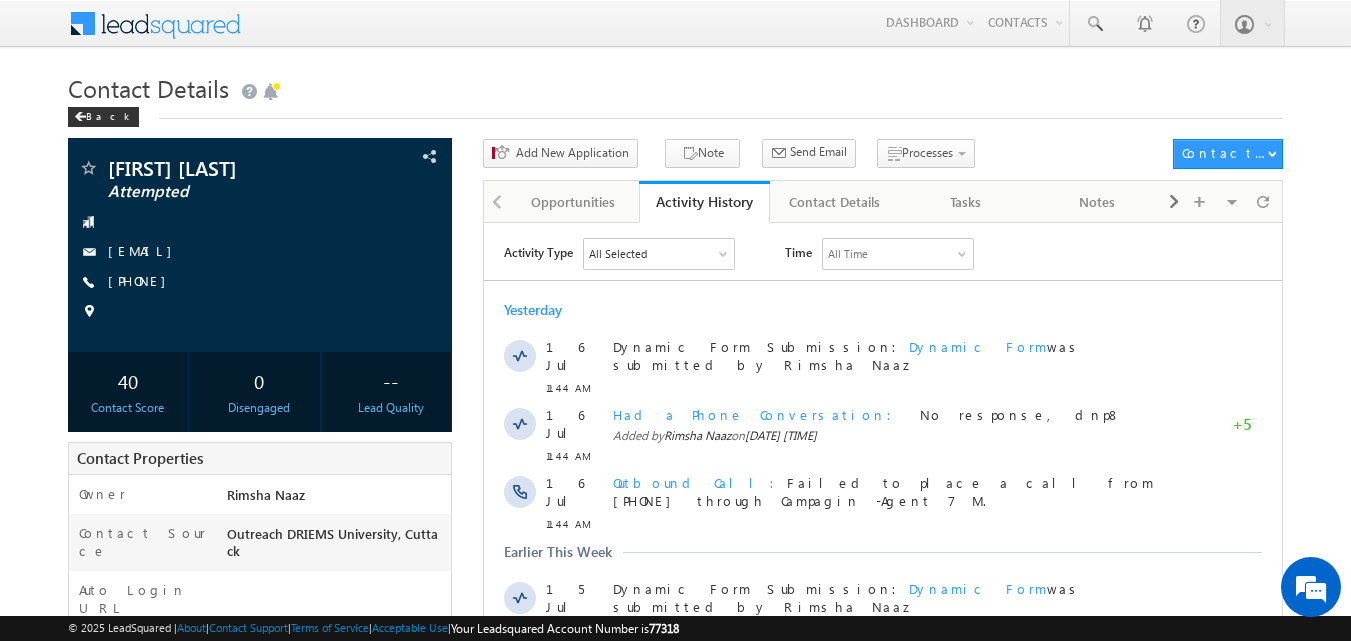 scroll, scrollTop: 0, scrollLeft: 0, axis: both 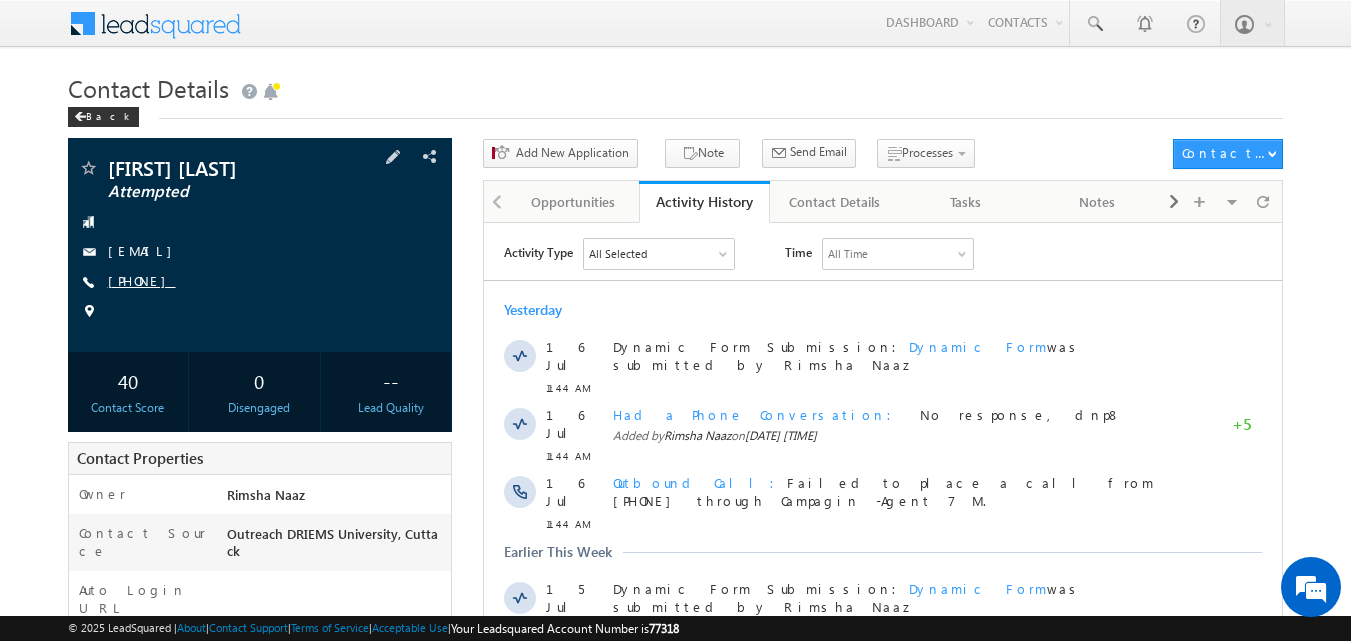 copy on "[PHONE]" 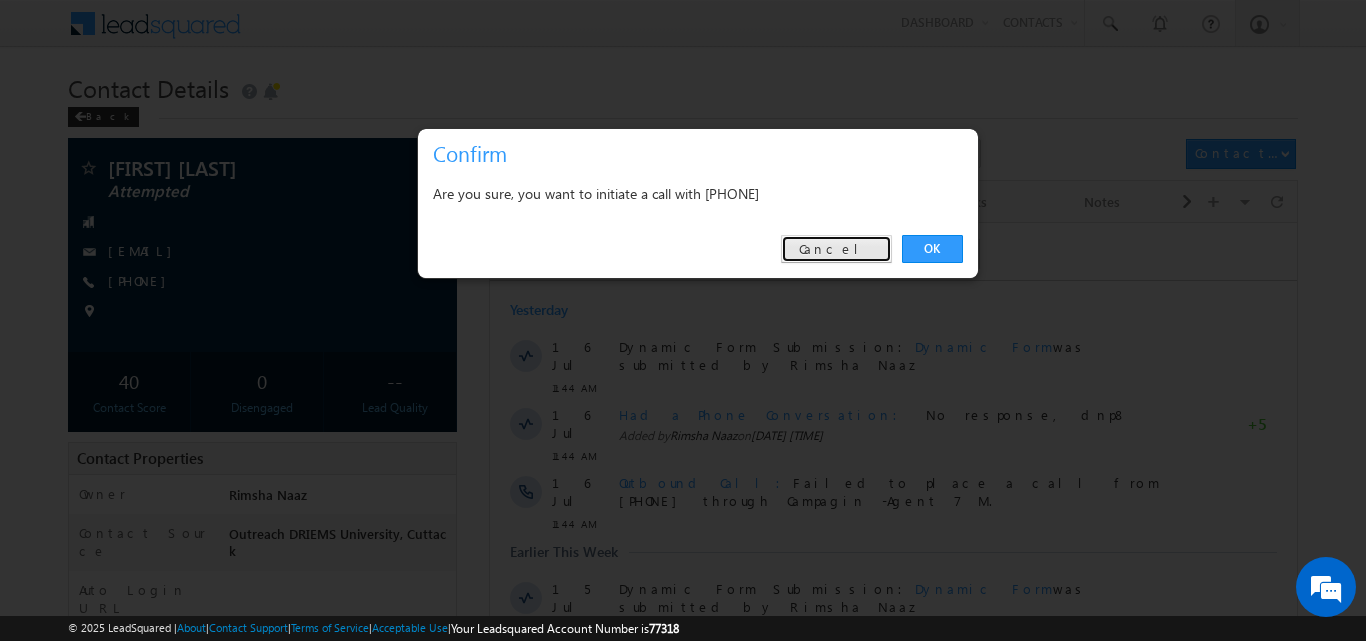 click on "Cancel" at bounding box center (836, 249) 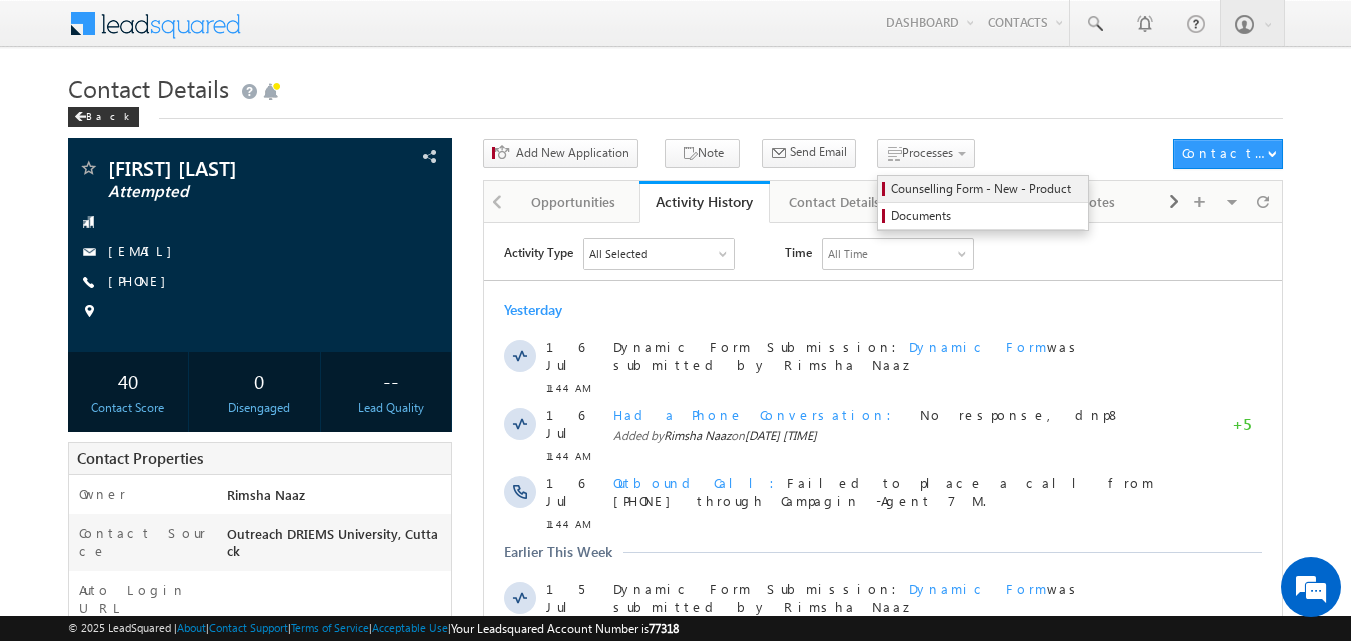 click on "Counselling Form - New - Product" at bounding box center (986, 189) 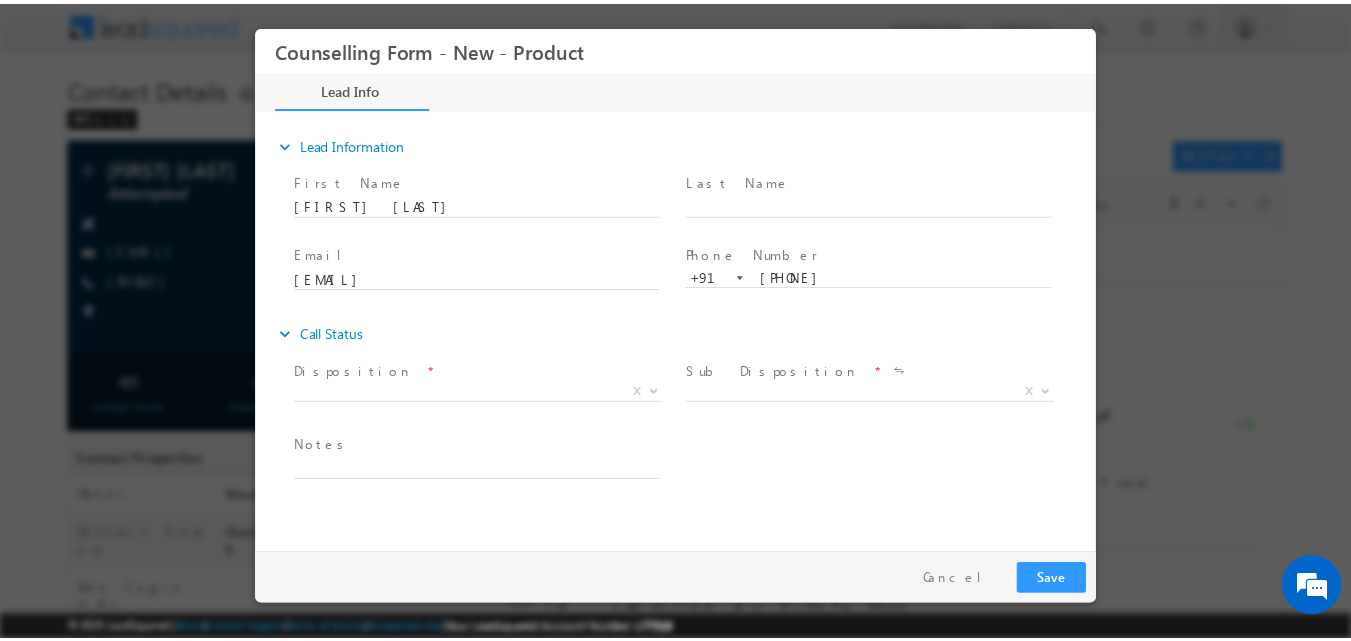 scroll, scrollTop: 0, scrollLeft: 0, axis: both 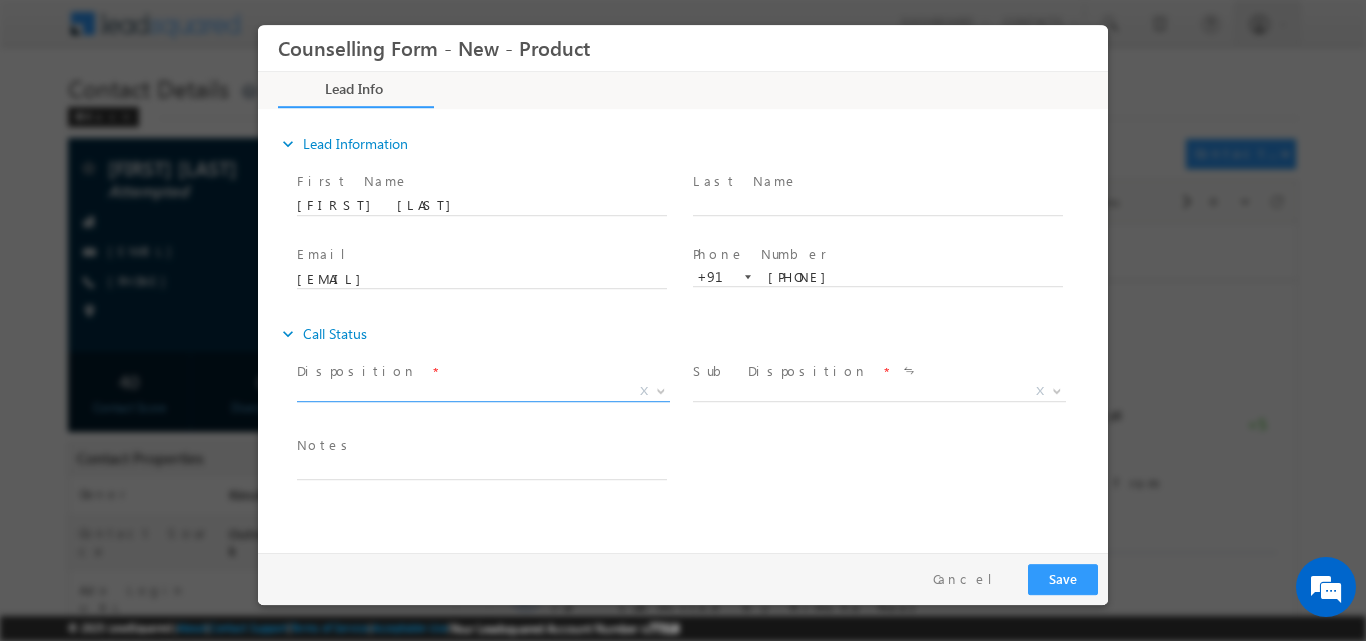 click at bounding box center [661, 389] 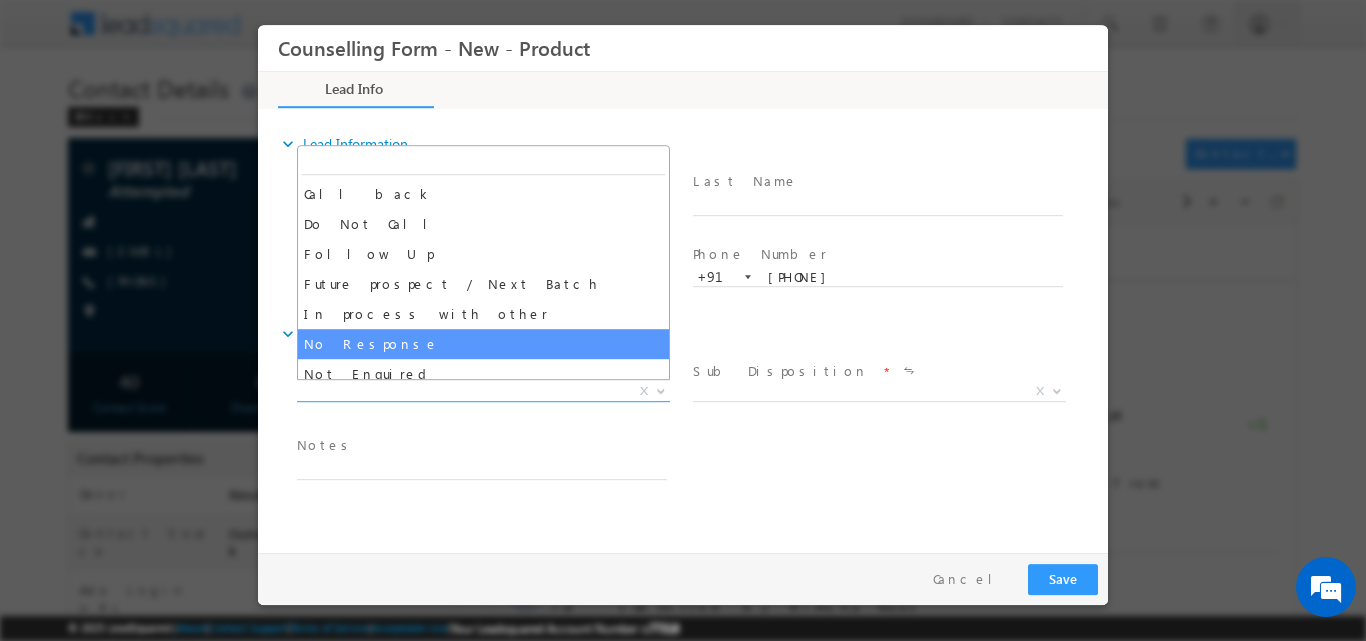 select on "No Response" 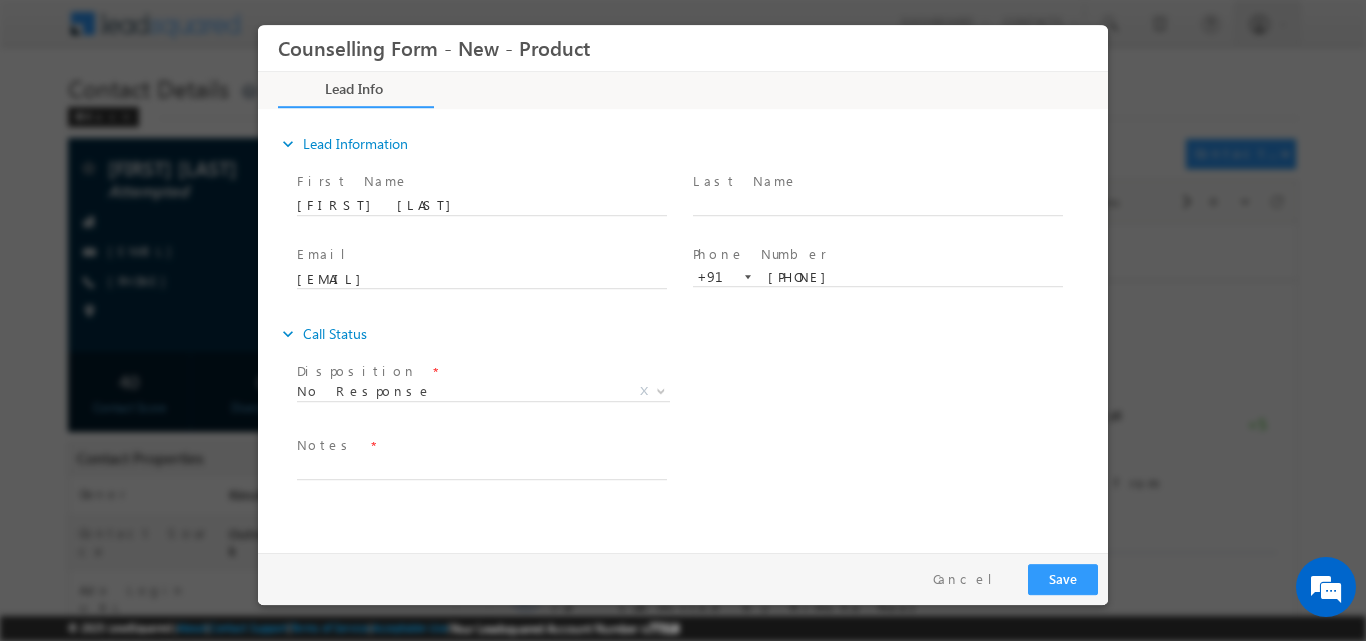 click on "Notes
*" at bounding box center [481, 445] 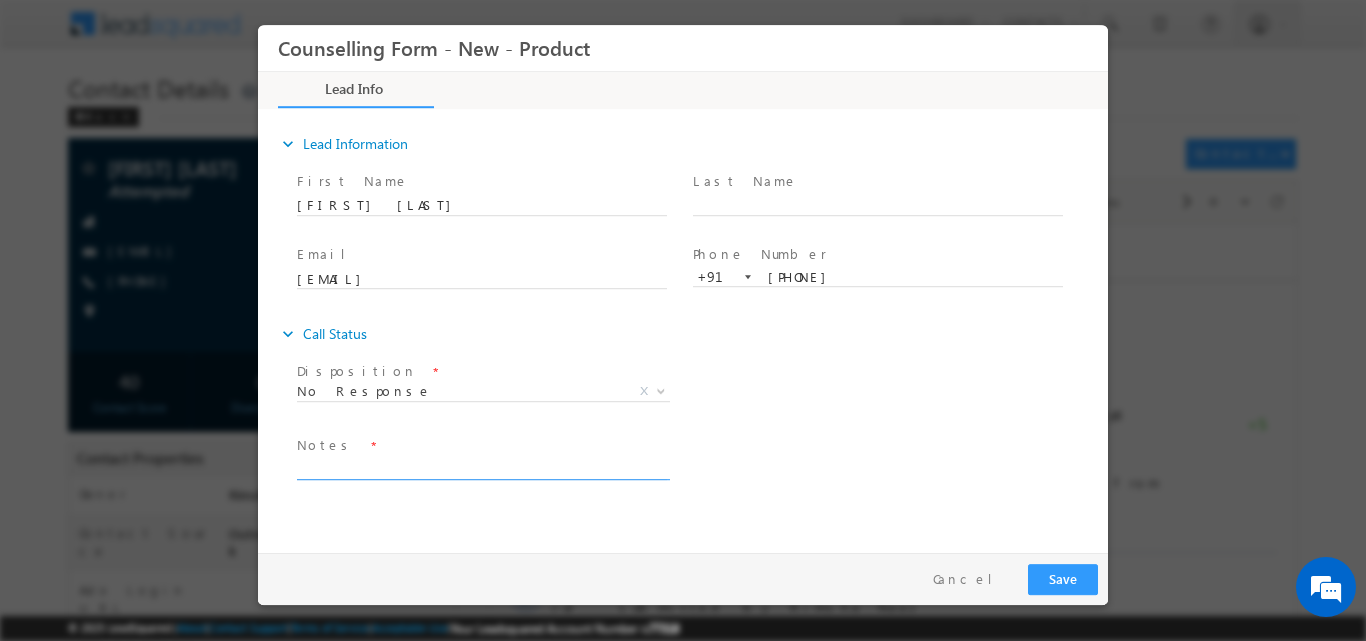 click at bounding box center (482, 467) 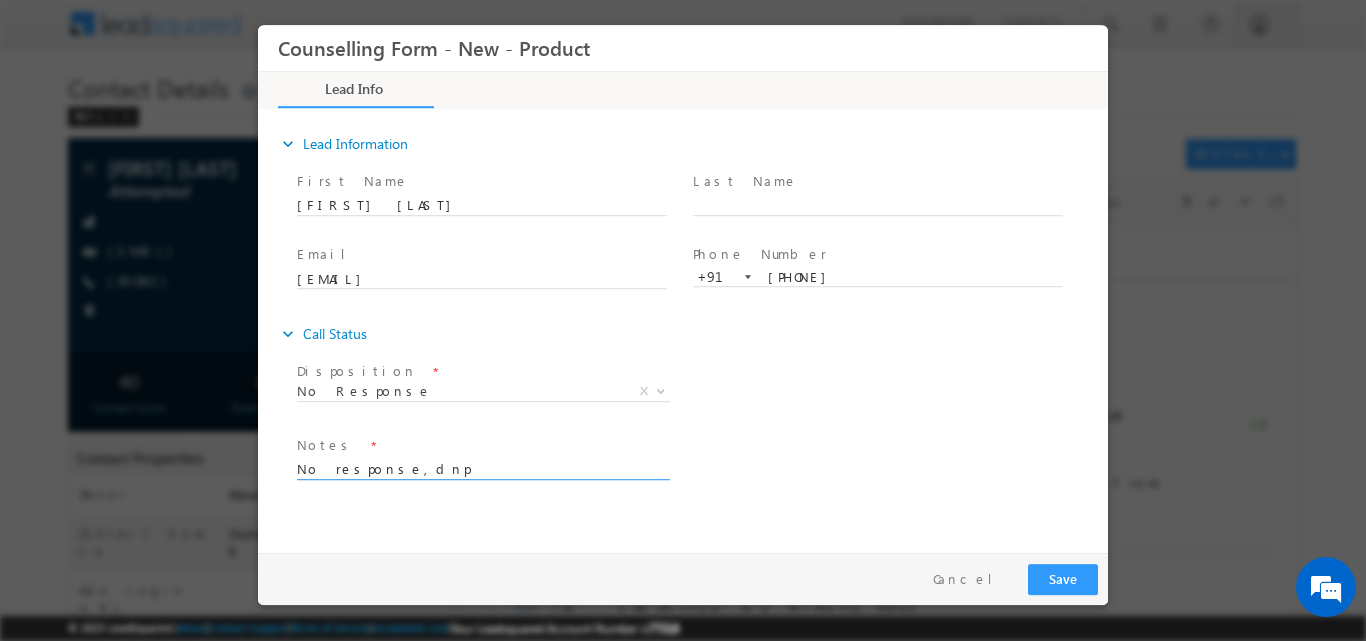type on "No response,dnp" 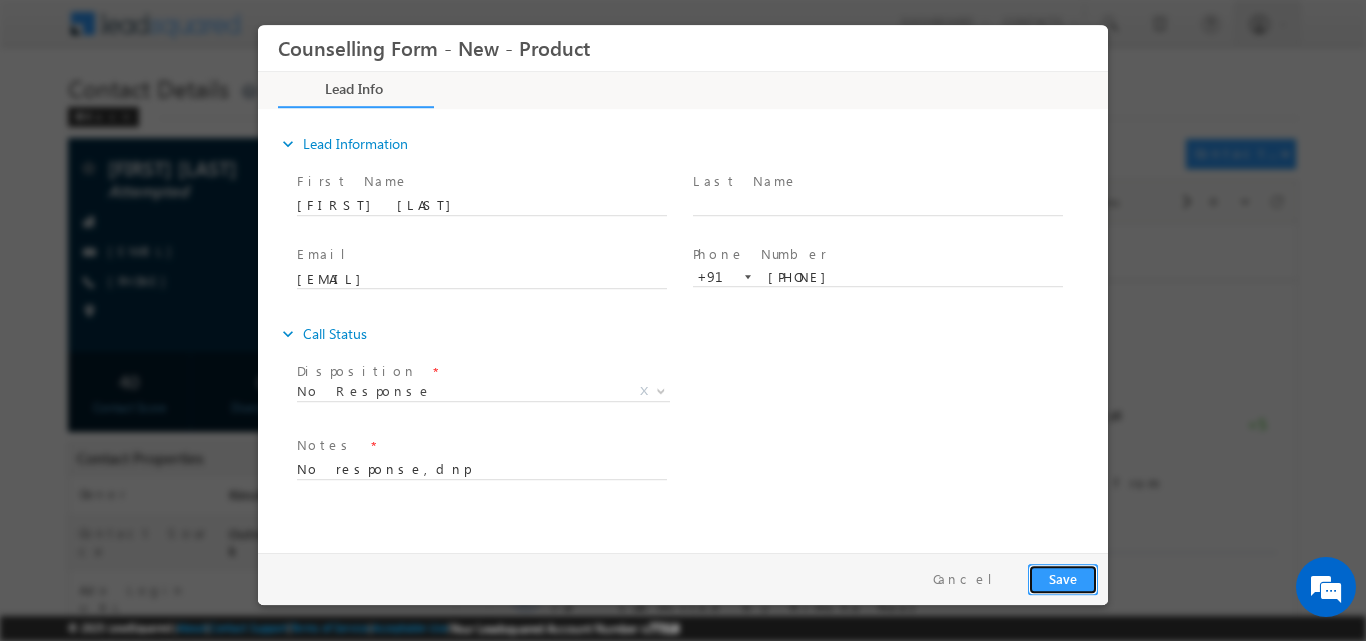 click on "Save" at bounding box center [1063, 578] 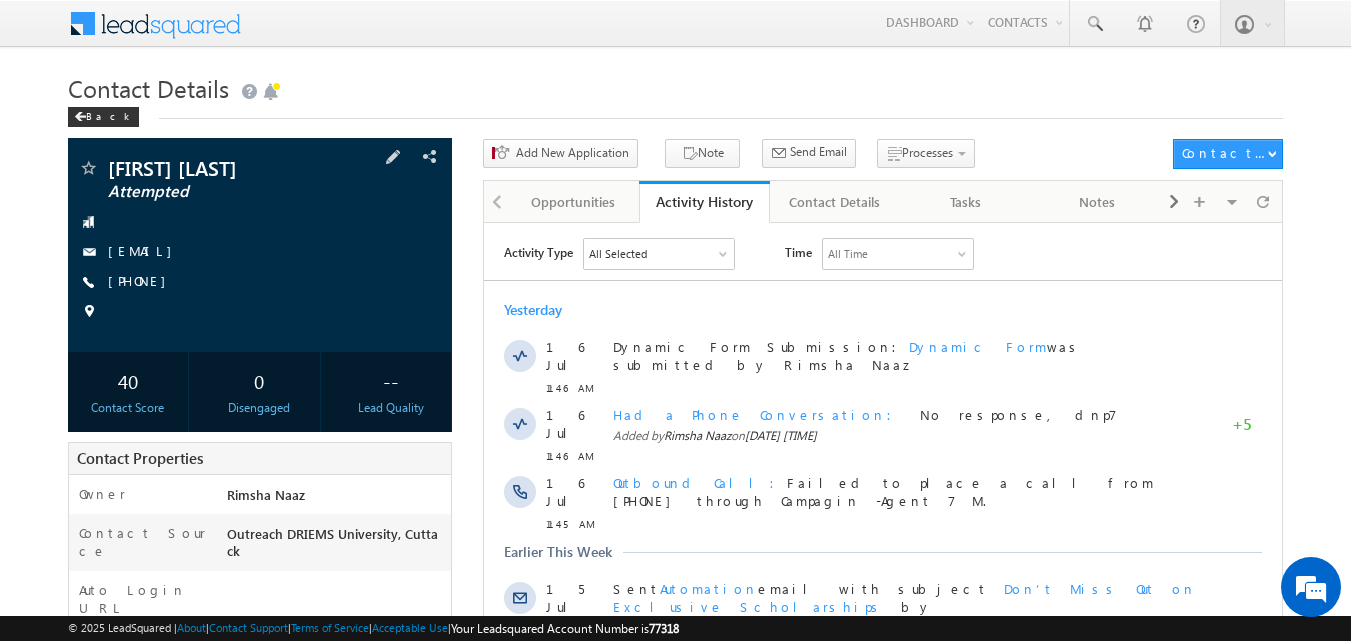 scroll, scrollTop: 0, scrollLeft: 0, axis: both 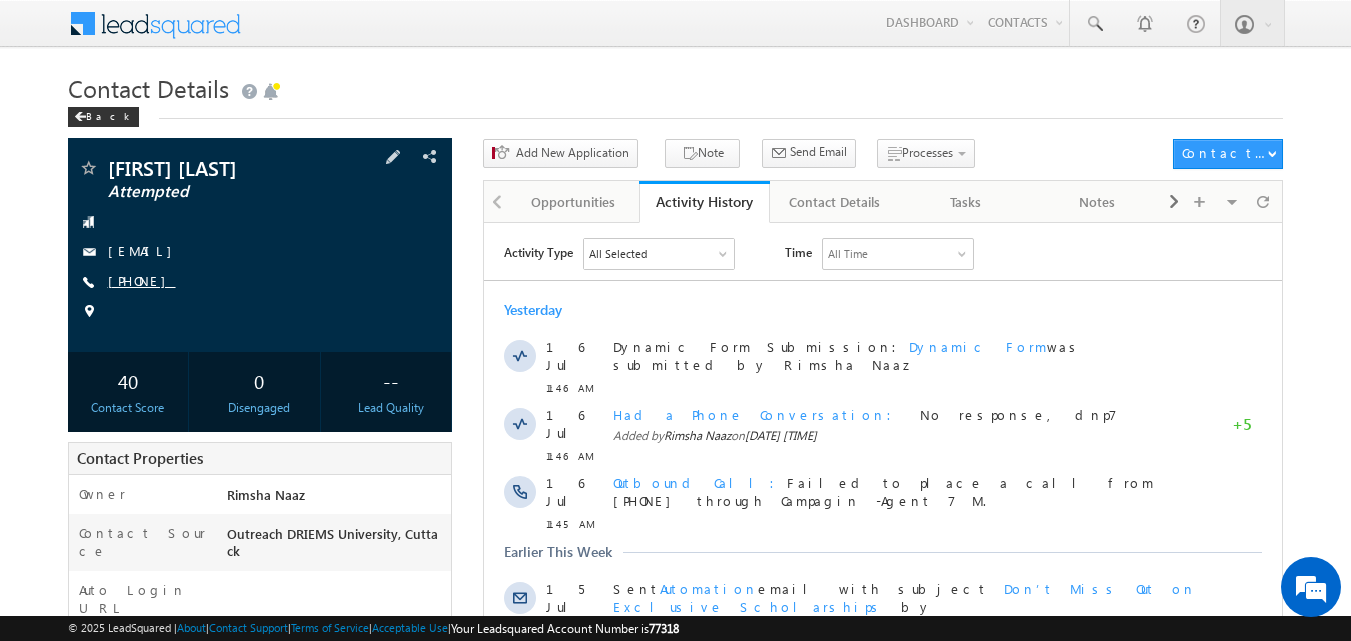 drag, startPoint x: 138, startPoint y: 279, endPoint x: 204, endPoint y: 280, distance: 66.007576 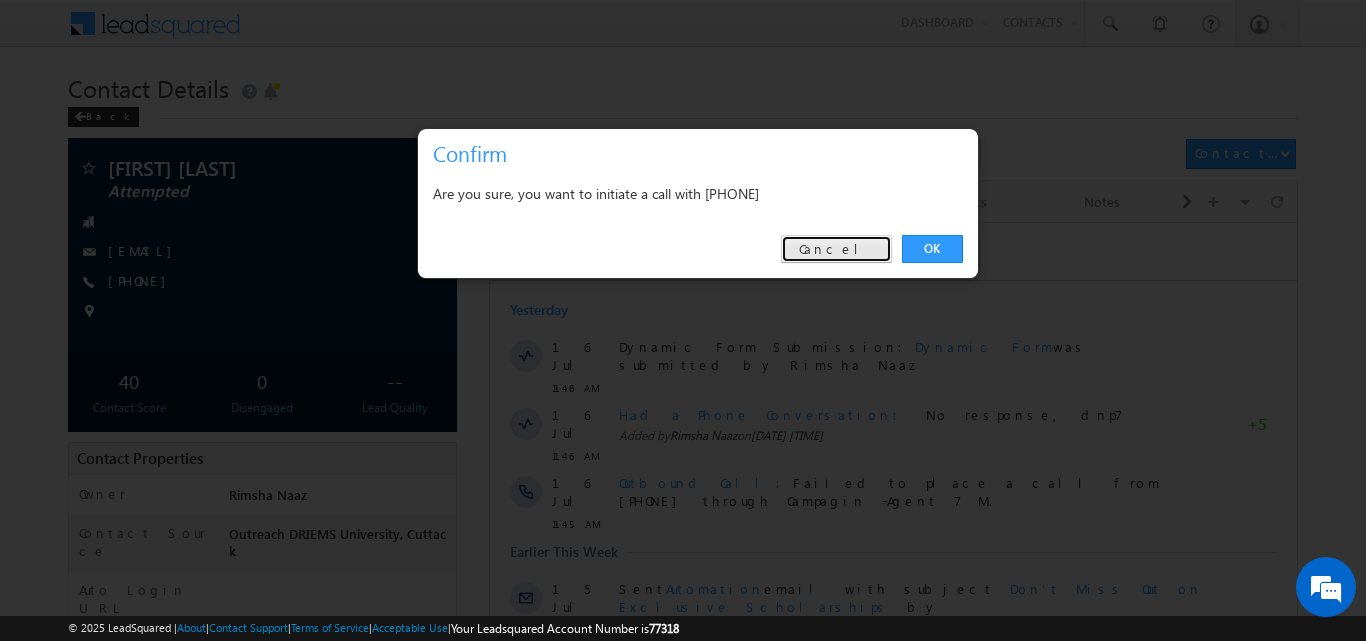 drag, startPoint x: 847, startPoint y: 249, endPoint x: 362, endPoint y: 26, distance: 533.81085 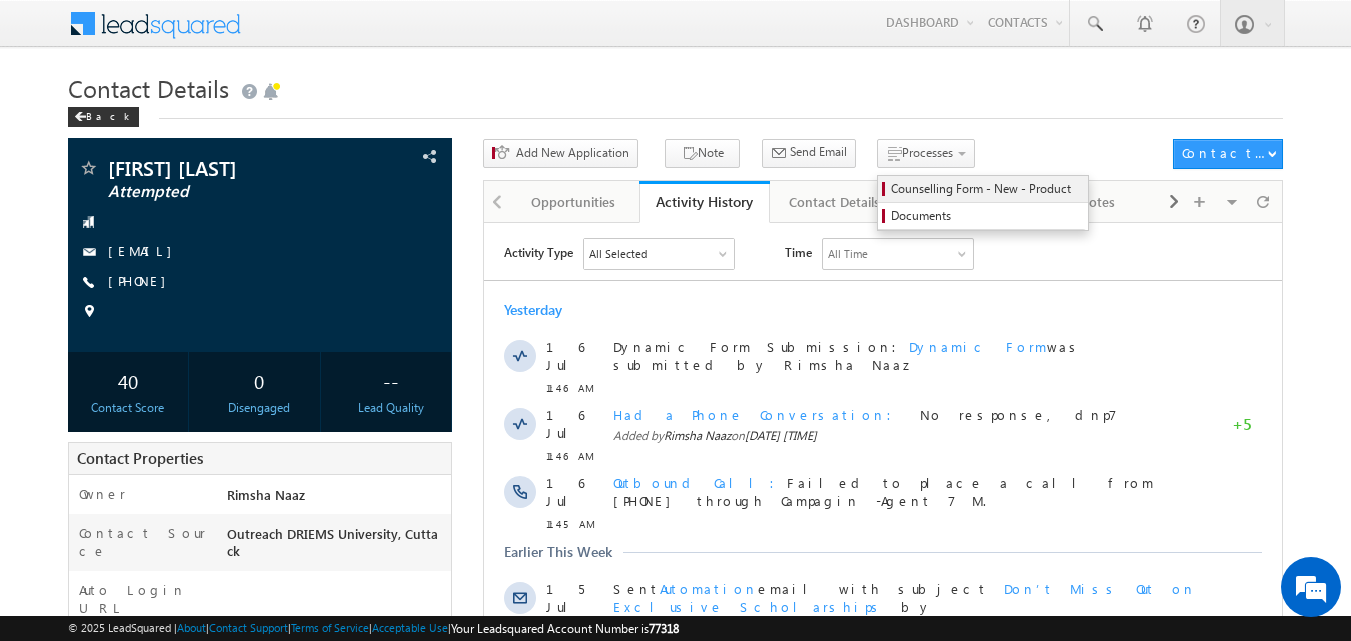click on "Counselling Form - New - Product" at bounding box center [986, 189] 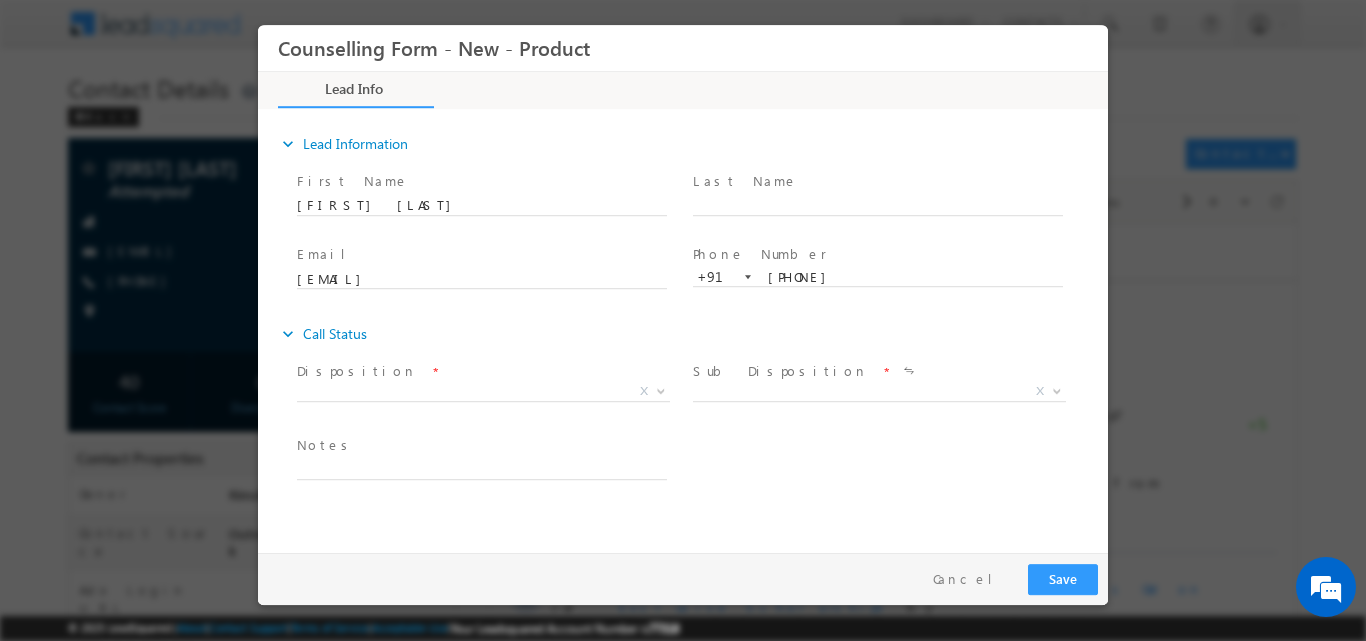scroll, scrollTop: 0, scrollLeft: 0, axis: both 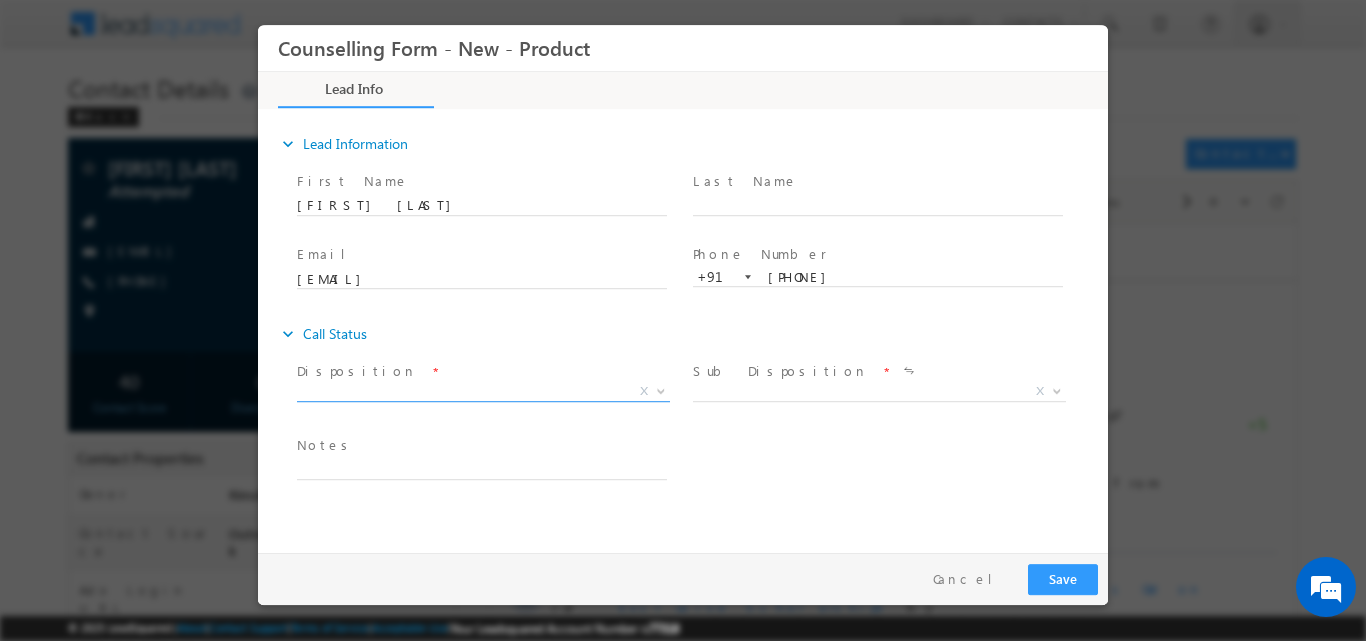click at bounding box center (659, 390) 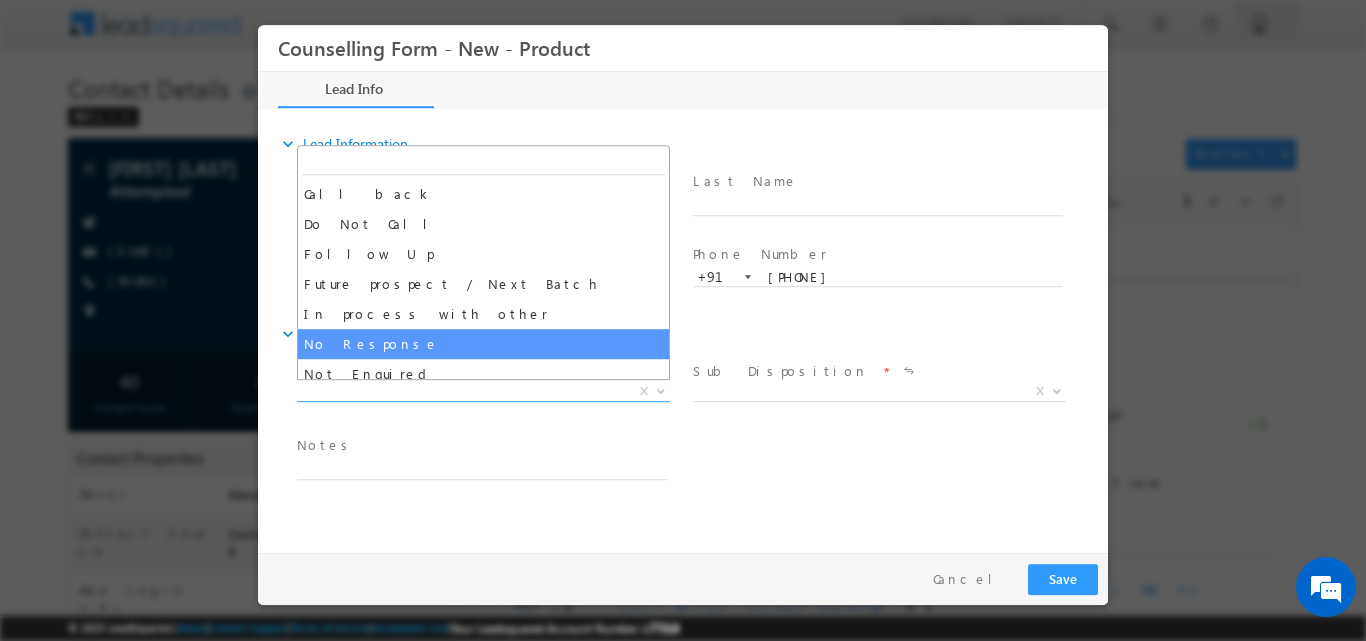 select on "No Response" 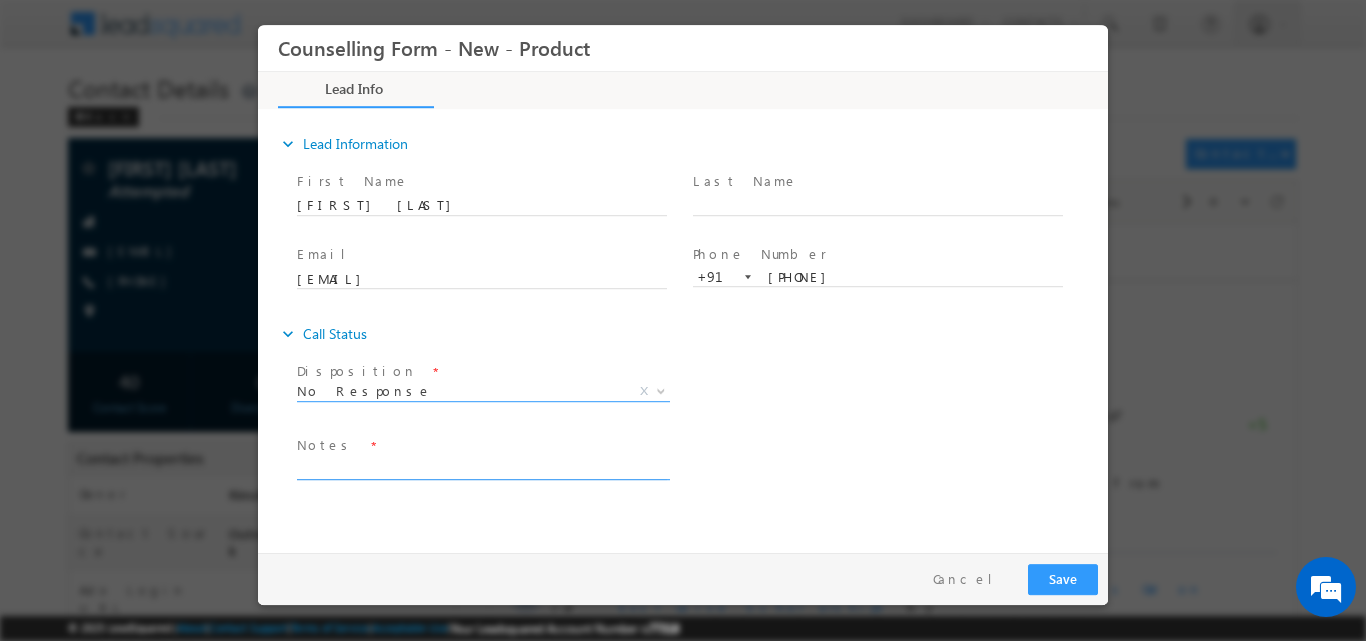 click at bounding box center [482, 467] 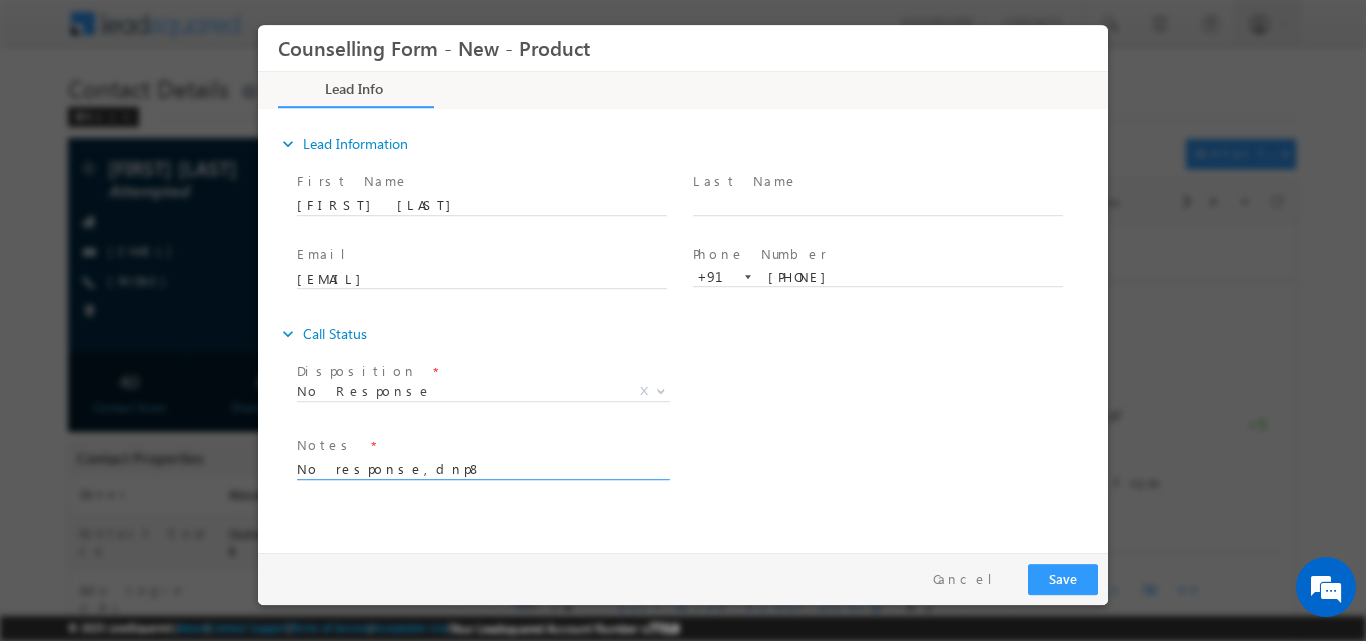 type on "No response,dnp8" 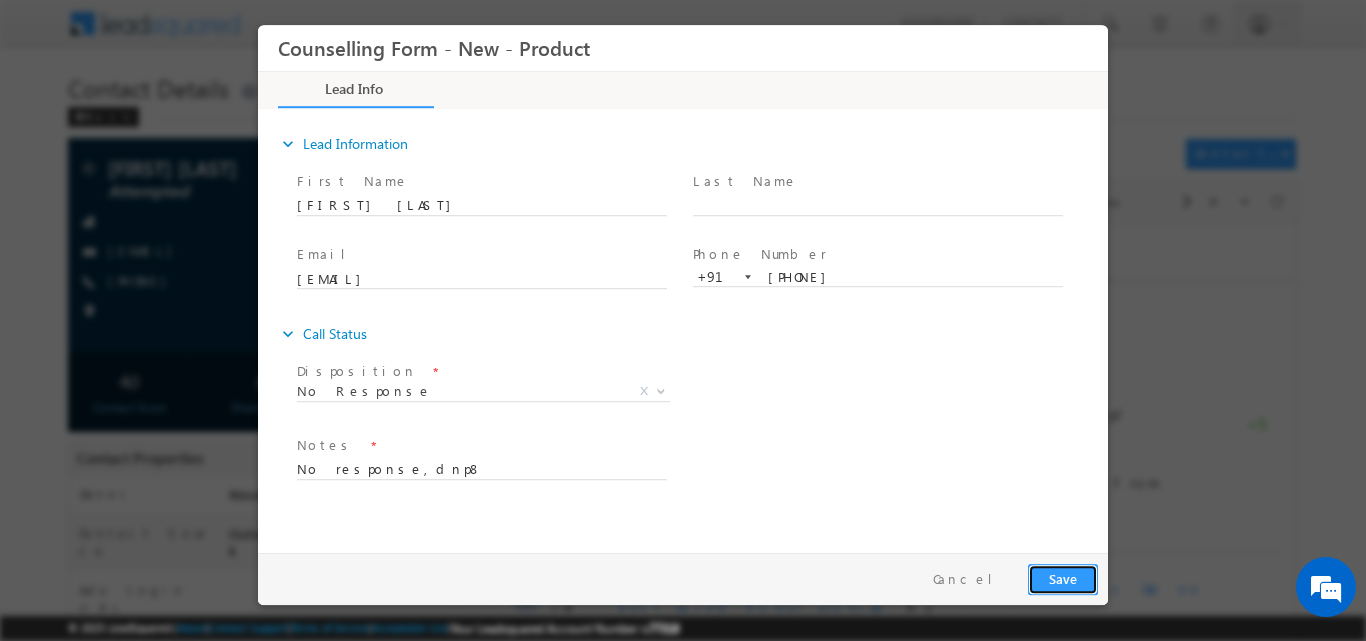 click on "Save" at bounding box center (1063, 578) 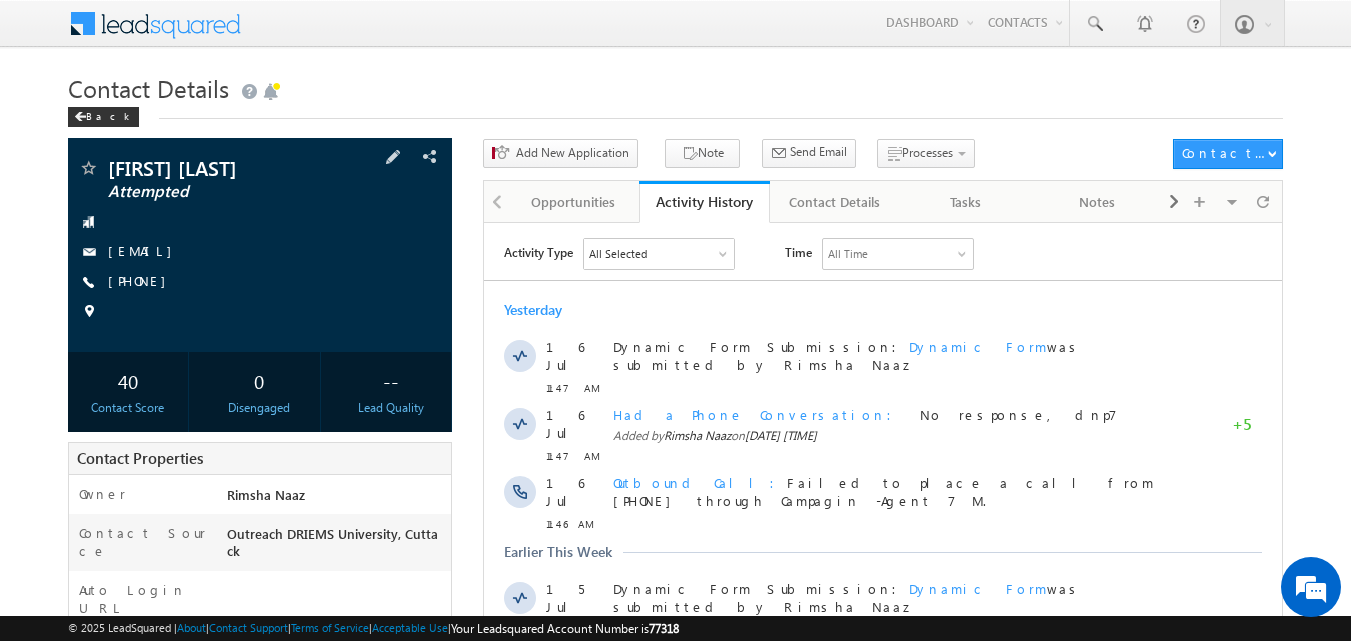 scroll, scrollTop: 0, scrollLeft: 0, axis: both 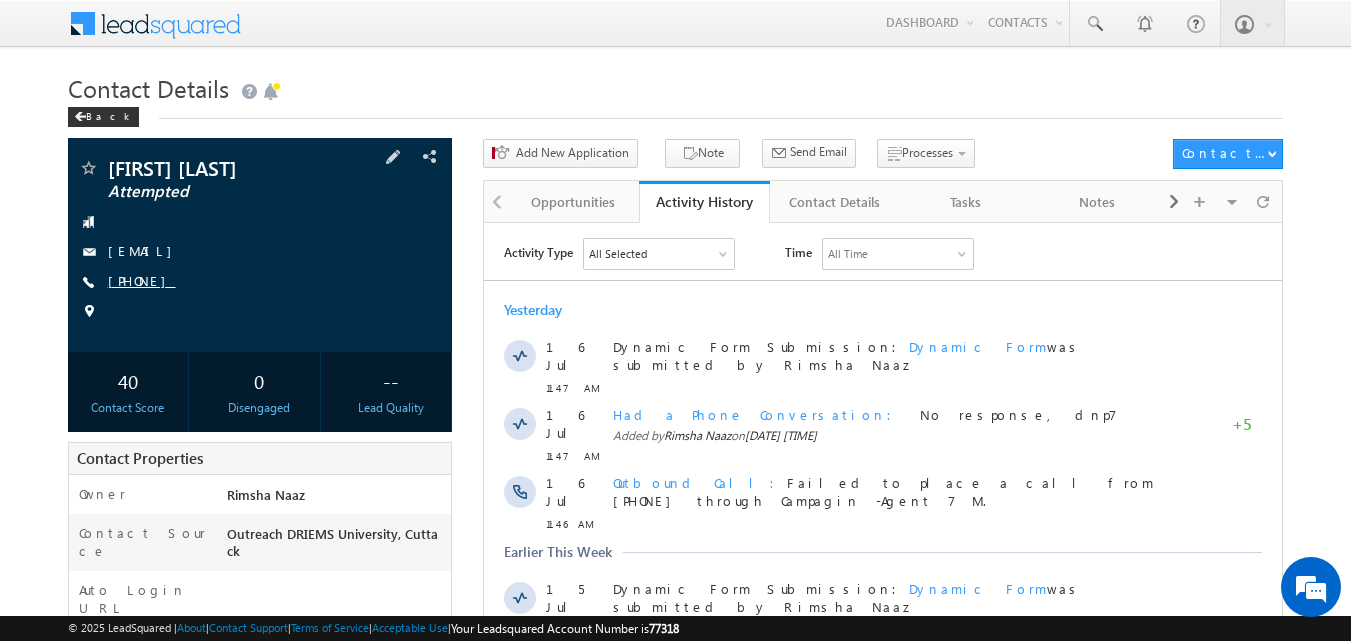 copy on "9938115200" 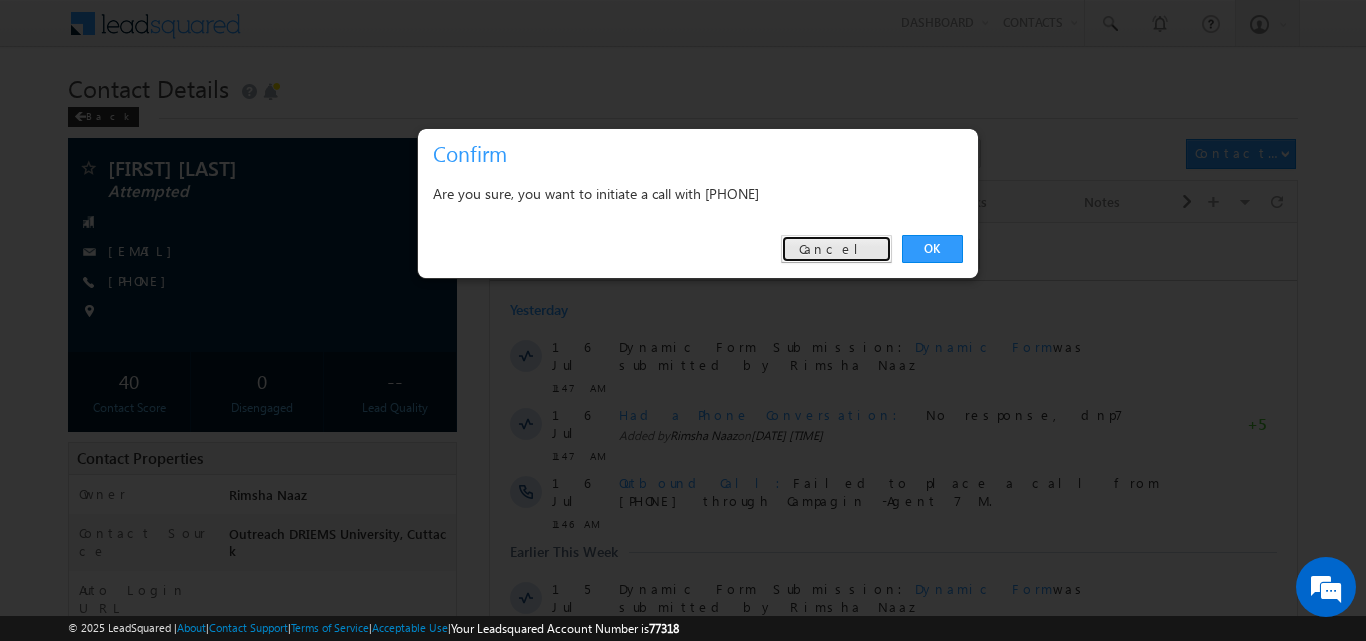 click on "Cancel" at bounding box center (836, 249) 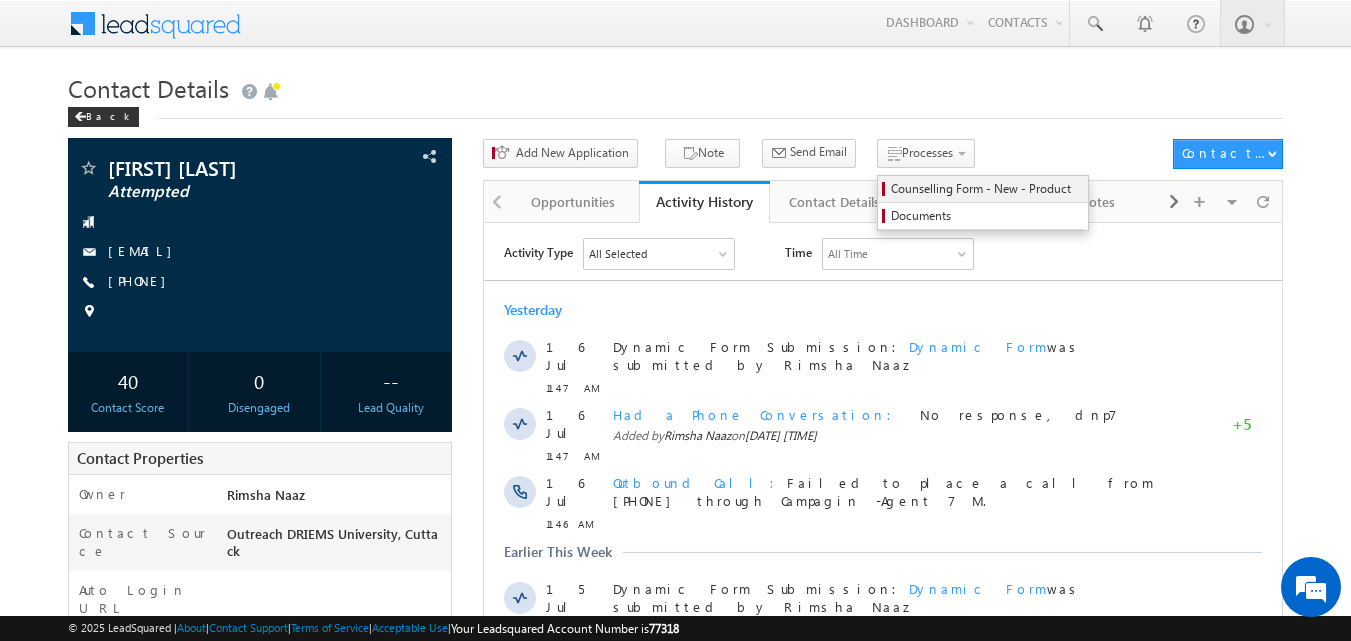 click on "Counselling Form - New - Product" at bounding box center (983, 189) 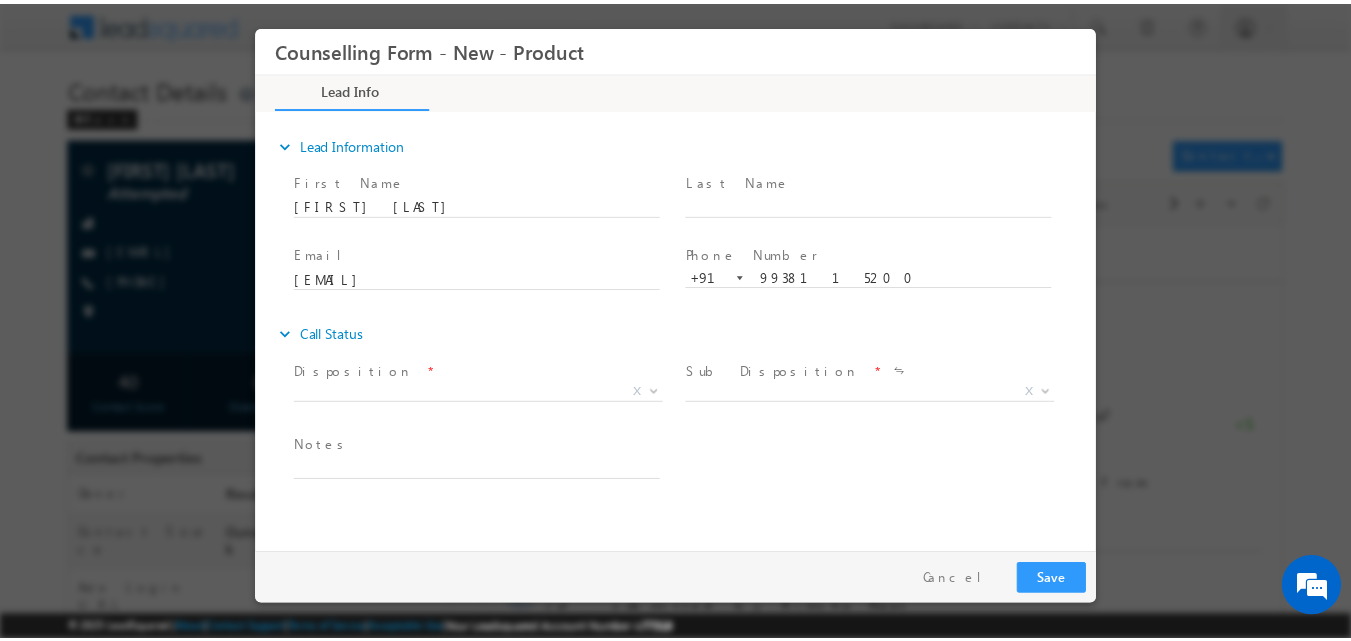 scroll, scrollTop: 0, scrollLeft: 0, axis: both 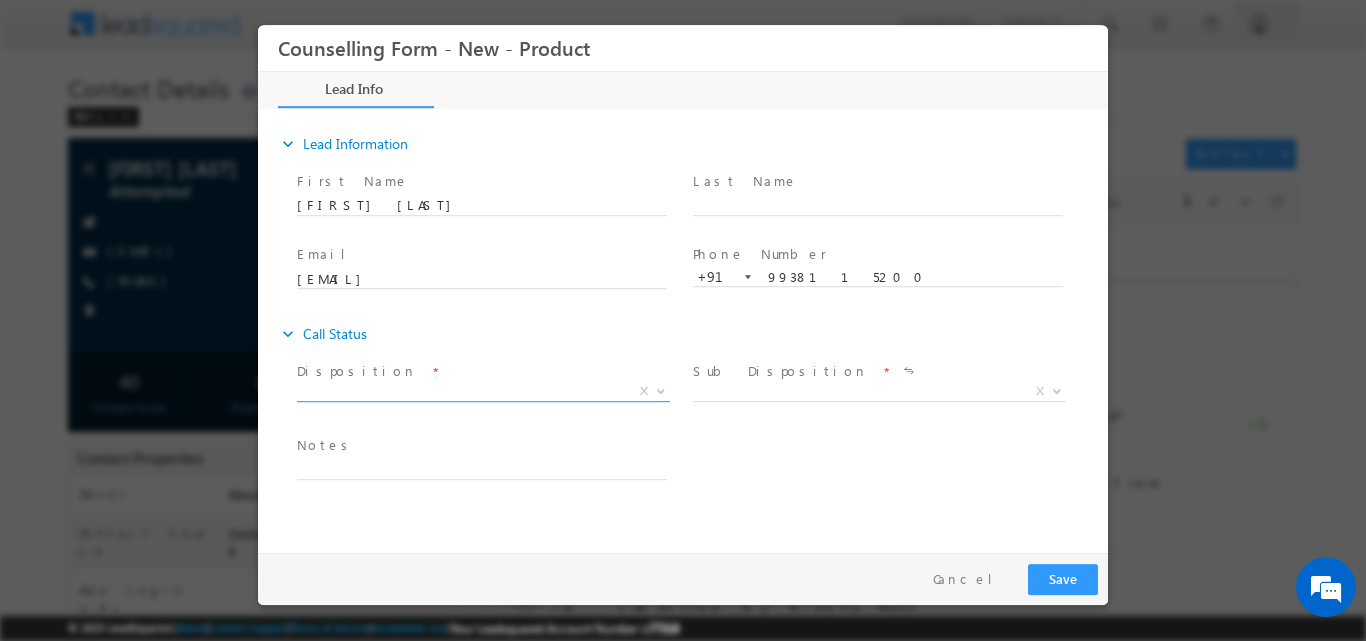 click at bounding box center (661, 389) 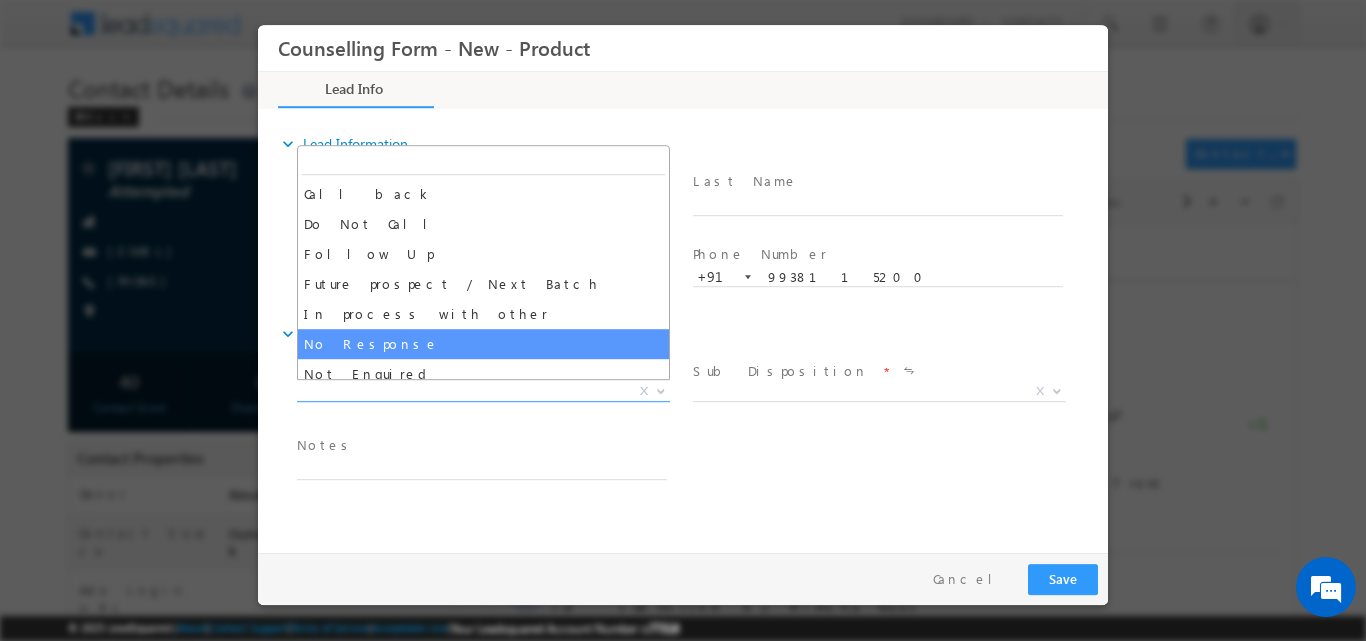 select on "No Response" 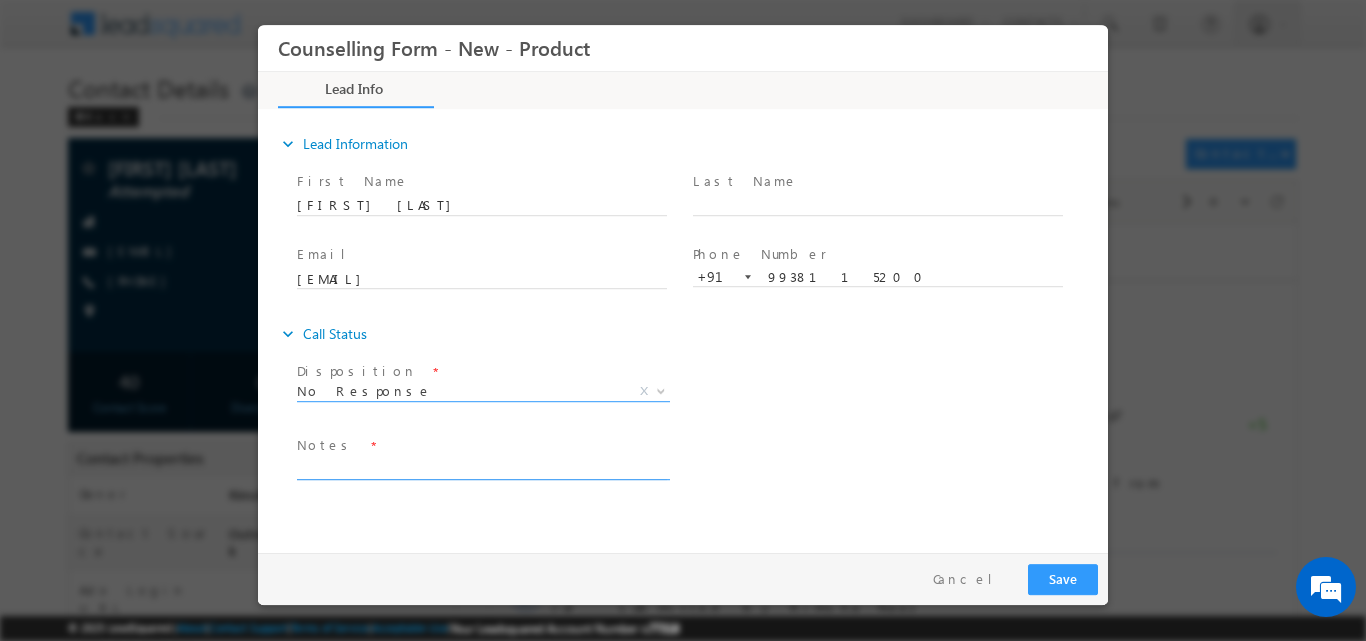 click at bounding box center [482, 467] 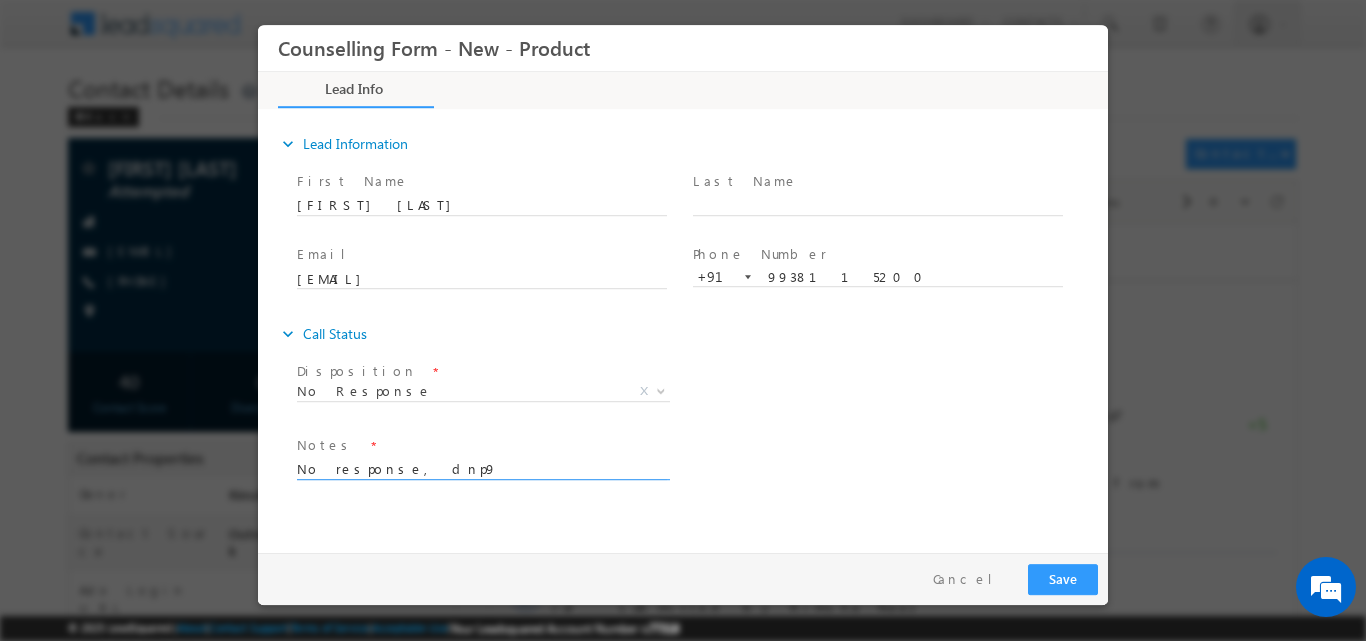 type on "No response, dnp9" 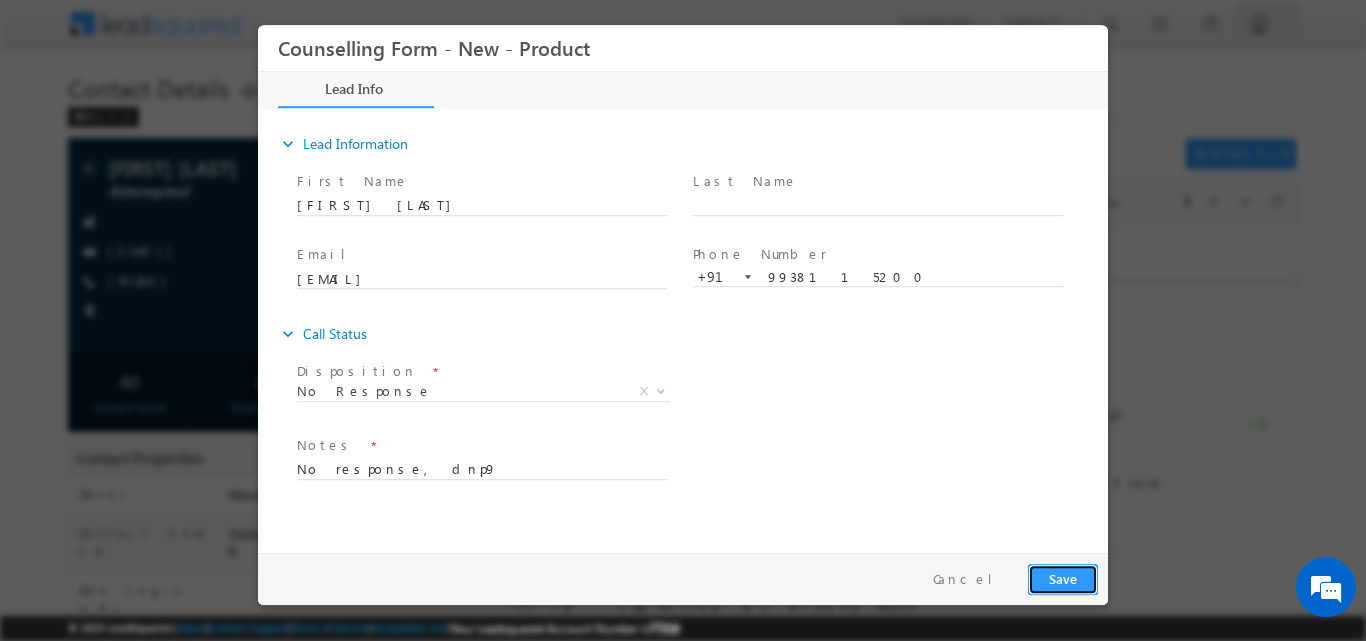 click on "Save" at bounding box center [1063, 578] 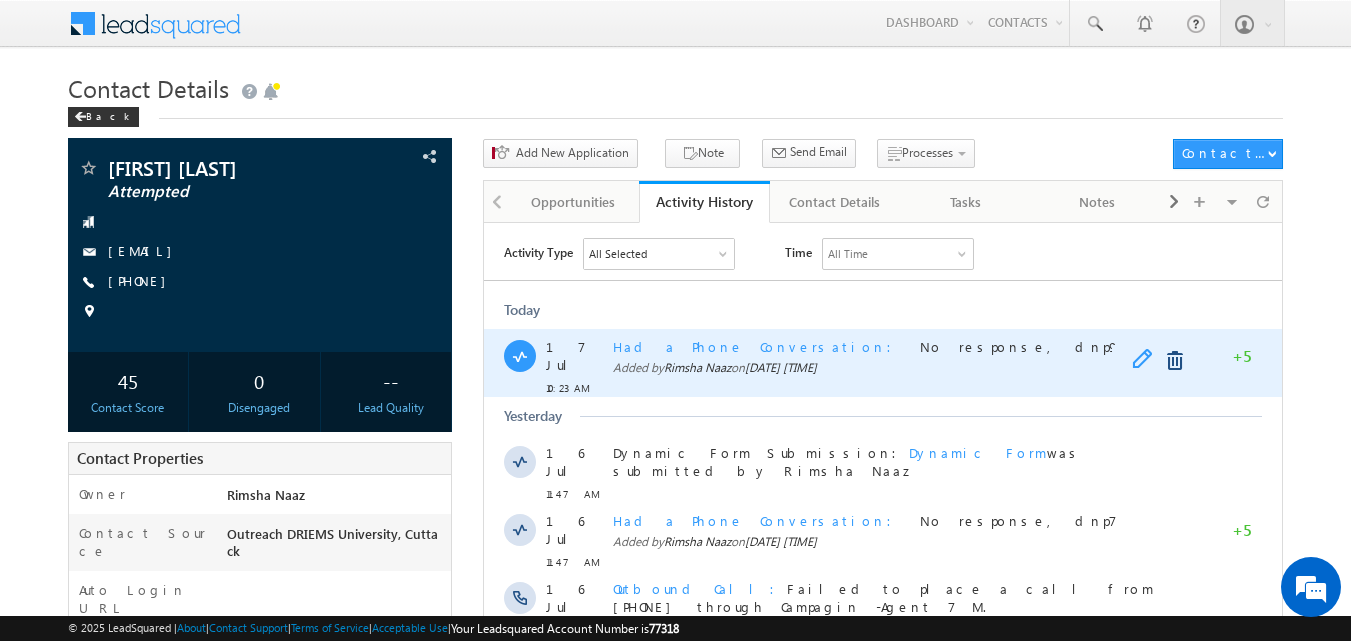 drag, startPoint x: 1140, startPoint y: 355, endPoint x: 1300, endPoint y: 356, distance: 160.00313 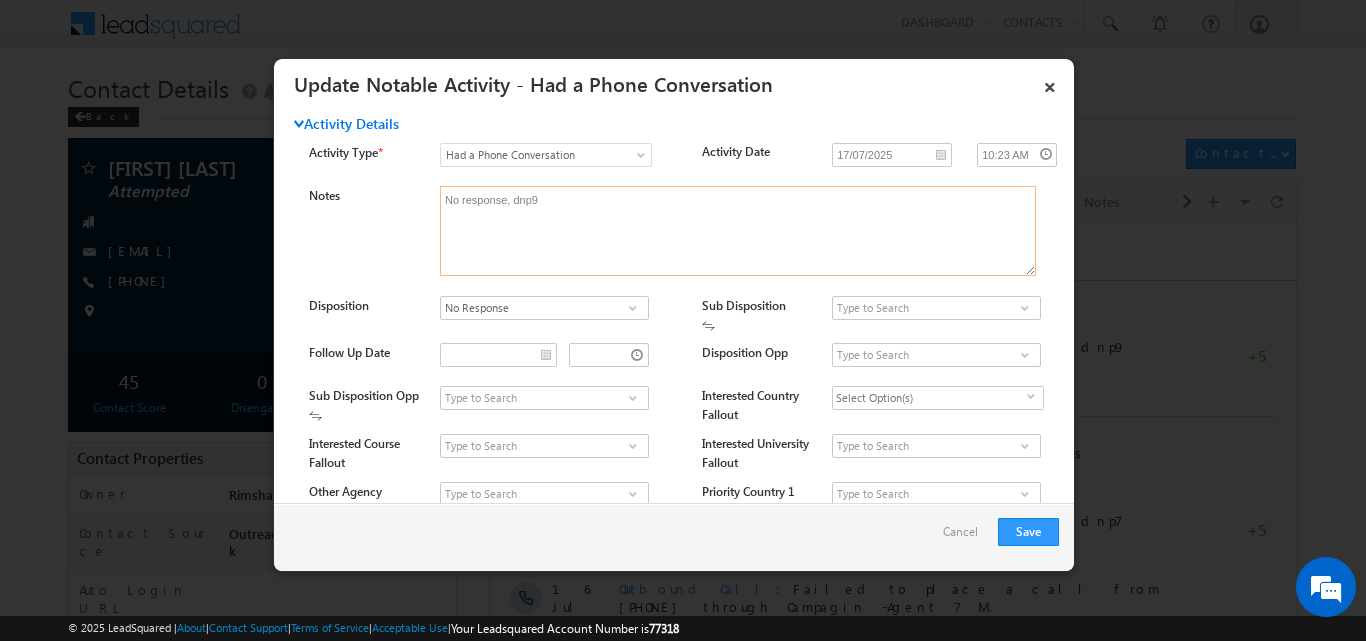 click on "No response, dnp9" at bounding box center (738, 231) 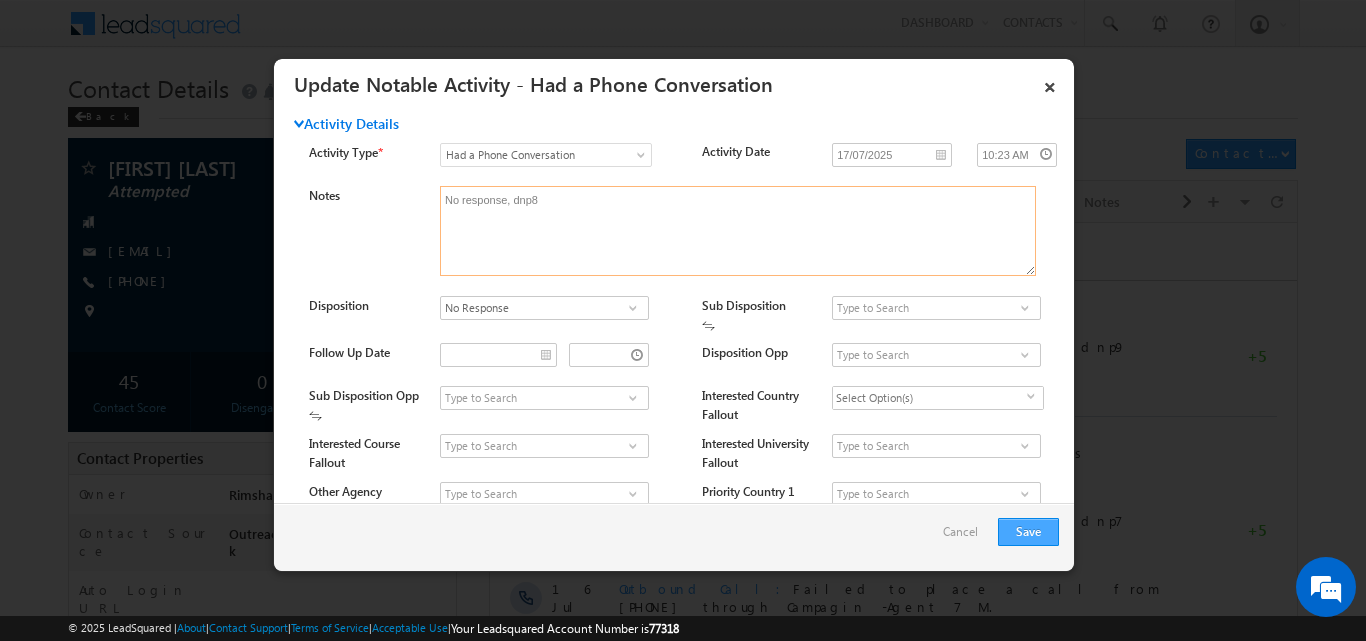 type on "No response, dnp8" 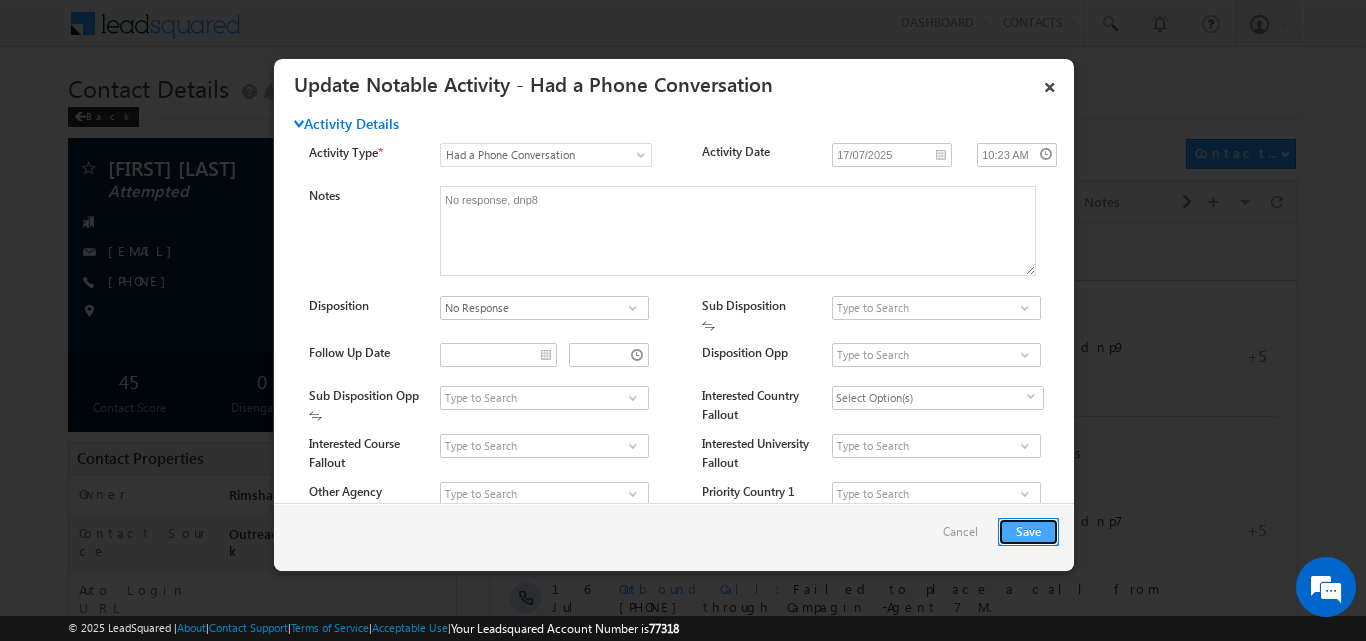 click on "Save" at bounding box center [1028, 532] 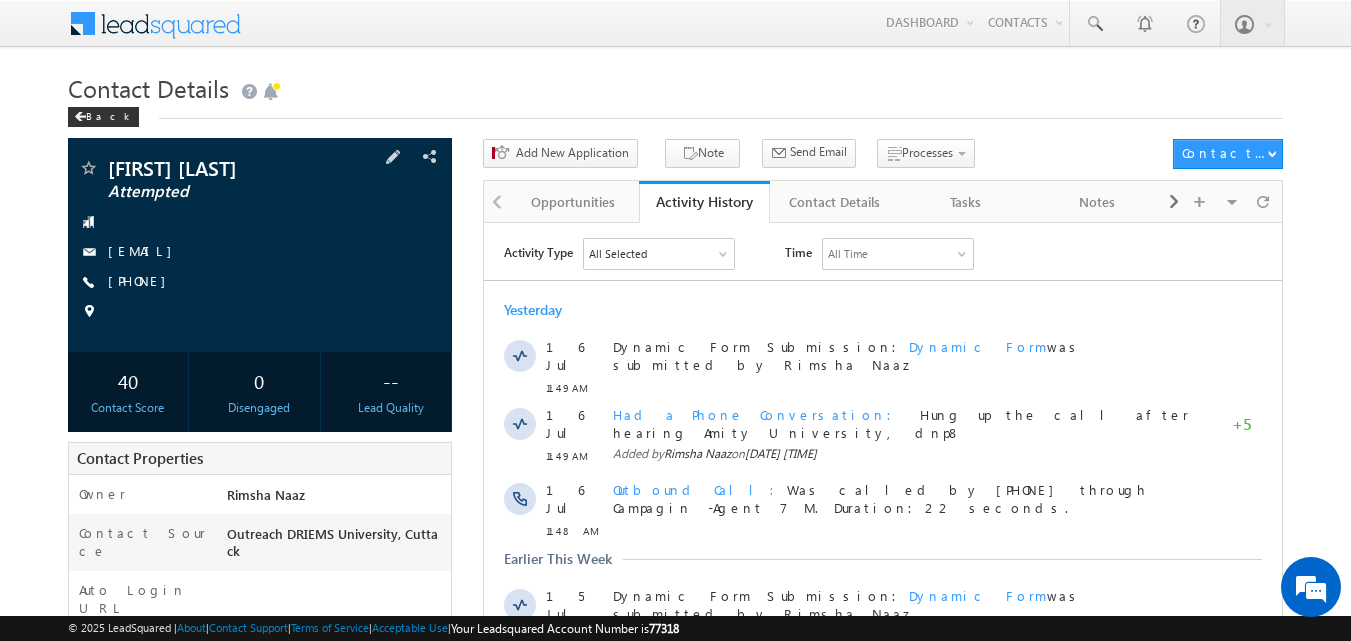 scroll, scrollTop: 0, scrollLeft: 0, axis: both 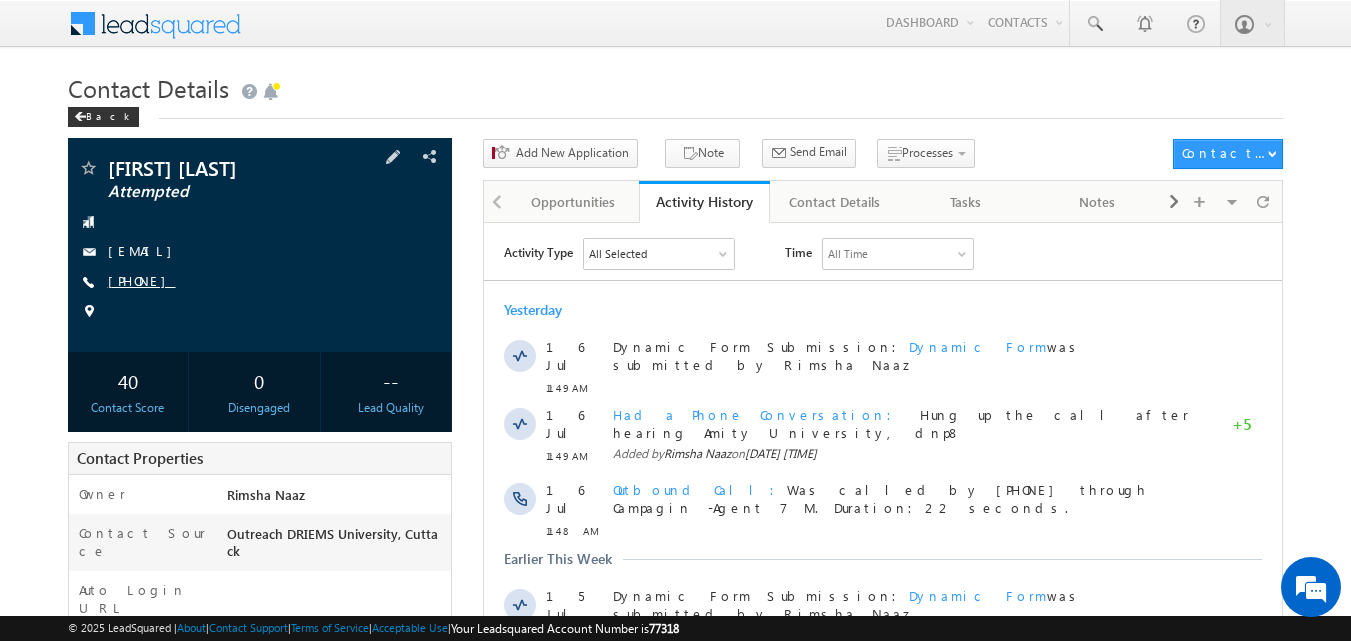 drag, startPoint x: 134, startPoint y: 282, endPoint x: 204, endPoint y: 282, distance: 70 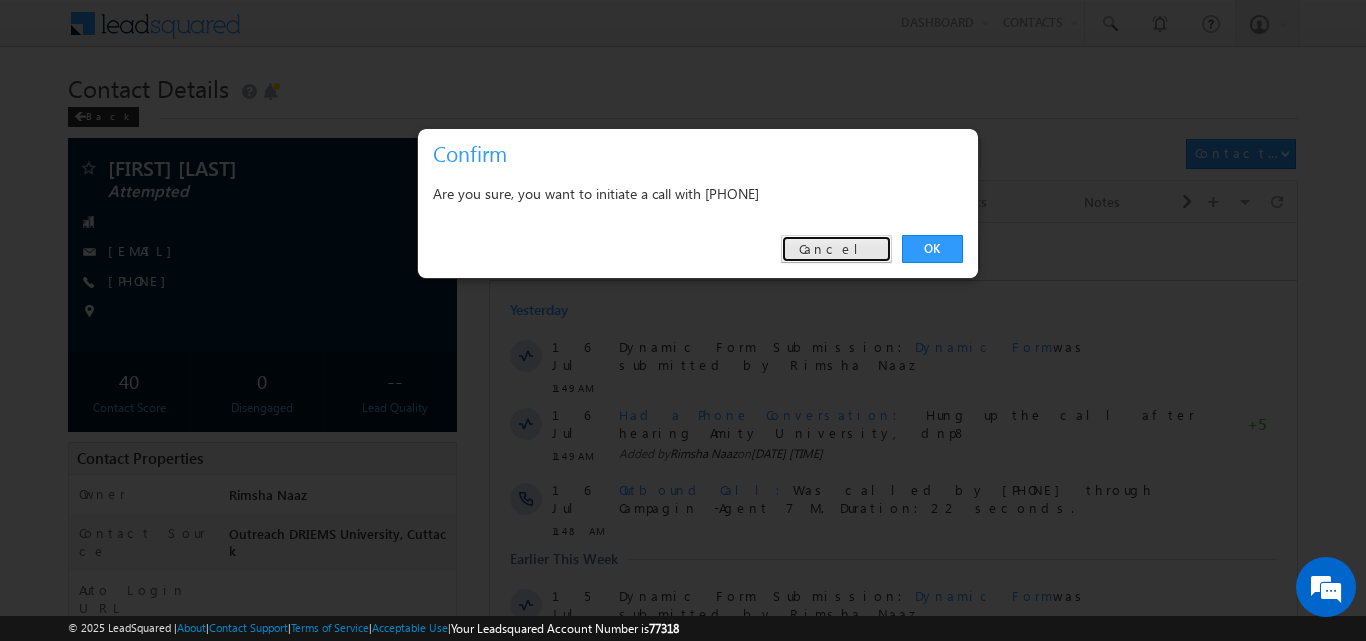click on "Cancel" at bounding box center [836, 249] 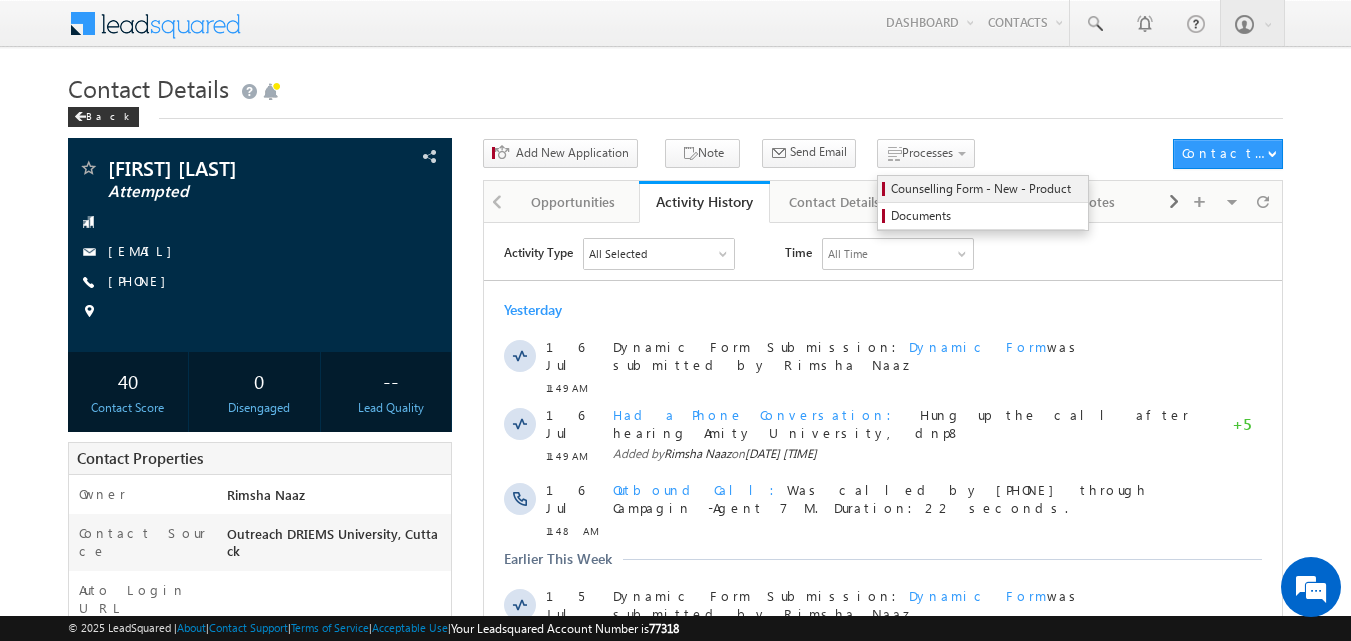 click on "Counselling Form - New - Product" at bounding box center (986, 189) 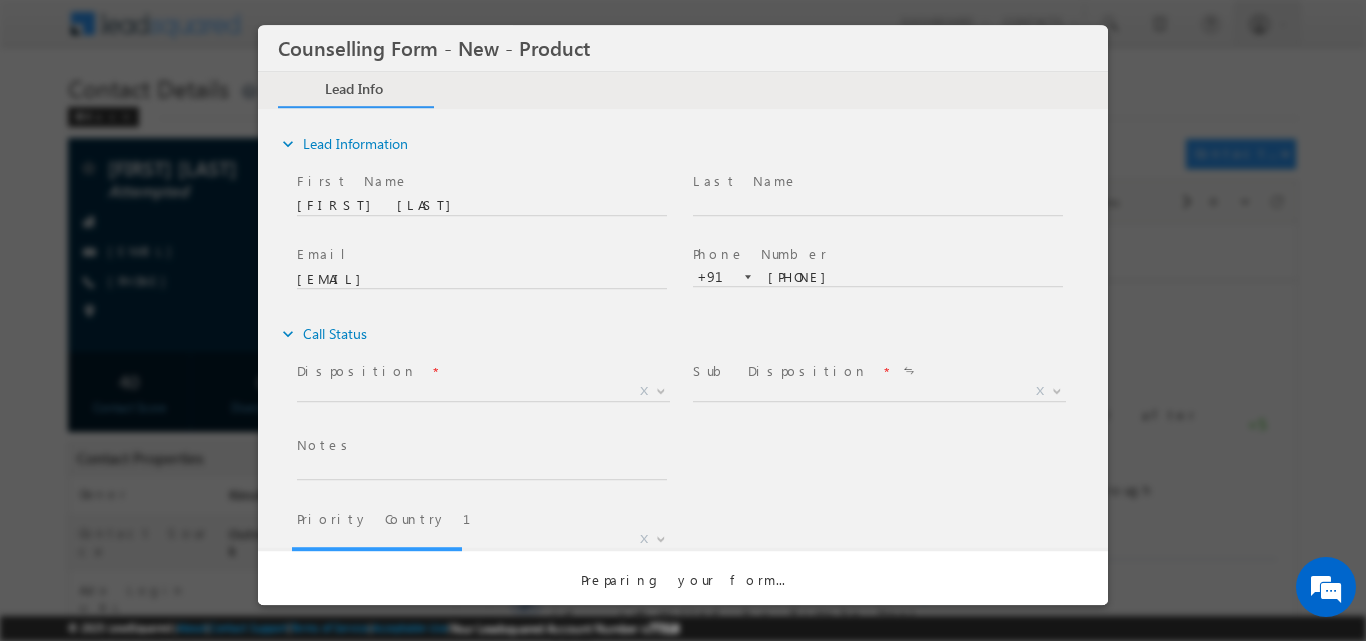 scroll, scrollTop: 0, scrollLeft: 0, axis: both 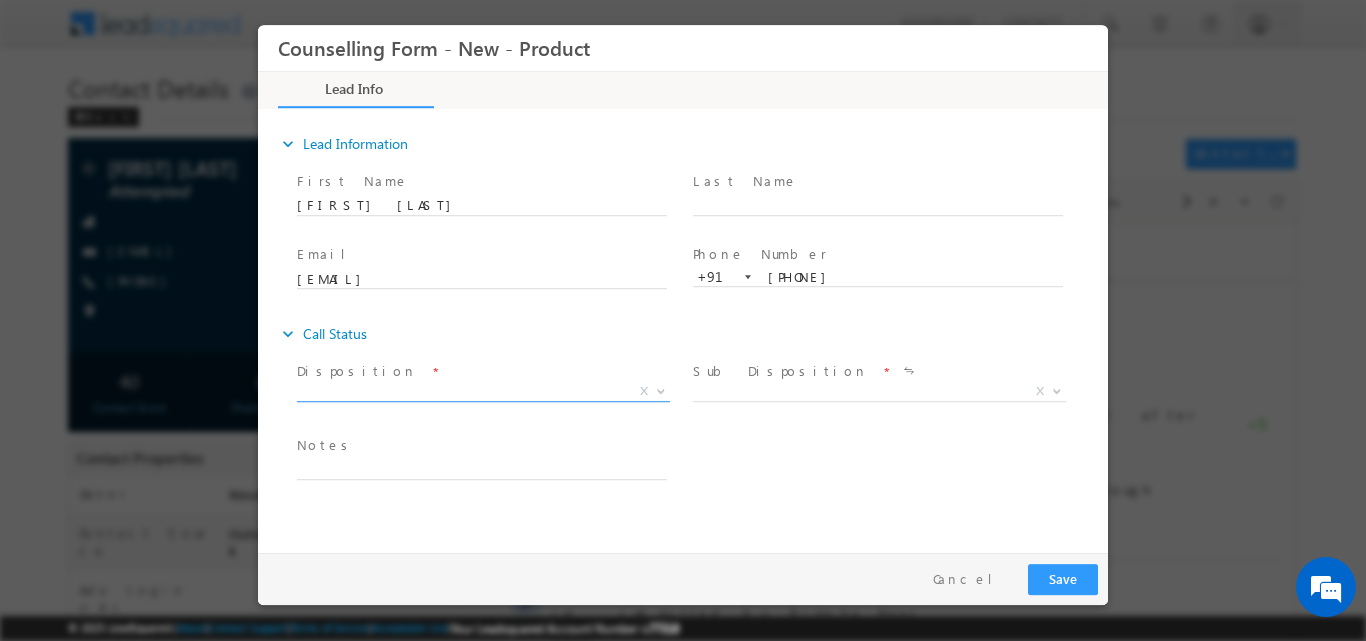 click at bounding box center (661, 389) 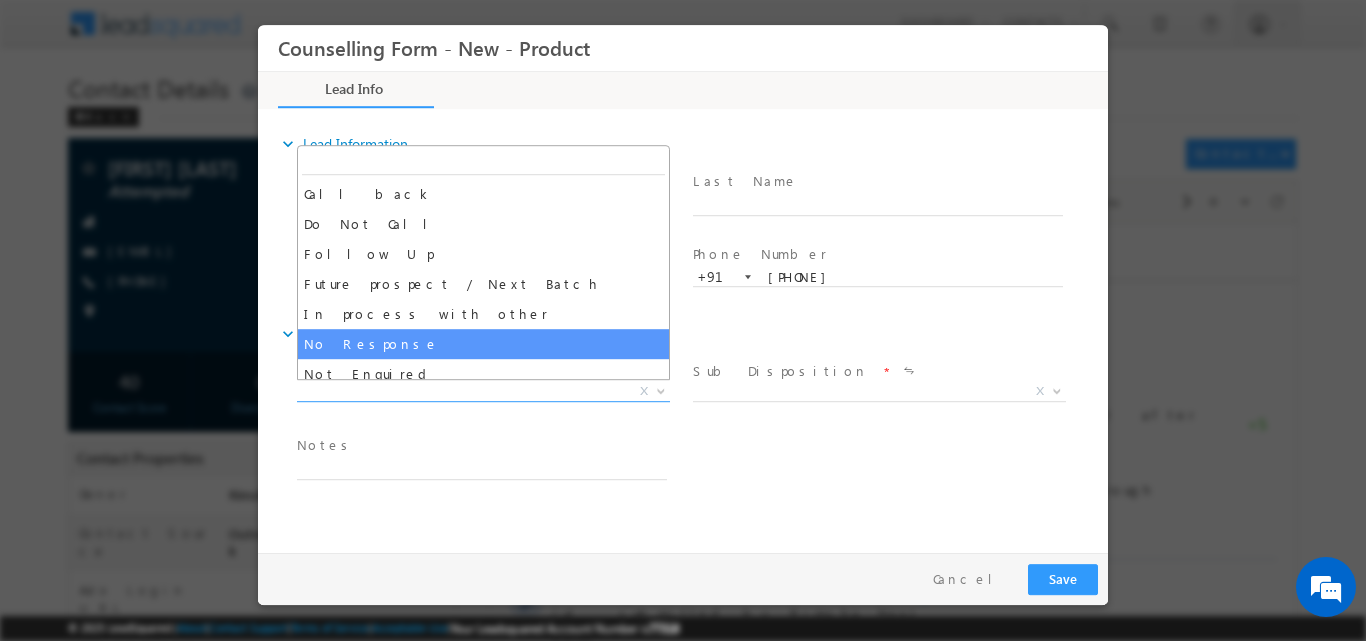 select on "No Response" 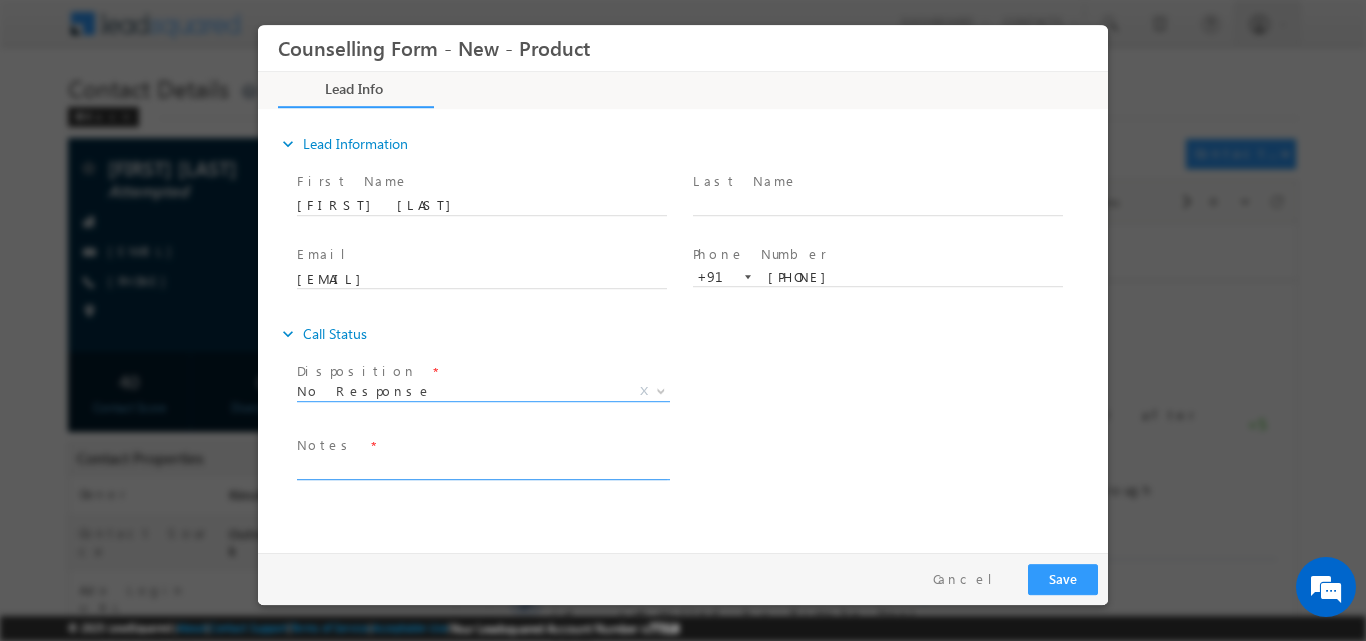 click at bounding box center (482, 467) 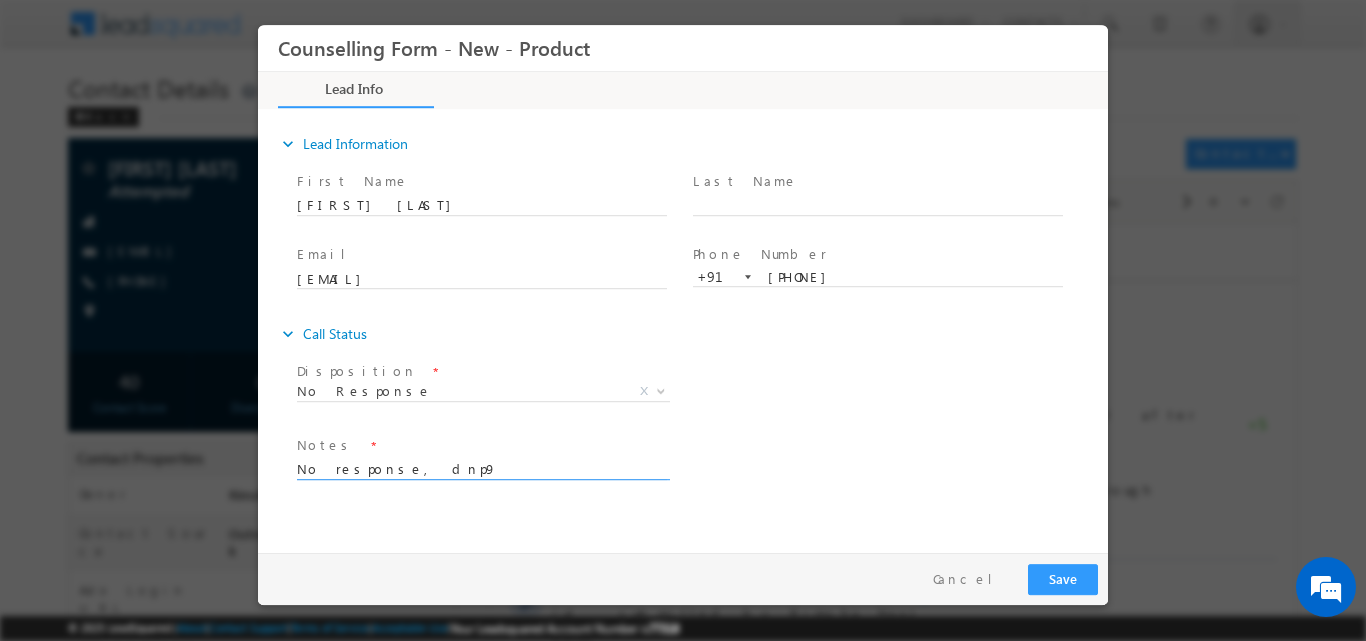 type on "No response, dnp9" 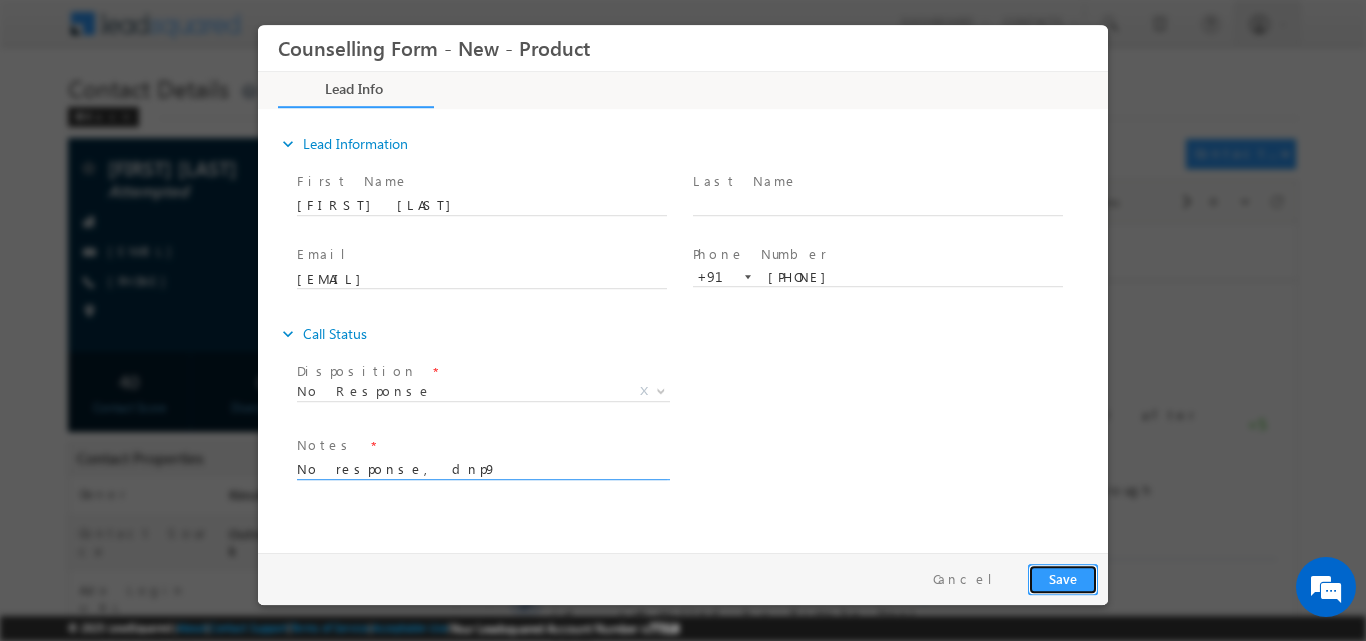 click on "Save" at bounding box center [1063, 578] 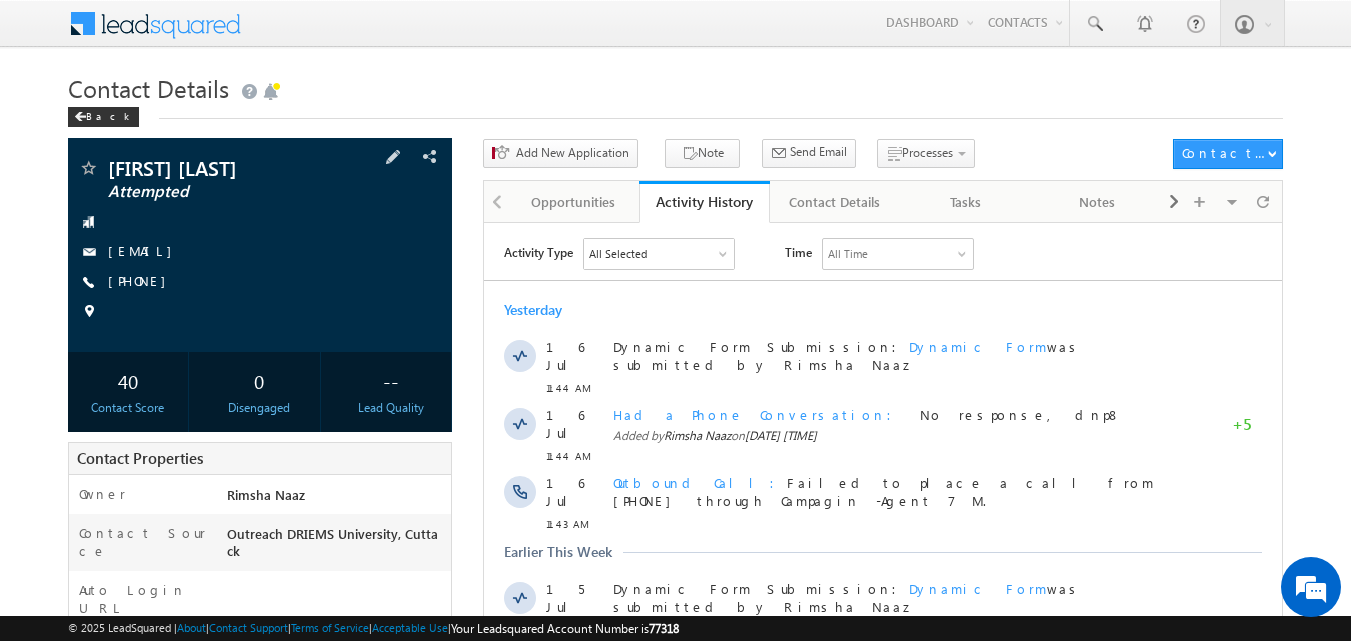 scroll, scrollTop: 0, scrollLeft: 0, axis: both 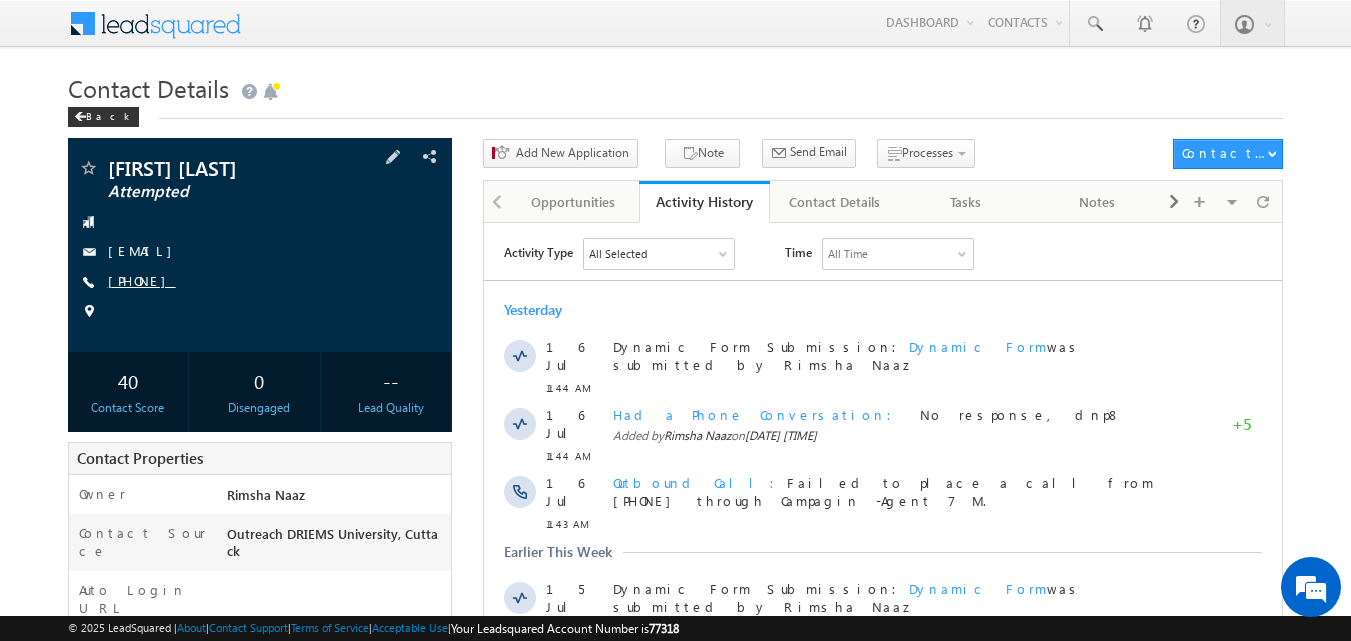copy on "[PHONE]" 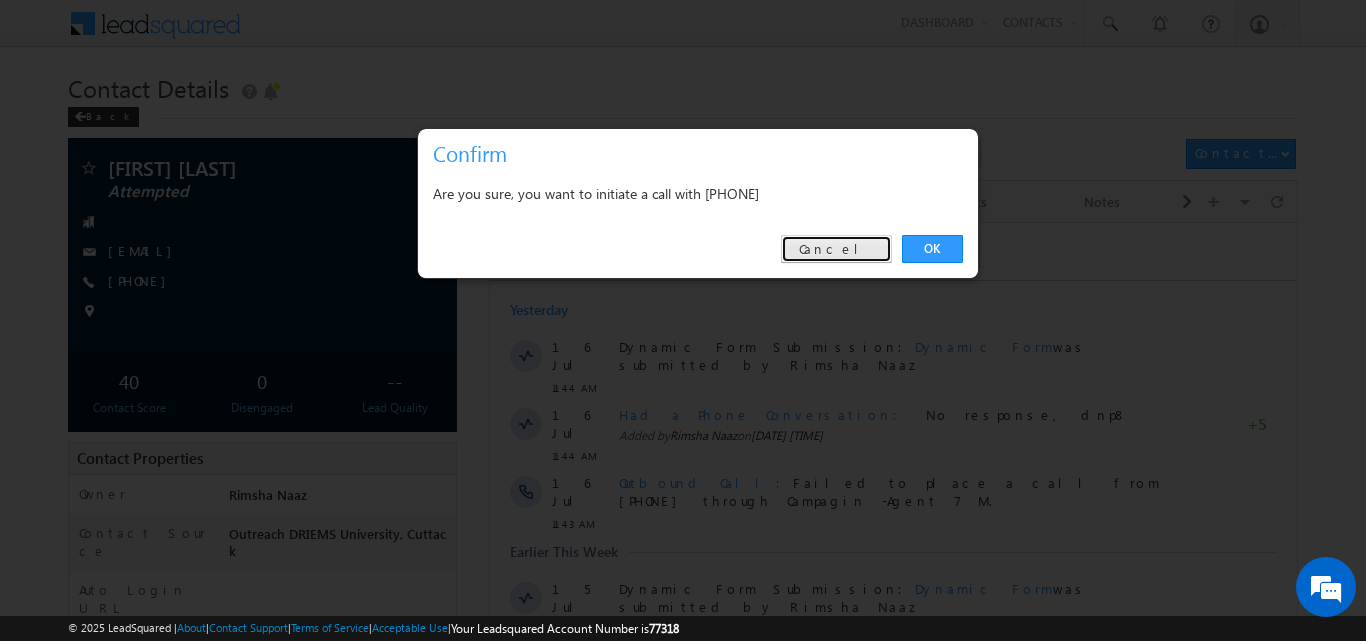 click on "Cancel" at bounding box center (836, 249) 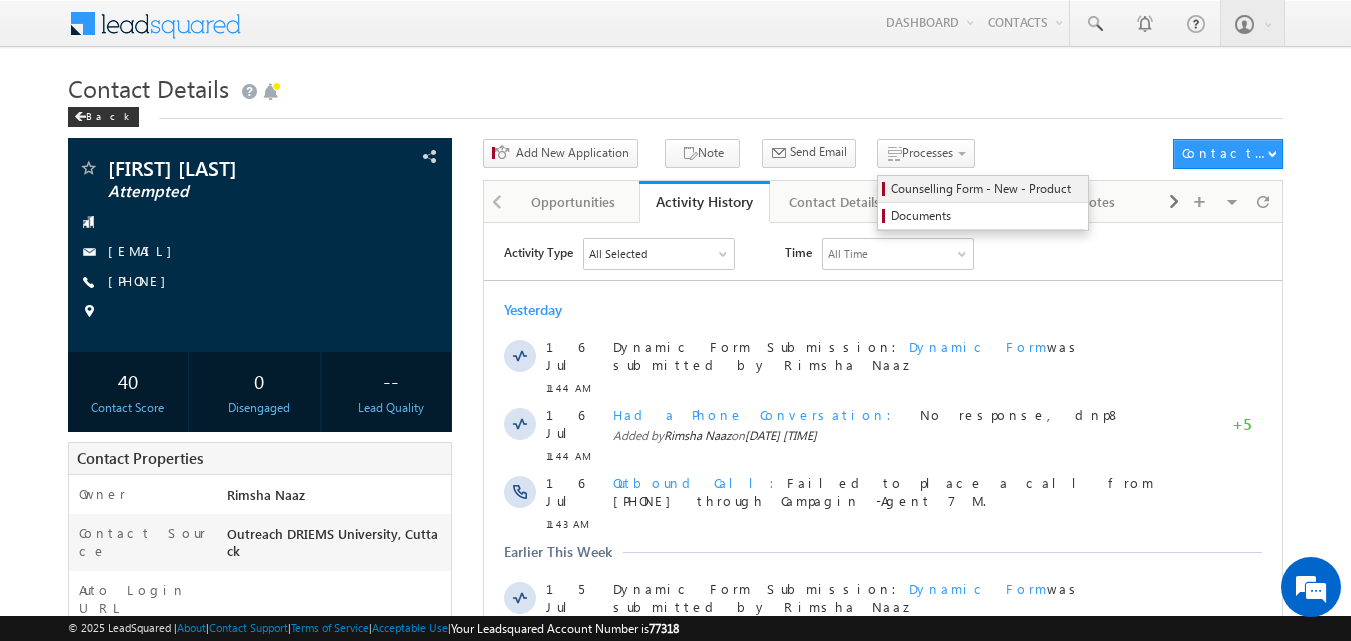 click on "Counselling Form - New - Product" at bounding box center (986, 189) 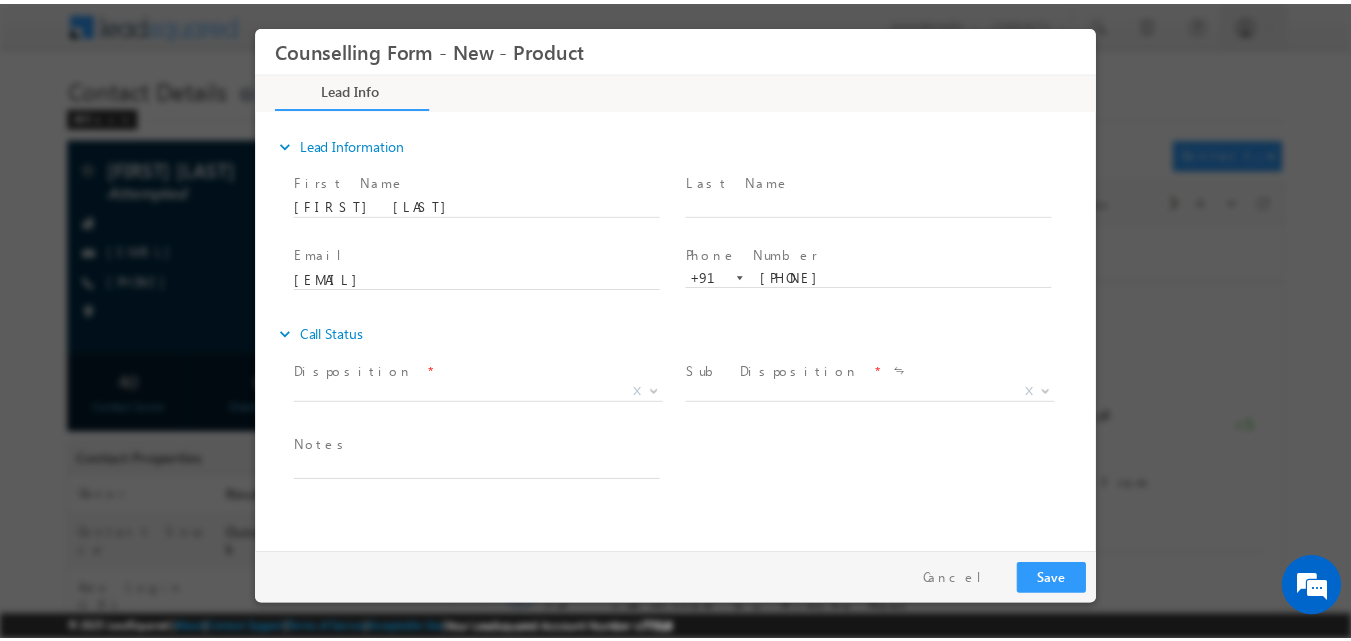 scroll, scrollTop: 0, scrollLeft: 0, axis: both 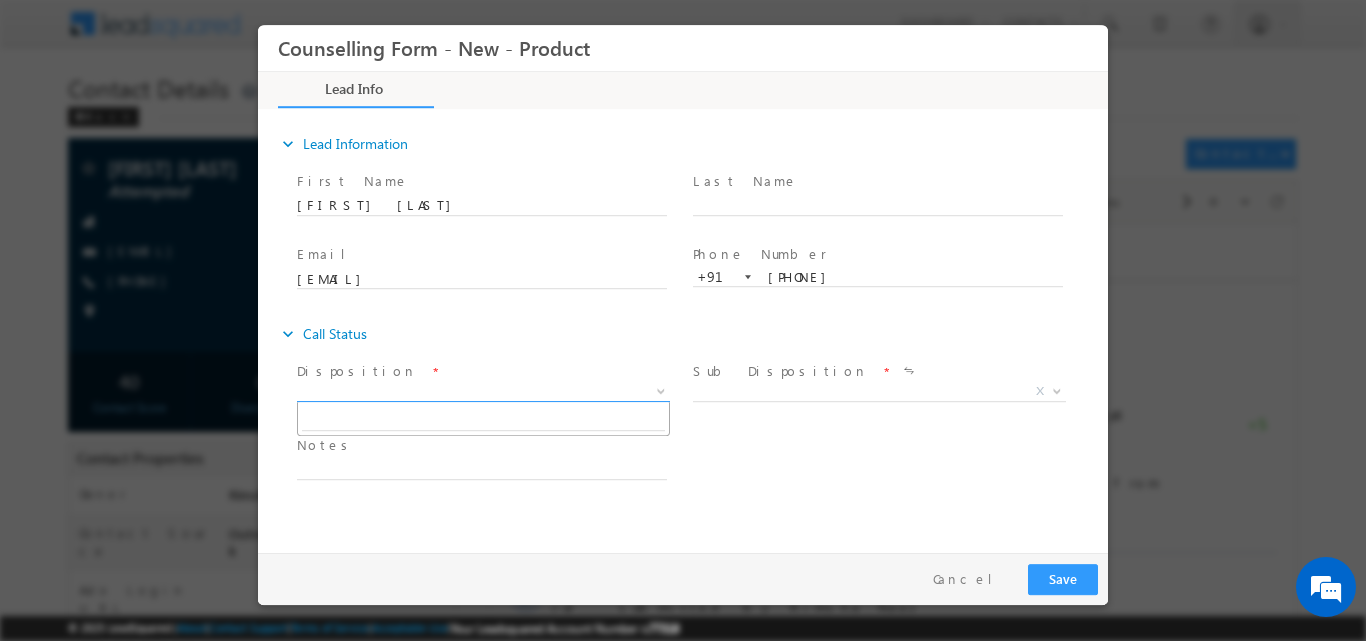 click at bounding box center (659, 390) 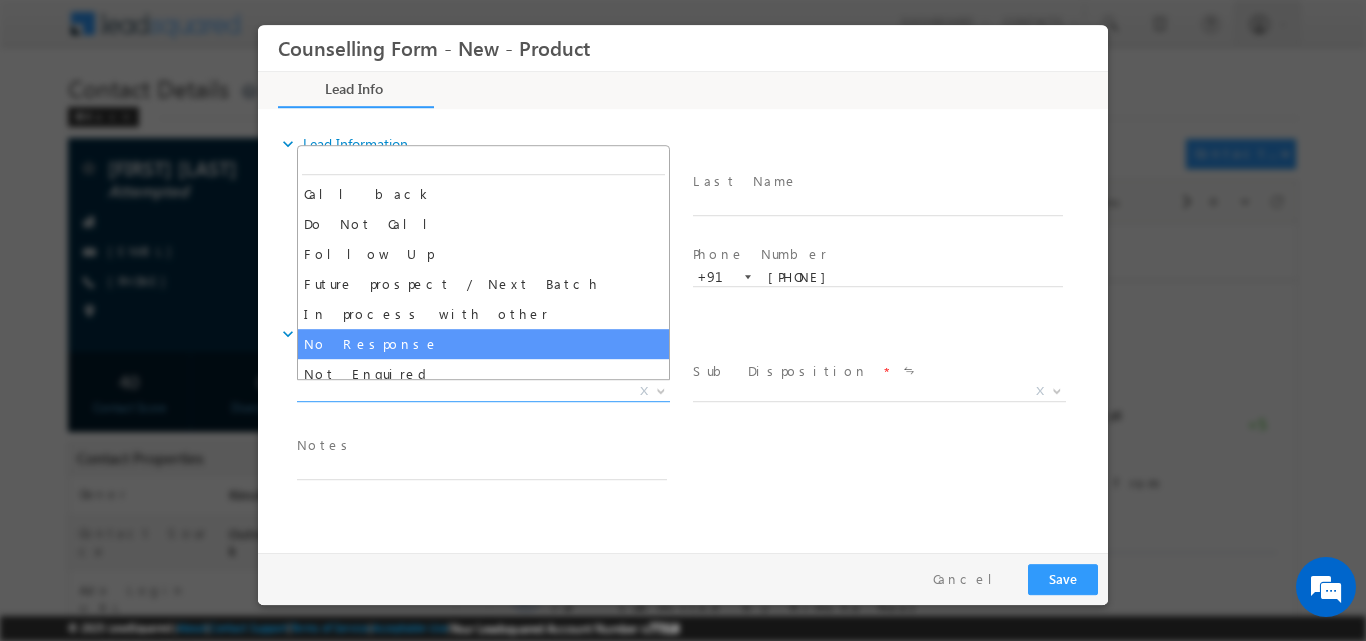 select on "No Response" 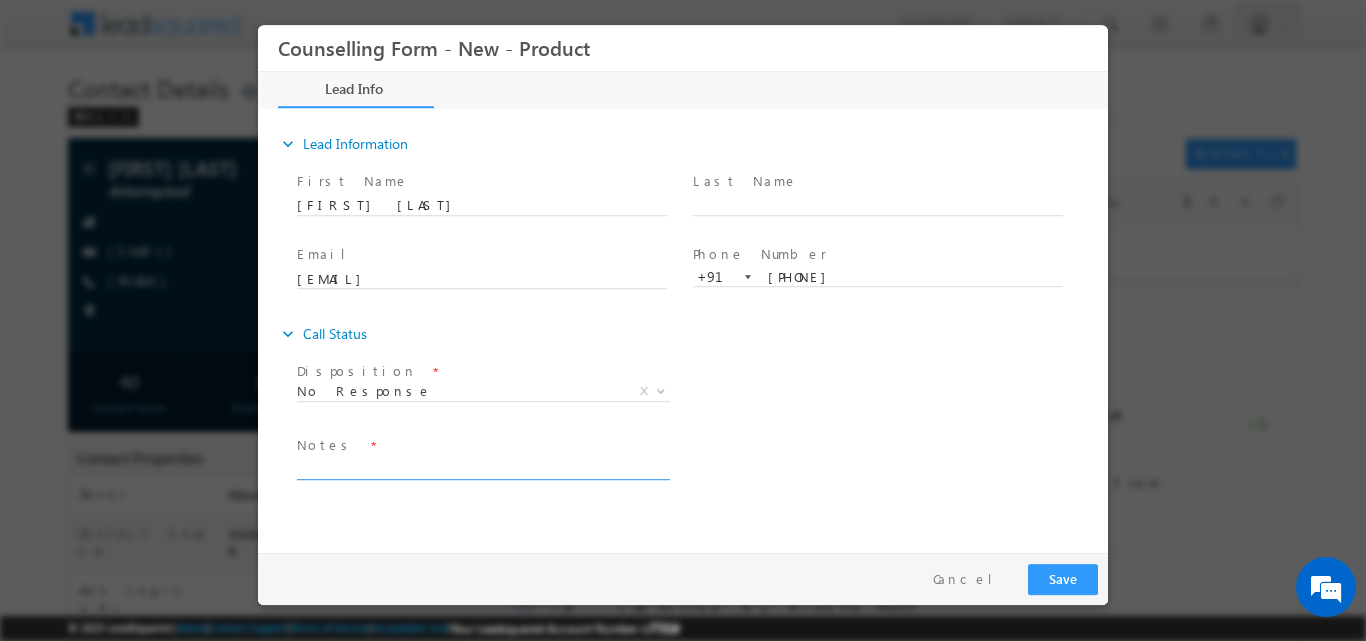 click at bounding box center (482, 467) 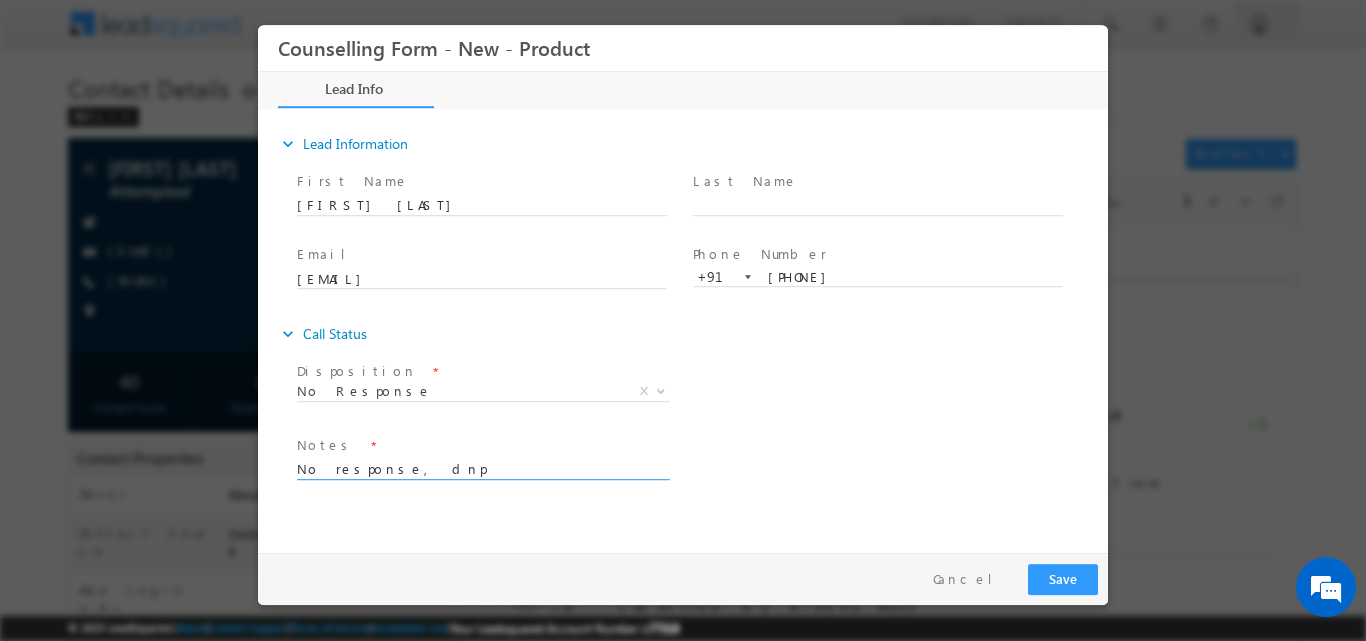 type on "No response, dnp" 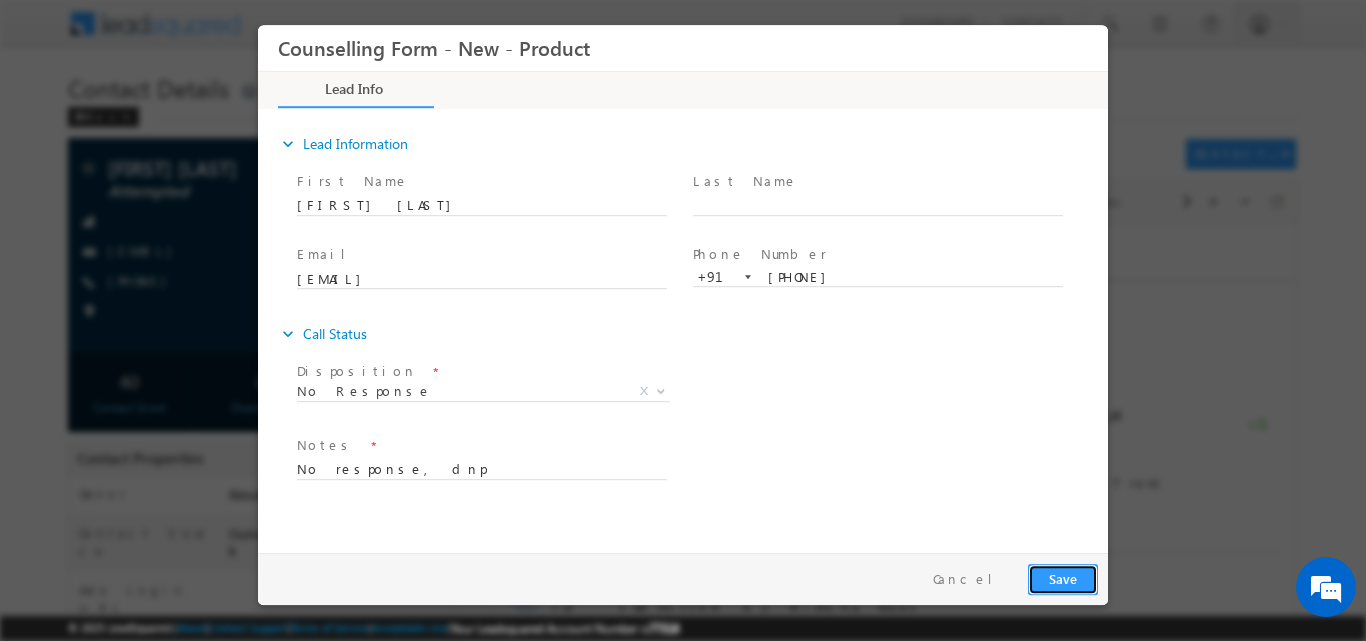 click on "Save" at bounding box center (1063, 578) 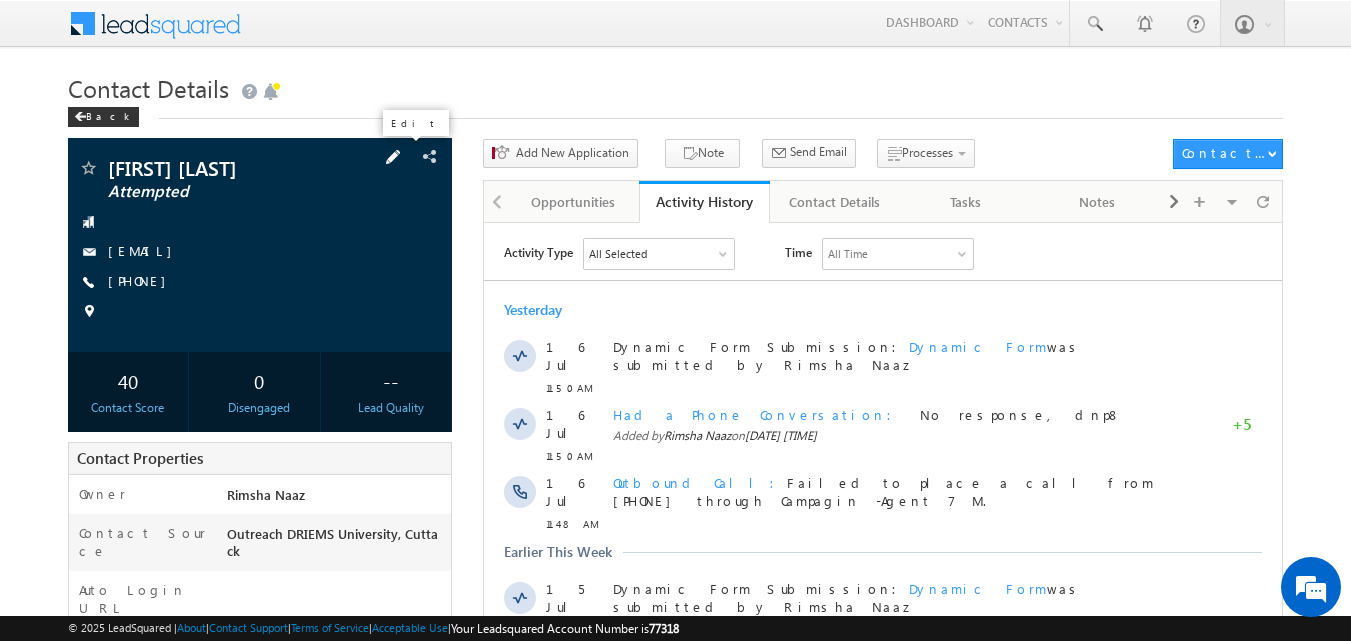 scroll, scrollTop: 0, scrollLeft: 0, axis: both 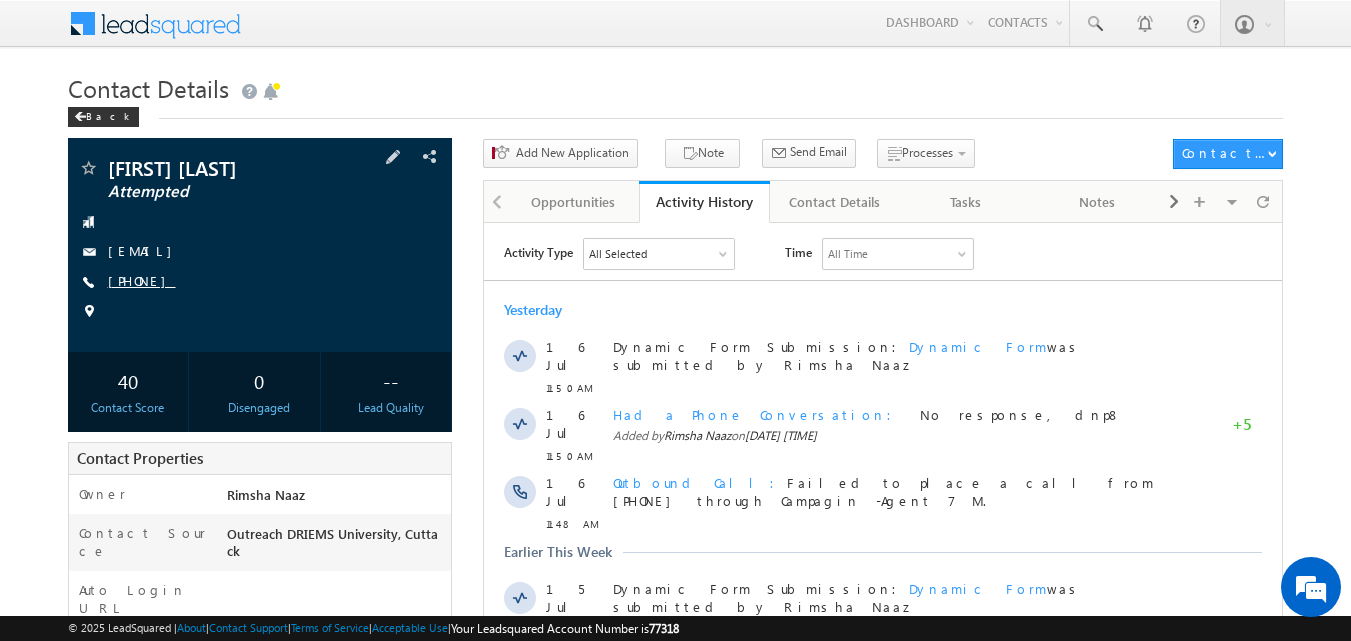 drag, startPoint x: 143, startPoint y: 278, endPoint x: 203, endPoint y: 282, distance: 60.133186 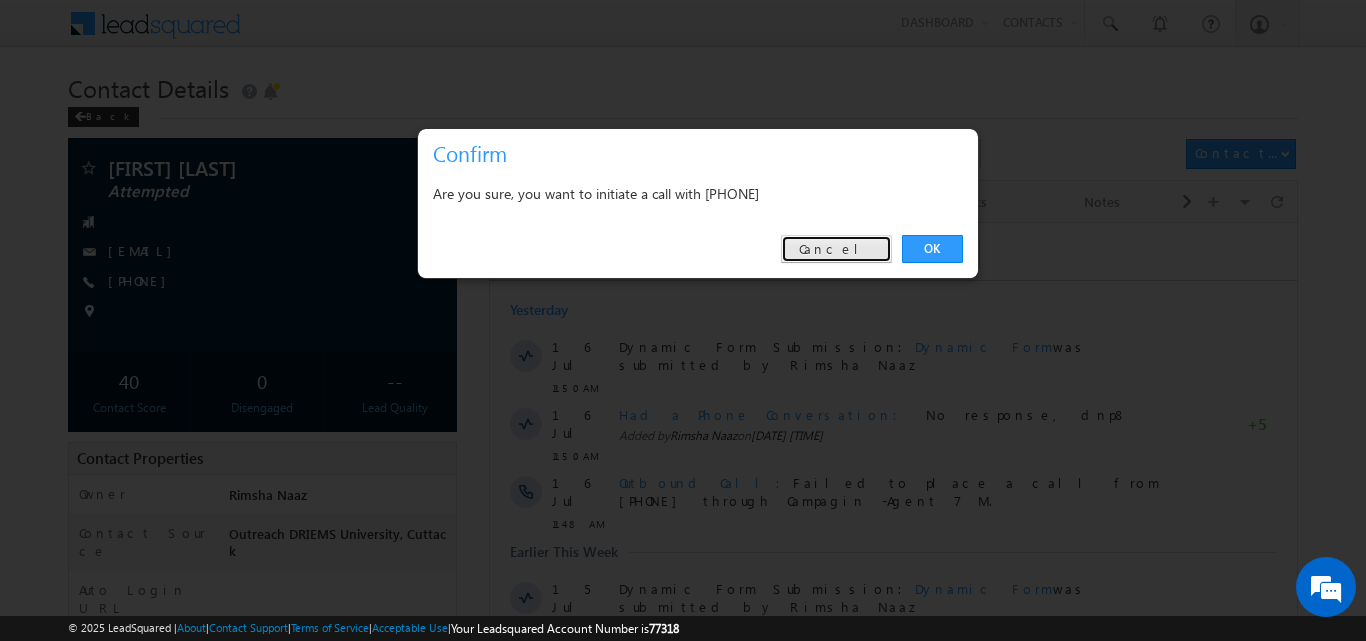 click on "Cancel" at bounding box center [836, 249] 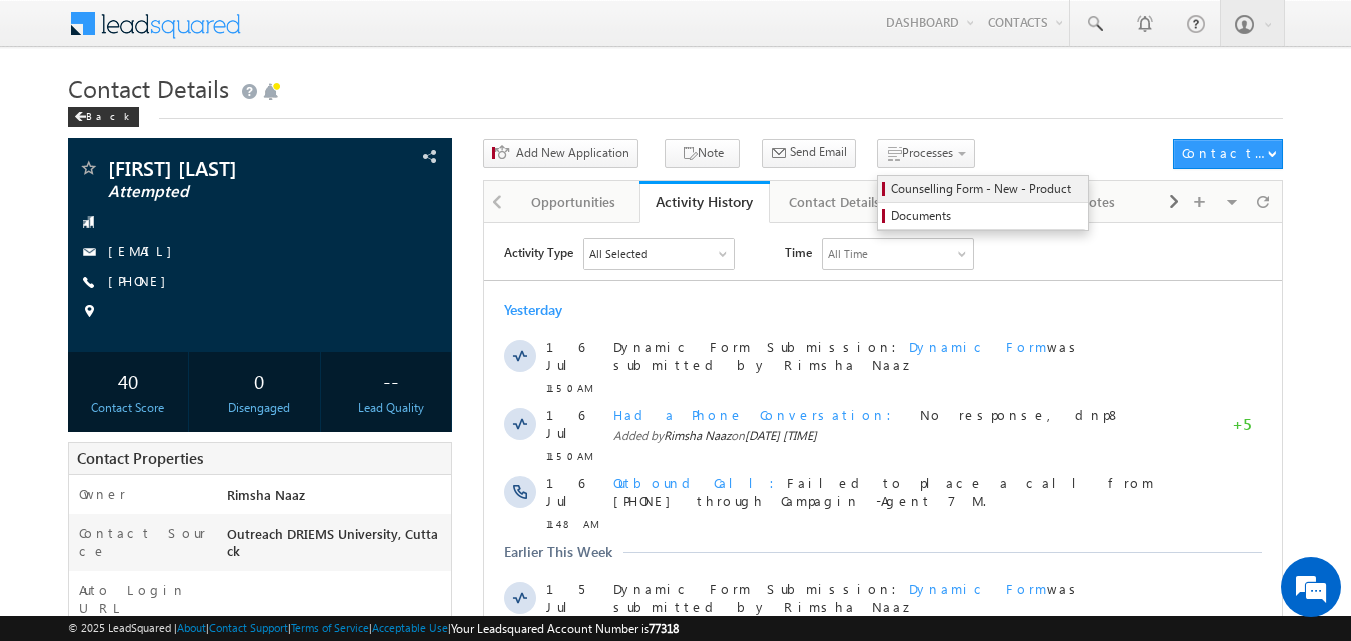 click on "Counselling Form - New - Product" at bounding box center [986, 189] 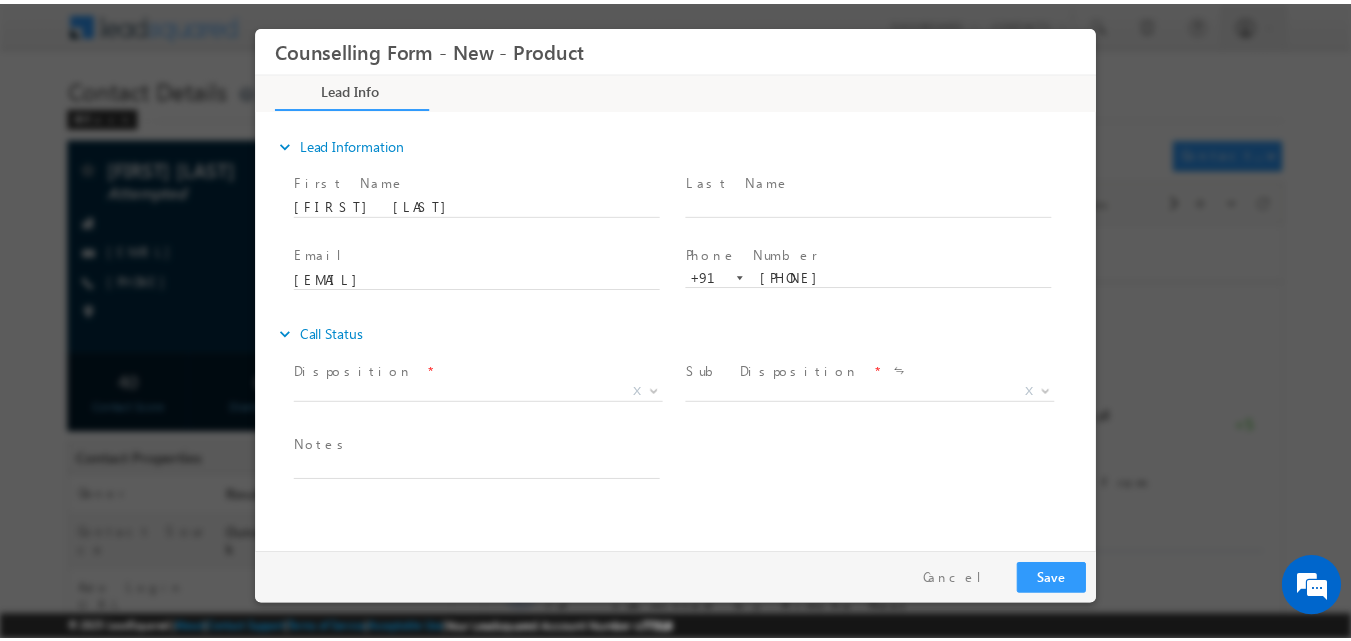 scroll, scrollTop: 0, scrollLeft: 0, axis: both 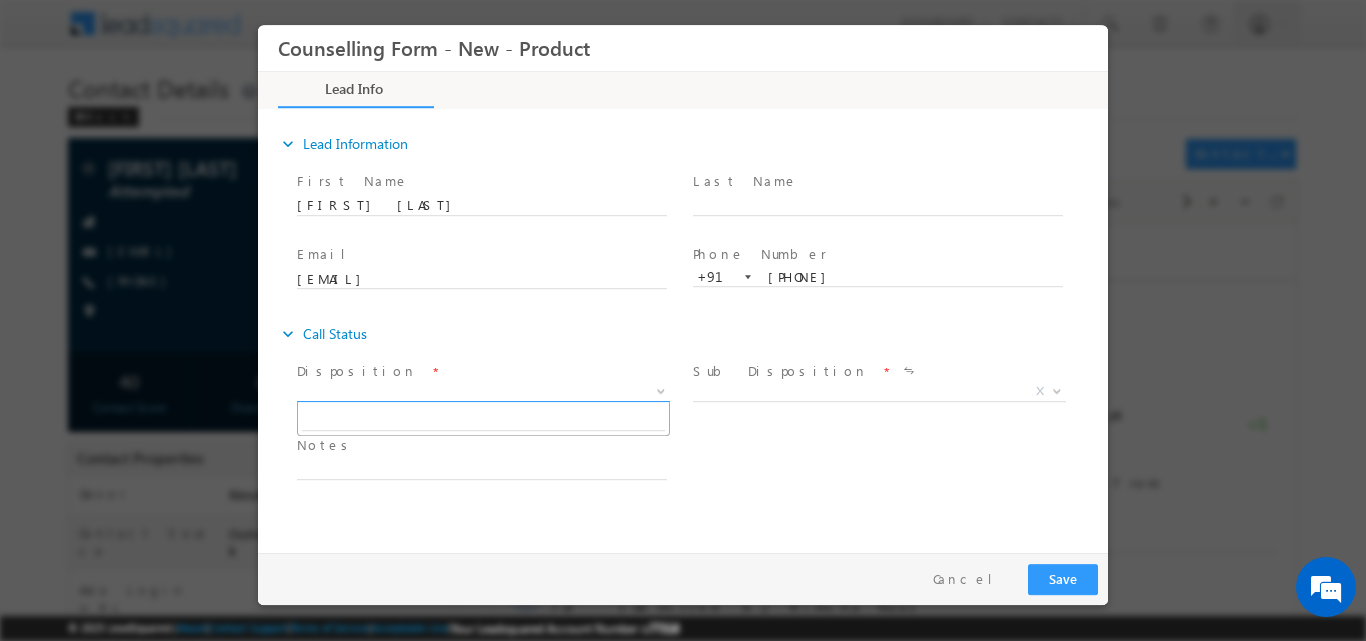 click at bounding box center [661, 389] 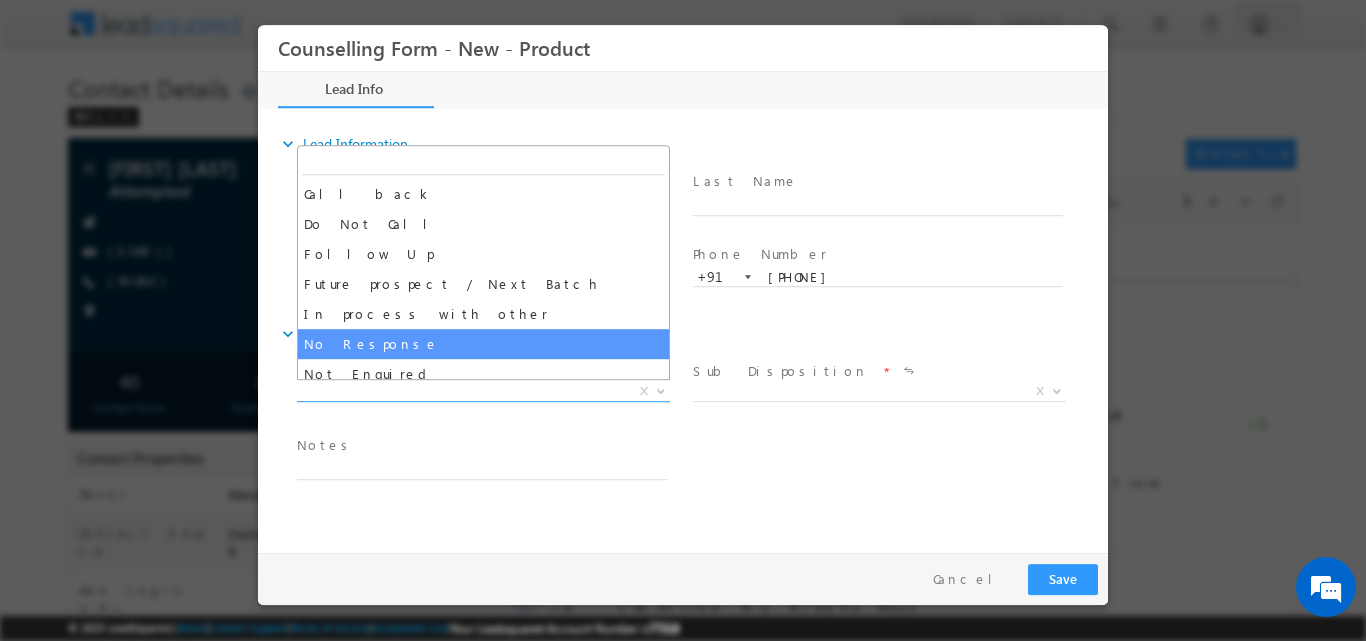 select on "No Response" 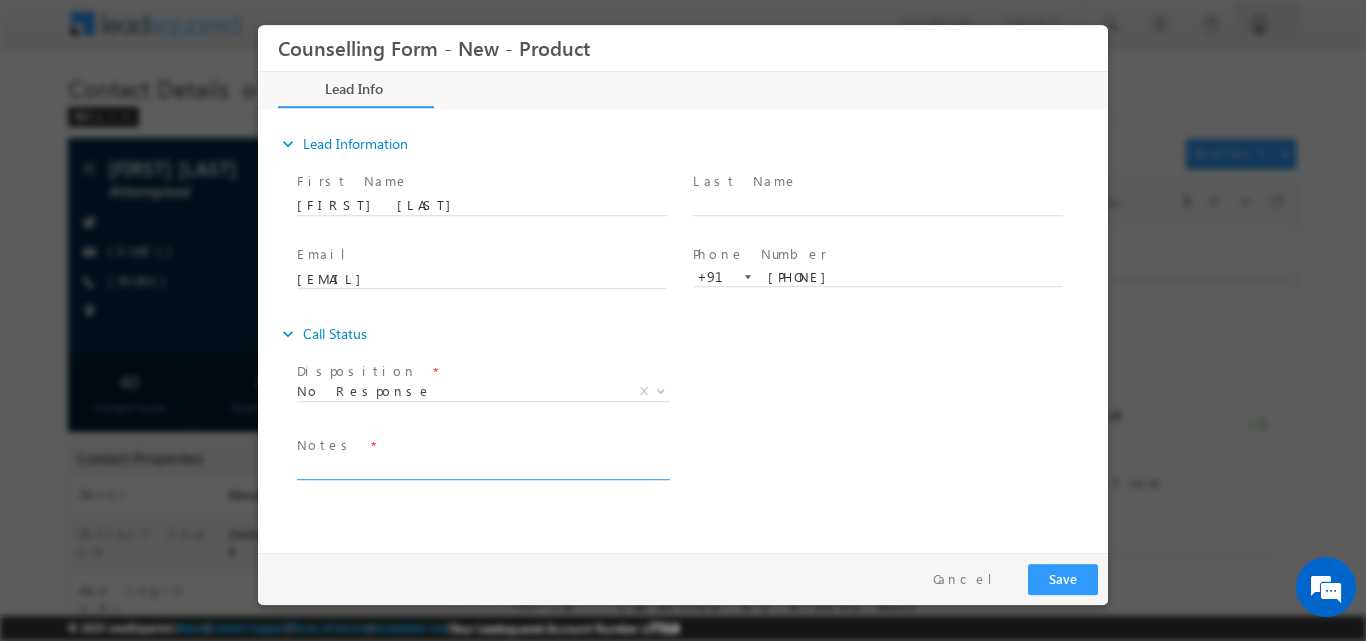 click at bounding box center [482, 467] 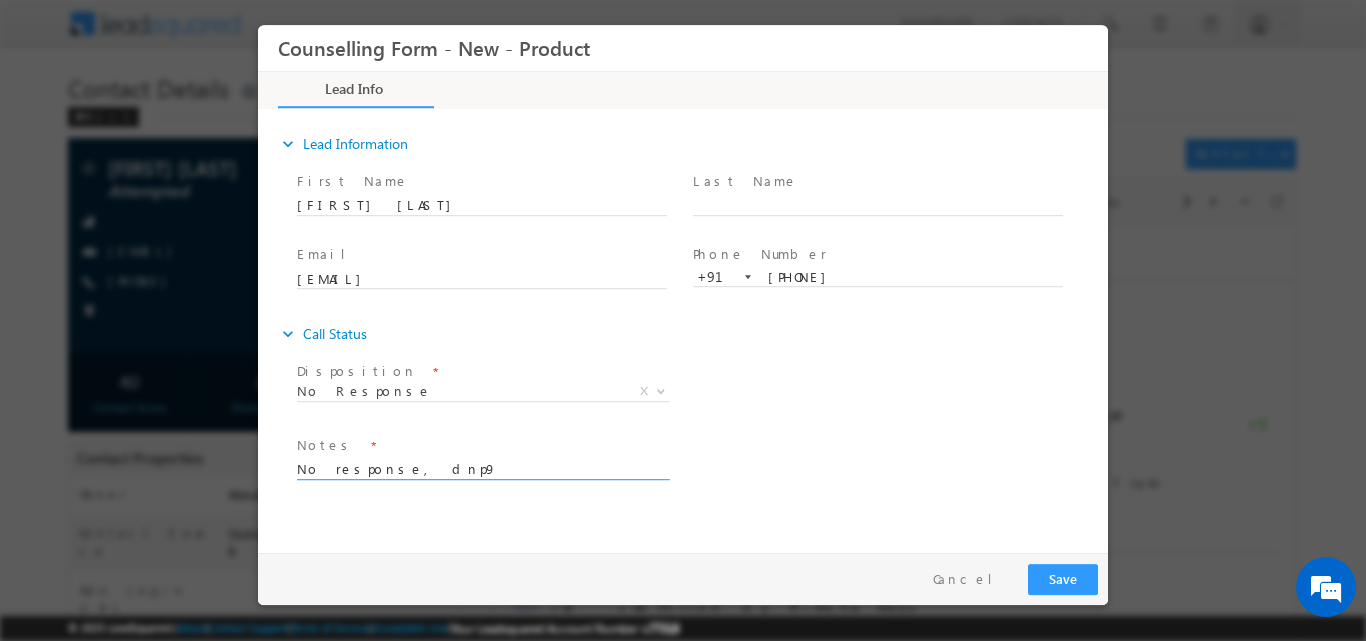 type on "No response, dnp9" 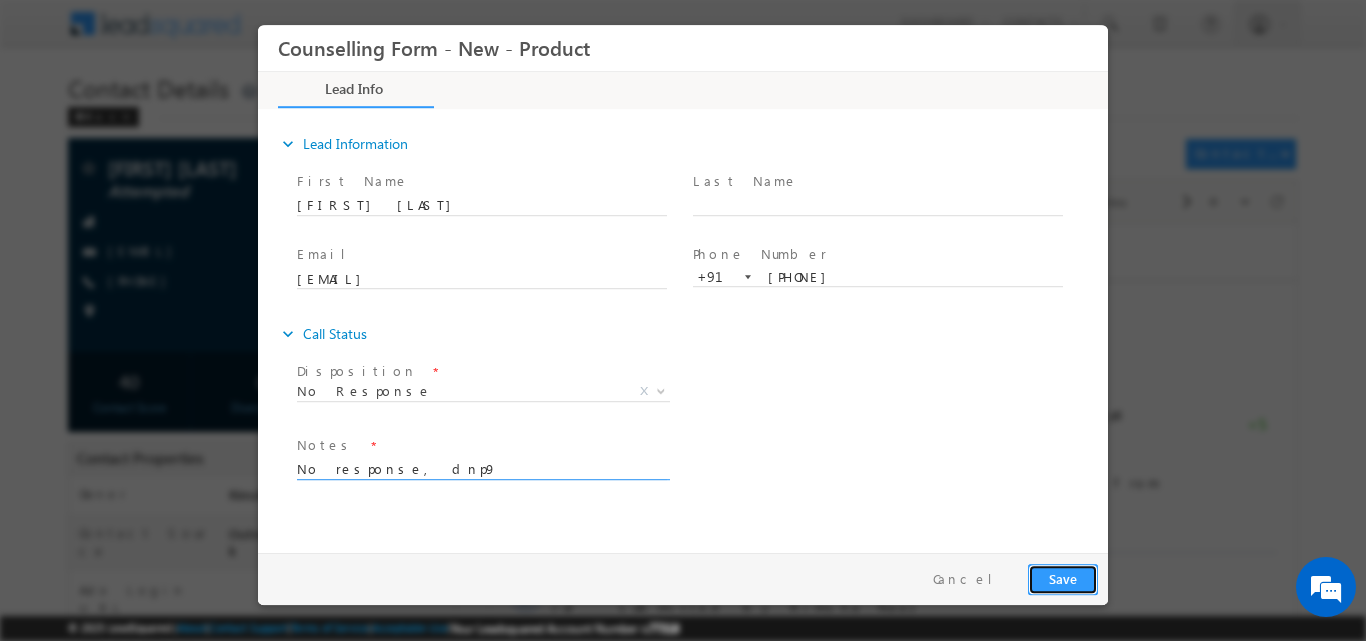 click on "Save" at bounding box center (1063, 578) 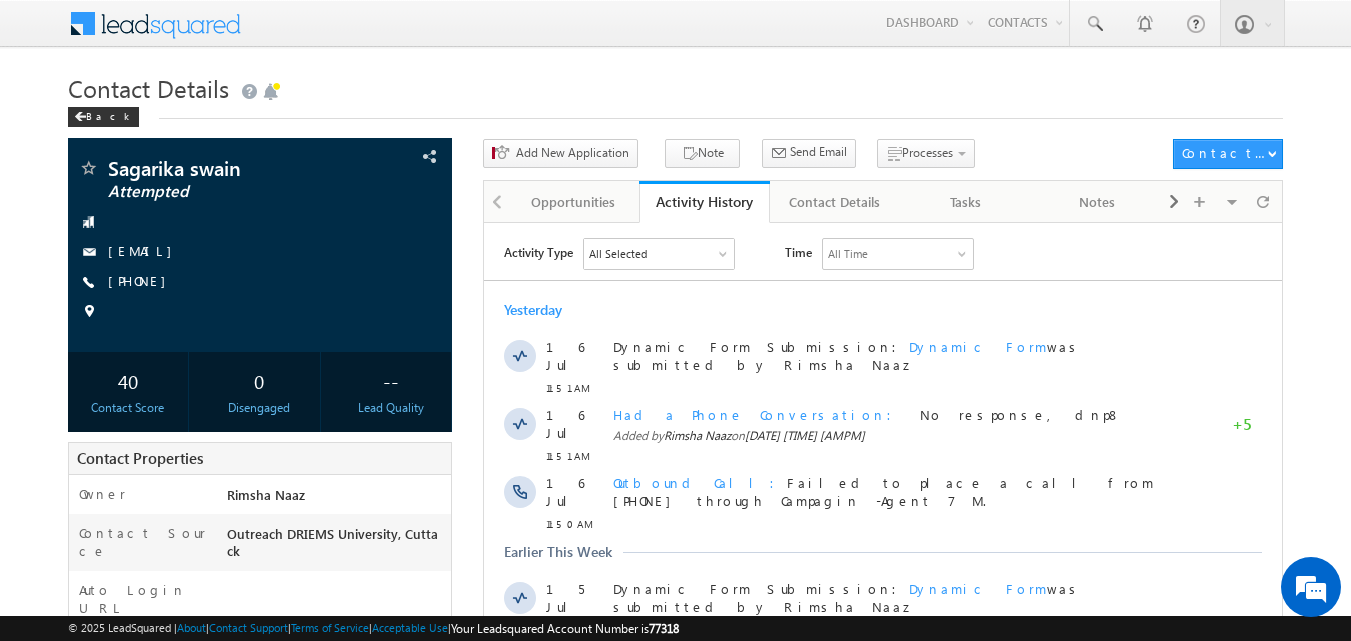 scroll, scrollTop: 0, scrollLeft: 0, axis: both 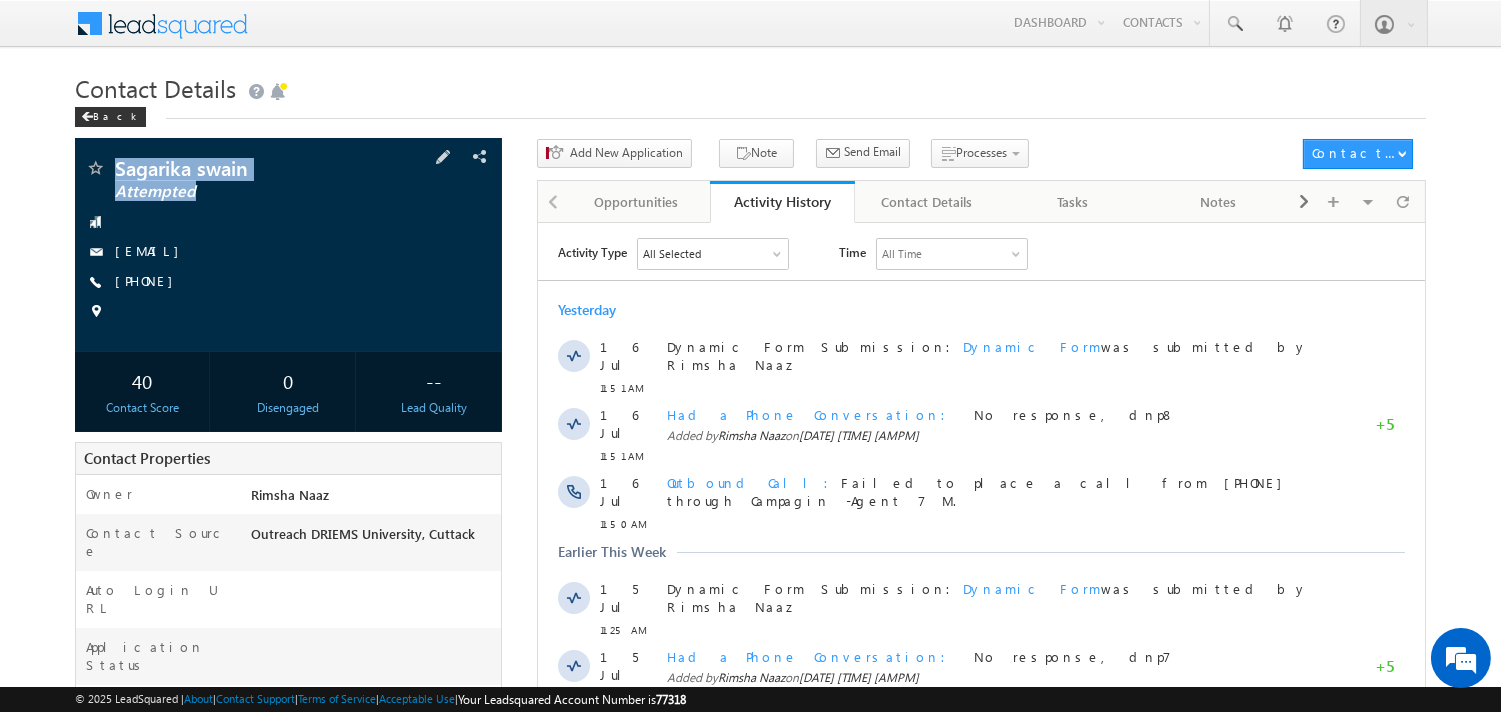 drag, startPoint x: 411, startPoint y: 157, endPoint x: 330, endPoint y: 228, distance: 107.71258 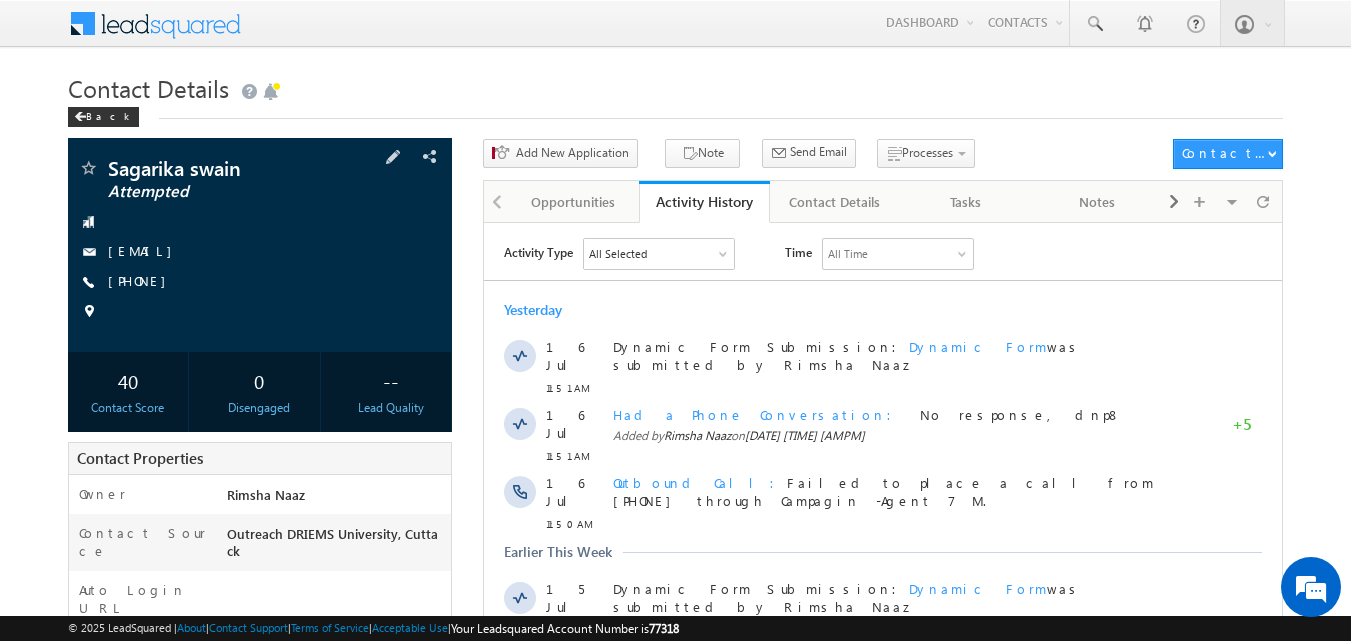 click at bounding box center (260, 312) 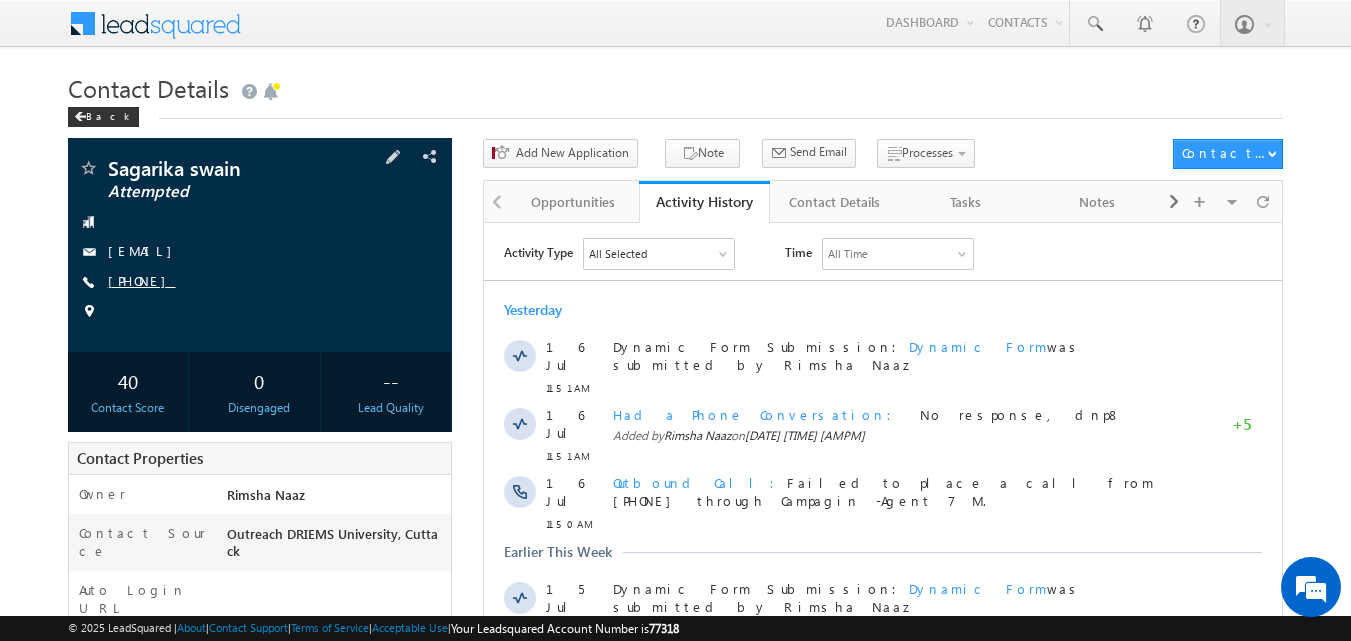 copy on "[PHONE]" 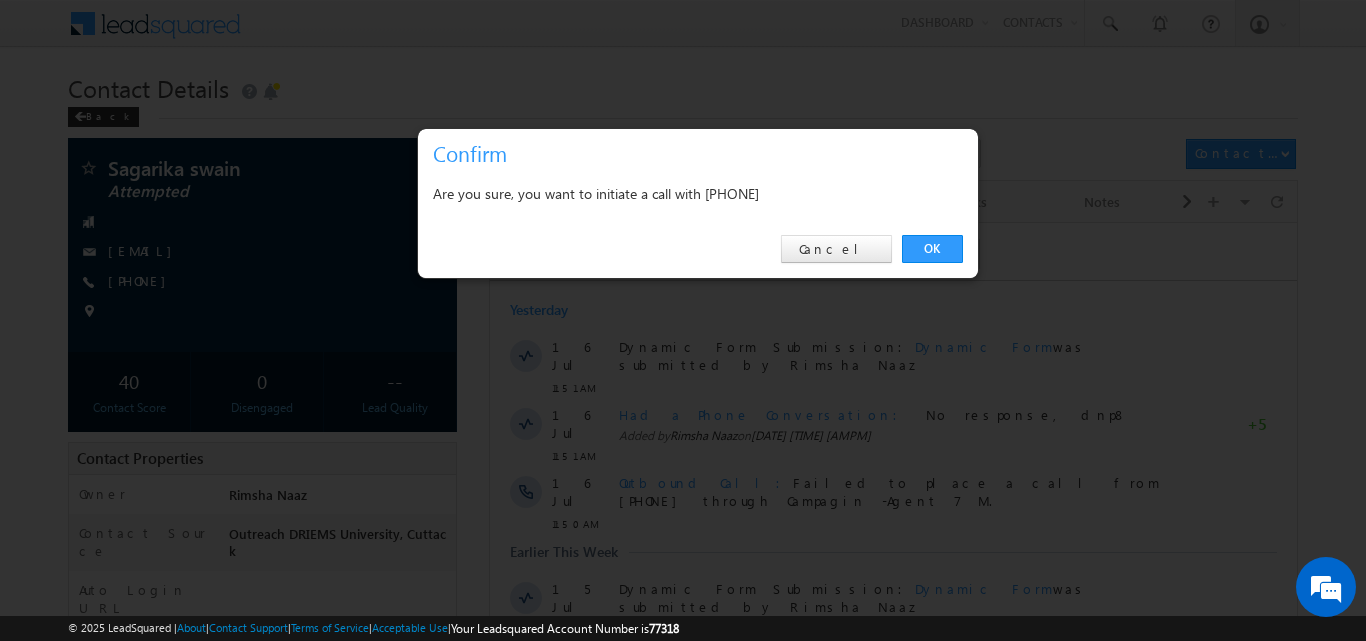 click on "OK Cancel" at bounding box center [698, 249] 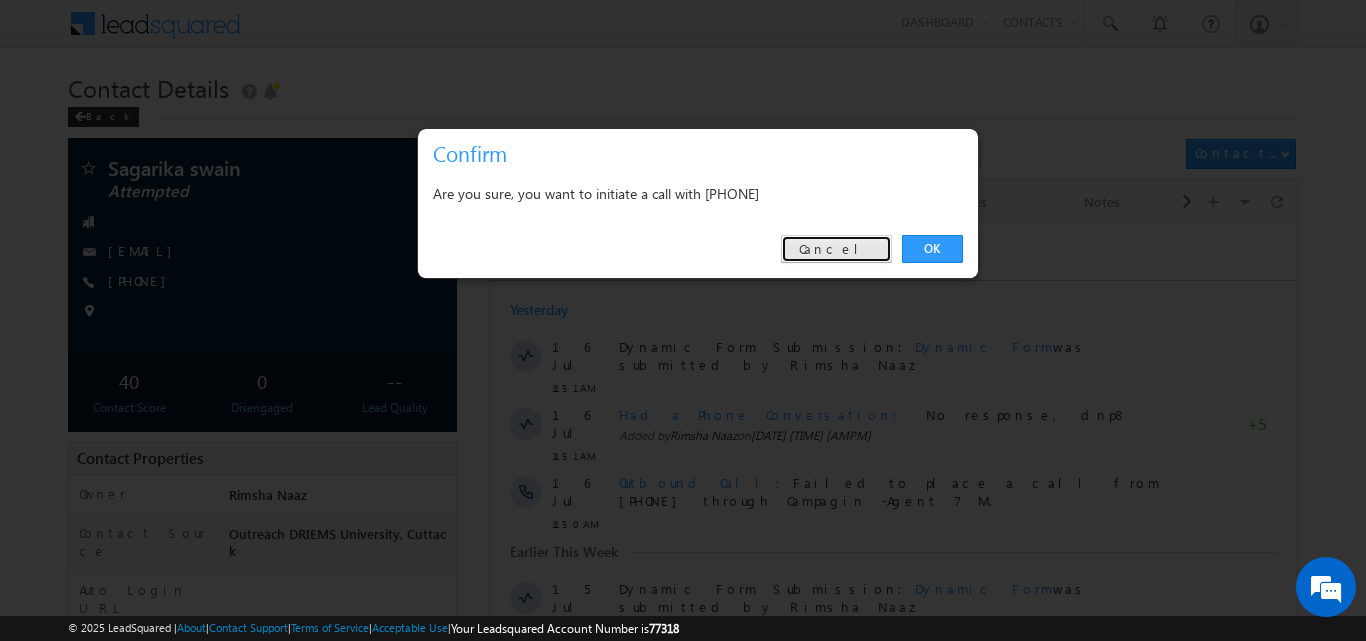 click on "Cancel" at bounding box center (836, 249) 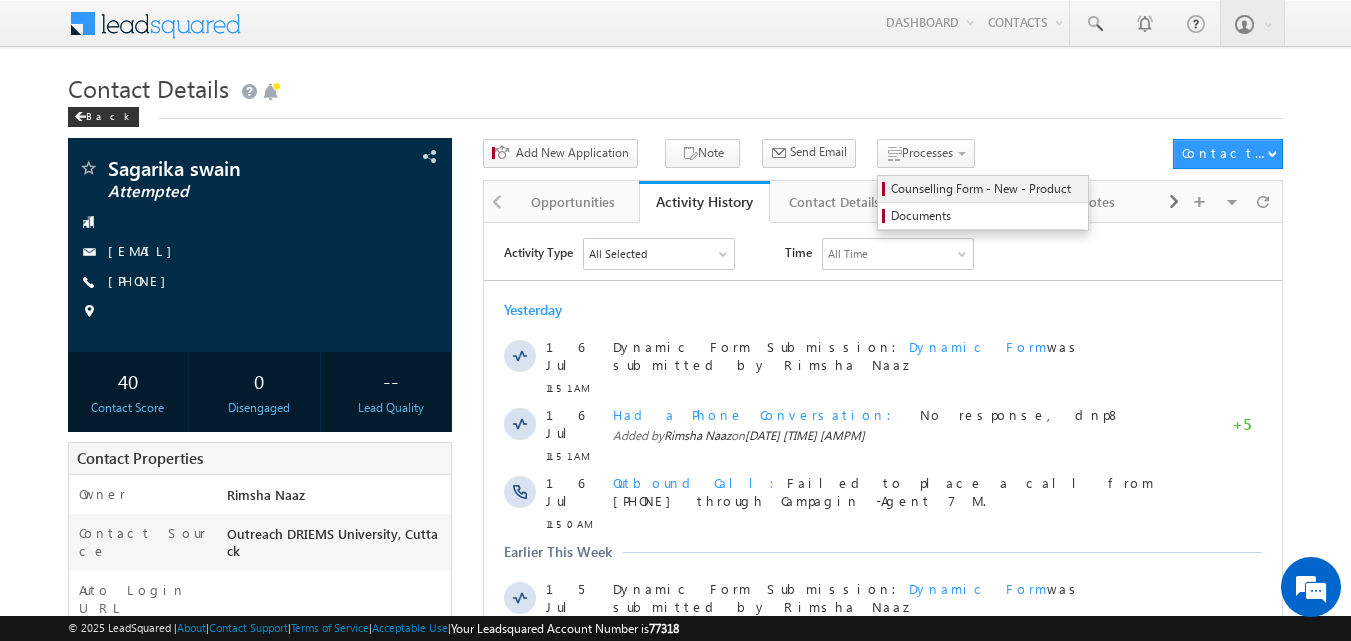 click on "Counselling Form - New - Product" at bounding box center [986, 189] 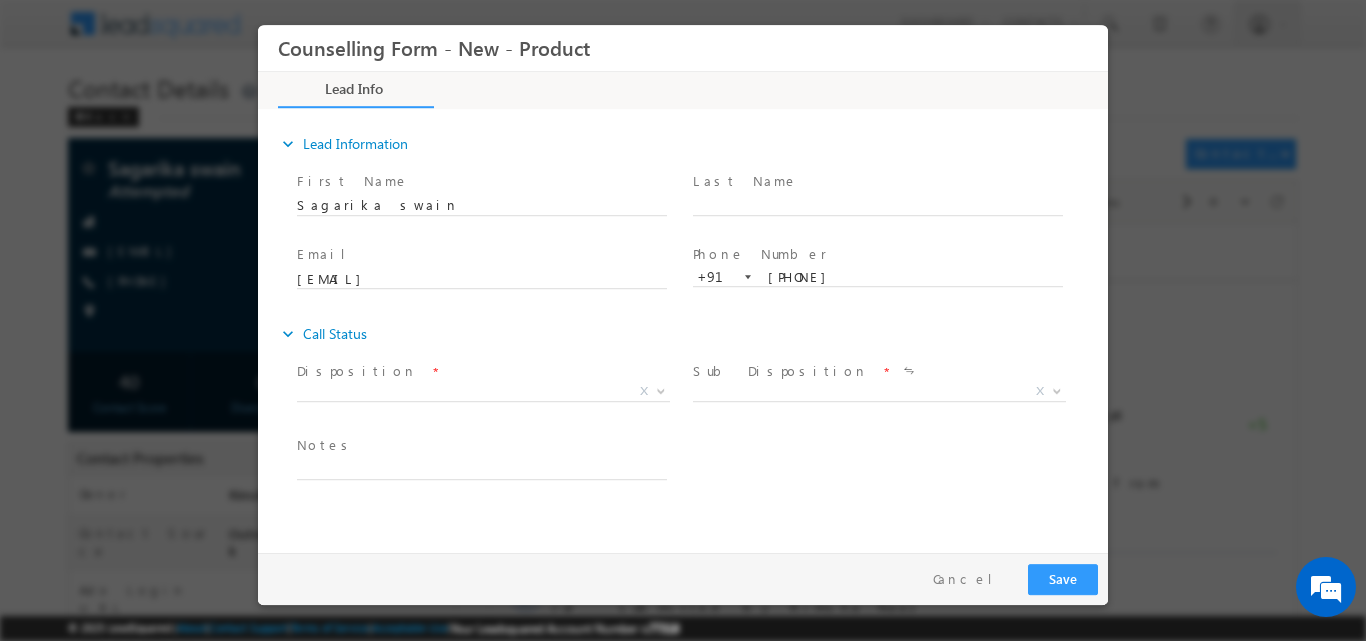 scroll, scrollTop: 0, scrollLeft: 0, axis: both 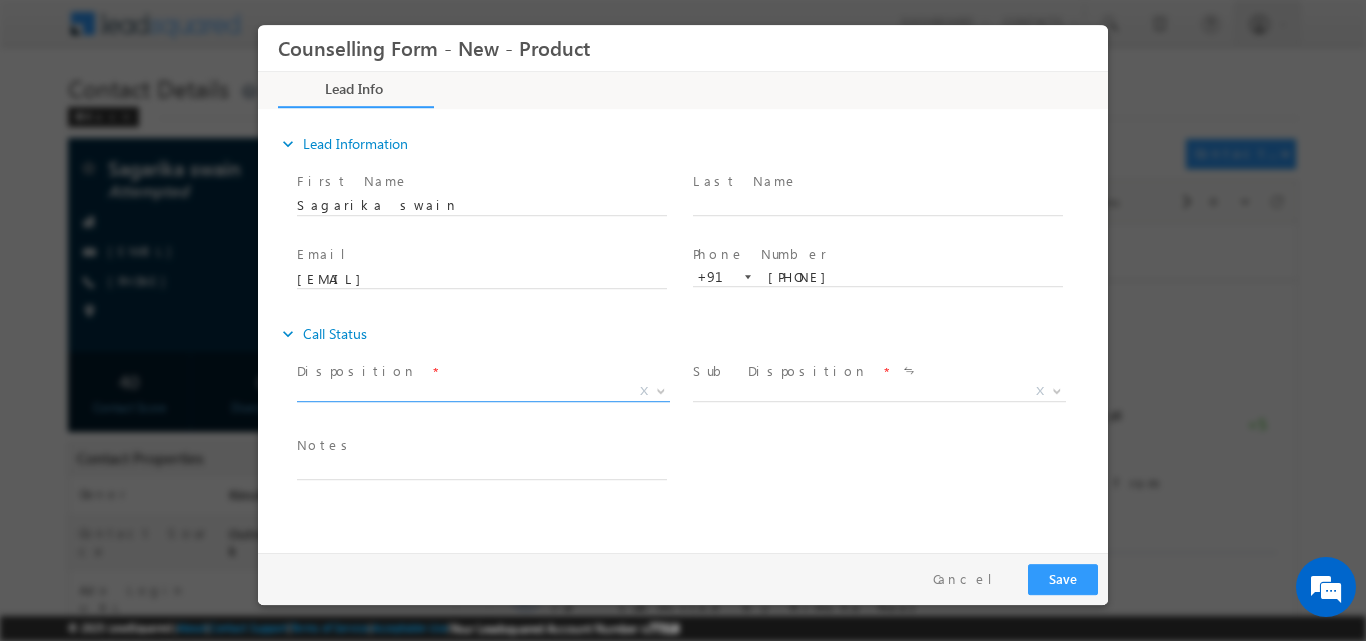 click at bounding box center [661, 389] 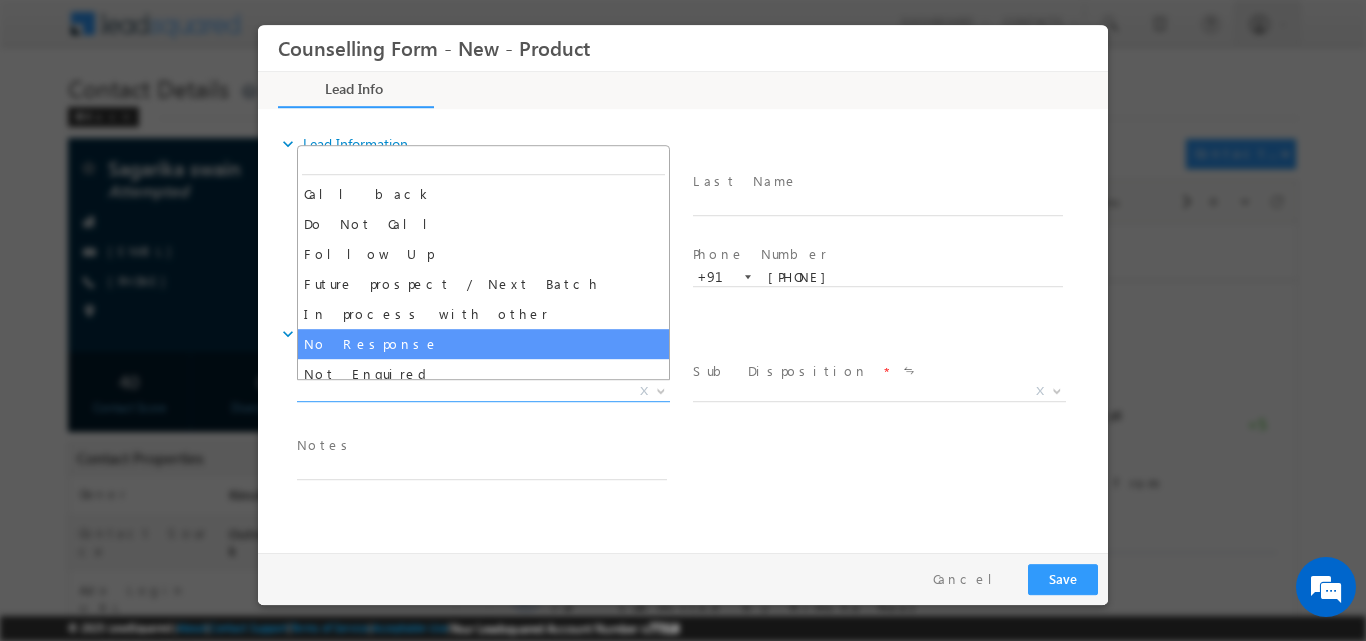 select on "No Response" 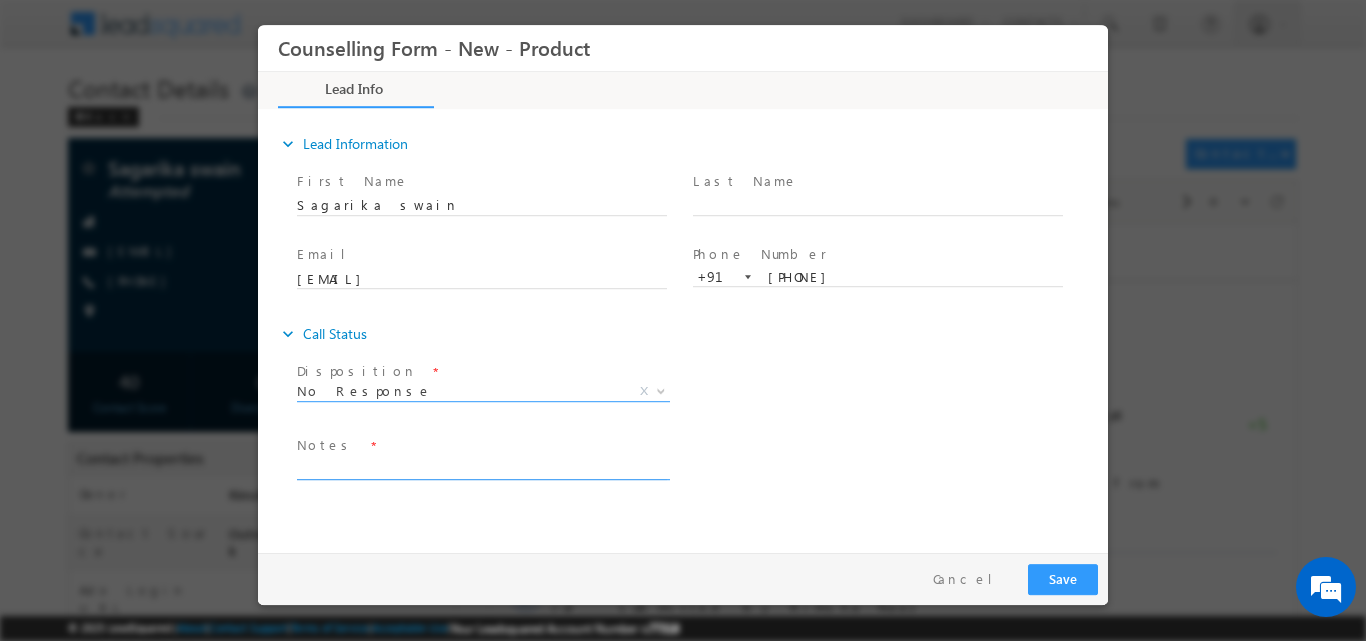 click at bounding box center [482, 467] 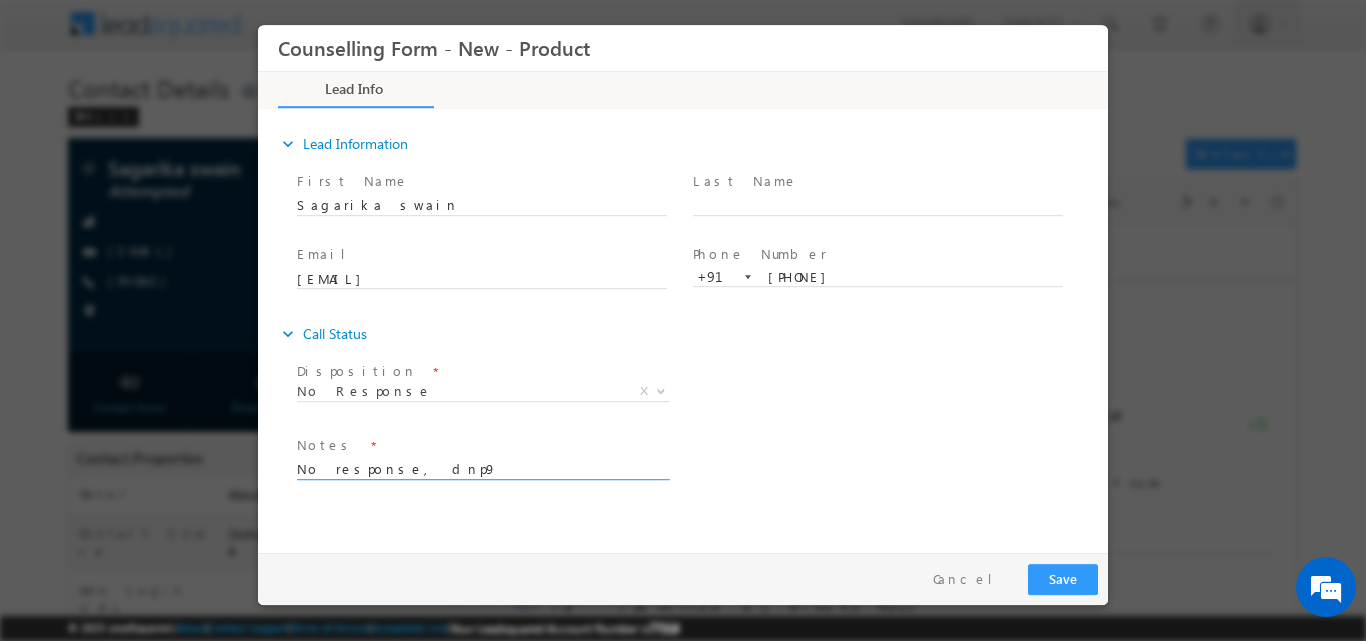 type on "No response, dnp9" 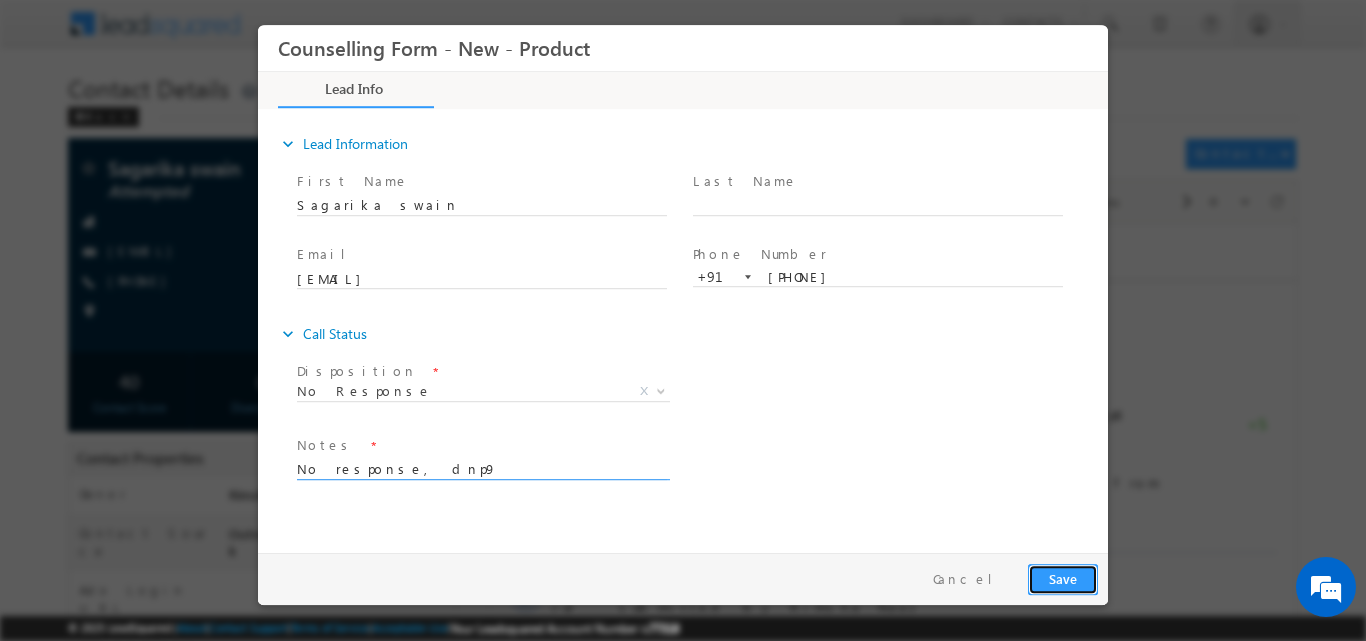 click on "Save" at bounding box center [1063, 578] 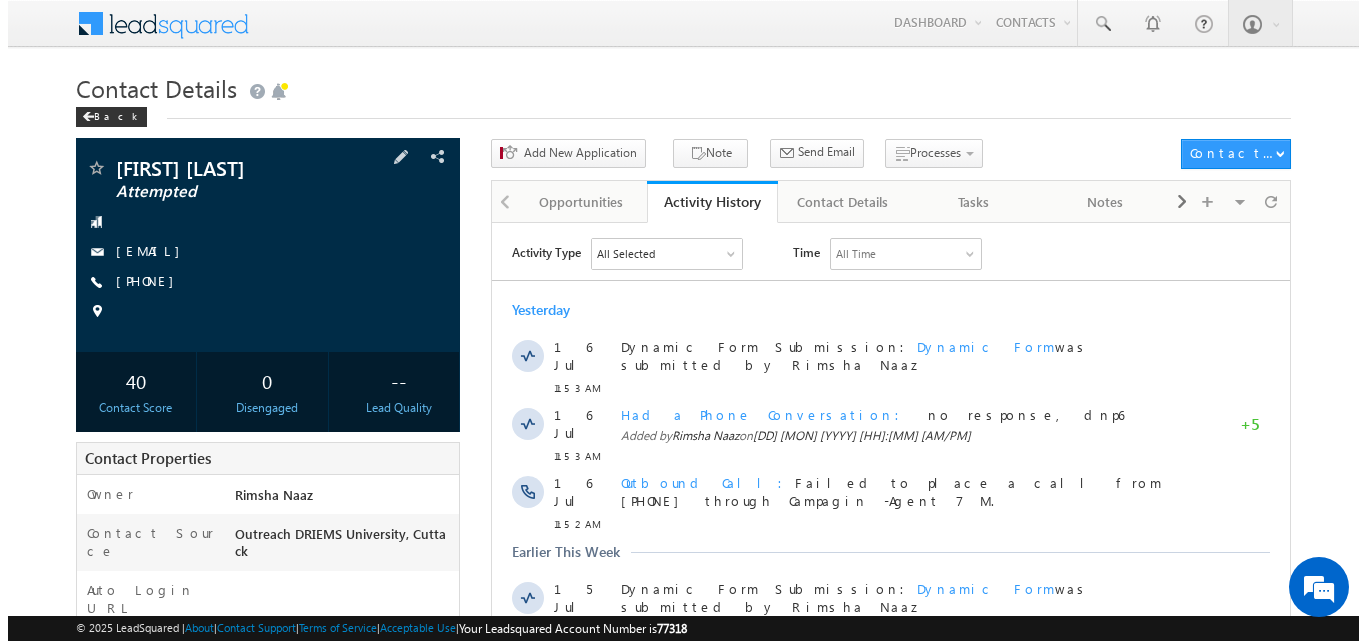 scroll, scrollTop: 0, scrollLeft: 0, axis: both 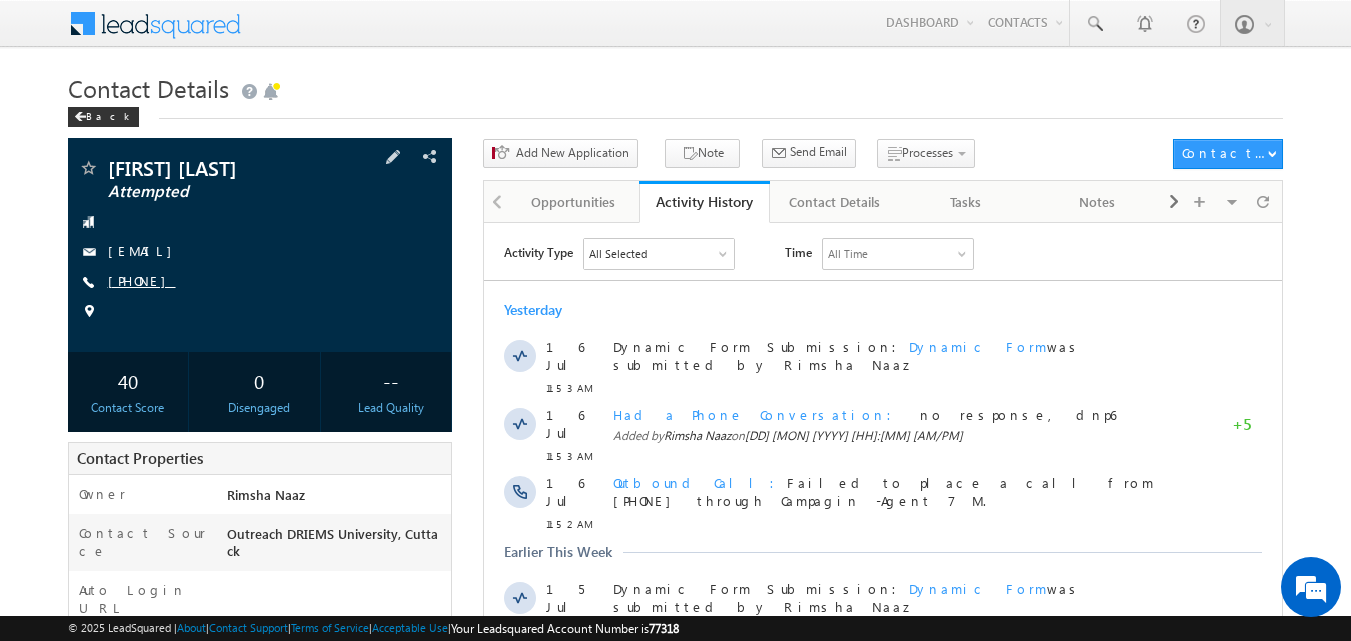 drag, startPoint x: 134, startPoint y: 279, endPoint x: 205, endPoint y: 281, distance: 71.02816 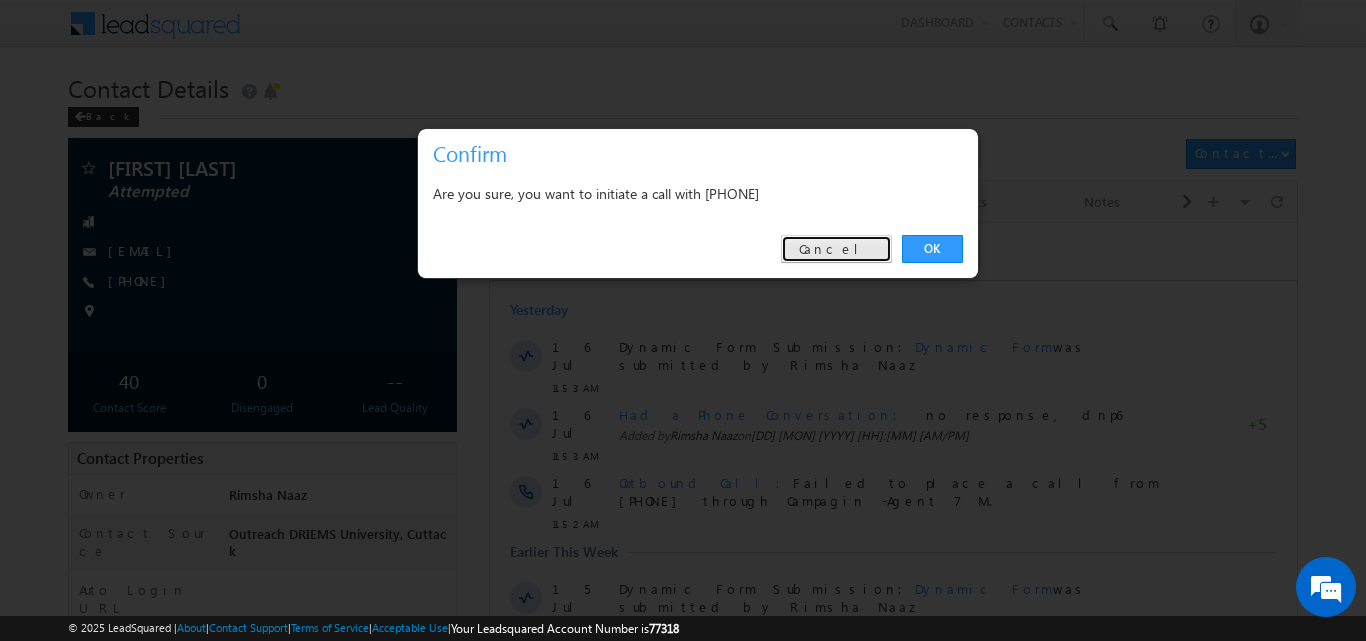 click on "Cancel" at bounding box center [836, 249] 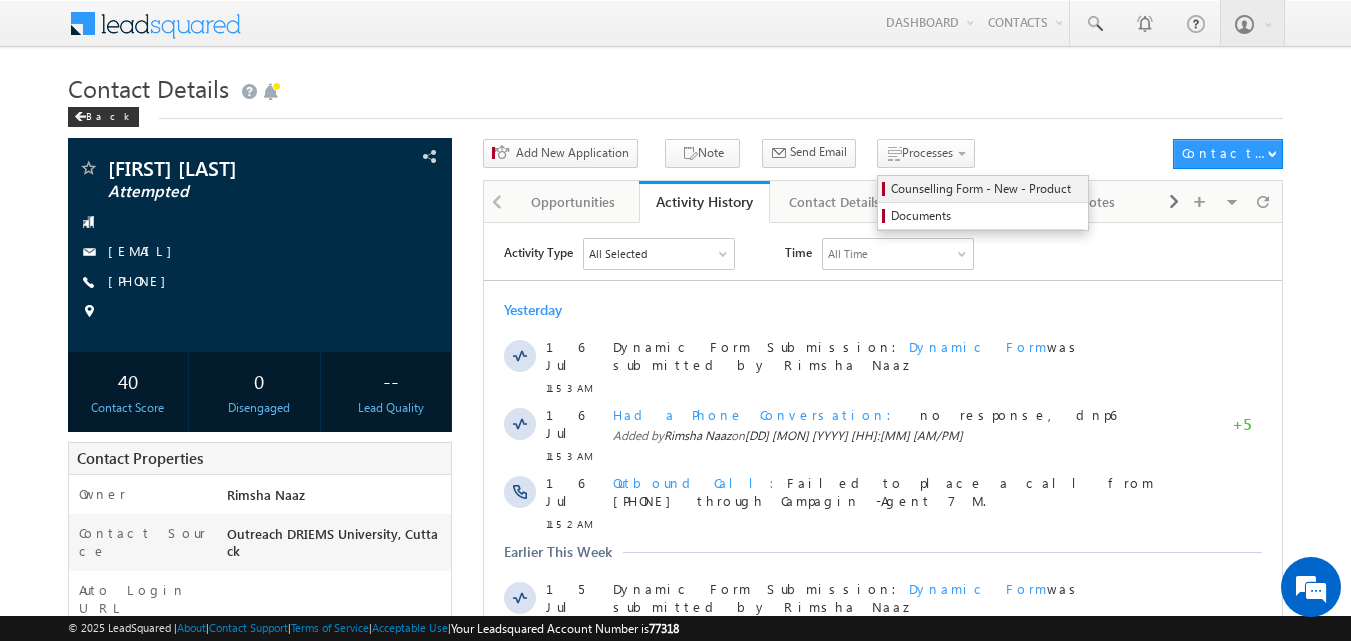 click on "Counselling Form - New - Product" at bounding box center (986, 189) 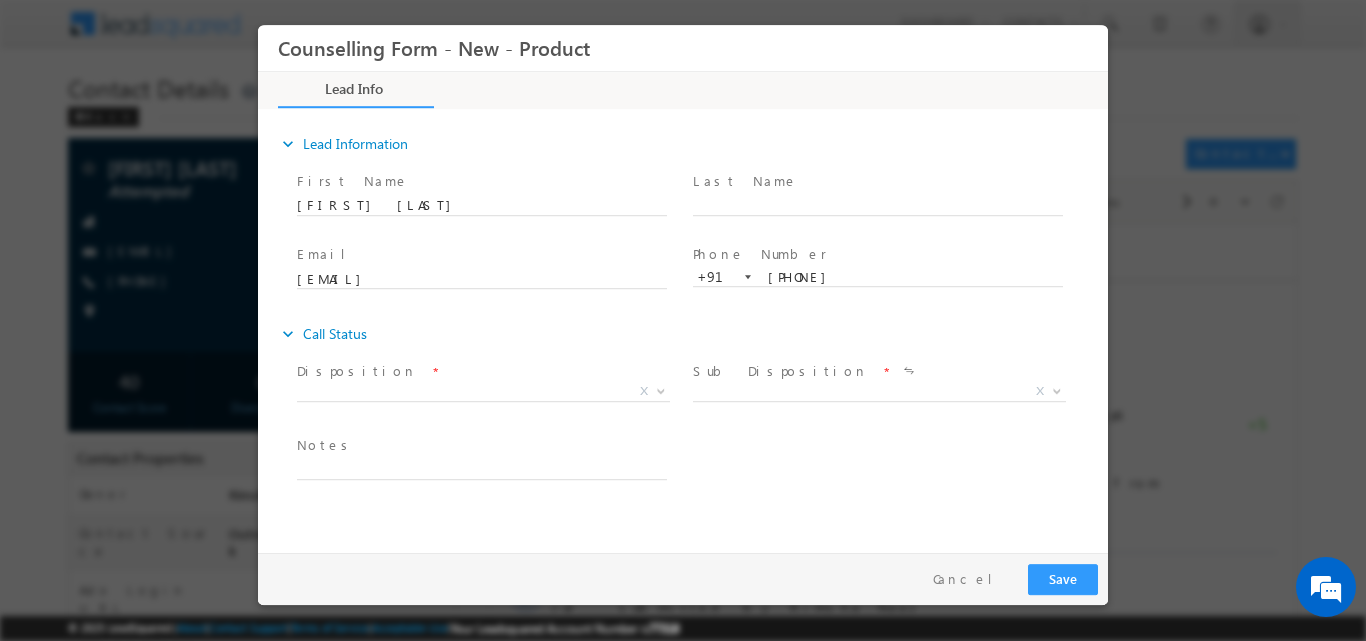 scroll, scrollTop: 0, scrollLeft: 0, axis: both 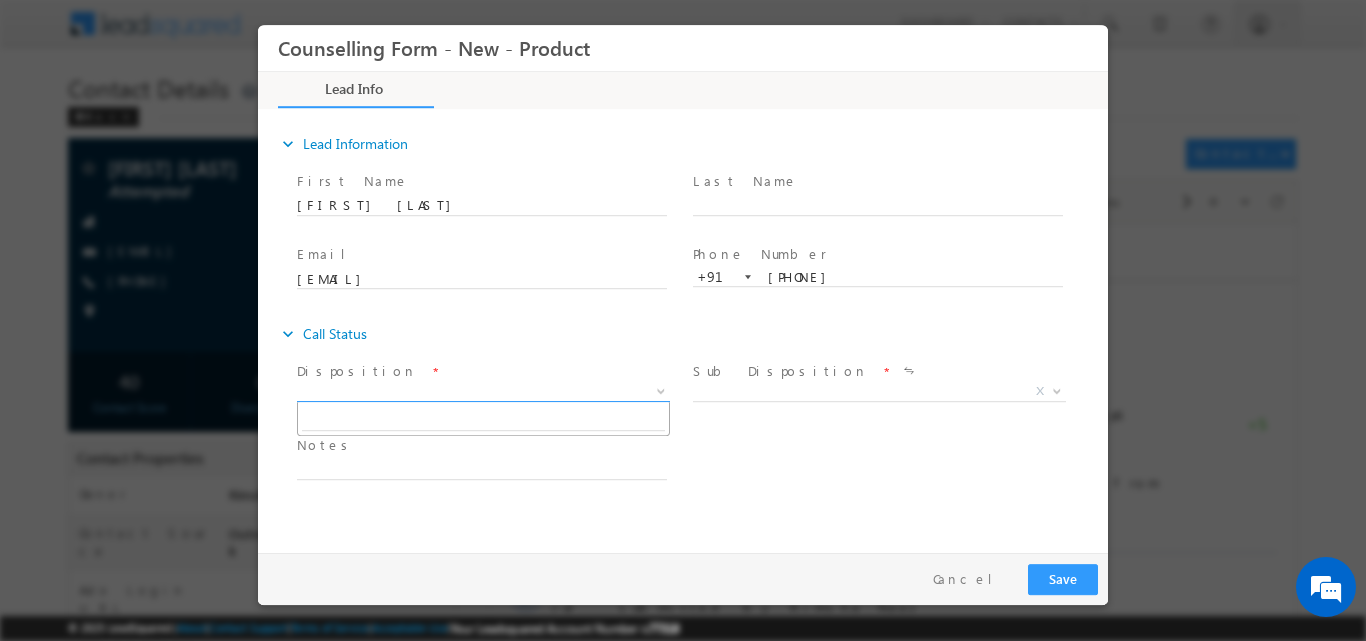 click at bounding box center [661, 389] 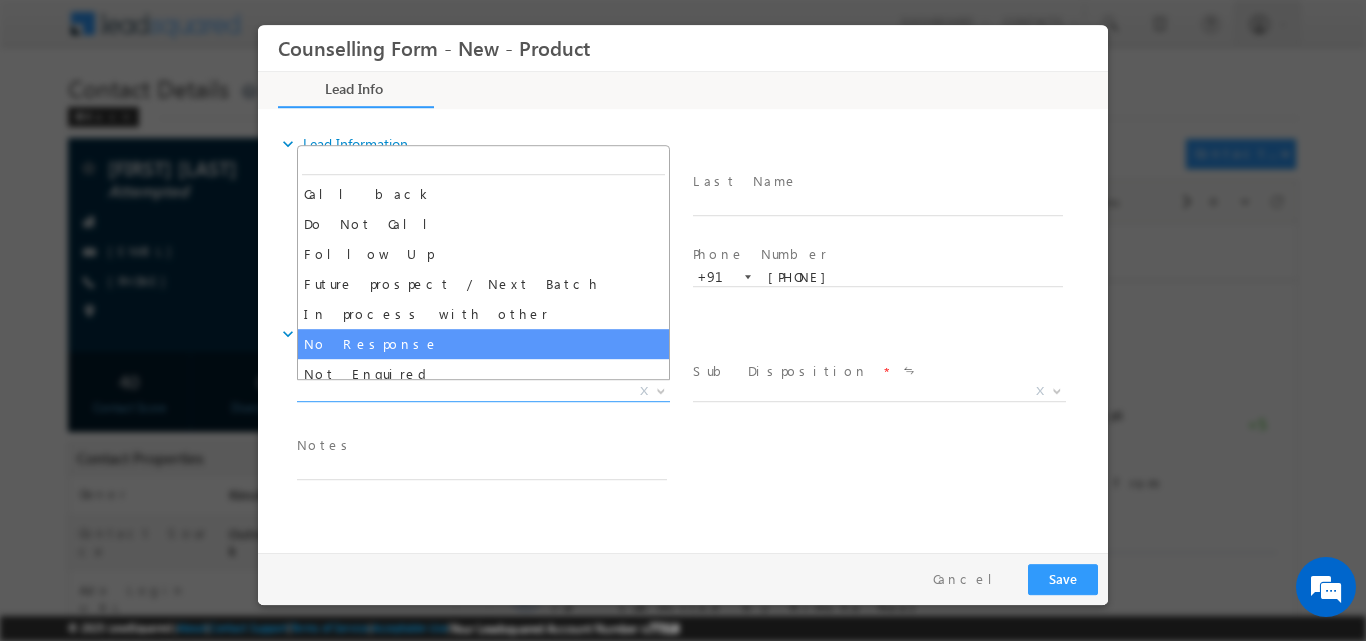 select on "No Response" 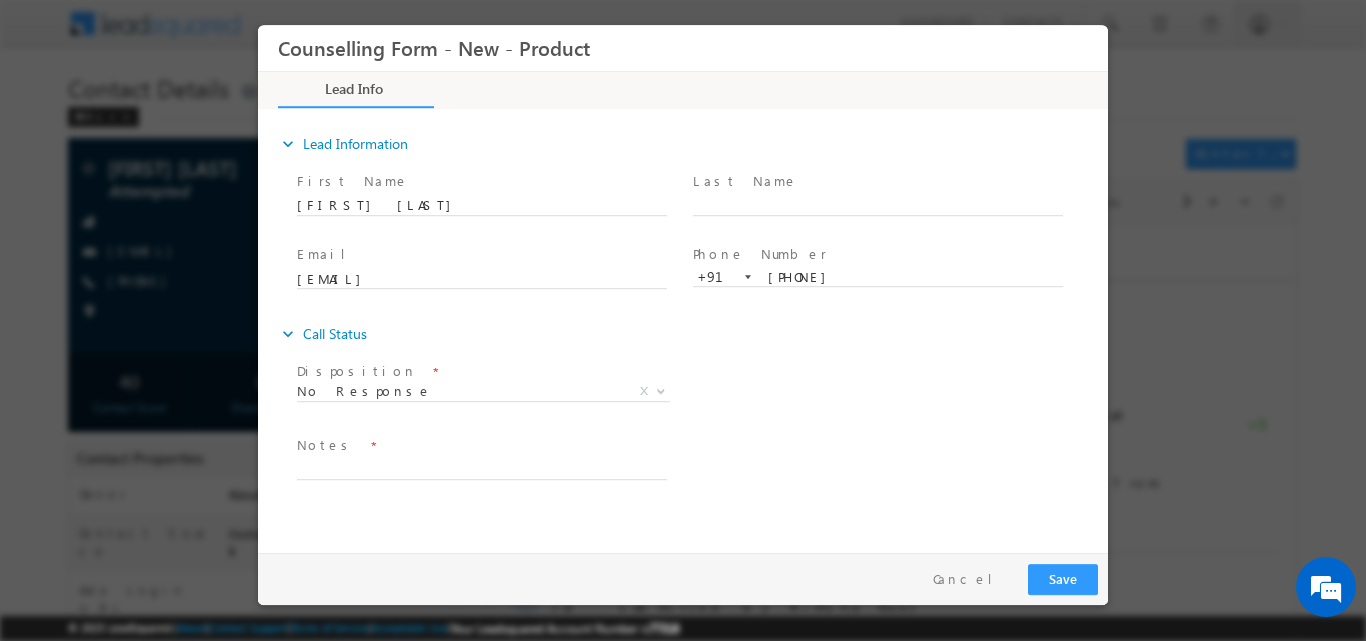 click on "Notes
*" at bounding box center [481, 445] 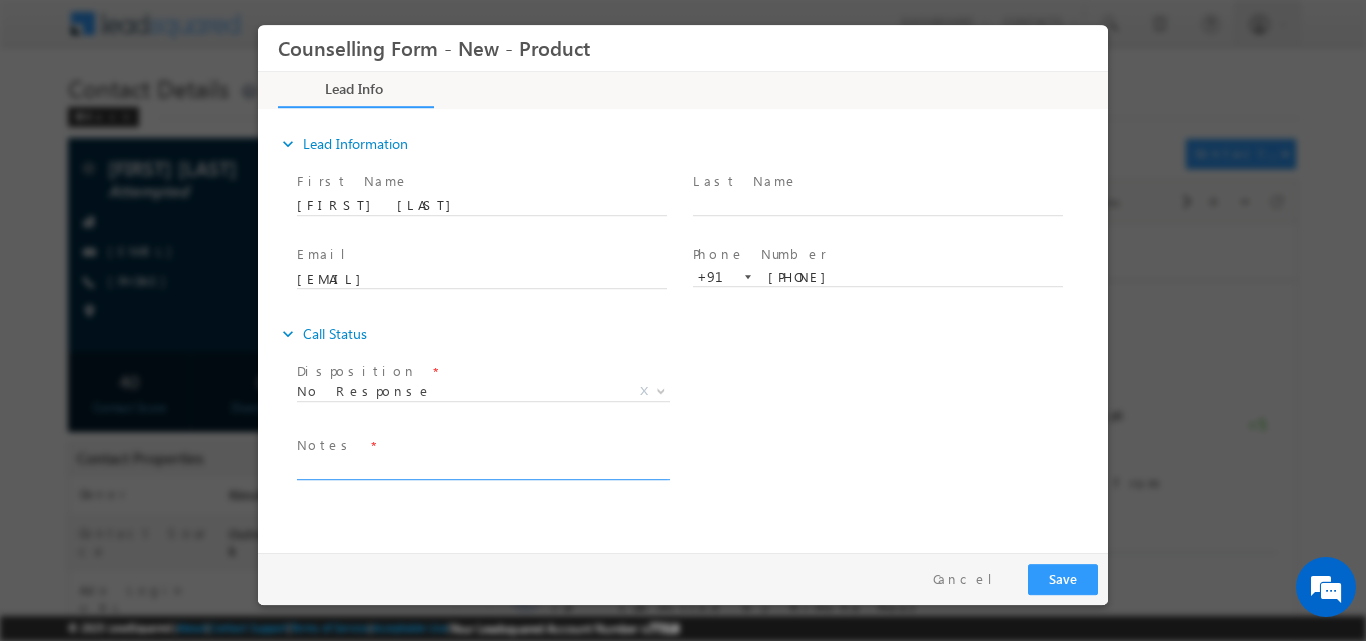 click at bounding box center (482, 467) 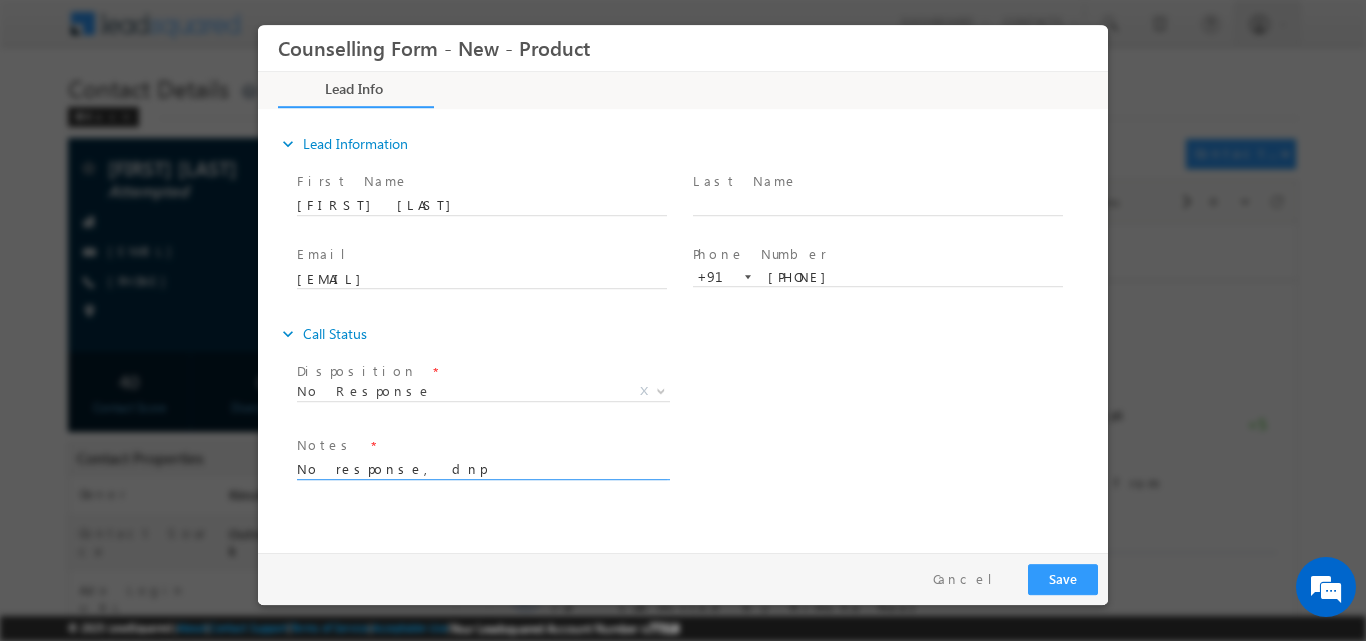 type on "No response, dnp" 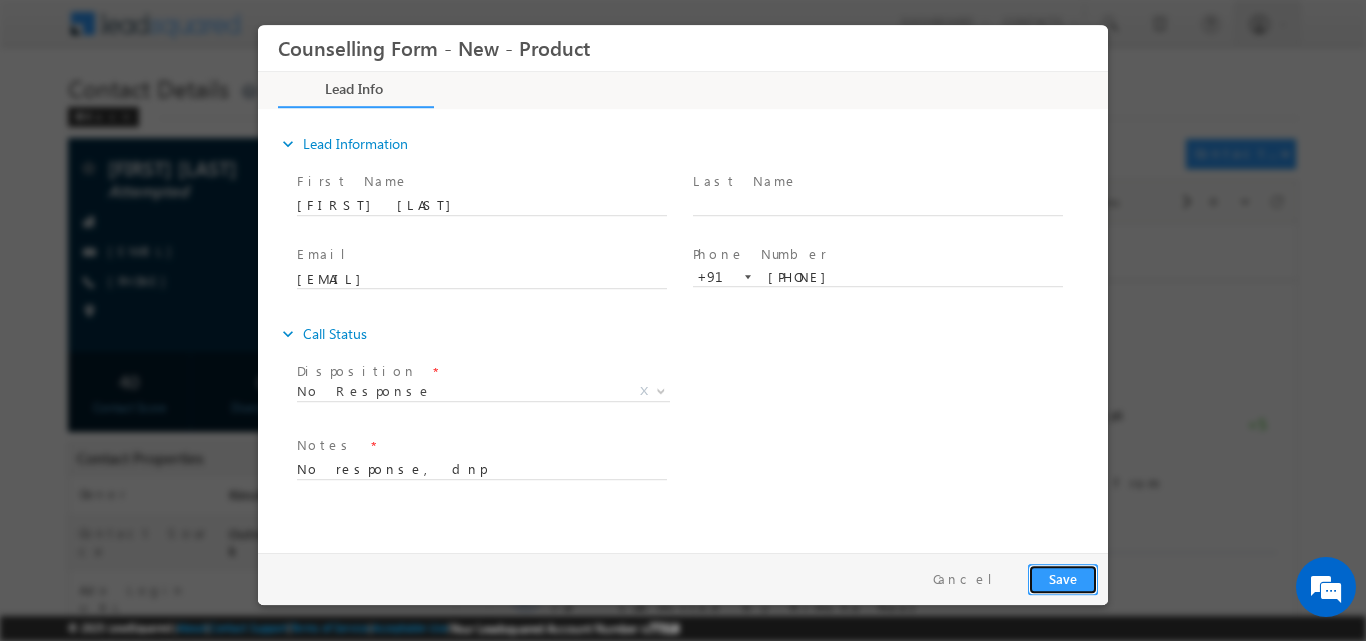 click on "Save" at bounding box center [1063, 578] 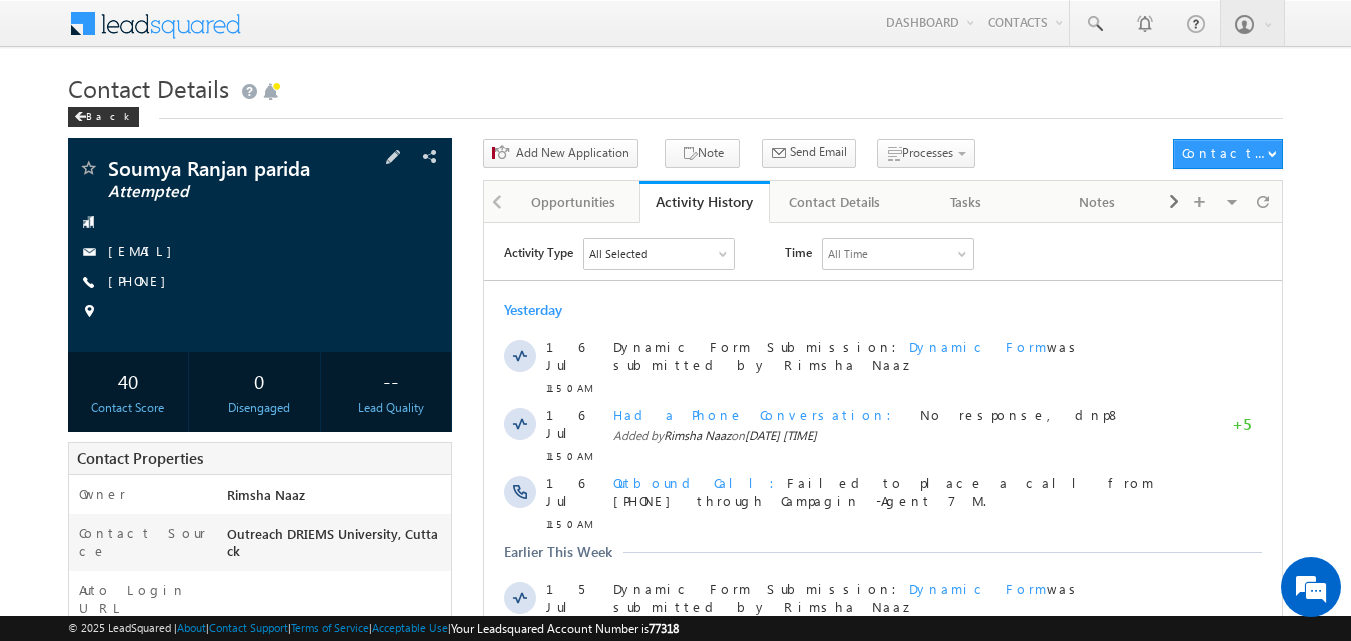 scroll, scrollTop: 0, scrollLeft: 0, axis: both 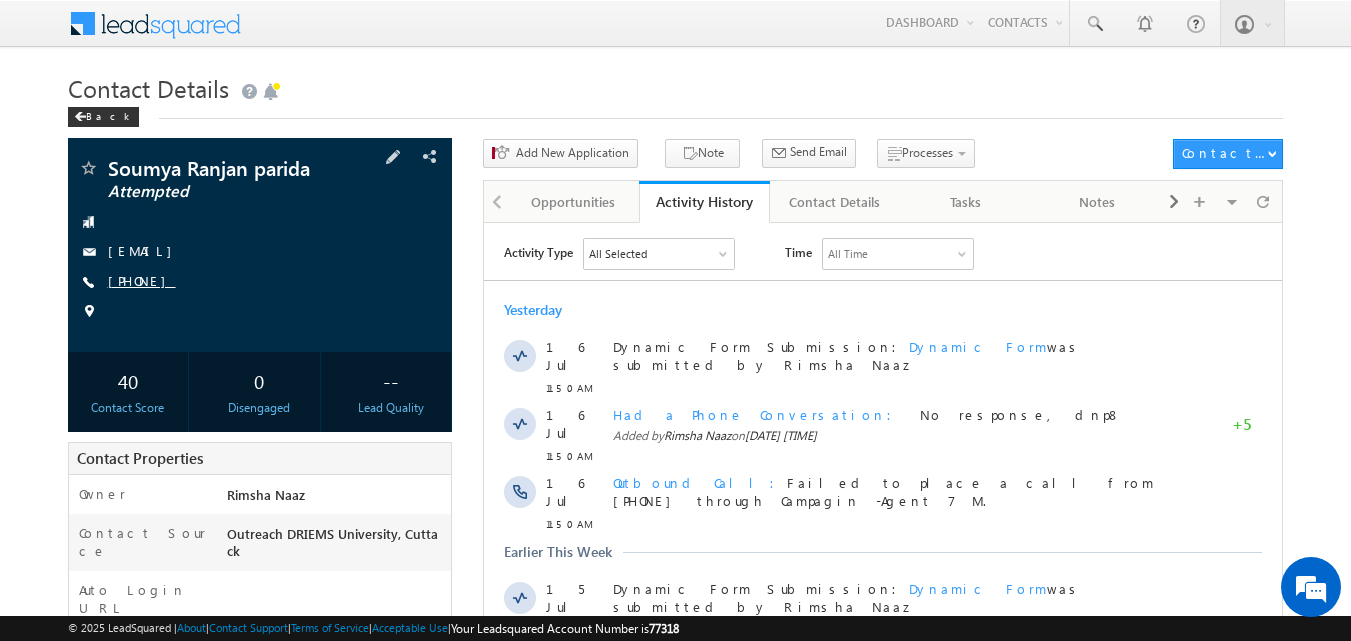 copy on "[PHONE]" 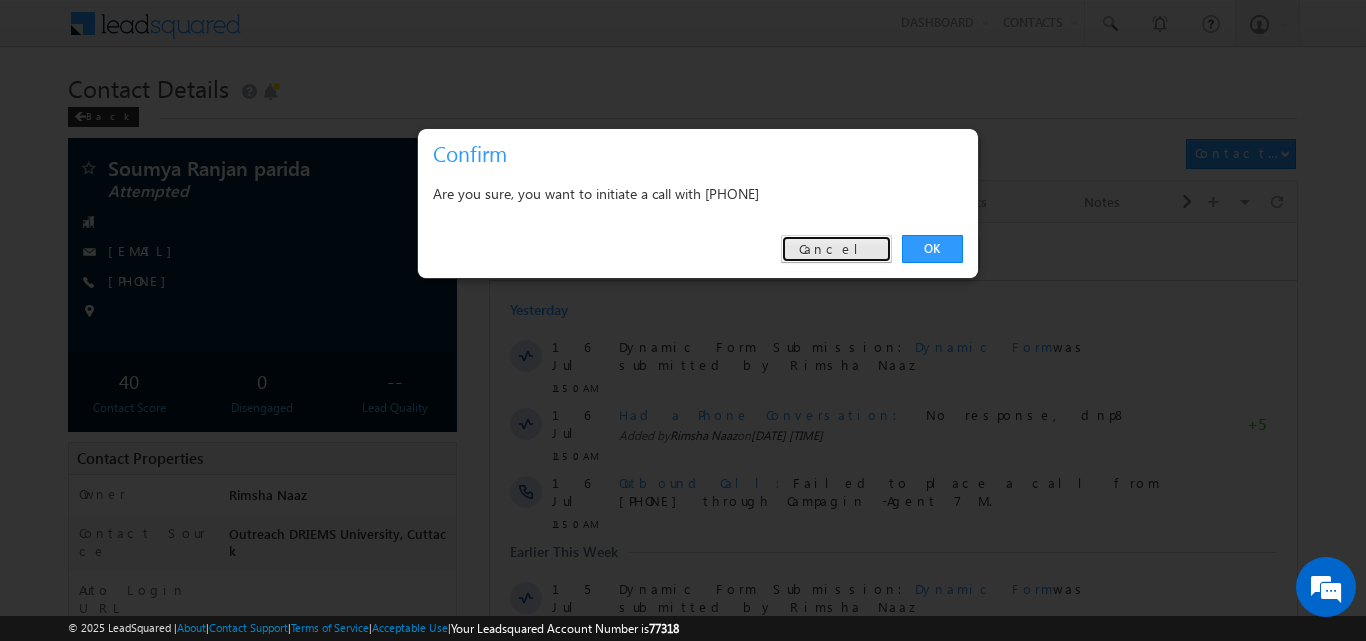 click on "Cancel" at bounding box center [836, 249] 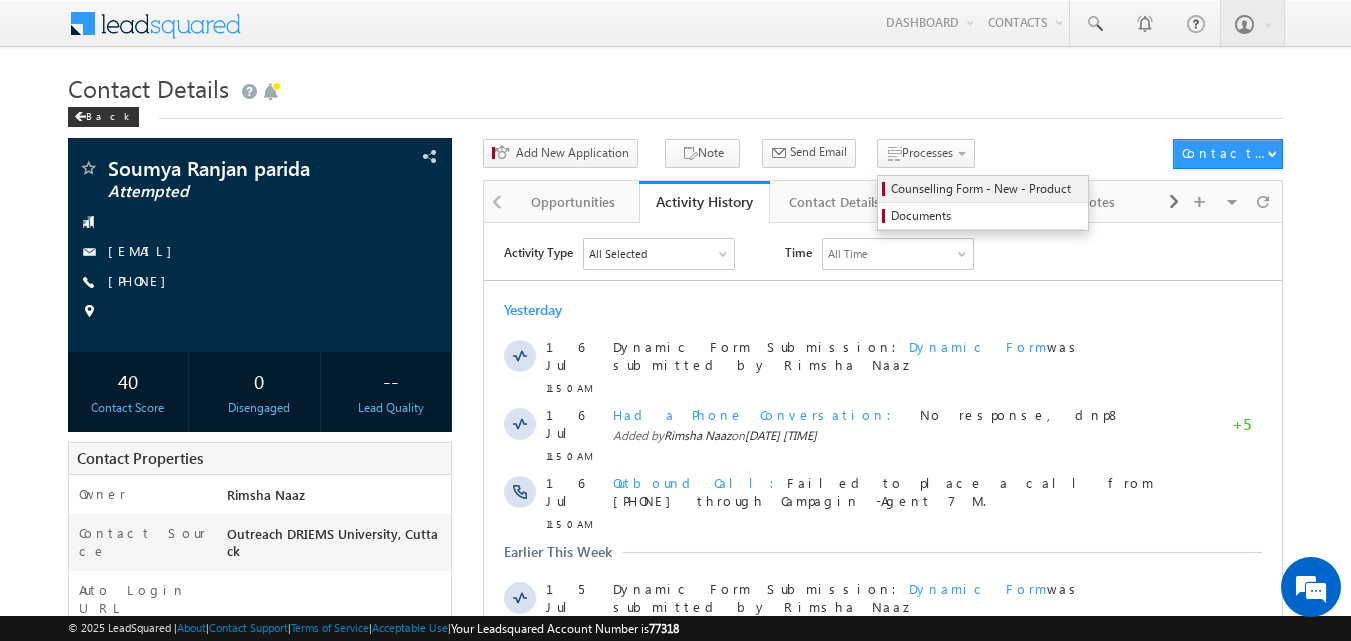 click on "Counselling Form - New - Product" at bounding box center [986, 189] 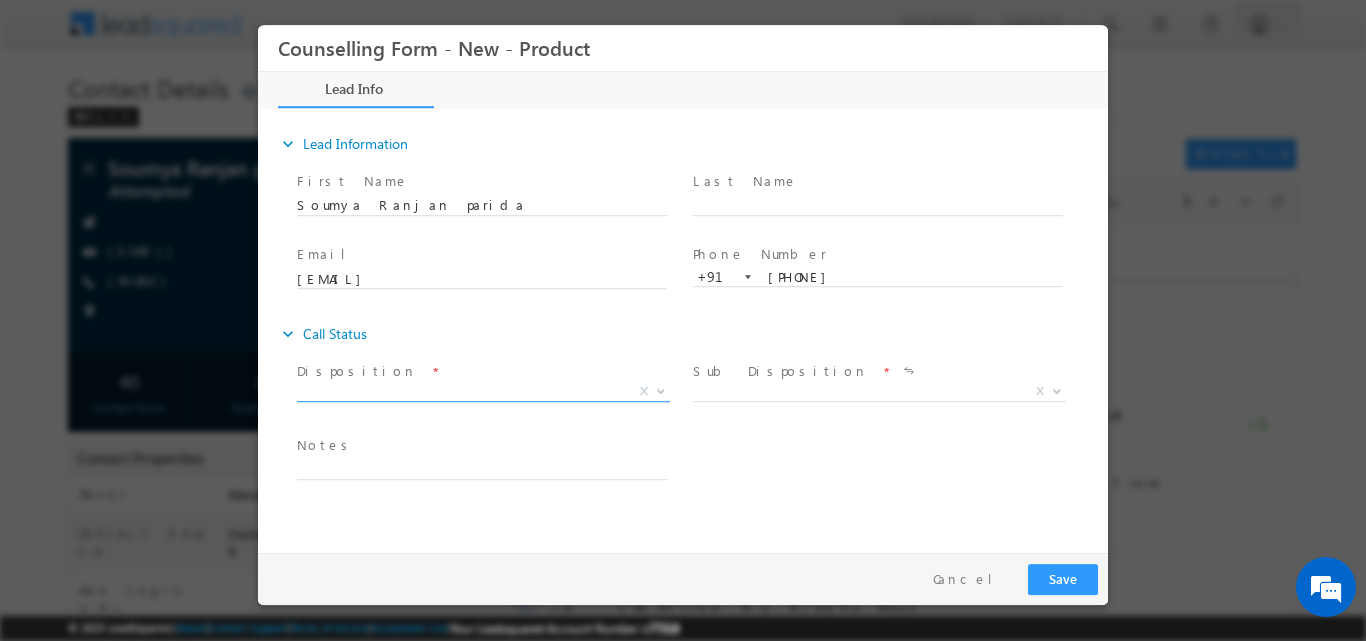click at bounding box center (659, 390) 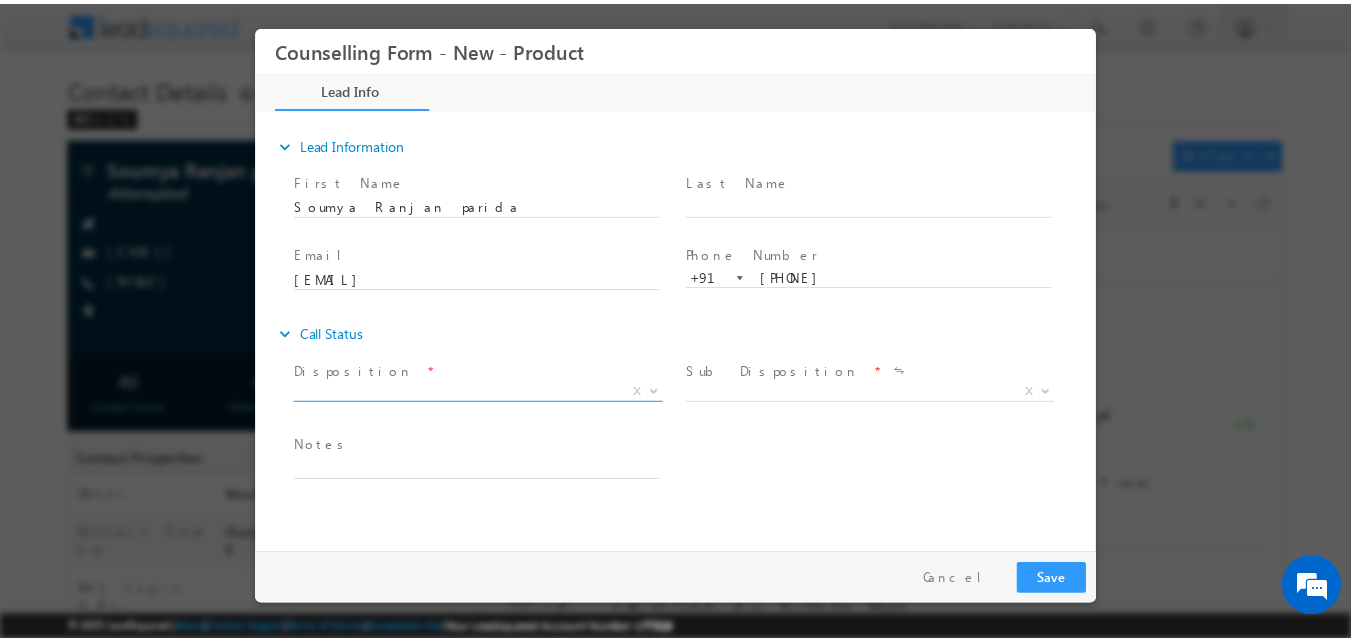 scroll, scrollTop: 0, scrollLeft: 0, axis: both 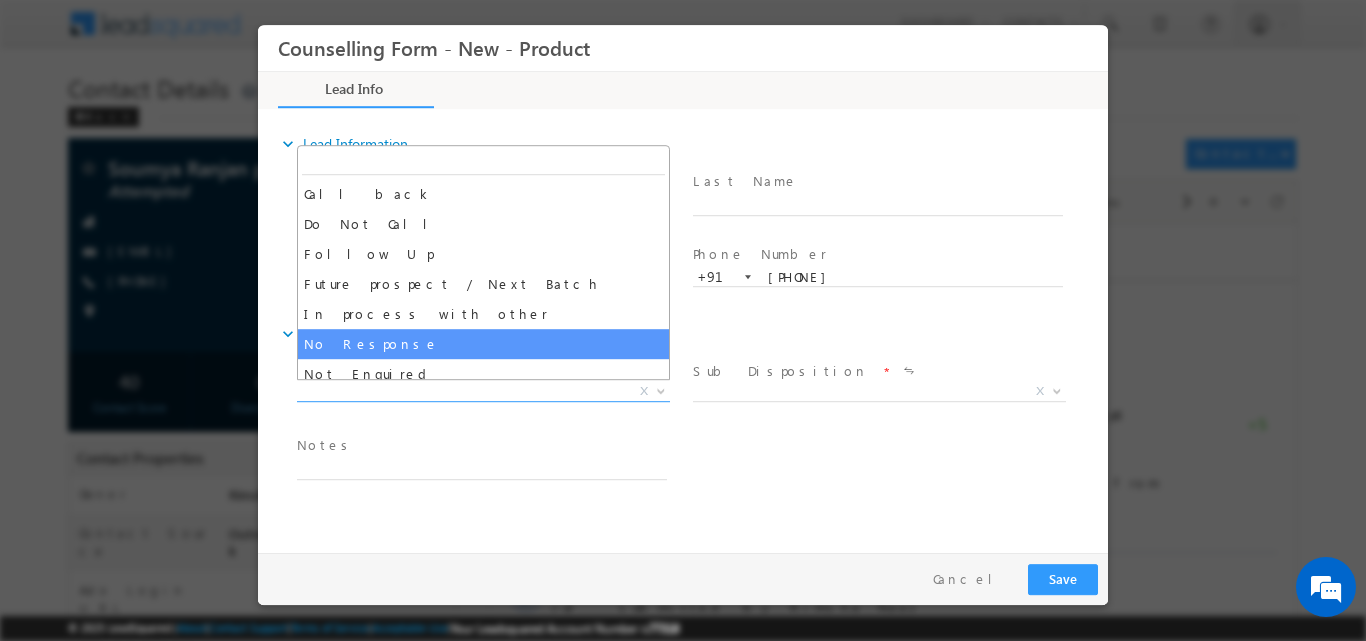 select on "No Response" 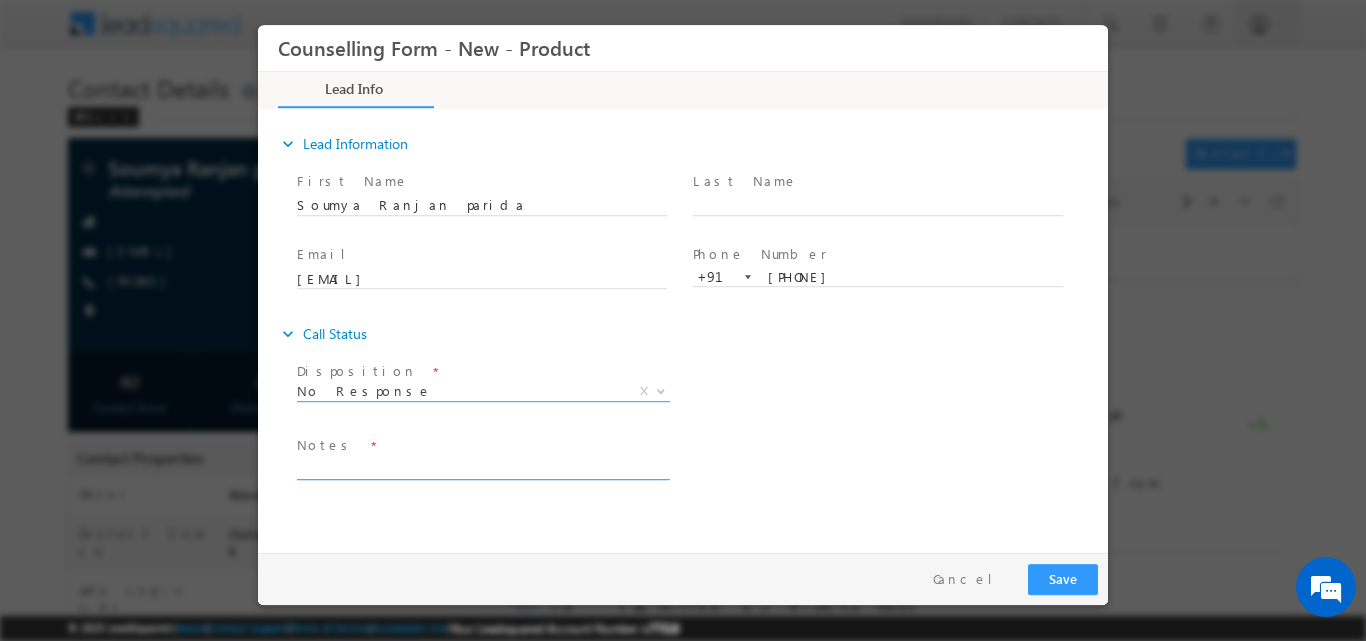 click at bounding box center [482, 467] 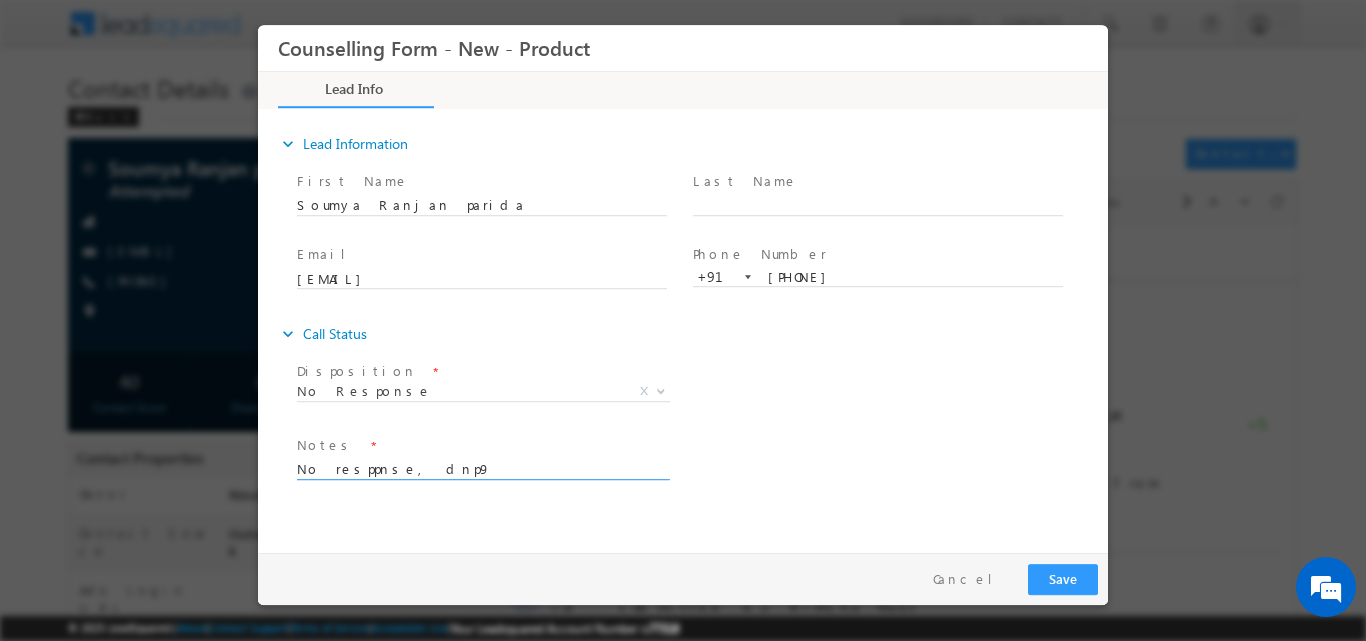 click on "No resppnse, dnp9" at bounding box center (482, 467) 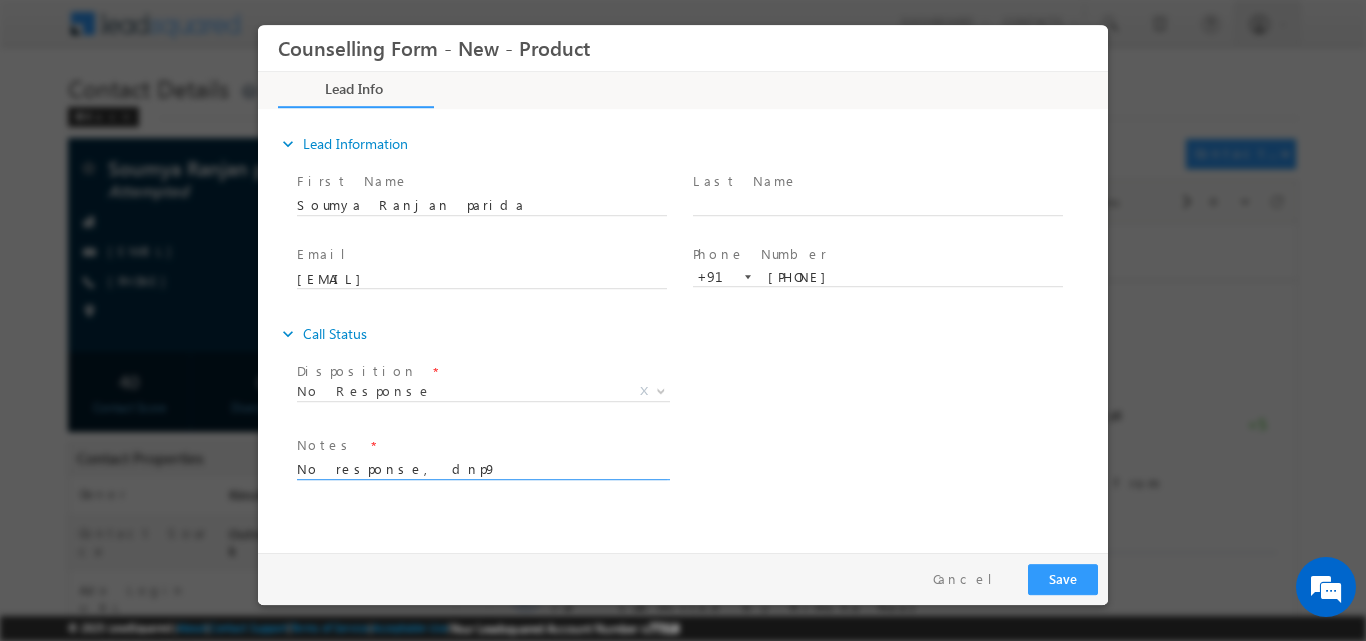 type on "No response, dnp9" 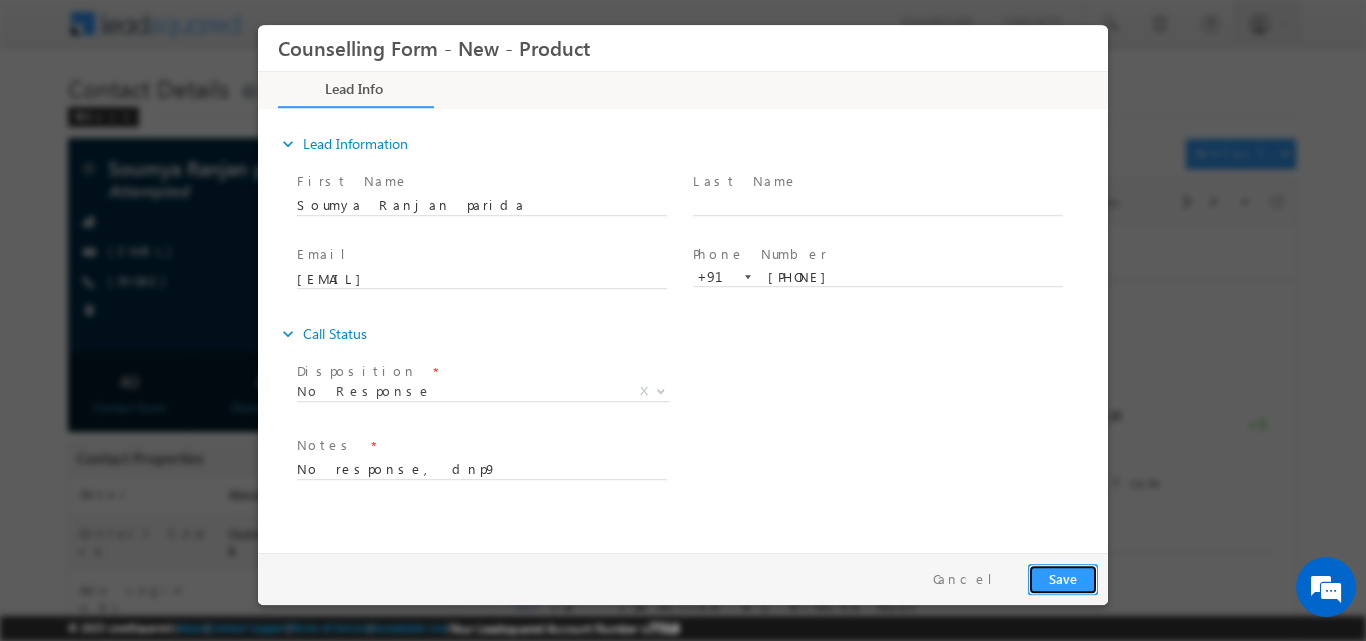 click on "Save" at bounding box center (1063, 578) 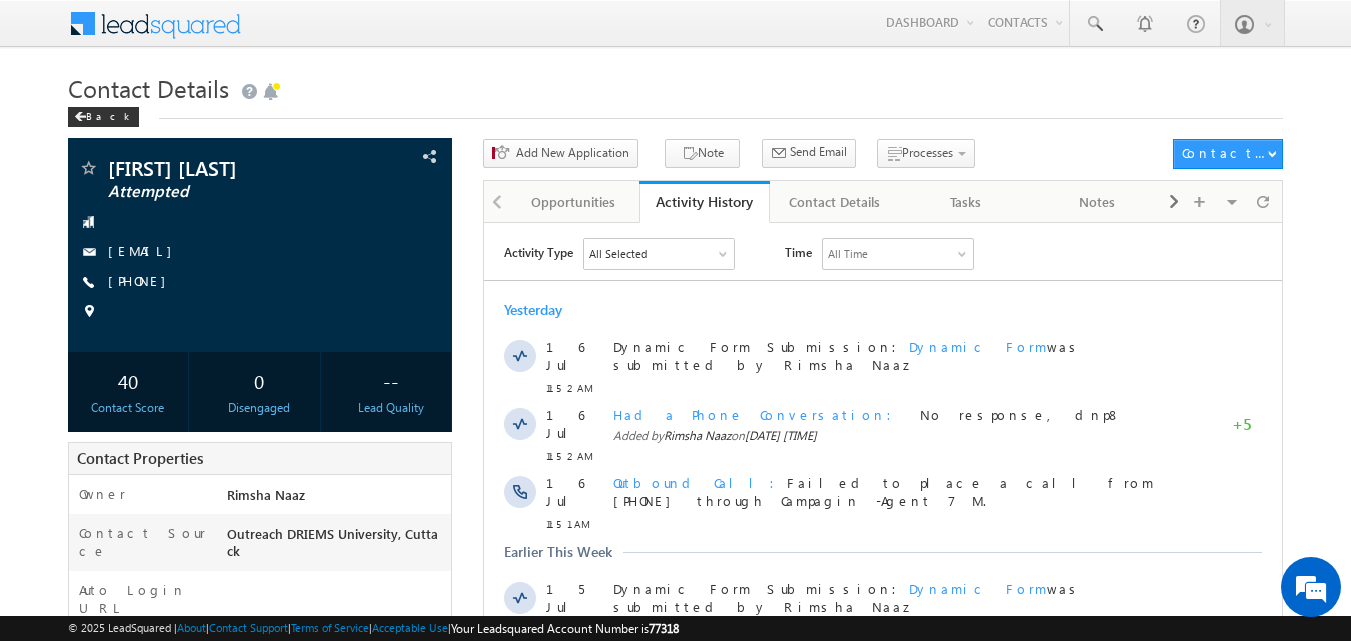 scroll, scrollTop: 0, scrollLeft: 0, axis: both 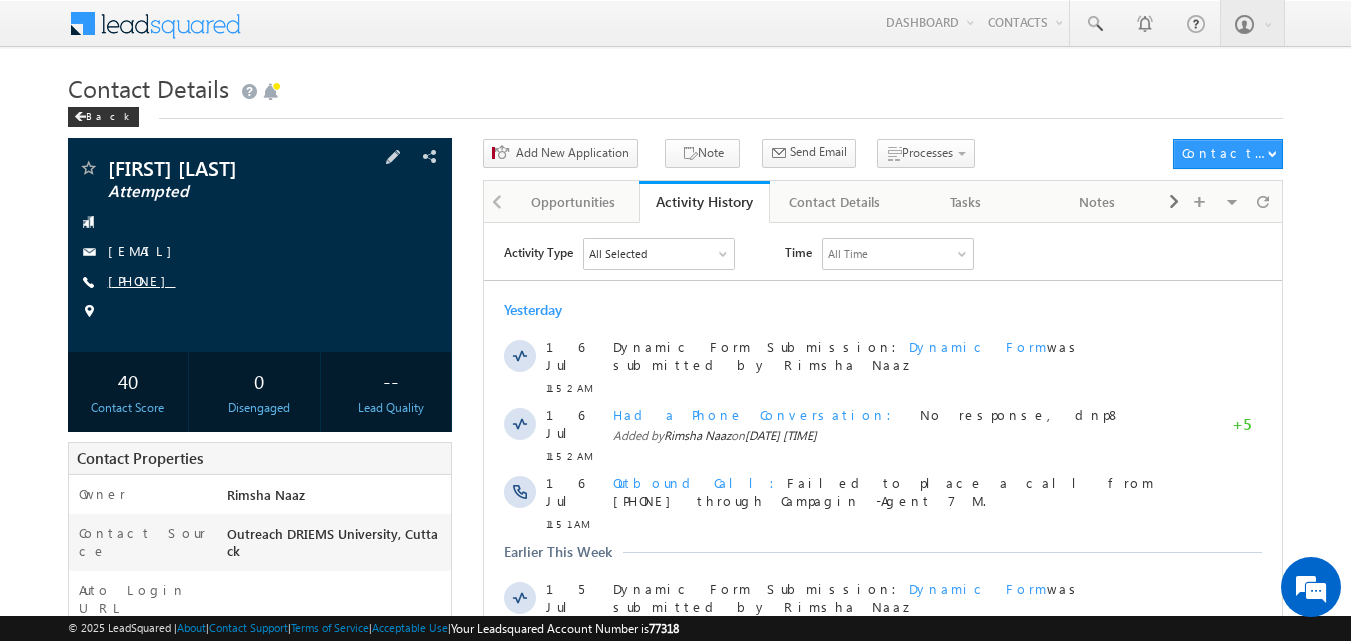 drag, startPoint x: 137, startPoint y: 275, endPoint x: 205, endPoint y: 281, distance: 68.26419 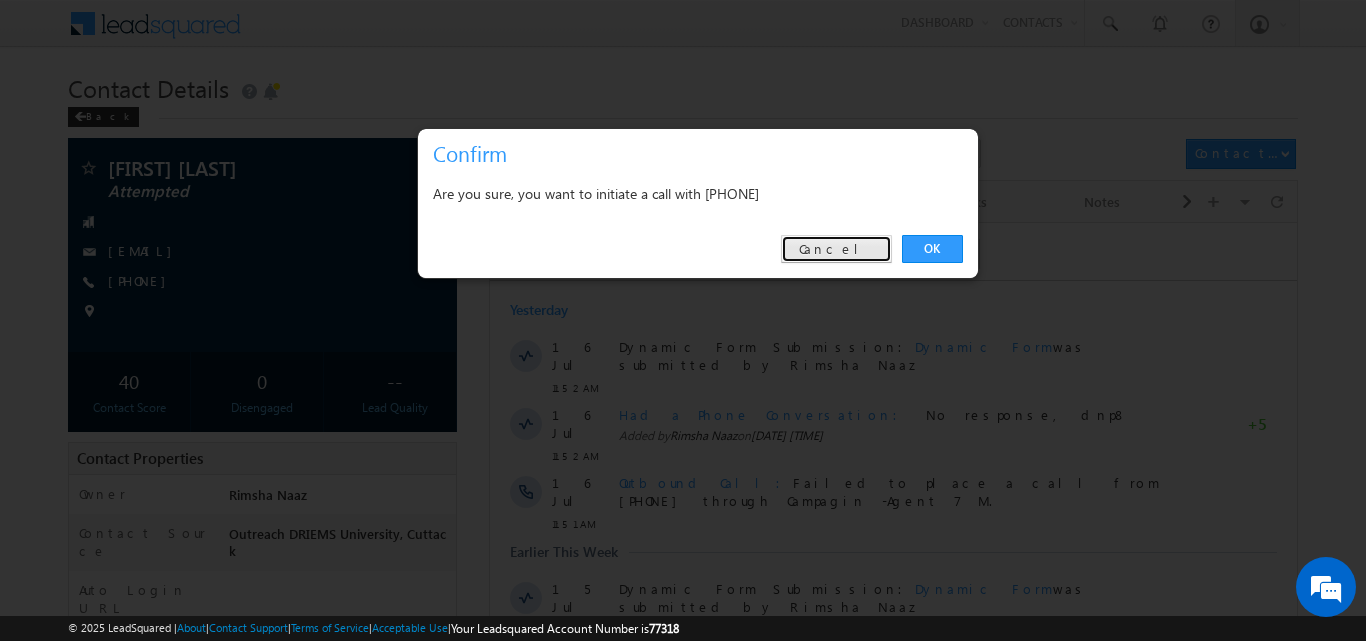 click on "Cancel" at bounding box center (836, 249) 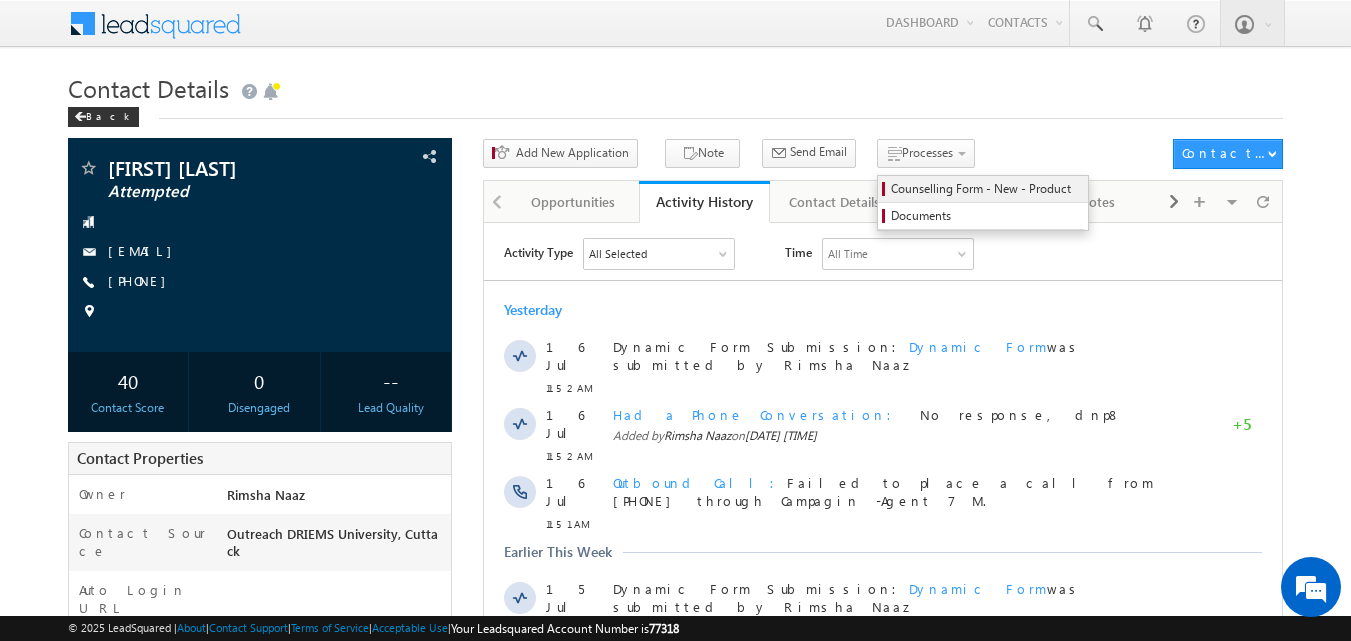 click on "Counselling Form - New - Product" at bounding box center (986, 189) 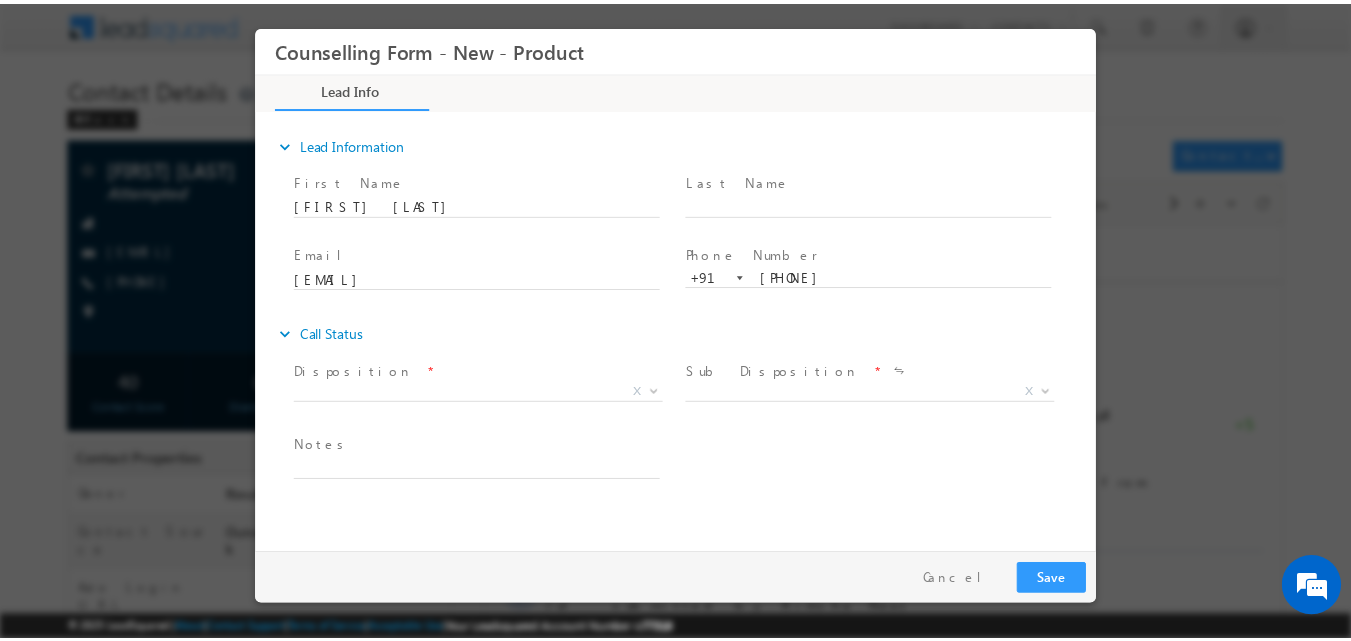 scroll, scrollTop: 0, scrollLeft: 0, axis: both 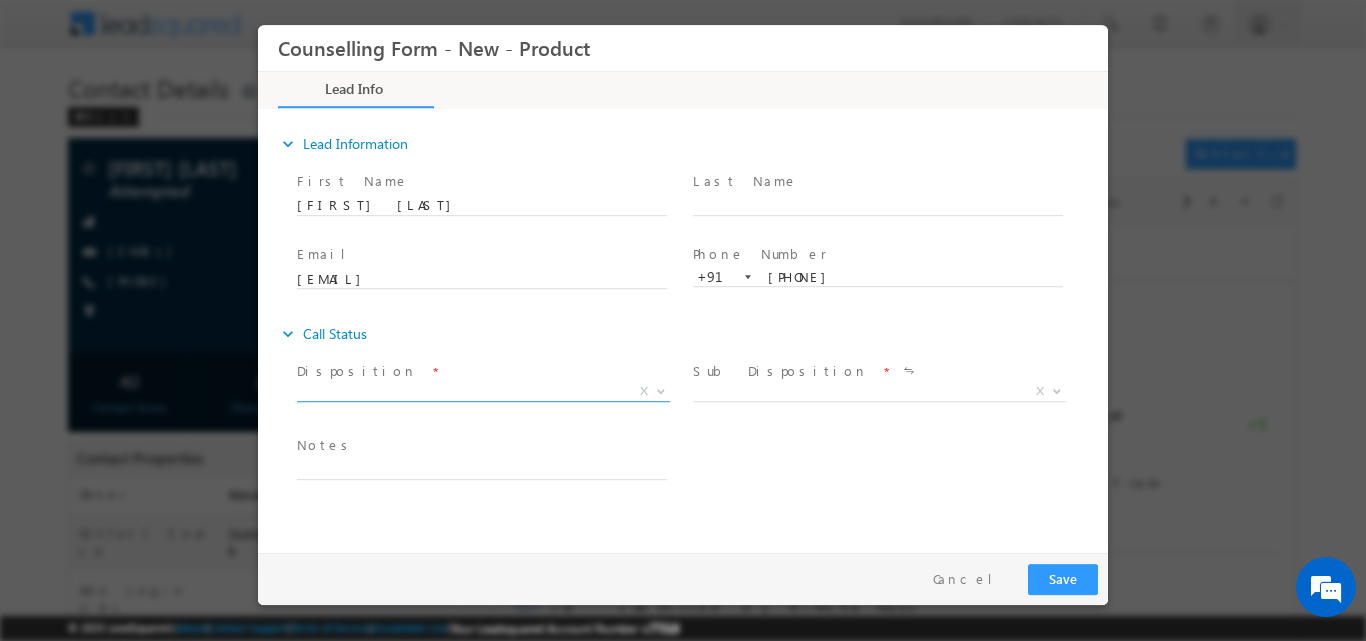 click at bounding box center (661, 389) 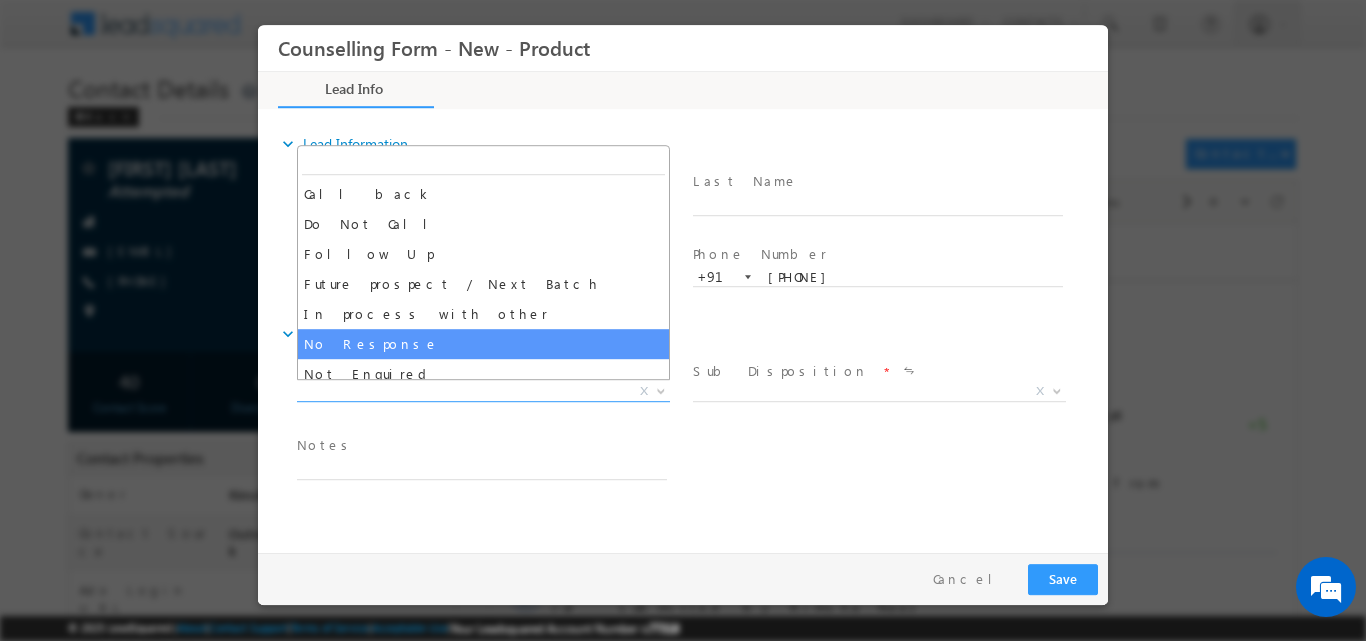 select on "No Response" 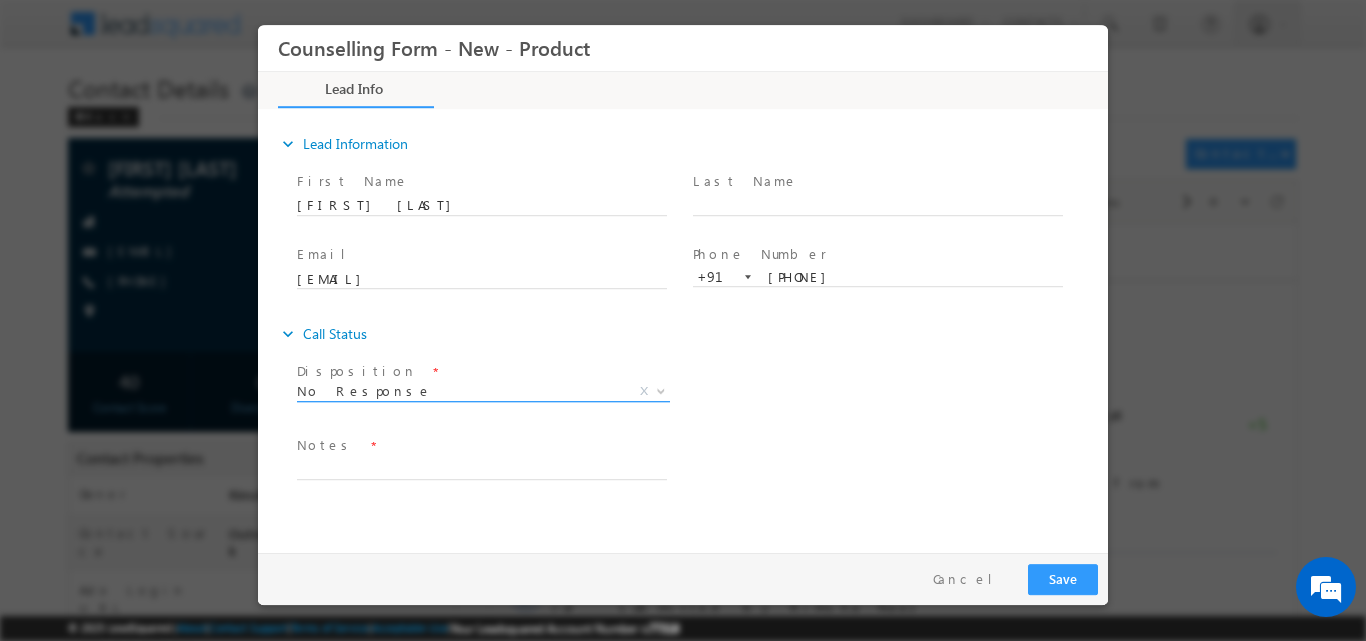 click at bounding box center (659, 390) 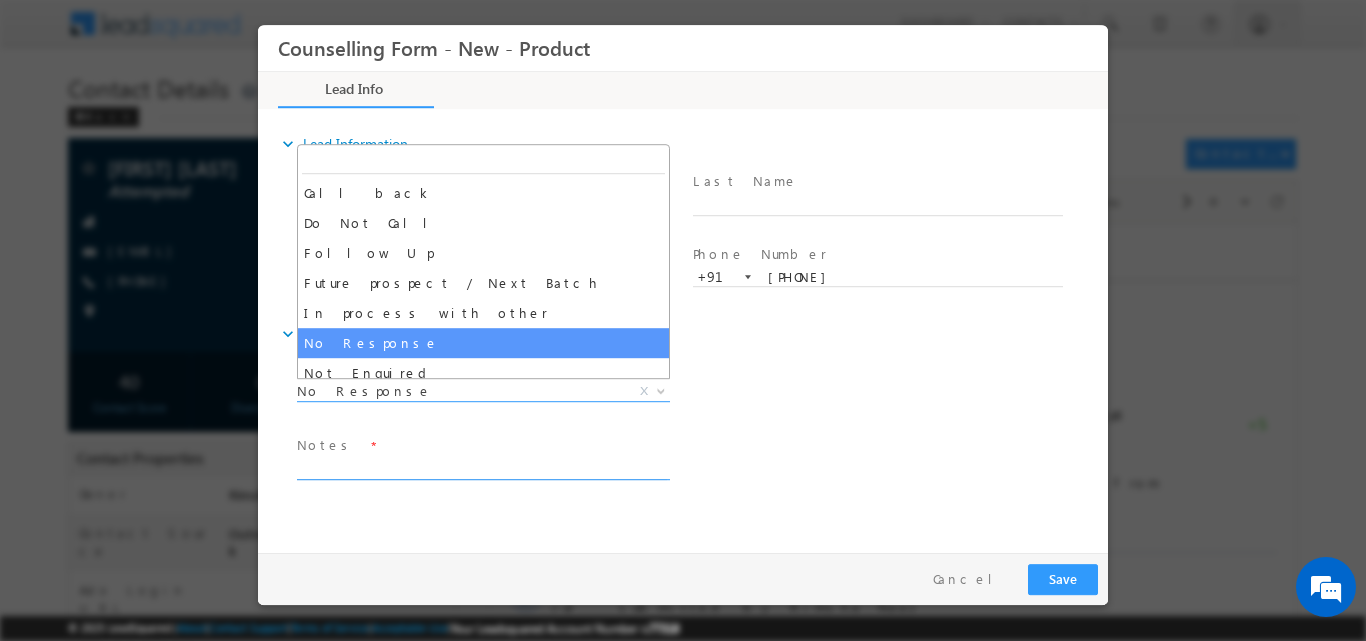click at bounding box center [482, 467] 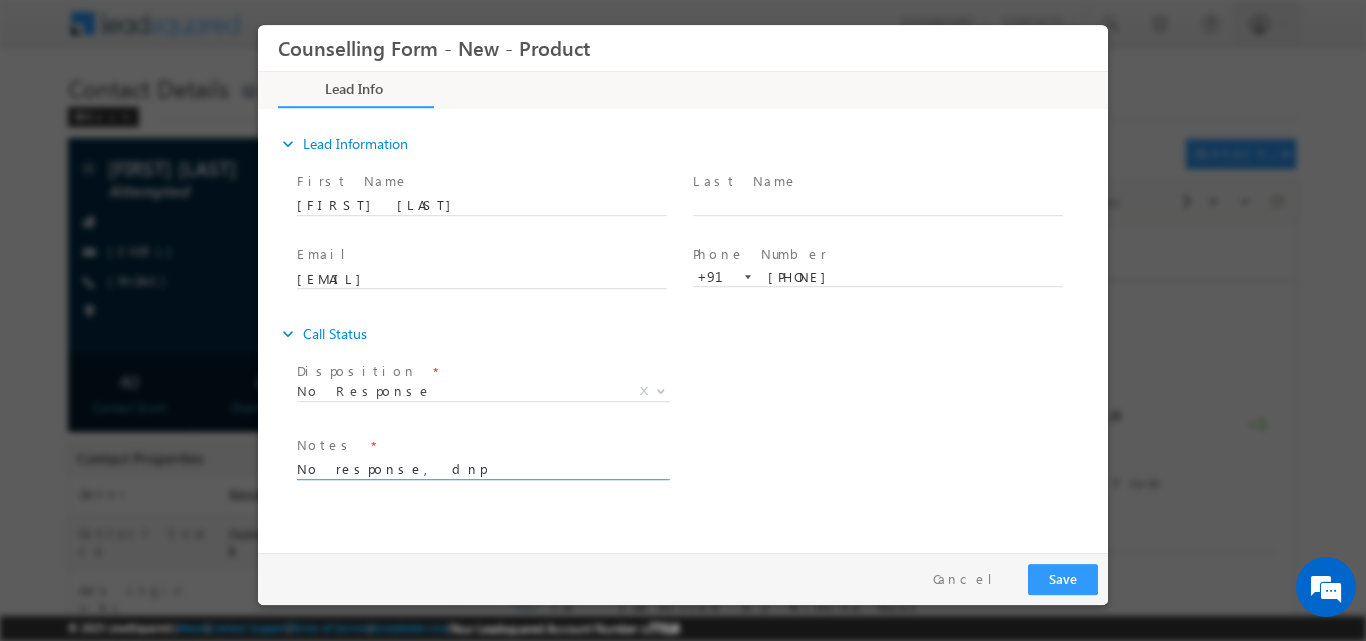 type on "No response, dnp" 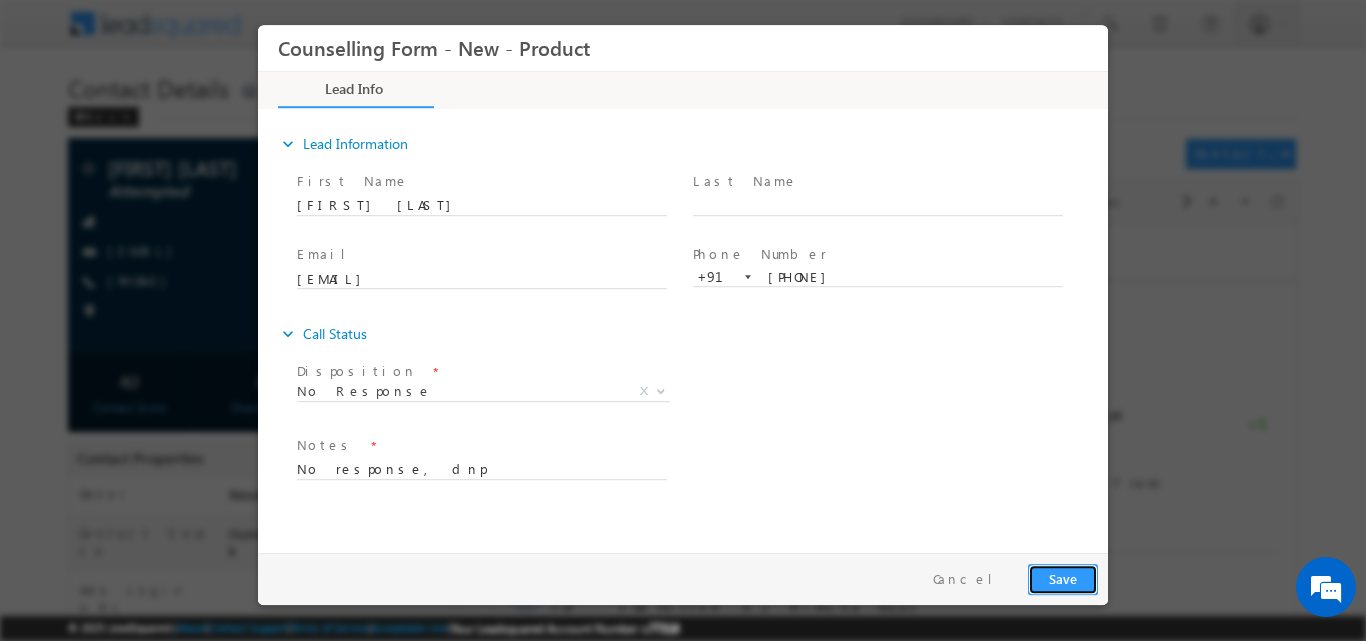 click on "Save" at bounding box center (1063, 578) 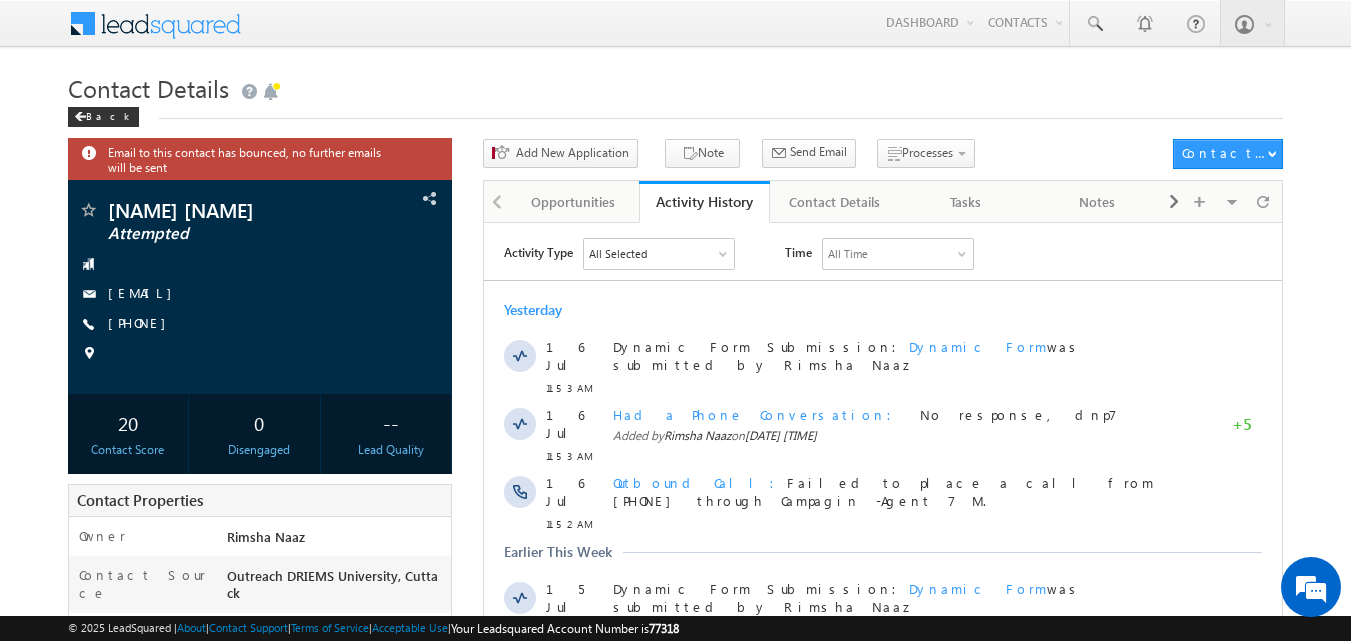 scroll, scrollTop: 0, scrollLeft: 0, axis: both 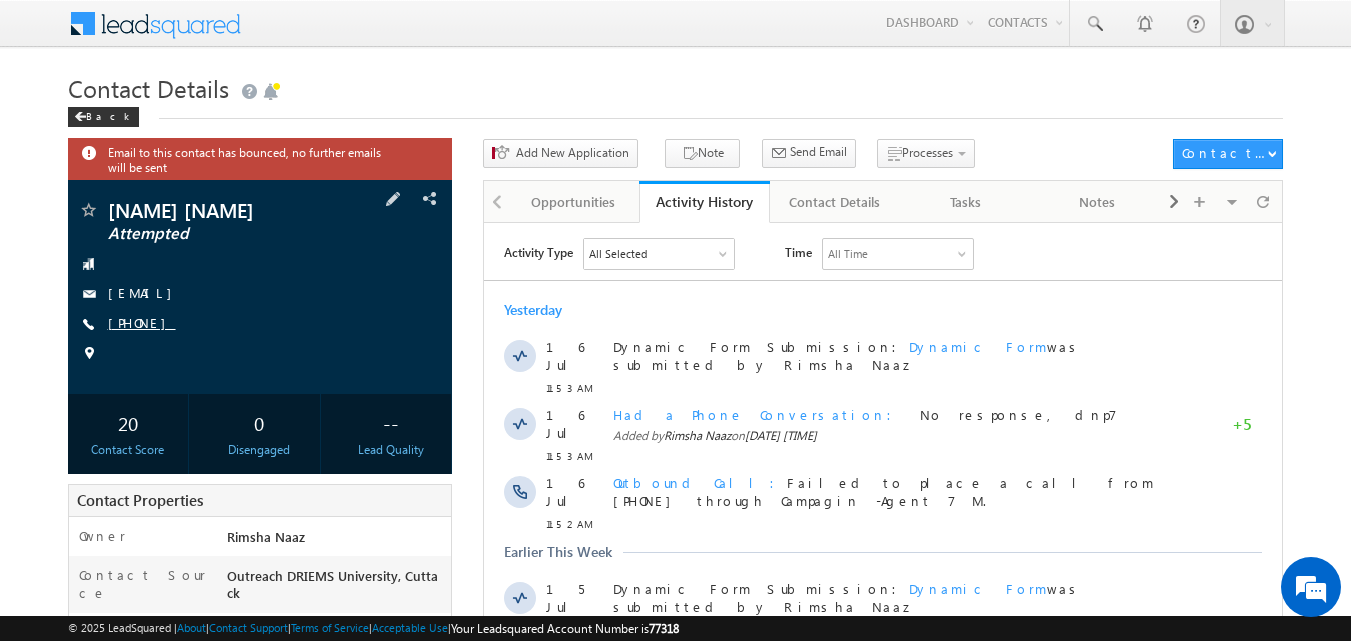 copy on "[PHONE]" 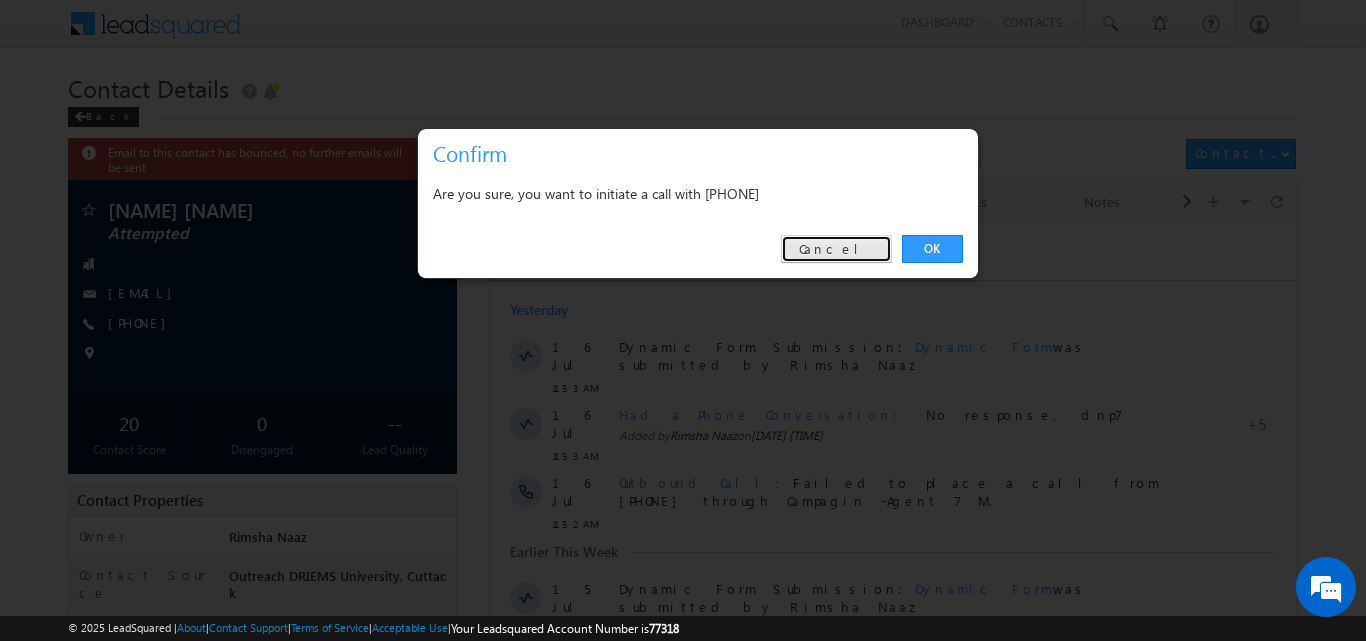 click on "Cancel" at bounding box center [836, 249] 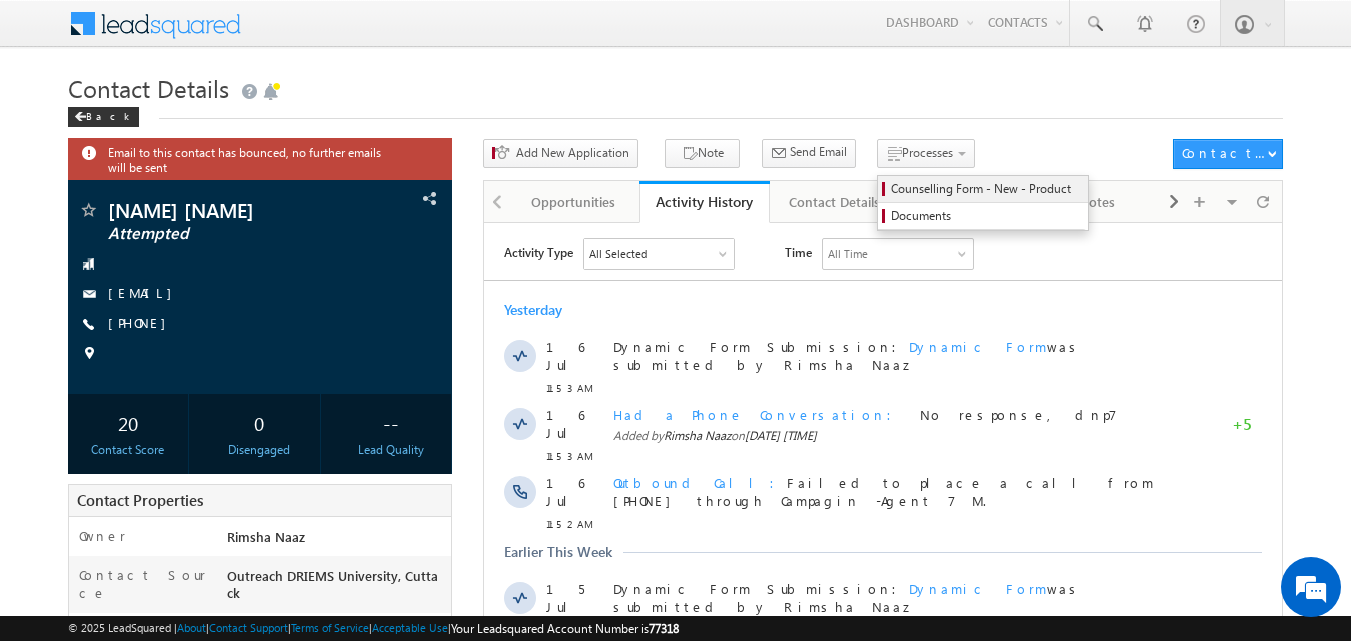 click on "Counselling Form - New - Product" at bounding box center [986, 189] 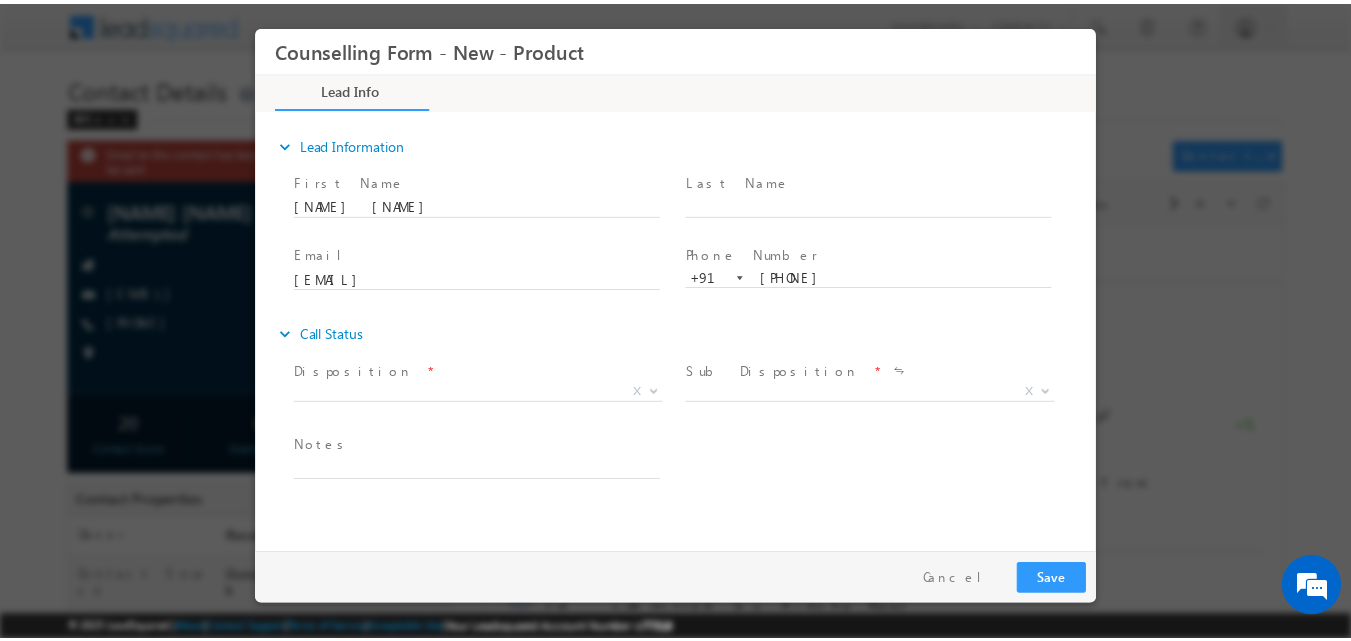scroll, scrollTop: 0, scrollLeft: 0, axis: both 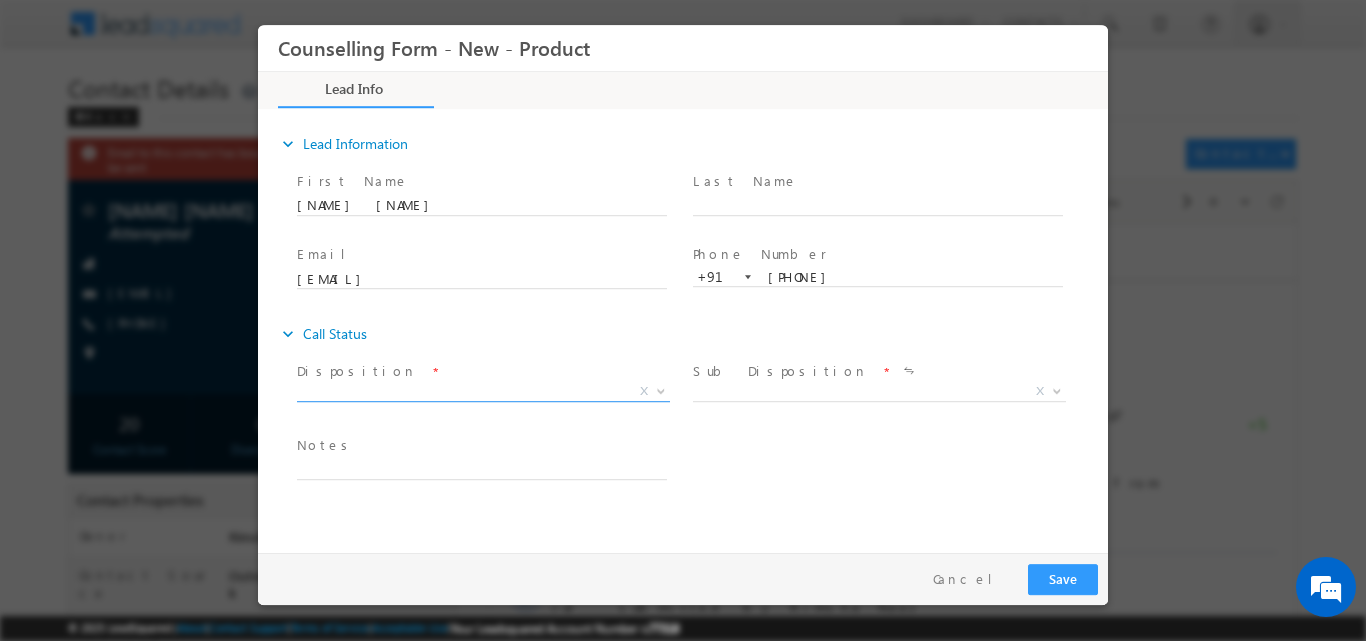 click at bounding box center [659, 390] 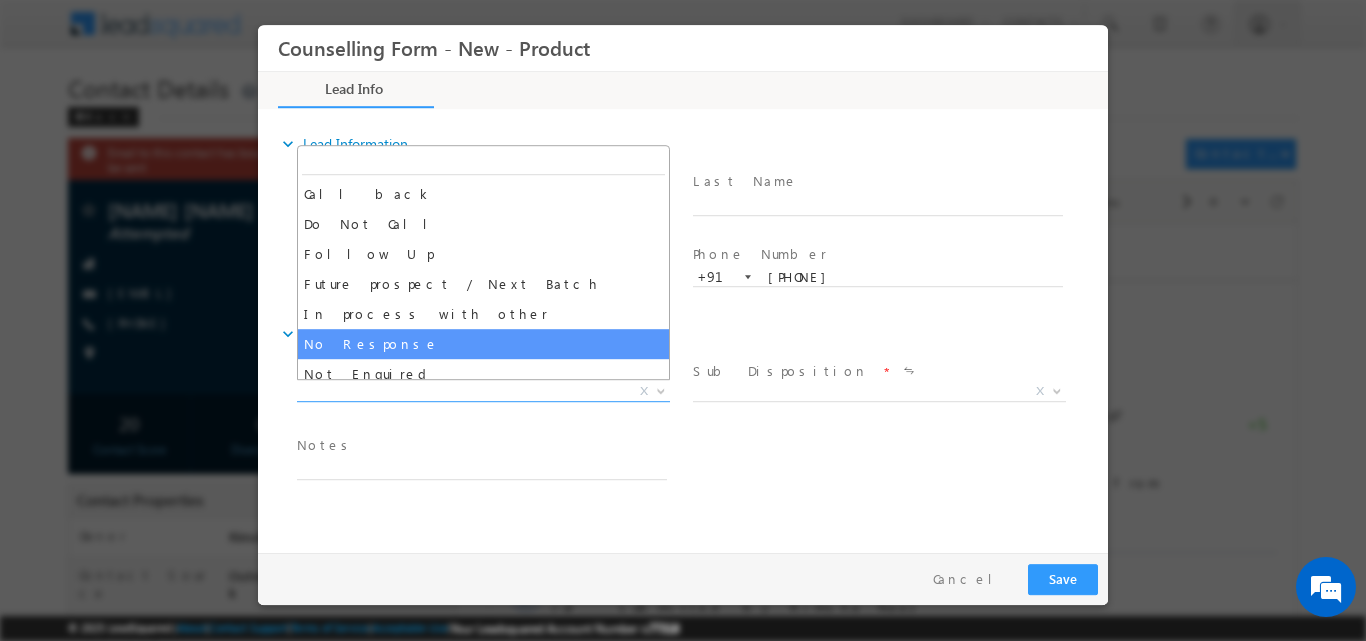 select on "No Response" 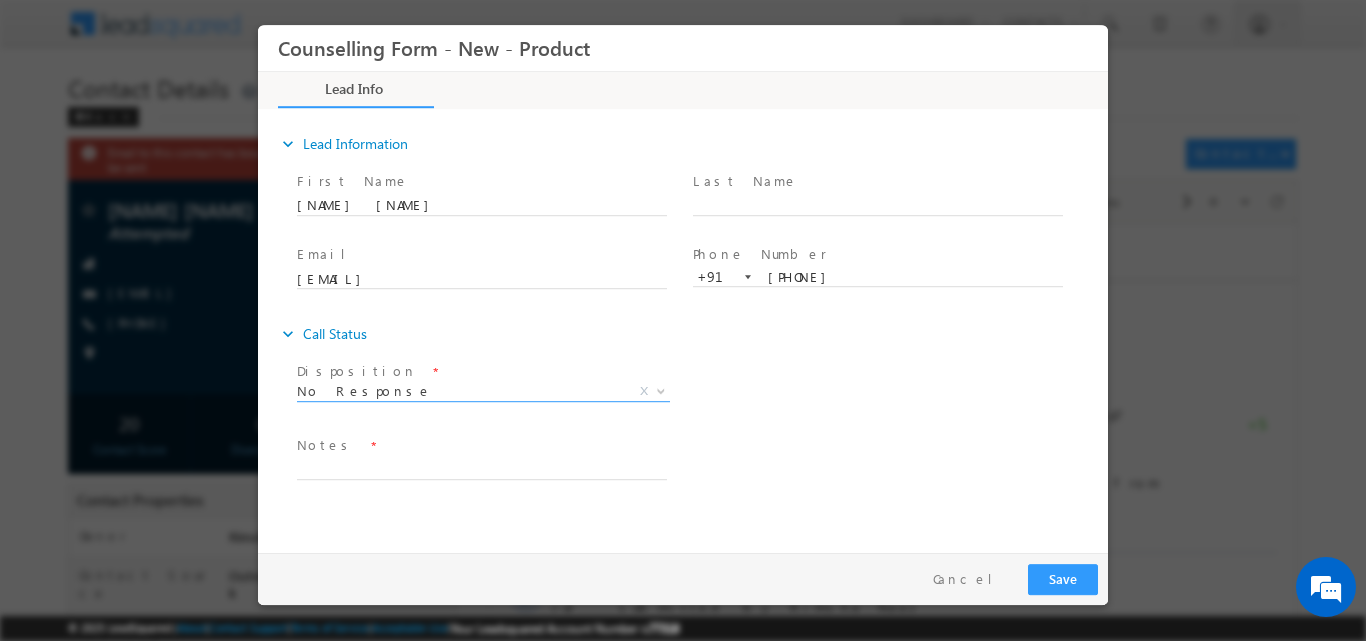 click on "Notes
*" at bounding box center [481, 445] 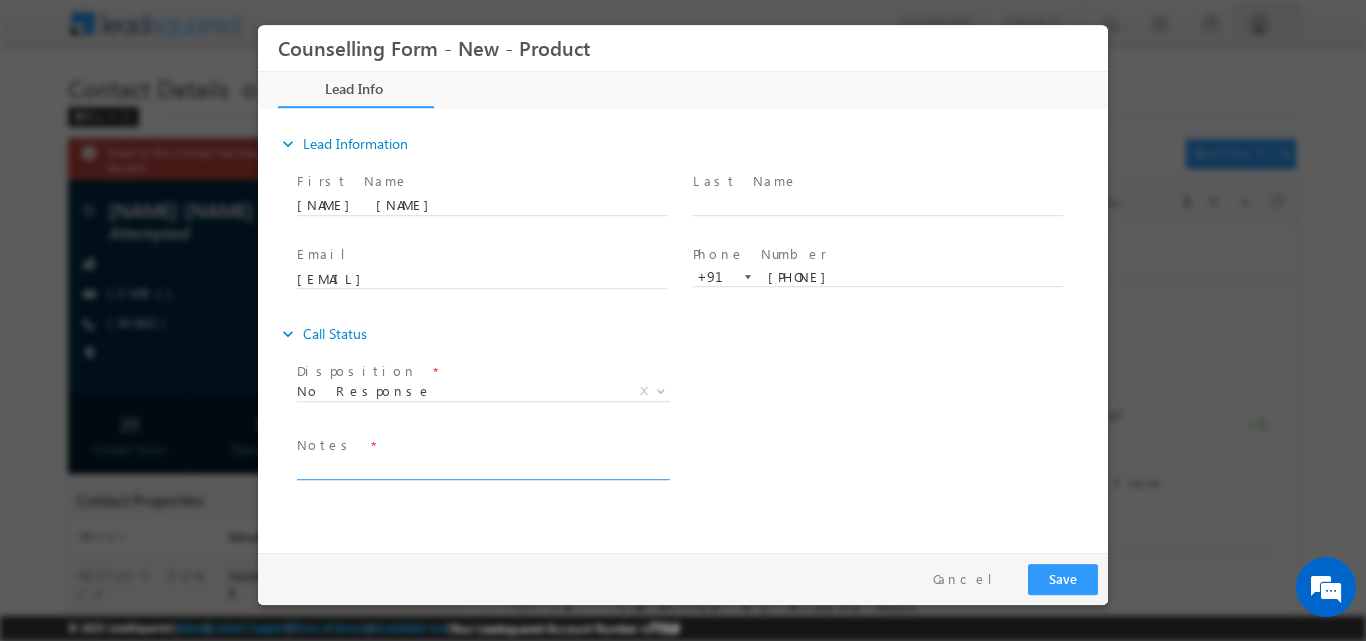 click at bounding box center (482, 467) 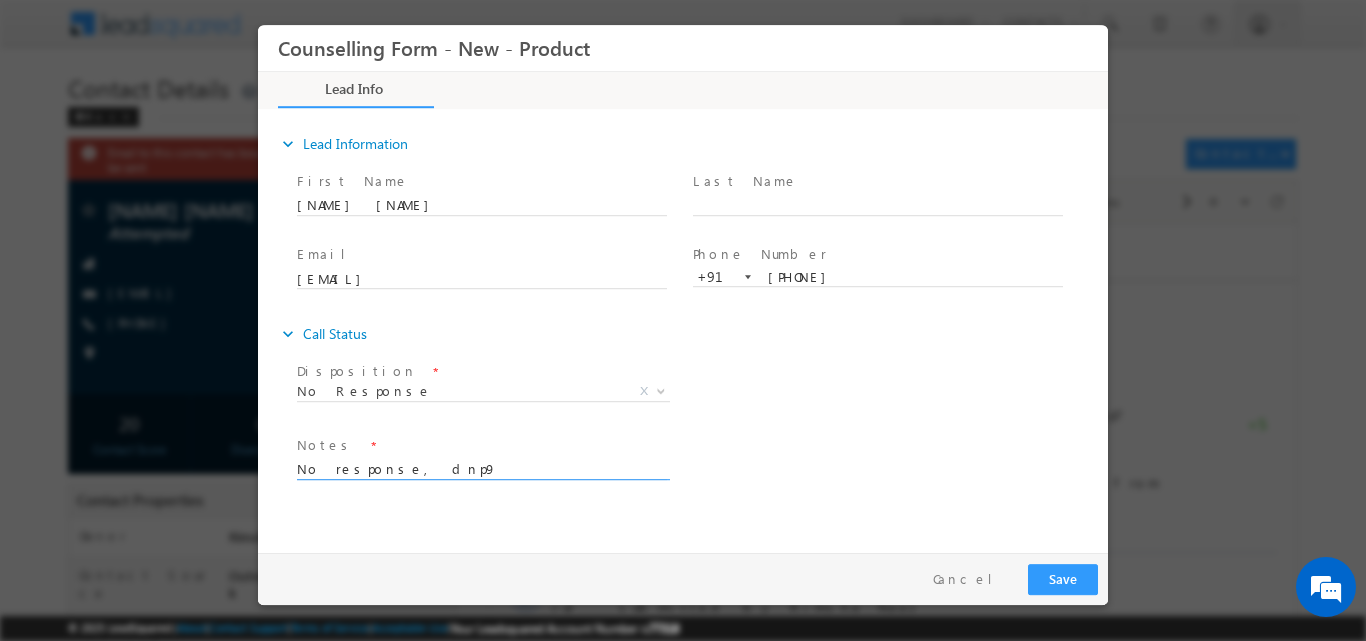 type on "No response, dnp9" 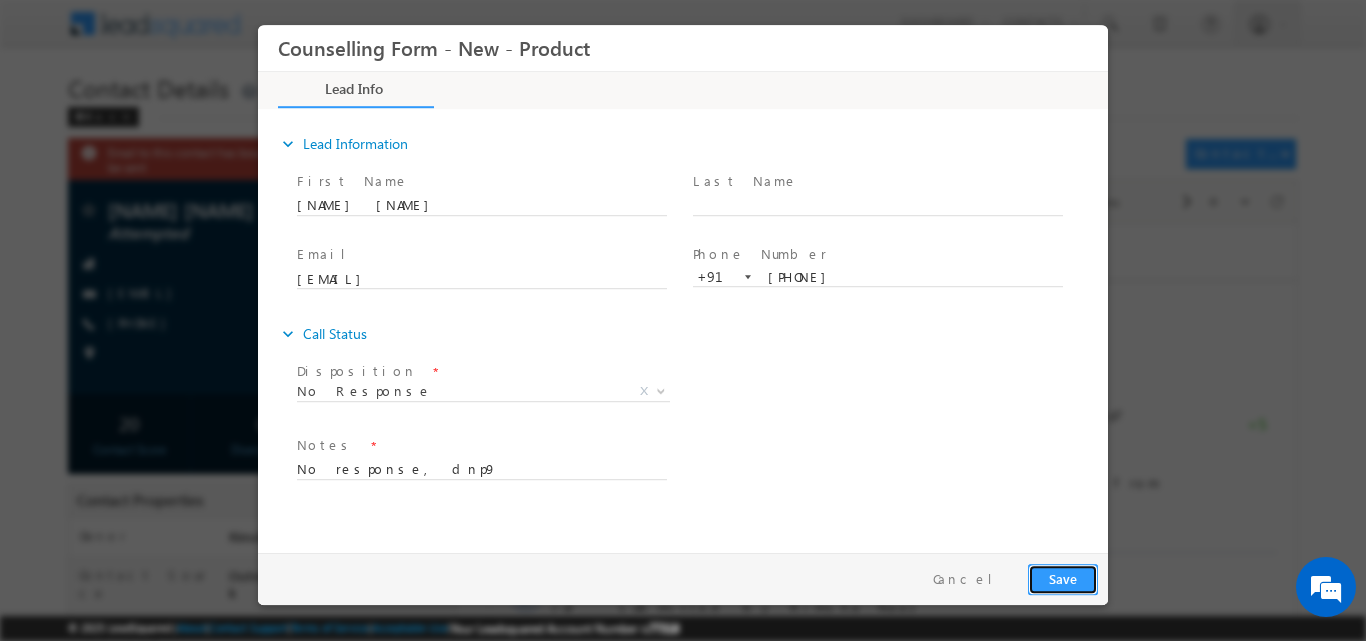 click on "Save" at bounding box center [1063, 578] 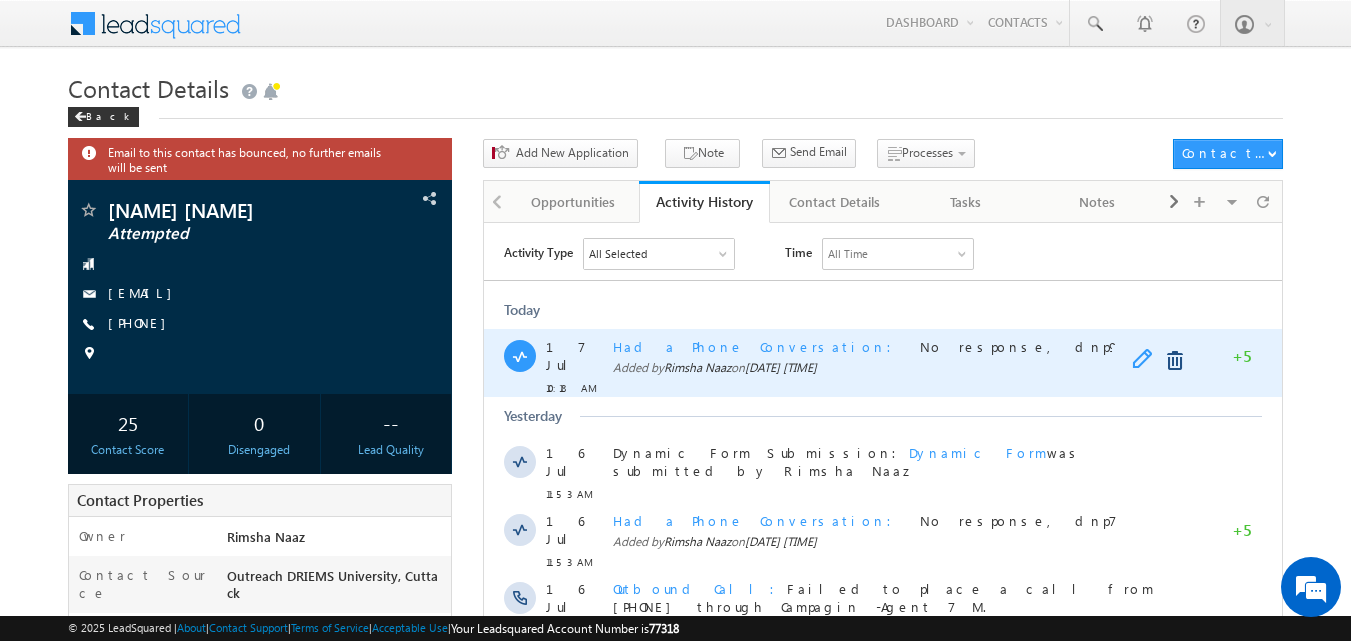 drag, startPoint x: 1144, startPoint y: 359, endPoint x: 1497, endPoint y: 430, distance: 360.06943 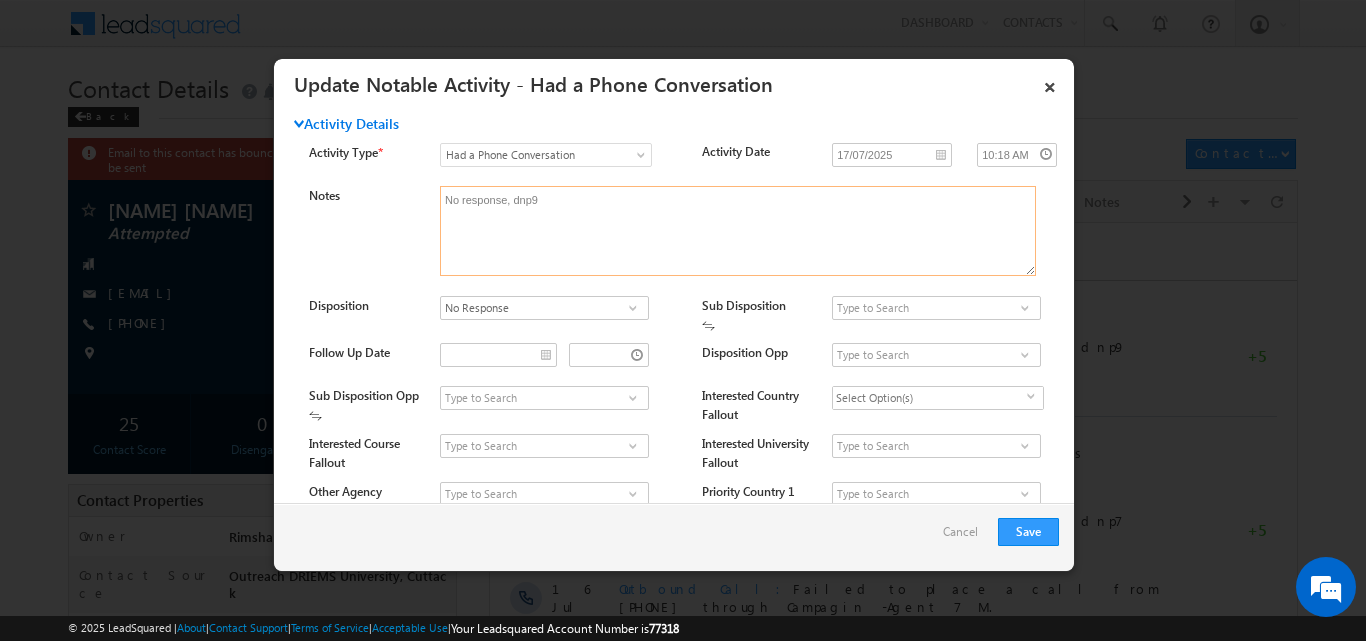 click on "No response, dnp9" at bounding box center (738, 231) 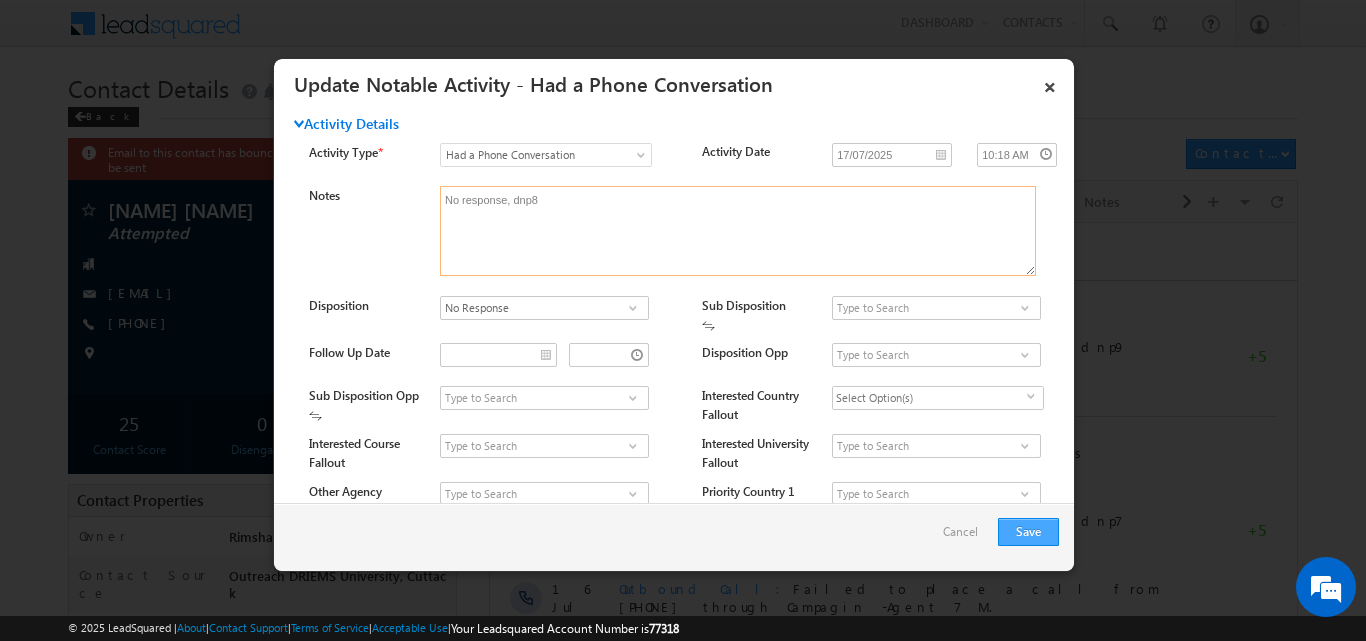type on "No response, dnp8" 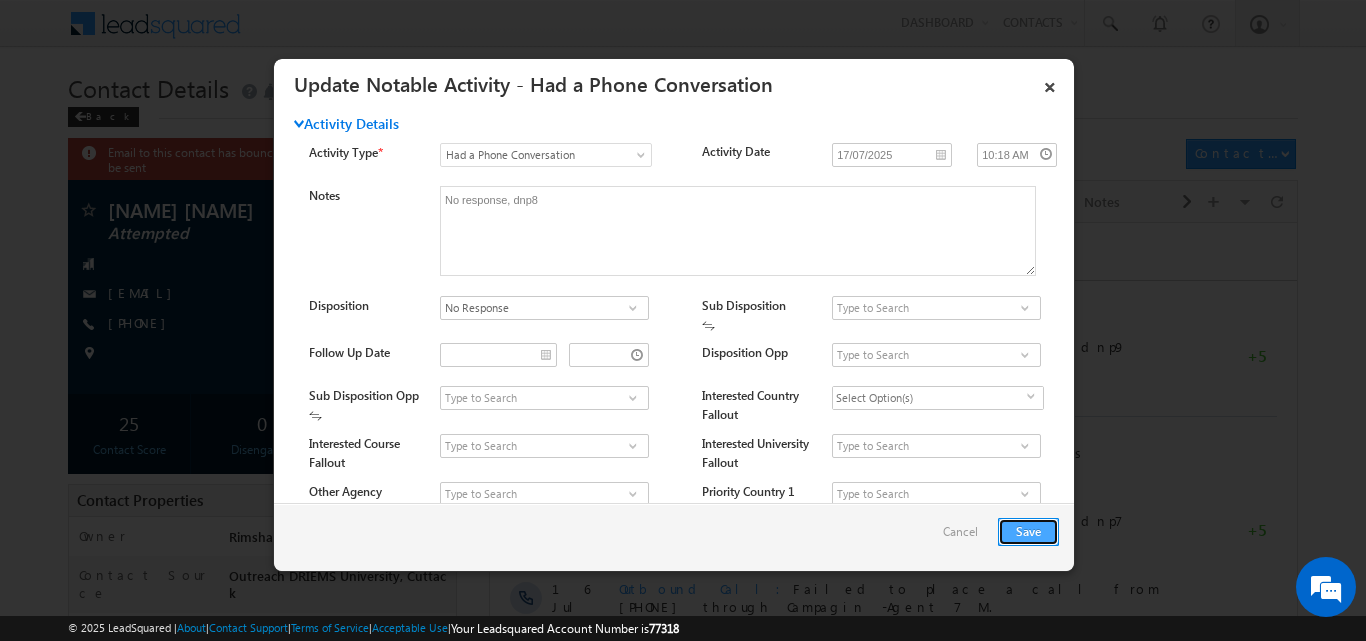 click on "Save" at bounding box center (1028, 532) 